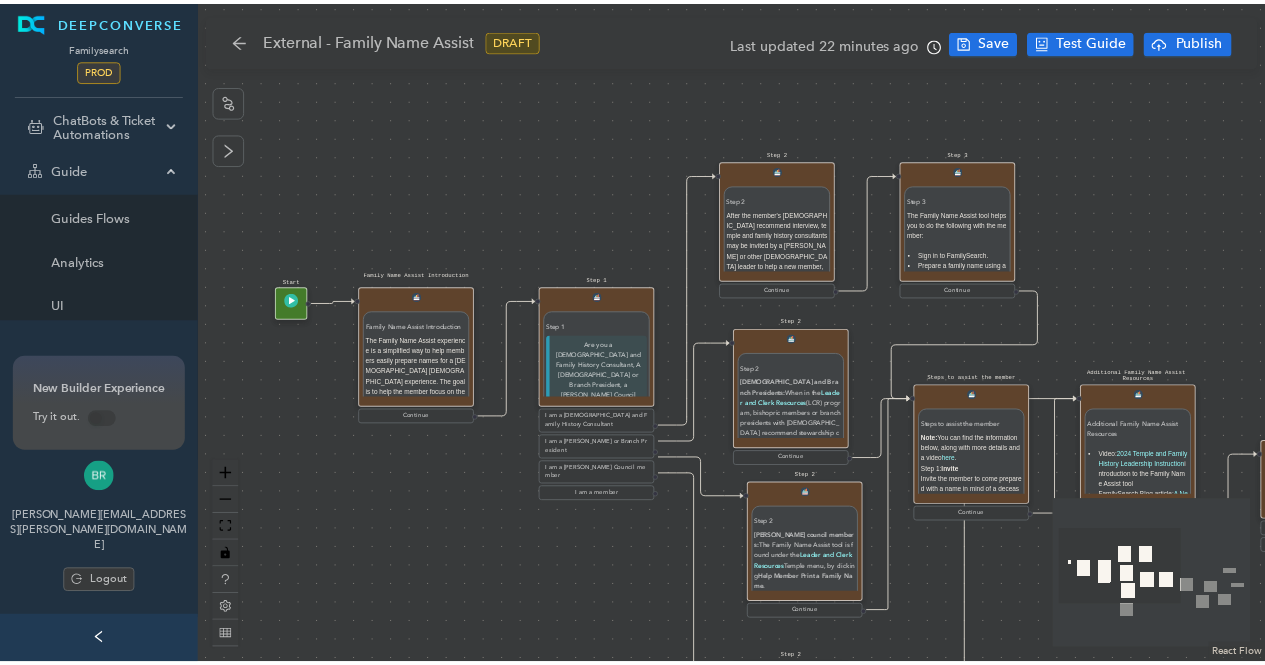 scroll, scrollTop: 0, scrollLeft: 0, axis: both 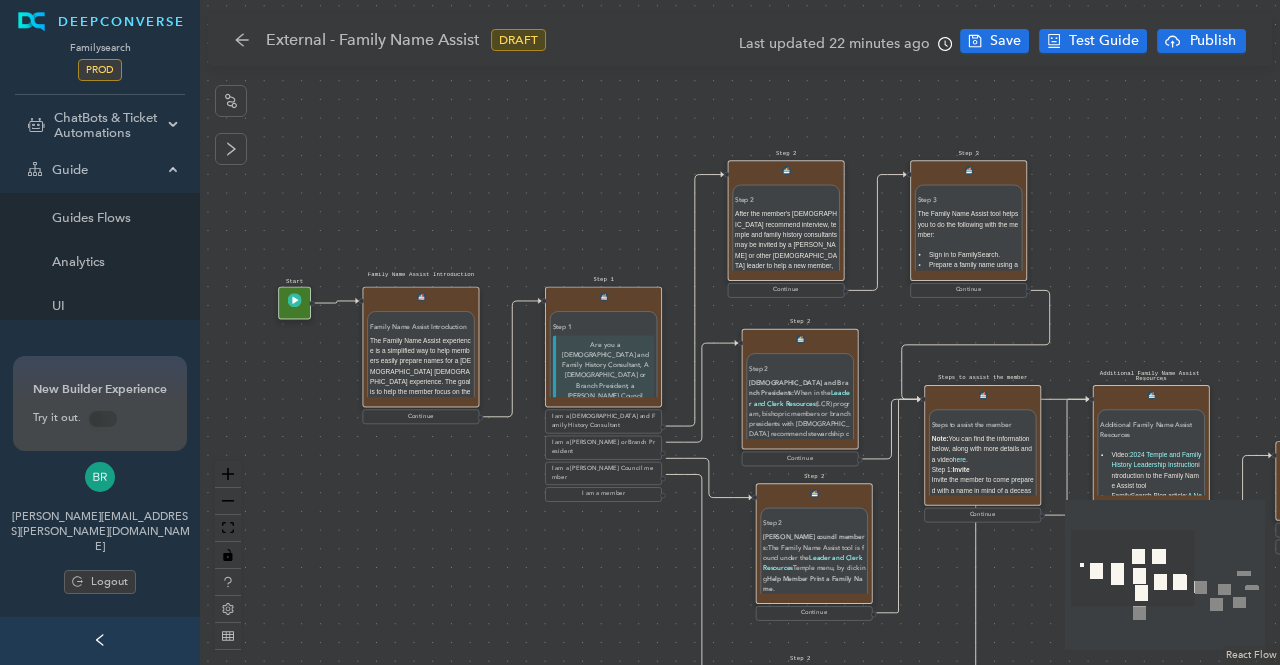 click on "Solved Please send the following message to the Patron: Were you able to resolve the customer's questions? Were you able to resolve the customer's questions? Yes No Escalate and send the following message to the patron: [PERSON_NAME] and send the following message to the patron: Continue Start Family Name Assist Introduction Family Name Assist Introduction The Family Name Assist experience is a simplified way to help members easily prepare names for a temple [DEMOGRAPHIC_DATA] experience. The goal is to help the member focus on the Spirit and have a wonderful first experience in the [DEMOGRAPHIC_DATA]. Where possible, please attend the [DEMOGRAPHIC_DATA] with the member. Note:  [DEMOGRAPHIC_DATA] and family history consultants may be invited by a [DEMOGRAPHIC_DATA] or other [DEMOGRAPHIC_DATA] leader to help a new member, youth, or nonendowed member to prepare names using Family Name Assist. Family Name Assist is  NOT: An opportunity to add multiple generations of the member's family to the Family Tree. The time to research and add sources to people in the Family Tree. Continue" at bounding box center (740, 332) 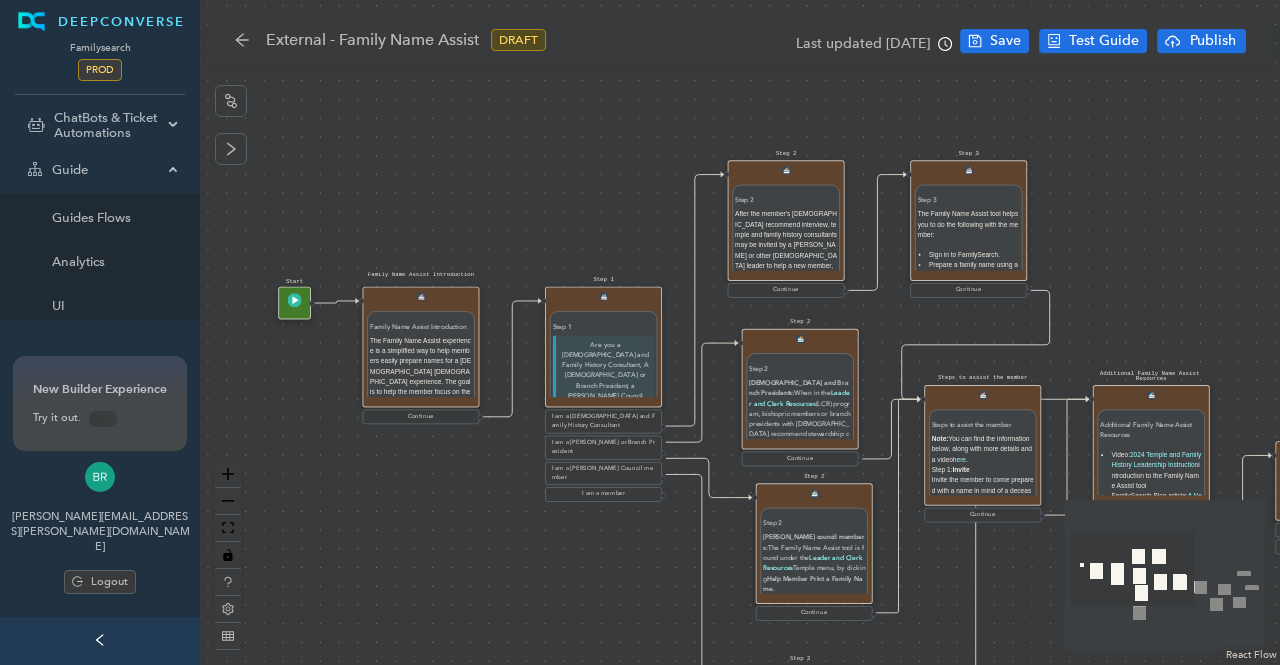 click on "Family Name Assist Introduction The Family Name Assist experience is a simplified way to help members easily prepare names for a temple baptistry experience. The goal is to help the member focus on the Spirit and have a wonderful first experience in the temple. Where possible, please attend the temple with the member. Note:  Temple and family history consultants may be invited by a bishop or other priesthood leader to help a new member, youth, or nonendowed member to prepare names using Family Name Assist. Family Name Assist is  NOT: An opportunity to add multiple generations of the member's family to the Family Tree. The time to research and add sources to people in the Family Tree. The time to learn about all the features of the FamilySearch website. The time to have a discovery experience. All of the preceding experiences are great things to do but should be part of a different experience and approached according to the member's needs." at bounding box center [420, 350] 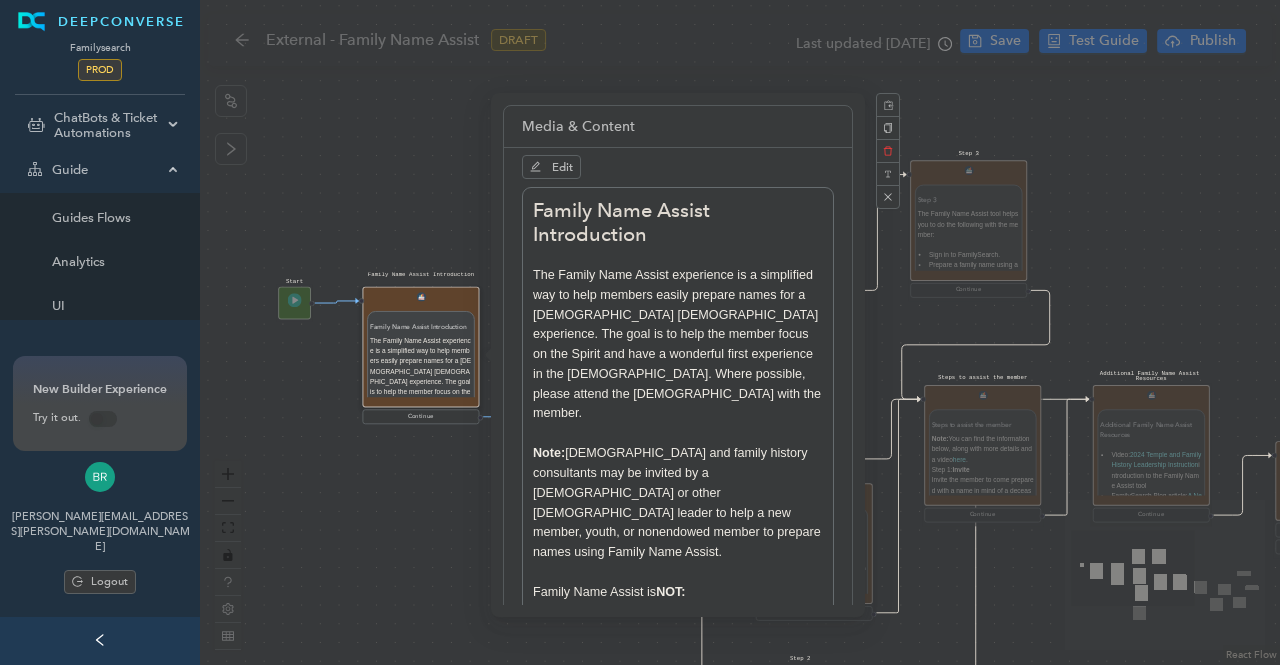 click on "Solved Please send the following message to the Patron: Were you able to resolve the customer's questions? Were you able to resolve the customer's questions? Yes No Escalate and send the following message to the patron: Escalate and send the following message to the patron: Continue Start Family Name Assist Introduction Family Name Assist Introduction The Family Name Assist experience is a simplified way to help members easily prepare names for a temple baptistry experience. The goal is to help the member focus on the Spirit and have a wonderful first experience in the temple. Where possible, please attend the temple with the member. Note:  Temple and family history consultants may be invited by a bishop or other priesthood leader to help a new member, youth, or nonendowed member to prepare names using Family Name Assist. Family Name Assist is  NOT: An opportunity to add multiple generations of the member's family to the Family Tree. The time to research and add sources to people in the Family Tree. Continue" at bounding box center (740, 332) 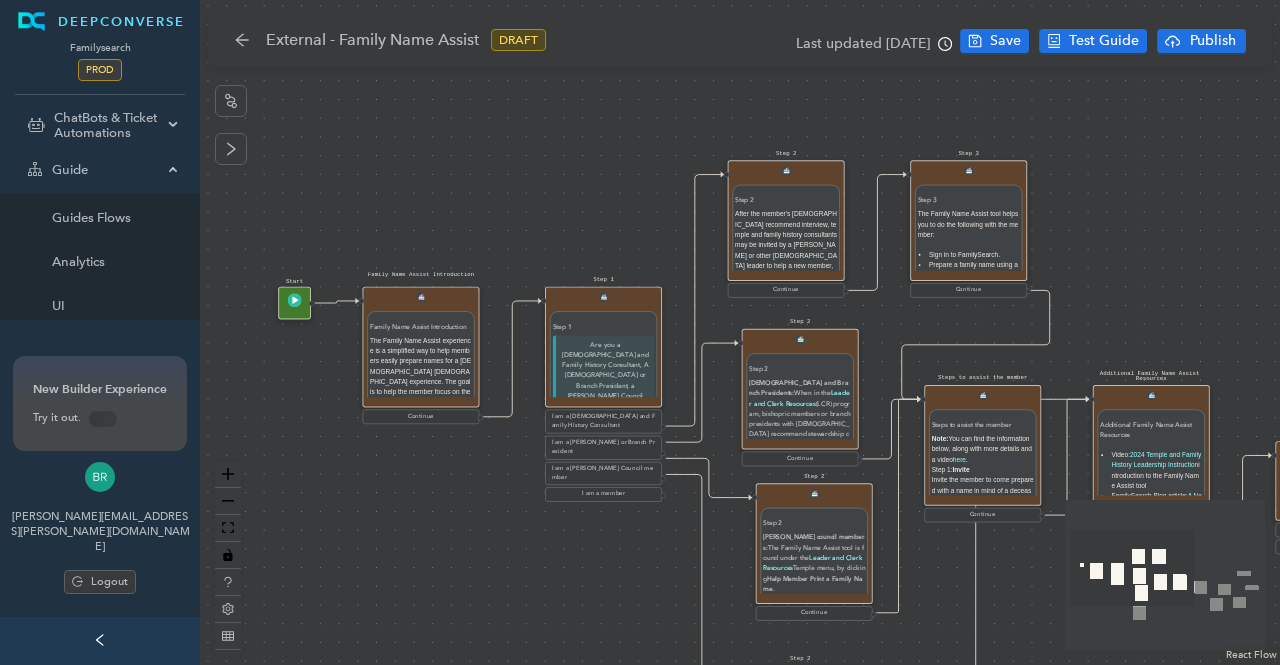 click on "Family Name Assist Introduction Family Name Assist Introduction The Family Name Assist experience is a simplified way to help members easily prepare names for a temple baptistry experience. The goal is to help the member focus on the Spirit and have a wonderful first experience in the temple. Where possible, please attend the temple with the member. Note:  Temple and family history consultants may be invited by a bishop or other priesthood leader to help a new member, youth, or nonendowed member to prepare names using Family Name Assist. Family Name Assist is  NOT: An opportunity to add multiple generations of the member's family to the Family Tree. The time to research and add sources to people in the Family Tree. The time to learn about all the features of the FamilySearch website. The time to have a discovery experience. All of the preceding experiences are great things to do but should be part of a different experience and approached according to the member's needs." at bounding box center (420, 347) 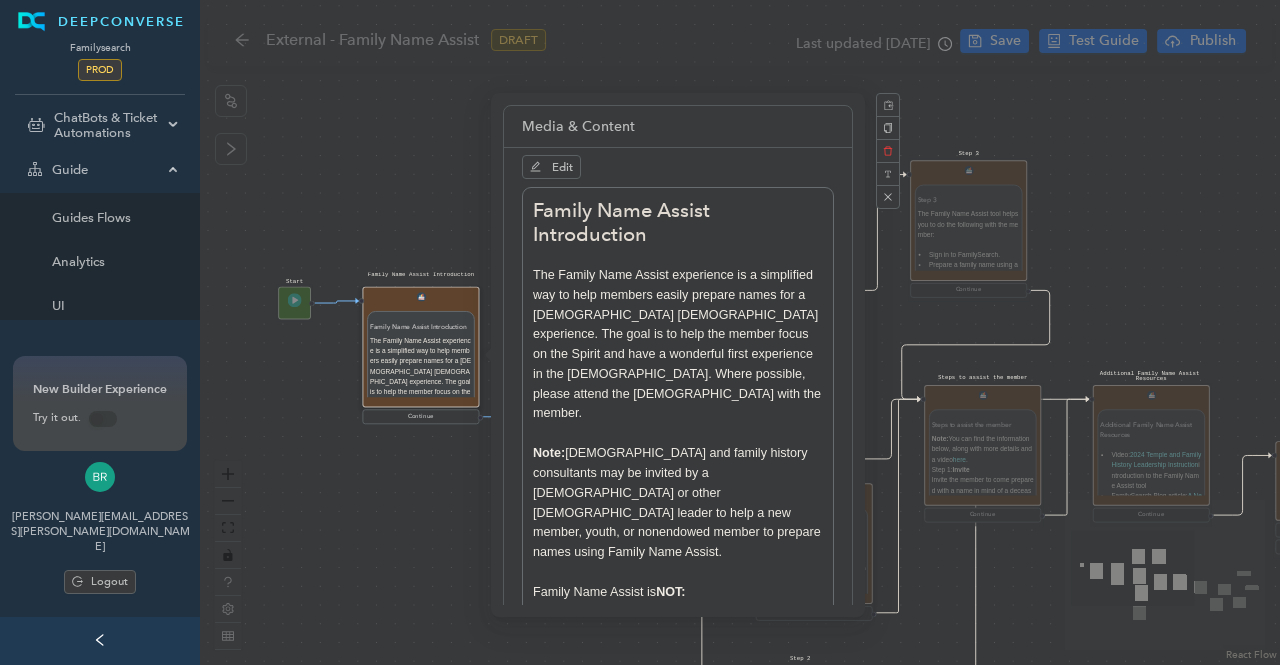 click on "Solved Please send the following message to the Patron: Were you able to resolve the customer's questions? Were you able to resolve the customer's questions? Yes No Escalate and send the following message to the patron: Escalate and send the following message to the patron: Continue Start Family Name Assist Introduction Family Name Assist Introduction The Family Name Assist experience is a simplified way to help members easily prepare names for a temple baptistry experience. The goal is to help the member focus on the Spirit and have a wonderful first experience in the temple. Where possible, please attend the temple with the member. Note:  Temple and family history consultants may be invited by a bishop or other priesthood leader to help a new member, youth, or nonendowed member to prepare names using Family Name Assist. Family Name Assist is  NOT: An opportunity to add multiple generations of the member's family to the Family Tree. The time to research and add sources to people in the Family Tree. Continue" at bounding box center [740, 332] 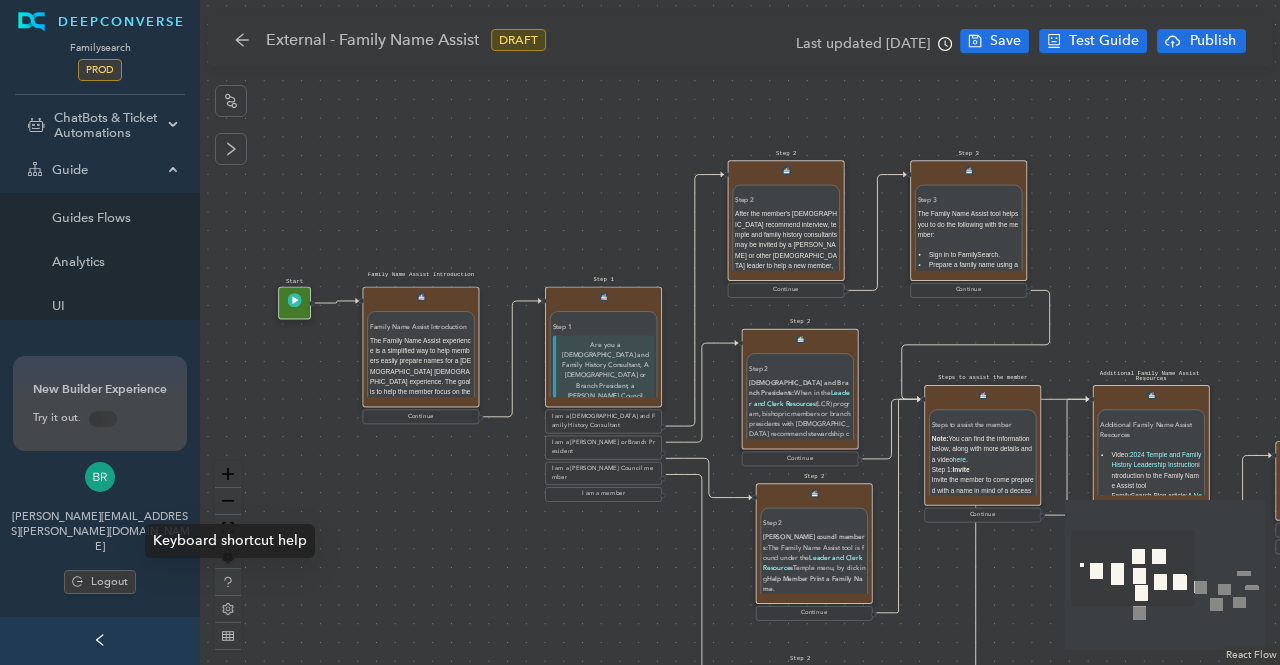click at bounding box center [228, 582] 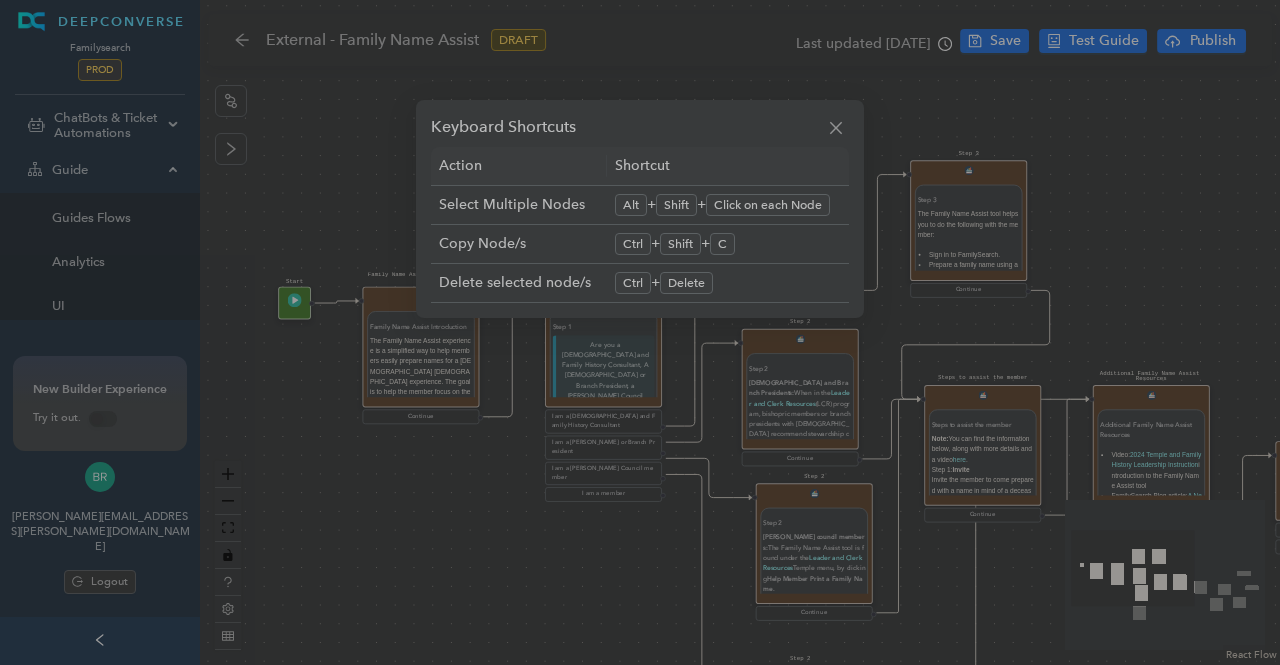 click on "Keyboard Shortcuts Action Shortcut Select Multiple Nodes Alt  +  Shift  +  Click on each Node Copy Node/s Ctrl  +  Shift  +  C Delete selected node/s Ctrl  +  Delete" at bounding box center [640, 332] 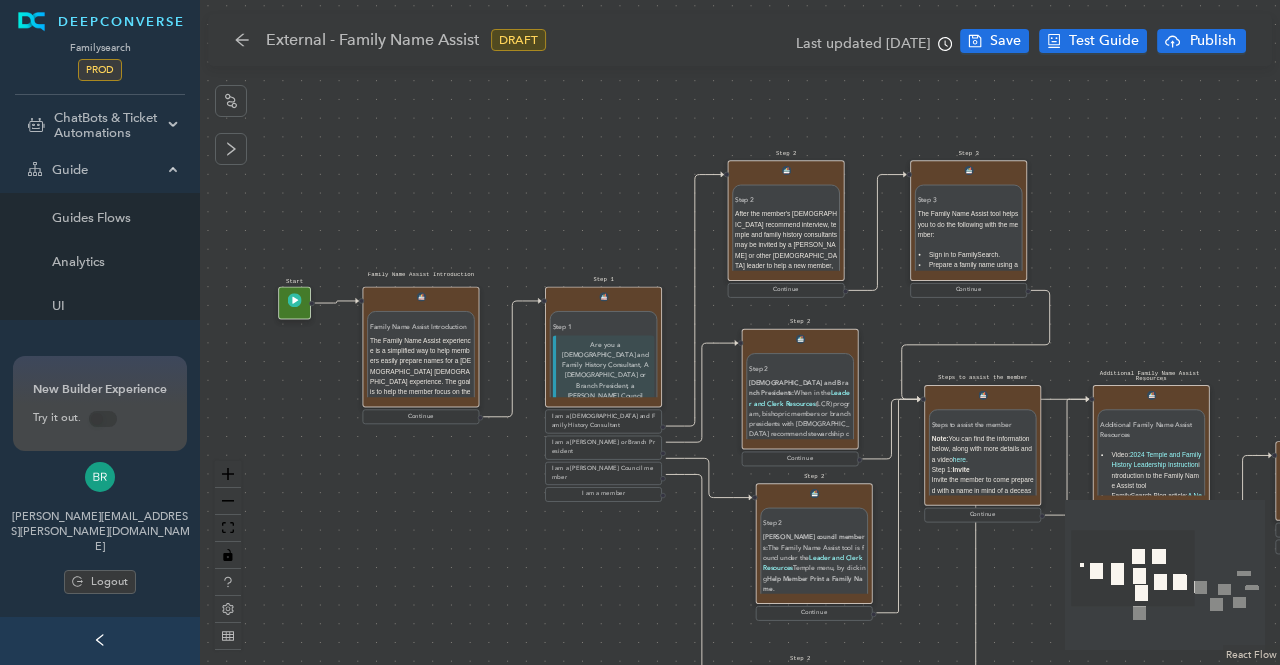 type 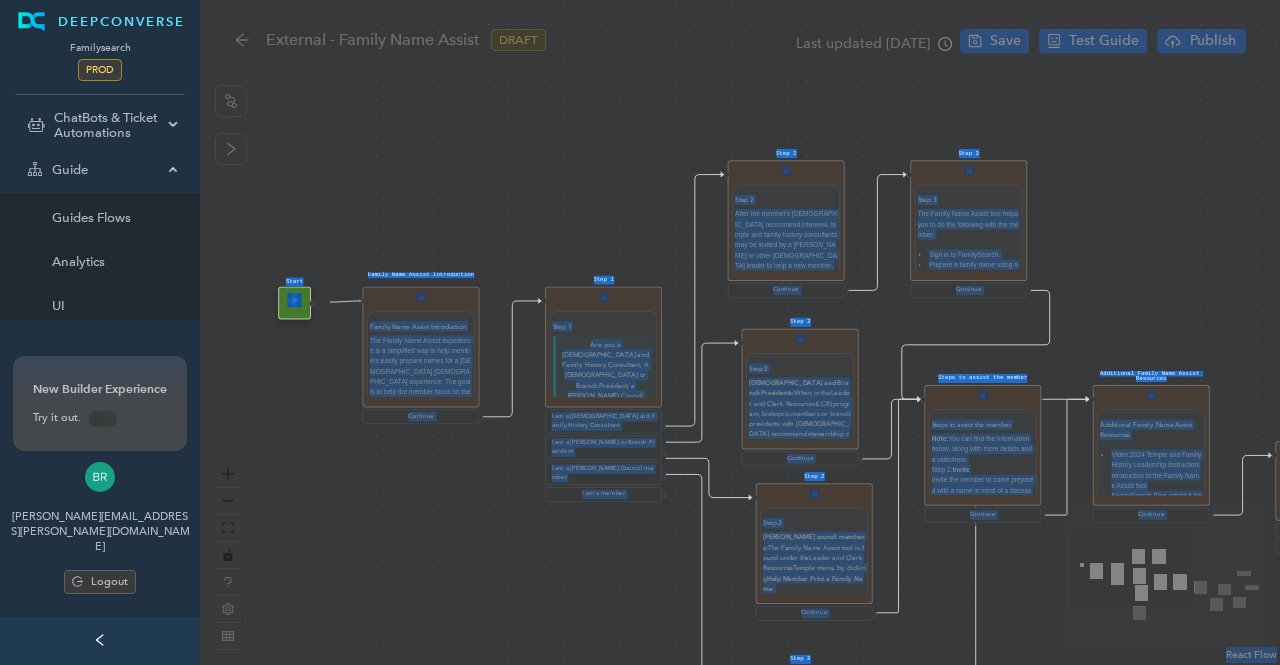 click 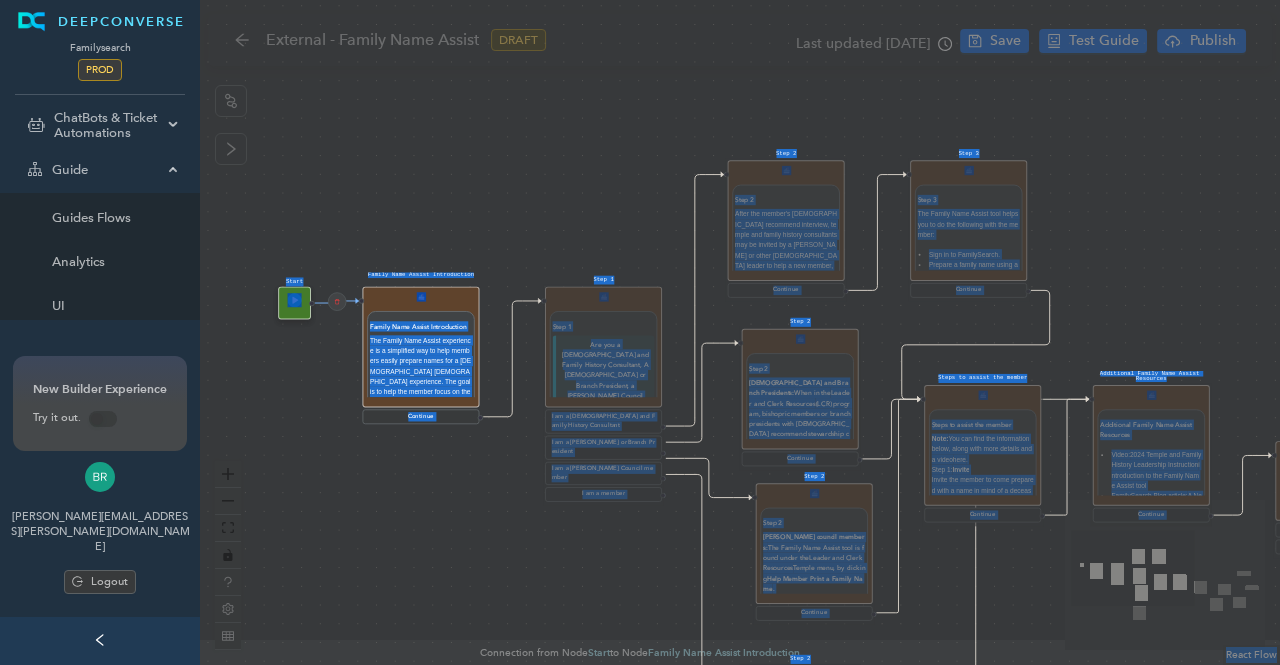 click on "Family Name Assist Introduction Family Name Assist Introduction The Family Name Assist experience is a simplified way to help members easily prepare names for a temple baptistry experience. The goal is to help the member focus on the Spirit and have a wonderful first experience in the temple. Where possible, please attend the temple with the member. Note:  Temple and family history consultants may be invited by a bishop or other priesthood leader to help a new member, youth, or nonendowed member to prepare names using Family Name Assist. Family Name Assist is  NOT: An opportunity to add multiple generations of the member's family to the Family Tree. The time to research and add sources to people in the Family Tree. The time to learn about all the features of the FamilySearch website. The time to have a discovery experience. All of the preceding experiences are great things to do but should be part of a different experience and approached according to the member's needs. Continue" at bounding box center (420, 356) 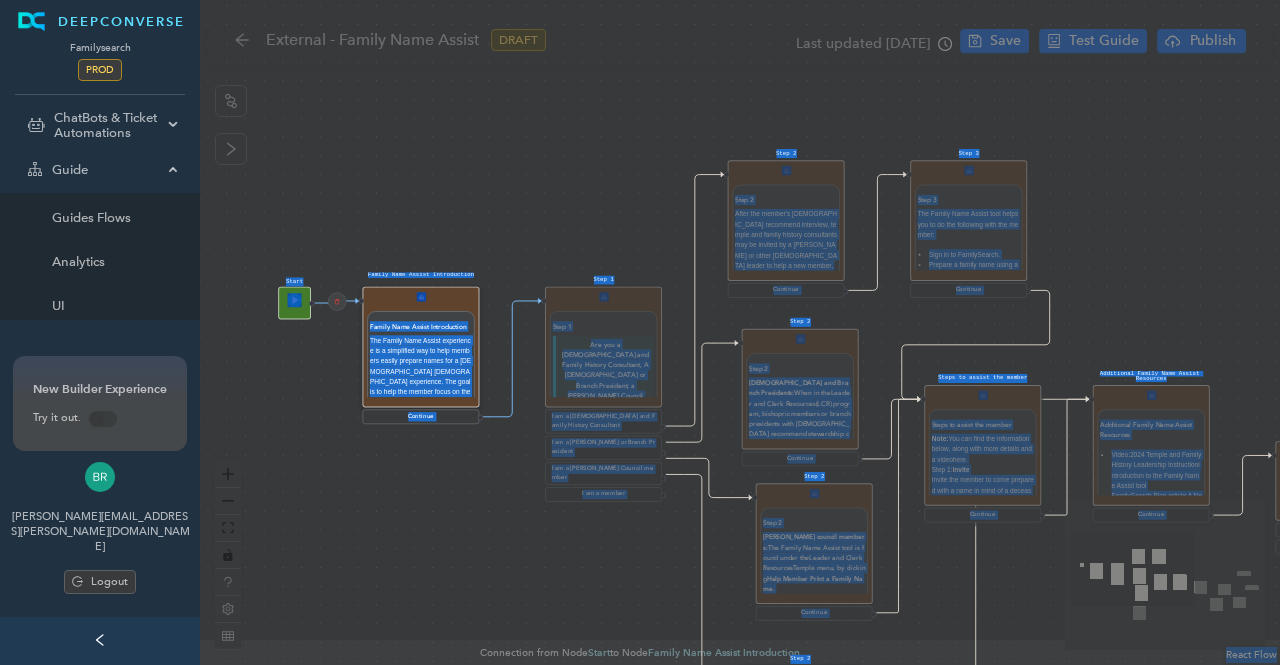 click 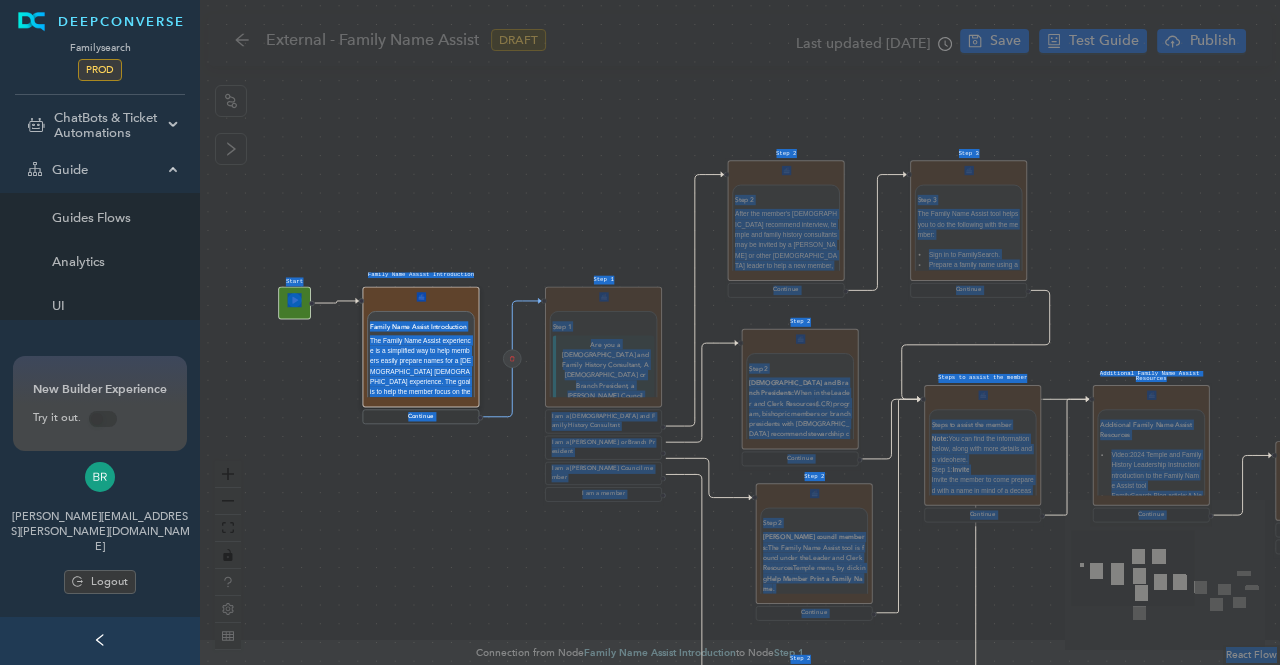 click on "Step 1 Step 1 Are you a Temple and Family History Consultant, A Bishop or Branch President, a Ward Council Member, or a member? I am a Temple and Family History Consultant I am a Bishop or Branch President I am a Ward Council member I am a member" at bounding box center (603, 395) 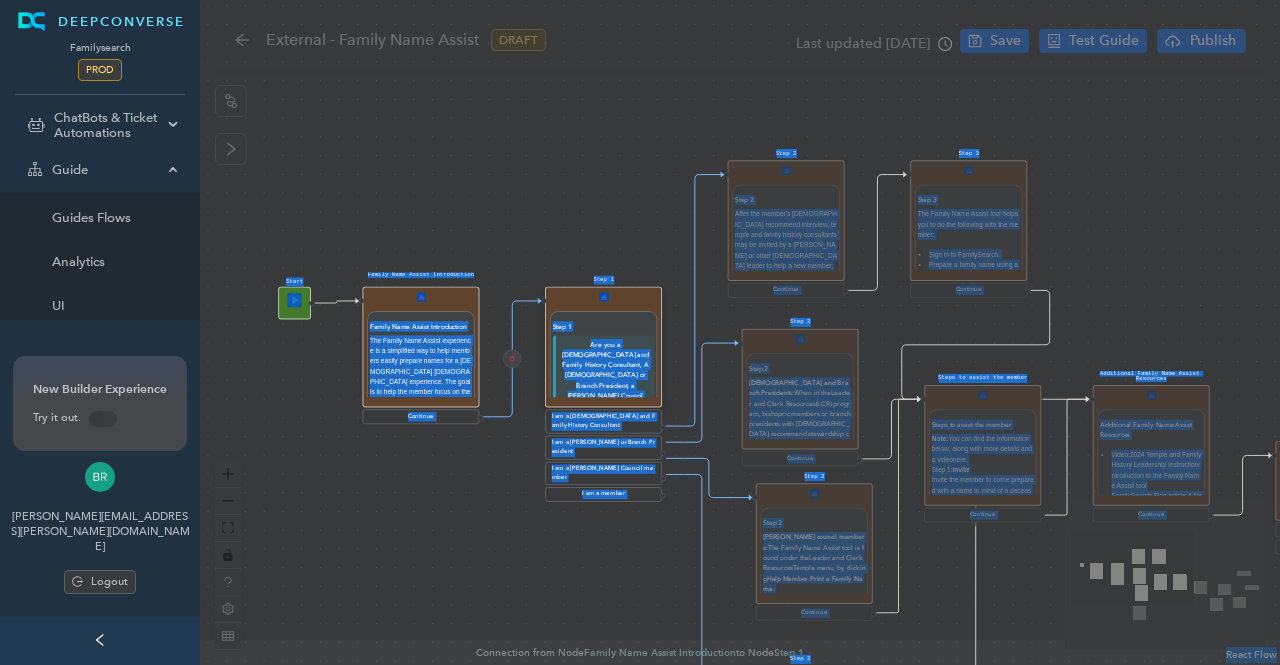 click 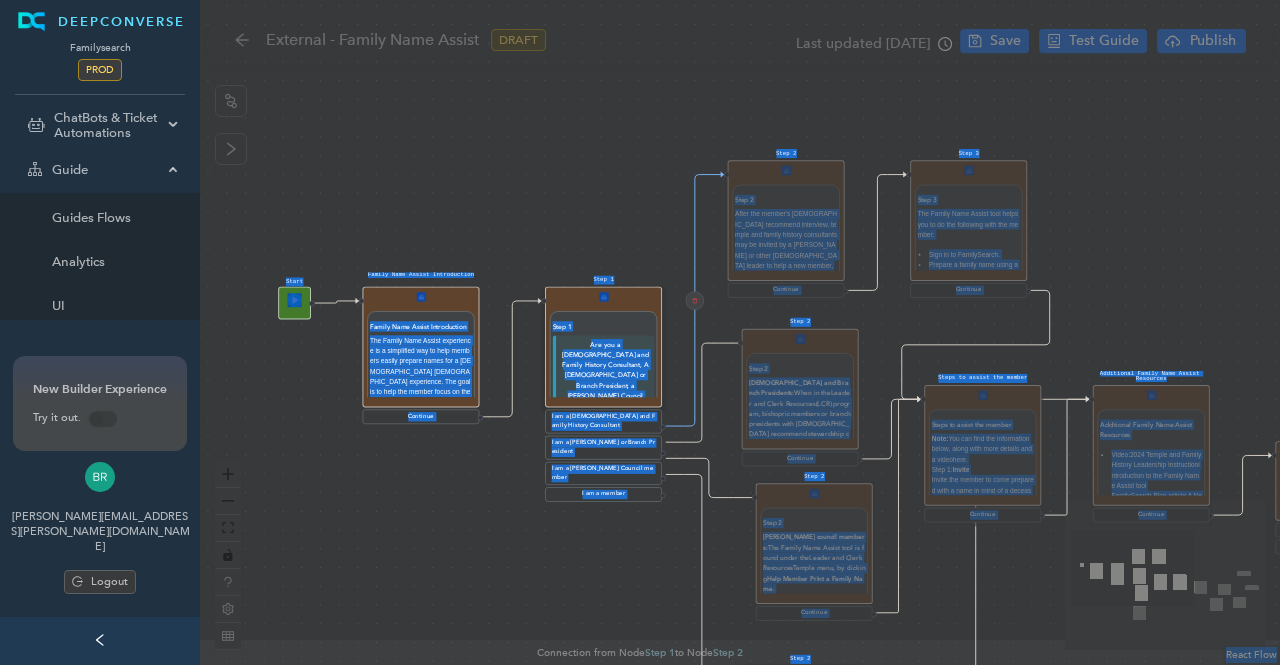 click on "Step 2 Step 2 After the member's temple recommend interview, temple and family history consultants may be invited by a bishop or other priesthood leader to help a new member, youth, or nonendowed member to prepare names using Family Name Assist. The person invited to help will receive a message with a link to assist the member. This link is also available  here . Continue" at bounding box center [786, 229] 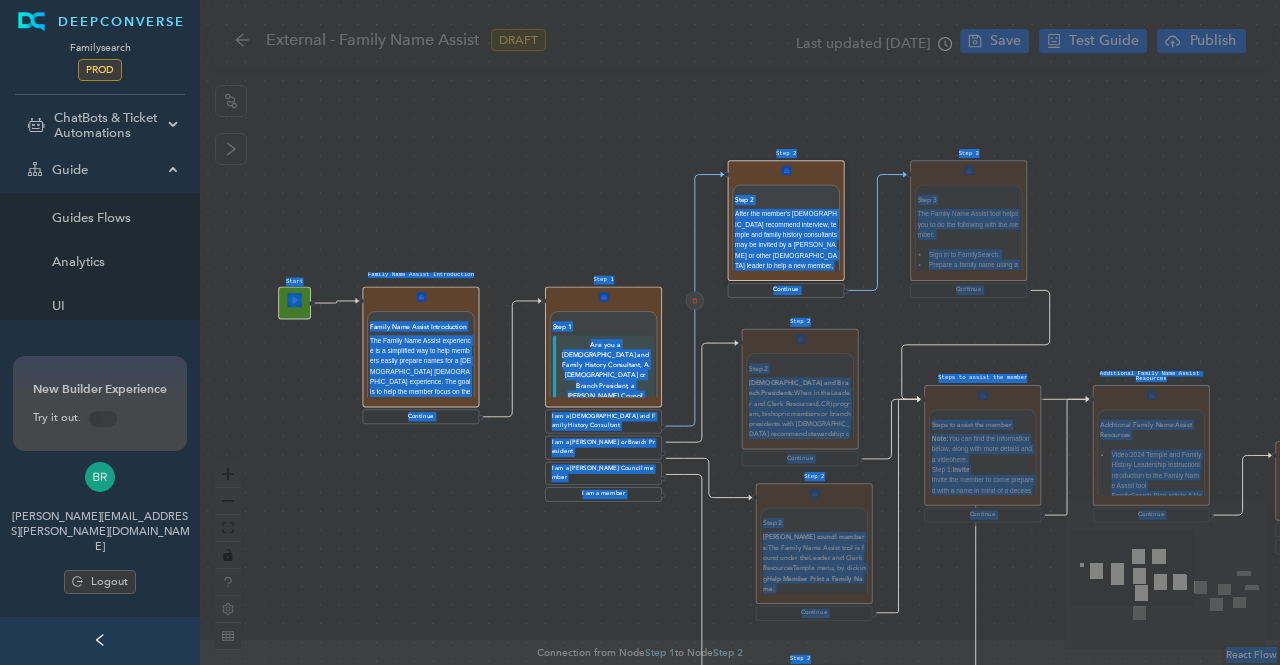 click on "Step 2 Step 2 Bishops and Branch Presidents:  When in the  Leader and Clerk Resources  (LCR) program, bishopric members or branch presidents with temple recommend stewardship can find the Family Name Assist tool under the Membership menu and Temple Recommends menu as part of the proxy baptism recommend process. Continue" at bounding box center [800, 398] 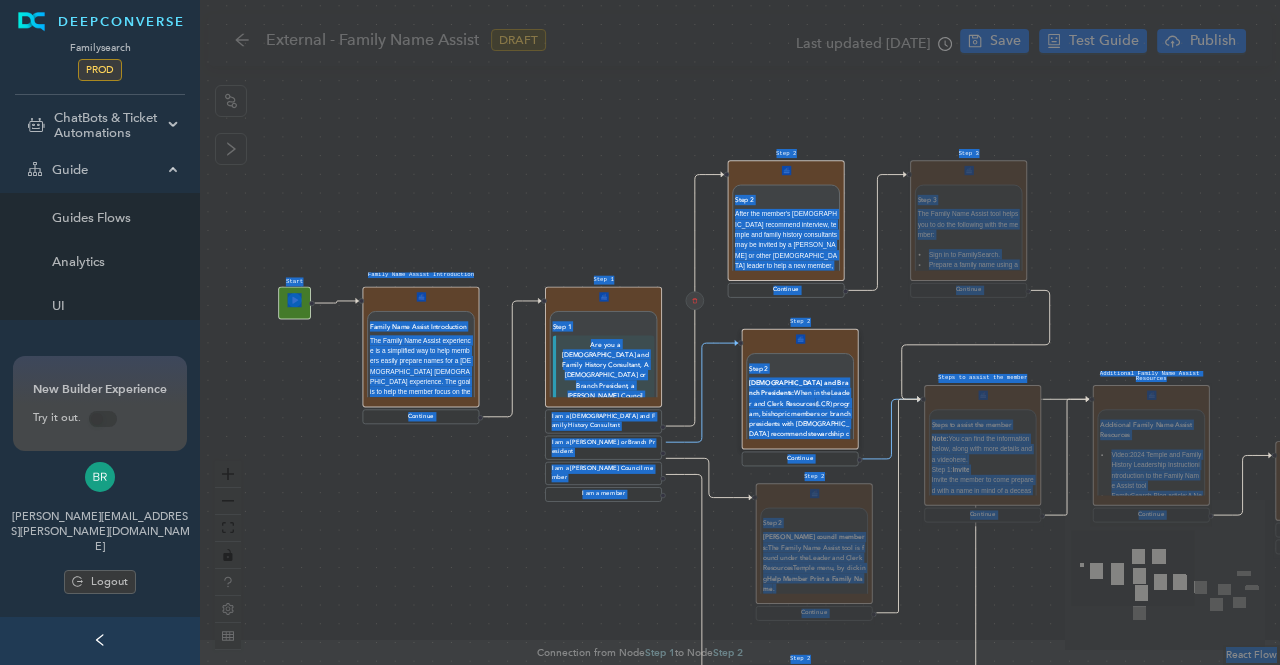 click 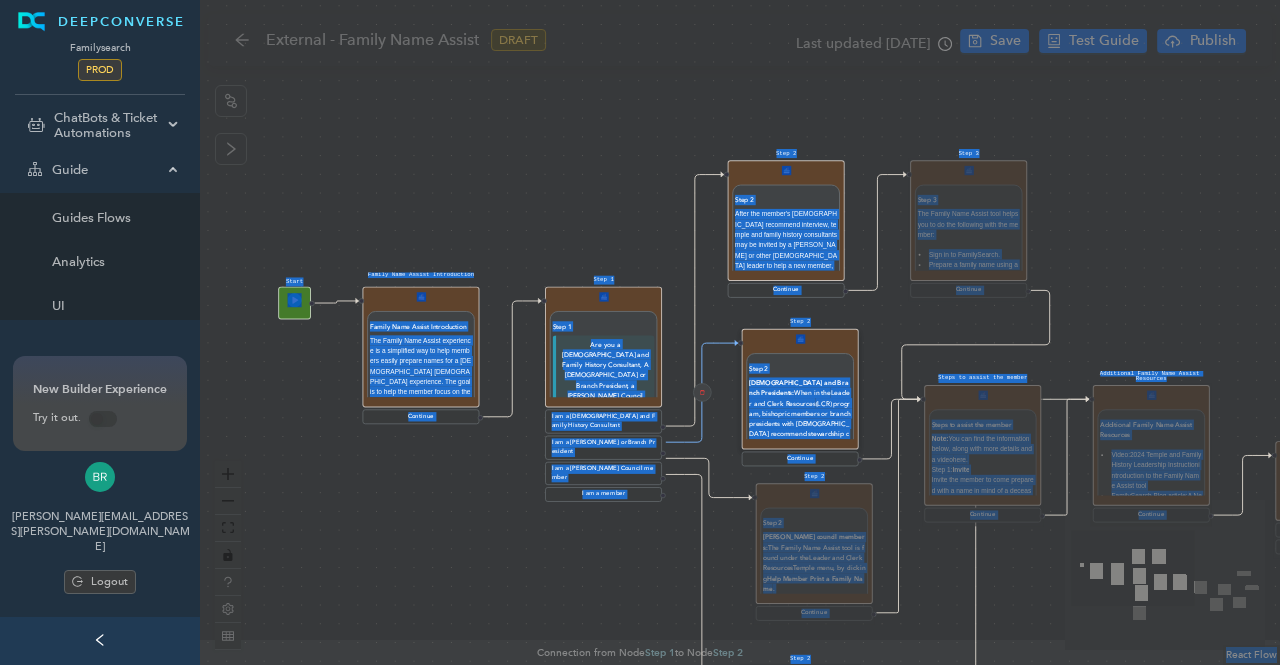 click 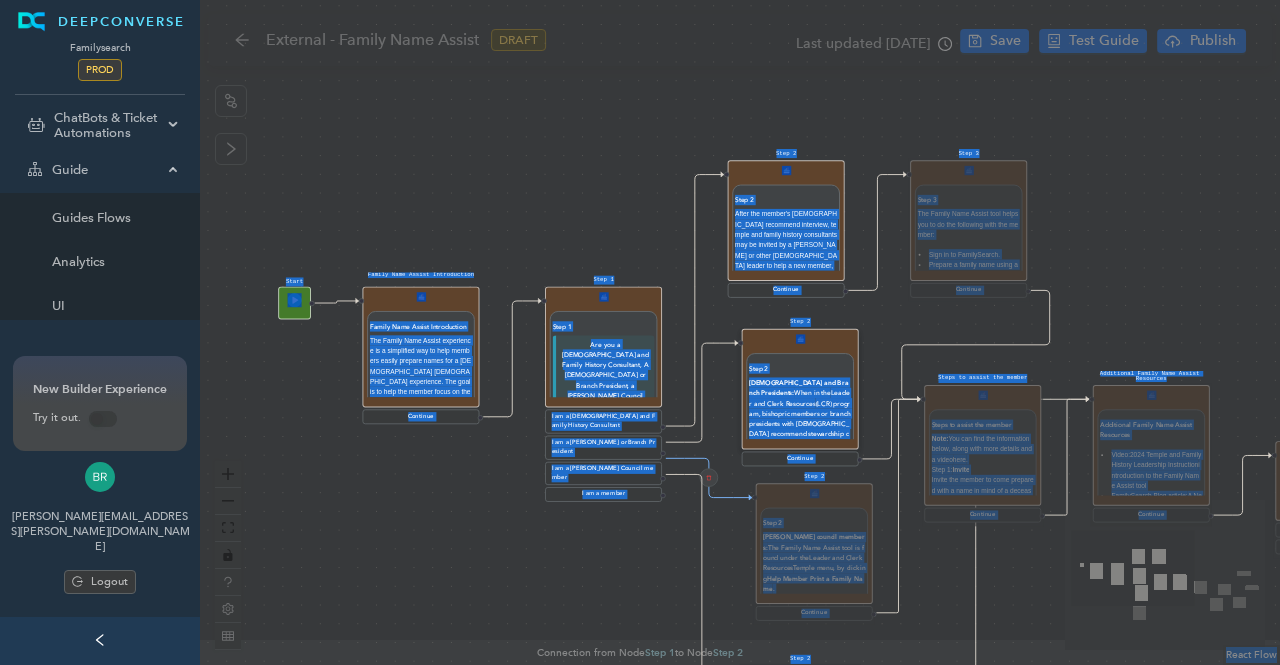 click 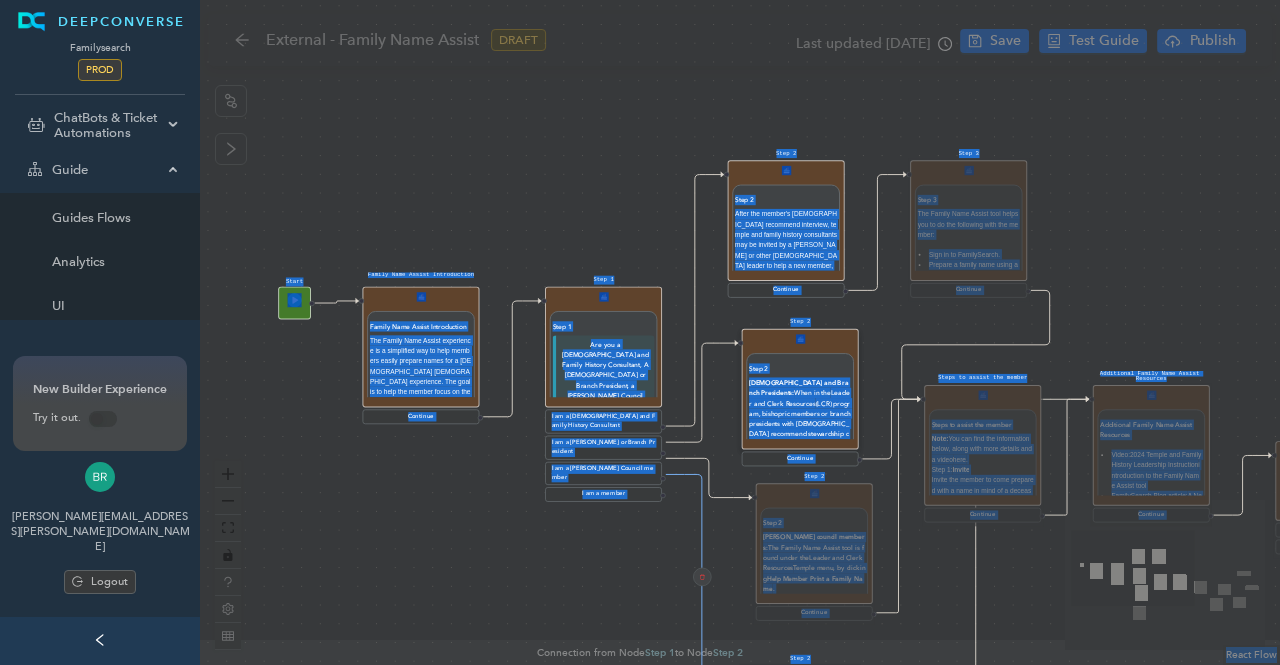 click on "Step 2 Step 2 Ward council members:  The Family Name Assist tool is found under the  Leader and Clerk Resources  Temple menu, by clicking  Help Member Print a Family Name . Continue" at bounding box center (814, 552) 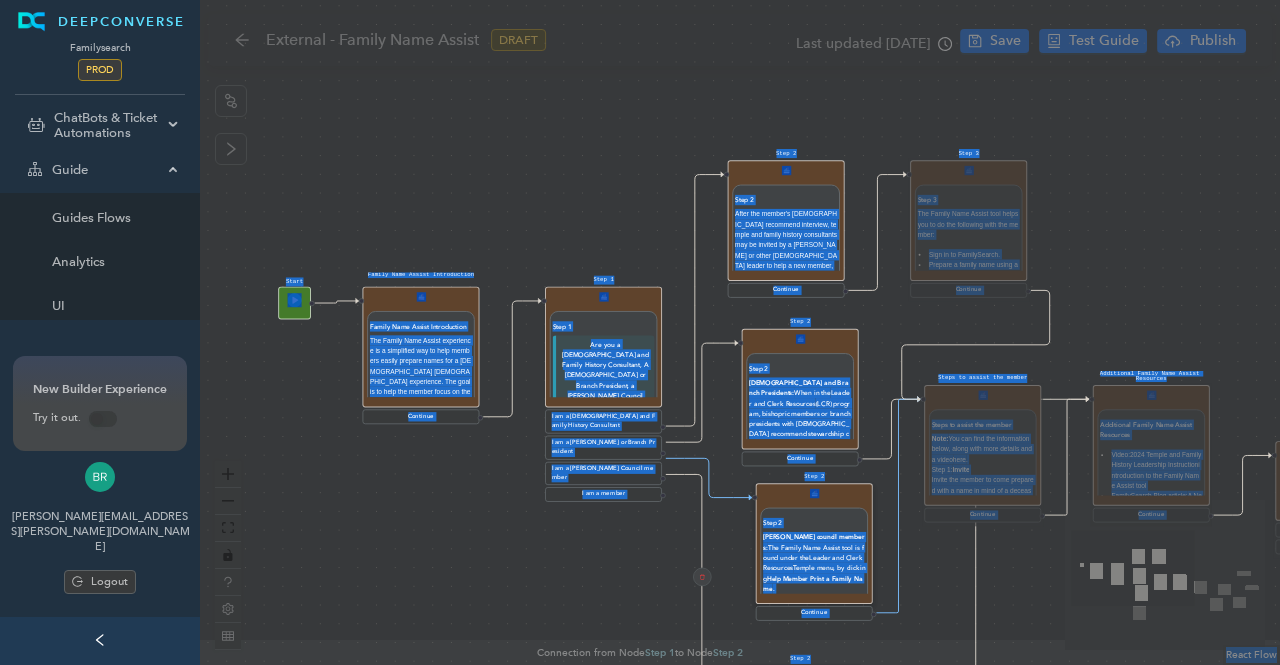 click 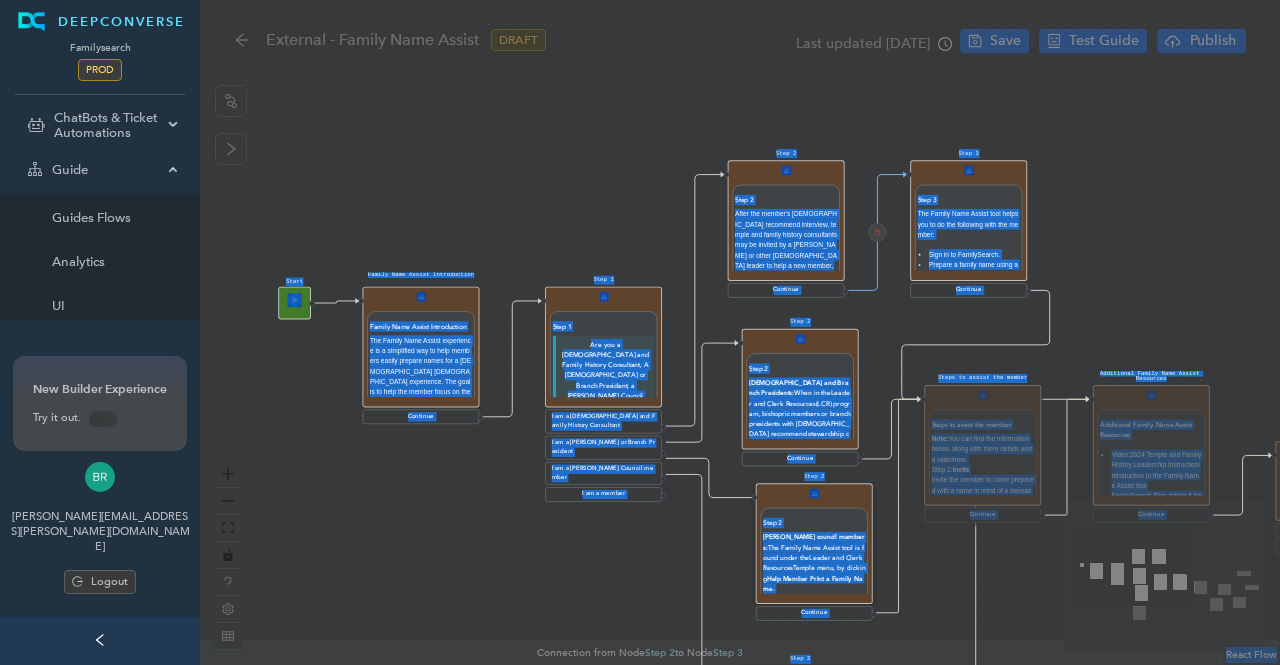 click on "Step 3 Step 3 The Family Name Assist tool helps you to do the following with the member: Sign in to FamilySearch. Prepare a family name using a simplified family name card preparation experience. When family names are not available, other names are found through Ordinances Ready. The name is automatically reserved, with options to print the card. Assist the member with temporal and spiritual baptistry preparation. Schedule a temple appointment. Continue" at bounding box center [968, 229] 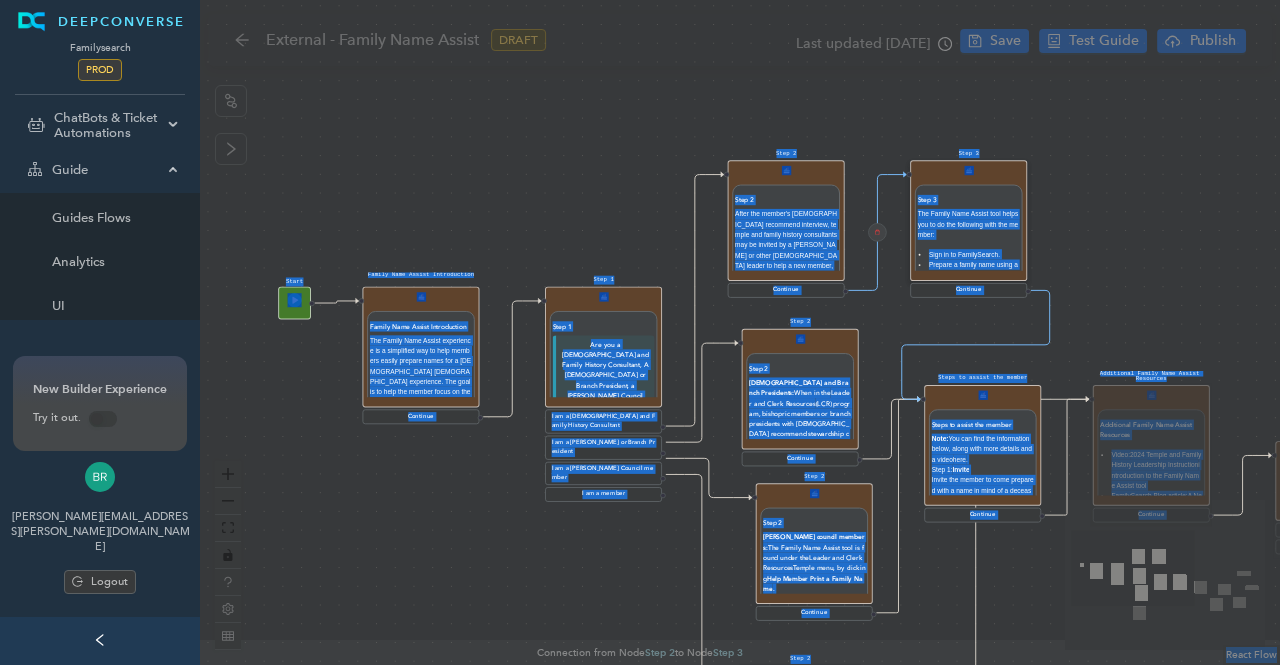 click on "Steps to assist the member Steps to assist the member Note:  You can find the information below, along with more details and a video  here . Step 1:  Invite Invite the member to come prepared with a name in mind of a deceased family member to serve in the temple. Alternatively, FamilySearch can help them find a name. Step 2:  Enter and Print Easily and quickly enter the name into Family Name Assist or have FamilySearch find the names for you. Then print the card. Step 3:  Enable Help members attend the temple and access their FamilySearch account so they can continue to prepare names. Continue" at bounding box center (982, 454) 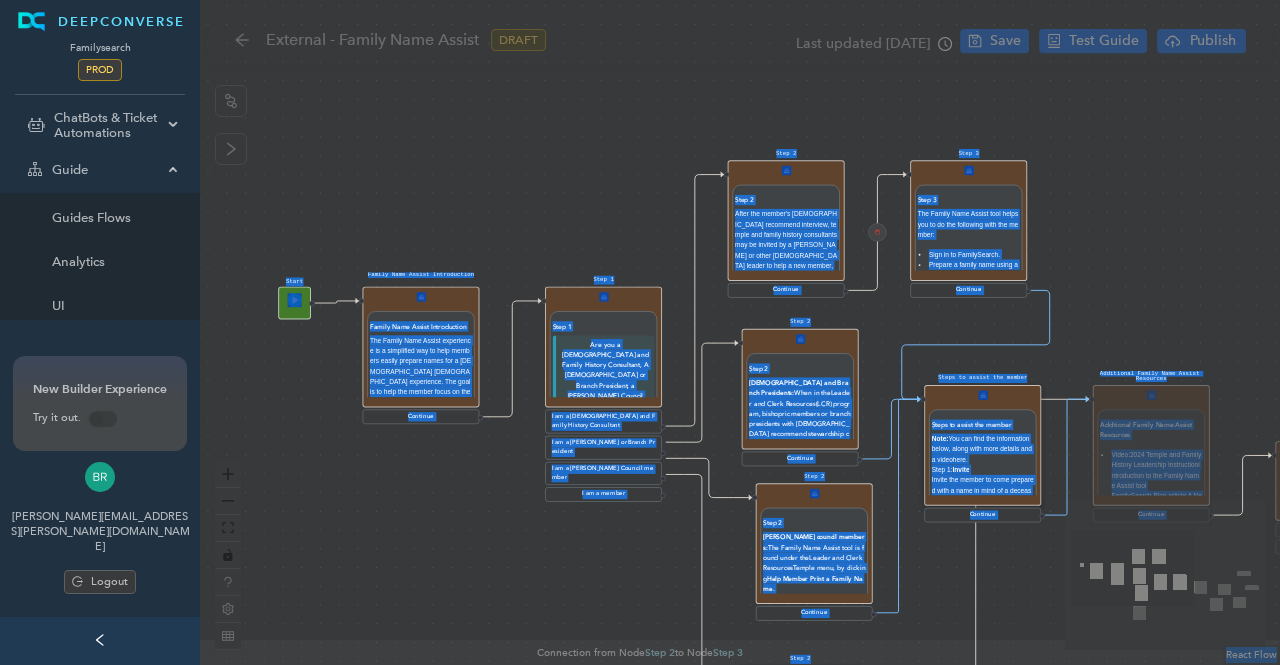 click on "Additional Family Name Assist Resources Additional Family Name Assist Resources Video:  2024 Temple and Family History Leadership Instruction  introduction to the Family Name Assist tool FamilySearch Blog article:  A New Tool Assists with Preparing Family Names for Temple Baptisms Church Newsroom article:  2024 Temple and Family History Efforts to Help Those New to Temple Attendance Church News article:  Family Name Assist feature now available—with no family history research needed Help and Learning article:  How do I use Family Name Assist? Continue" at bounding box center (1151, 454) 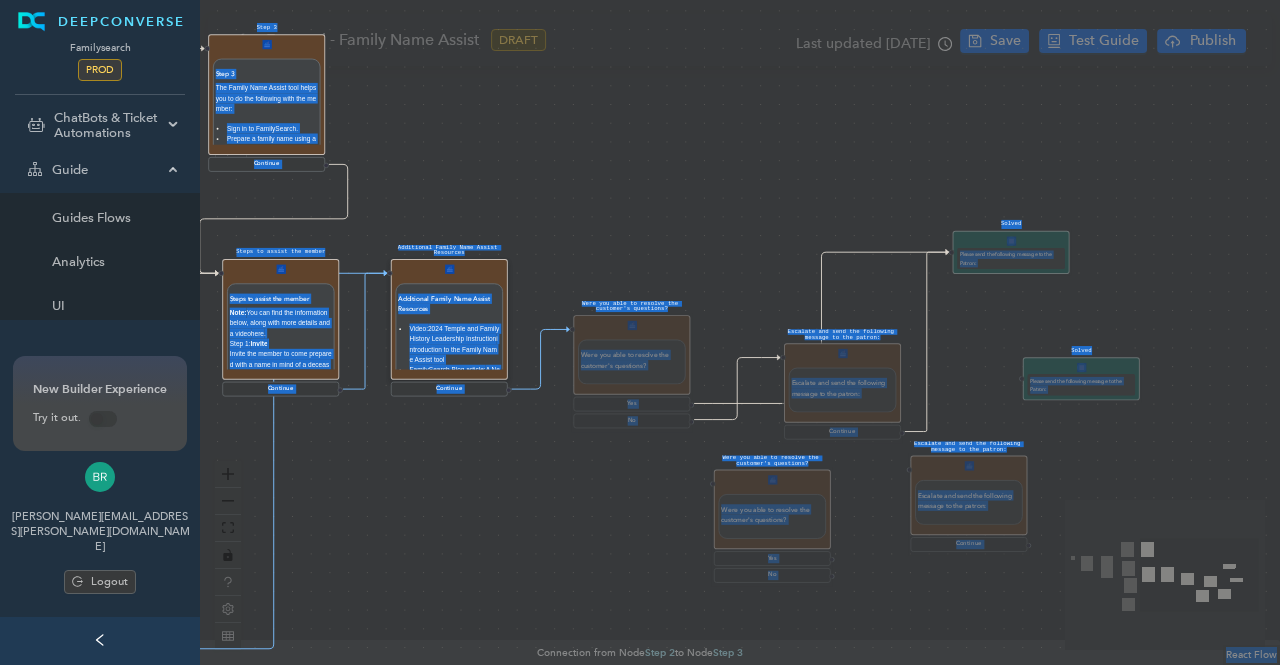 drag, startPoint x: 1136, startPoint y: 303, endPoint x: 434, endPoint y: 177, distance: 713.2181 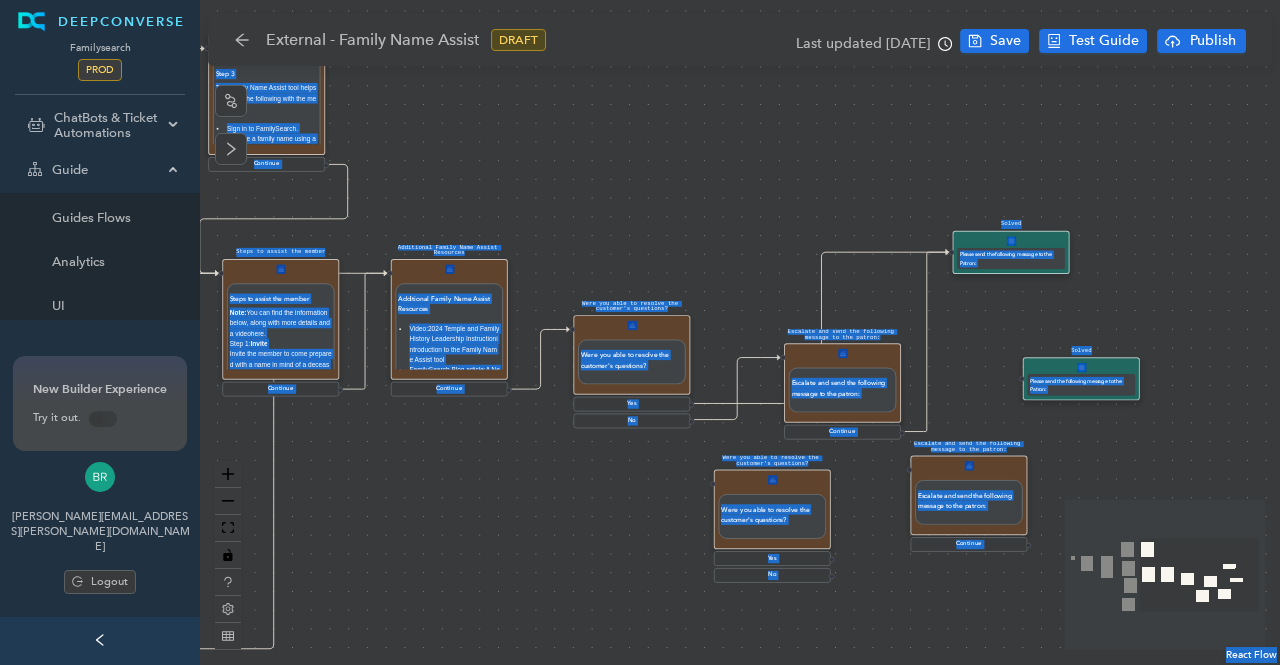 click on "Were you able to resolve the customer's questions? Were you able to resolve the customer's questions?" at bounding box center [631, 355] 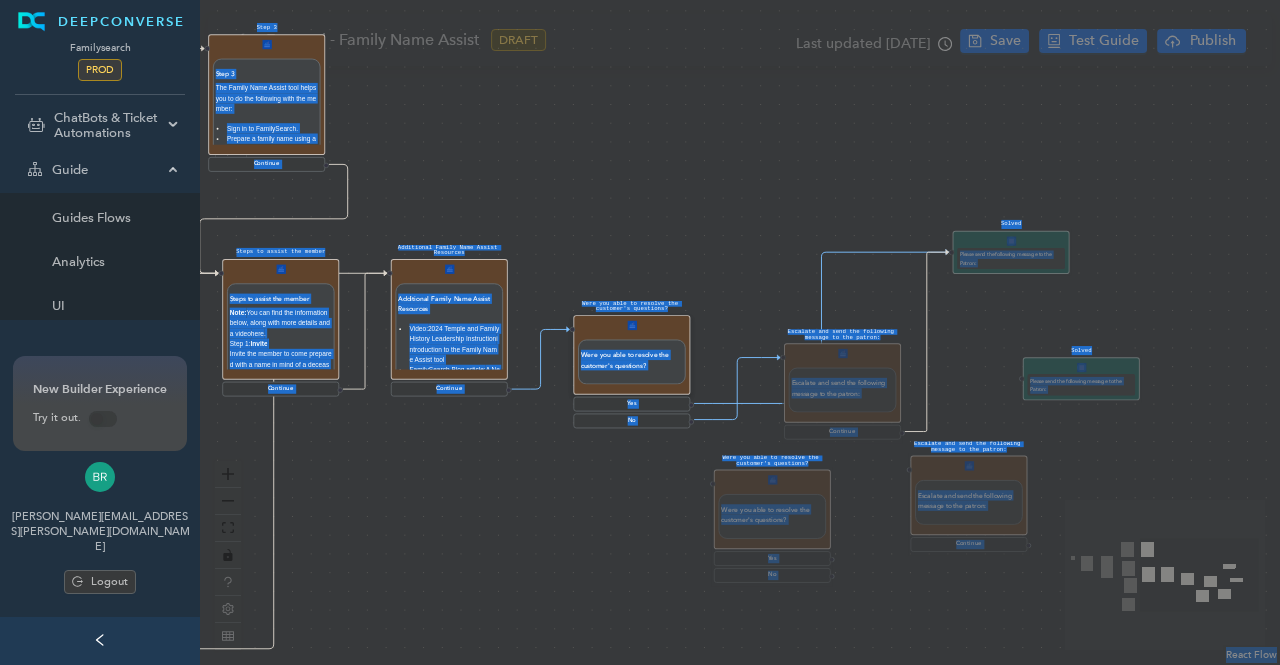click on "Escalate and send the following message to the patron: Escalate and send the following message to the patron: Continue" at bounding box center (842, 392) 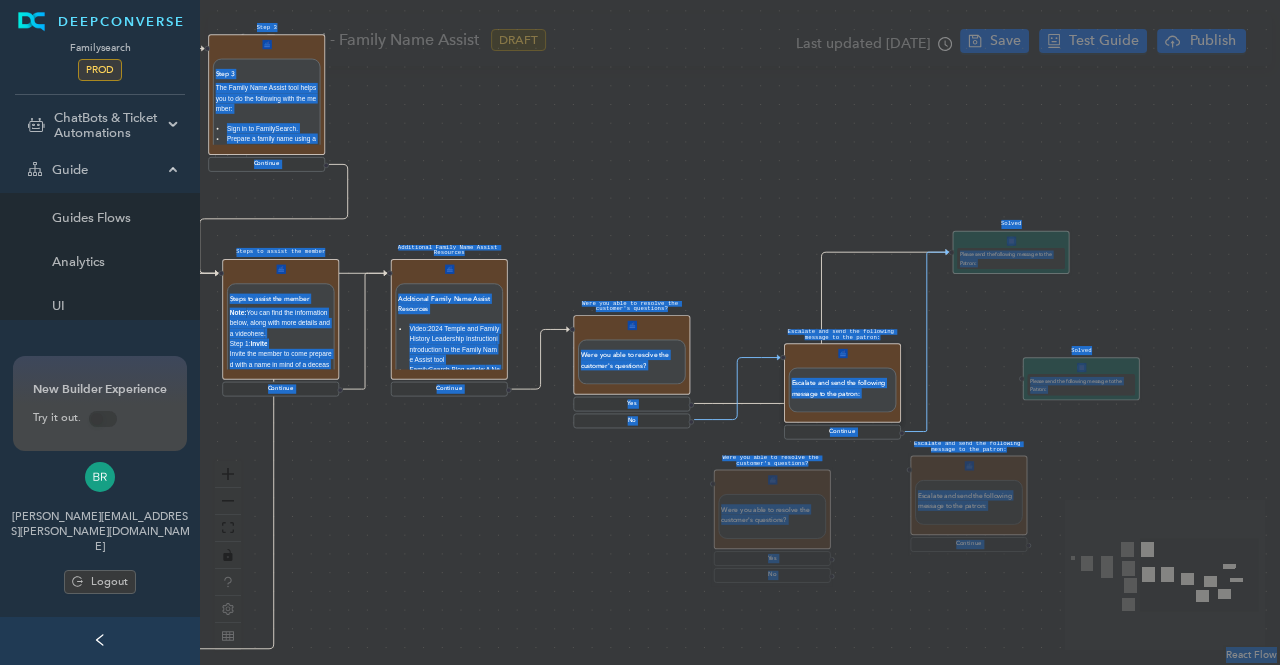 click on "Were you able to resolve the customer's questions? Were you able to resolve the customer's questions? Yes No" at bounding box center (772, 527) 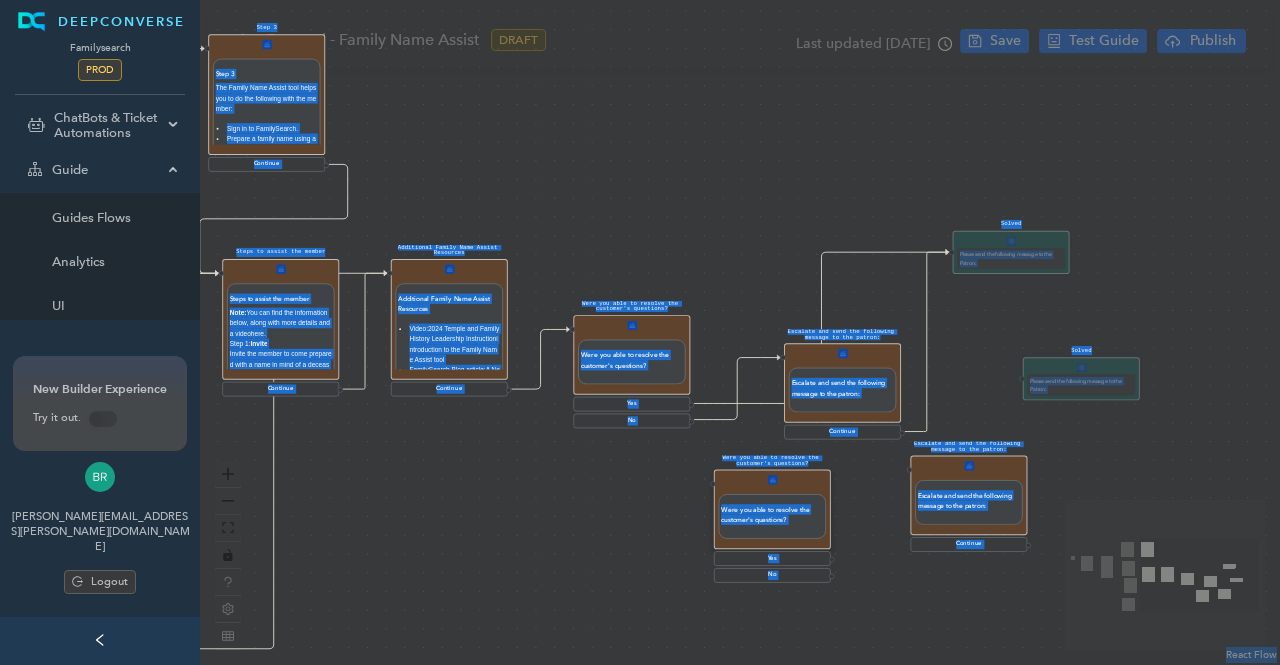 click on "Escalate and send the following message to the patron: Escalate and send the following message to the patron: Continue" at bounding box center (968, 505) 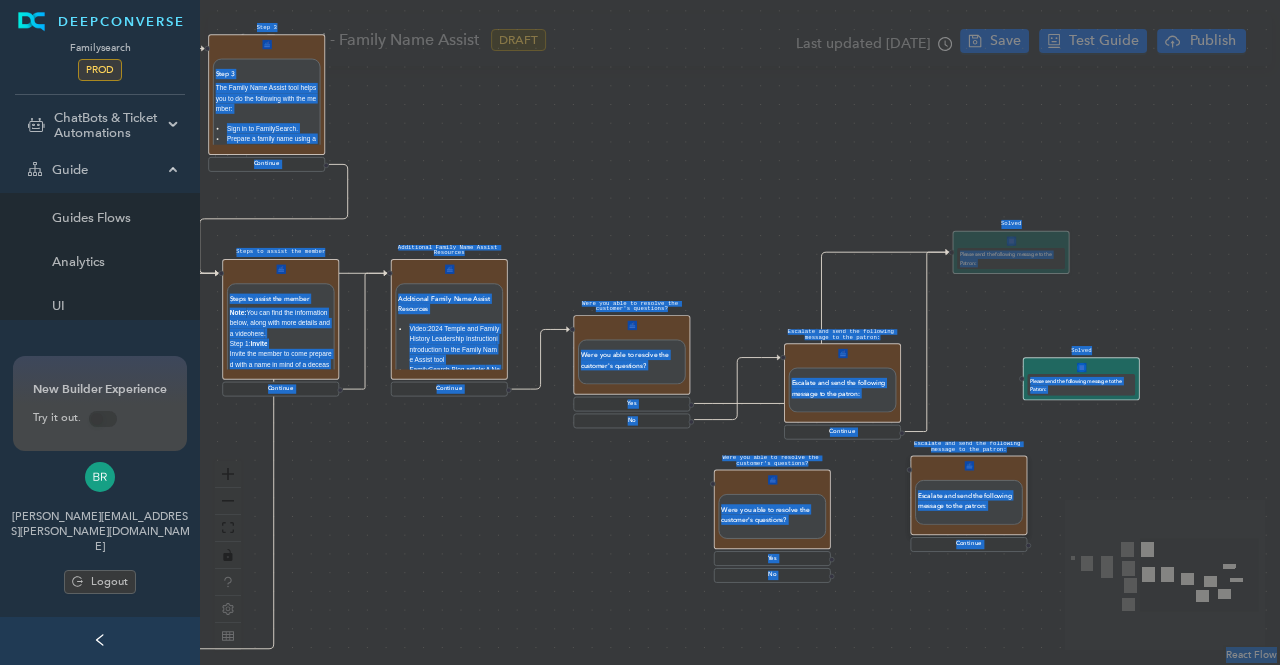 click on "Solved Please send the following message to the Patron:" at bounding box center [1081, 378] 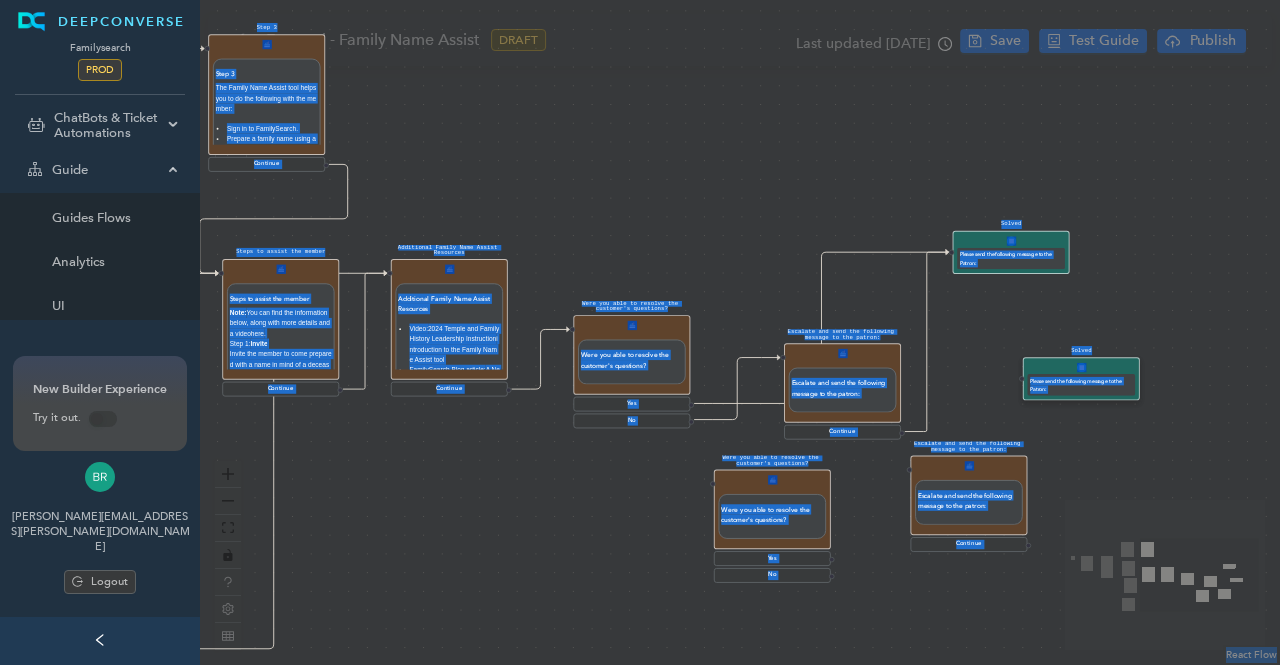 click on "Solved Please send the following message to the Patron:" at bounding box center (1011, 252) 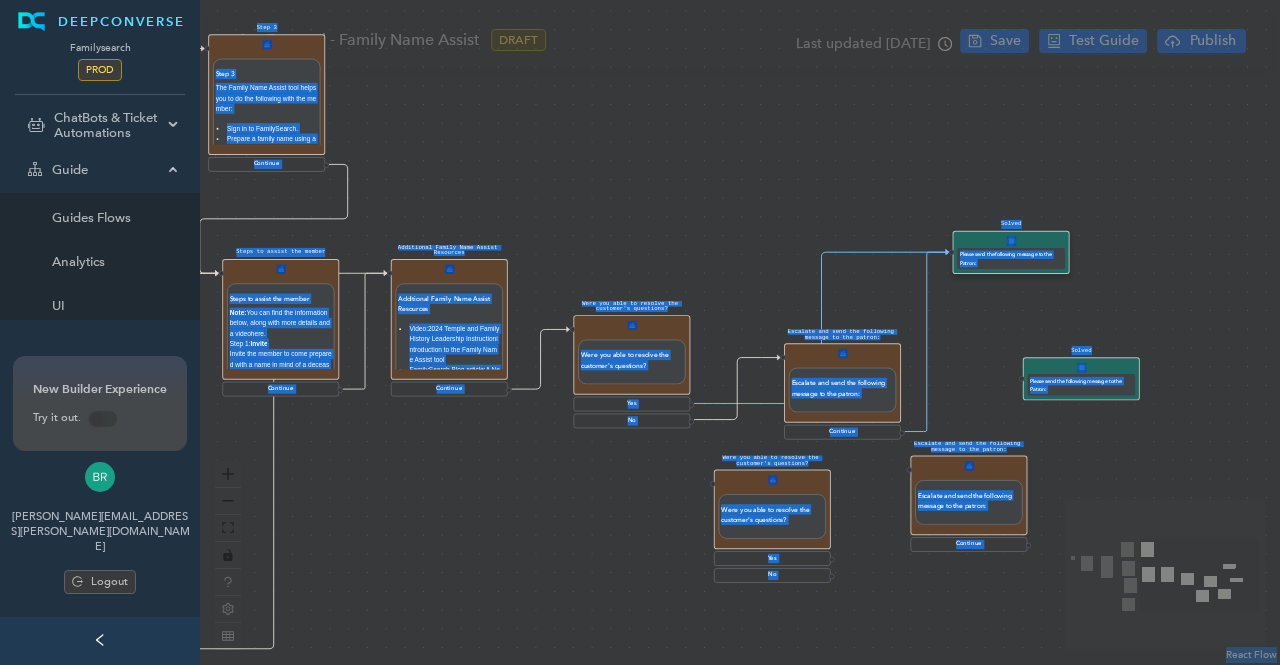 click 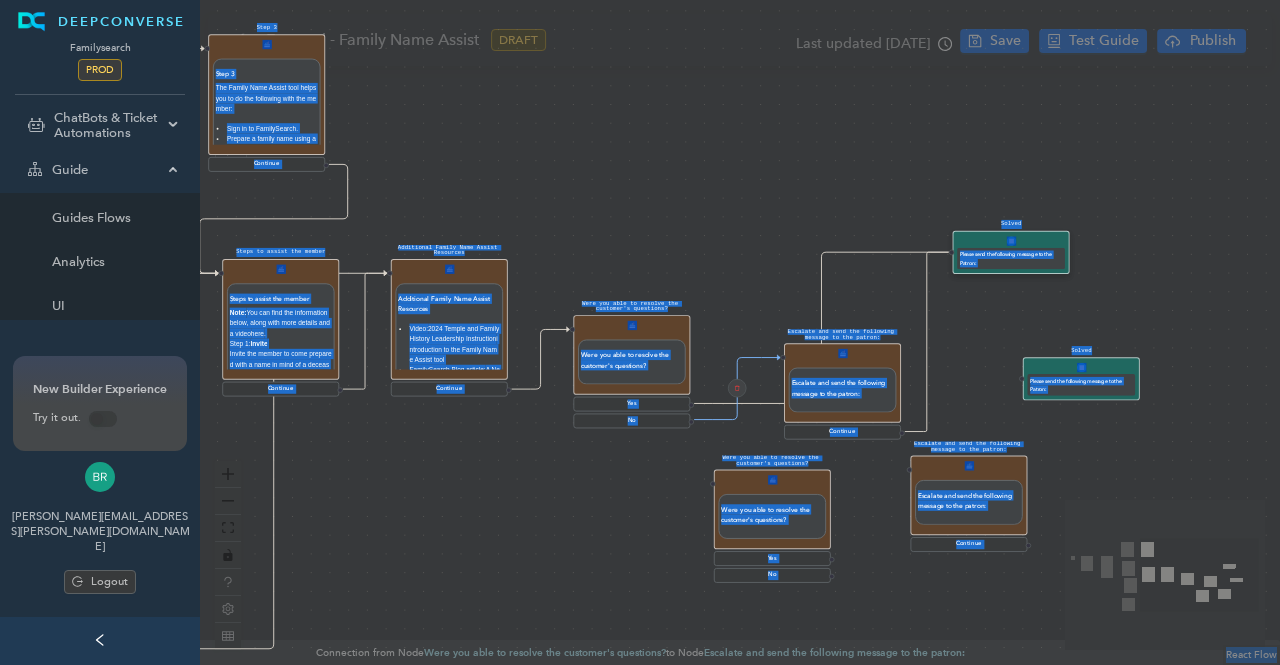 click 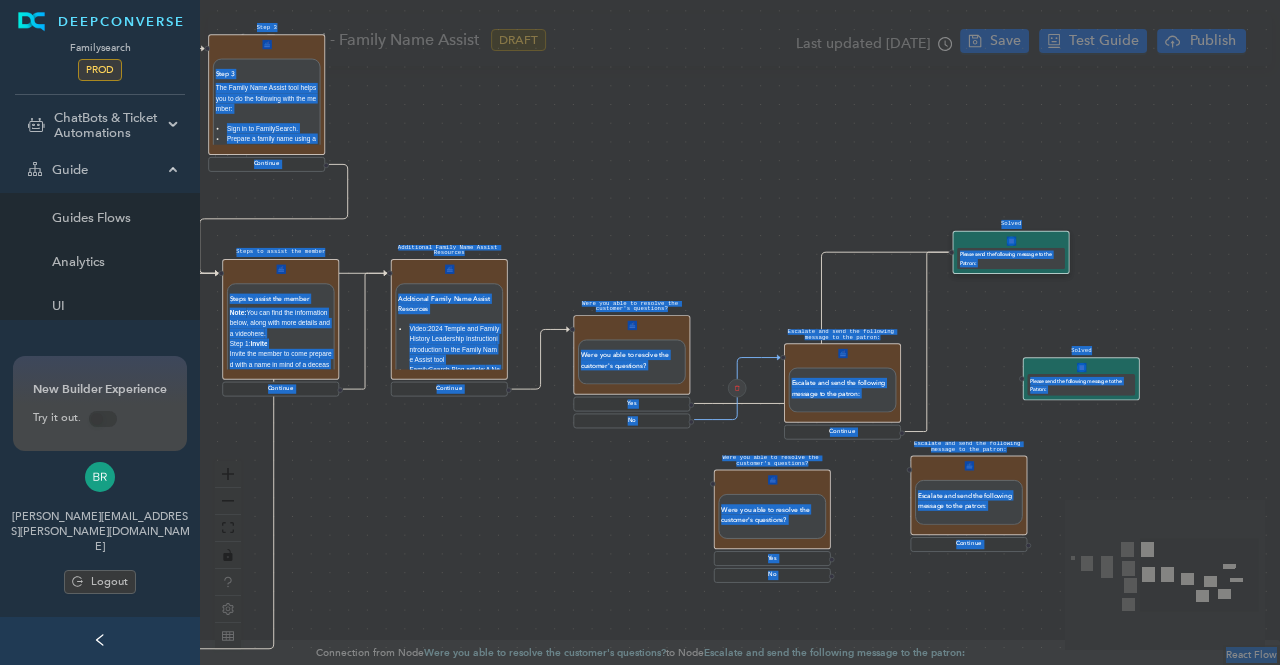 click 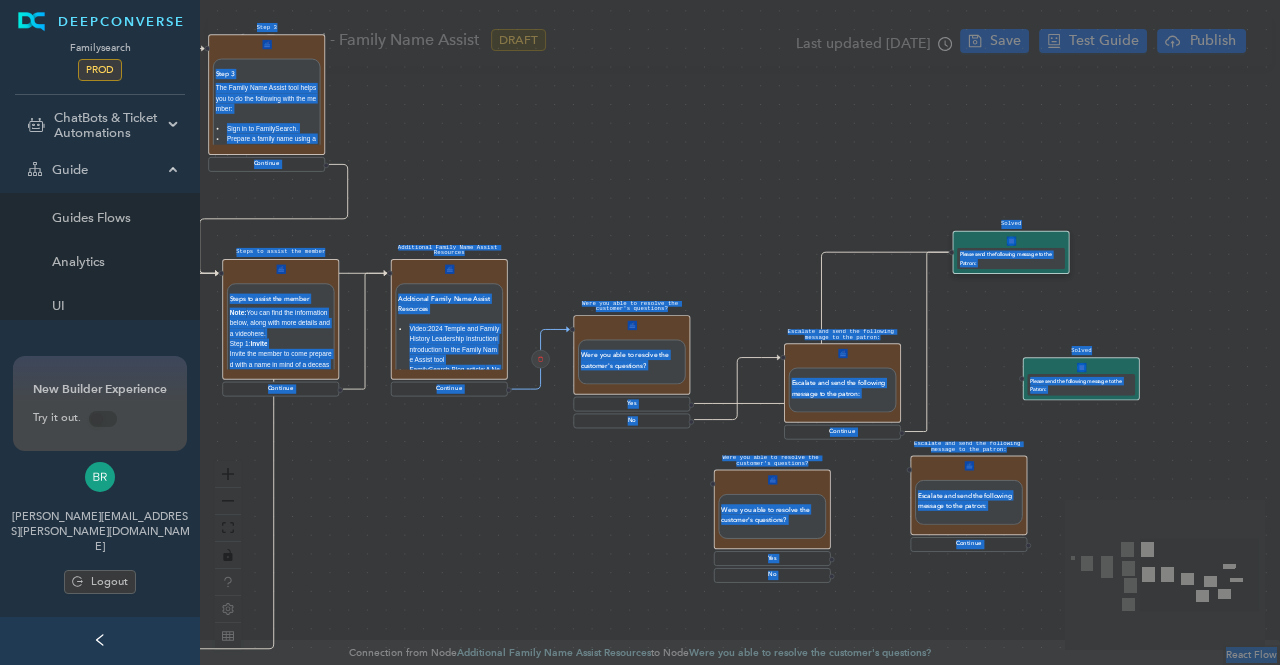 click on "Solved Please send the following message to the Patron: Were you able to resolve the customer's questions? Were you able to resolve the customer's questions? Yes No Escalate and send the following message to the patron: Escalate and send the following message to the patron: Continue Start Family Name Assist Introduction Family Name Assist Introduction The Family Name Assist experience is a simplified way to help members easily prepare names for a temple baptistry experience. The goal is to help the member focus on the Spirit and have a wonderful first experience in the temple. Where possible, please attend the temple with the member. Note:  Temple and family history consultants may be invited by a bishop or other priesthood leader to help a new member, youth, or nonendowed member to prepare names using Family Name Assist. Family Name Assist is  NOT: An opportunity to add multiple generations of the member's family to the Family Tree. The time to research and add sources to people in the Family Tree. Continue" at bounding box center (740, 332) 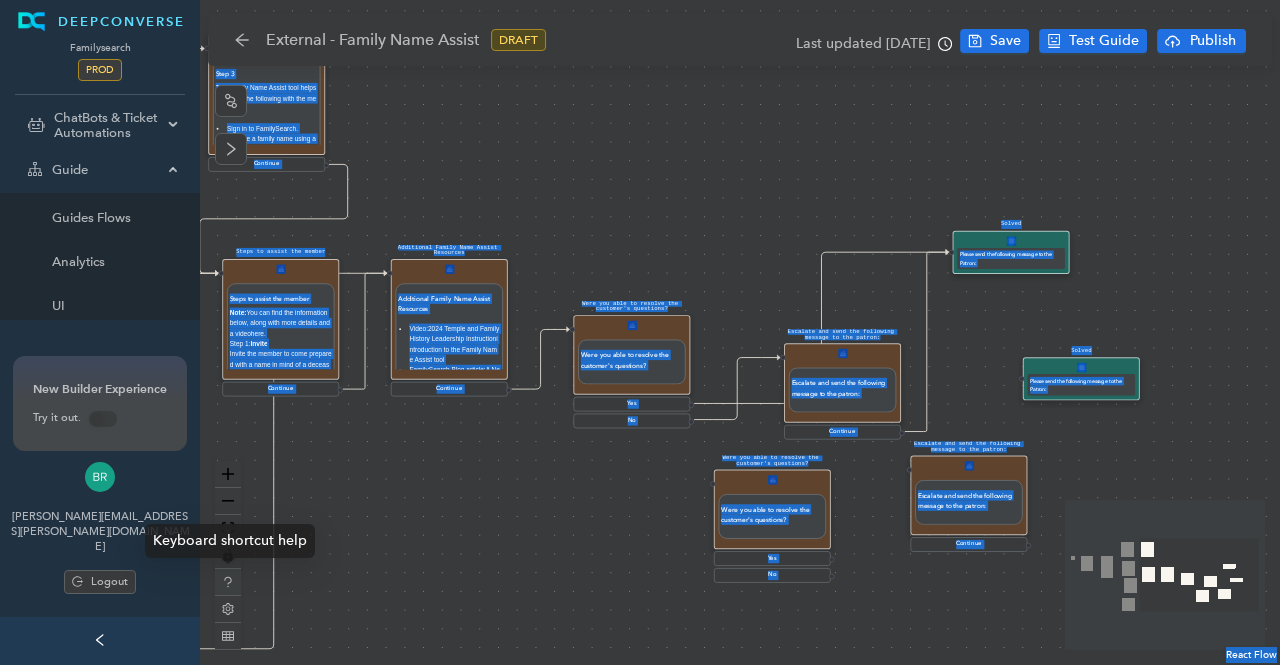 click 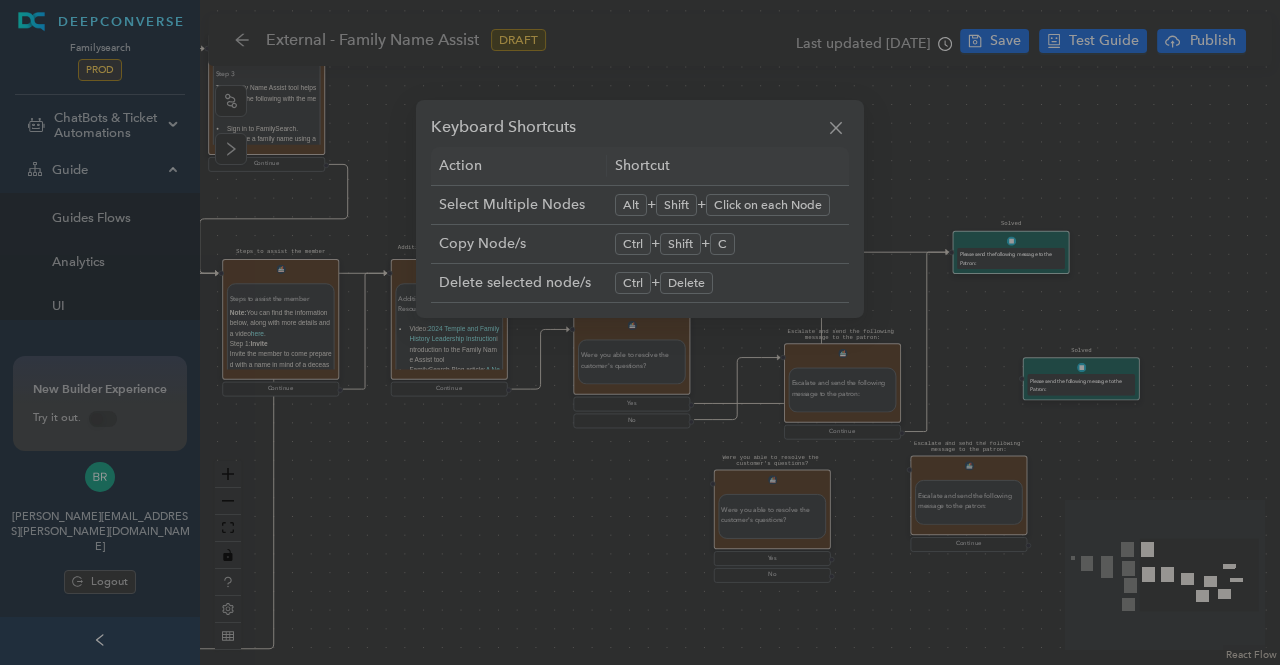 click on "Keyboard Shortcuts Action Shortcut Select Multiple Nodes Alt  +  Shift  +  Click on each Node Copy Node/s Ctrl  +  Shift  +  C Delete selected node/s Ctrl  +  Delete" at bounding box center (640, 332) 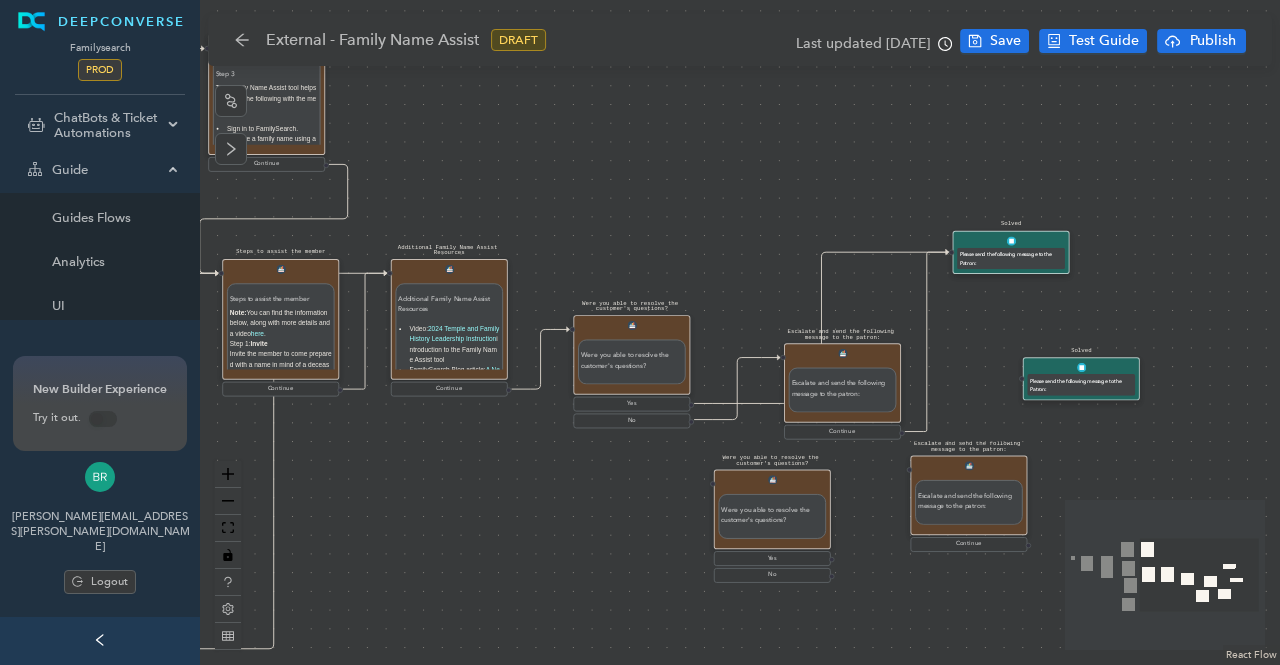 click on "Were you able to resolve the customer's questions?" at bounding box center [631, 358] 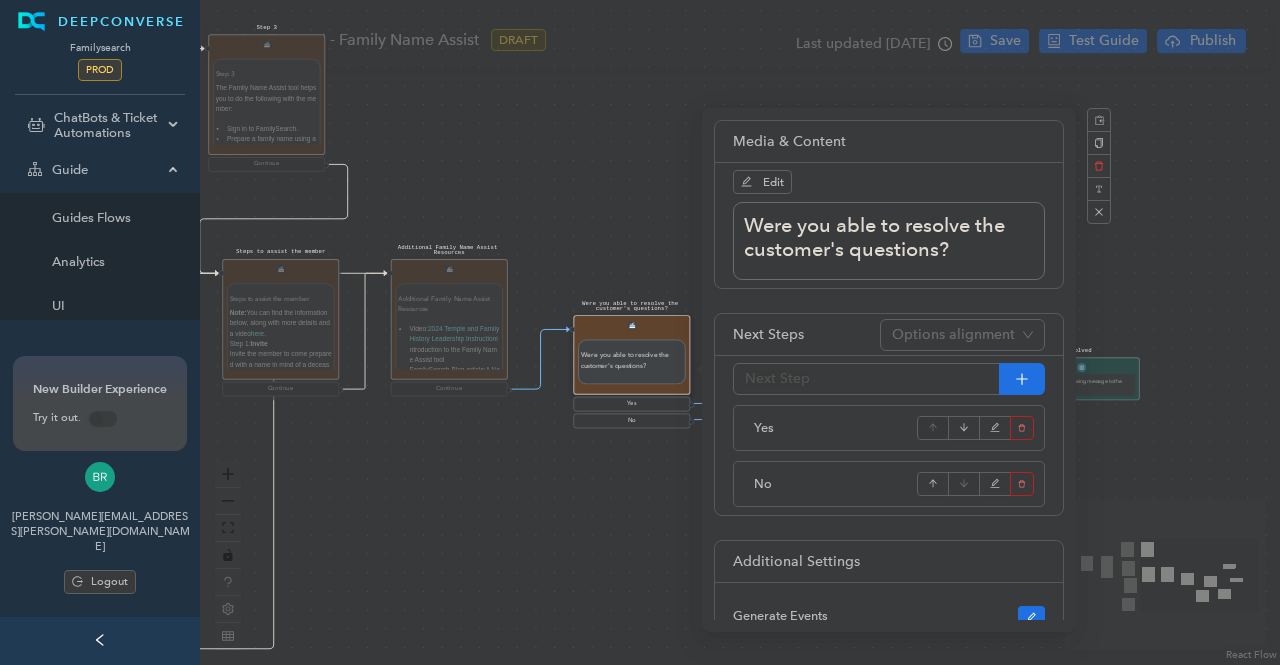 click on "Solved Please send the following message to the Patron: Were you able to resolve the customer's questions? Were you able to resolve the customer's questions? Yes No Escalate and send the following message to the patron: Escalate and send the following message to the patron: Continue Start Family Name Assist Introduction Family Name Assist Introduction The Family Name Assist experience is a simplified way to help members easily prepare names for a temple baptistry experience. The goal is to help the member focus on the Spirit and have a wonderful first experience in the temple. Where possible, please attend the temple with the member. Note:  Temple and family history consultants may be invited by a bishop or other priesthood leader to help a new member, youth, or nonendowed member to prepare names using Family Name Assist. Family Name Assist is  NOT: An opportunity to add multiple generations of the member's family to the Family Tree. The time to research and add sources to people in the Family Tree. Continue" at bounding box center [740, 332] 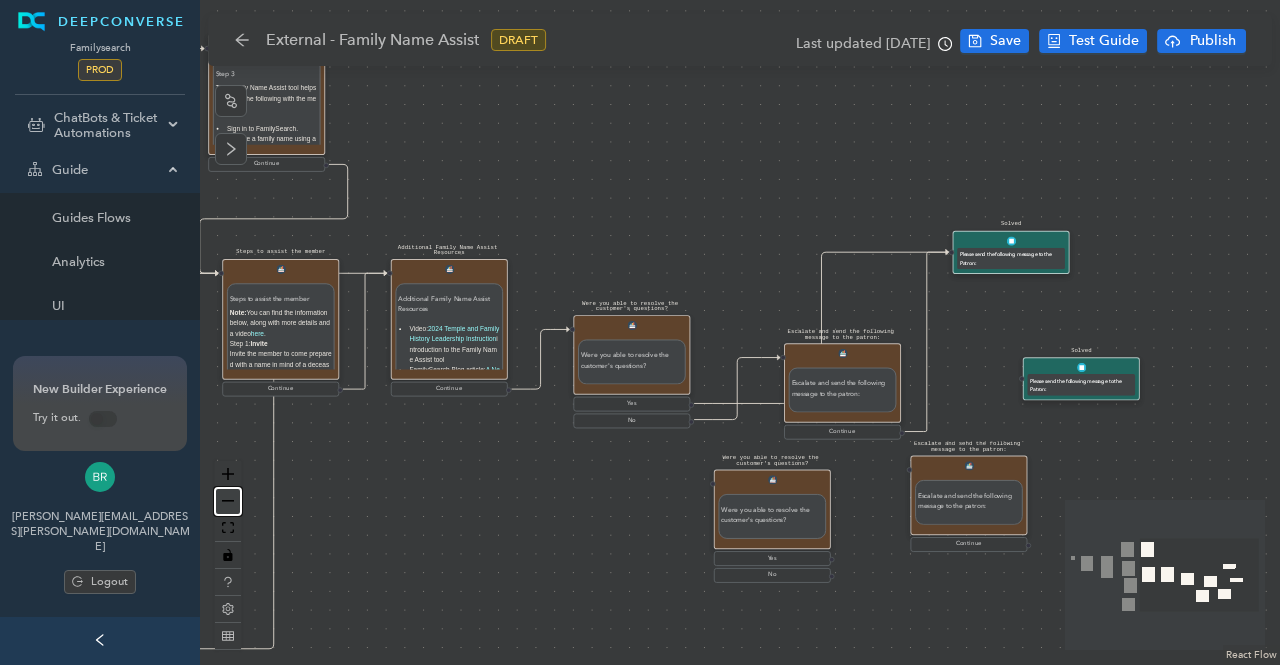 click at bounding box center (228, 501) 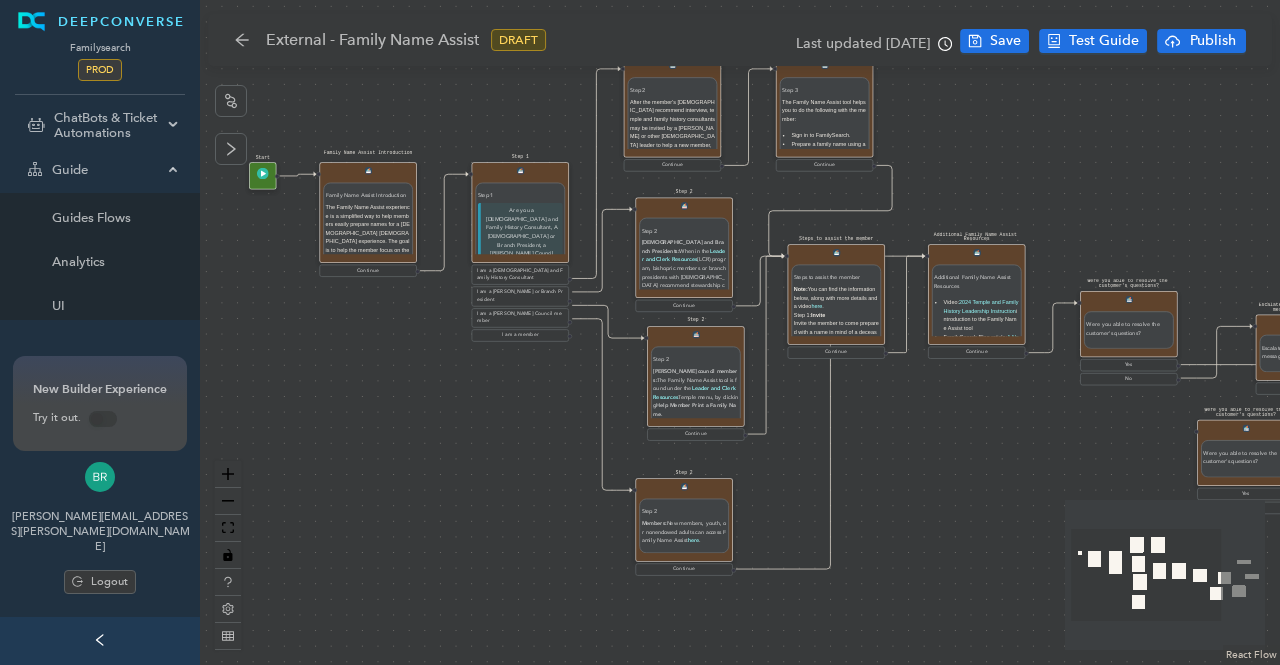 drag, startPoint x: 440, startPoint y: 494, endPoint x: 919, endPoint y: 467, distance: 479.76035 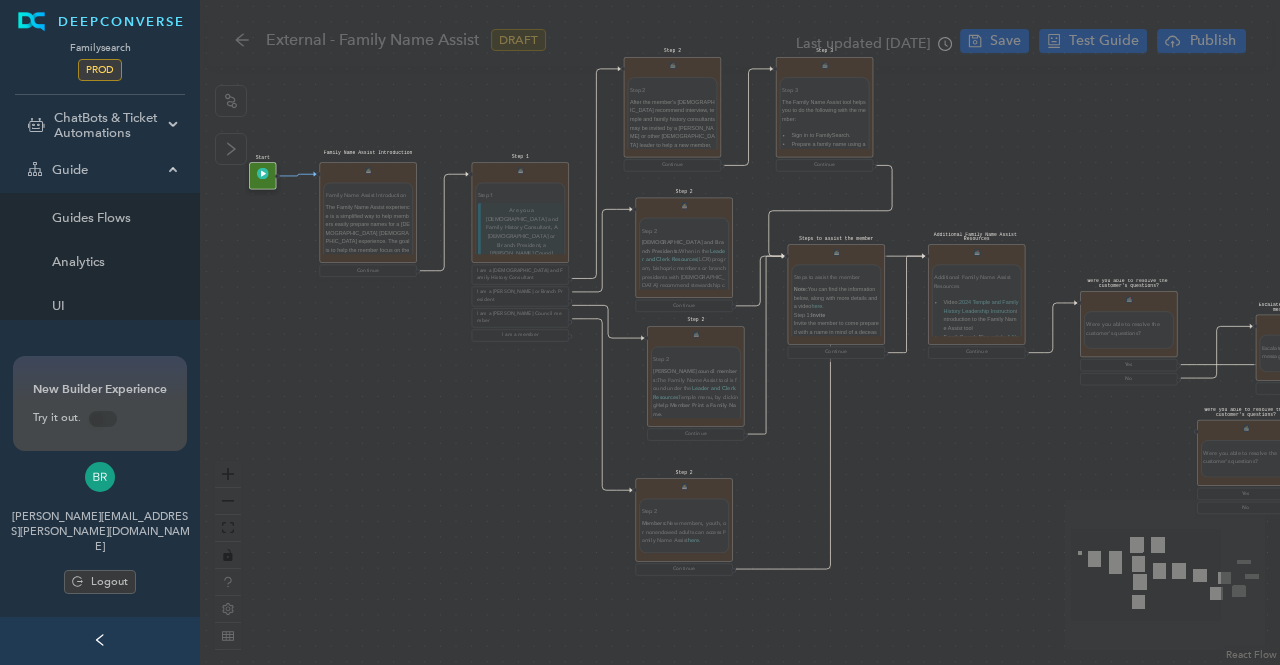 click on "Family Name Assist Introduction Family Name Assist Introduction The Family Name Assist experience is a simplified way to help members easily prepare names for a temple baptistry experience. The goal is to help the member focus on the Spirit and have a wonderful first experience in the temple. Where possible, please attend the temple with the member. Note:  Temple and family history consultants may be invited by a bishop or other priesthood leader to help a new member, youth, or nonendowed member to prepare names using Family Name Assist. Family Name Assist is  NOT: An opportunity to add multiple generations of the member's family to the Family Tree. The time to research and add sources to people in the Family Tree. The time to learn about all the features of the FamilySearch website. The time to have a discovery experience. All of the preceding experiences are great things to do but should be part of a different experience and approached according to the member's needs. Continue" at bounding box center (368, 220) 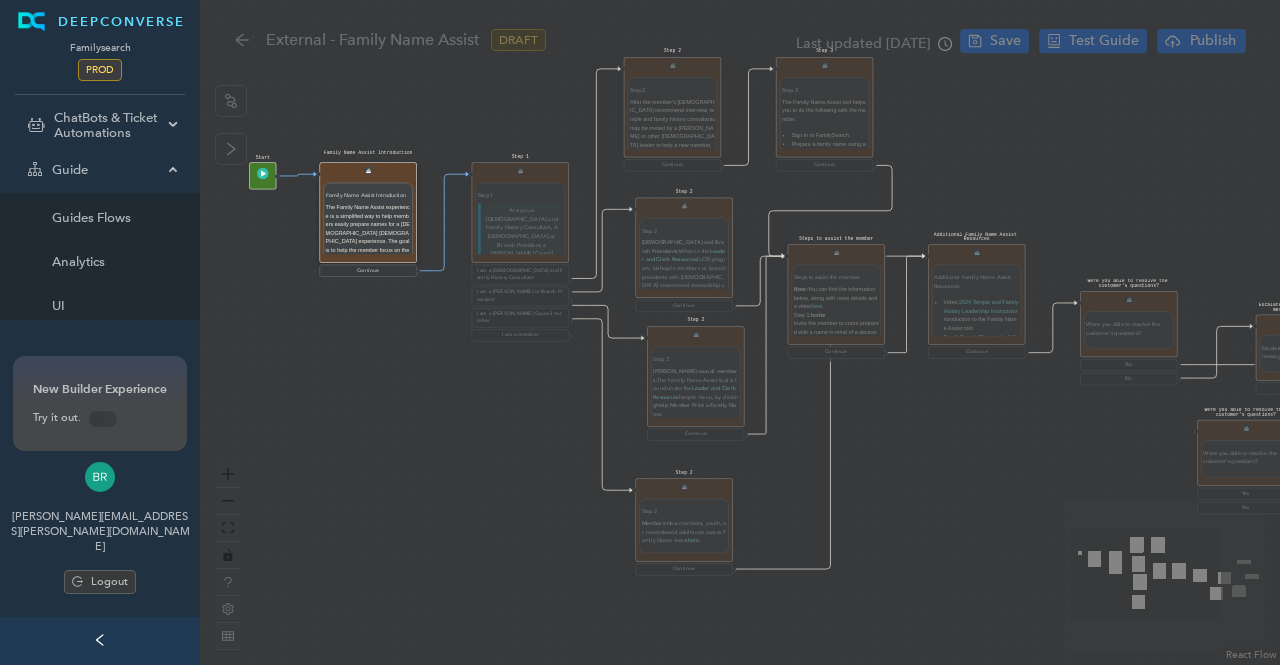 click on "Step 1 Step 1 Are you a Temple and Family History Consultant, A Bishop or Branch President, a Ward Council Member, or a member? I am a Temple and Family History Consultant I am a Bishop or Branch President I am a Ward Council member I am a member" at bounding box center [521, 252] 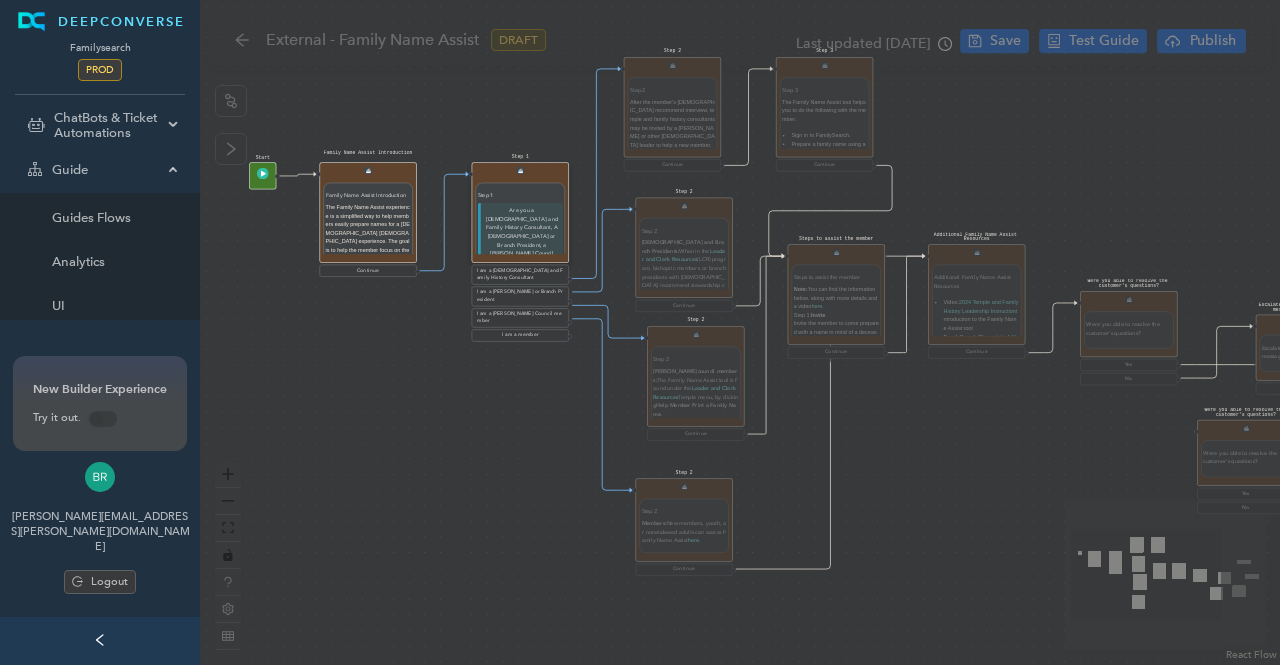 click on "Step 2 Step 2 After the member's temple recommend interview, temple and family history consultants may be invited by a bishop or other priesthood leader to help a new member, youth, or nonendowed member to prepare names using Family Name Assist. The person invited to help will receive a message with a link to assist the member. This link is also available  here . Continue" at bounding box center (673, 115) 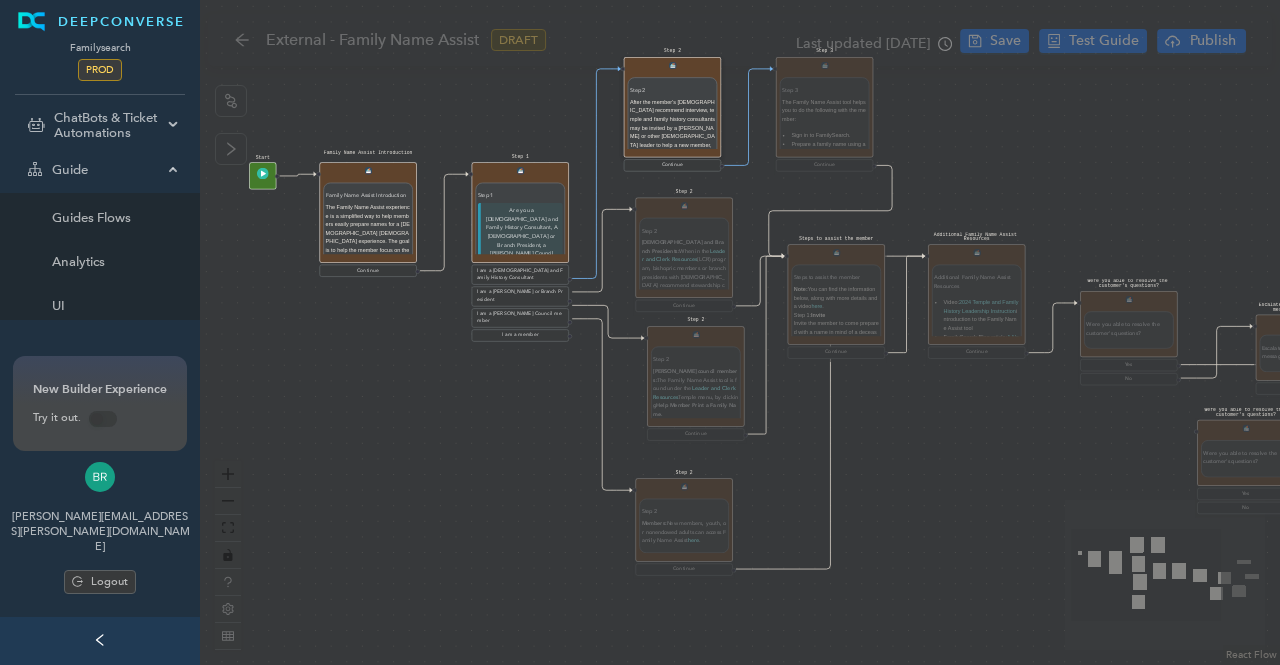 click on "Step 2 Step 2 Bishops and Branch Presidents:  When in the  Leader and Clerk Resources  (LCR) program, bishopric members or branch presidents with temple recommend stewardship can find the Family Name Assist tool under the Membership menu and Temple Recommends menu as part of the proxy baptism recommend process. Continue" at bounding box center [684, 255] 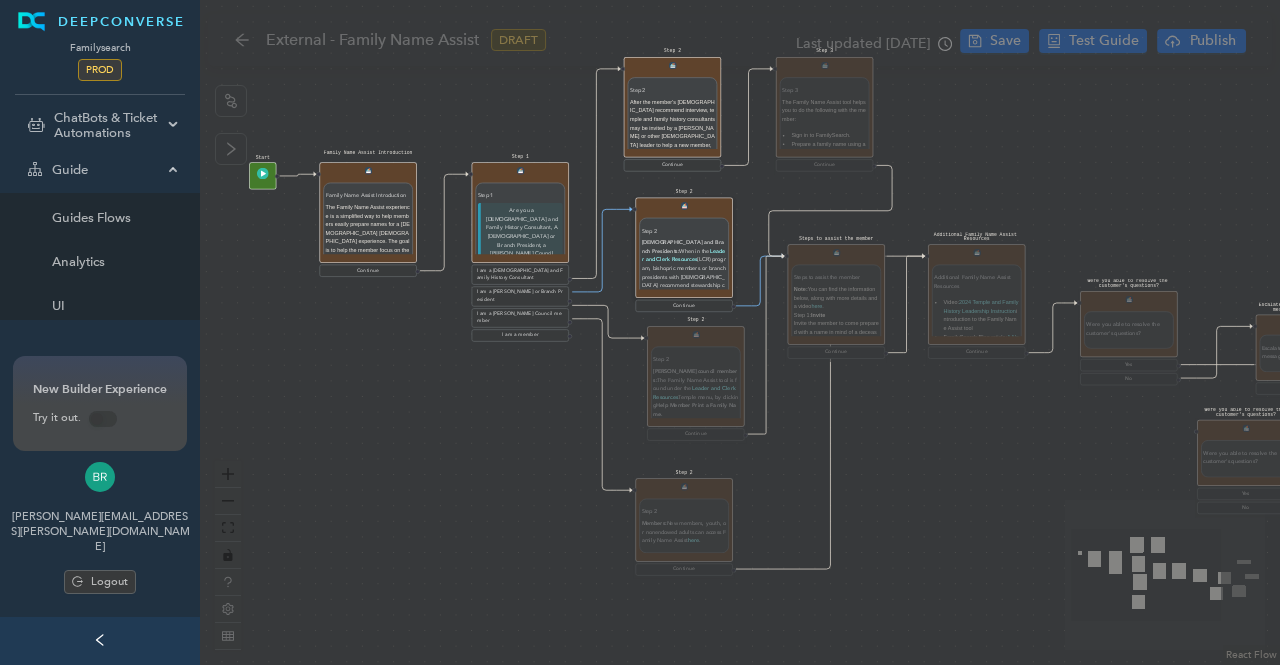 click on "Step 2 Step 2 Ward council members:  The Family Name Assist tool is found under the  Leader and Clerk Resources  Temple menu, by clicking  Help Member Print a Family Name . Continue" at bounding box center (696, 384) 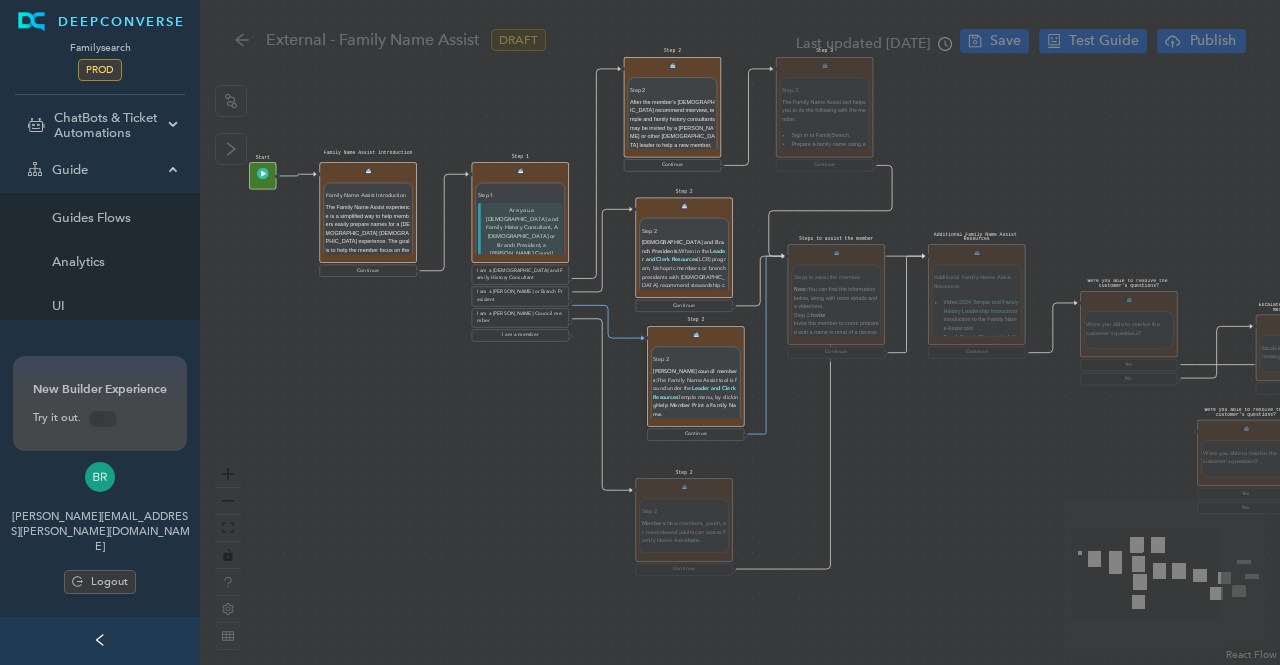 click on "Step 2 Step 2 Members:  New members, youth, or nonendowed adults can access Family Name Assist  here . Continue" at bounding box center [684, 527] 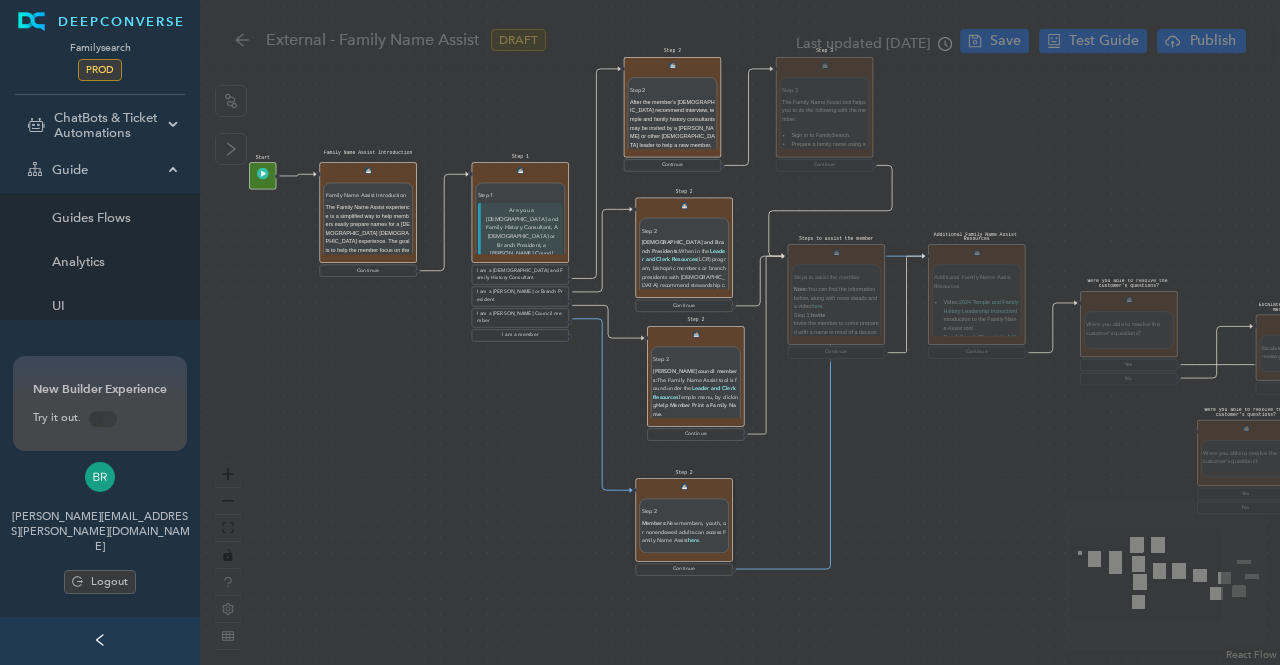 click on "Steps to assist the member Steps to assist the member Note:  You can find the information below, along with more details and a video  here . Step 1:  Invite Invite the member to come prepared with a name in mind of a deceased family member to serve in the temple. Alternatively, FamilySearch can help them find a name. Step 2:  Enter and Print Easily and quickly enter the name into Family Name Assist or have FamilySearch find the names for you. Then print the card. Step 3:  Enable Help members attend the temple and access their FamilySearch account so they can continue to prepare names. Continue" at bounding box center (837, 302) 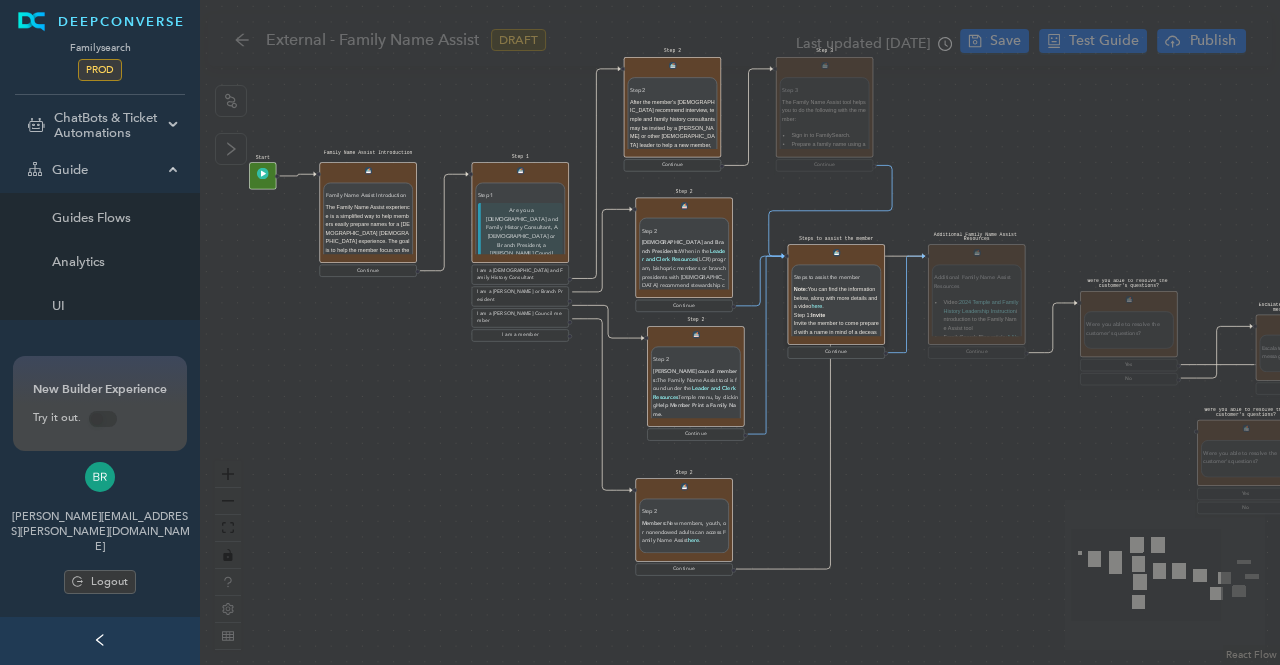click on "Step 3 Step 3 The Family Name Assist tool helps you to do the following with the member: Sign in to FamilySearch. Prepare a family name using a simplified family name card preparation experience. When family names are not available, other names are found through Ordinances Ready. The name is automatically reserved, with options to print the card. Assist the member with temporal and spiritual baptistry preparation. Schedule a temple appointment. Continue" at bounding box center (825, 115) 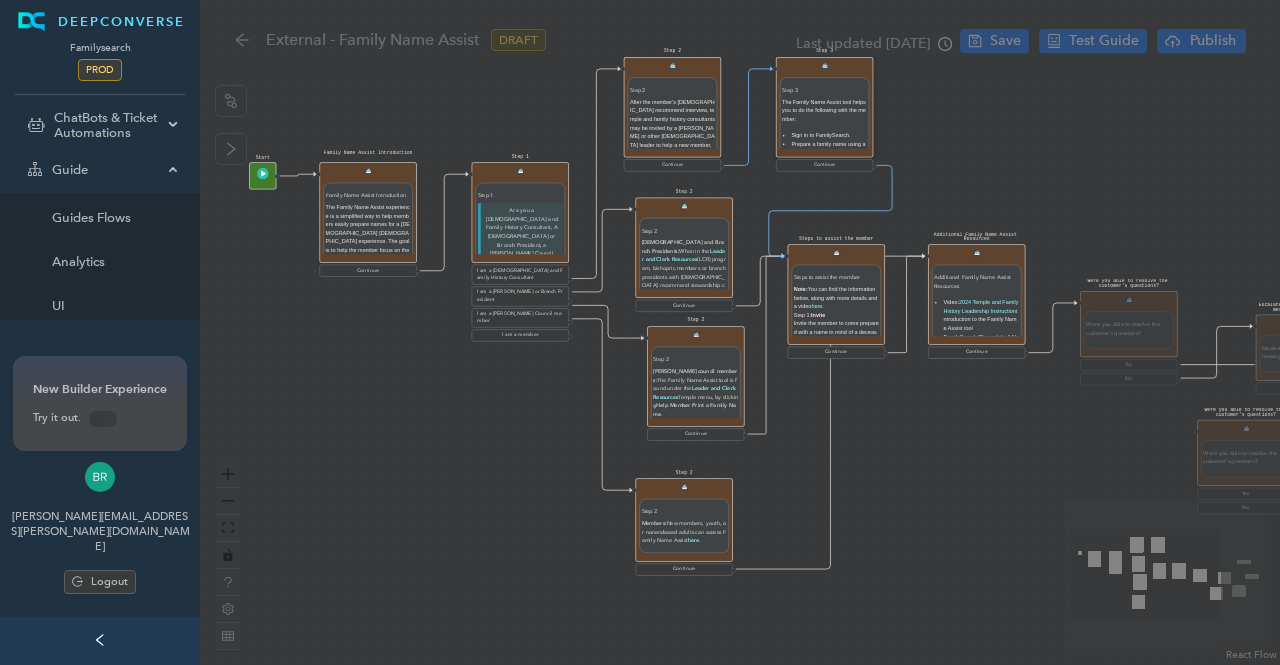 click on "Additional Family Name Assist Resources Additional Family Name Assist Resources Video:  2024 Temple and Family History Leadership Instruction  introduction to the Family Name Assist tool FamilySearch Blog article:  A New Tool Assists with Preparing Family Names for Temple Baptisms Church Newsroom article:  2024 Temple and Family History Efforts to Help Those New to Temple Attendance Church News article:  Family Name Assist feature now available—with no family history research needed Help and Learning article:  How do I use Family Name Assist? Continue" at bounding box center (977, 302) 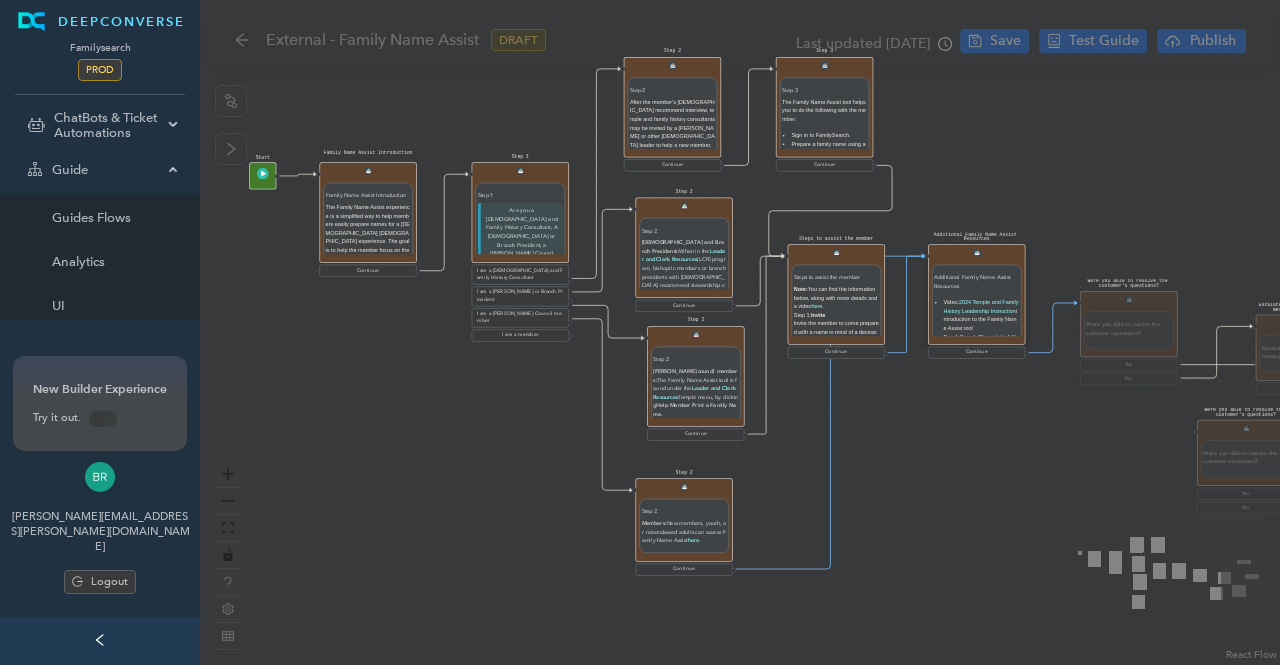 click on "Were you able to resolve the customer's questions? Were you able to resolve the customer's questions? Yes No" at bounding box center (1129, 339) 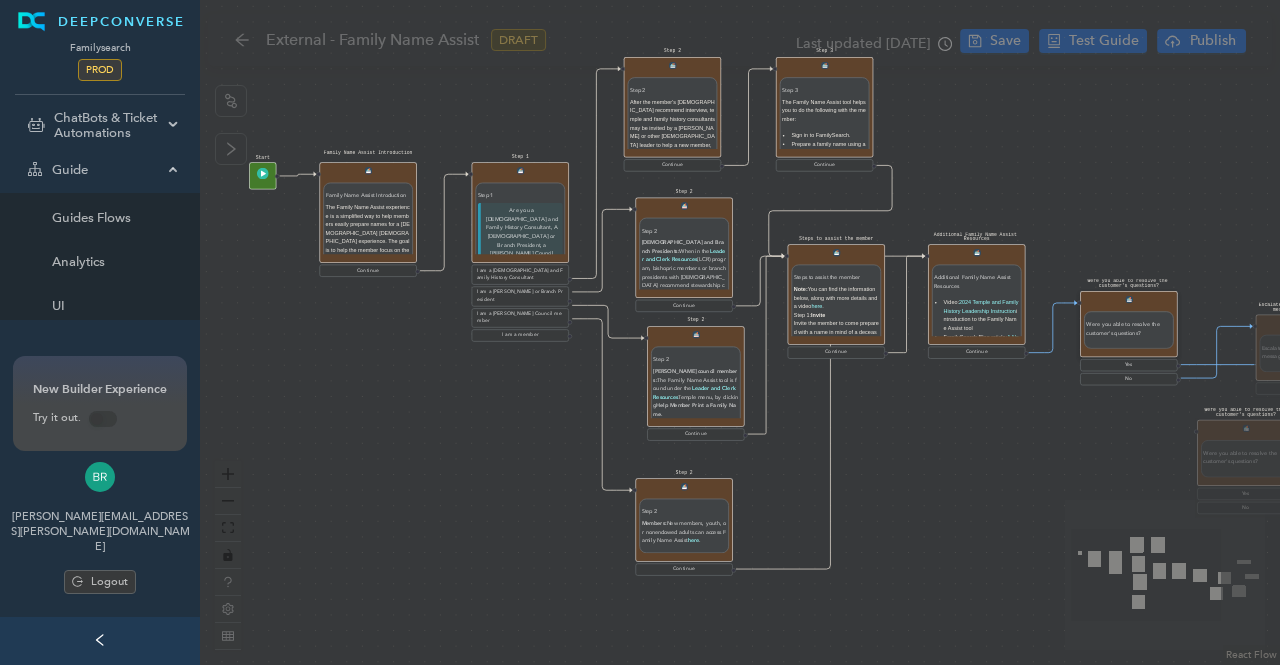 click on "Were you able to resolve the customer's questions? Were you able to resolve the customer's questions? Yes No" at bounding box center (1246, 468) 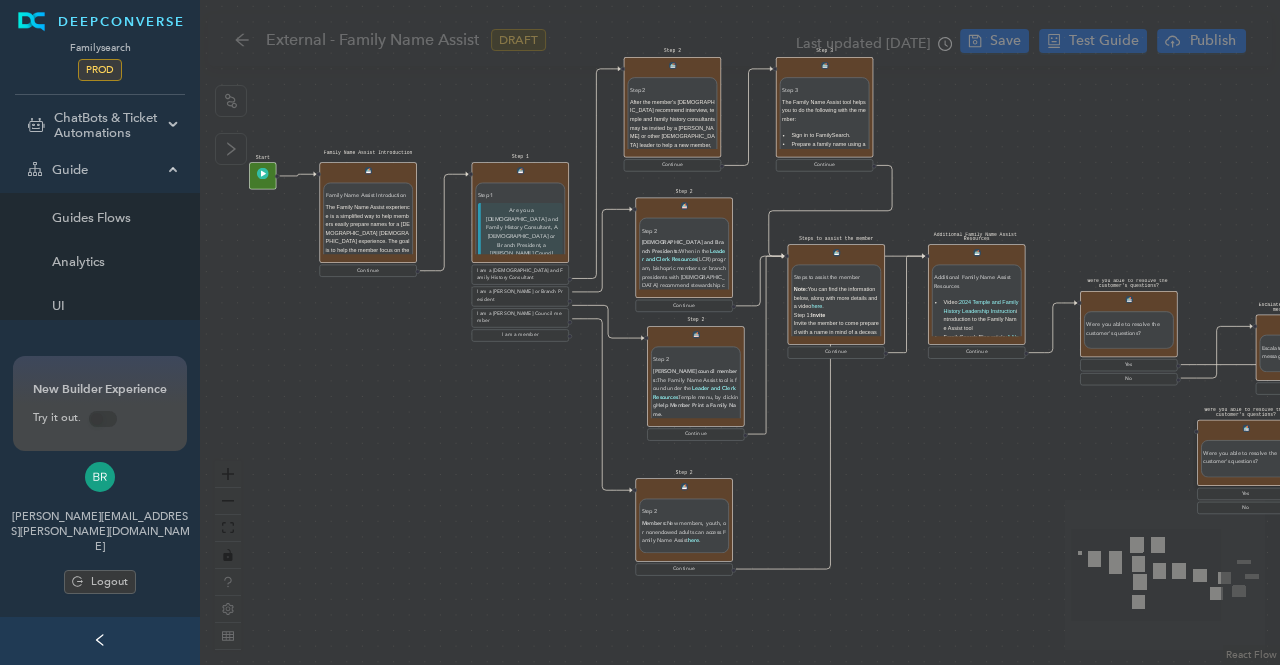 click on "Escalate and send the following message to the patron: Escalate and send the following message to the patron: Continue" at bounding box center (1305, 355) 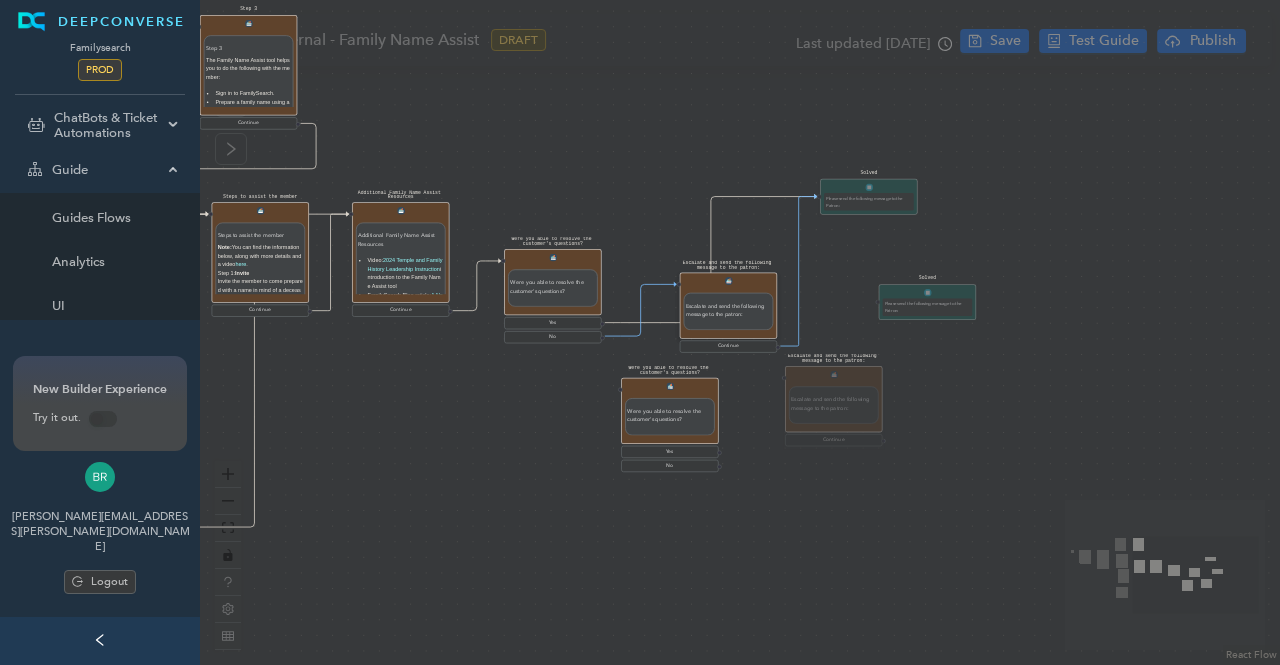 drag, startPoint x: 1132, startPoint y: 407, endPoint x: 556, endPoint y: 365, distance: 577.52924 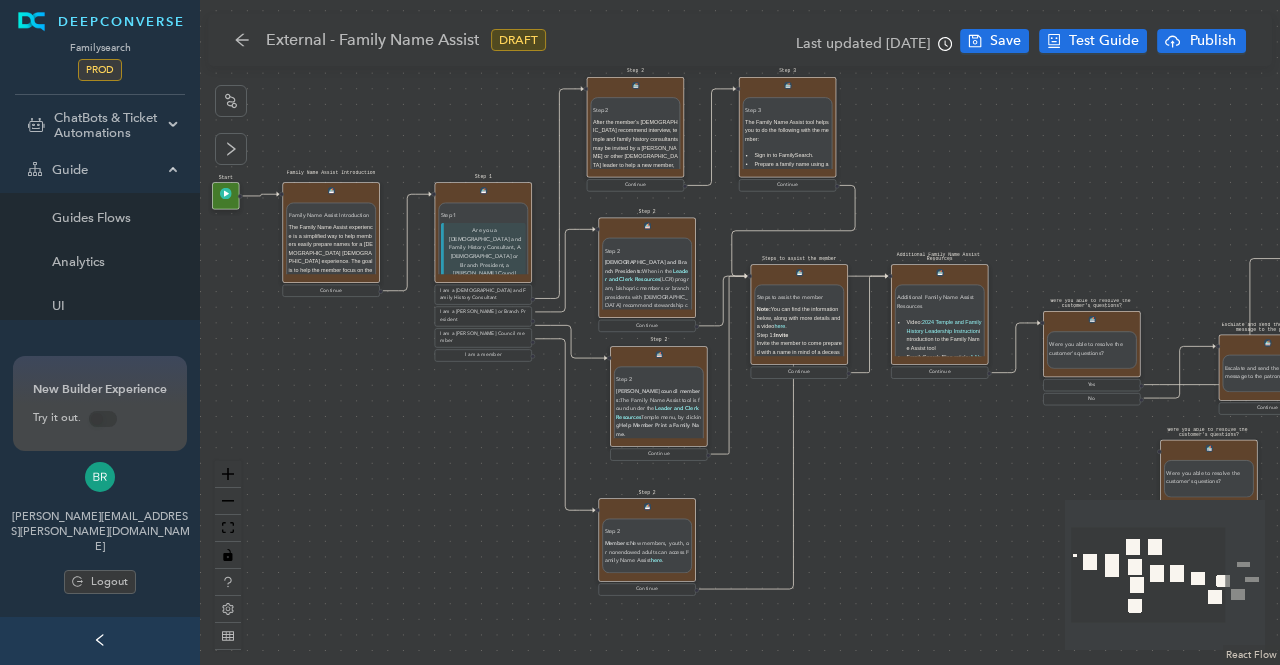 drag, startPoint x: 638, startPoint y: 145, endPoint x: 1177, endPoint y: 207, distance: 542.55414 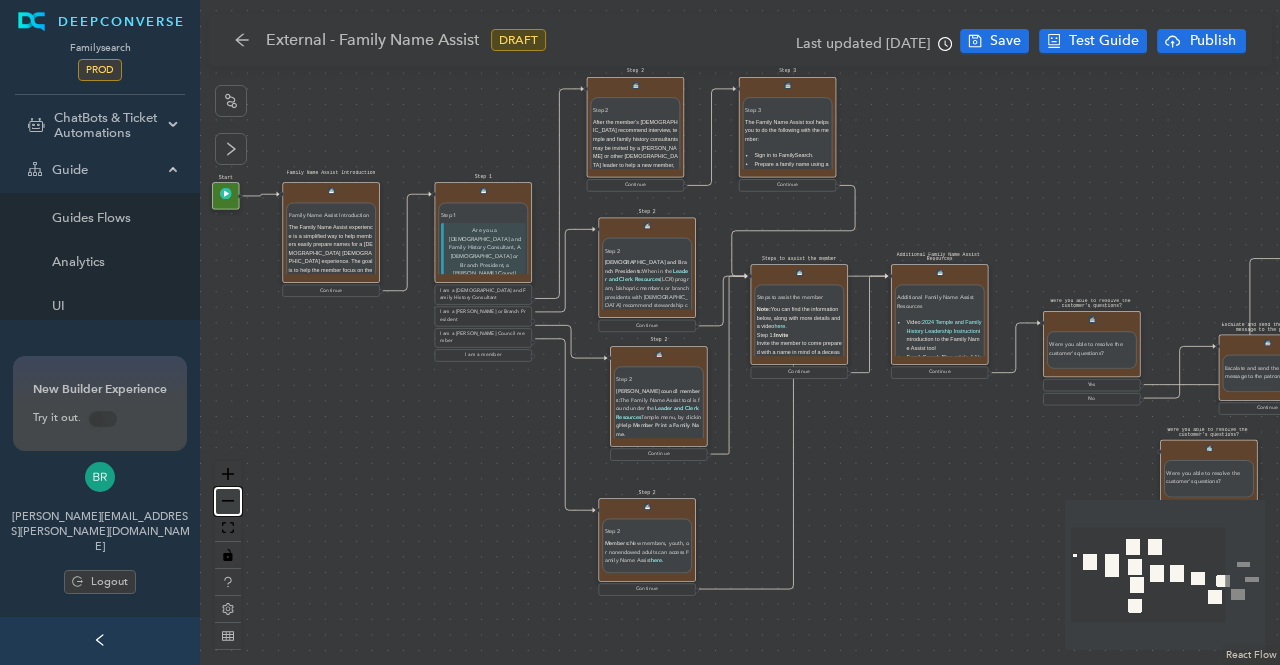 click 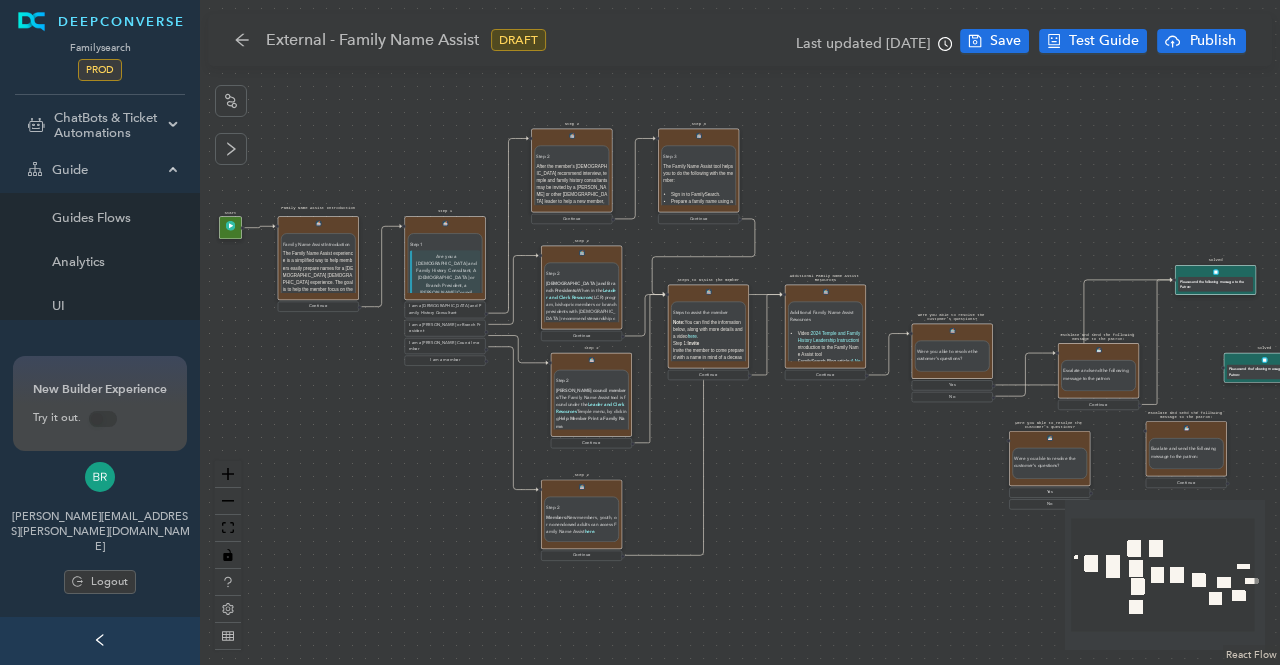 drag, startPoint x: 407, startPoint y: 415, endPoint x: 326, endPoint y: 424, distance: 81.49847 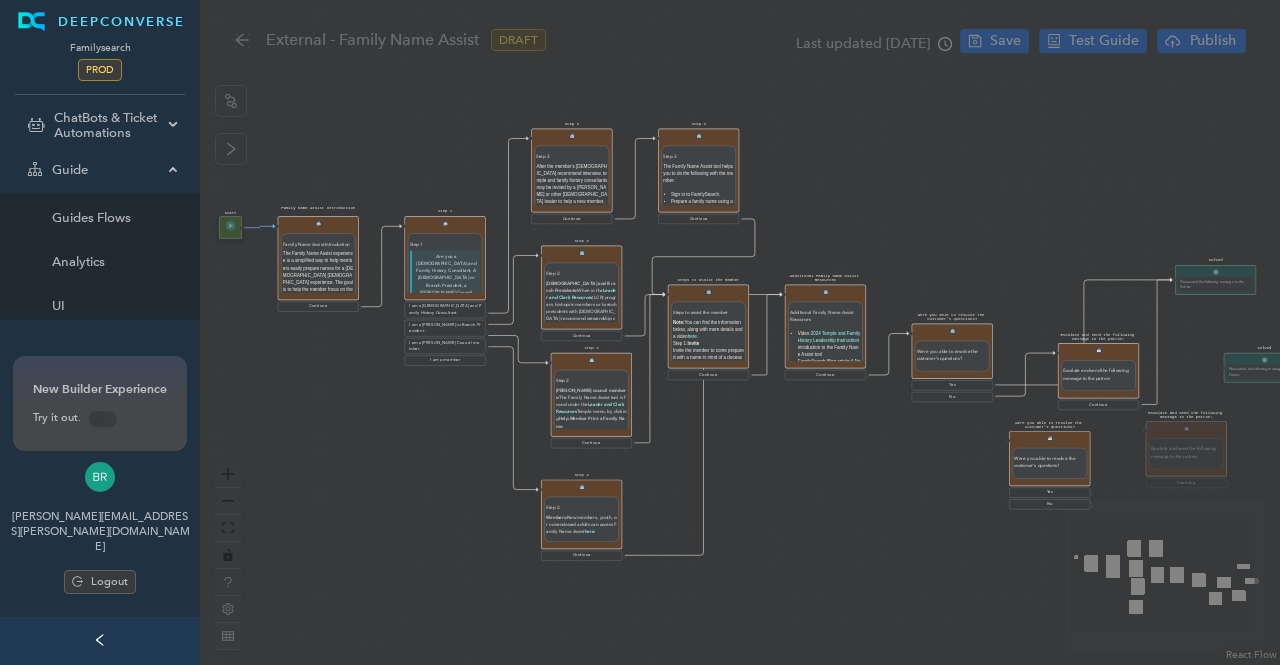 click on "Family Name Assist Introduction Family Name Assist Introduction The Family Name Assist experience is a simplified way to help members easily prepare names for a temple baptistry experience. The goal is to help the member focus on the Spirit and have a wonderful first experience in the temple. Where possible, please attend the temple with the member. Note:  Temple and family history consultants may be invited by a bishop or other priesthood leader to help a new member, youth, or nonendowed member to prepare names using Family Name Assist. Family Name Assist is  NOT: An opportunity to add multiple generations of the member's family to the Family Tree. The time to research and add sources to people in the Family Tree. The time to learn about all the features of the FamilySearch website. The time to have a discovery experience. All of the preceding experiences are great things to do but should be part of a different experience and approached according to the member's needs. Continue" at bounding box center (318, 264) 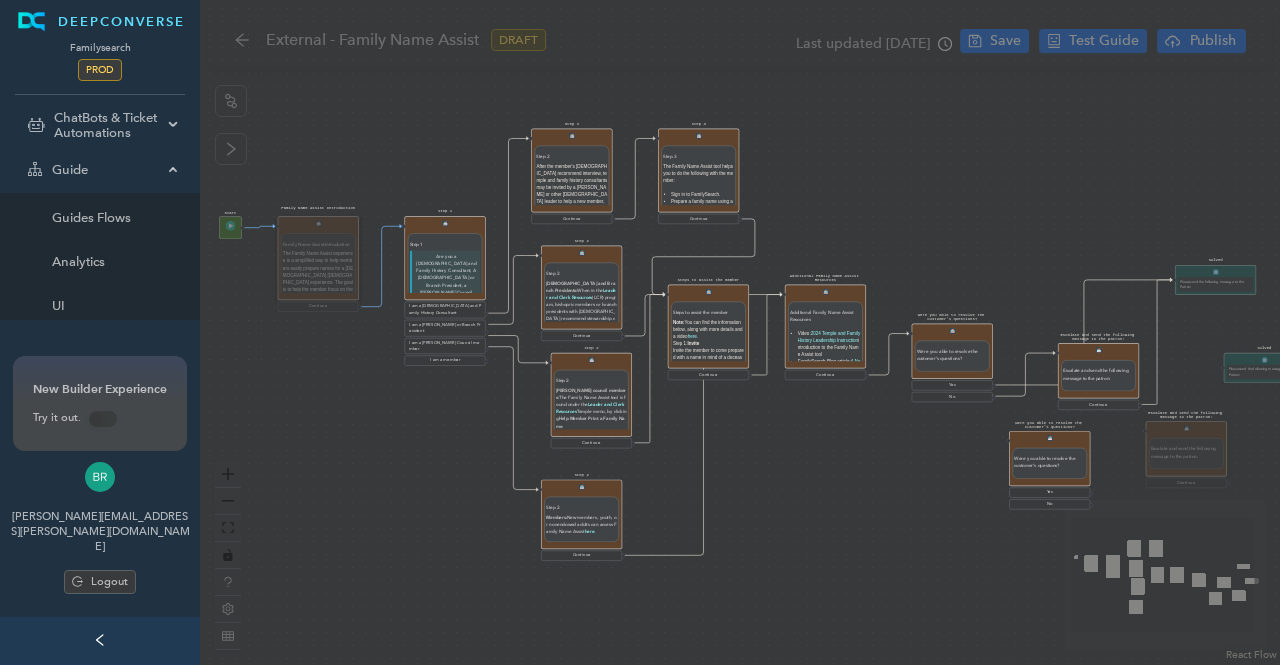 click on "Step 1 Step 1 Are you a Temple and Family History Consultant, A Bishop or Branch President, a Ward Council Member, or a member? I am a Temple and Family History Consultant I am a Bishop or Branch President I am a Ward Council member I am a member" at bounding box center (444, 291) 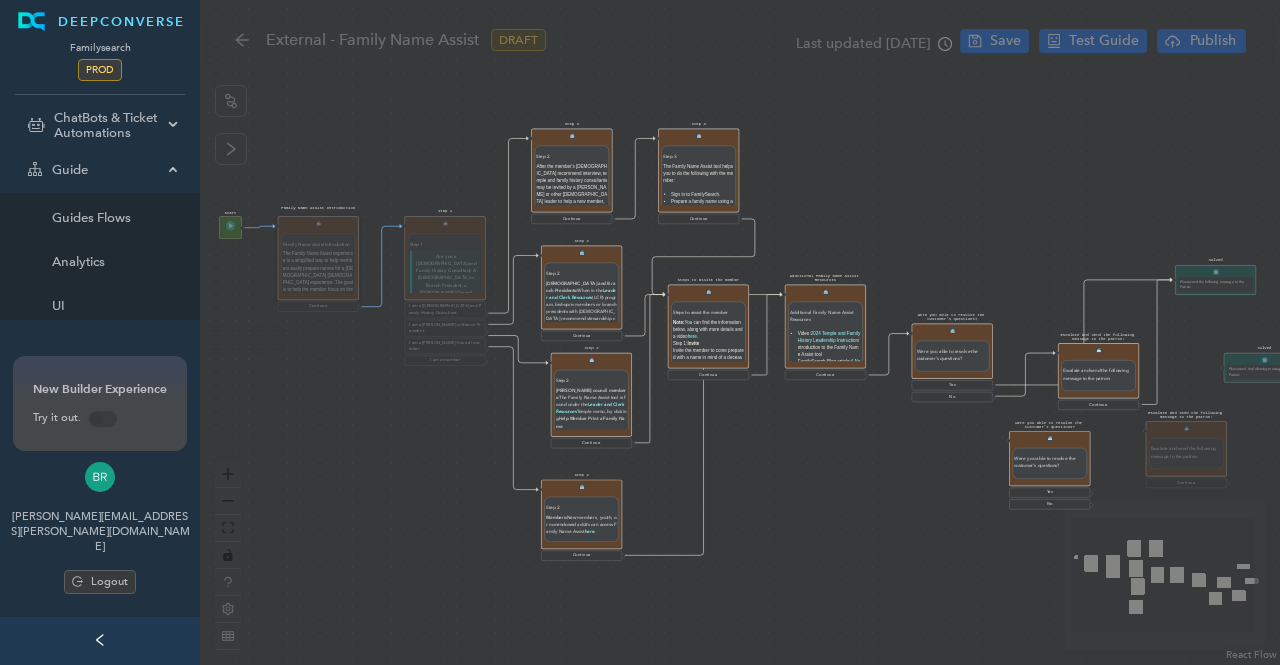 drag, startPoint x: 566, startPoint y: 159, endPoint x: 675, endPoint y: 172, distance: 109.77249 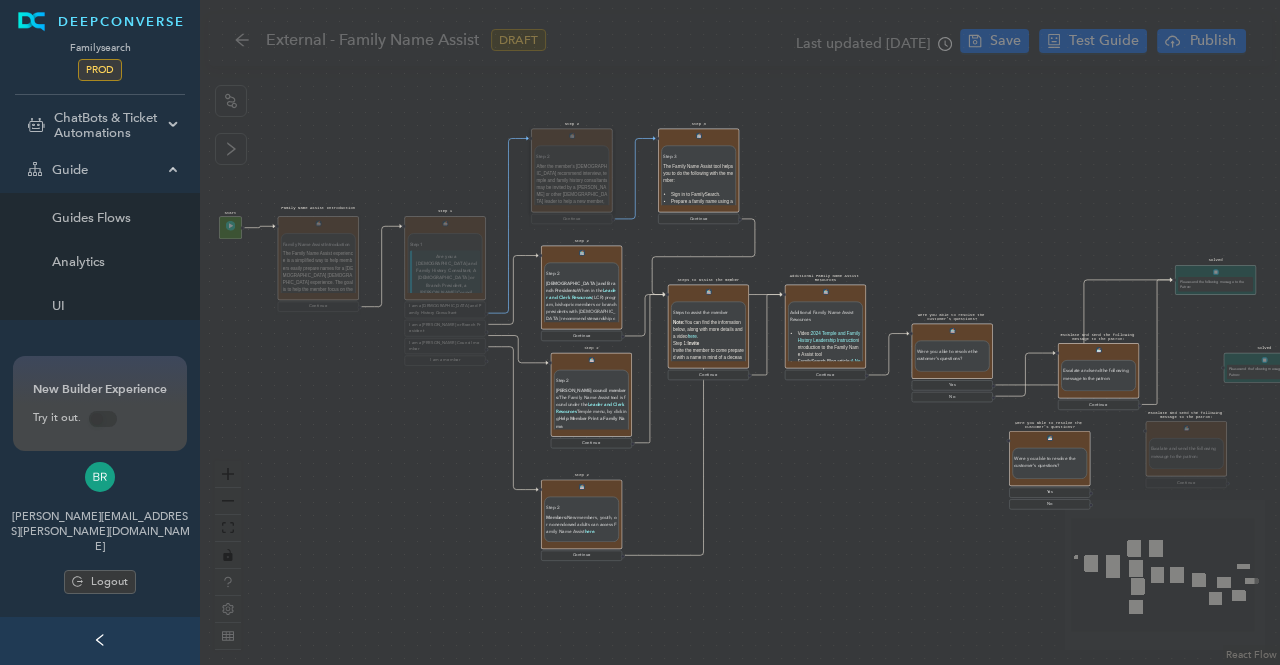 click on "Step 3 Step 3 The Family Name Assist tool helps you to do the following with the member: Sign in to FamilySearch. Prepare a family name using a simplified family name card preparation experience. When family names are not available, other names are found through Ordinances Ready. The name is automatically reserved, with options to print the card. Assist the member with temporal and spiritual baptistry preparation. Schedule a temple appointment. Continue" at bounding box center [698, 177] 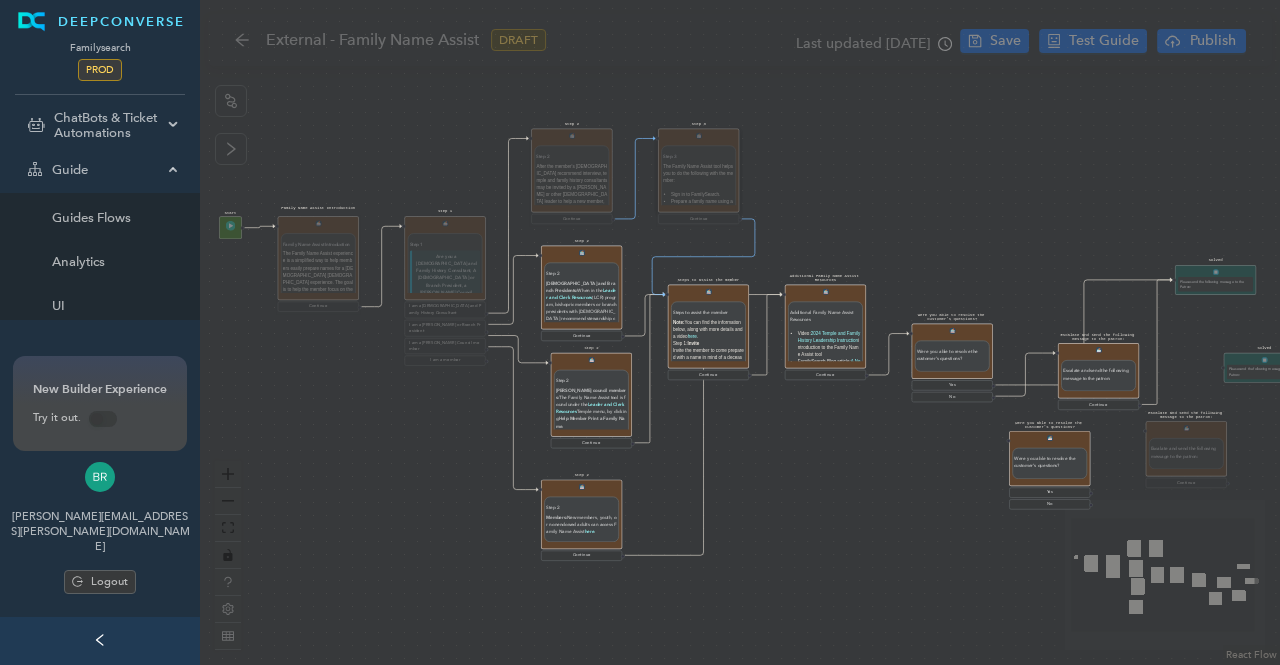 click on "Step 2 Step 2 Bishops and Branch Presidents:  When in the  Leader and Clerk Resources  (LCR) program, bishopric members or branch presidents with temple recommend stewardship can find the Family Name Assist tool under the Membership menu and Temple Recommends menu as part of the proxy baptism recommend process. Continue" at bounding box center (581, 294) 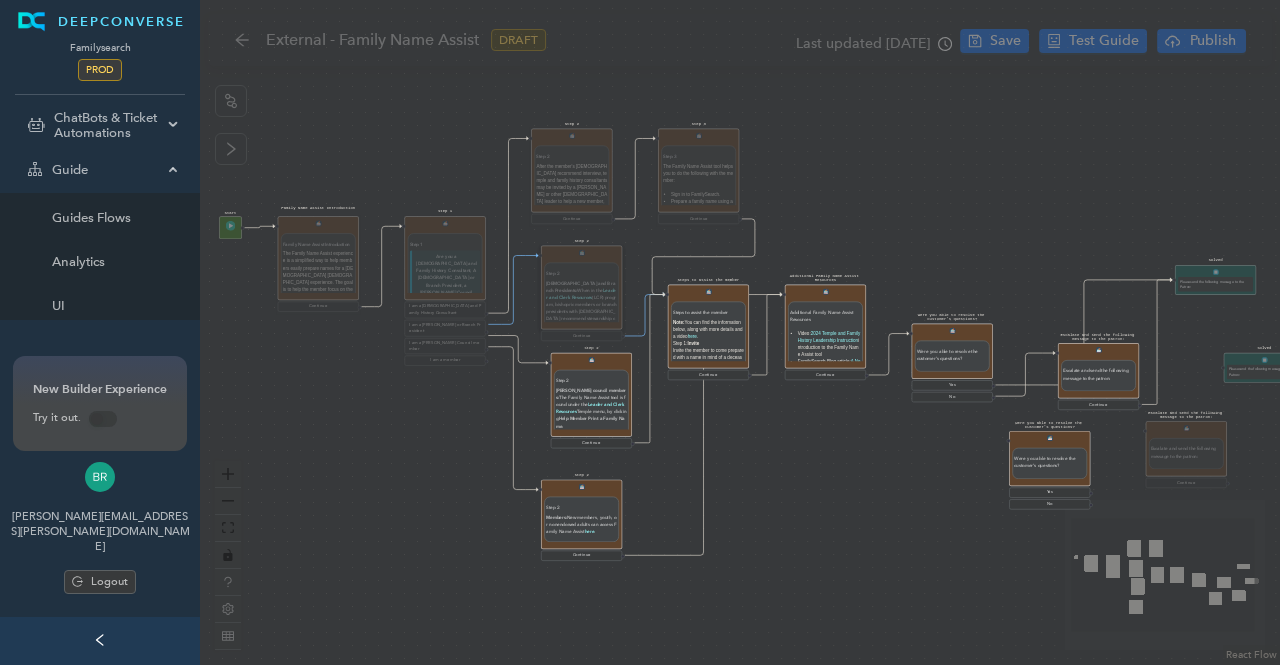 click on "Steps to assist the member Steps to assist the member Note:  You can find the information below, along with more details and a video  here . Step 1:  Invite Invite the member to come prepared with a name in mind of a deceased family member to serve in the temple. Alternatively, FamilySearch can help them find a name. Step 2:  Enter and Print Easily and quickly enter the name into Family Name Assist or have FamilySearch find the names for you. Then print the card. Step 3:  Enable Help members attend the temple and access their FamilySearch account so they can continue to prepare names. Continue" at bounding box center [708, 333] 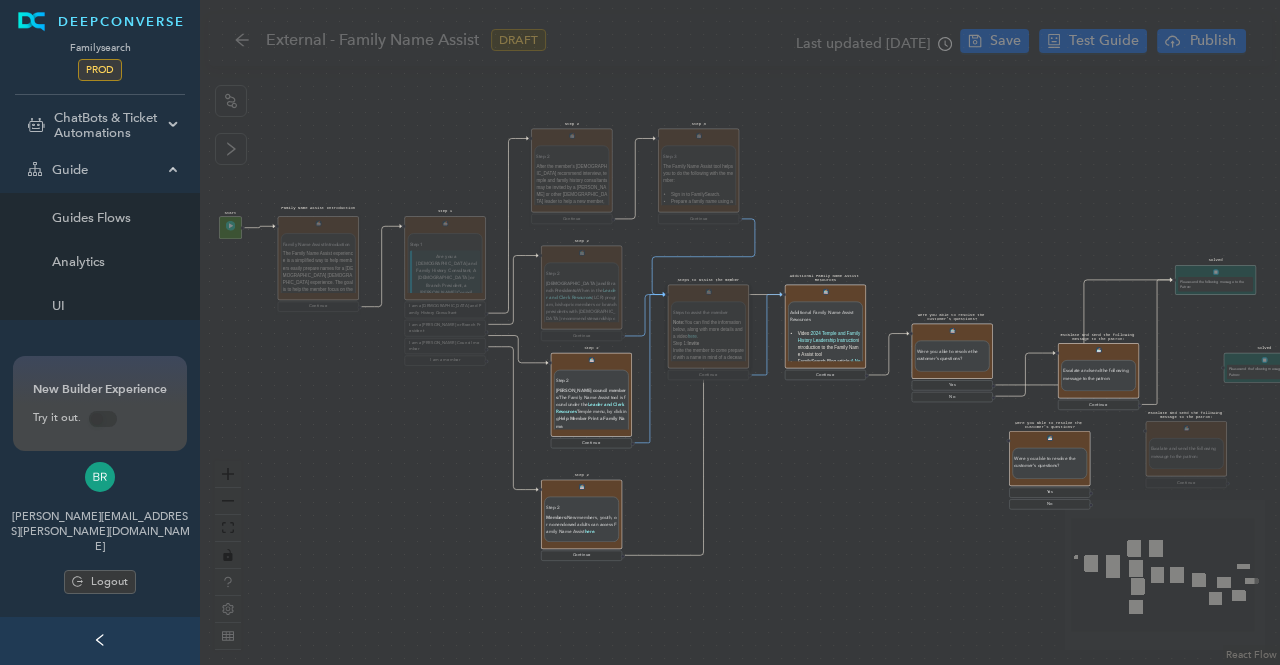 click on "Step 2 Step 2 Ward council members:  The Family Name Assist tool is found under the  Leader and Clerk Resources  Temple menu, by clicking  Help Member Print a Family Name . Continue" at bounding box center (591, 401) 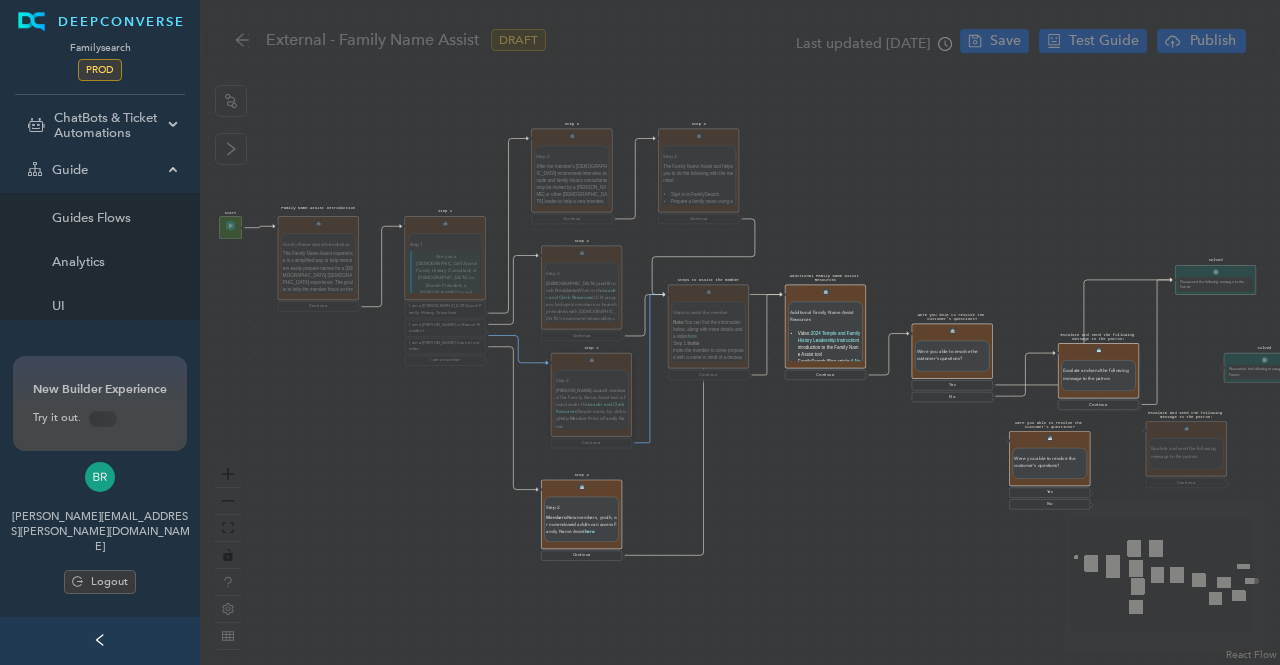 click on "Step 2 Step 2 Members:  New members, youth, or nonendowed adults can access Family Name Assist  here . Continue" at bounding box center [581, 521] 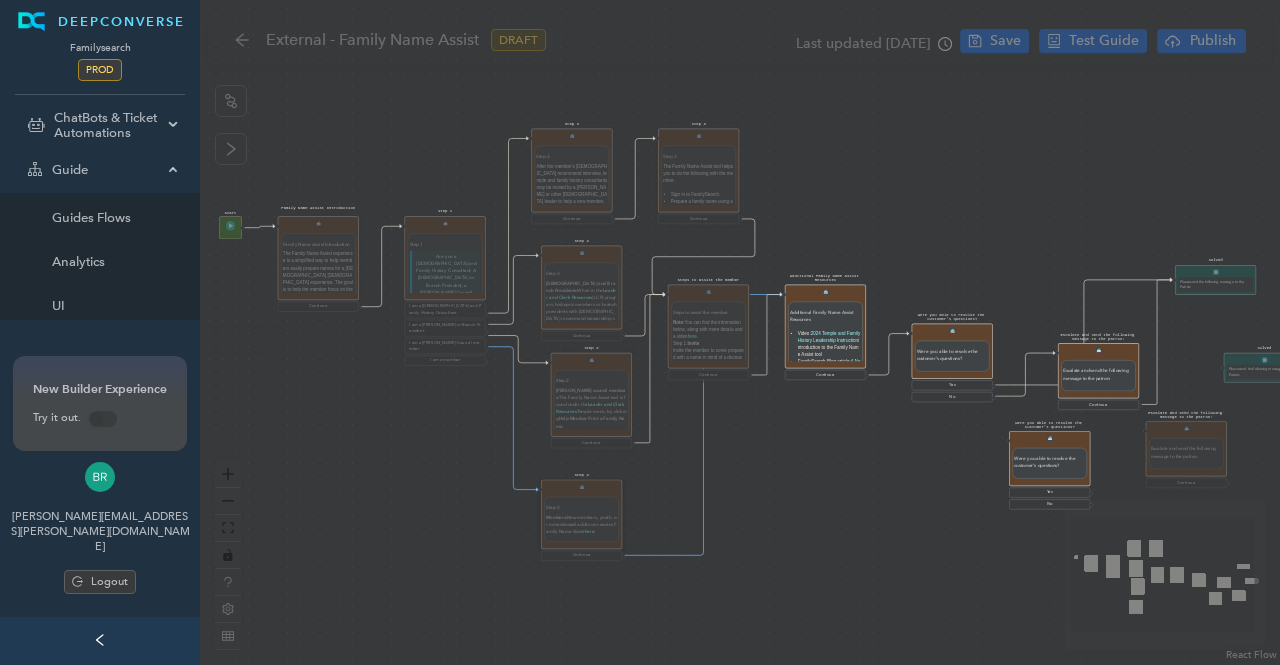 click on "Additional Family Name Assist Resources Additional Family Name Assist Resources Video:  2024 Temple and Family History Leadership Instruction  introduction to the Family Name Assist tool FamilySearch Blog article:  A New Tool Assists with Preparing Family Names for Temple Baptisms Church Newsroom article:  2024 Temple and Family History Efforts to Help Those New to Temple Attendance Church News article:  Family Name Assist feature now available—with no family history research needed Help and Learning article:  How do I use Family Name Assist? Continue" at bounding box center [825, 333] 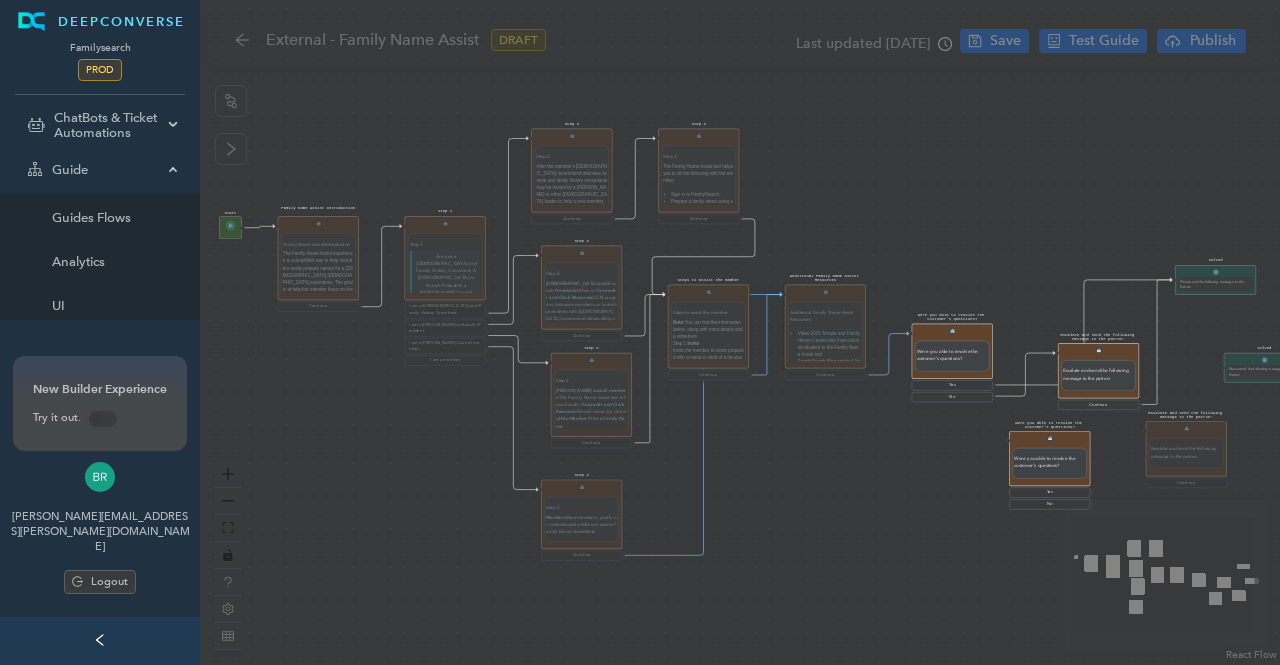 click on "Were you able to resolve the customer's questions? Were you able to resolve the customer's questions? Yes No" at bounding box center (952, 364) 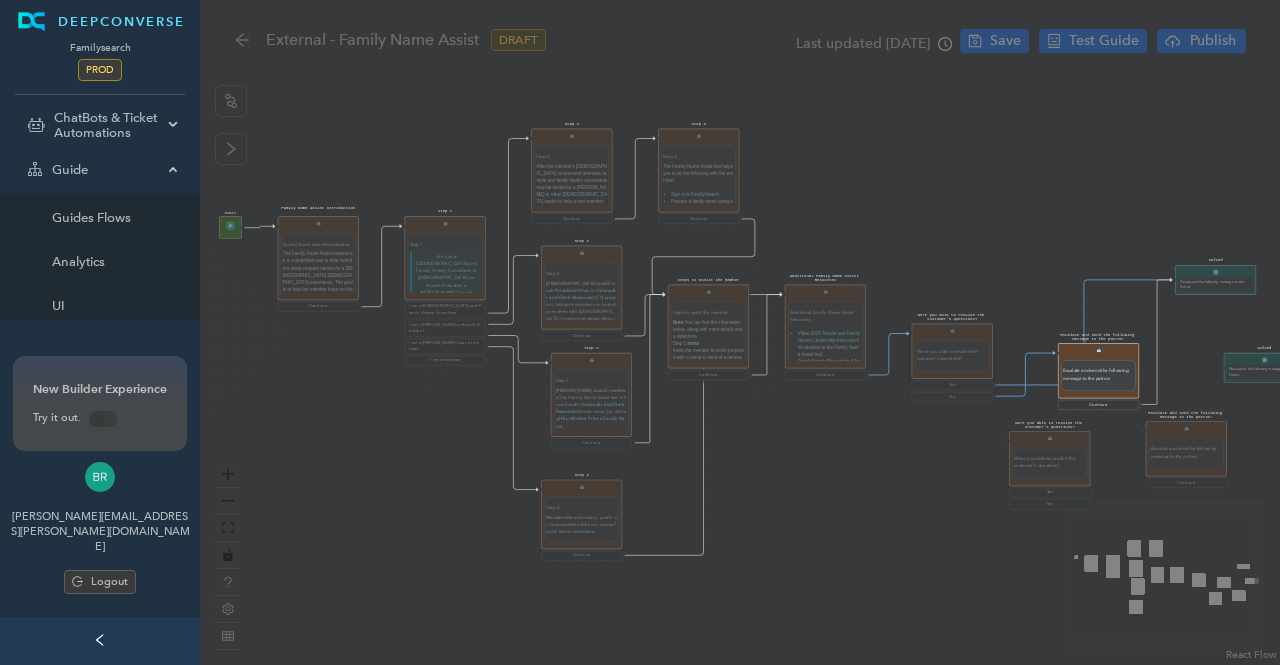 click on "Were you able to resolve the customer's questions? Were you able to resolve the customer's questions? Yes No" at bounding box center (1049, 471) 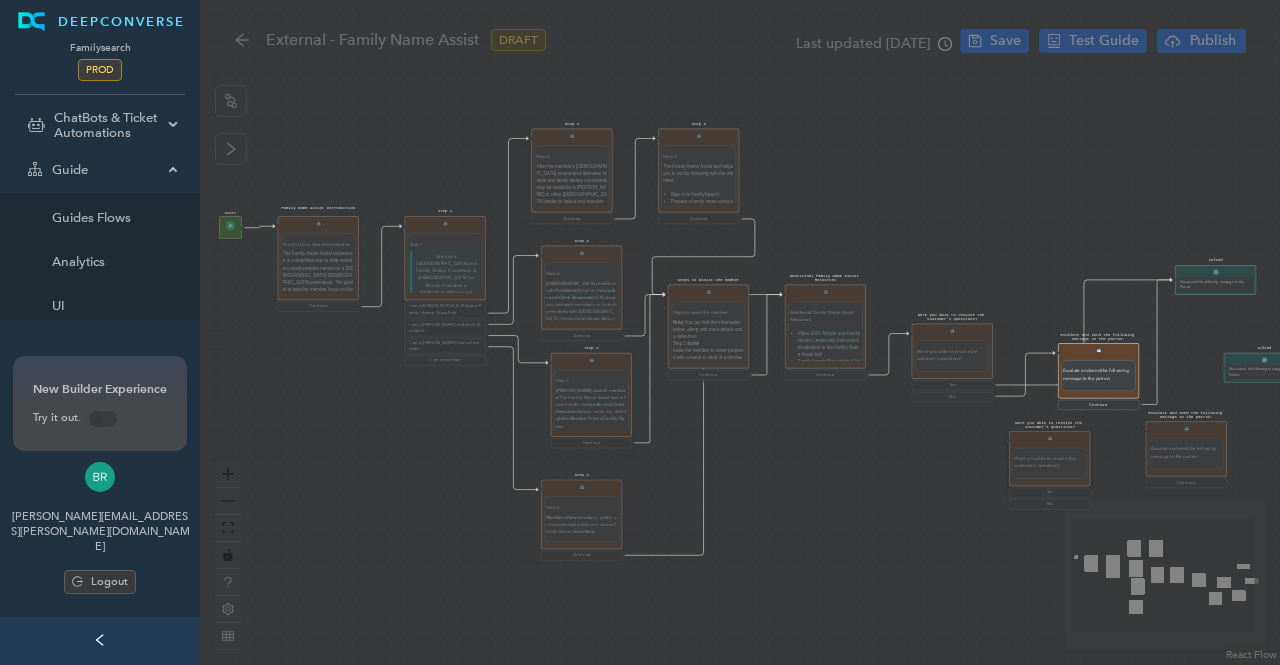 click on "Escalate and send the following message to the patron: Escalate and send the following message to the patron: Continue" at bounding box center (1098, 377) 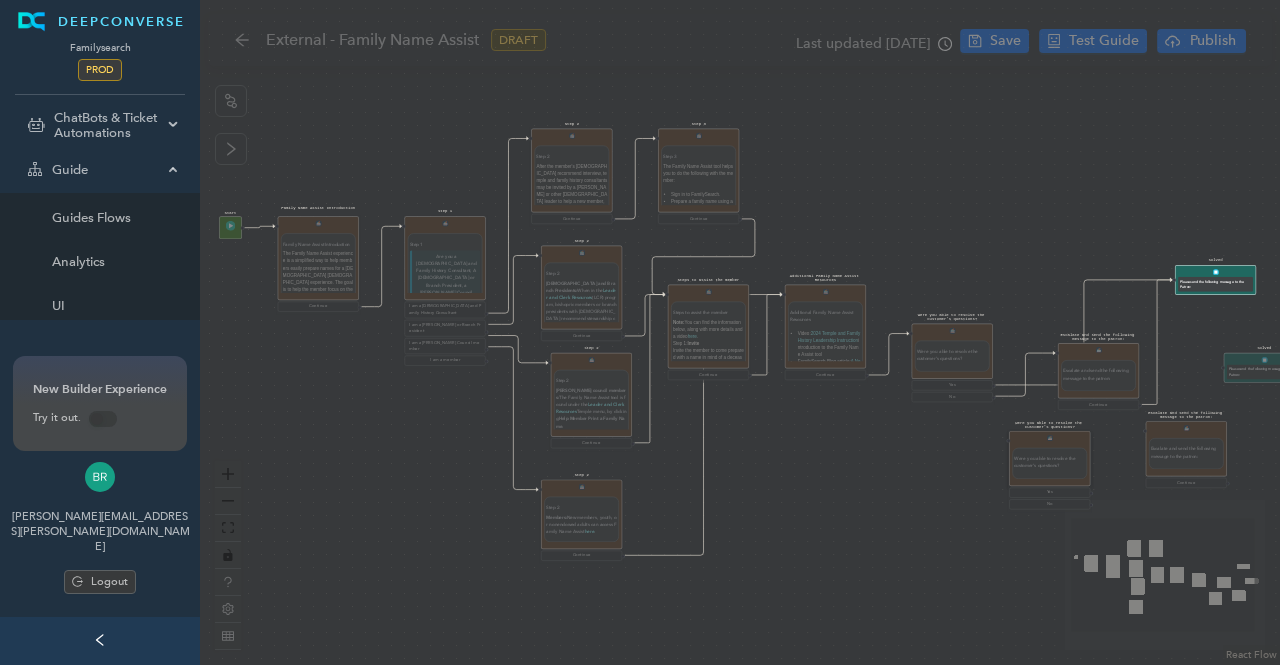 click on "Solved Please send the following message to the Patron:" at bounding box center (1215, 280) 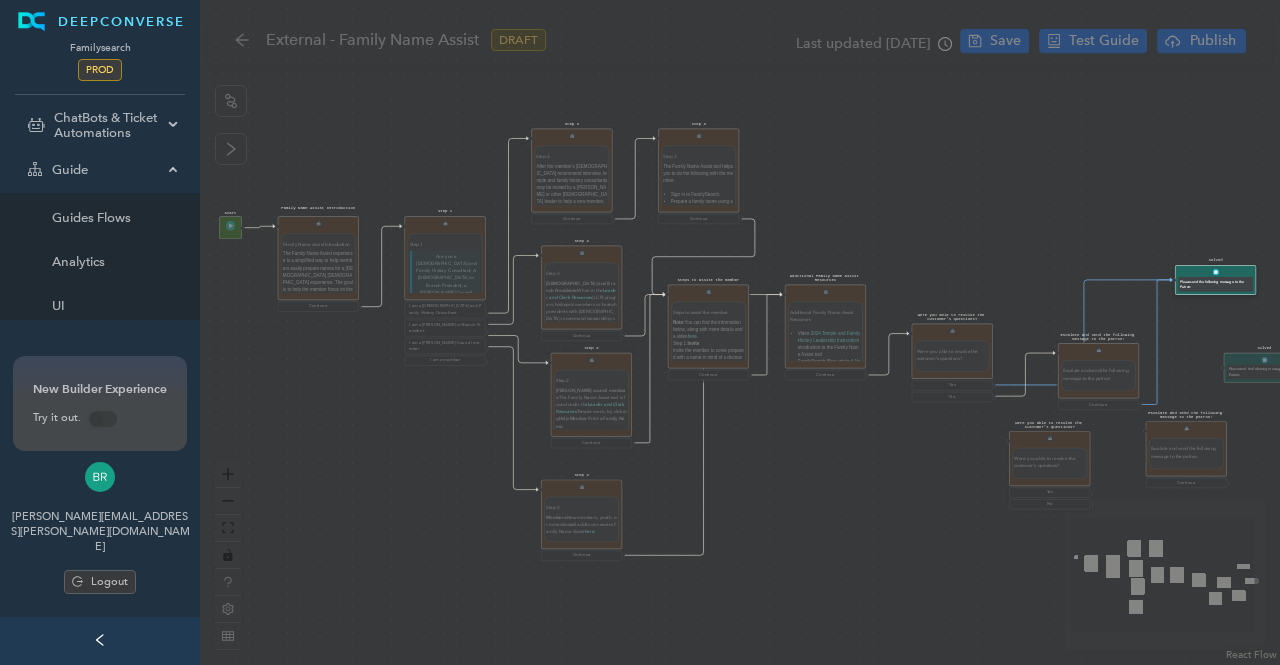 click on "Solved Please send the following message to the Patron:" at bounding box center [1215, 280] 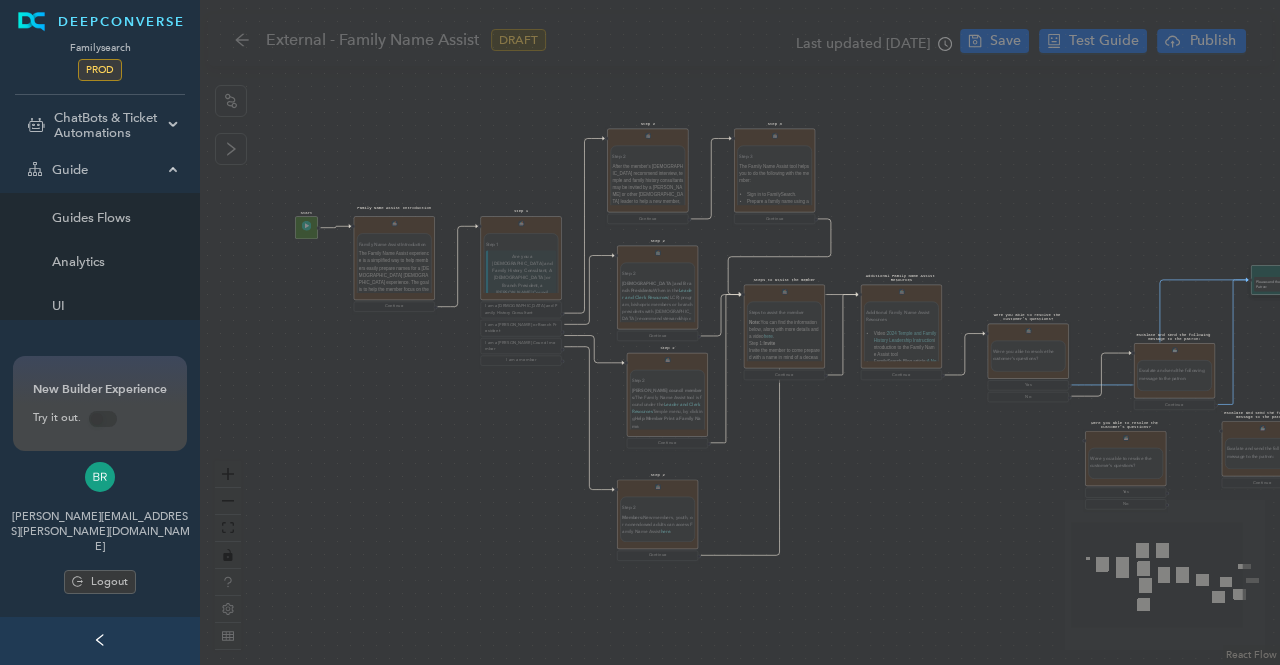 drag, startPoint x: 906, startPoint y: 191, endPoint x: 982, endPoint y: 191, distance: 76 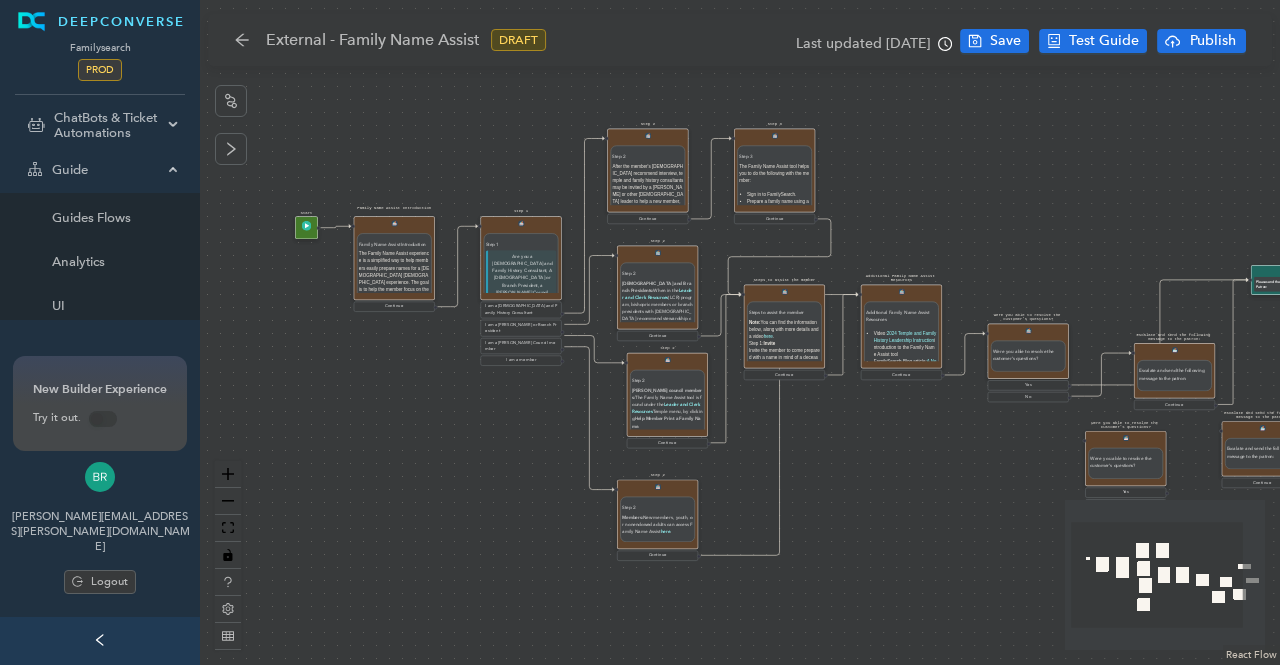 click on "Solved Please send the following message to the Patron: Were you able to resolve the customer's questions? Were you able to resolve the customer's questions? Yes No Escalate and send the following message to the patron: Escalate and send the following message to the patron: Continue Start Family Name Assist Introduction Family Name Assist Introduction The Family Name Assist experience is a simplified way to help members easily prepare names for a temple baptistry experience. The goal is to help the member focus on the Spirit and have a wonderful first experience in the temple. Where possible, please attend the temple with the member. Note:  Temple and family history consultants may be invited by a bishop or other priesthood leader to help a new member, youth, or nonendowed member to prepare names using Family Name Assist. Family Name Assist is  NOT: An opportunity to add multiple generations of the member's family to the Family Tree. The time to research and add sources to people in the Family Tree. Continue" at bounding box center [740, 332] 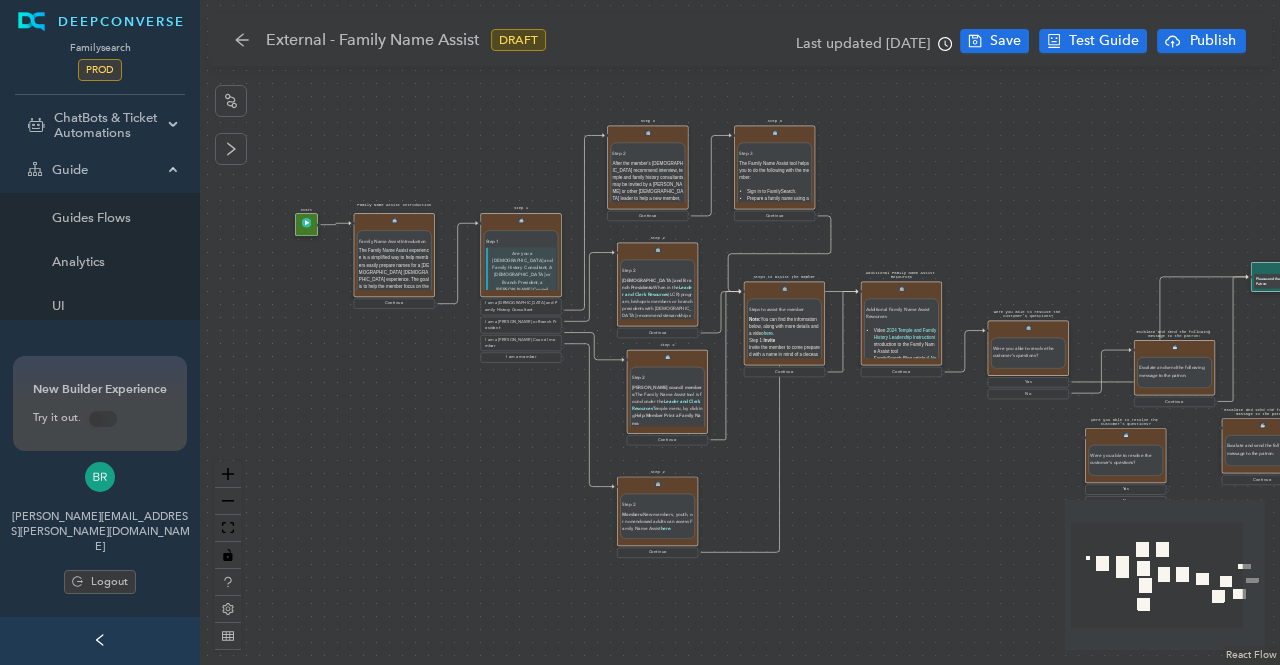 click on "Solved Please send the following message to the Patron: Were you able to resolve the customer's questions? Were you able to resolve the customer's questions? Yes No Escalate and send the following message to the patron: Escalate and send the following message to the patron: Continue Start Family Name Assist Introduction Family Name Assist Introduction The Family Name Assist experience is a simplified way to help members easily prepare names for a temple baptistry experience. The goal is to help the member focus on the Spirit and have a wonderful first experience in the temple. Where possible, please attend the temple with the member. Note:  Temple and family history consultants may be invited by a bishop or other priesthood leader to help a new member, youth, or nonendowed member to prepare names using Family Name Assist. Family Name Assist is  NOT: An opportunity to add multiple generations of the member's family to the Family Tree. The time to research and add sources to people in the Family Tree. Continue" at bounding box center [740, 332] 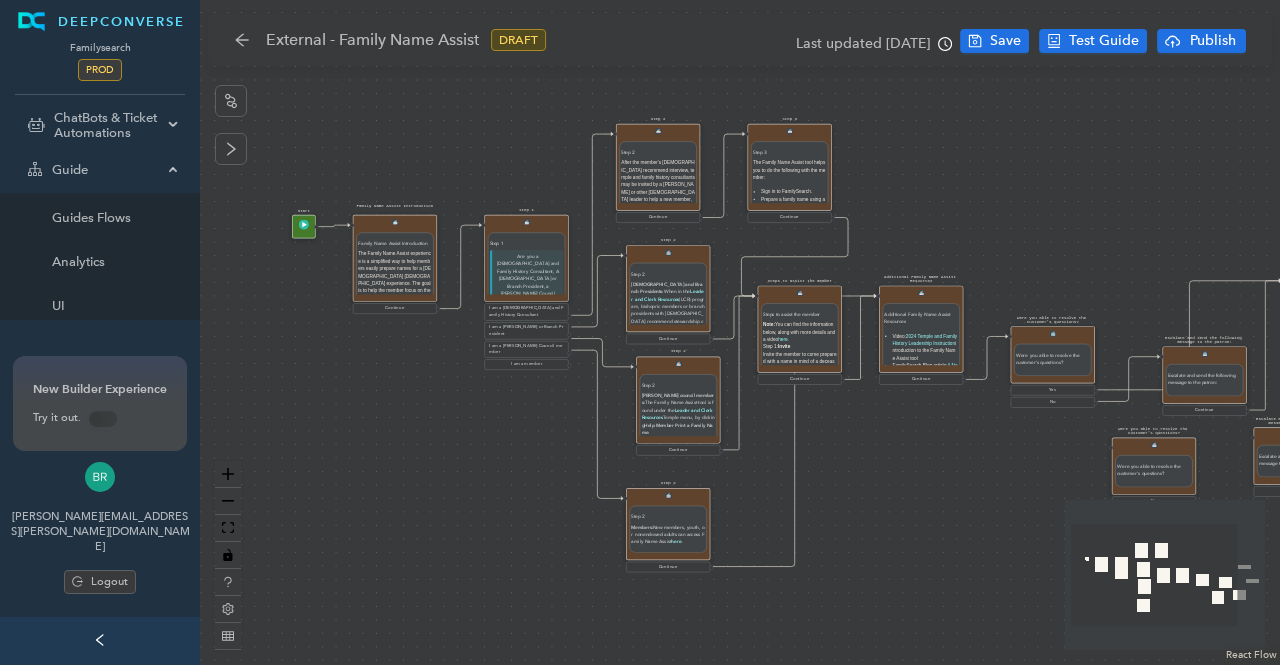 click on "Start" at bounding box center (304, 227) 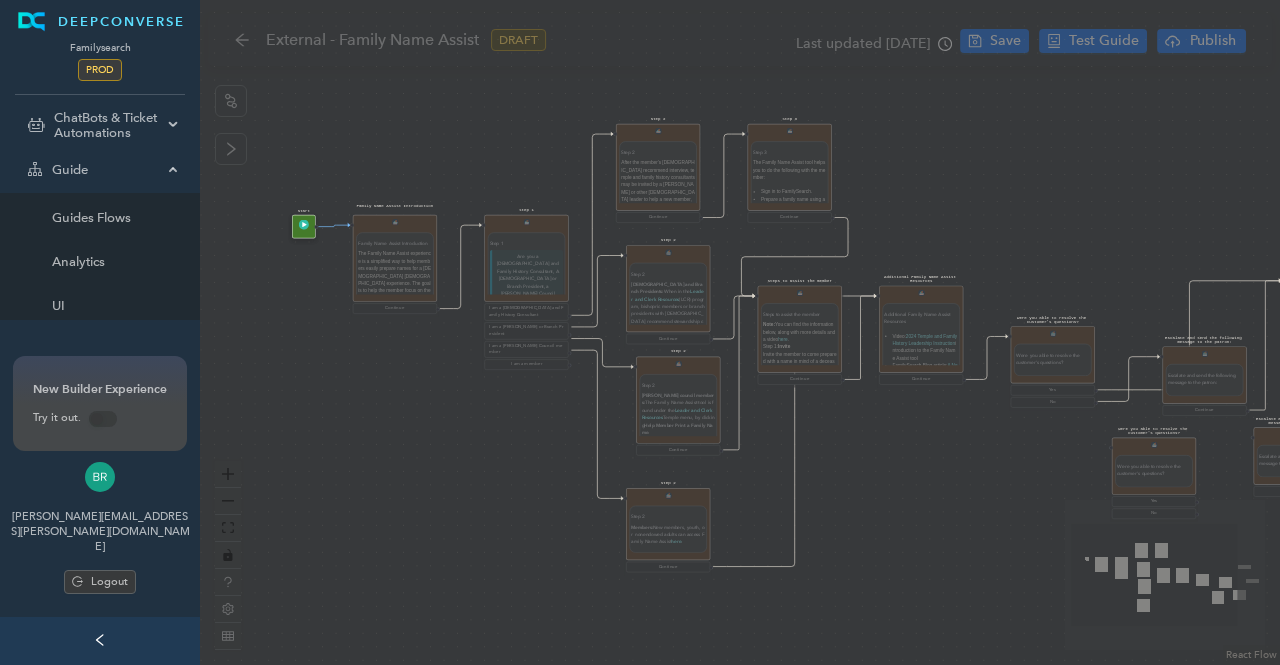 click on "Family Name Assist Introduction Family Name Assist Introduction The Family Name Assist experience is a simplified way to help members easily prepare names for a temple baptistry experience. The goal is to help the member focus on the Spirit and have a wonderful first experience in the temple. Where possible, please attend the temple with the member. Note:  Temple and family history consultants may be invited by a bishop or other priesthood leader to help a new member, youth, or nonendowed member to prepare names using Family Name Assist. Family Name Assist is  NOT: An opportunity to add multiple generations of the member's family to the Family Tree. The time to research and add sources to people in the Family Tree. The time to learn about all the features of the FamilySearch website. The time to have a discovery experience. All of the preceding experiences are great things to do but should be part of a different experience and approached according to the member's needs. Continue" at bounding box center (395, 265) 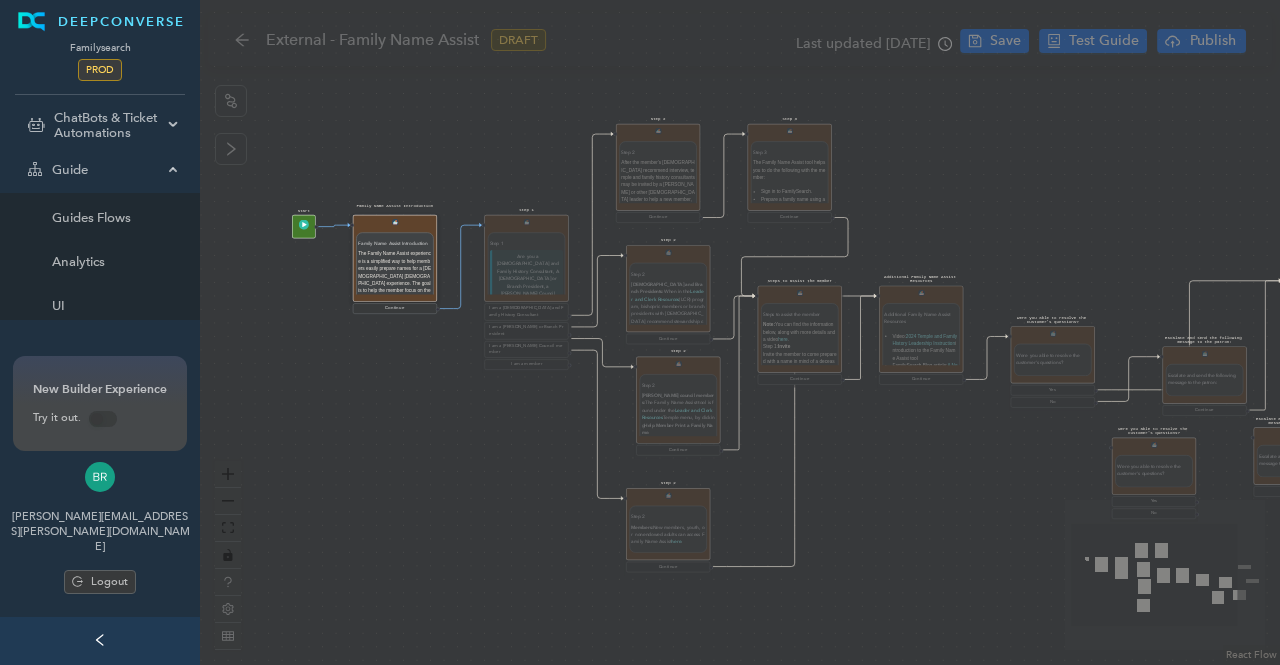 click on "Step 1 Step 1 Are you a Temple and Family History Consultant, A Bishop or Branch President, a Ward Council Member, or a member? I am a Temple and Family History Consultant I am a Bishop or Branch President I am a Ward Council member I am a member" at bounding box center [526, 293] 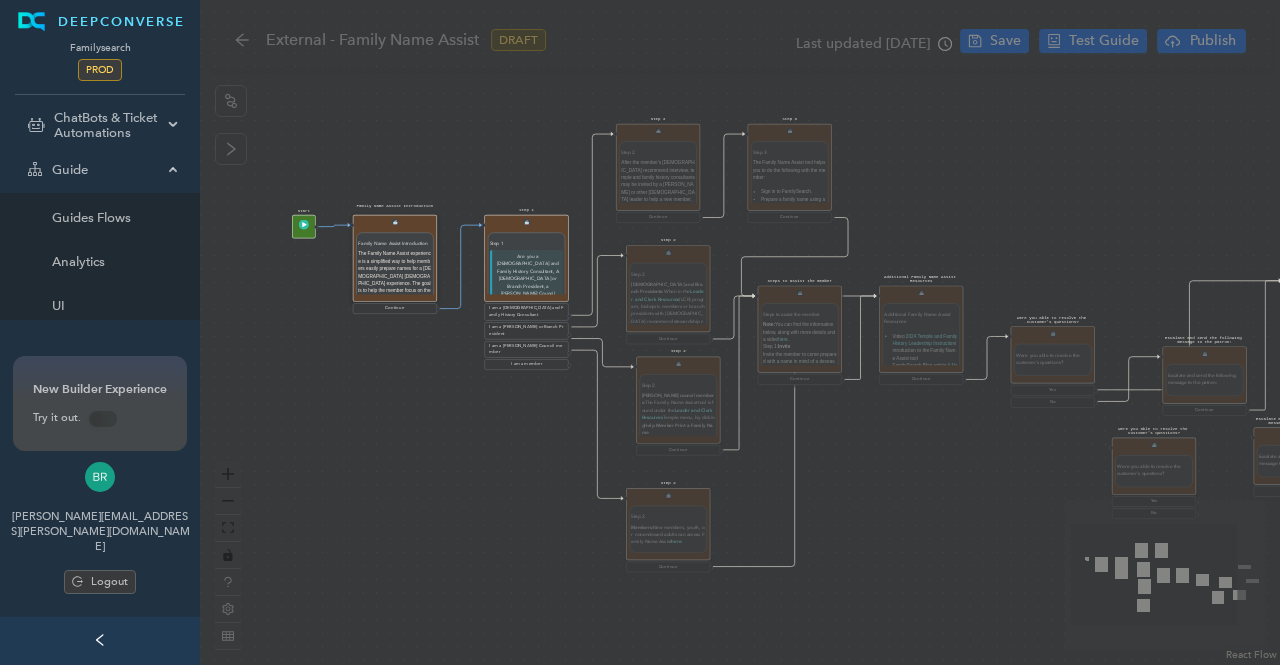click on "Step 2 Step 2 After the member's temple recommend interview, temple and family history consultants may be invited by a bishop or other priesthood leader to help a new member, youth, or nonendowed member to prepare names using Family Name Assist. The person invited to help will receive a message with a link to assist the member. This link is also available  here . Continue" at bounding box center (658, 174) 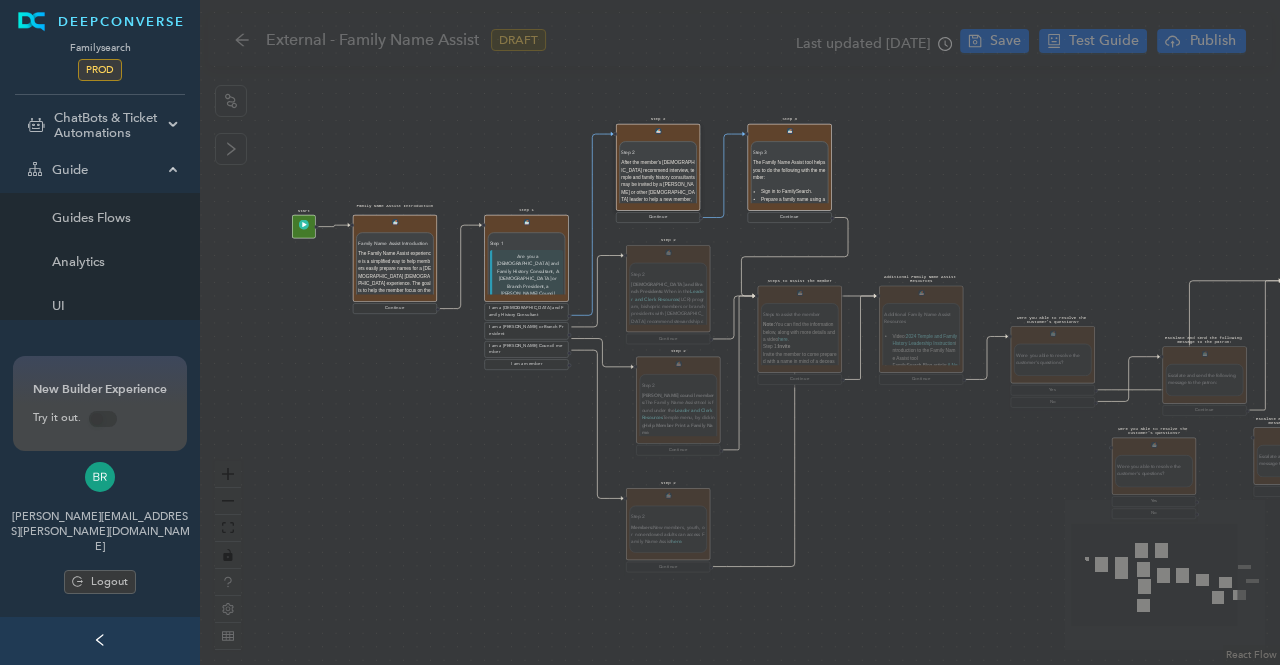 click on "Step 3 Step 3 The Family Name Assist tool helps you to do the following with the member: Sign in to FamilySearch. Prepare a family name using a simplified family name card preparation experience. When family names are not available, other names are found through Ordinances Ready. The name is automatically reserved, with options to print the card. Assist the member with temporal and spiritual baptistry preparation. Schedule a temple appointment. Continue" at bounding box center (789, 174) 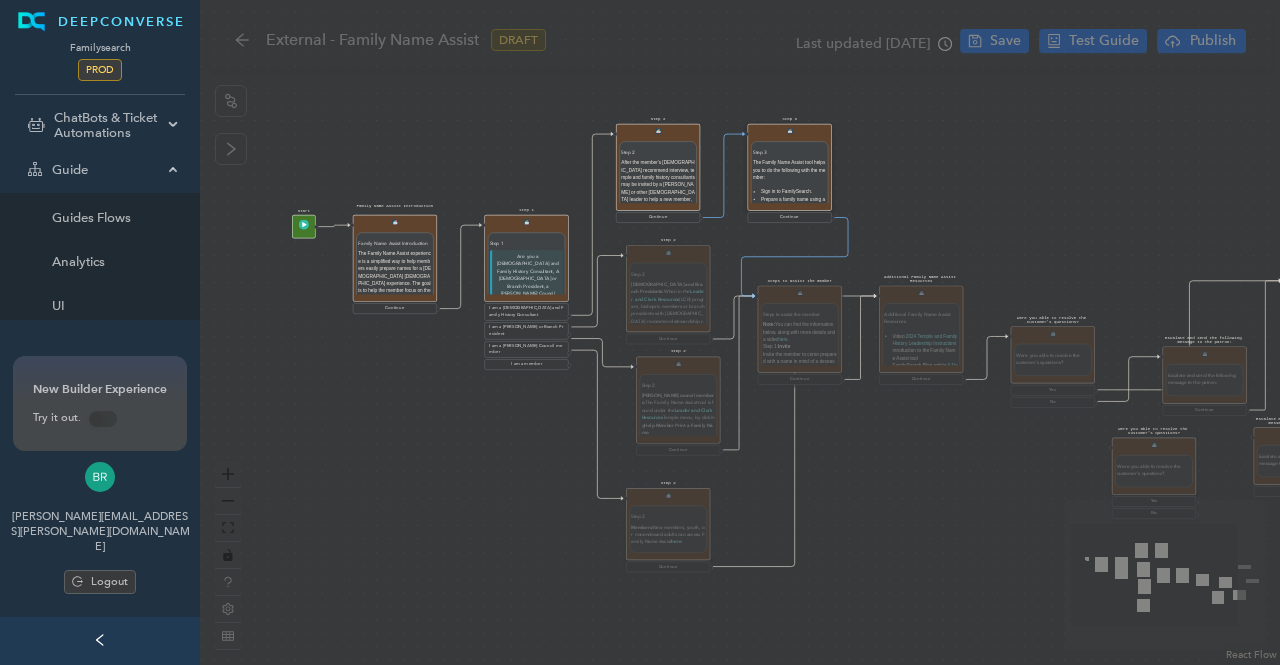 drag, startPoint x: 673, startPoint y: 311, endPoint x: 742, endPoint y: 318, distance: 69.354164 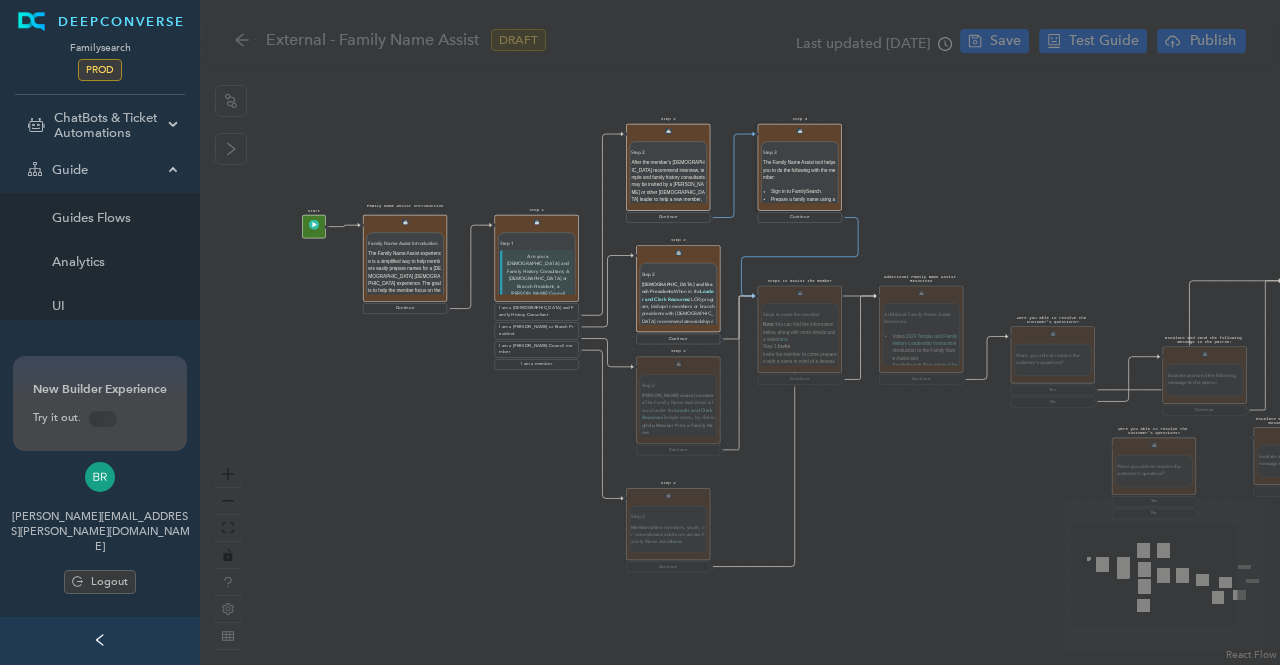 click on "Steps to assist the member Steps to assist the member Note:  You can find the information below, along with more details and a video  here . Step 1:  Invite Invite the member to come prepared with a name in mind of a deceased family member to serve in the temple. Alternatively, FamilySearch can help them find a name. Step 2:  Enter and Print Easily and quickly enter the name into Family Name Assist or have FamilySearch find the names for you. Then print the card. Step 3:  Enable Help members attend the temple and access their FamilySearch account so they can continue to prepare names. Continue" at bounding box center [800, 336] 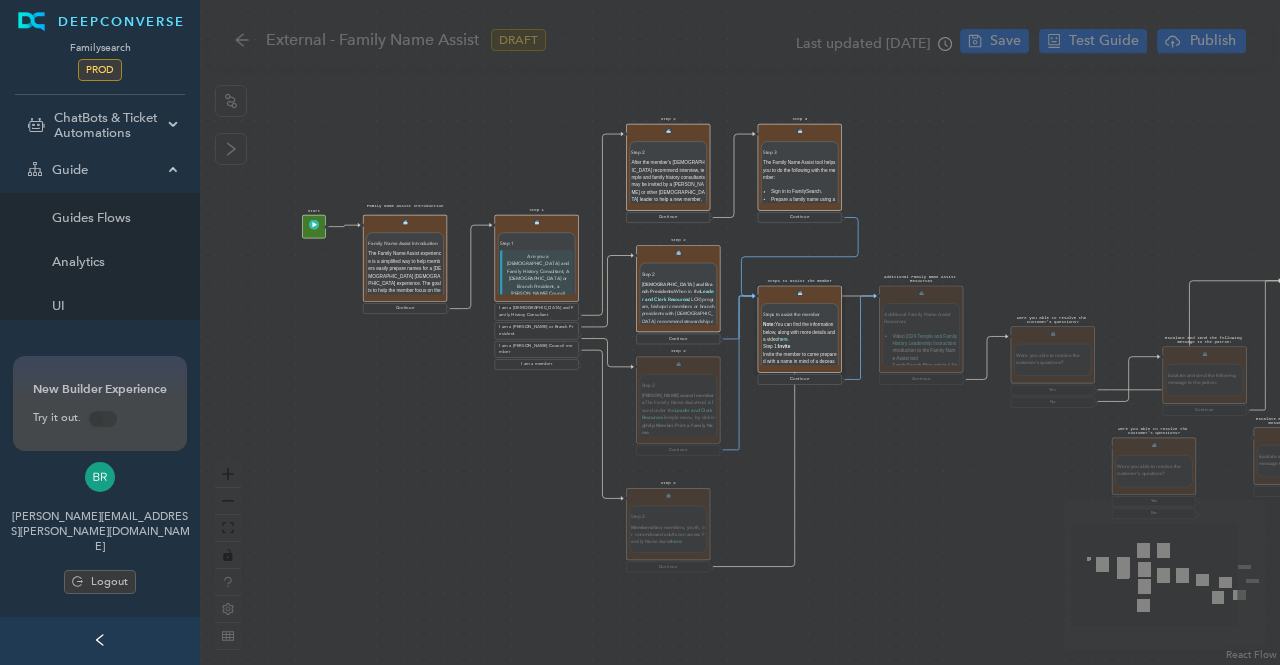 click on "Step 2 Step 2 Ward council members:  The Family Name Assist tool is found under the  Leader and Clerk Resources  Temple menu, by clicking  Help Member Print a Family Name . Continue" at bounding box center [678, 407] 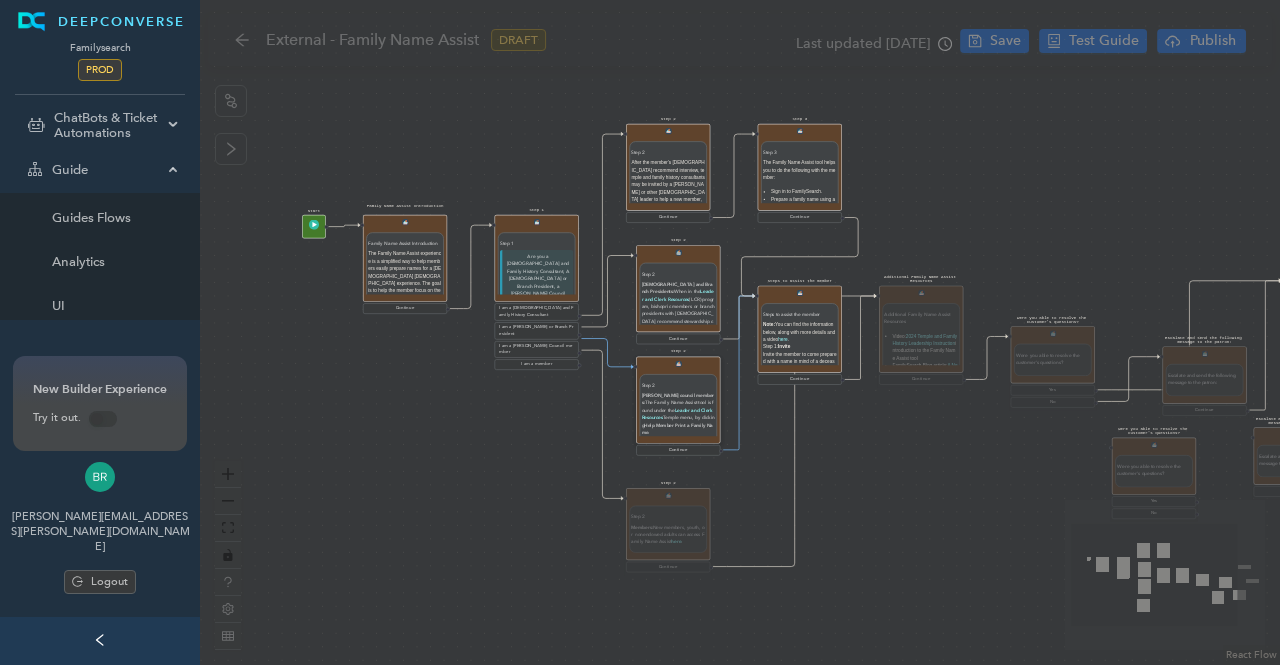 drag, startPoint x: 691, startPoint y: 516, endPoint x: 720, endPoint y: 495, distance: 35.805027 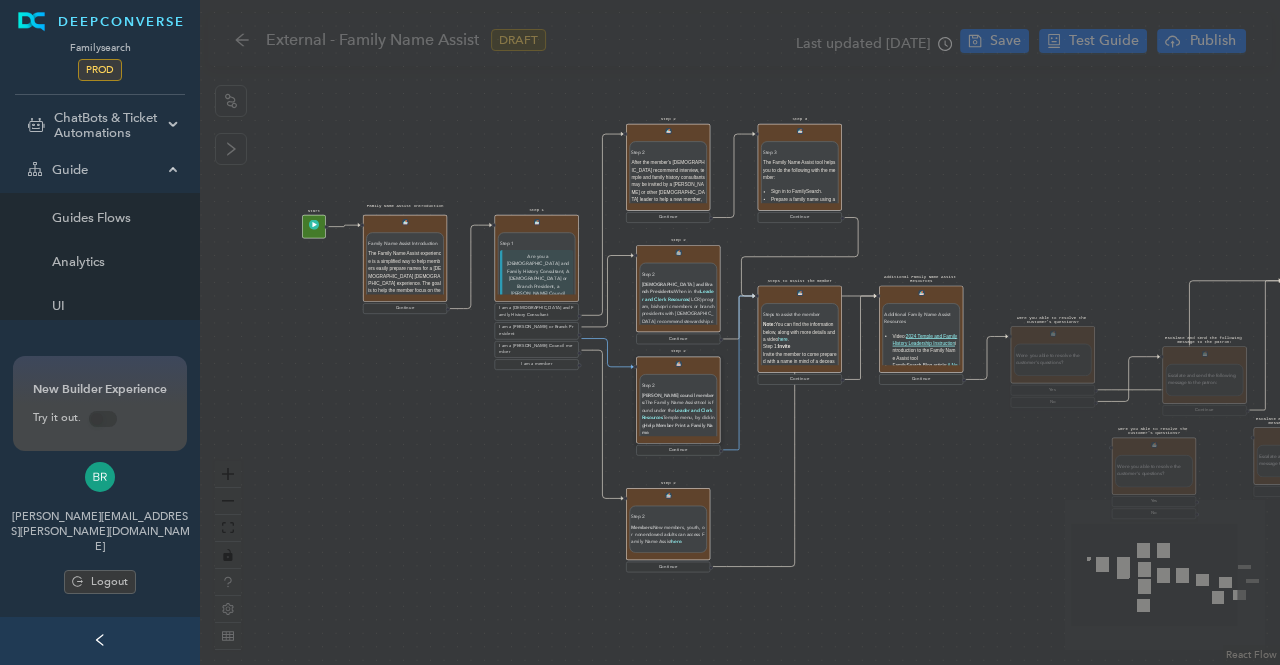 click on "Additional Family Name Assist Resources Additional Family Name Assist Resources Video:  2024 Temple and Family History Leadership Instruction  introduction to the Family Name Assist tool FamilySearch Blog article:  A New Tool Assists with Preparing Family Names for Temple Baptisms Church Newsroom article:  2024 Temple and Family History Efforts to Help Those New to Temple Attendance Church News article:  Family Name Assist feature now available—with no family history research needed Help and Learning article:  How do I use Family Name Assist? Continue" at bounding box center (921, 336) 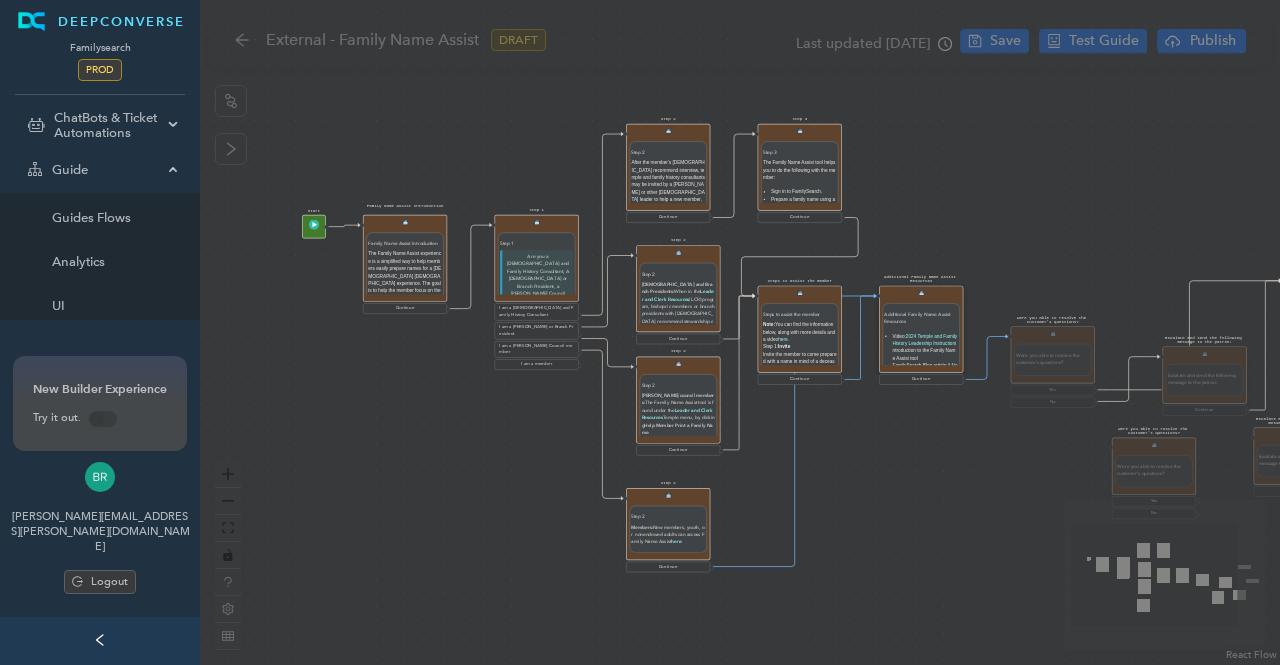 drag, startPoint x: 1037, startPoint y: 365, endPoint x: 1131, endPoint y: 427, distance: 112.60551 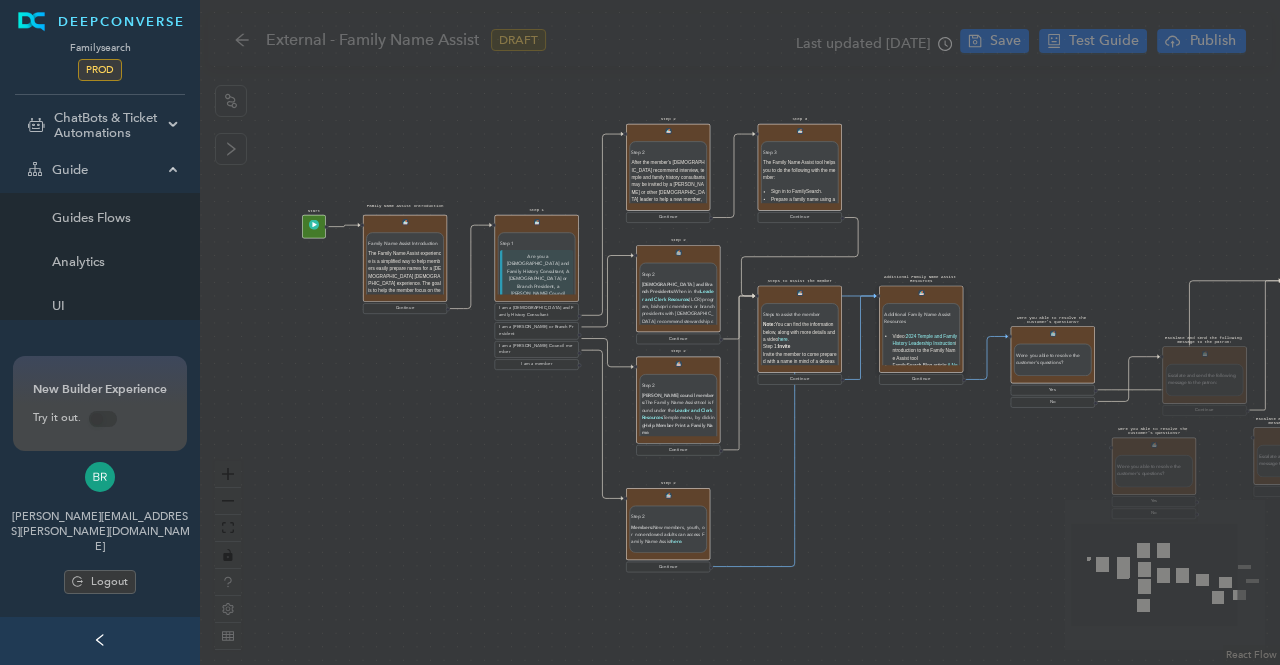 drag, startPoint x: 1175, startPoint y: 457, endPoint x: 1189, endPoint y: 437, distance: 24.41311 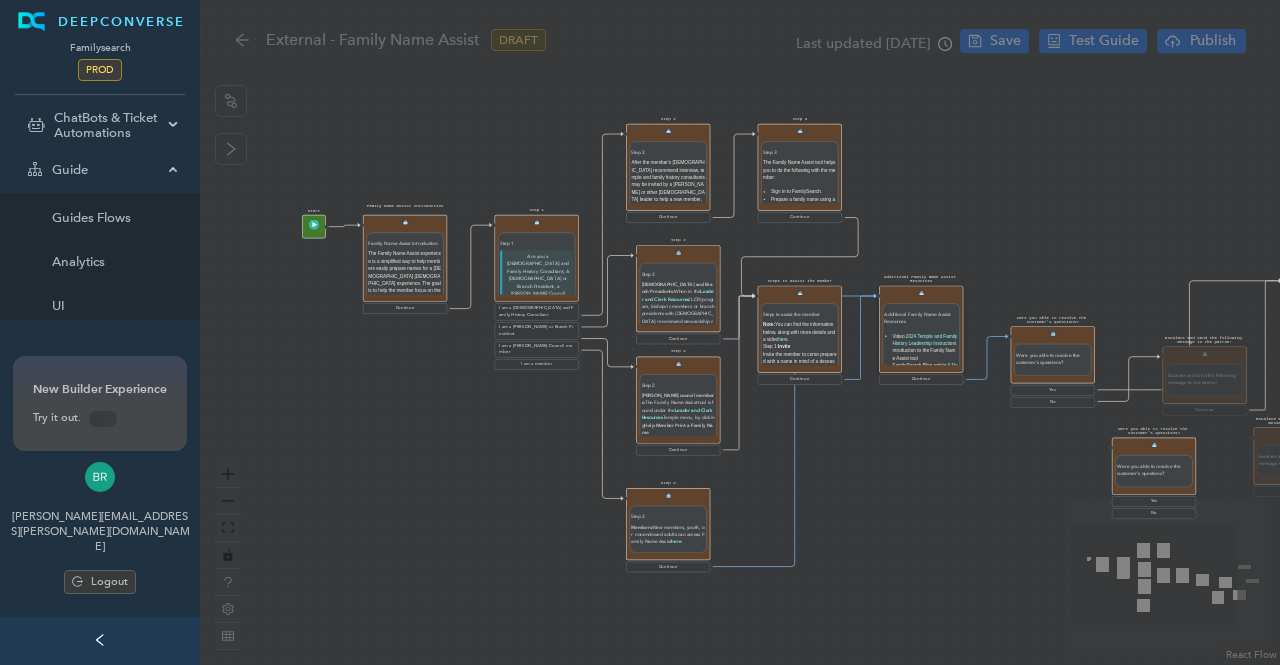click on "Escalate and send the following message to the patron: Escalate and send the following message to the patron: Continue" at bounding box center (1204, 381) 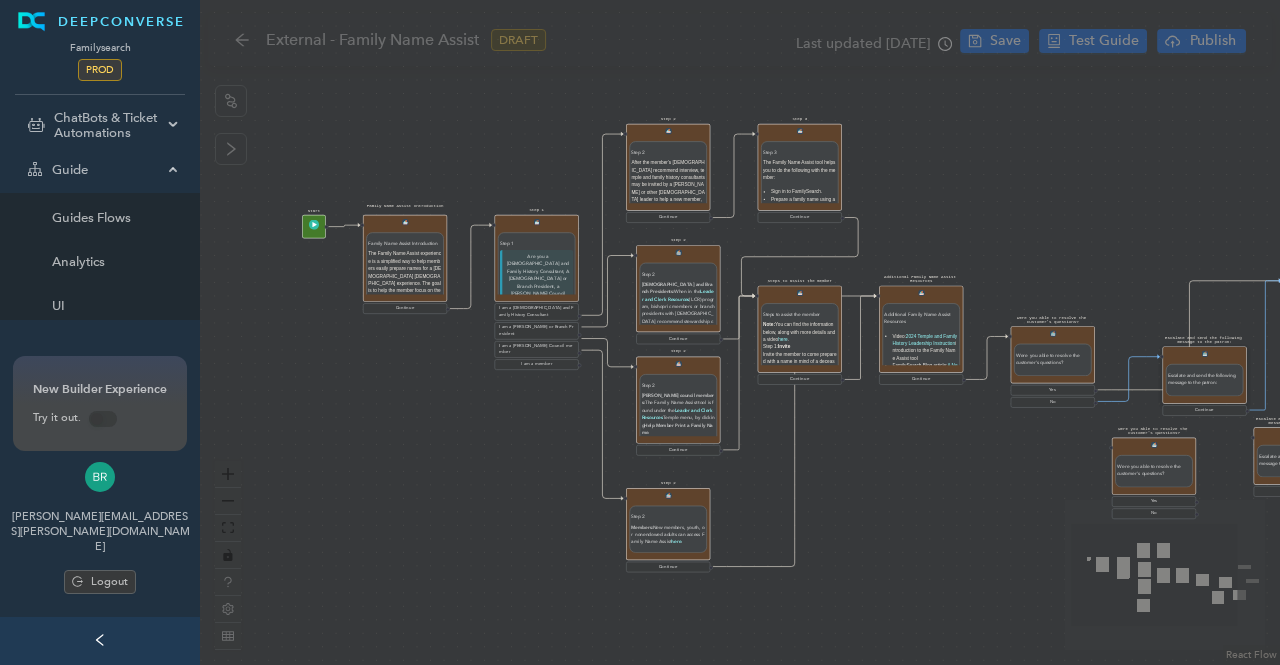 click on "Escalate and send the following message to the patron: Escalate and send the following message to the patron: Continue" at bounding box center [1296, 462] 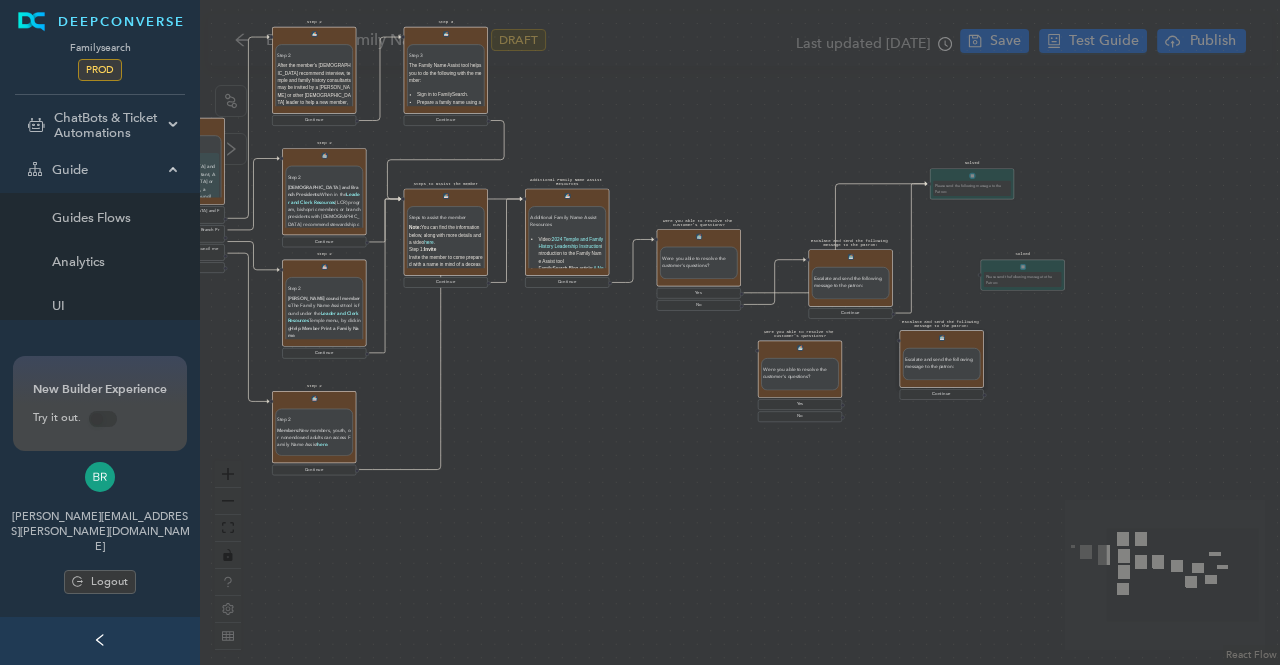 drag, startPoint x: 1136, startPoint y: 238, endPoint x: 782, endPoint y: 141, distance: 367.04904 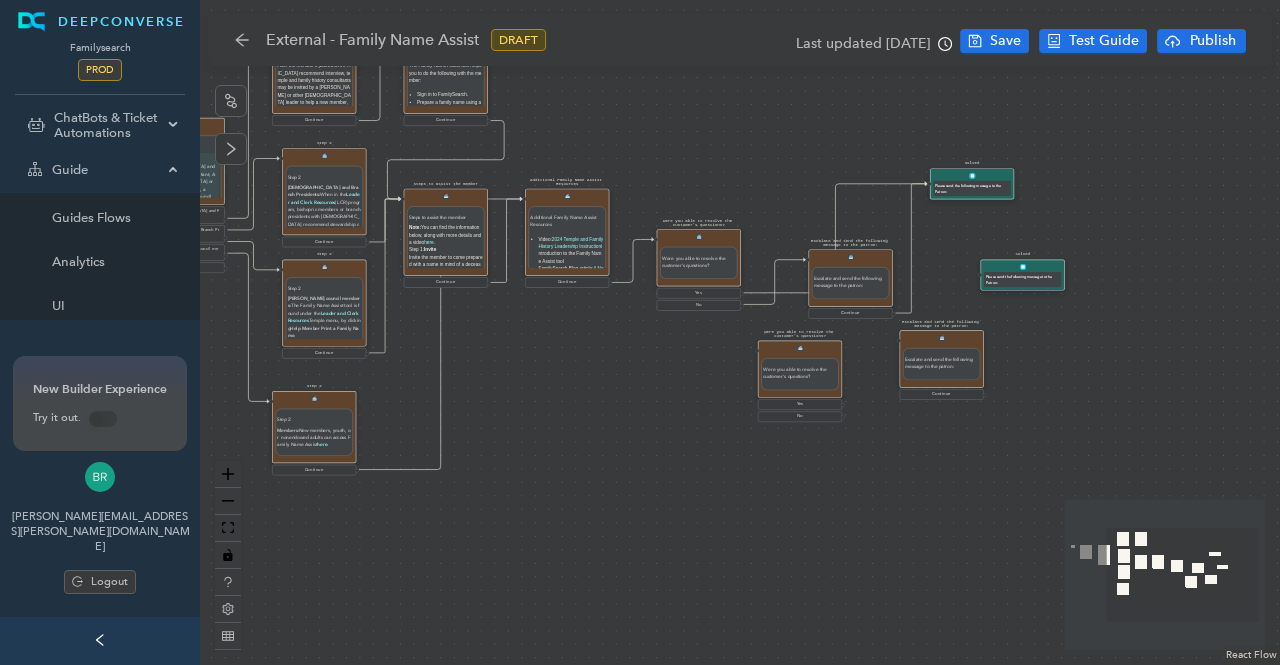 click on "Please send the following message to the Patron:" at bounding box center (972, 189) 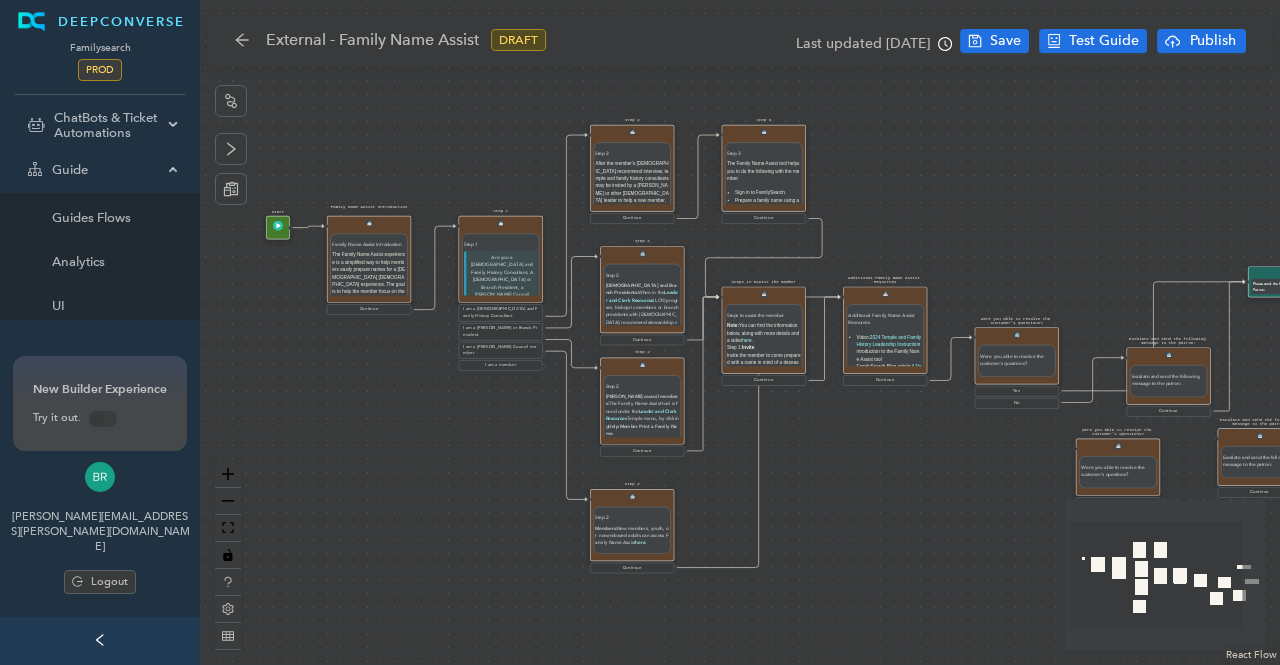 drag, startPoint x: 775, startPoint y: 128, endPoint x: 1093, endPoint y: 226, distance: 332.75818 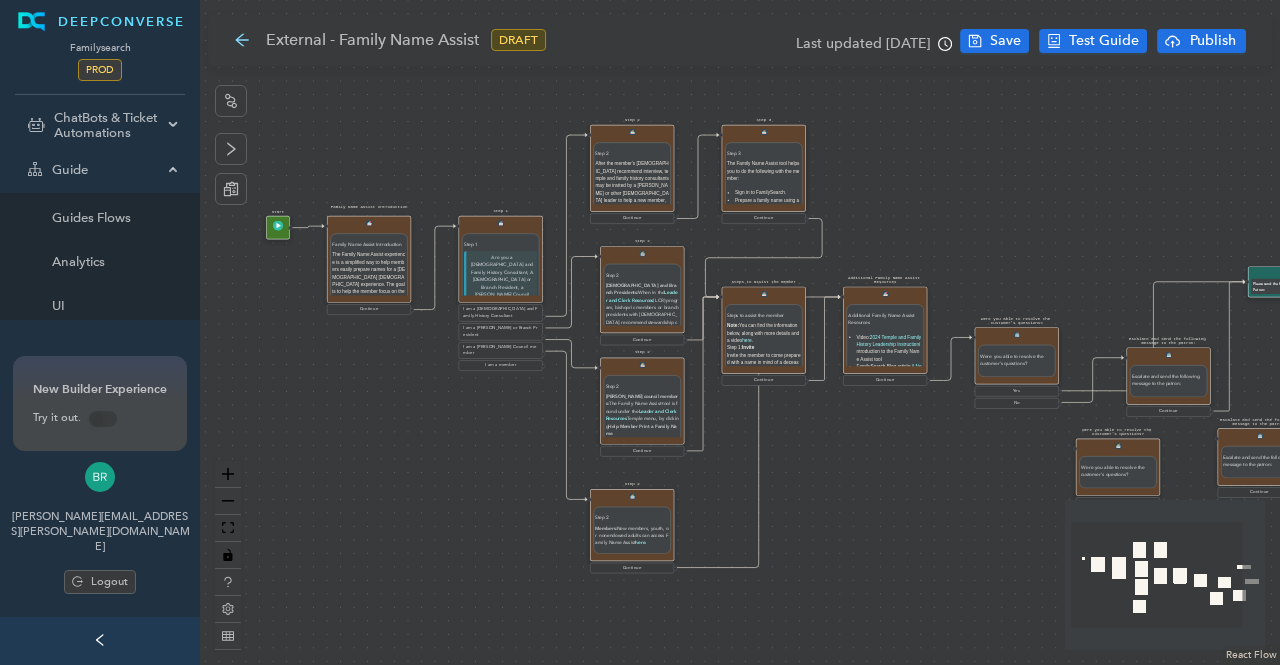 click 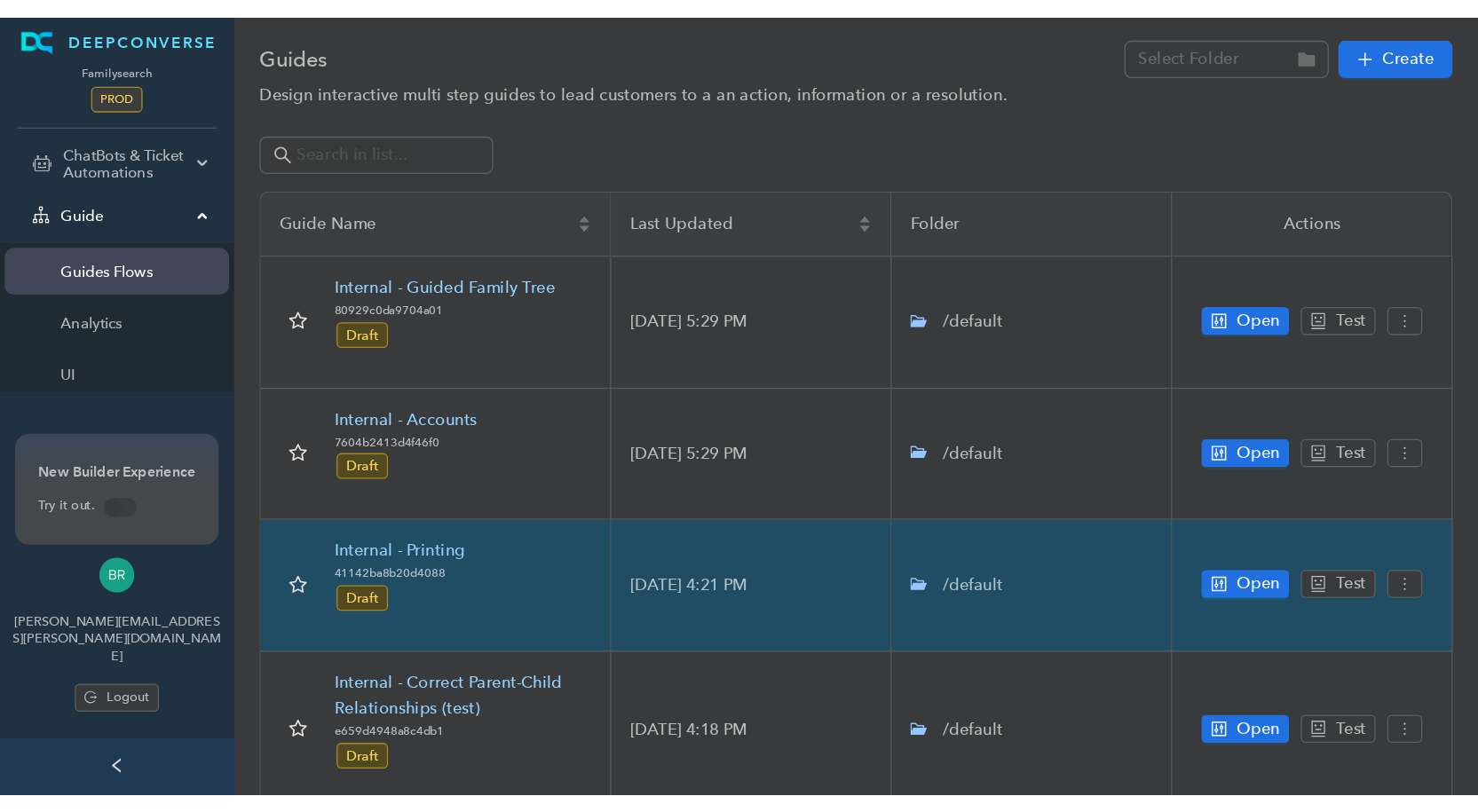 scroll, scrollTop: 0, scrollLeft: 0, axis: both 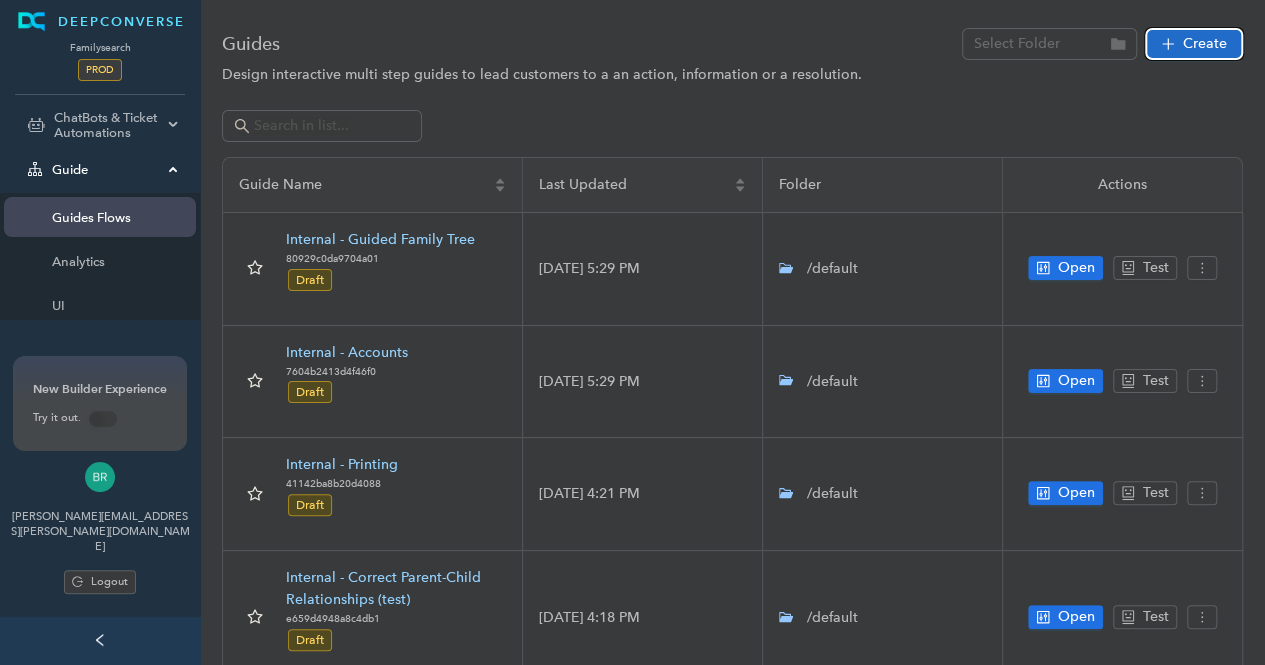click on "Create" at bounding box center (1194, 44) 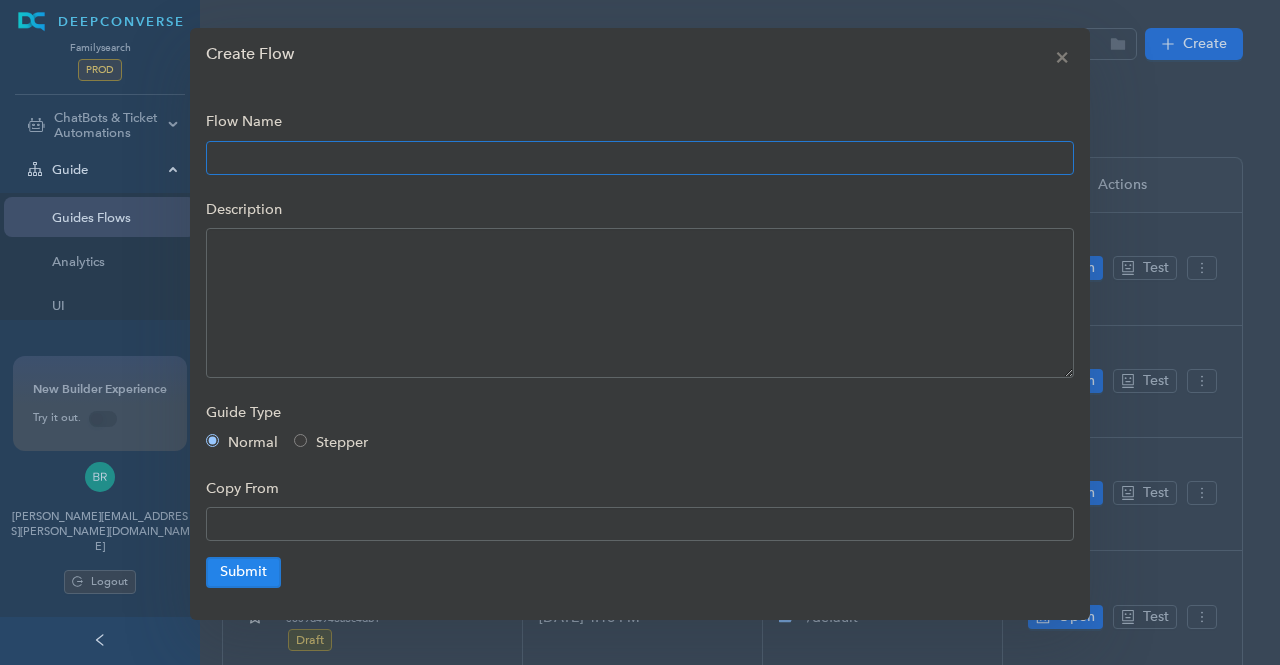 click at bounding box center [640, 158] 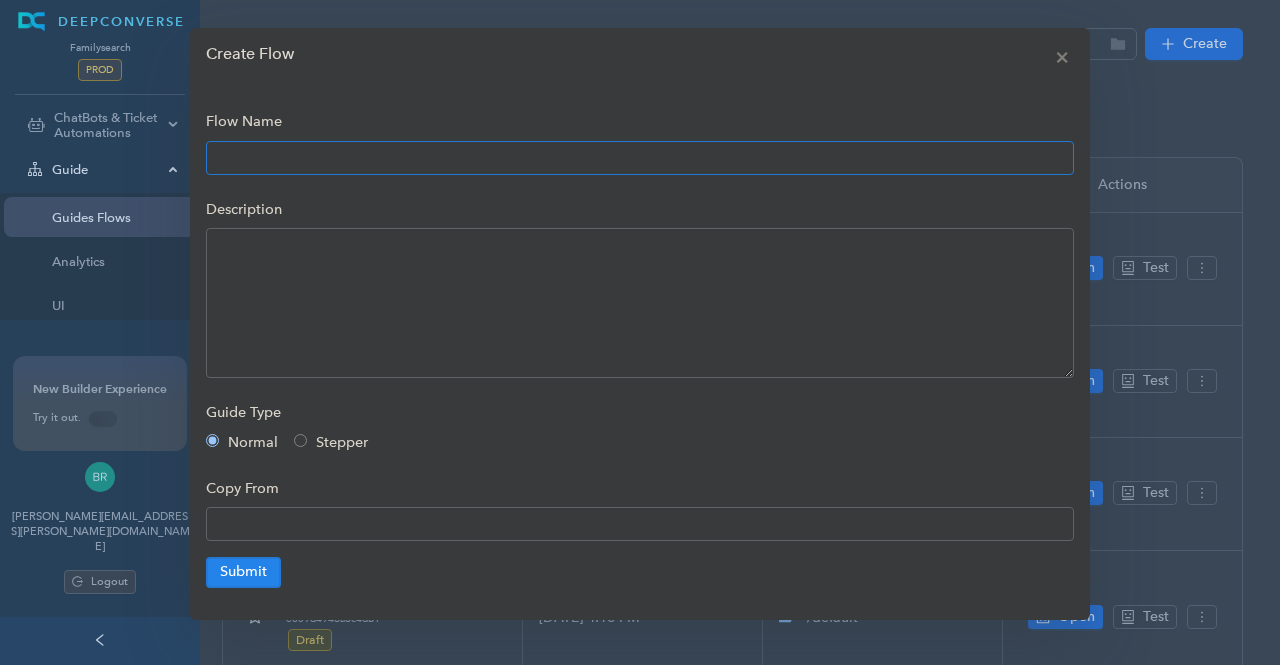 type on "Internal - Family Name Assist" 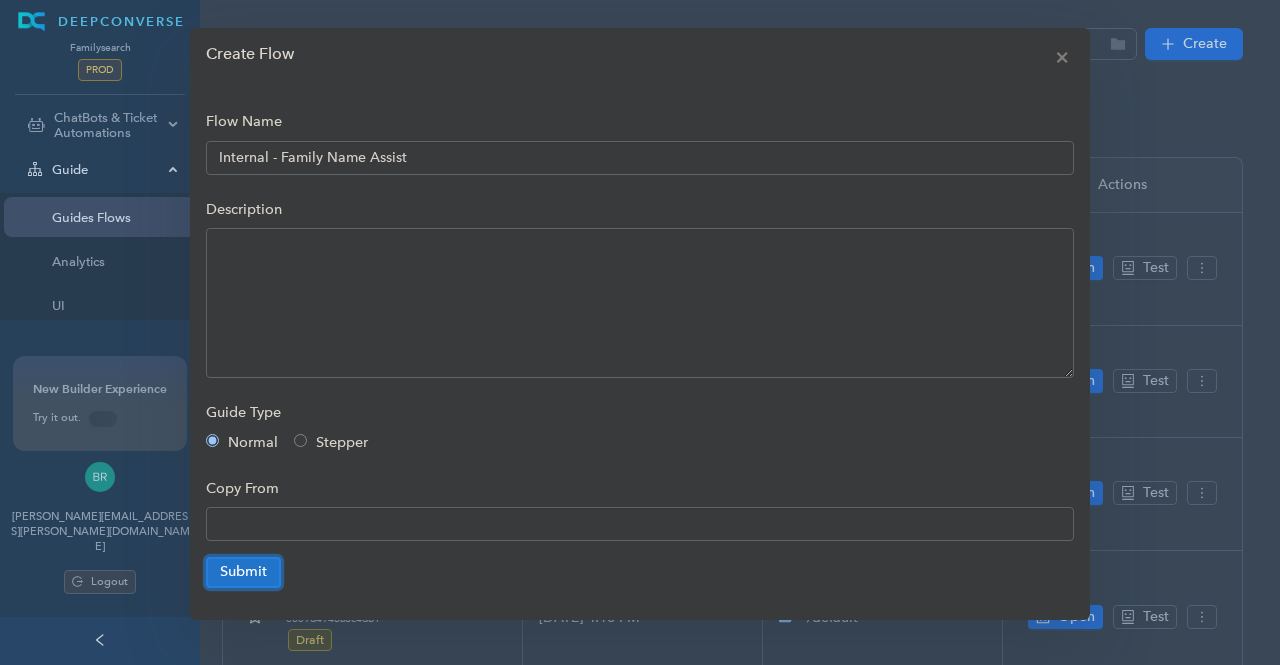 click on "Submit" at bounding box center (243, 572) 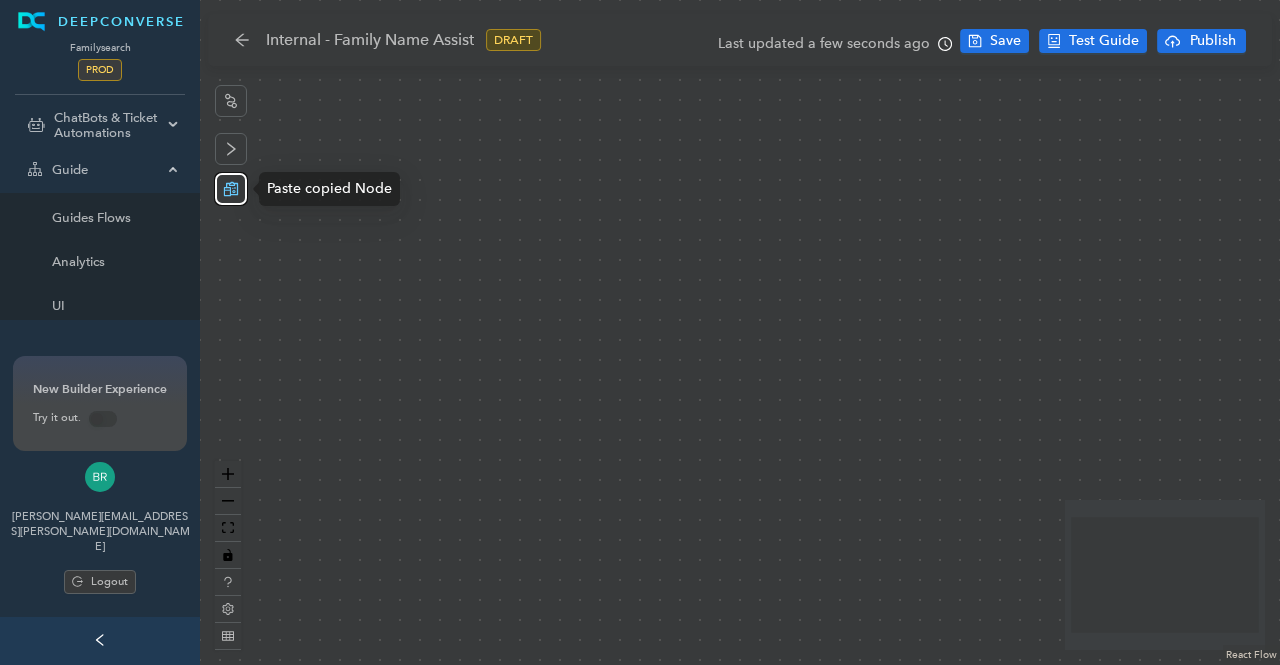 click at bounding box center (231, 189) 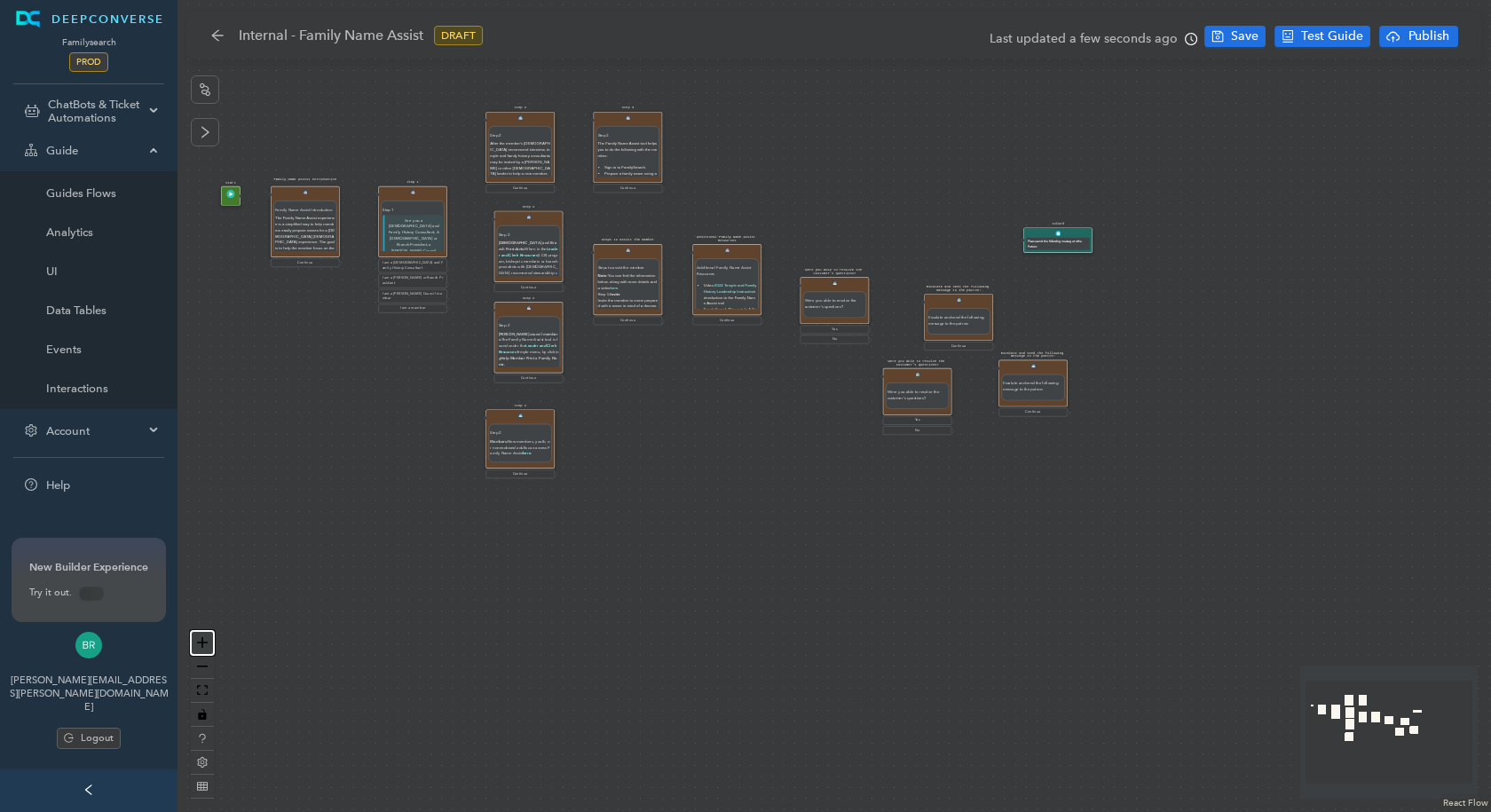 click at bounding box center [202, 643] 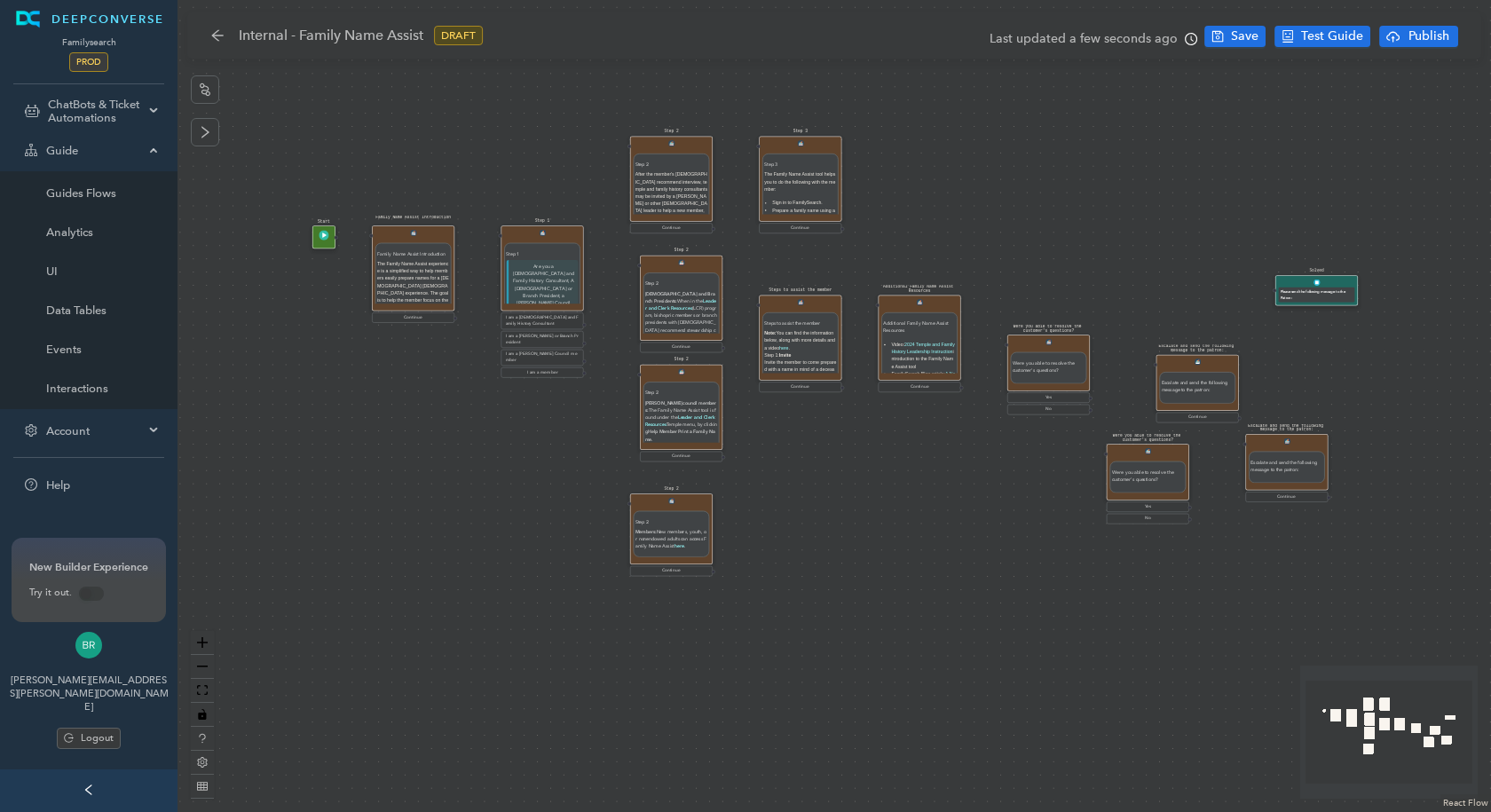 drag, startPoint x: 368, startPoint y: 602, endPoint x: 533, endPoint y: 674, distance: 180.025 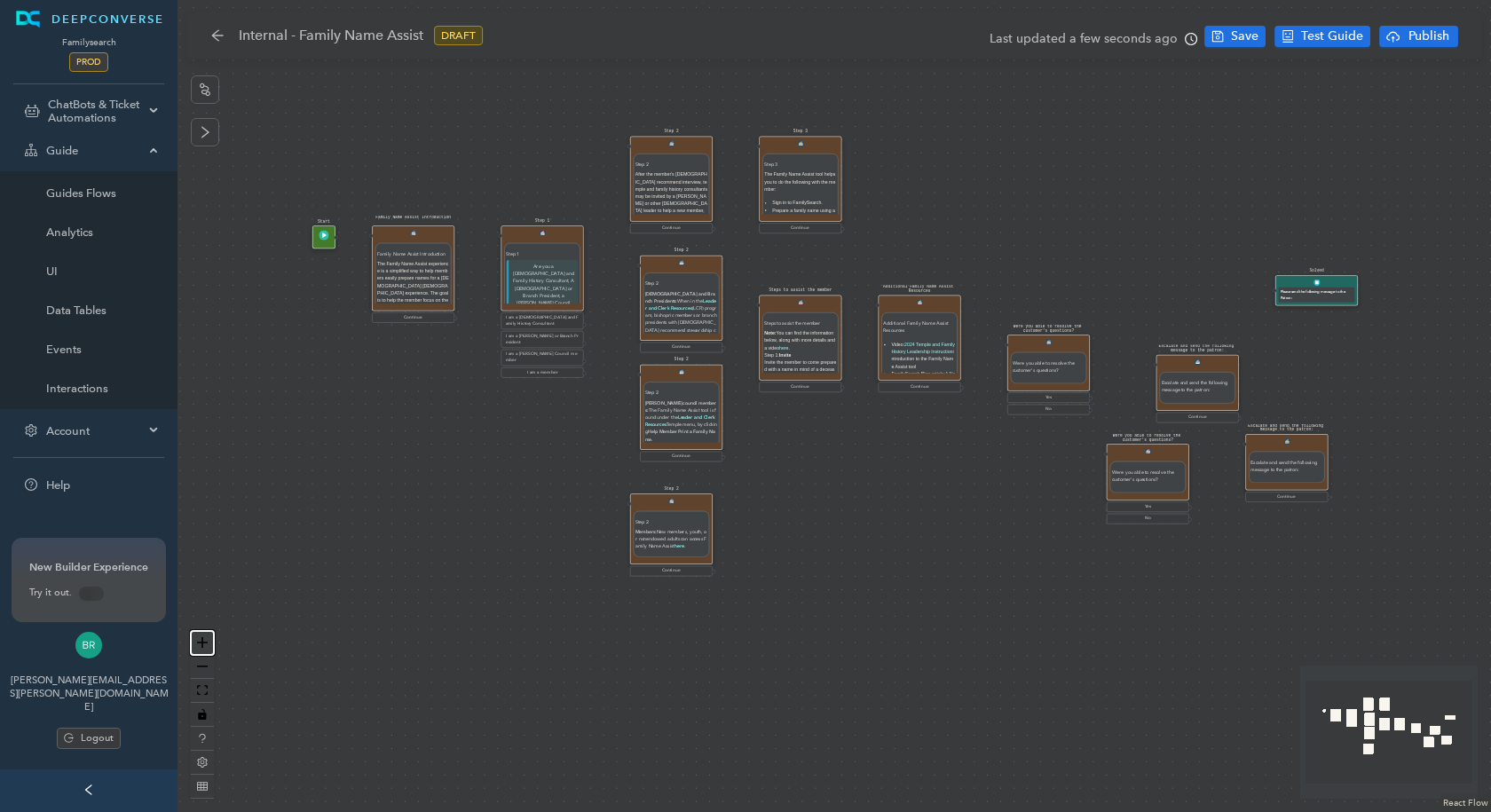 click at bounding box center (202, 643) 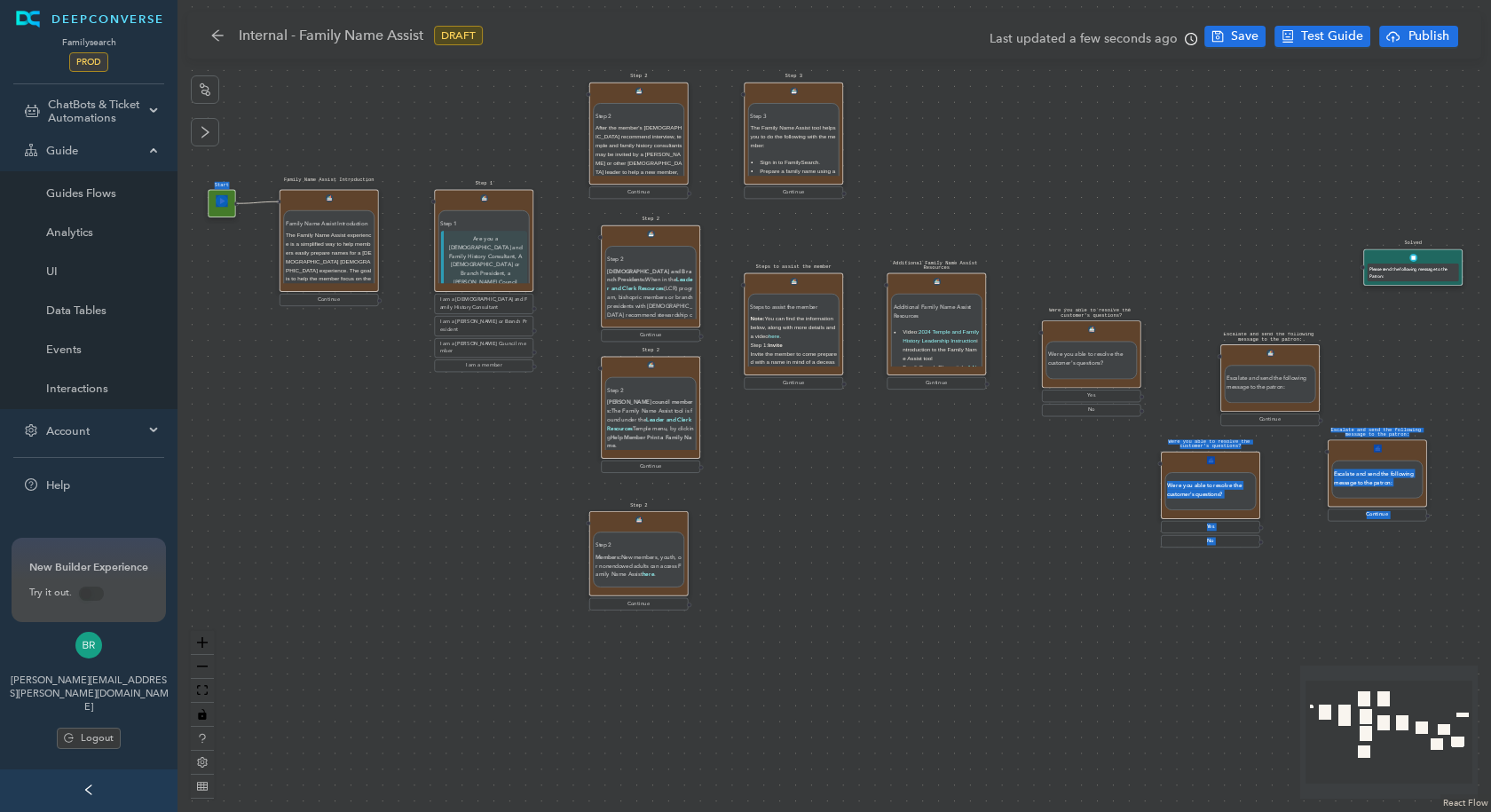 drag, startPoint x: 236, startPoint y: 204, endPoint x: 282, endPoint y: 196, distance: 46.69047 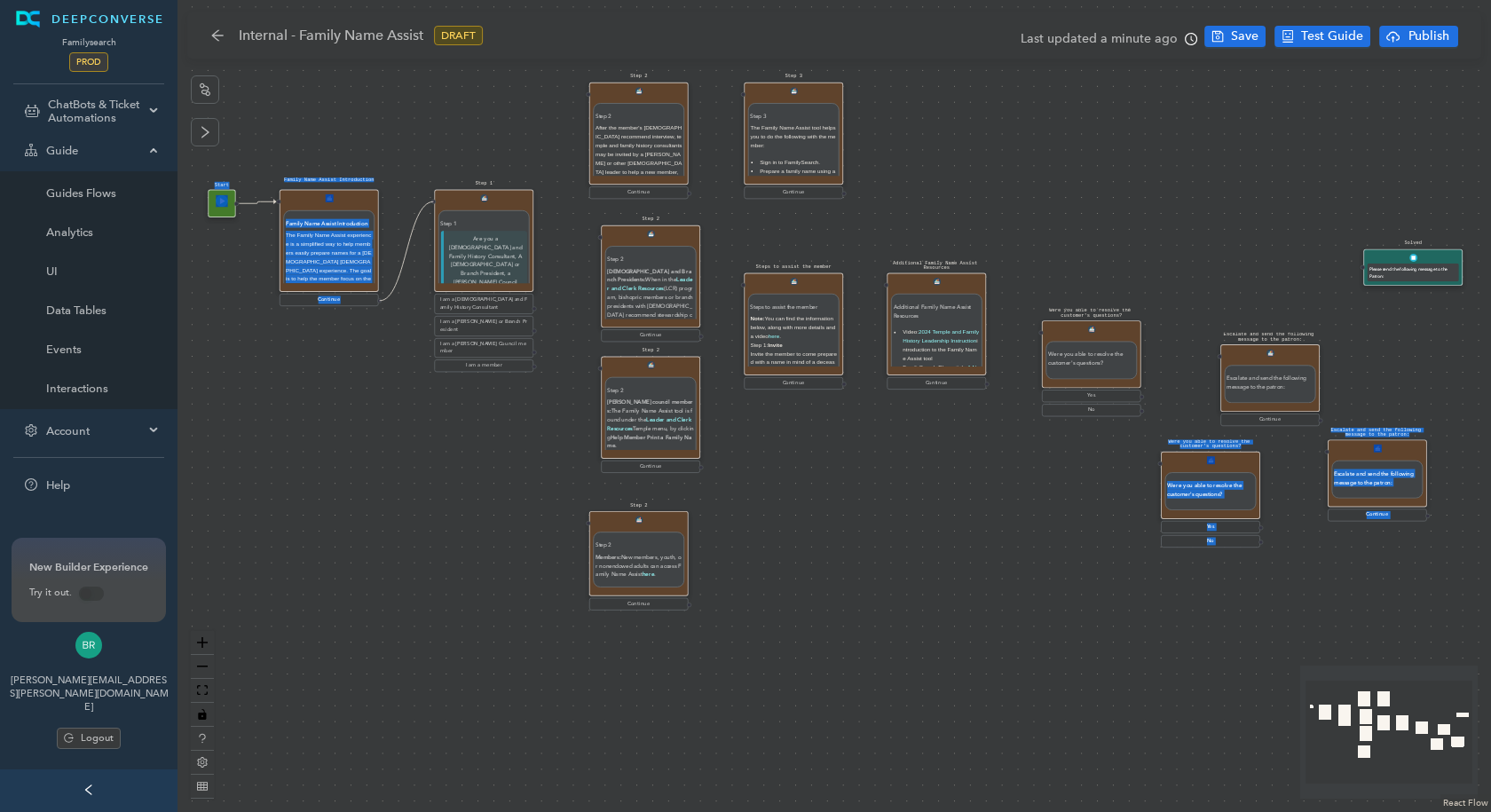 drag, startPoint x: 378, startPoint y: 302, endPoint x: 429, endPoint y: 204, distance: 110.47624 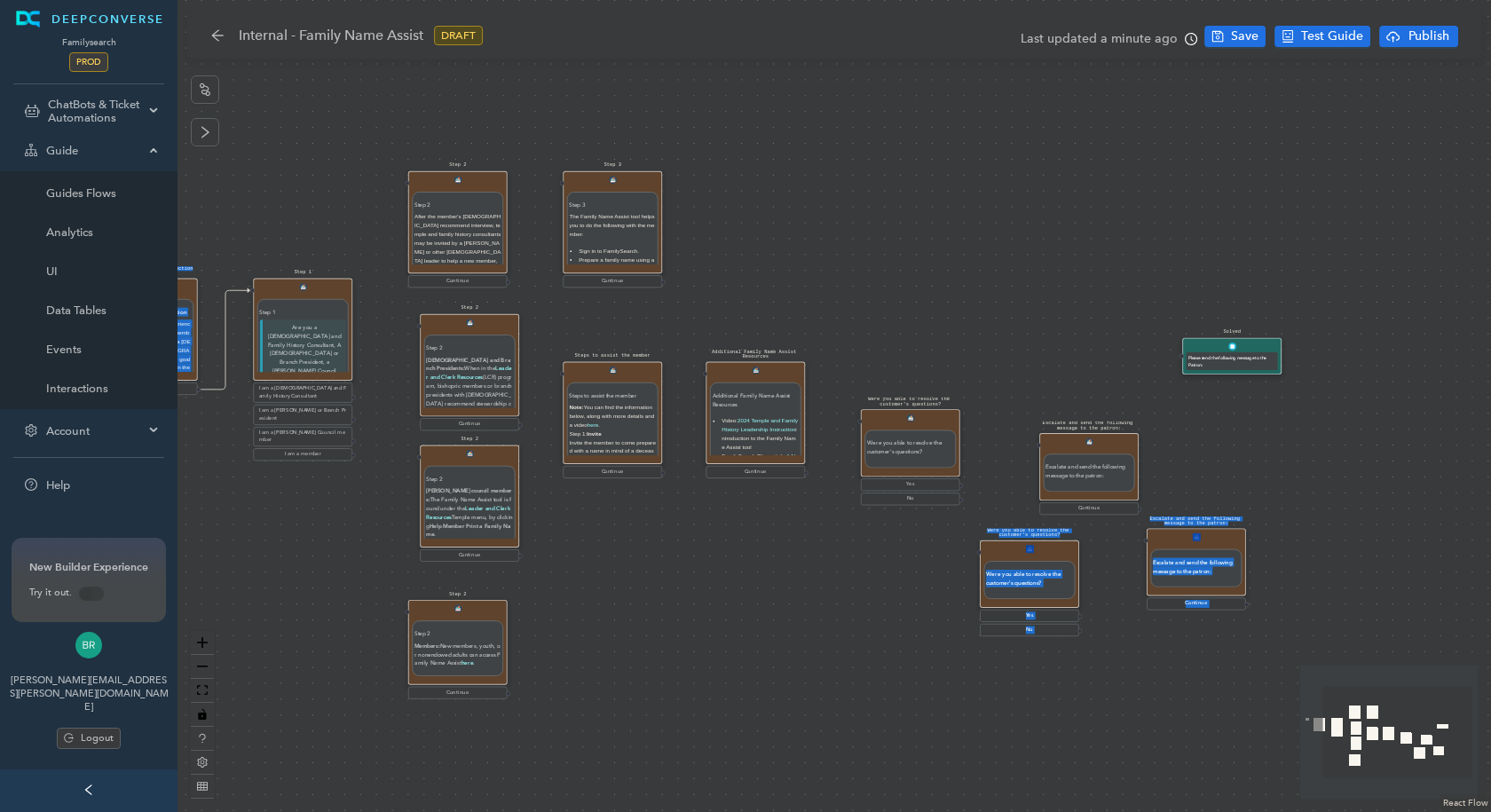 drag, startPoint x: 495, startPoint y: 419, endPoint x: 323, endPoint y: 487, distance: 184.954 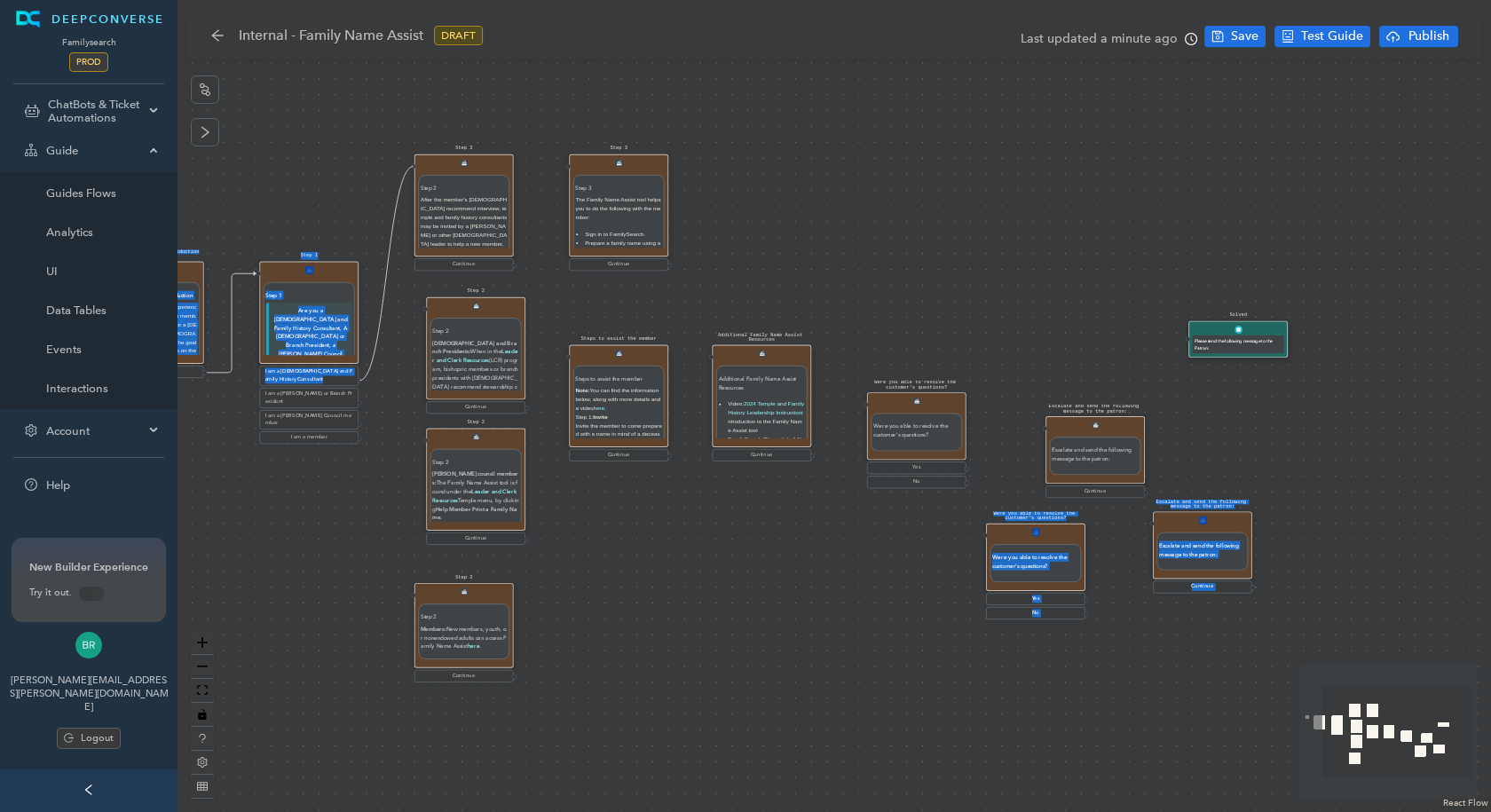 drag, startPoint x: 359, startPoint y: 382, endPoint x: 409, endPoint y: 177, distance: 211.00948 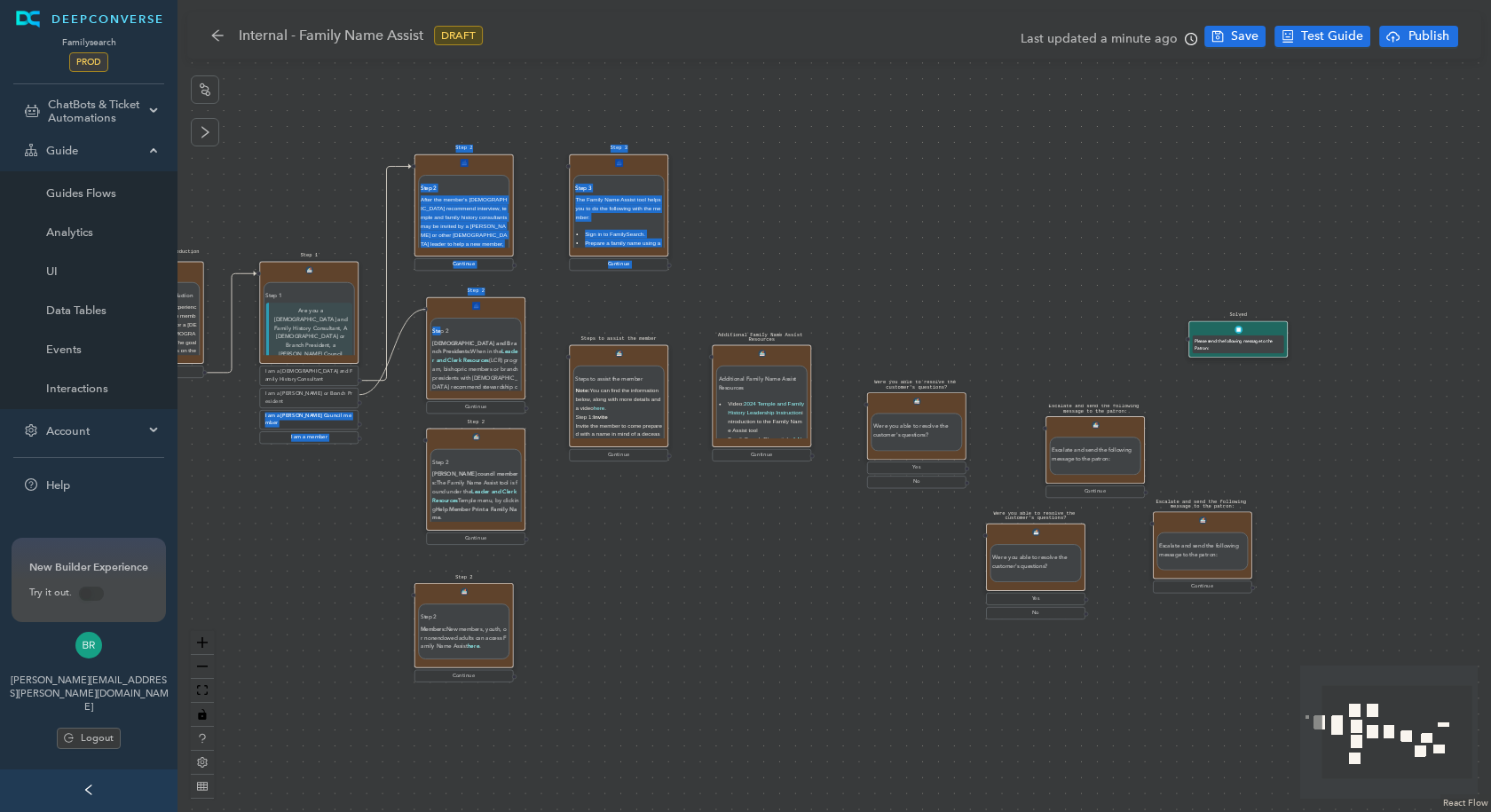 drag, startPoint x: 391, startPoint y: 384, endPoint x: 440, endPoint y: 311, distance: 87.92042 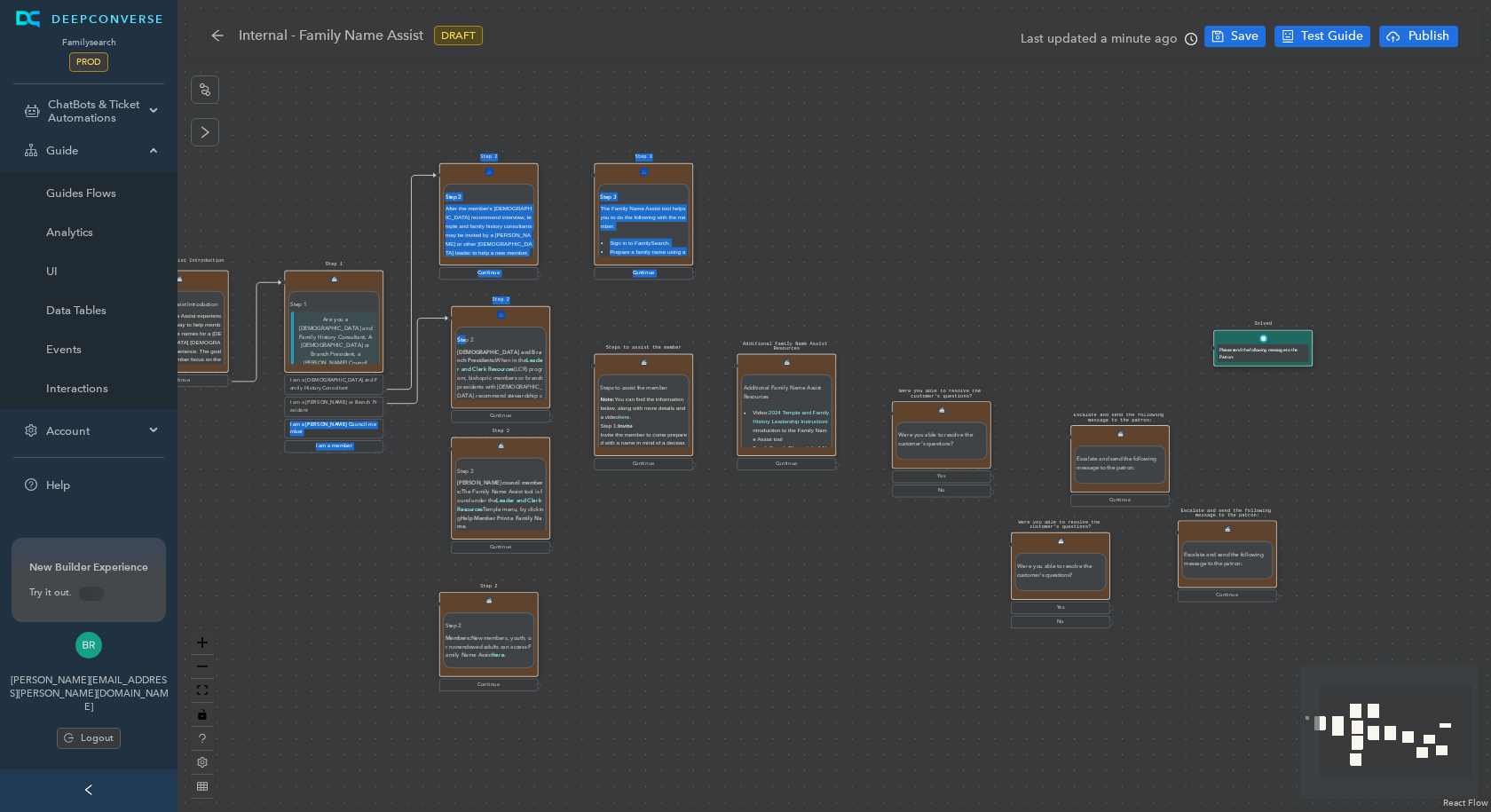 drag, startPoint x: 363, startPoint y: 409, endPoint x: 388, endPoint y: 418, distance: 26.570661 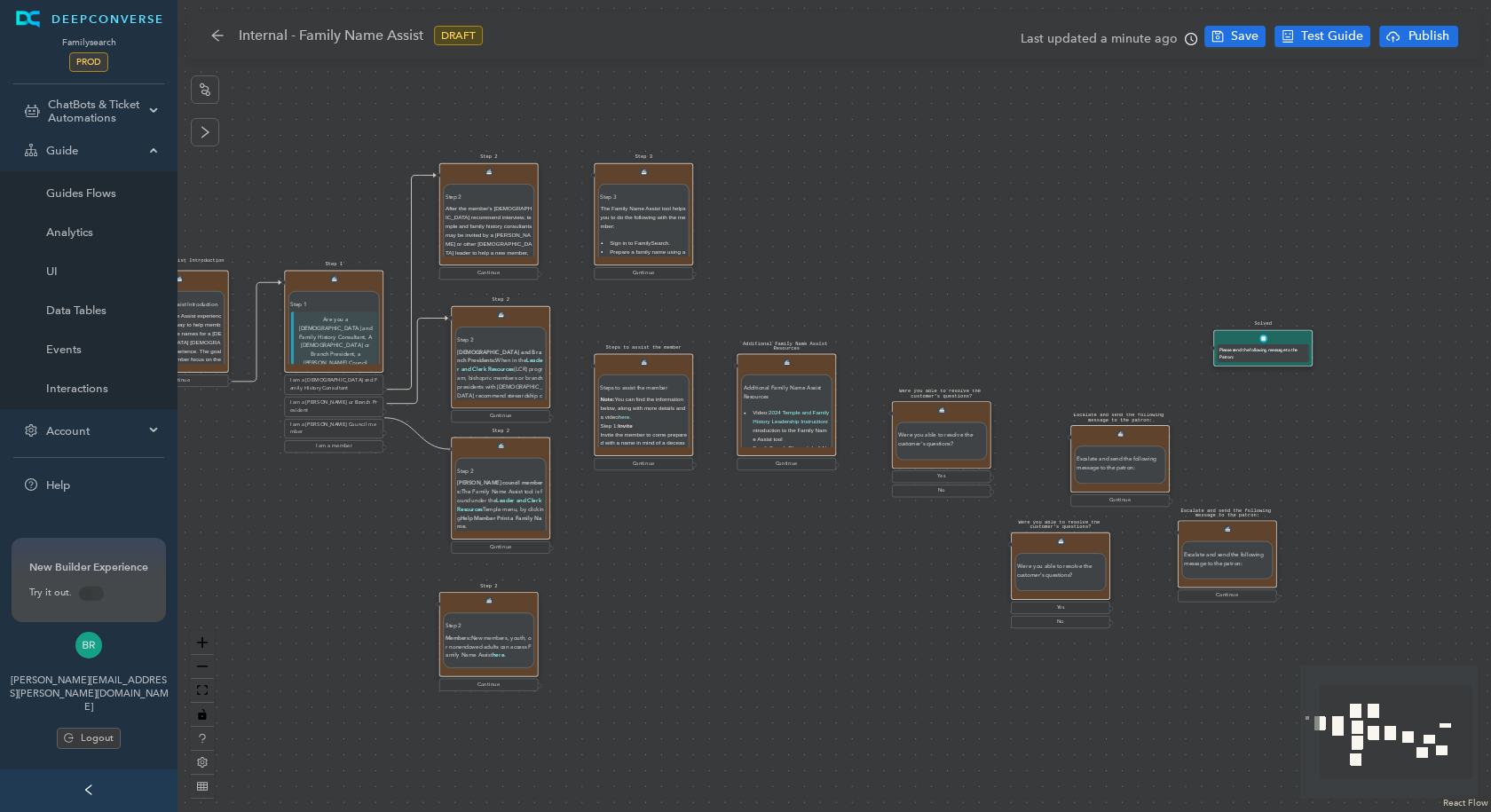 click at bounding box center (450, 448) 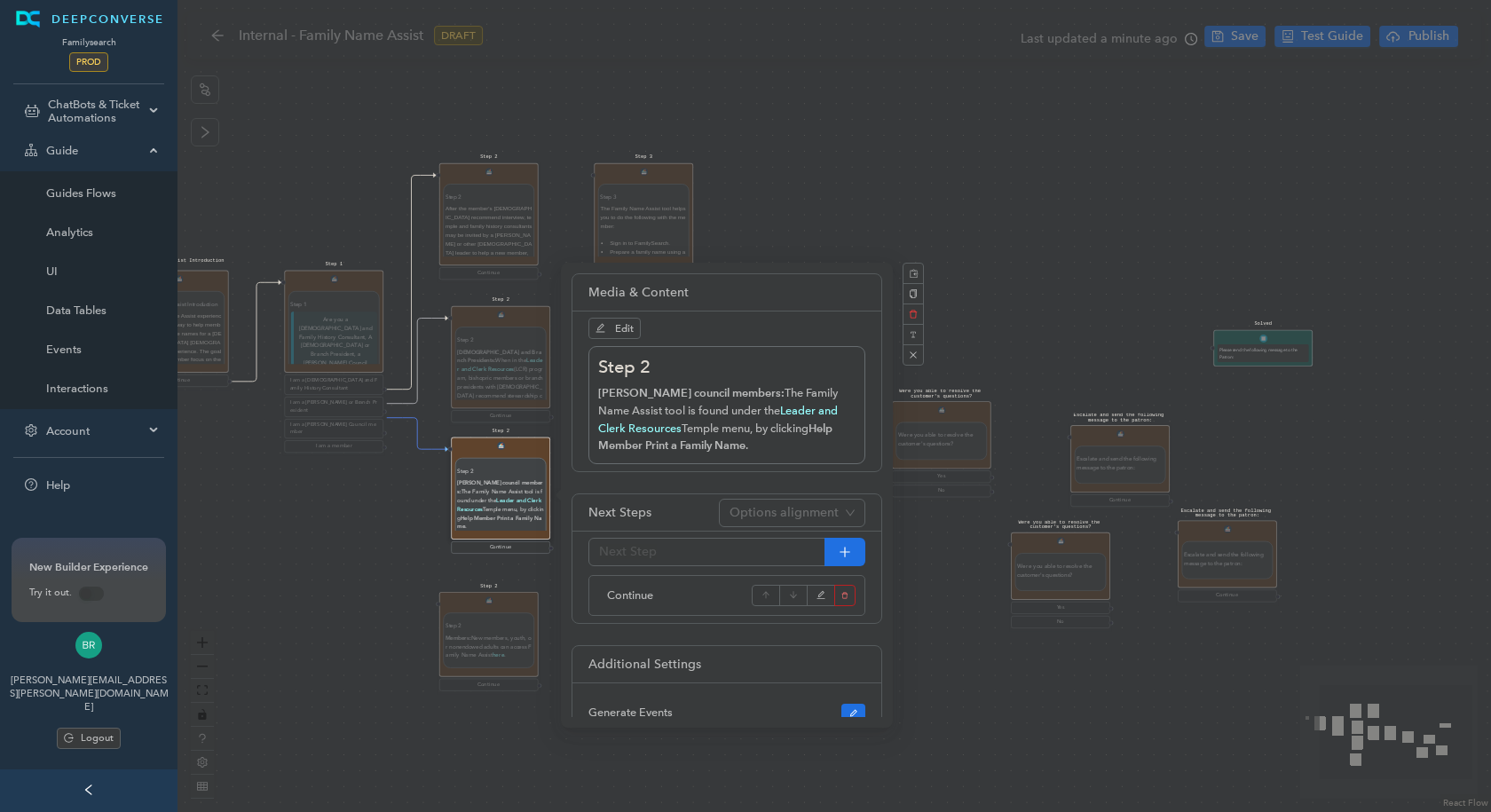 click on "Were you able to resolve the customer's questions? Were you able to resolve the customer's questions? Yes No Escalate and send the following message to the patron: Escalate and send the following message to the patron: Continue Start Family Name Assist Introduction Family Name Assist Introduction The Family Name Assist experience is a simplified way to help members easily prepare names for a temple baptistry experience. The goal is to help the member focus on the Spirit and have a wonderful first experience in the temple. Where possible, please attend the temple with the member. Note:  Temple and family history consultants may be invited by a bishop or other priesthood leader to help a new member, youth, or nonendowed member to prepare names using Family Name Assist. Family Name Assist is  NOT: An opportunity to add multiple generations of the member's family to the Family Tree. The time to research and add sources to people in the Family Tree. The time to have a discovery experience. Continue Step 1 Step 1 ." at bounding box center [834, 406] 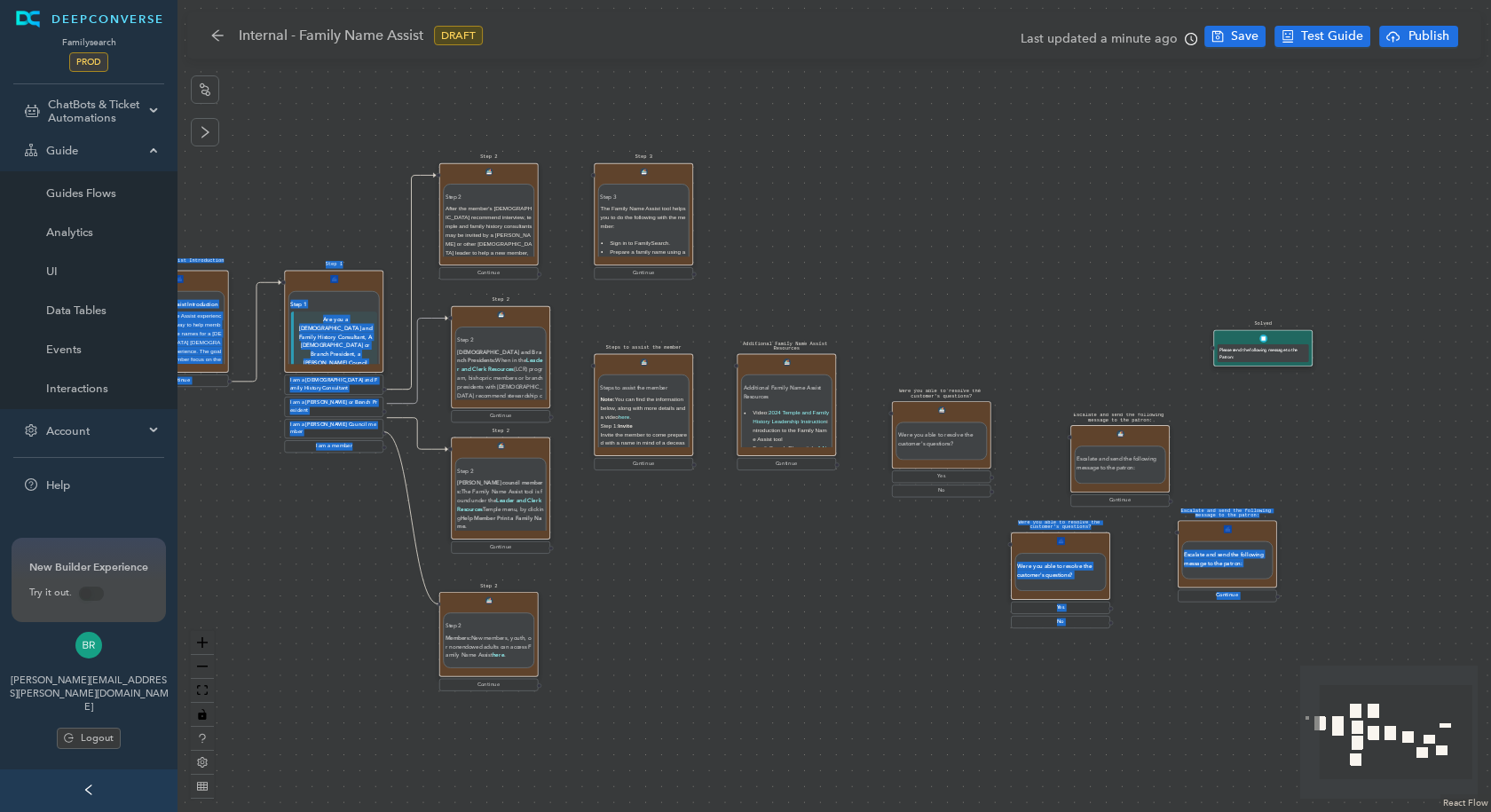 drag, startPoint x: 384, startPoint y: 434, endPoint x: 428, endPoint y: 603, distance: 174.6339 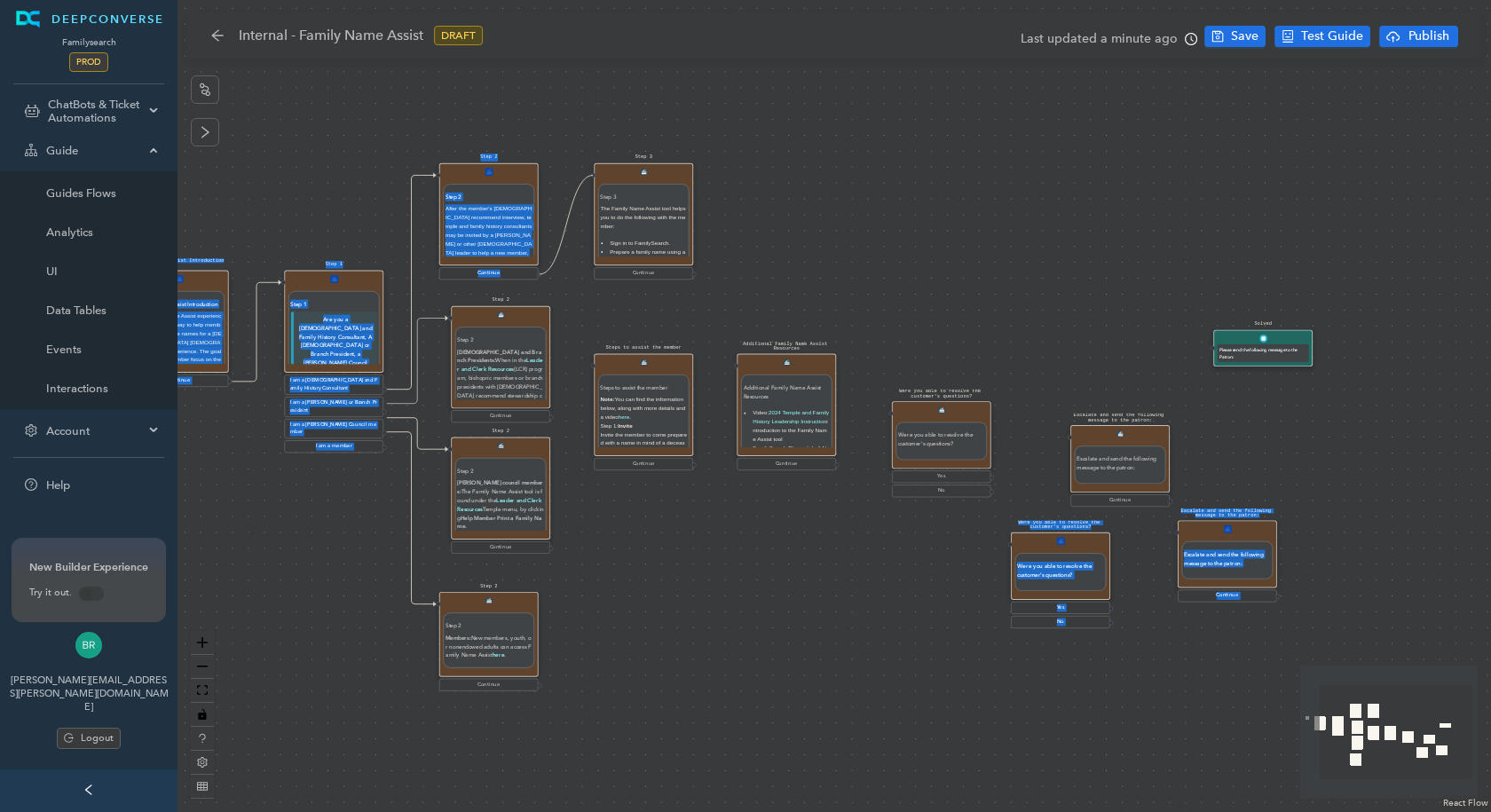 drag, startPoint x: 540, startPoint y: 274, endPoint x: 581, endPoint y: 185, distance: 97.9898 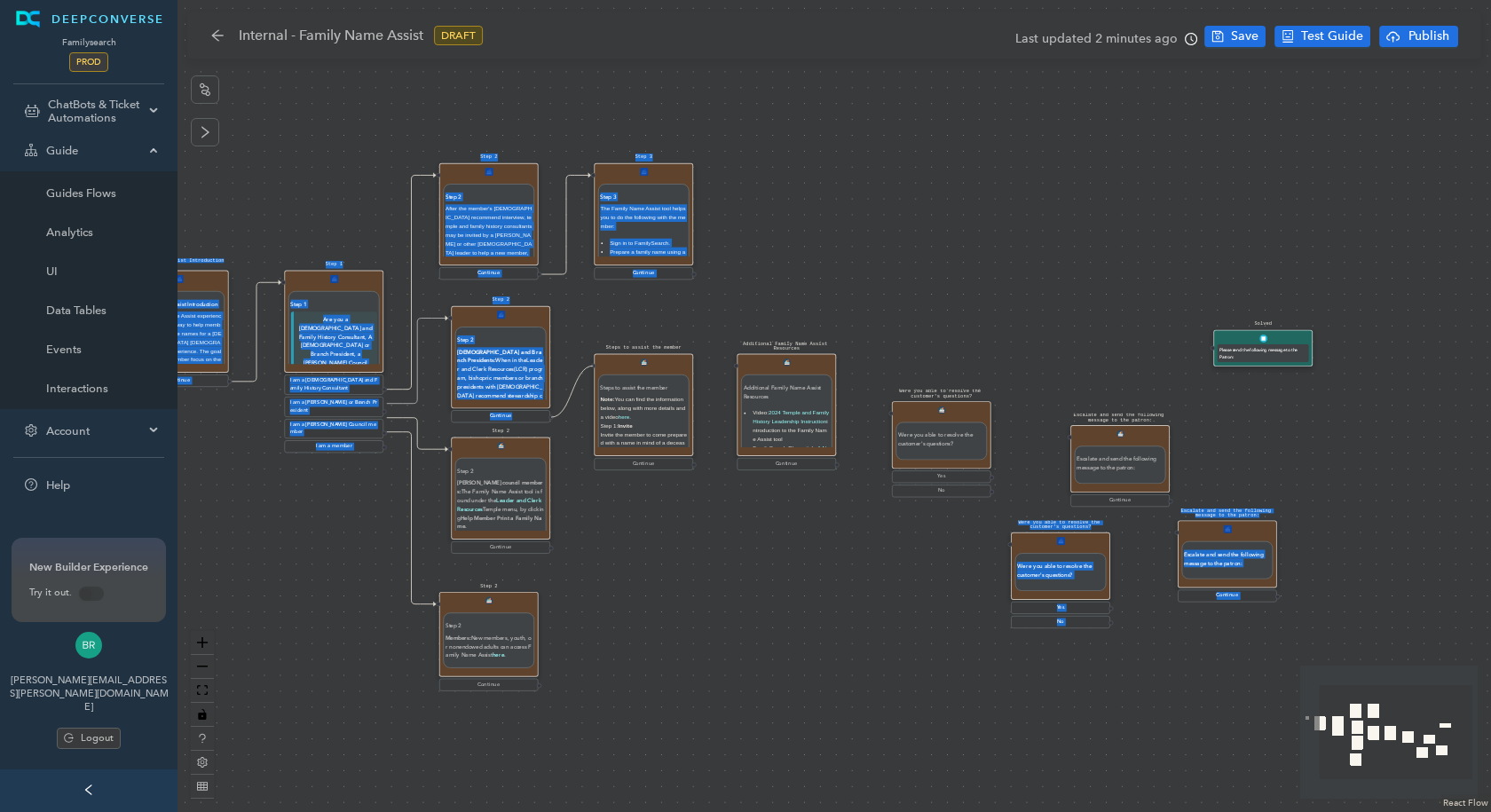 drag, startPoint x: 550, startPoint y: 419, endPoint x: 588, endPoint y: 367, distance: 64.40497 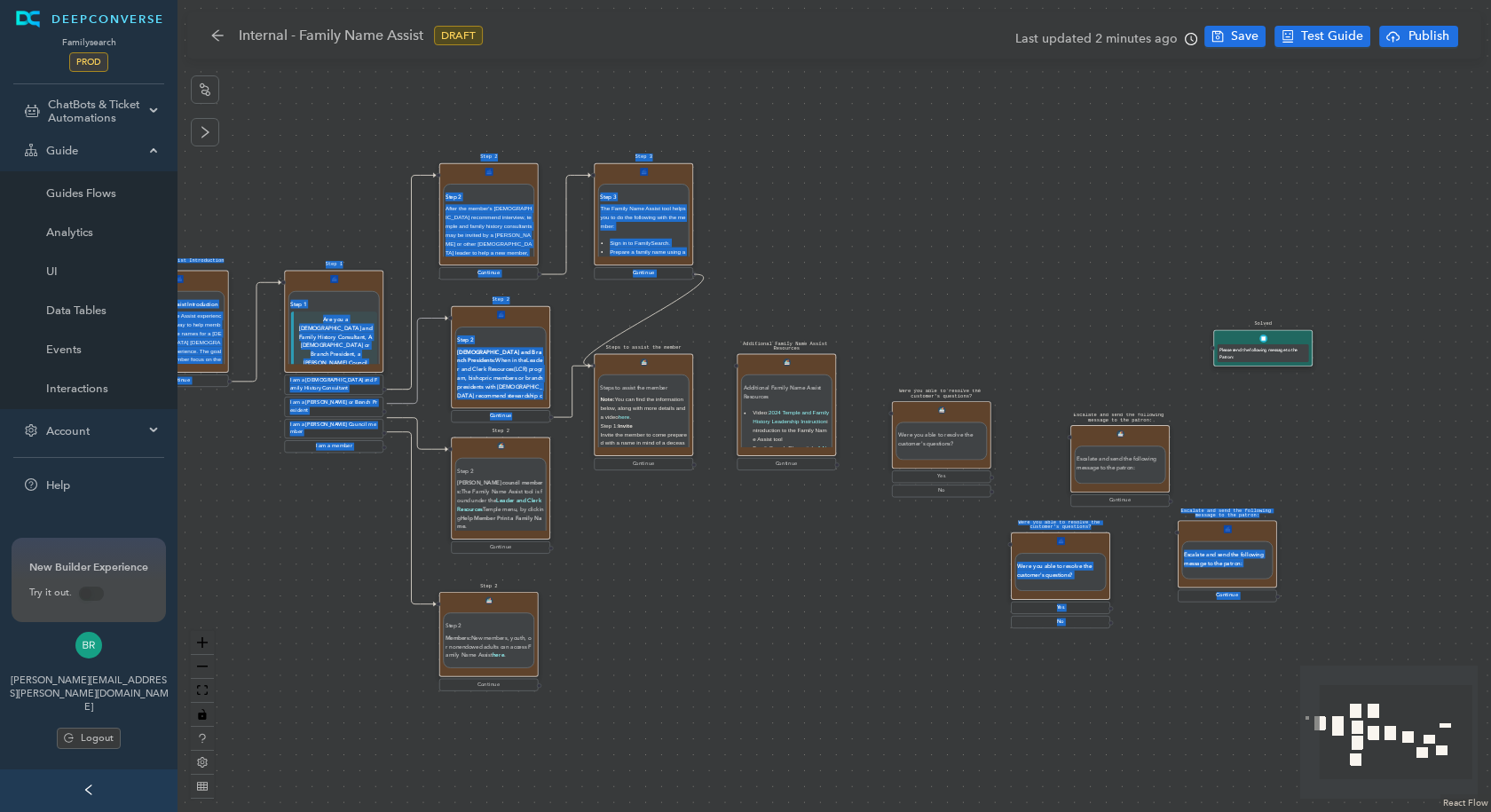click on "Were you able to resolve the customer's questions? Were you able to resolve the customer's questions? Yes No Escalate and send the following message to the patron: Escalate and send the following message to the patron: Continue Start Family Name Assist Introduction Family Name Assist Introduction The Family Name Assist experience is a simplified way to help members easily prepare names for a temple baptistry experience. The goal is to help the member focus on the Spirit and have a wonderful first experience in the temple. Where possible, please attend the temple with the member. Note:  Temple and family history consultants may be invited by a bishop or other priesthood leader to help a new member, youth, or nonendowed member to prepare names using Family Name Assist. Family Name Assist is  NOT: An opportunity to add multiple generations of the member's family to the Family Tree. The time to research and add sources to people in the Family Tree. The time to have a discovery experience. Continue Step 1 Step 1 ." at bounding box center (834, 406) 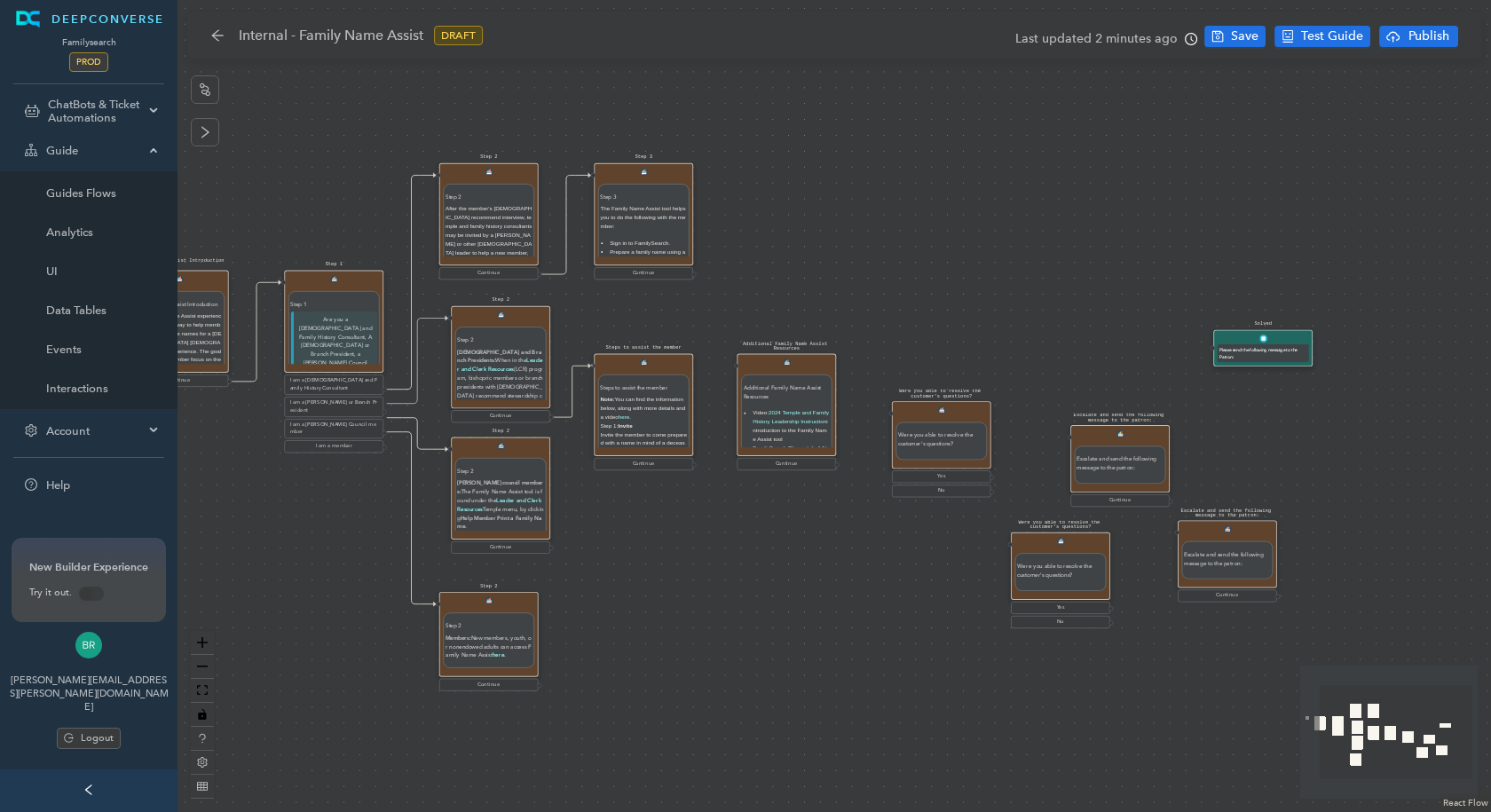 click at bounding box center [593, 366] 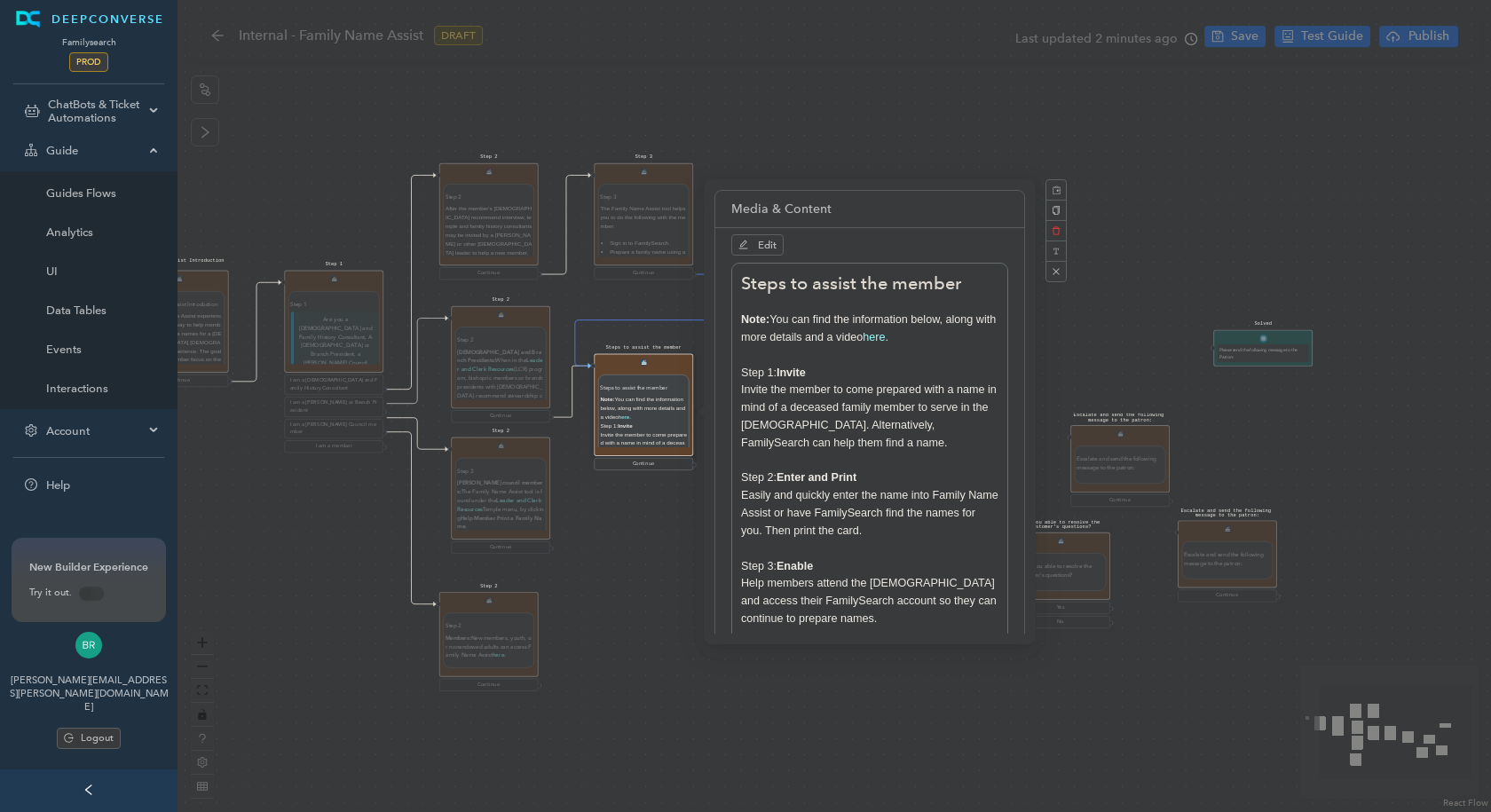 click on "Were you able to resolve the customer's questions? Were you able to resolve the customer's questions? Yes No Escalate and send the following message to the patron: Escalate and send the following message to the patron: Continue Start Family Name Assist Introduction Family Name Assist Introduction The Family Name Assist experience is a simplified way to help members easily prepare names for a temple baptistry experience. The goal is to help the member focus on the Spirit and have a wonderful first experience in the temple. Where possible, please attend the temple with the member. Note:  Temple and family history consultants may be invited by a bishop or other priesthood leader to help a new member, youth, or nonendowed member to prepare names using Family Name Assist. Family Name Assist is  NOT: An opportunity to add multiple generations of the member's family to the Family Tree. The time to research and add sources to people in the Family Tree. The time to have a discovery experience. Continue Step 1 Step 1 ." at bounding box center [834, 406] 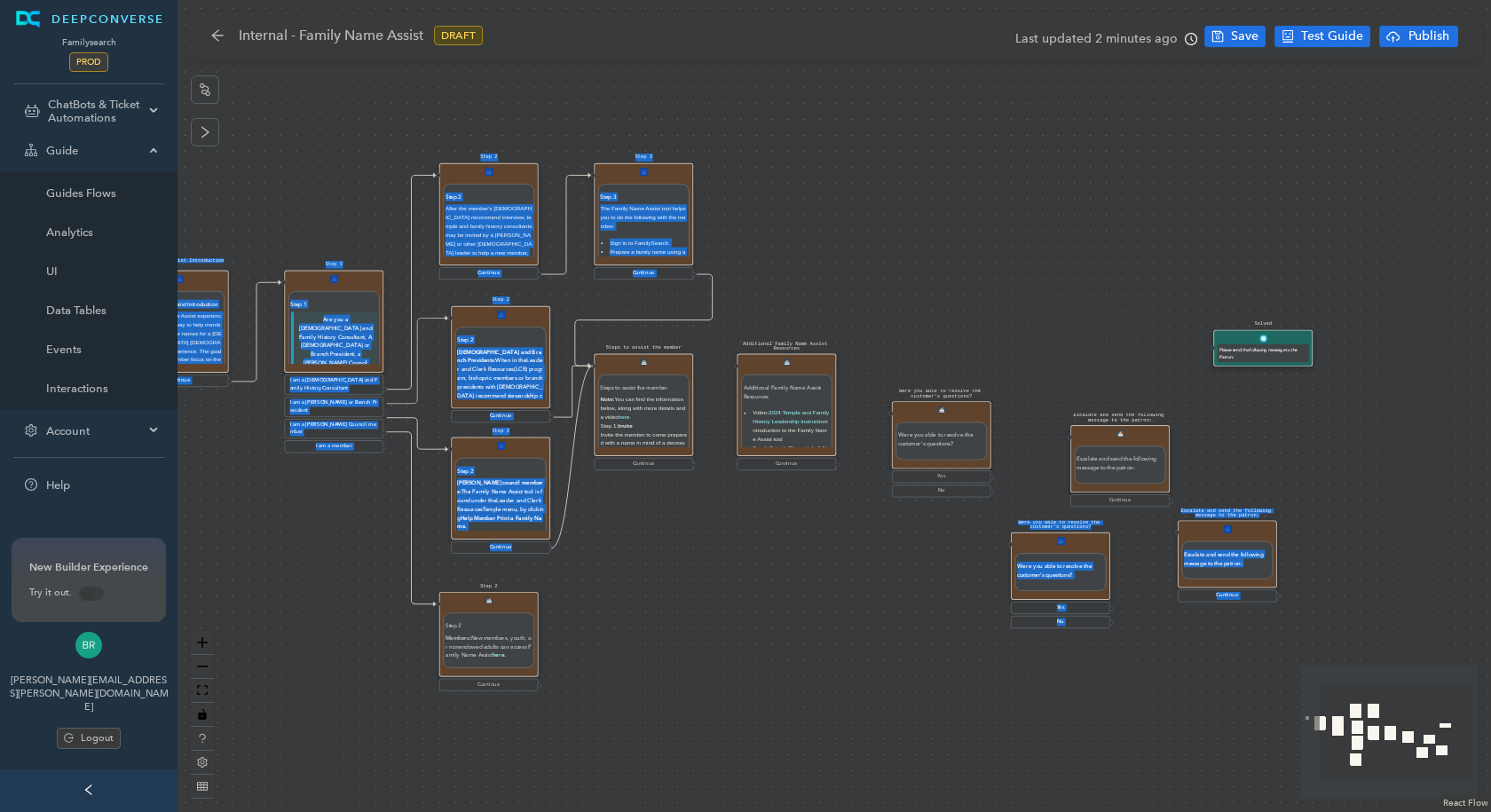 drag, startPoint x: 551, startPoint y: 548, endPoint x: 584, endPoint y: 367, distance: 183.98369 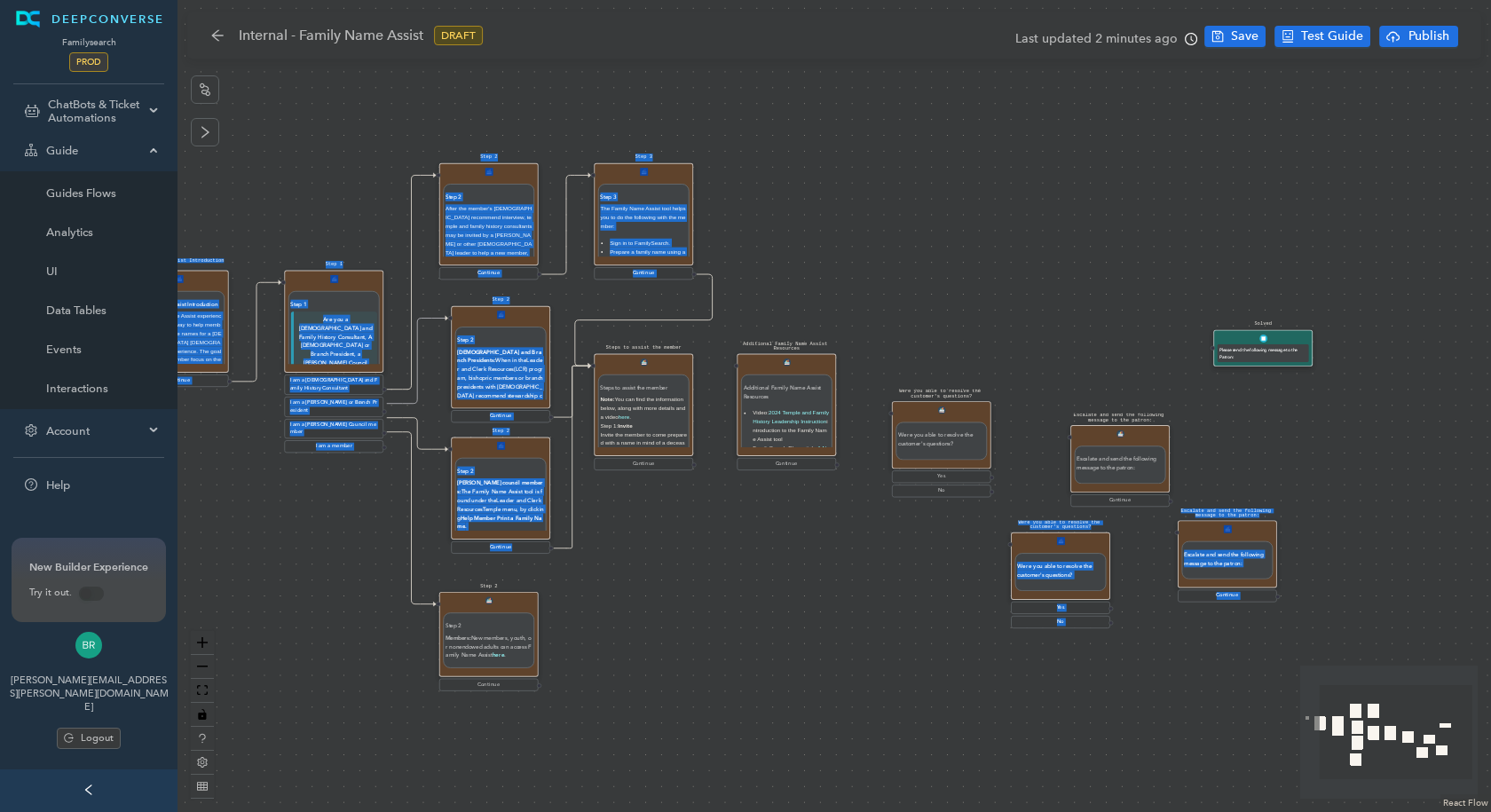 click on "Were you able to resolve the customer's questions? Were you able to resolve the customer's questions? Yes No Escalate and send the following message to the patron: Escalate and send the following message to the patron: Continue Start Family Name Assist Introduction Family Name Assist Introduction The Family Name Assist experience is a simplified way to help members easily prepare names for a temple baptistry experience. The goal is to help the member focus on the Spirit and have a wonderful first experience in the temple. Where possible, please attend the temple with the member. Note:  Temple and family history consultants may be invited by a bishop or other priesthood leader to help a new member, youth, or nonendowed member to prepare names using Family Name Assist. Family Name Assist is  NOT: An opportunity to add multiple generations of the member's family to the Family Tree. The time to research and add sources to people in the Family Tree. The time to have a discovery experience. Continue Step 1 Step 1 ." at bounding box center (834, 406) 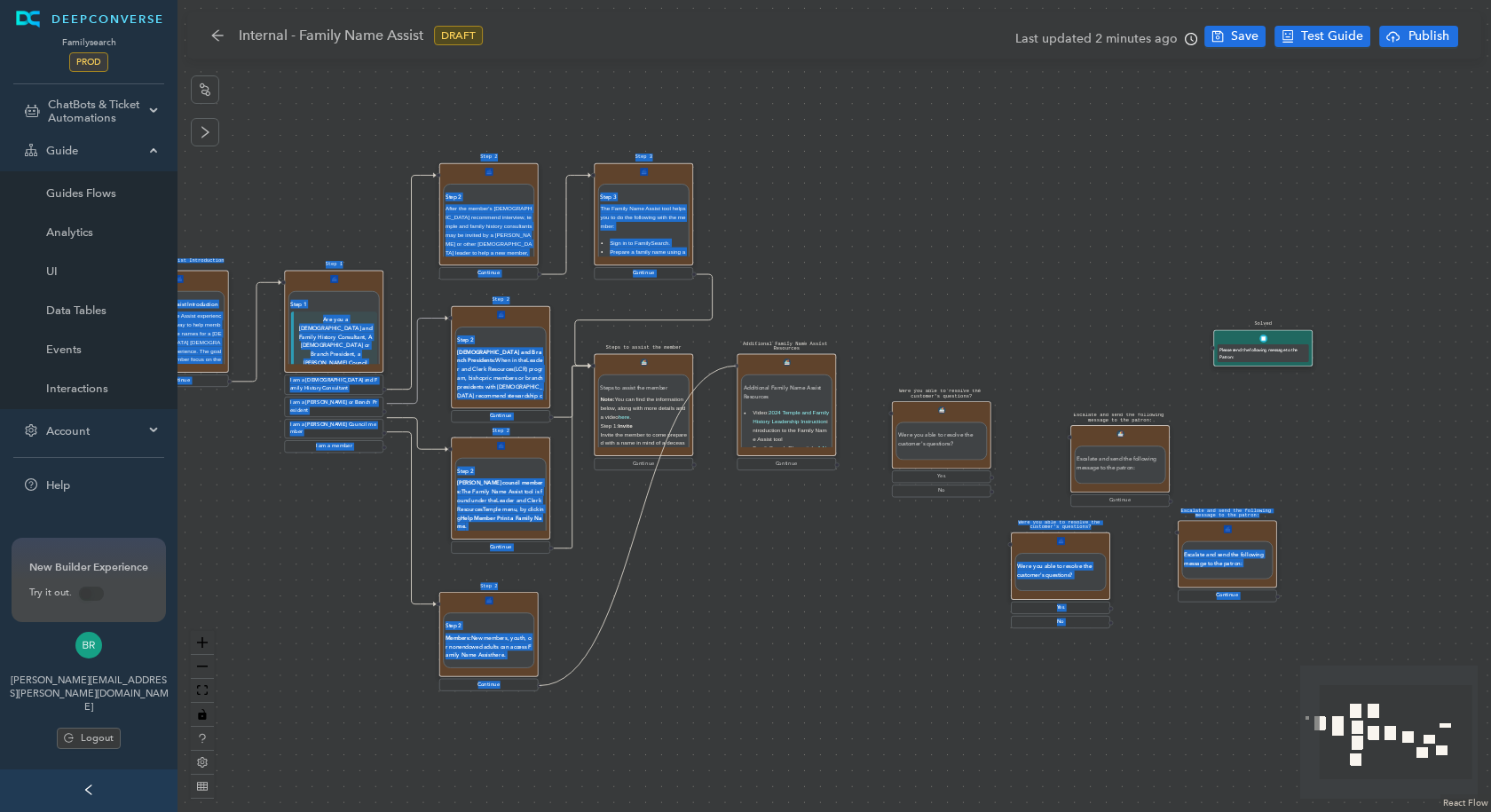 drag, startPoint x: 538, startPoint y: 686, endPoint x: 723, endPoint y: 374, distance: 362.72441 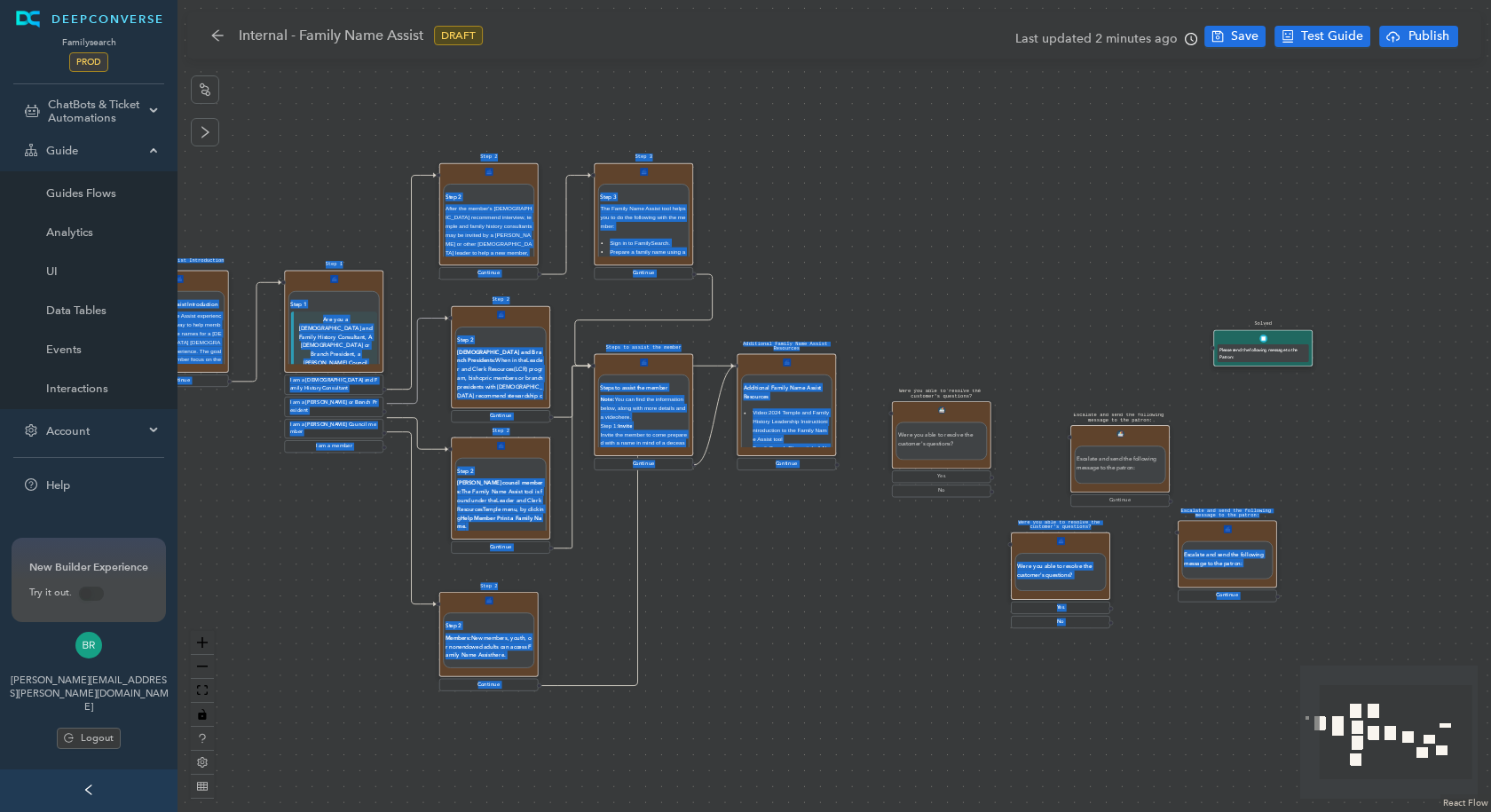 drag, startPoint x: 694, startPoint y: 465, endPoint x: 731, endPoint y: 368, distance: 103.81715 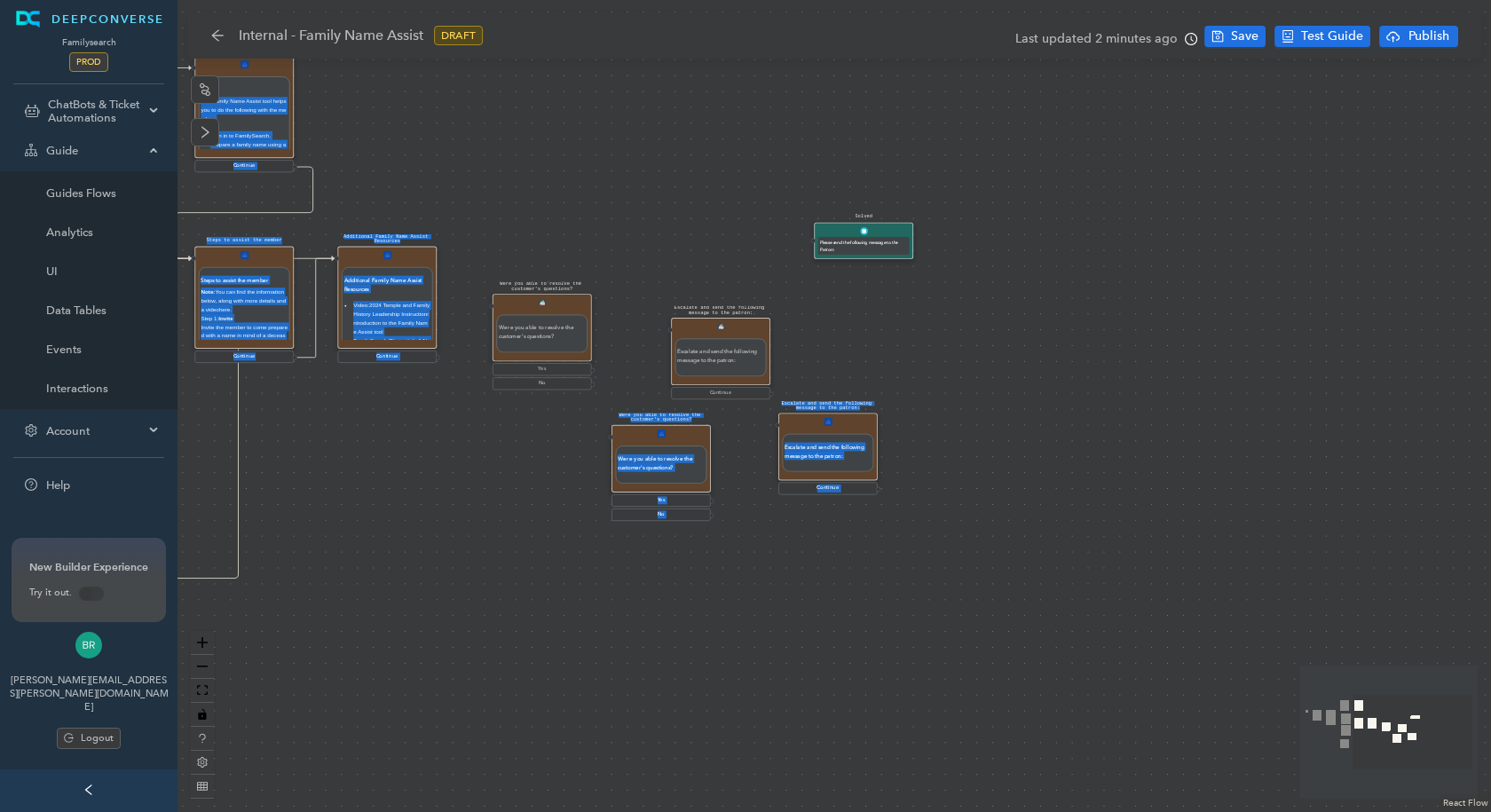 drag, startPoint x: 830, startPoint y: 523, endPoint x: 430, endPoint y: 415, distance: 414.32355 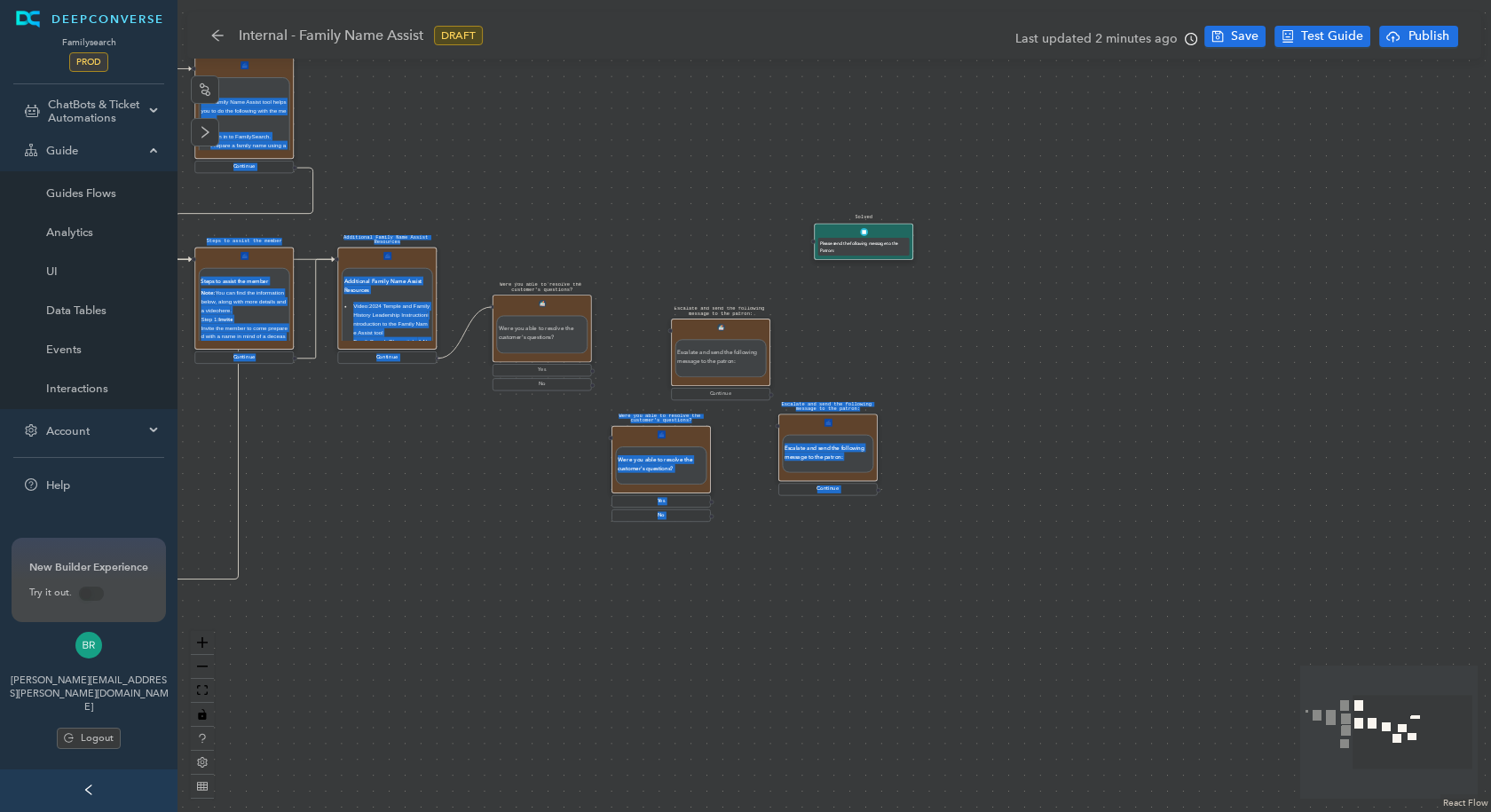 click on "Were you able to resolve the customer's questions? Were you able to resolve the customer's questions? Yes No Escalate and send the following message to the patron: Escalate and send the following message to the patron: Continue Start Family Name Assist Introduction Family Name Assist Introduction The Family Name Assist experience is a simplified way to help members easily prepare names for a temple baptistry experience. The goal is to help the member focus on the Spirit and have a wonderful first experience in the temple. Where possible, please attend the temple with the member. Note:  Temple and family history consultants may be invited by a bishop or other priesthood leader to help a new member, youth, or nonendowed member to prepare names using Family Name Assist. Family Name Assist is  NOT: An opportunity to add multiple generations of the member's family to the Family Tree. The time to research and add sources to people in the Family Tree. The time to have a discovery experience. Continue Step 1 Step 1 ." at bounding box center (834, 406) 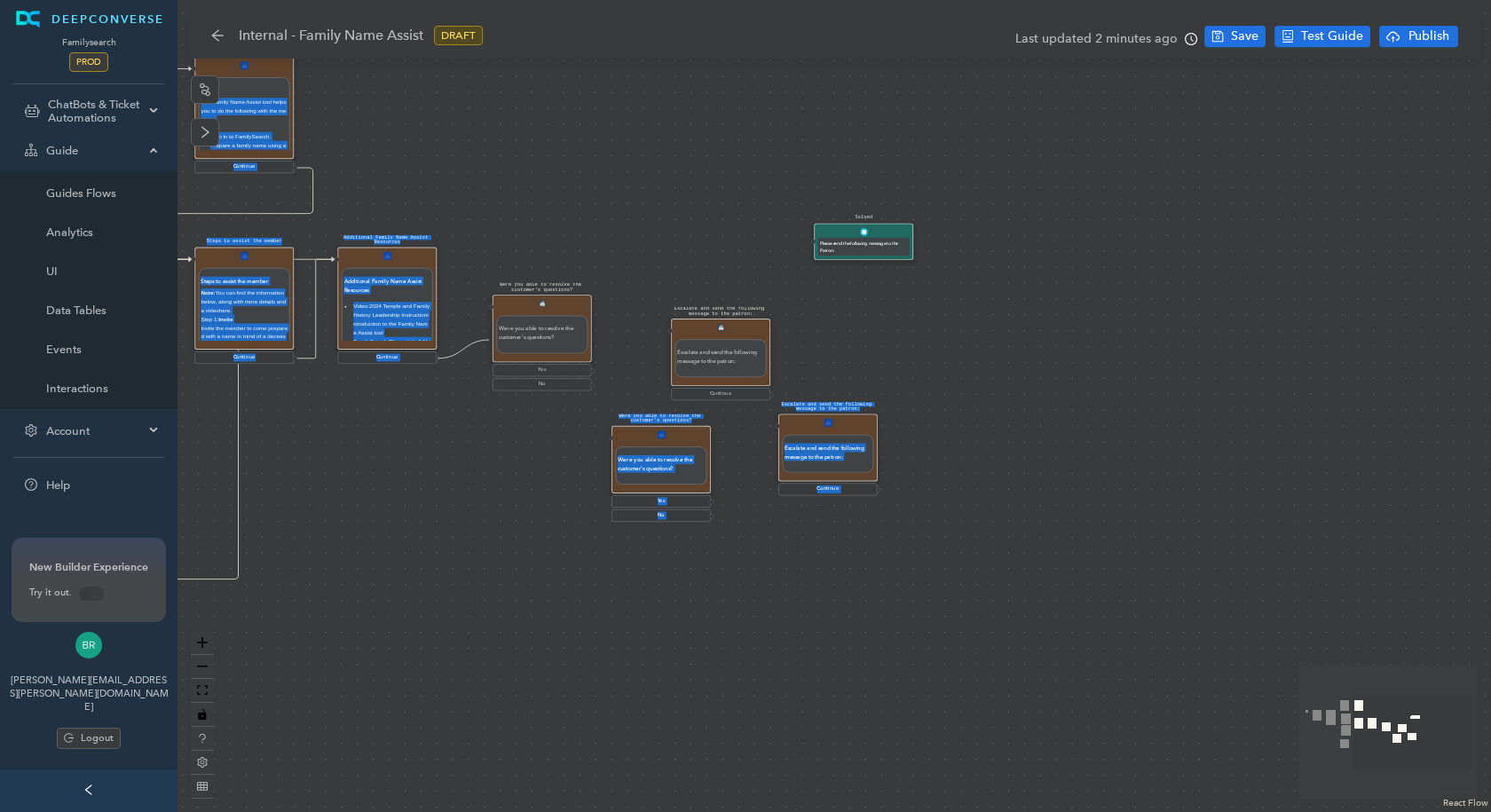 click on "Were you able to resolve the customer's questions? Were you able to resolve the customer's questions? Yes No Escalate and send the following message to the patron: Escalate and send the following message to the patron: Continue Start Family Name Assist Introduction Family Name Assist Introduction The Family Name Assist experience is a simplified way to help members easily prepare names for a temple baptistry experience. The goal is to help the member focus on the Spirit and have a wonderful first experience in the temple. Where possible, please attend the temple with the member. Note:  Temple and family history consultants may be invited by a bishop or other priesthood leader to help a new member, youth, or nonendowed member to prepare names using Family Name Assist. Family Name Assist is  NOT: An opportunity to add multiple generations of the member's family to the Family Tree. The time to research and add sources to people in the Family Tree. The time to have a discovery experience. Continue Step 1 Step 1 ." at bounding box center (834, 406) 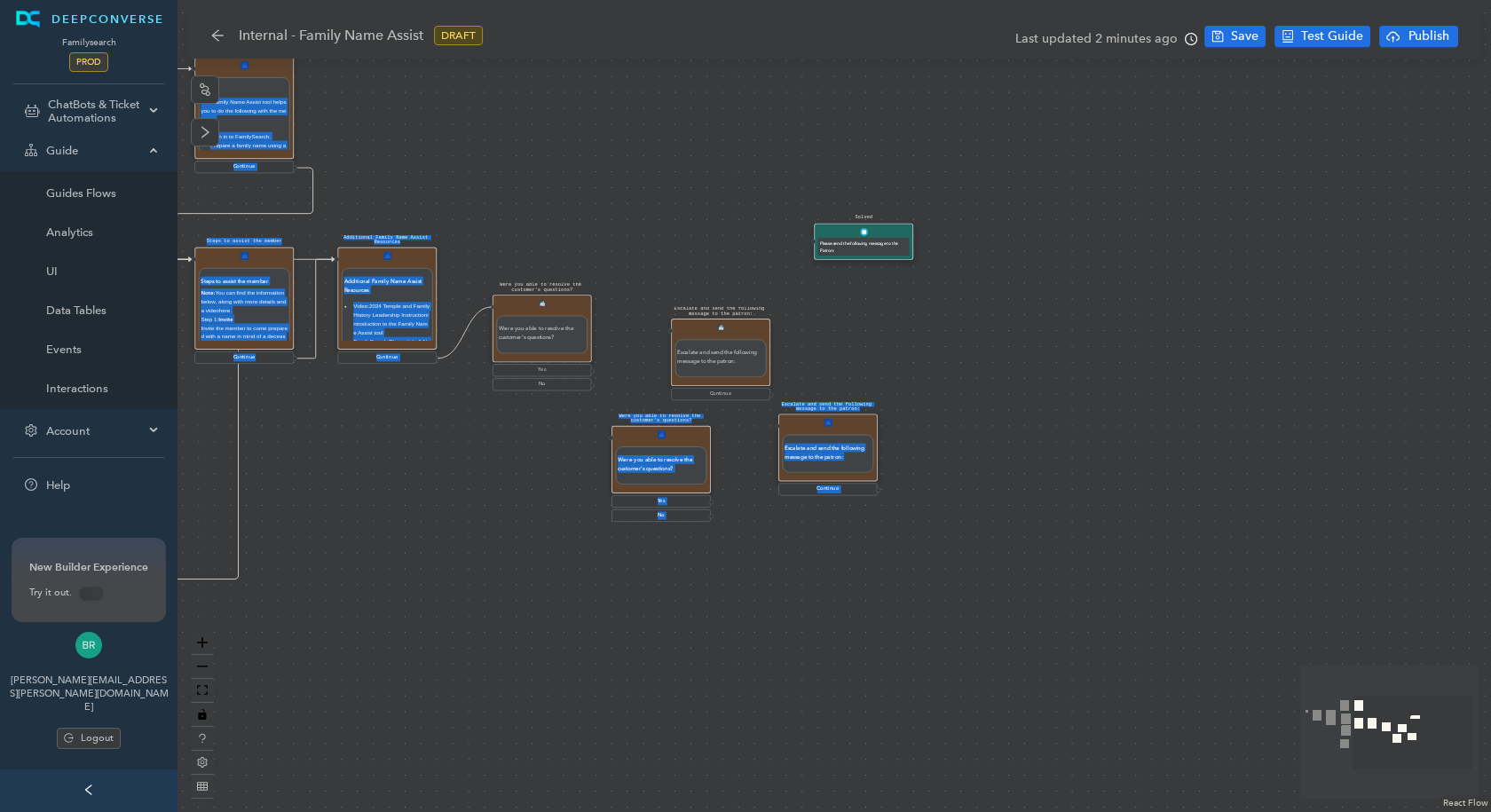 click on "Were you able to resolve the customer's questions? Were you able to resolve the customer's questions?" at bounding box center (542, 328) 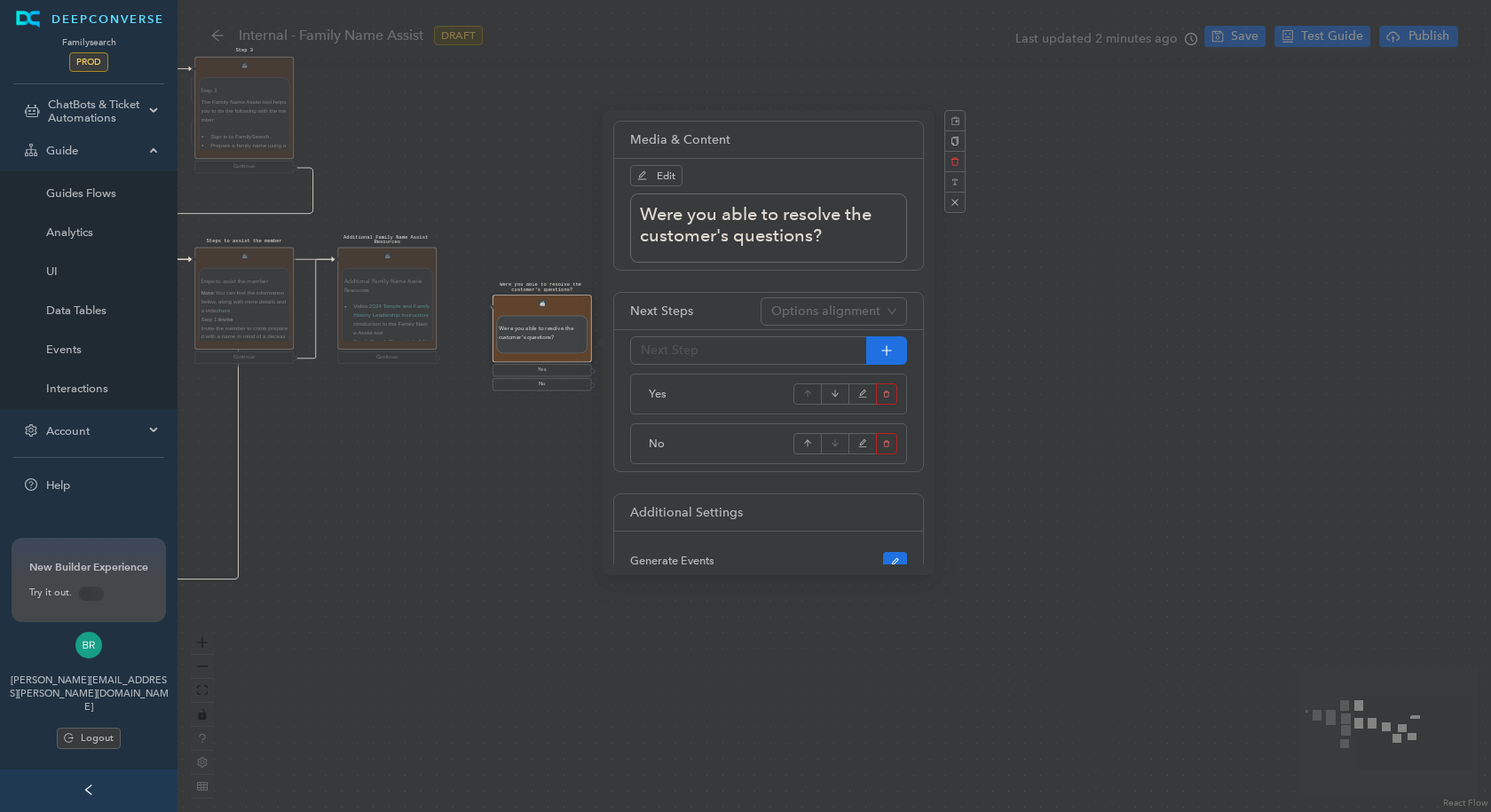 click at bounding box center (491, 306) 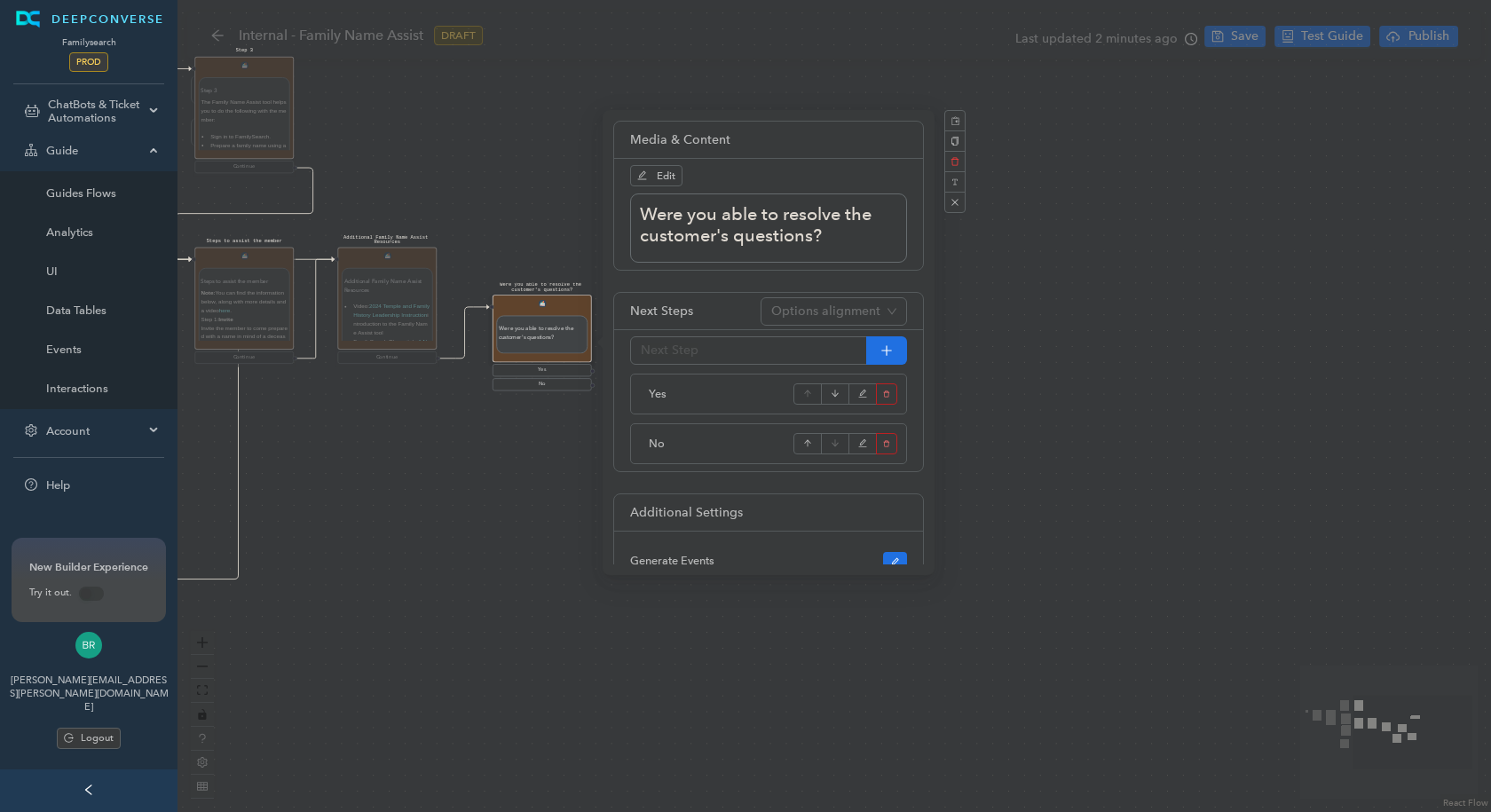 click on "Were you able to resolve the customer's questions? Were you able to resolve the customer's questions? Yes No Escalate and send the following message to the patron: Escalate and send the following message to the patron: Continue Start Family Name Assist Introduction Family Name Assist Introduction The Family Name Assist experience is a simplified way to help members easily prepare names for a temple baptistry experience. The goal is to help the member focus on the Spirit and have a wonderful first experience in the temple. Where possible, please attend the temple with the member. Note:  Temple and family history consultants may be invited by a bishop or other priesthood leader to help a new member, youth, or nonendowed member to prepare names using Family Name Assist. Family Name Assist is  NOT: An opportunity to add multiple generations of the member's family to the Family Tree. The time to research and add sources to people in the Family Tree. The time to have a discovery experience. Continue Step 1 Step 1 ." at bounding box center (834, 406) 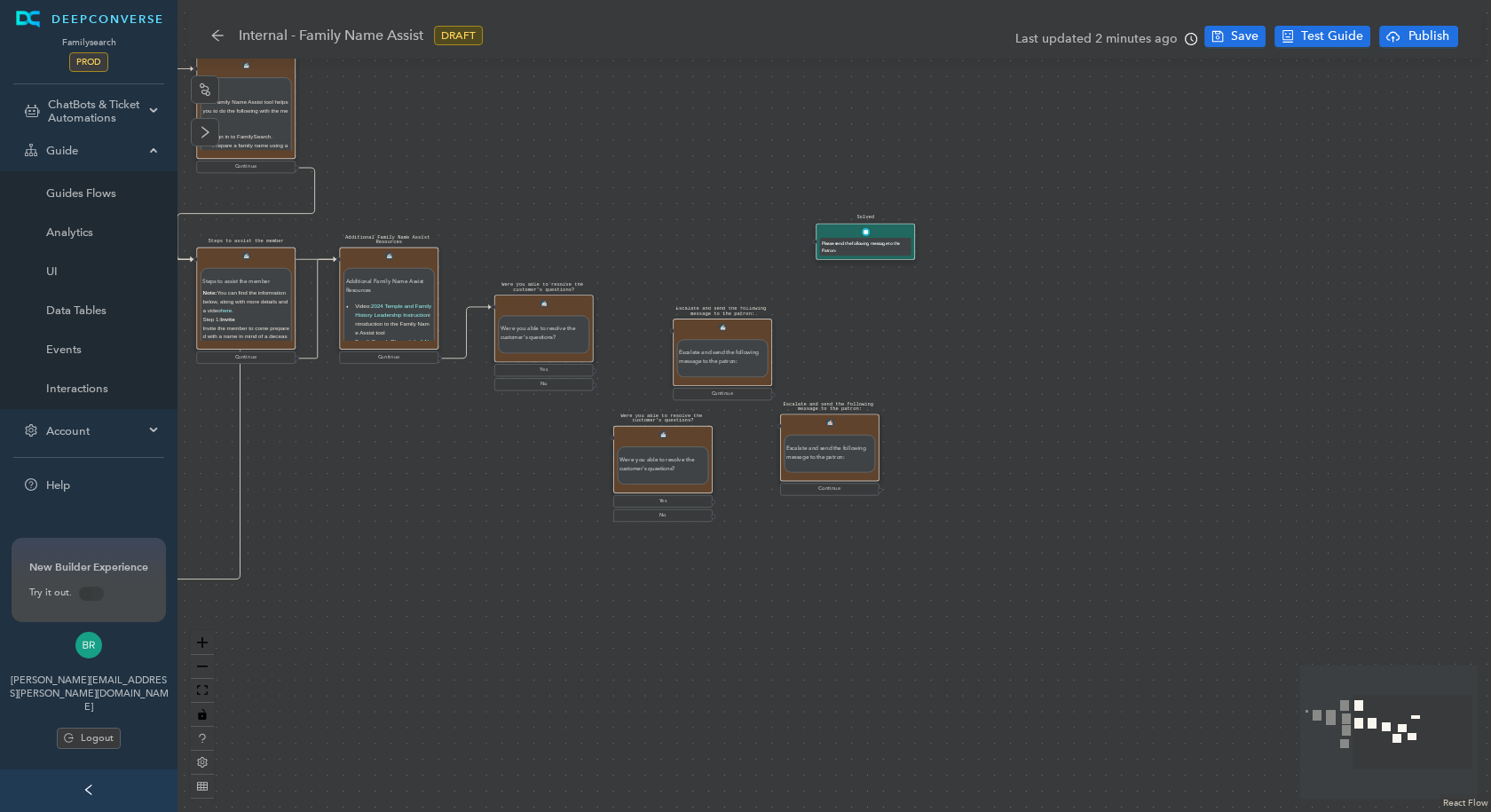 click on "Were you able to resolve the customer's questions? Were you able to resolve the customer's questions? Yes No Escalate and send the following message to the patron: Escalate and send the following message to the patron: Continue Start Family Name Assist Introduction Family Name Assist Introduction The Family Name Assist experience is a simplified way to help members easily prepare names for a temple baptistry experience. The goal is to help the member focus on the Spirit and have a wonderful first experience in the temple. Where possible, please attend the temple with the member. Note:  Temple and family history consultants may be invited by a bishop or other priesthood leader to help a new member, youth, or nonendowed member to prepare names using Family Name Assist. Family Name Assist is  NOT: An opportunity to add multiple generations of the member's family to the Family Tree. The time to research and add sources to people in the Family Tree. The time to have a discovery experience. Continue Step 1 Step 1 ." at bounding box center [834, 406] 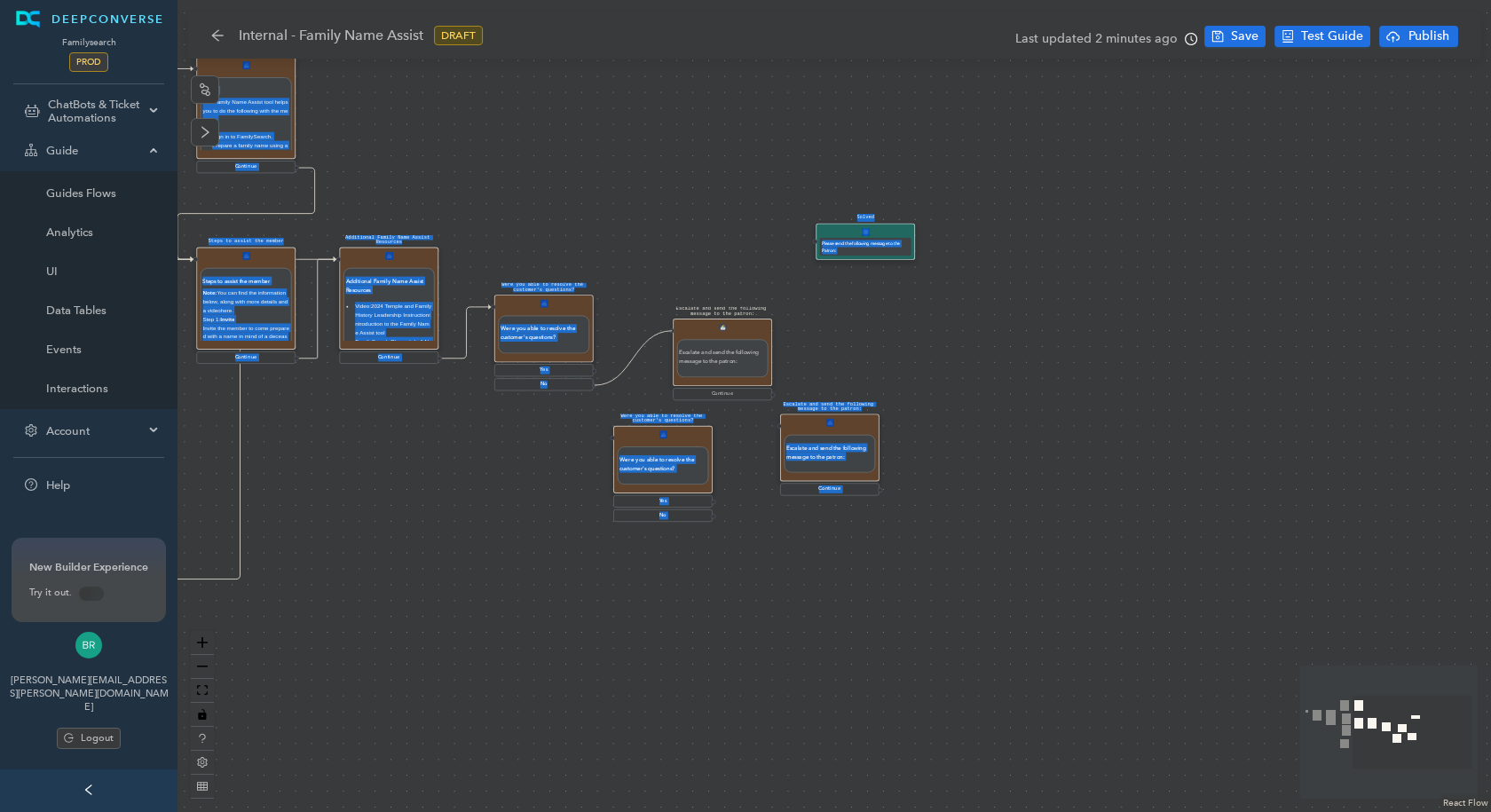 drag, startPoint x: 595, startPoint y: 386, endPoint x: 663, endPoint y: 331, distance: 87.45856 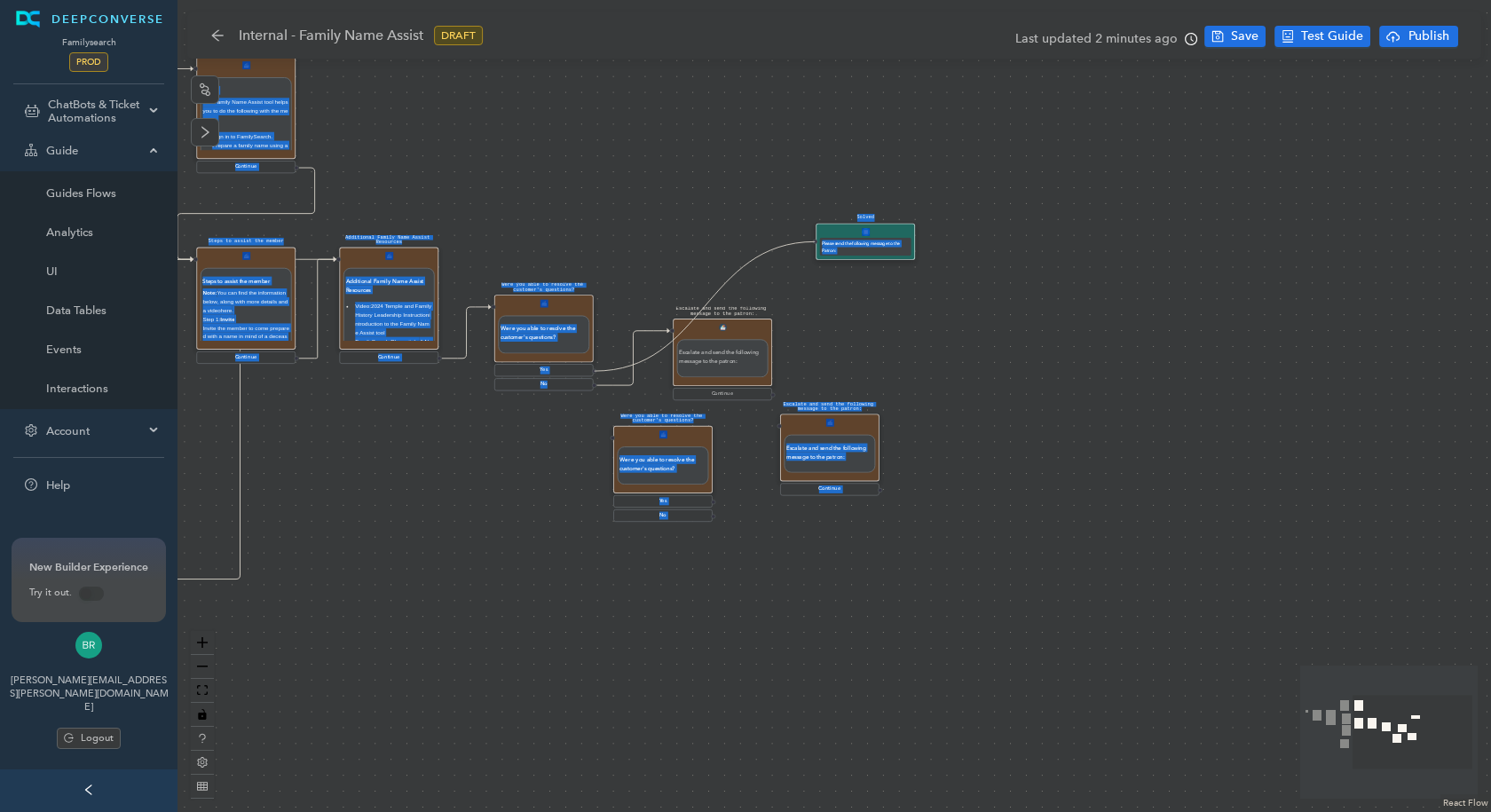 click on "Were you able to resolve the customer's questions? Were you able to resolve the customer's questions? Yes No Escalate and send the following message to the patron: Escalate and send the following message to the patron: Continue Start Family Name Assist Introduction Family Name Assist Introduction The Family Name Assist experience is a simplified way to help members easily prepare names for a temple baptistry experience. The goal is to help the member focus on the Spirit and have a wonderful first experience in the temple. Where possible, please attend the temple with the member. Note:  Temple and family history consultants may be invited by a bishop or other priesthood leader to help a new member, youth, or nonendowed member to prepare names using Family Name Assist. Family Name Assist is  NOT: An opportunity to add multiple generations of the member's family to the Family Tree. The time to research and add sources to people in the Family Tree. The time to have a discovery experience. Continue Step 1 Step 1 ." at bounding box center (834, 406) 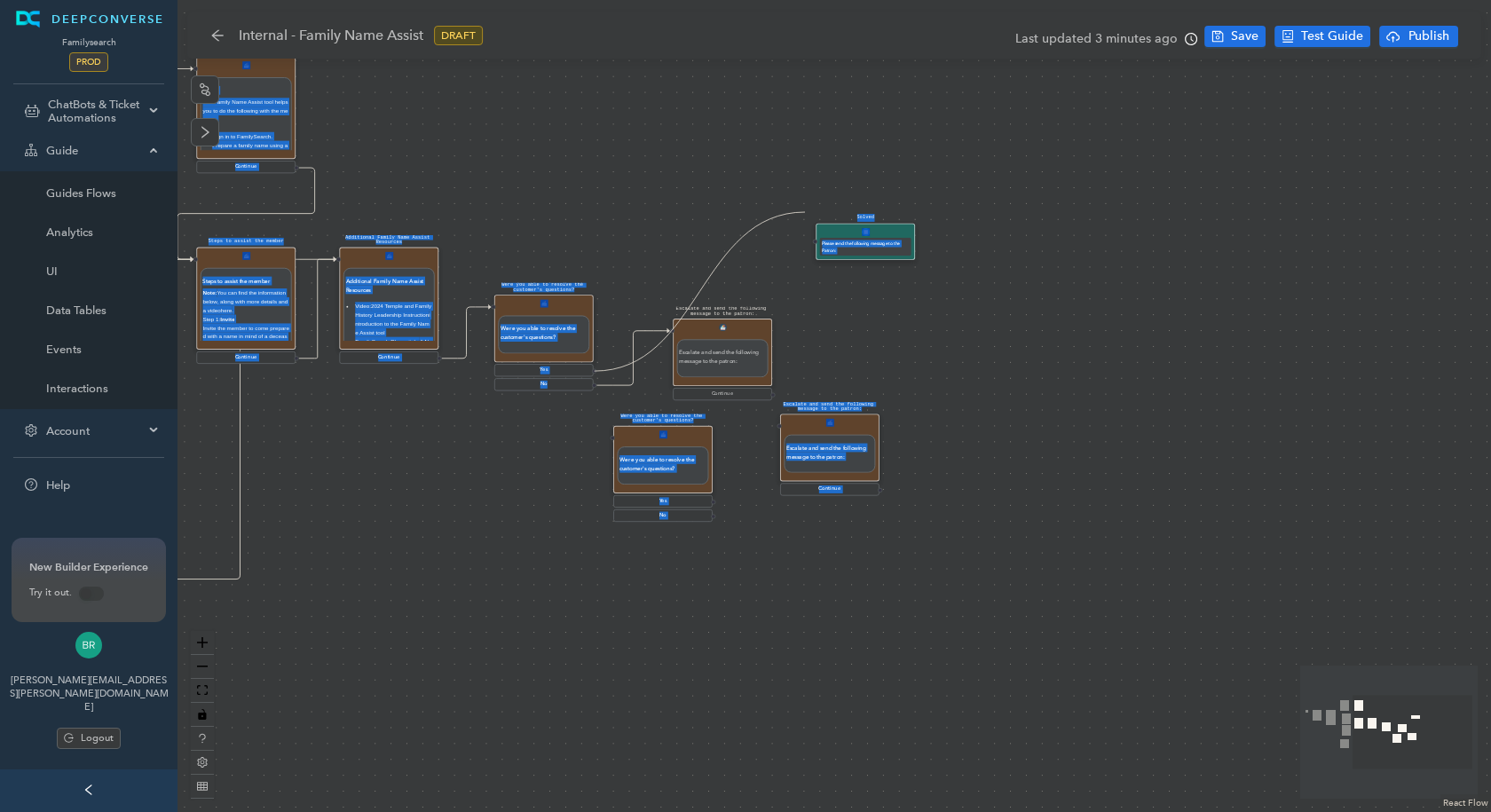 click on "Were you able to resolve the customer's questions? Were you able to resolve the customer's questions? Yes No Escalate and send the following message to the patron: Escalate and send the following message to the patron: Continue Start Family Name Assist Introduction Family Name Assist Introduction The Family Name Assist experience is a simplified way to help members easily prepare names for a temple baptistry experience. The goal is to help the member focus on the Spirit and have a wonderful first experience in the temple. Where possible, please attend the temple with the member. Note:  Temple and family history consultants may be invited by a bishop or other priesthood leader to help a new member, youth, or nonendowed member to prepare names using Family Name Assist. Family Name Assist is  NOT: An opportunity to add multiple generations of the member's family to the Family Tree. The time to research and add sources to people in the Family Tree. The time to have a discovery experience. Continue Step 1 Step 1 ." at bounding box center (834, 406) 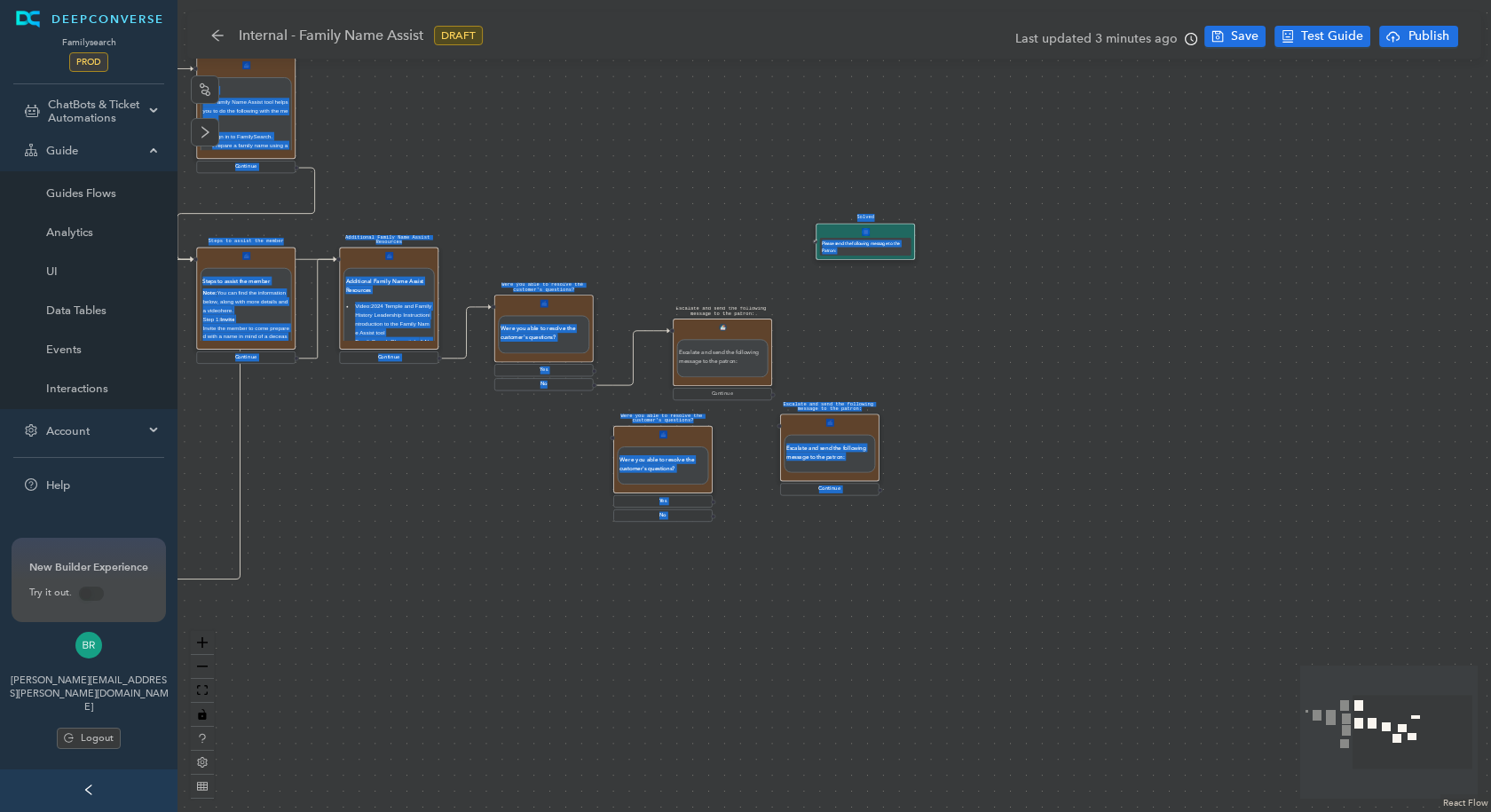 click at bounding box center [815, 241] 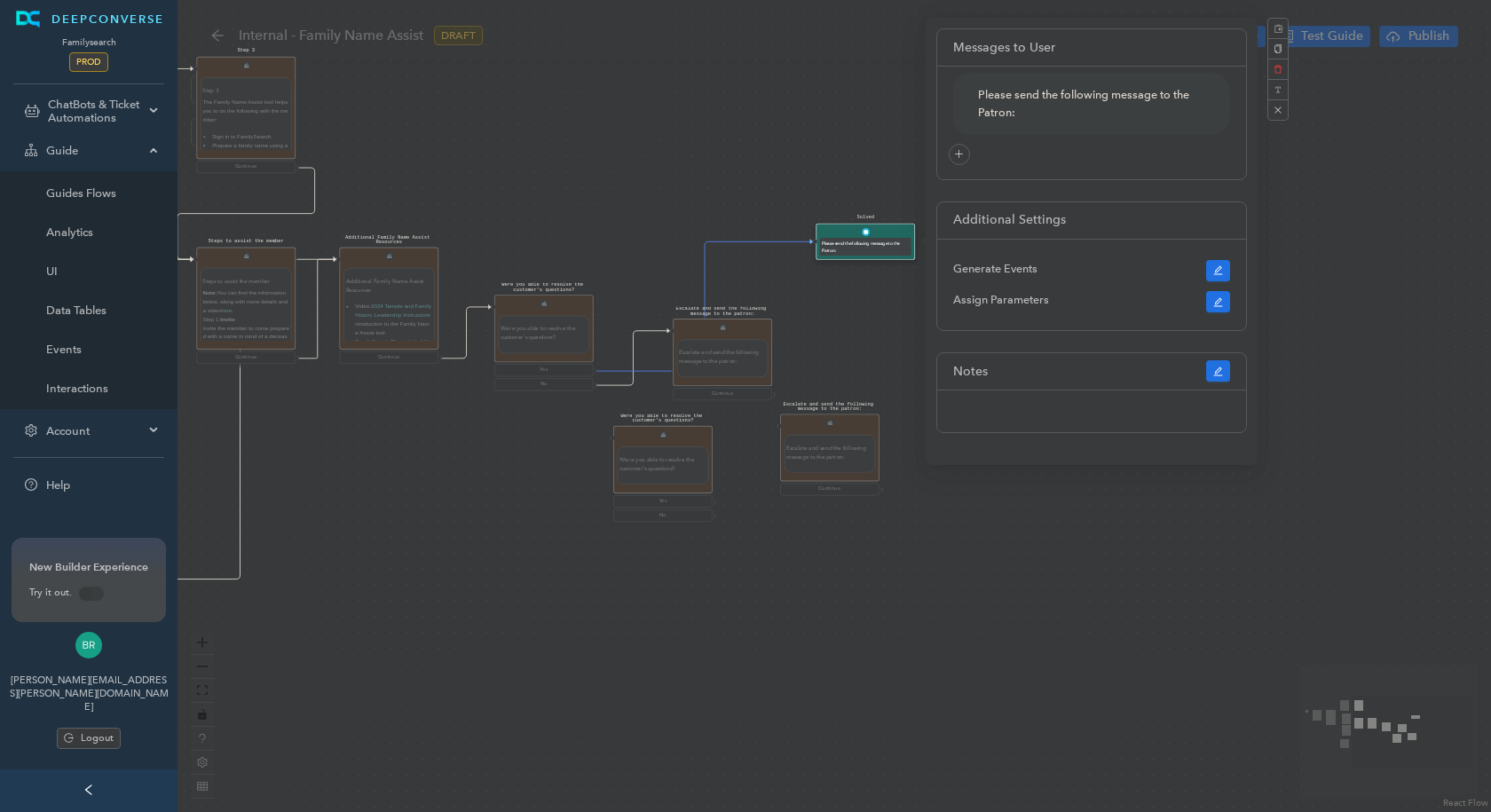 click on "Were you able to resolve the customer's questions? Were you able to resolve the customer's questions? Yes No Escalate and send the following message to the patron: Escalate and send the following message to the patron: Continue Start Family Name Assist Introduction Family Name Assist Introduction The Family Name Assist experience is a simplified way to help members easily prepare names for a temple baptistry experience. The goal is to help the member focus on the Spirit and have a wonderful first experience in the temple. Where possible, please attend the temple with the member. Note:  Temple and family history consultants may be invited by a bishop or other priesthood leader to help a new member, youth, or nonendowed member to prepare names using Family Name Assist. Family Name Assist is  NOT: An opportunity to add multiple generations of the member's family to the Family Tree. The time to research and add sources to people in the Family Tree. The time to have a discovery experience. Continue Step 1 Step 1 ." at bounding box center (834, 406) 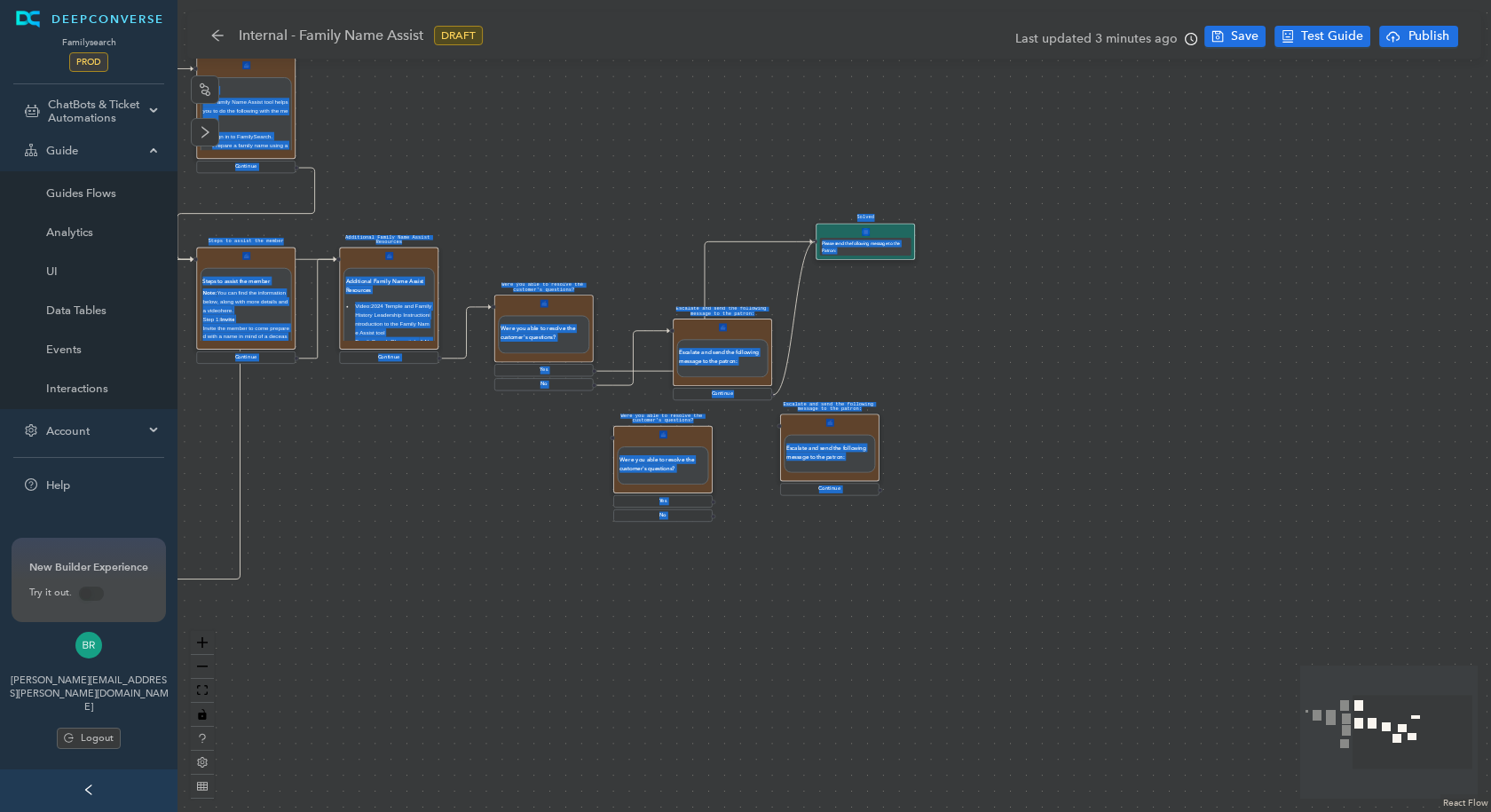 drag, startPoint x: 772, startPoint y: 393, endPoint x: 809, endPoint y: 248, distance: 149.64625 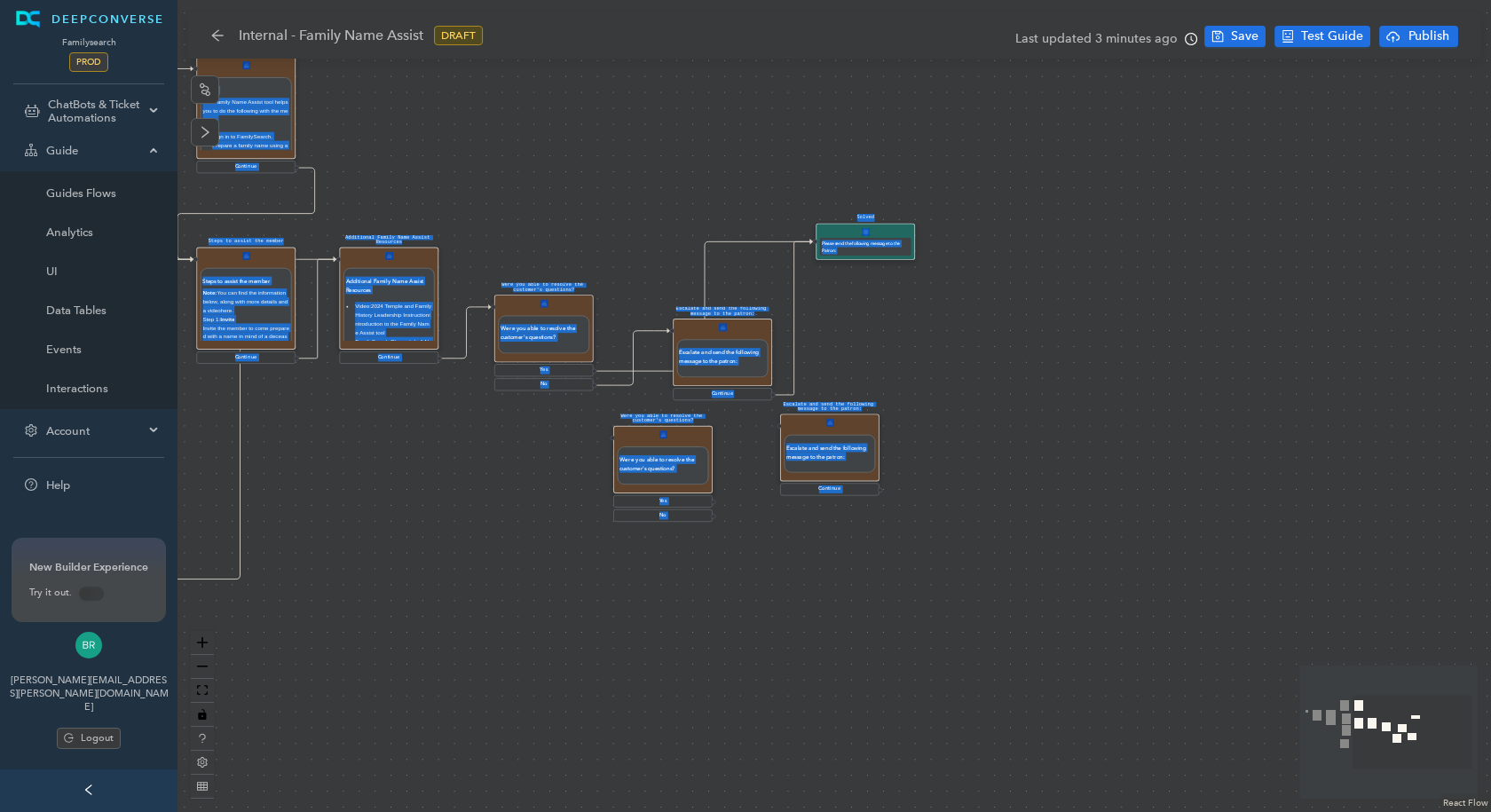 click on "Were you able to resolve the customer's questions? Were you able to resolve the customer's questions? Yes No Escalate and send the following message to the patron: Escalate and send the following message to the patron: Continue Start Family Name Assist Introduction Family Name Assist Introduction The Family Name Assist experience is a simplified way to help members easily prepare names for a temple baptistry experience. The goal is to help the member focus on the Spirit and have a wonderful first experience in the temple. Where possible, please attend the temple with the member. Note:  Temple and family history consultants may be invited by a bishop or other priesthood leader to help a new member, youth, or nonendowed member to prepare names using Family Name Assist. Family Name Assist is  NOT: An opportunity to add multiple generations of the member's family to the Family Tree. The time to research and add sources to people in the Family Tree. The time to have a discovery experience. Continue Step 1 Step 1 ." at bounding box center [834, 406] 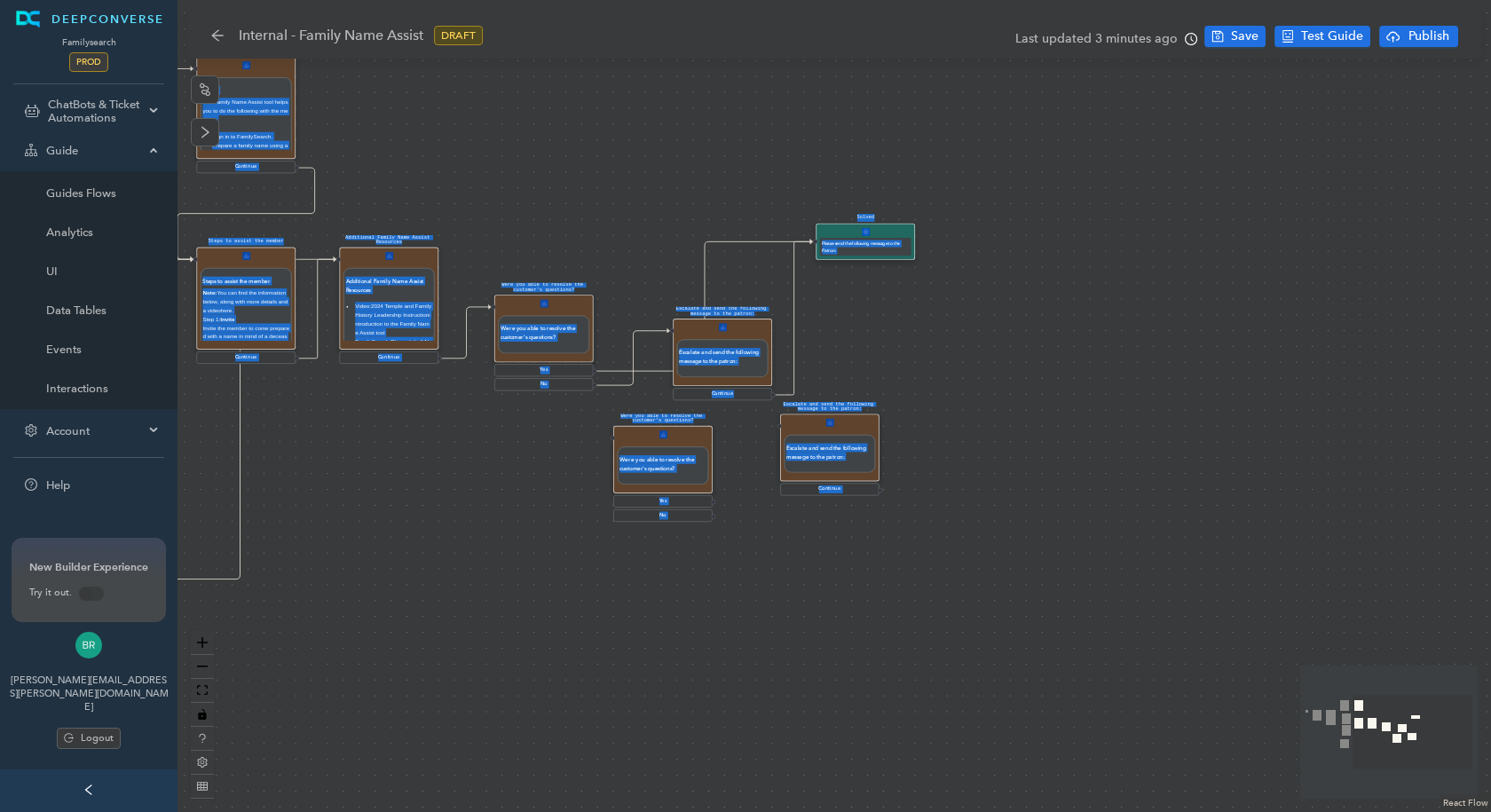 click on "Were you able to resolve the customer's questions? Were you able to resolve the customer's questions? Yes No Escalate and send the following message to the patron: Escalate and send the following message to the patron: Continue Start Family Name Assist Introduction Family Name Assist Introduction The Family Name Assist experience is a simplified way to help members easily prepare names for a temple baptistry experience. The goal is to help the member focus on the Spirit and have a wonderful first experience in the temple. Where possible, please attend the temple with the member. Note:  Temple and family history consultants may be invited by a bishop or other priesthood leader to help a new member, youth, or nonendowed member to prepare names using Family Name Assist. Family Name Assist is  NOT: An opportunity to add multiple generations of the member's family to the Family Tree. The time to research and add sources to people in the Family Tree. The time to have a discovery experience. Continue Step 1 Step 1 ." at bounding box center (834, 406) 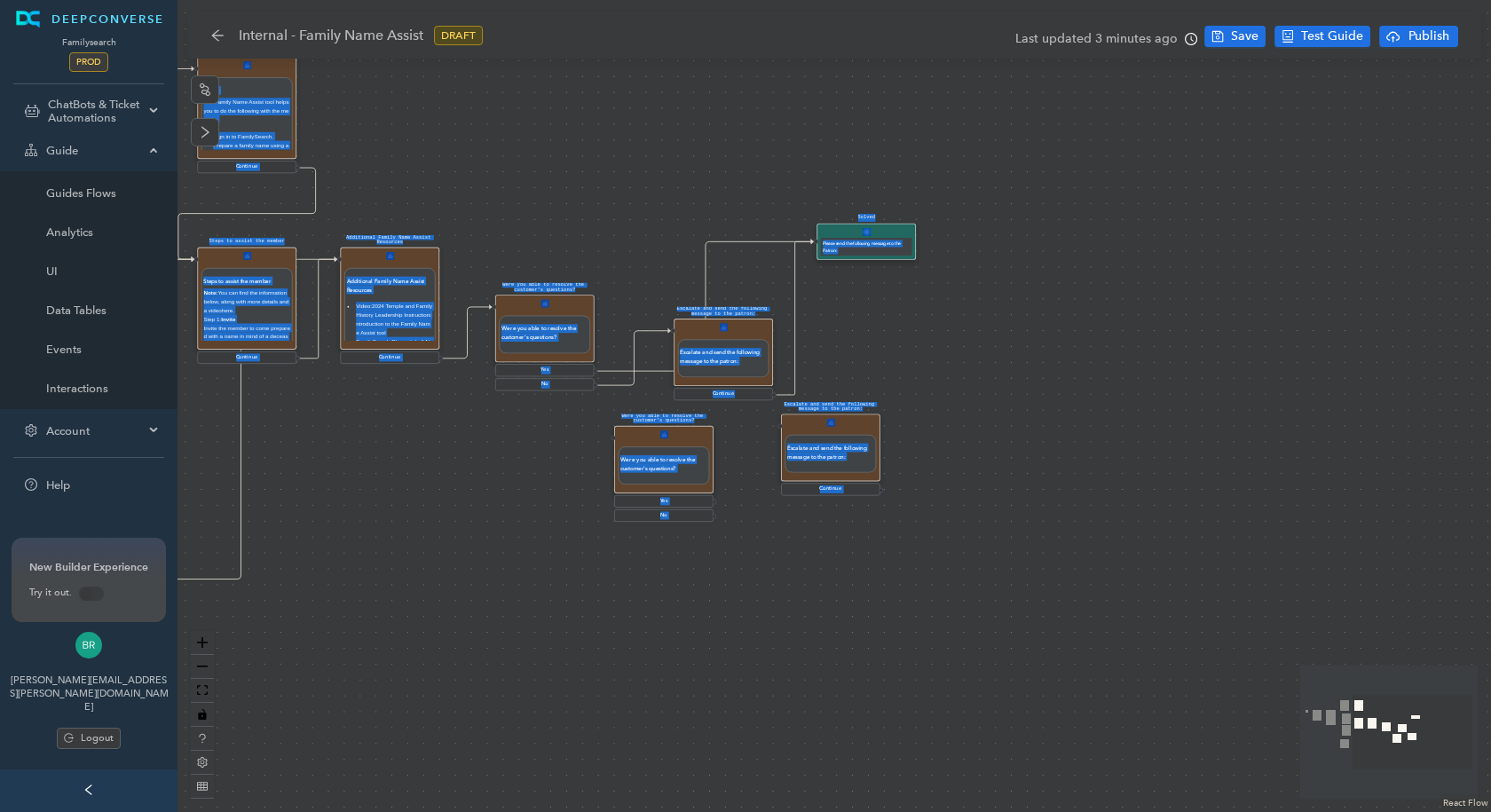 click on "Were you able to resolve the customer's questions? Were you able to resolve the customer's questions? Yes No Escalate and send the following message to the patron: Escalate and send the following message to the patron: Continue Start Family Name Assist Introduction Family Name Assist Introduction The Family Name Assist experience is a simplified way to help members easily prepare names for a temple baptistry experience. The goal is to help the member focus on the Spirit and have a wonderful first experience in the temple. Where possible, please attend the temple with the member. Note:  Temple and family history consultants may be invited by a bishop or other priesthood leader to help a new member, youth, or nonendowed member to prepare names using Family Name Assist. Family Name Assist is  NOT: An opportunity to add multiple generations of the member's family to the Family Tree. The time to research and add sources to people in the Family Tree. The time to have a discovery experience. Continue Step 1 Step 1 ." at bounding box center (834, 406) 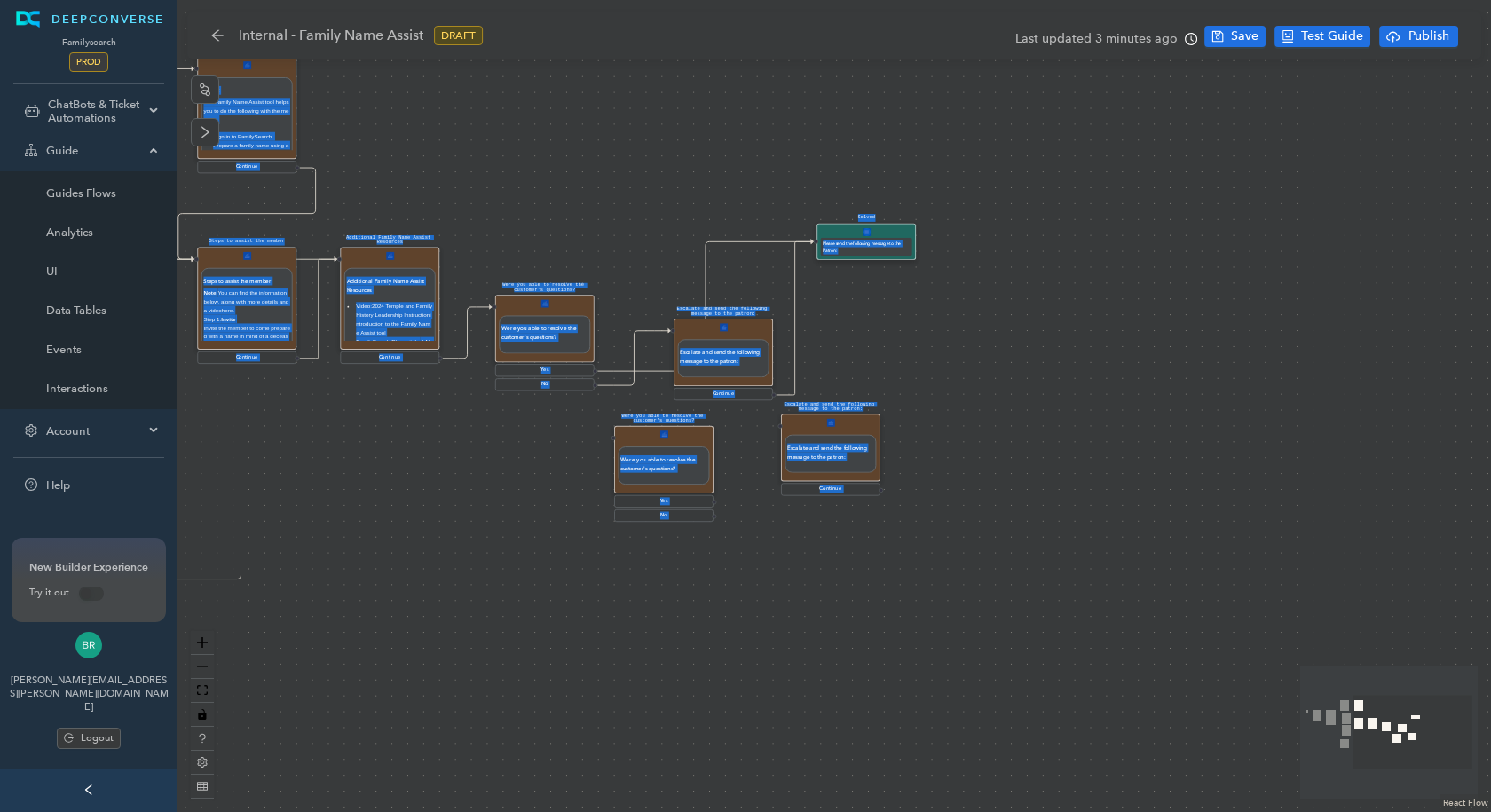 click on "Were you able to resolve the customer's questions? Were you able to resolve the customer's questions? Yes No Escalate and send the following message to the patron: Escalate and send the following message to the patron: Continue Start Family Name Assist Introduction Family Name Assist Introduction The Family Name Assist experience is a simplified way to help members easily prepare names for a temple baptistry experience. The goal is to help the member focus on the Spirit and have a wonderful first experience in the temple. Where possible, please attend the temple with the member. Note:  Temple and family history consultants may be invited by a bishop or other priesthood leader to help a new member, youth, or nonendowed member to prepare names using Family Name Assist. Family Name Assist is  NOT: An opportunity to add multiple generations of the member's family to the Family Tree. The time to research and add sources to people in the Family Tree. The time to have a discovery experience. Continue Step 1 Step 1 ." at bounding box center (834, 406) 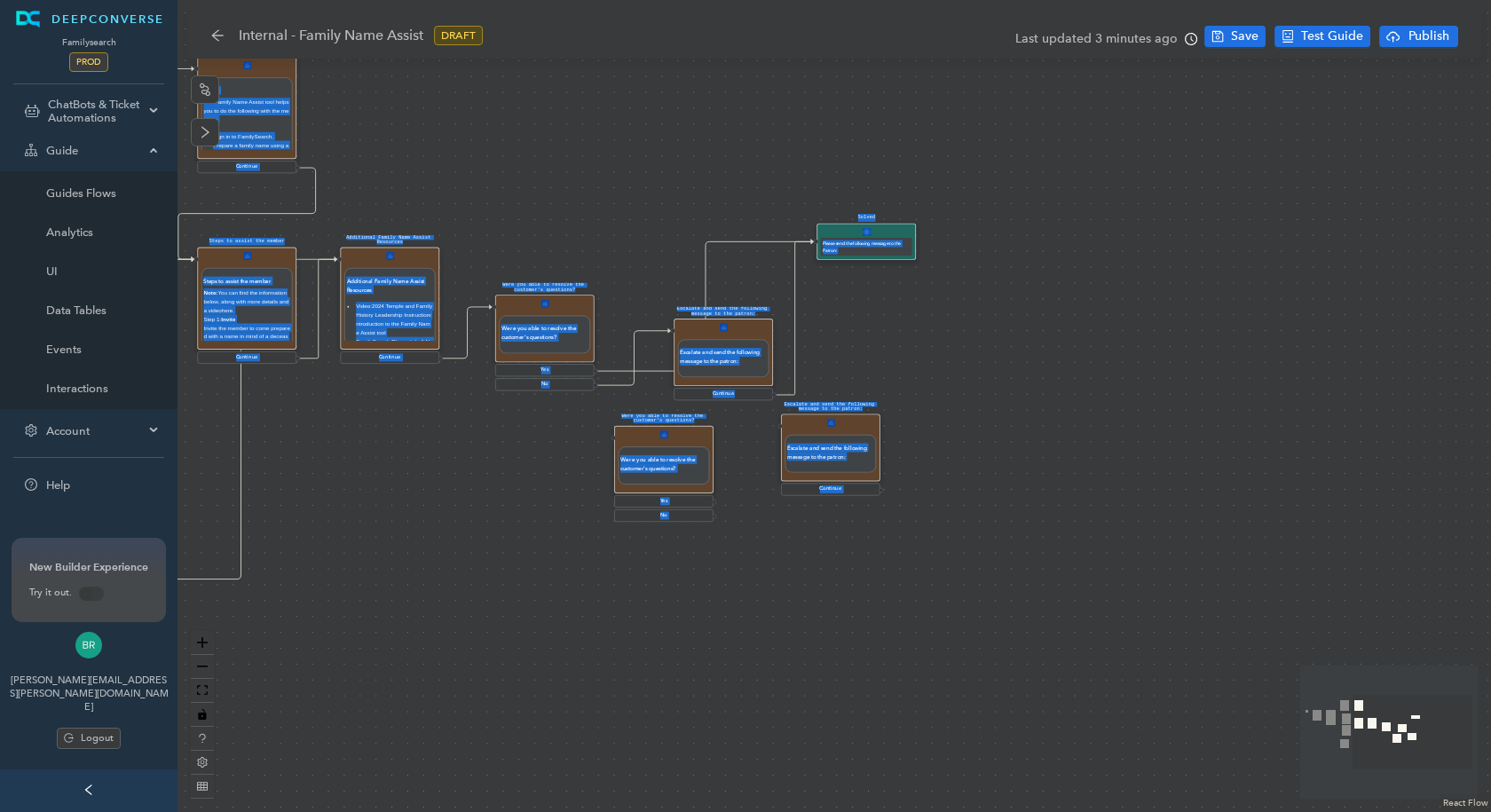 click on "Were you able to resolve the customer's questions? Were you able to resolve the customer's questions? Yes No Escalate and send the following message to the patron: Escalate and send the following message to the patron: Continue Start Family Name Assist Introduction Family Name Assist Introduction The Family Name Assist experience is a simplified way to help members easily prepare names for a temple baptistry experience. The goal is to help the member focus on the Spirit and have a wonderful first experience in the temple. Where possible, please attend the temple with the member. Note:  Temple and family history consultants may be invited by a bishop or other priesthood leader to help a new member, youth, or nonendowed member to prepare names using Family Name Assist. Family Name Assist is  NOT: An opportunity to add multiple generations of the member's family to the Family Tree. The time to research and add sources to people in the Family Tree. The time to have a discovery experience. Continue Step 1 Step 1 ." at bounding box center [834, 406] 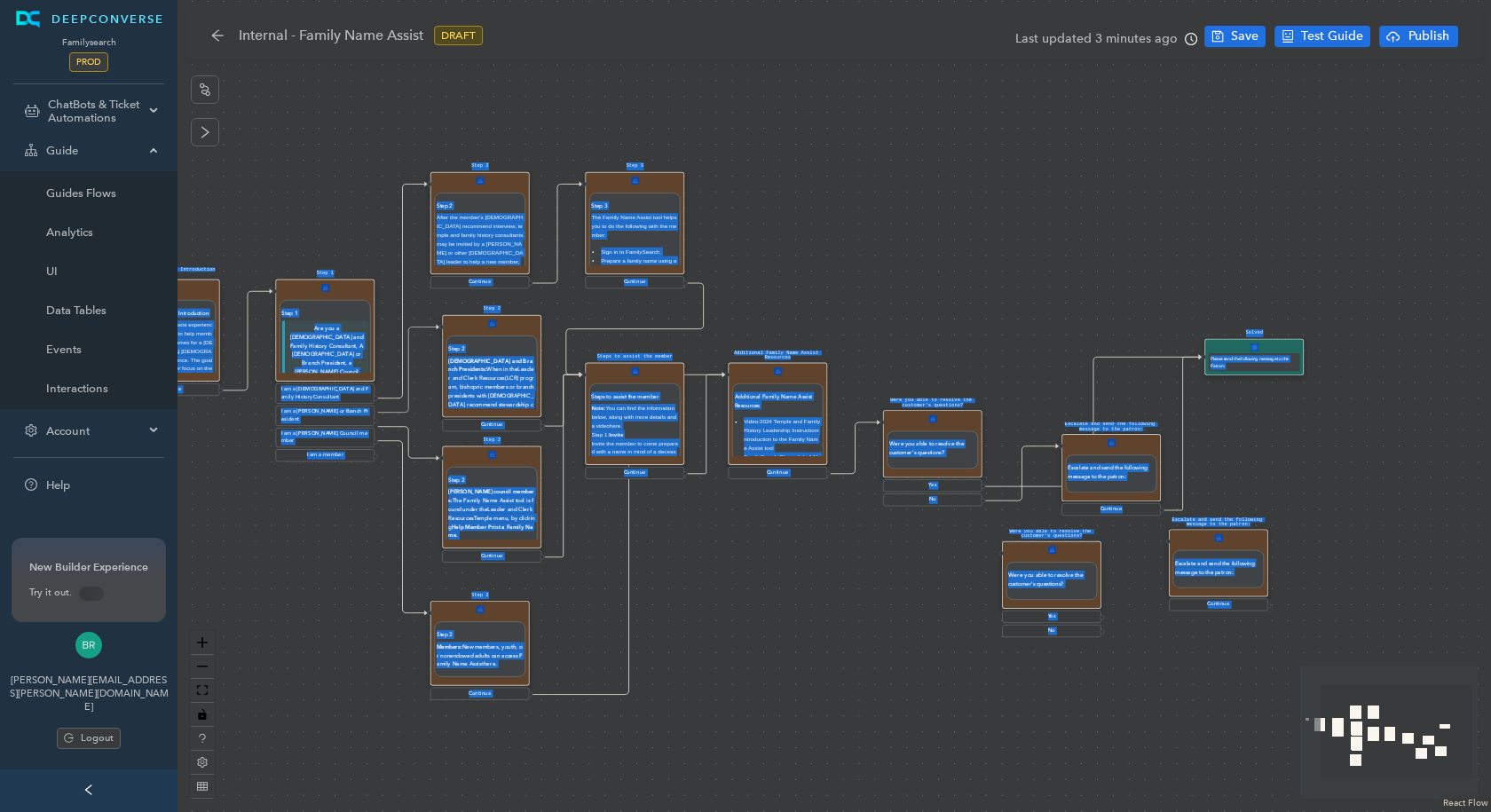 drag, startPoint x: 439, startPoint y: 465, endPoint x: 827, endPoint y: 580, distance: 404.68383 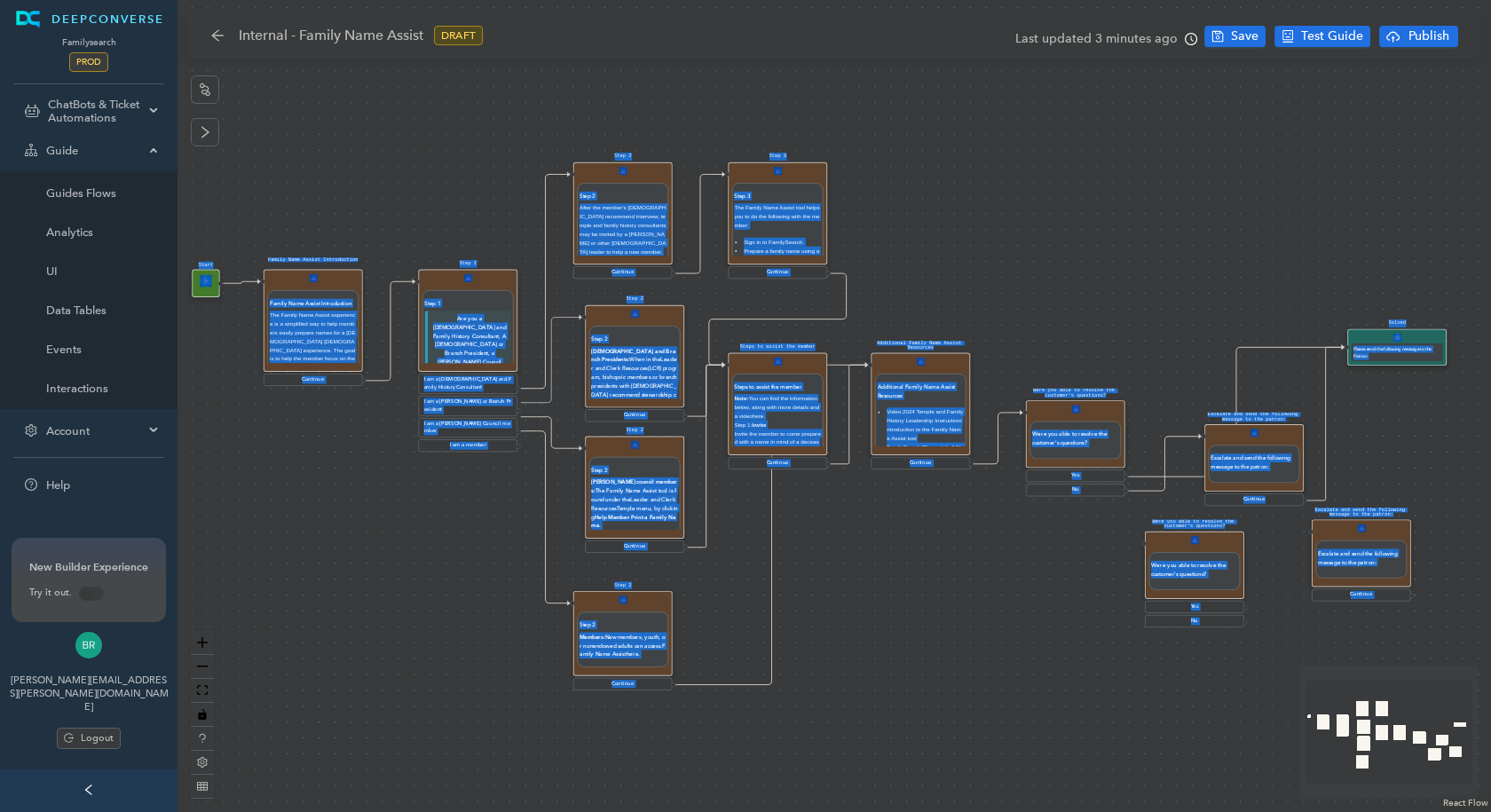 drag, startPoint x: 783, startPoint y: 600, endPoint x: 867, endPoint y: 587, distance: 85 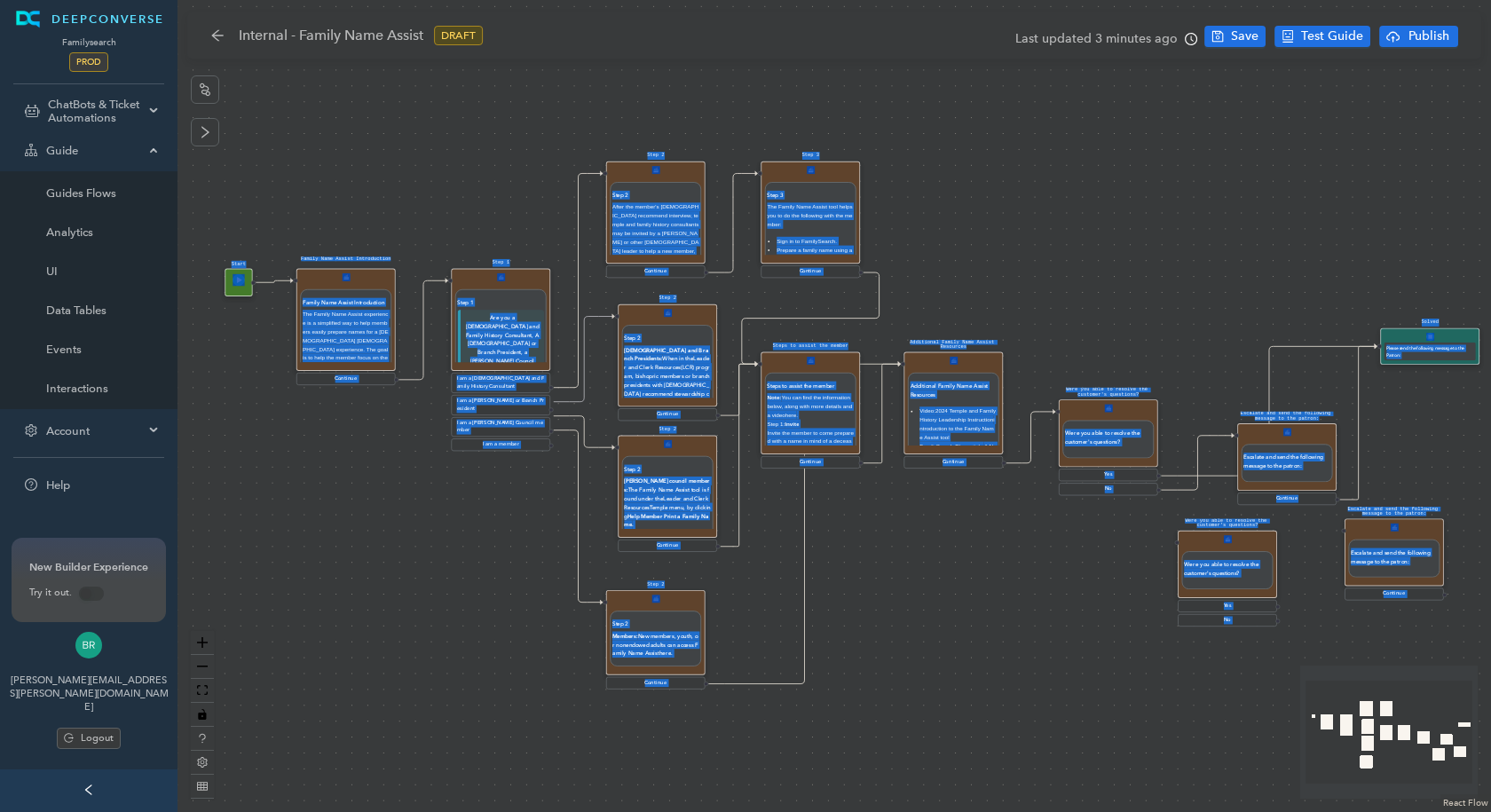 drag, startPoint x: 445, startPoint y: 555, endPoint x: 474, endPoint y: 556, distance: 29.01724 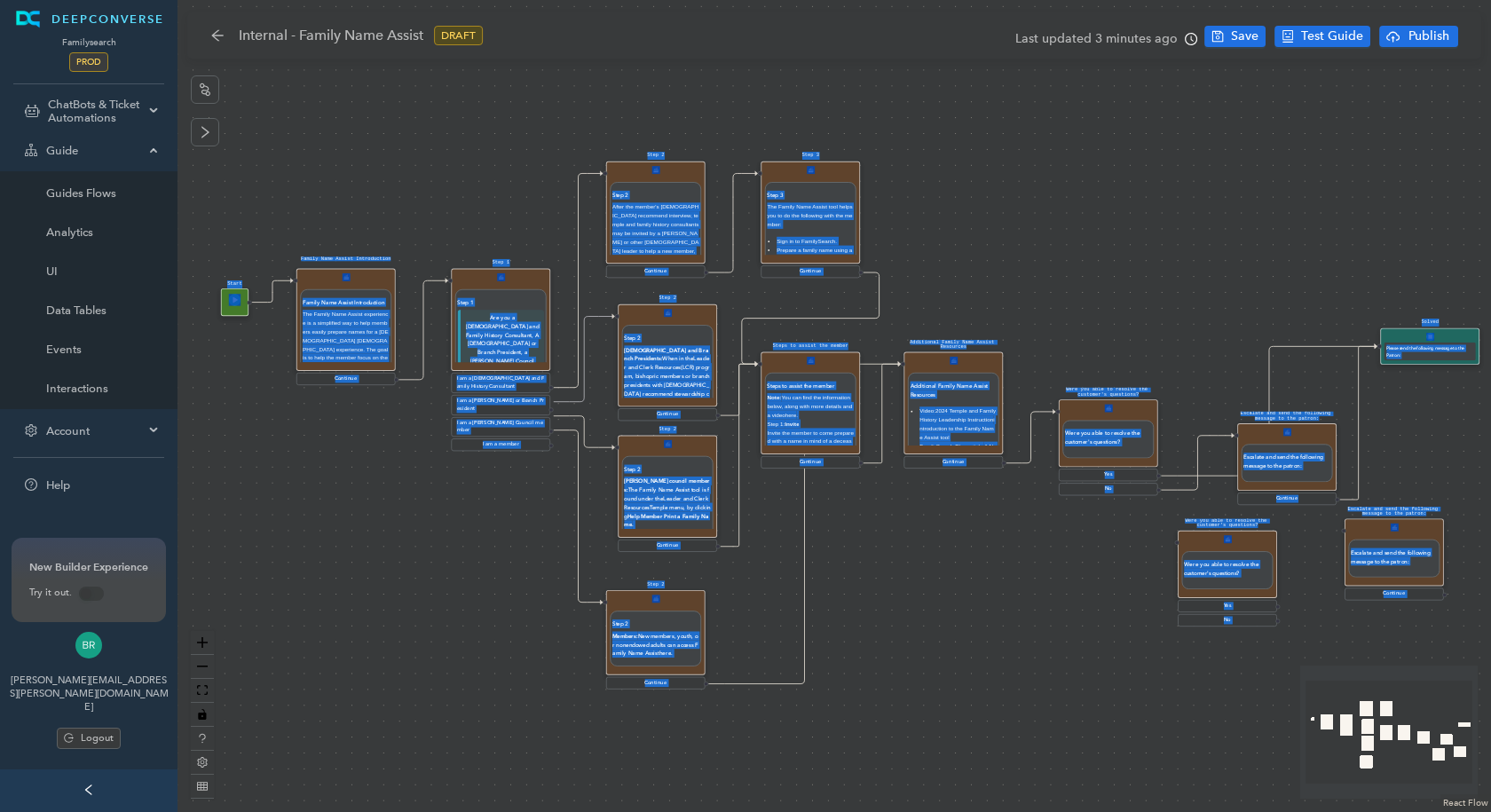 drag, startPoint x: 245, startPoint y: 289, endPoint x: 243, endPoint y: 314, distance: 25.079872 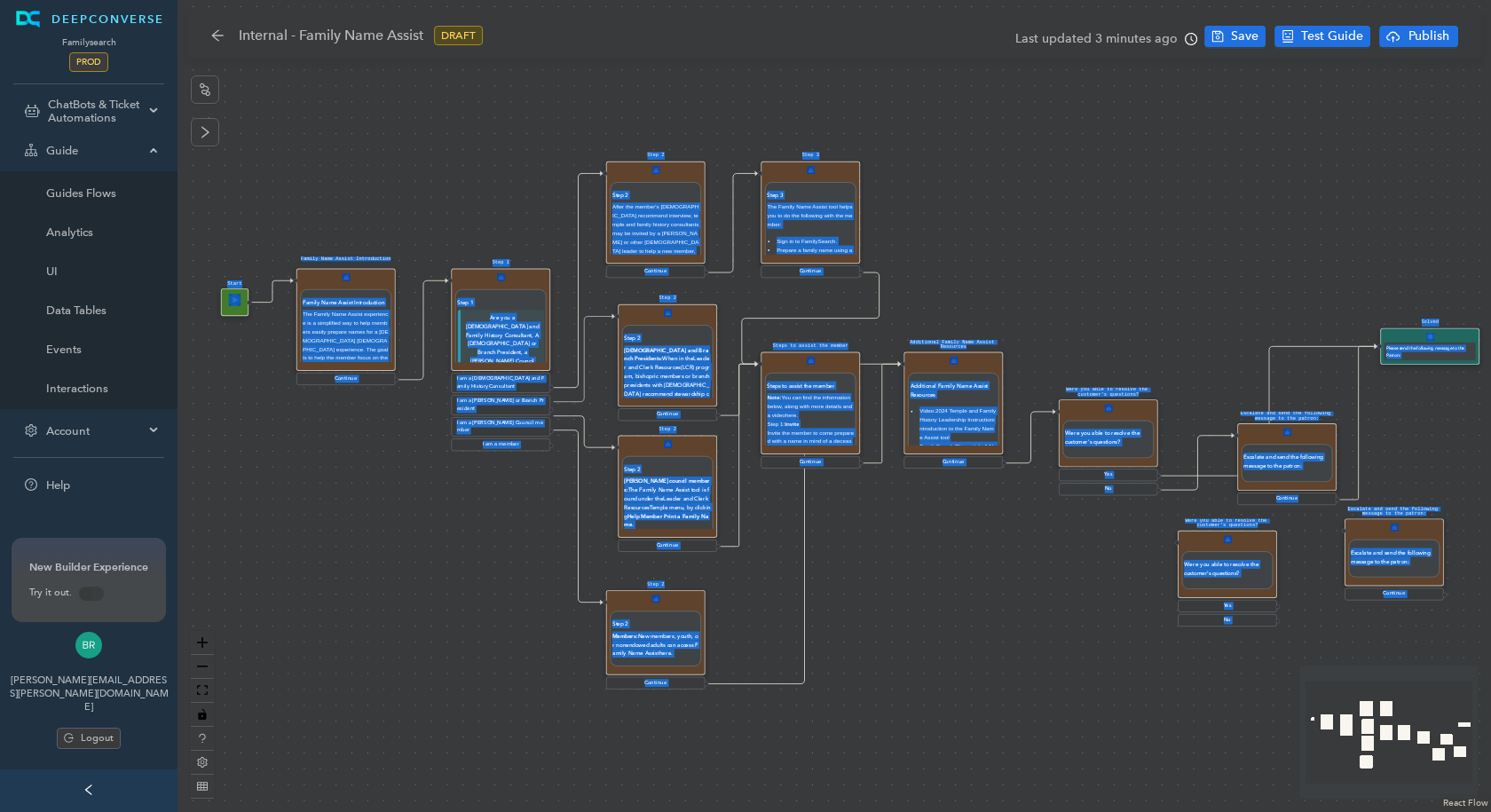 click on "Were you able to resolve the customer's questions? Were you able to resolve the customer's questions? Yes No Escalate and send the following message to the patron: Escalate and send the following message to the patron: Continue Start Family Name Assist Introduction Family Name Assist Introduction The Family Name Assist experience is a simplified way to help members easily prepare names for a temple baptistry experience. The goal is to help the member focus on the Spirit and have a wonderful first experience in the temple. Where possible, please attend the temple with the member. Note:  Temple and family history consultants may be invited by a bishop or other priesthood leader to help a new member, youth, or nonendowed member to prepare names using Family Name Assist. Family Name Assist is  NOT: An opportunity to add multiple generations of the member's family to the Family Tree. The time to research and add sources to people in the Family Tree. The time to have a discovery experience. Continue Step 1 Step 1 ." at bounding box center (834, 406) 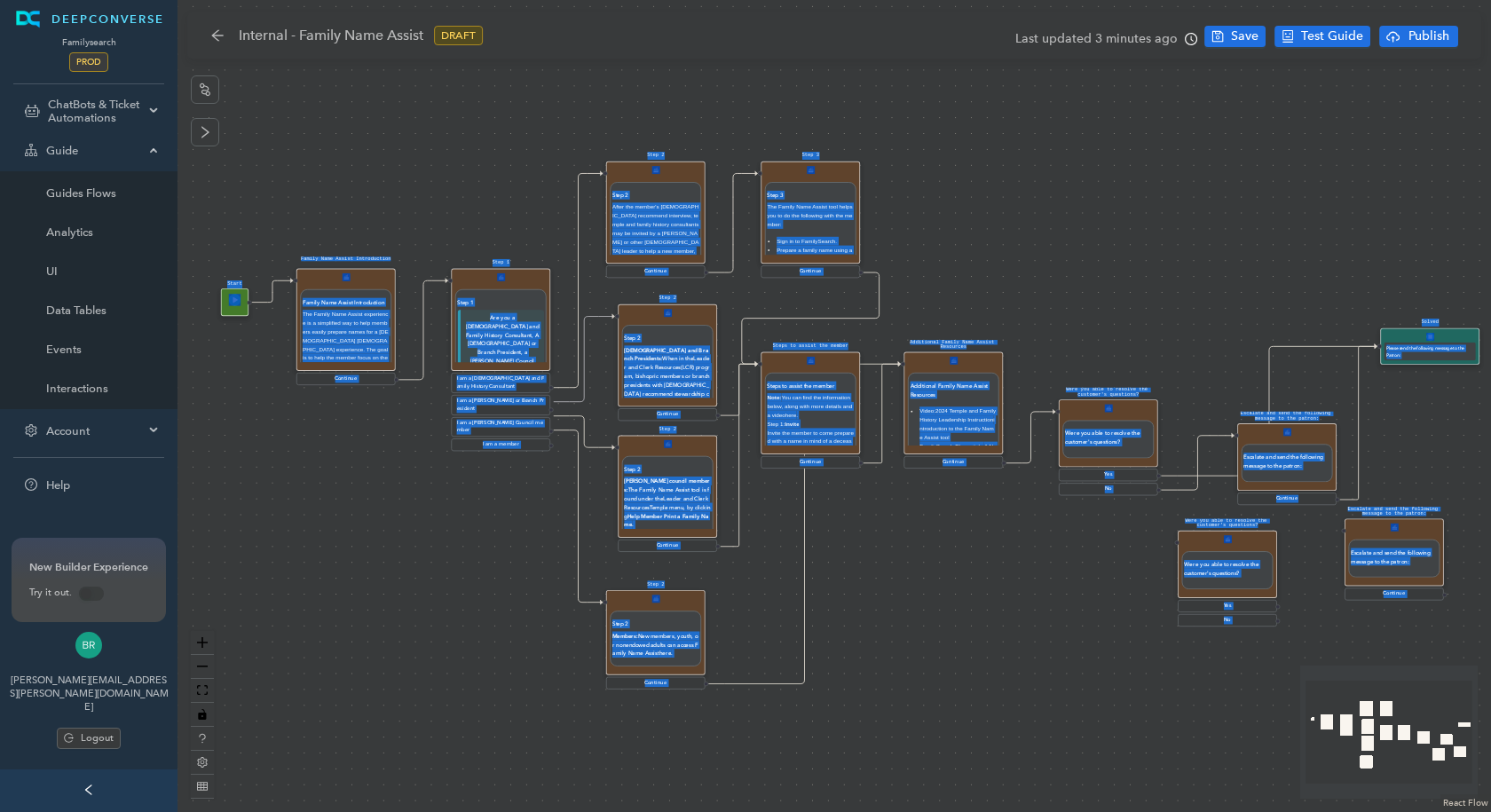 click on "Family Name Assist Introduction Family Name Assist Introduction The Family Name Assist experience is a simplified way to help members easily prepare names for a temple baptistry experience. The goal is to help the member focus on the Spirit and have a wonderful first experience in the temple. Where possible, please attend the temple with the member. Note:  Temple and family history consultants may be invited by a bishop or other priesthood leader to help a new member, youth, or nonendowed member to prepare names using Family Name Assist. Family Name Assist is  NOT: An opportunity to add multiple generations of the member's family to the Family Tree. The time to research and add sources to people in the Family Tree. The time to learn about all the features of the FamilySearch website. The time to have a discovery experience. All of the preceding experiences are great things to do but should be part of a different experience and approached according to the member's needs." at bounding box center (346, 319) 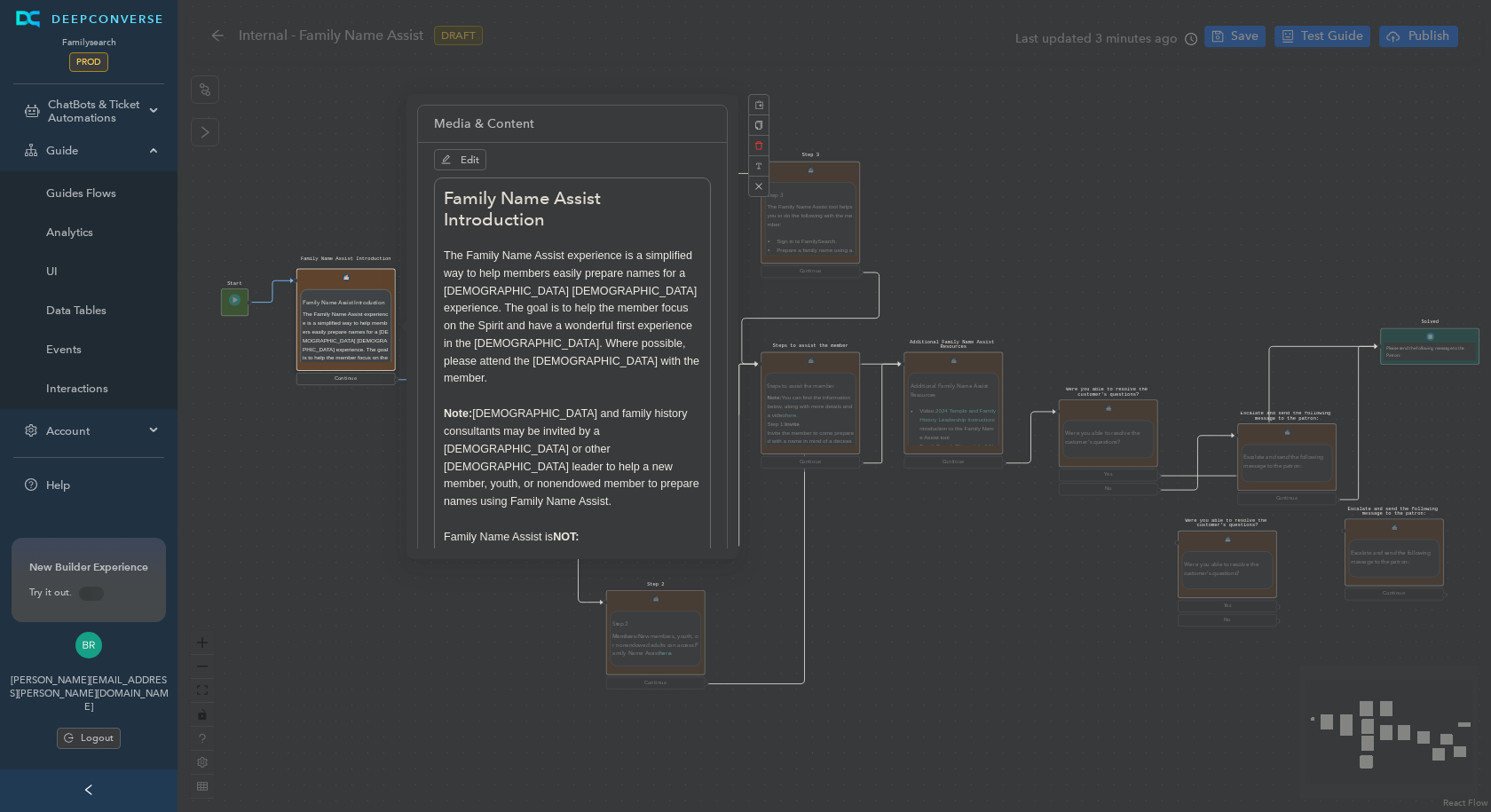 click on "Were you able to resolve the customer's questions? Were you able to resolve the customer's questions? Yes No Escalate and send the following message to the patron: Escalate and send the following message to the patron: Continue Start Family Name Assist Introduction Family Name Assist Introduction The Family Name Assist experience is a simplified way to help members easily prepare names for a temple baptistry experience. The goal is to help the member focus on the Spirit and have a wonderful first experience in the temple. Where possible, please attend the temple with the member. Note:  Temple and family history consultants may be invited by a bishop or other priesthood leader to help a new member, youth, or nonendowed member to prepare names using Family Name Assist. Family Name Assist is  NOT: An opportunity to add multiple generations of the member's family to the Family Tree. The time to research and add sources to people in the Family Tree. The time to have a discovery experience. Continue Step 1 Step 1 ." at bounding box center [834, 406] 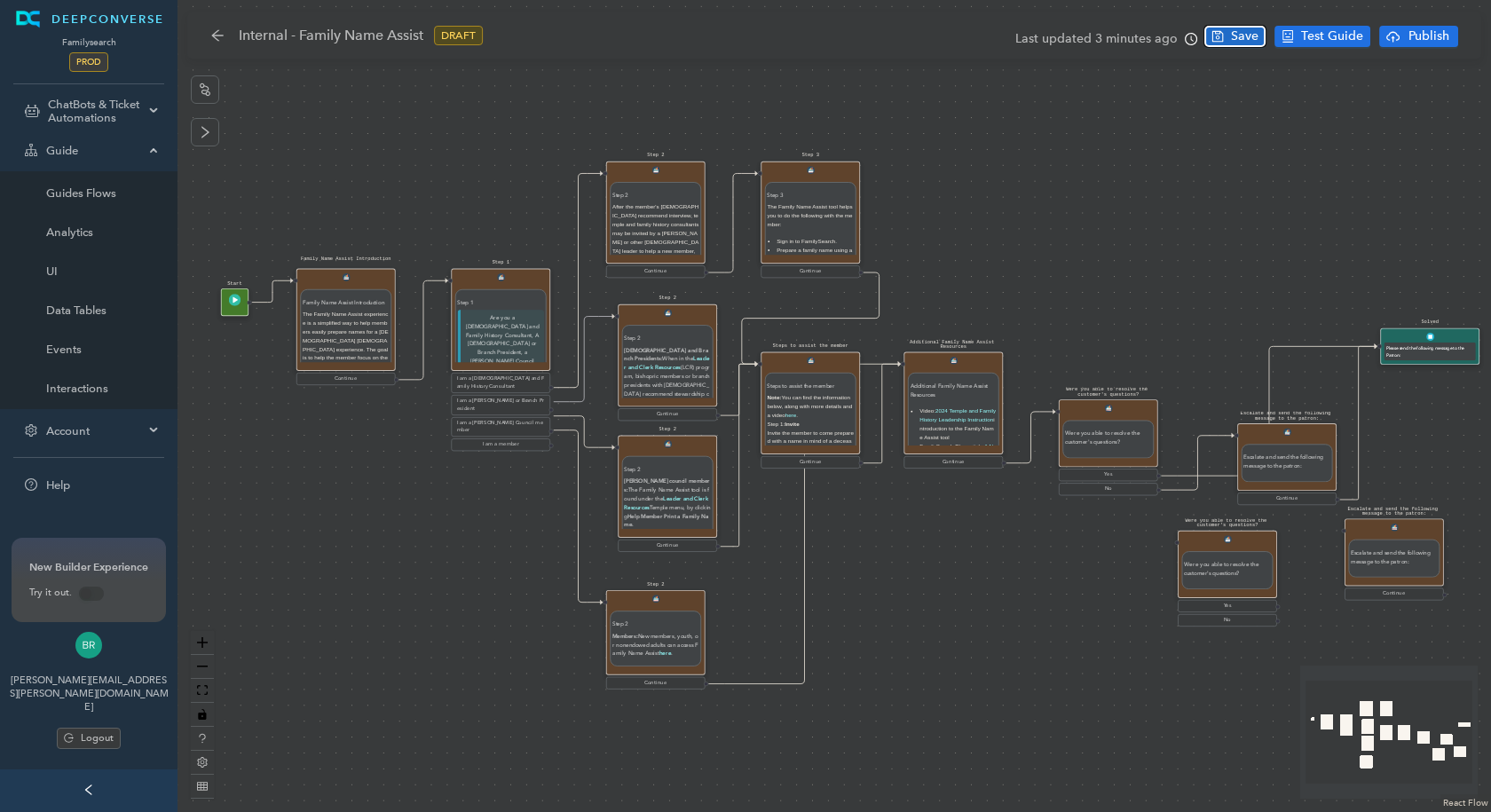 click 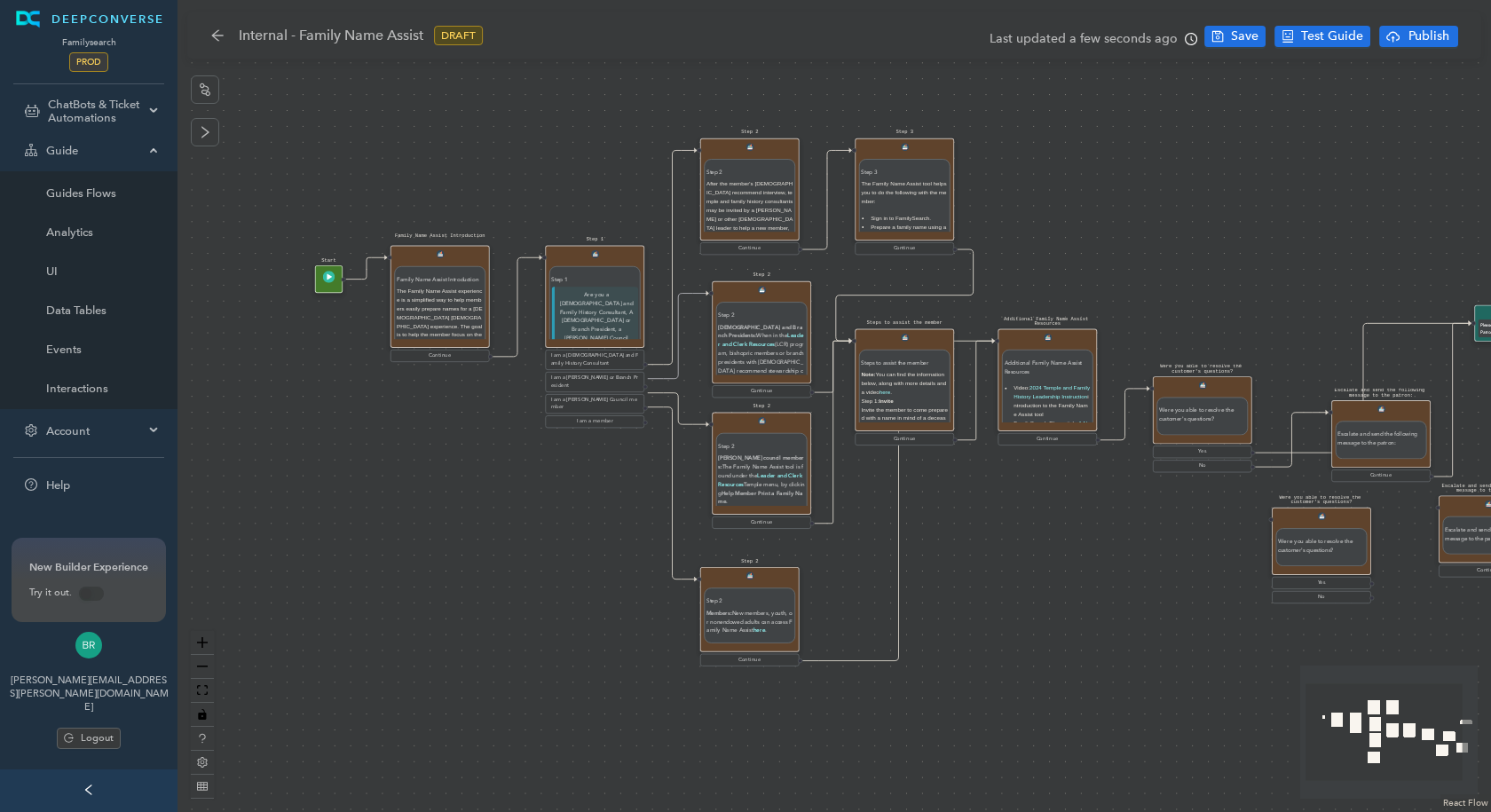 drag, startPoint x: 412, startPoint y: 535, endPoint x: 506, endPoint y: 512, distance: 96.77293 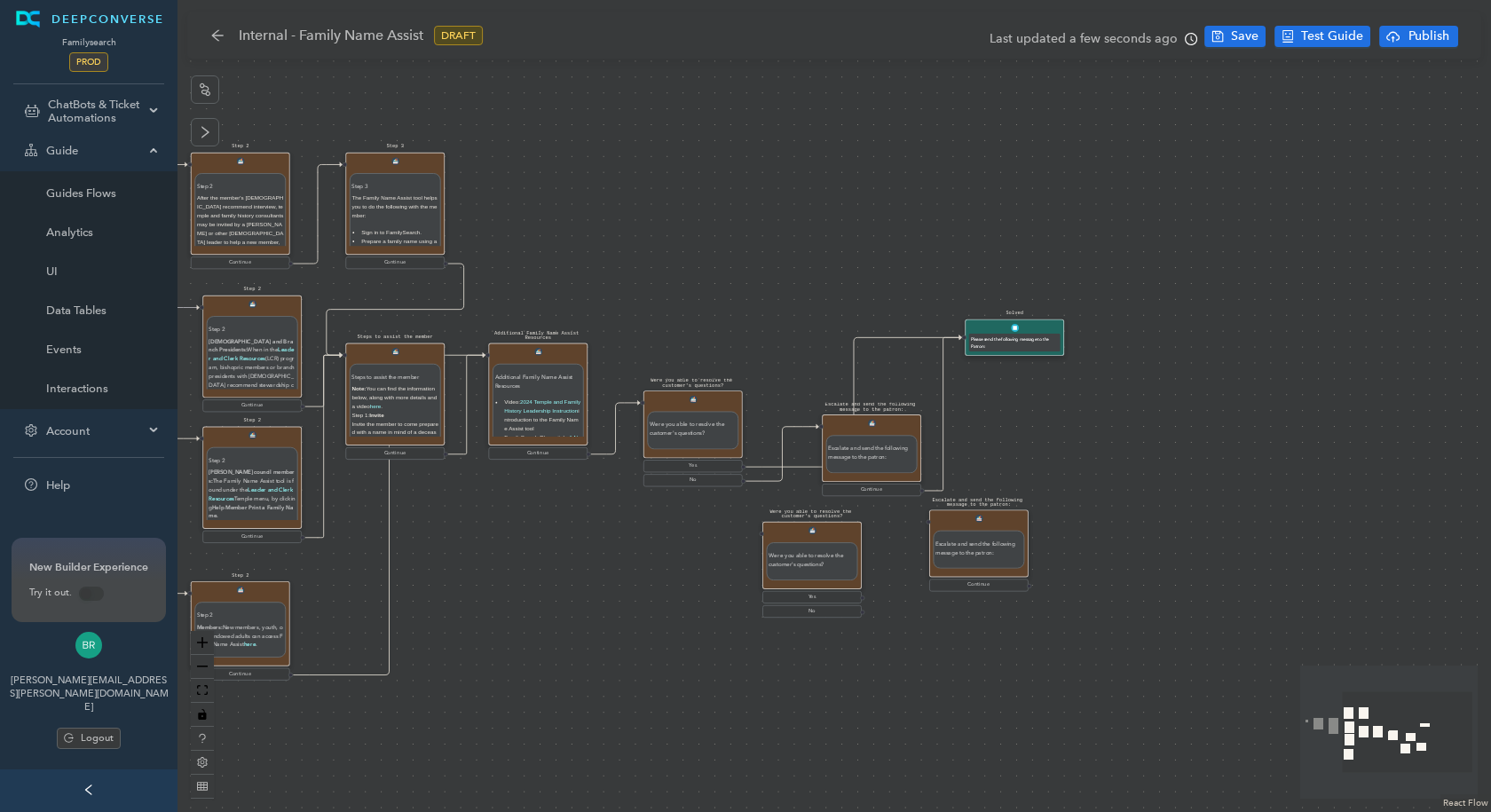 drag, startPoint x: 1083, startPoint y: 526, endPoint x: 573, endPoint y: 540, distance: 510.19212 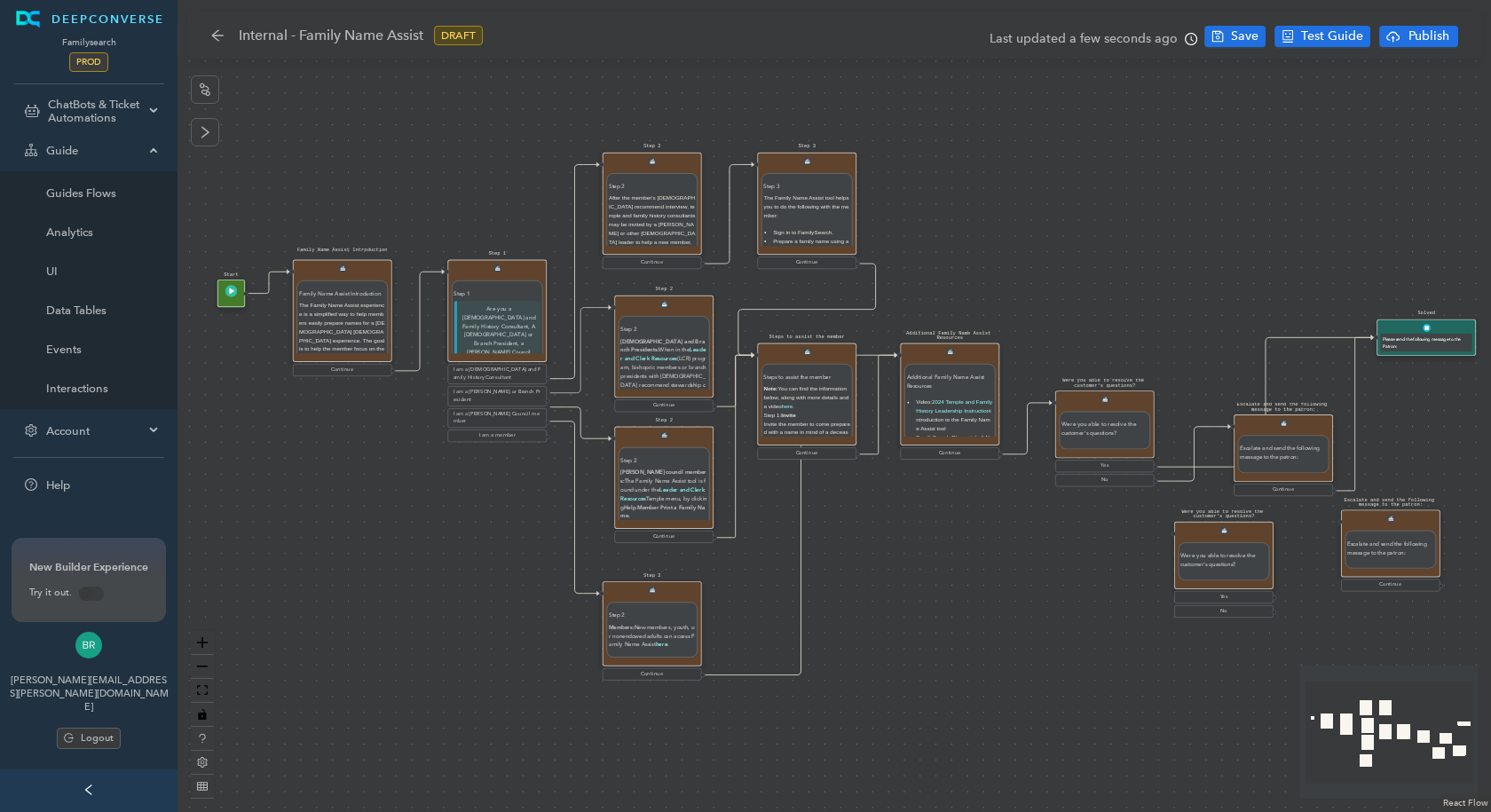 drag, startPoint x: 542, startPoint y: 612, endPoint x: 954, endPoint y: 612, distance: 412 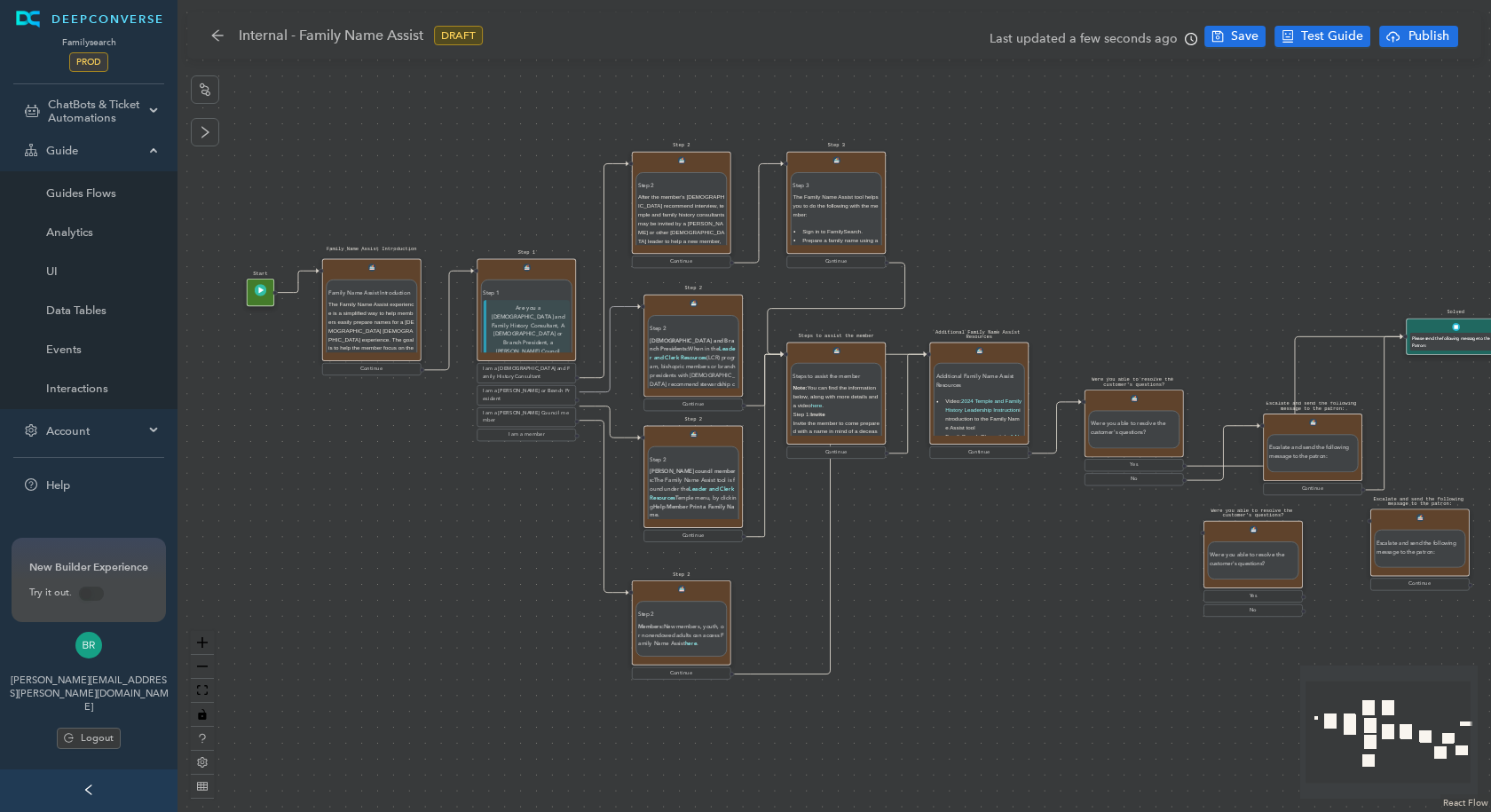 drag, startPoint x: 438, startPoint y: 600, endPoint x: 467, endPoint y: 599, distance: 29.01724 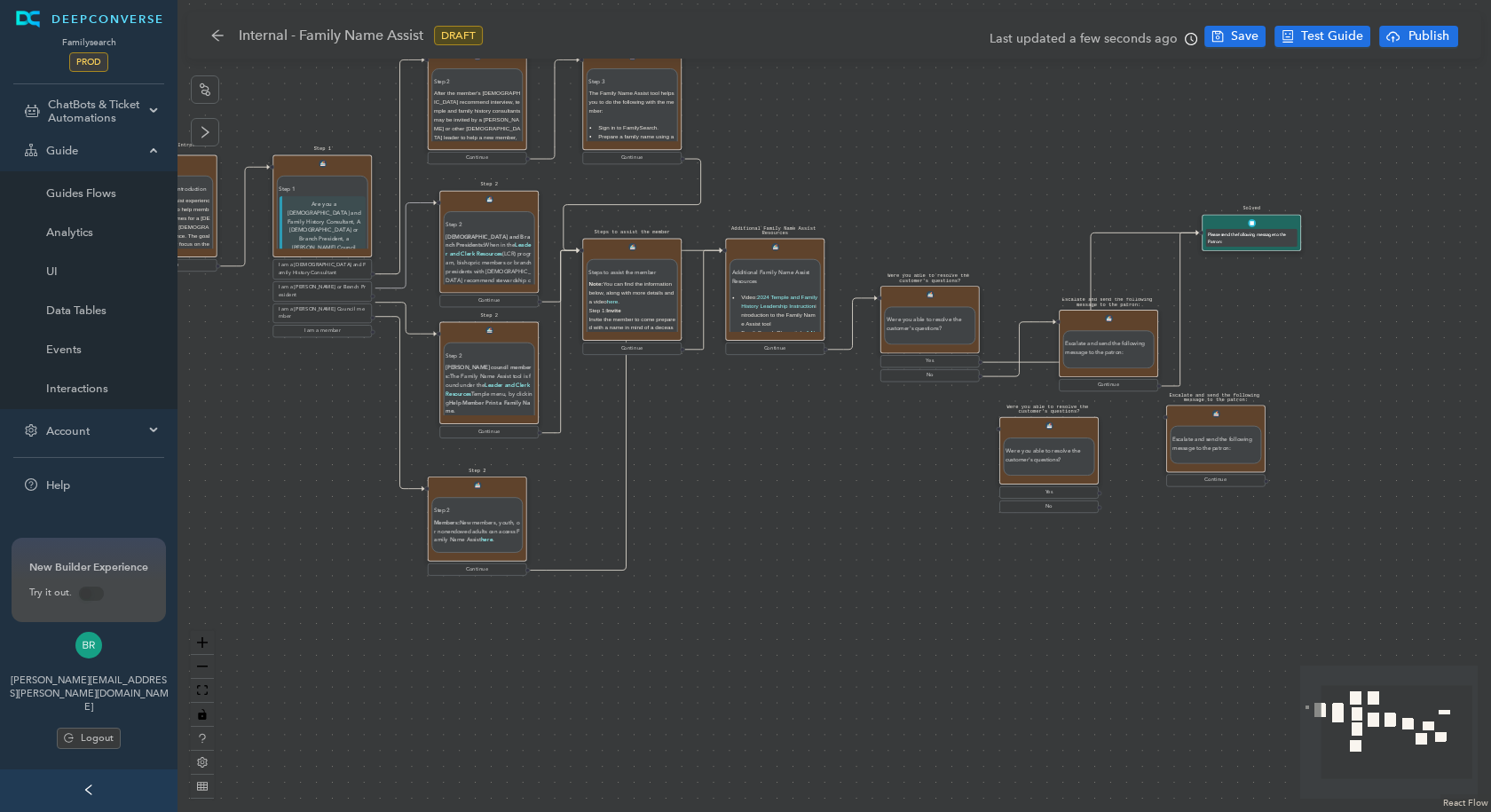 drag, startPoint x: 891, startPoint y: 572, endPoint x: 687, endPoint y: 469, distance: 228.5279 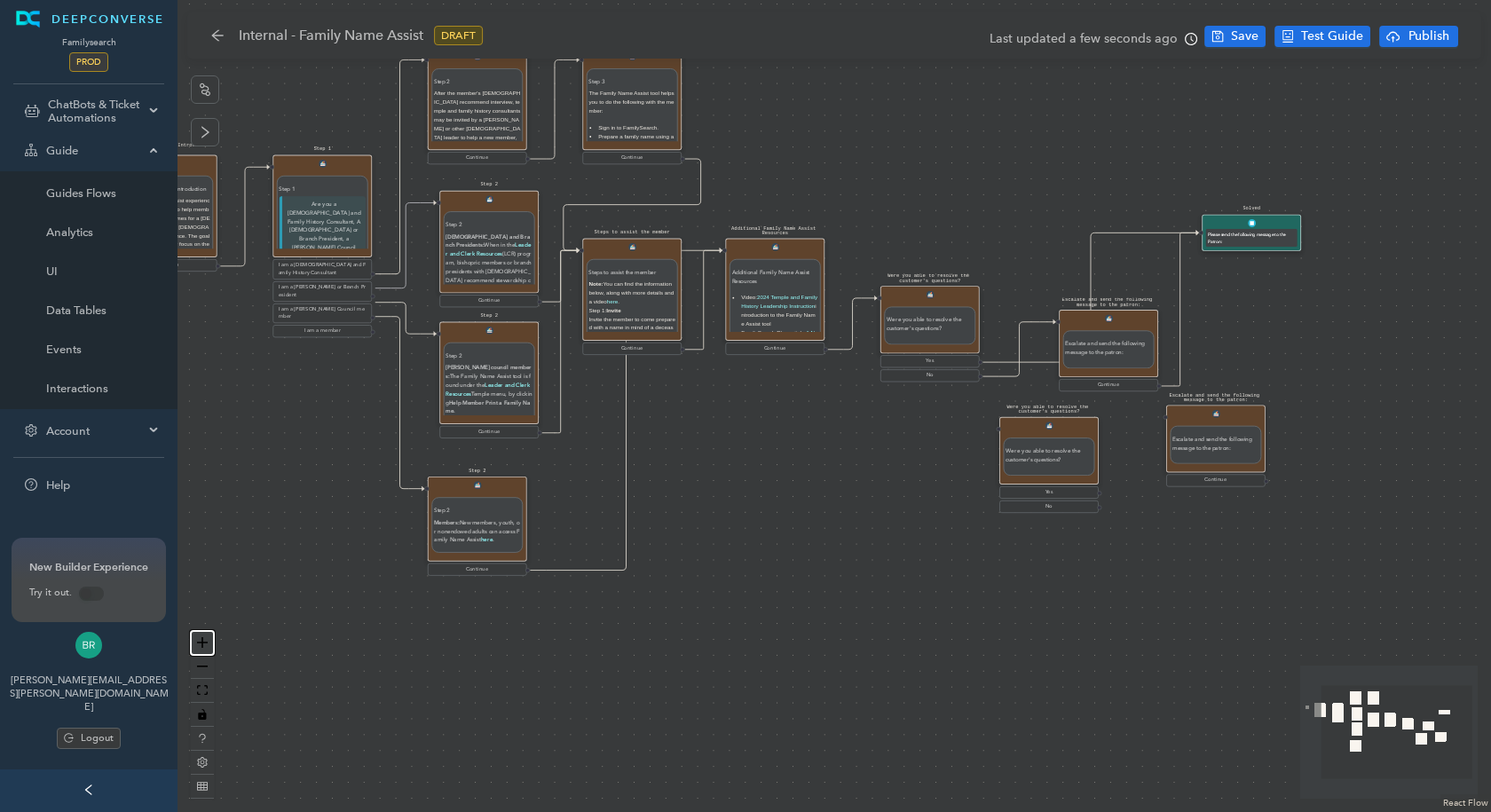 click at bounding box center [202, 643] 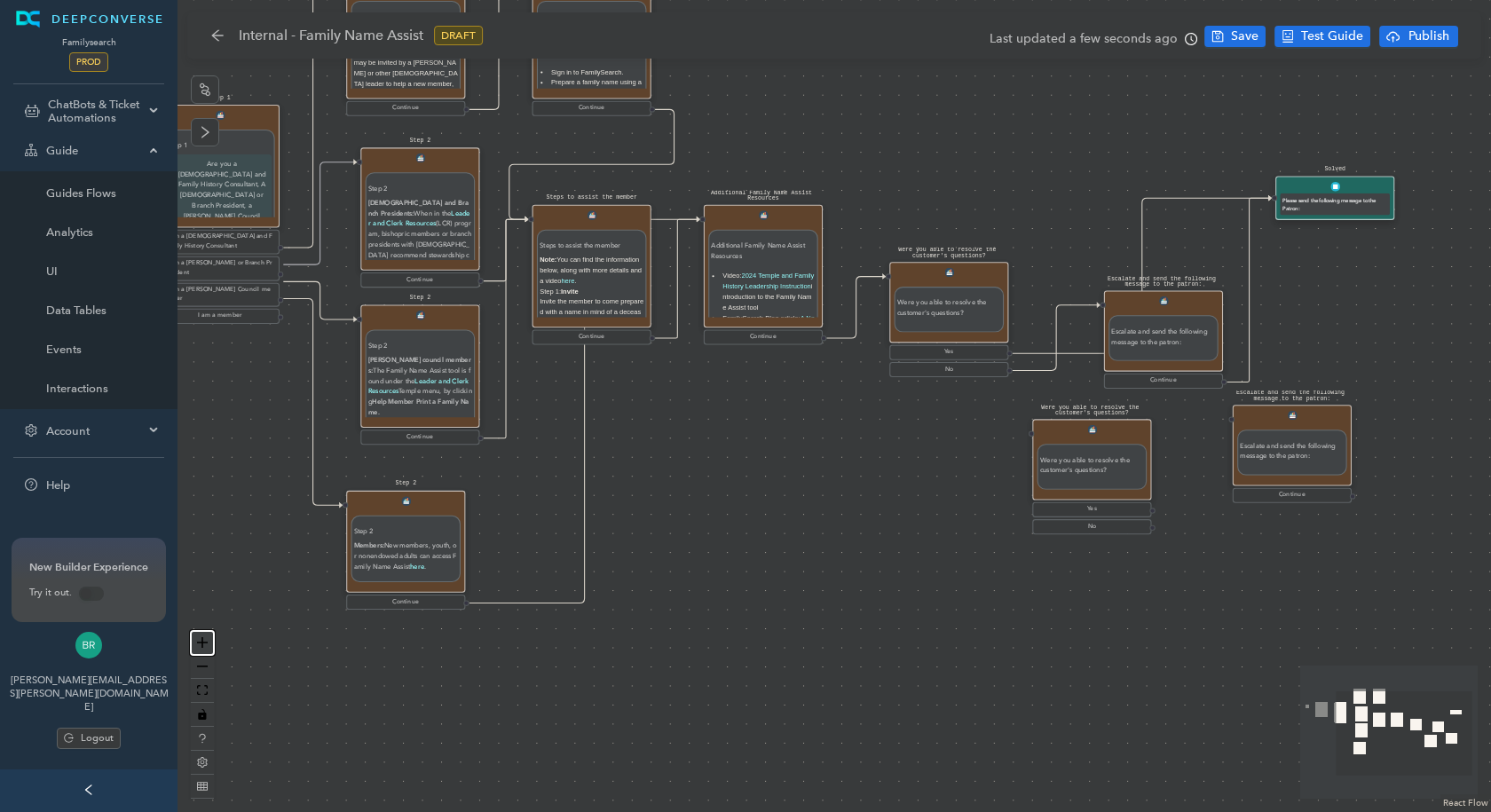 click at bounding box center (202, 643) 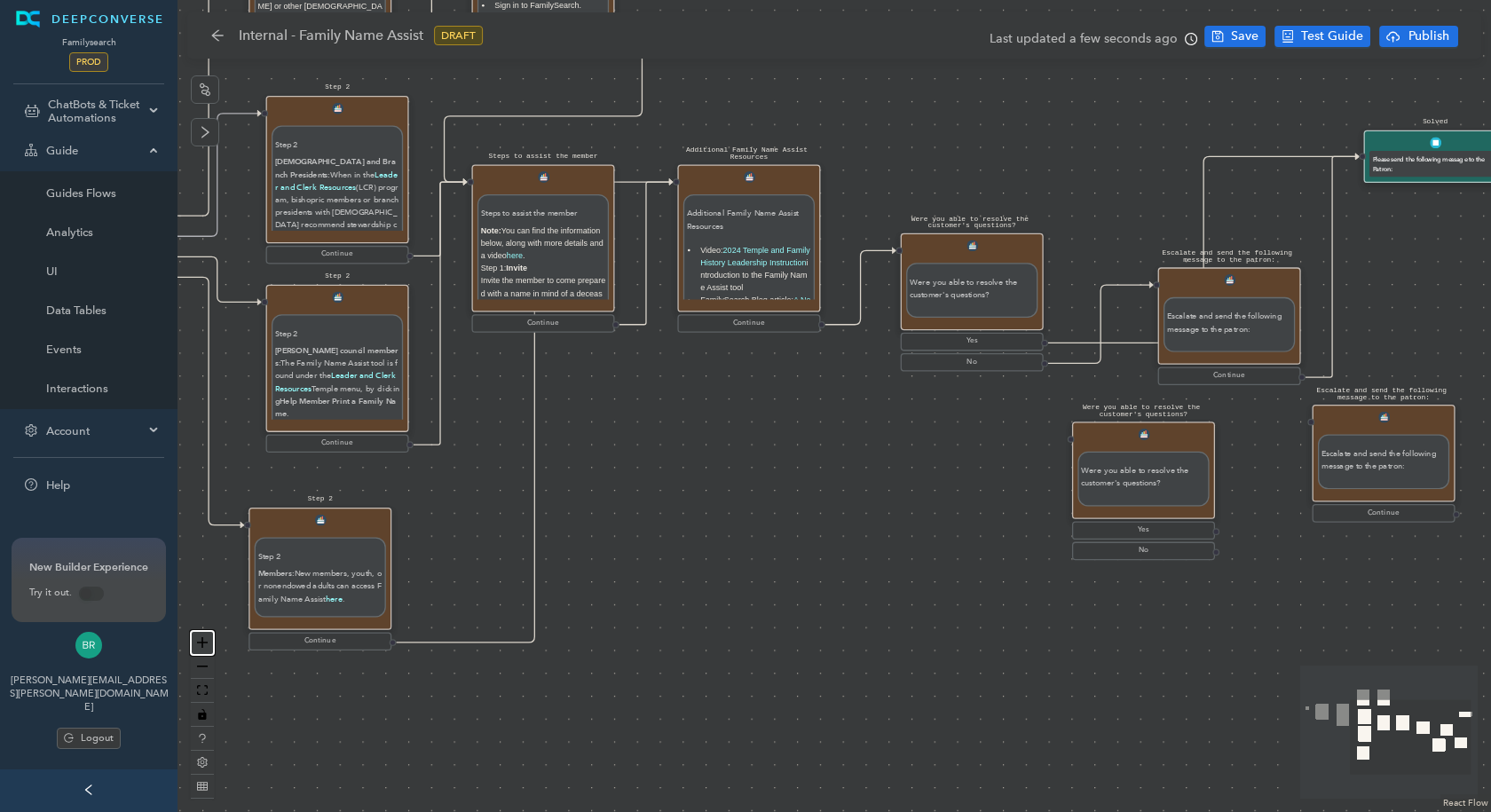 click at bounding box center (202, 643) 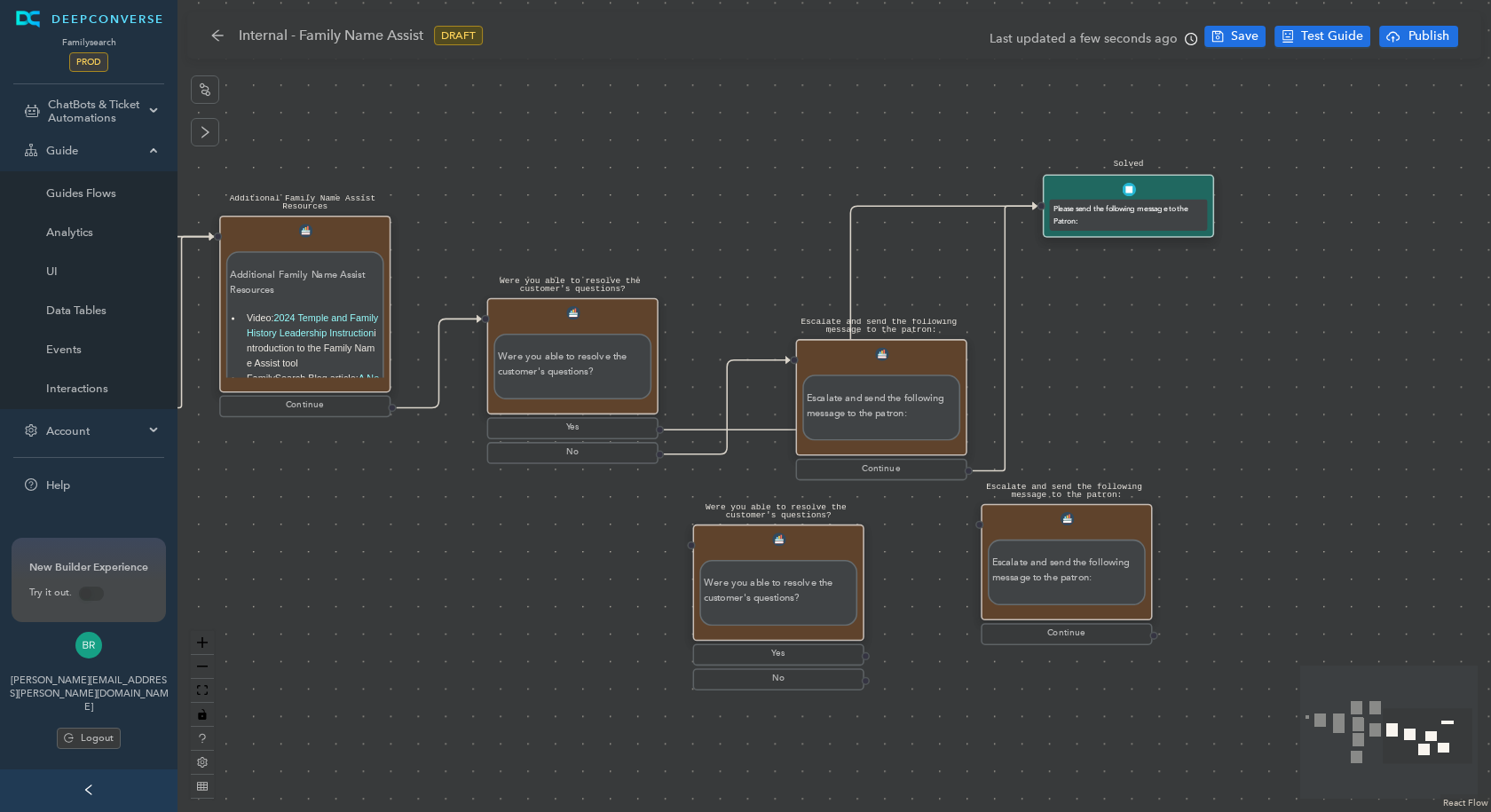 drag, startPoint x: 819, startPoint y: 468, endPoint x: 392, endPoint y: 567, distance: 438.3264 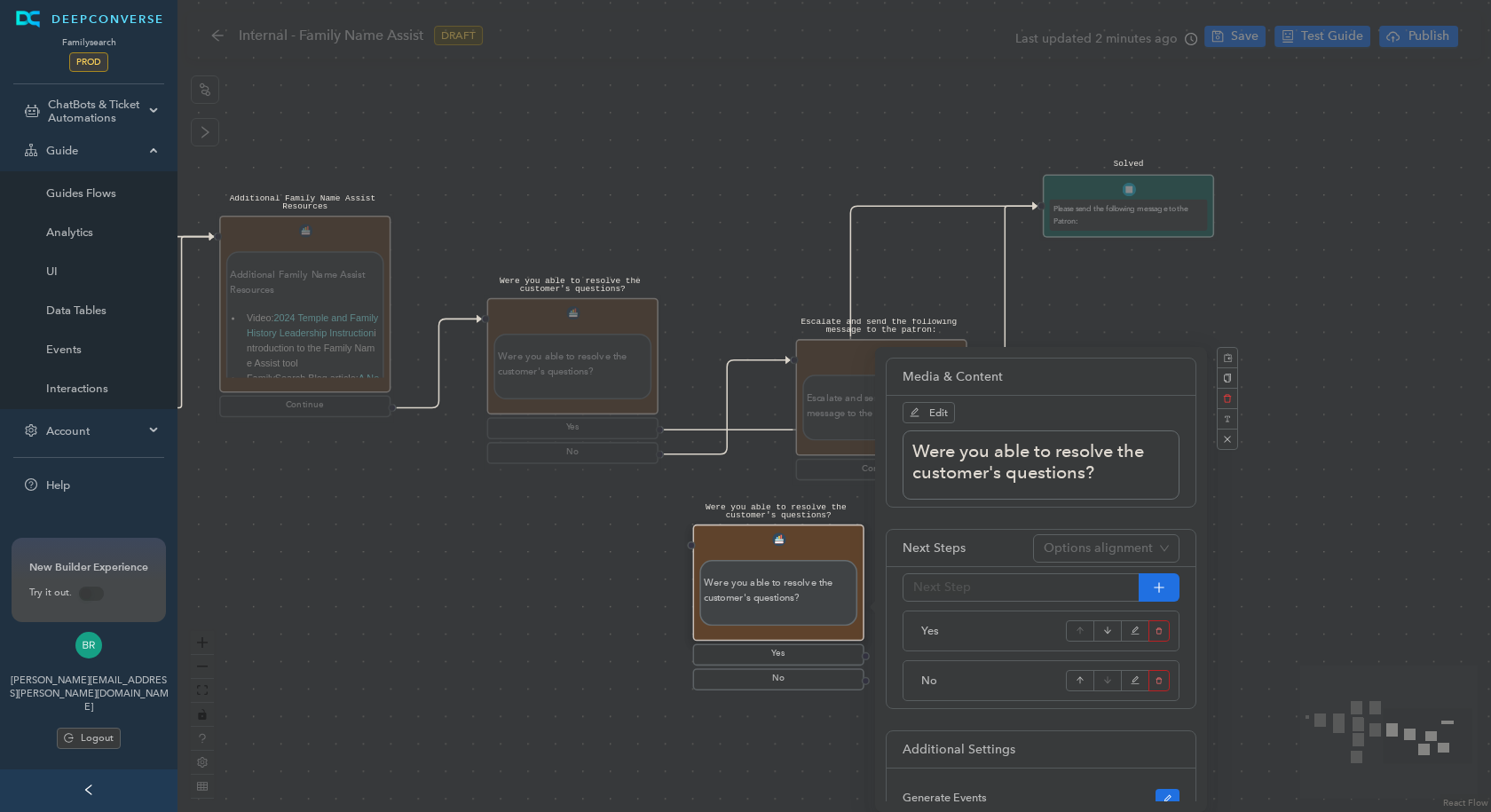 click on "Were you able to resolve the customer's questions? Were you able to resolve the customer's questions? Yes No Escalate and send the following message to the patron: Escalate and send the following message to the patron: Continue Start Family Name Assist Introduction Family Name Assist Introduction The Family Name Assist experience is a simplified way to help members easily prepare names for a temple baptistry experience. The goal is to help the member focus on the Spirit and have a wonderful first experience in the temple. Where possible, please attend the temple with the member. Note:  Temple and family history consultants may be invited by a bishop or other priesthood leader to help a new member, youth, or nonendowed member to prepare names using Family Name Assist. Family Name Assist is  NOT: An opportunity to add multiple generations of the member's family to the Family Tree. The time to research and add sources to people in the Family Tree. The time to have a discovery experience. Continue Step 1 Step 1 ." at bounding box center [834, 406] 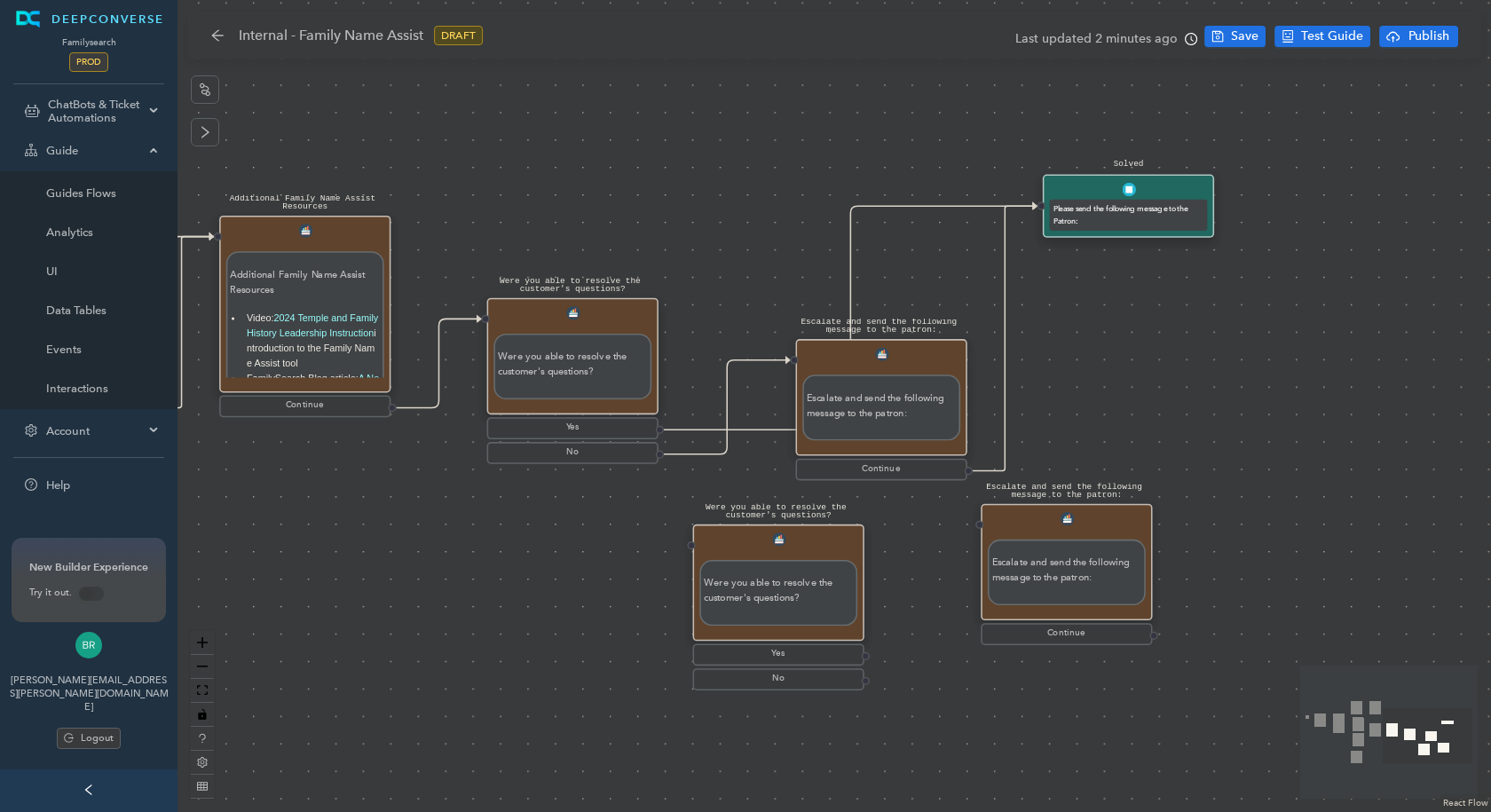 click on "Escalate and send the following message to the patron:" at bounding box center (1067, 567) 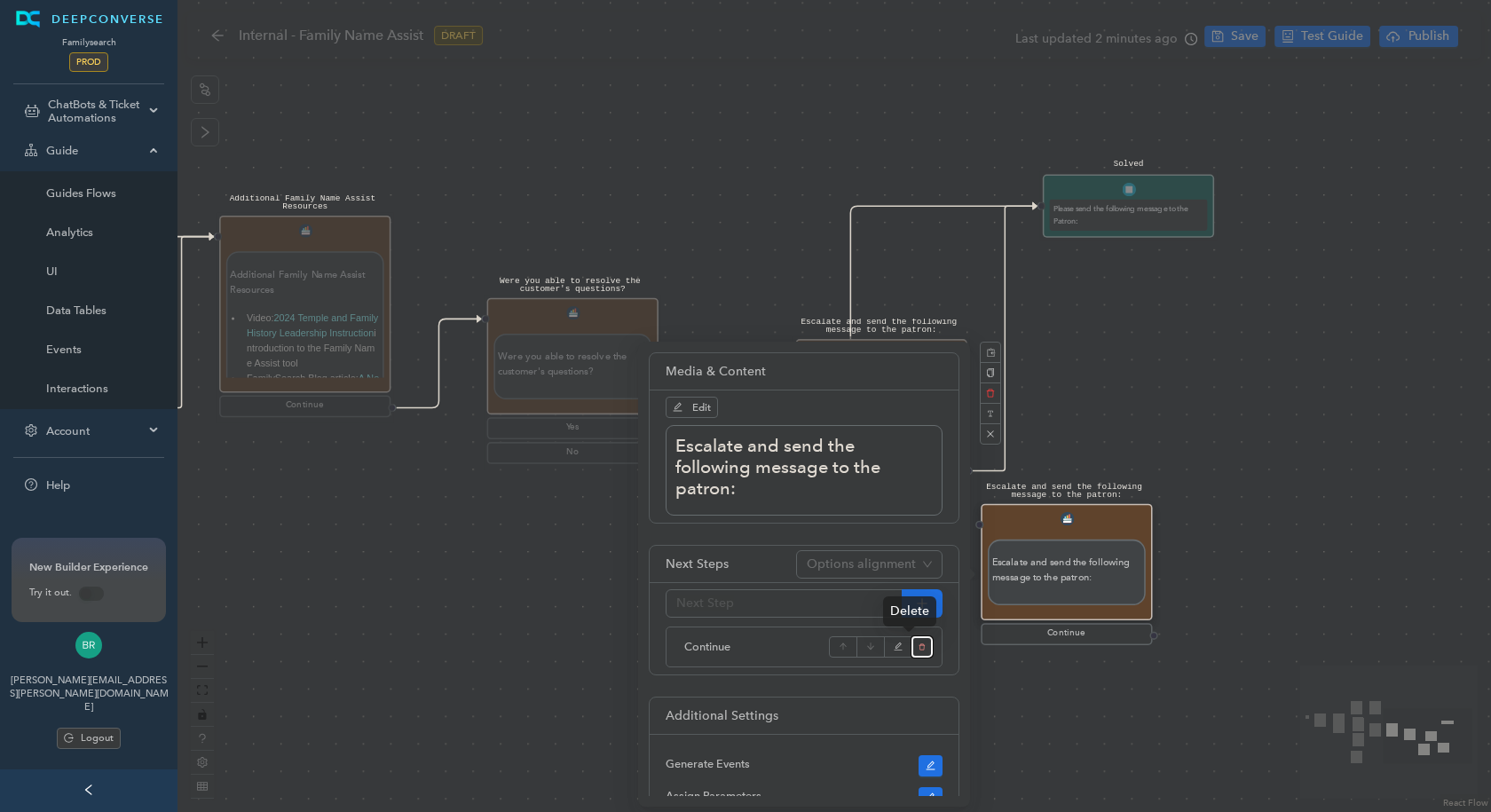 click 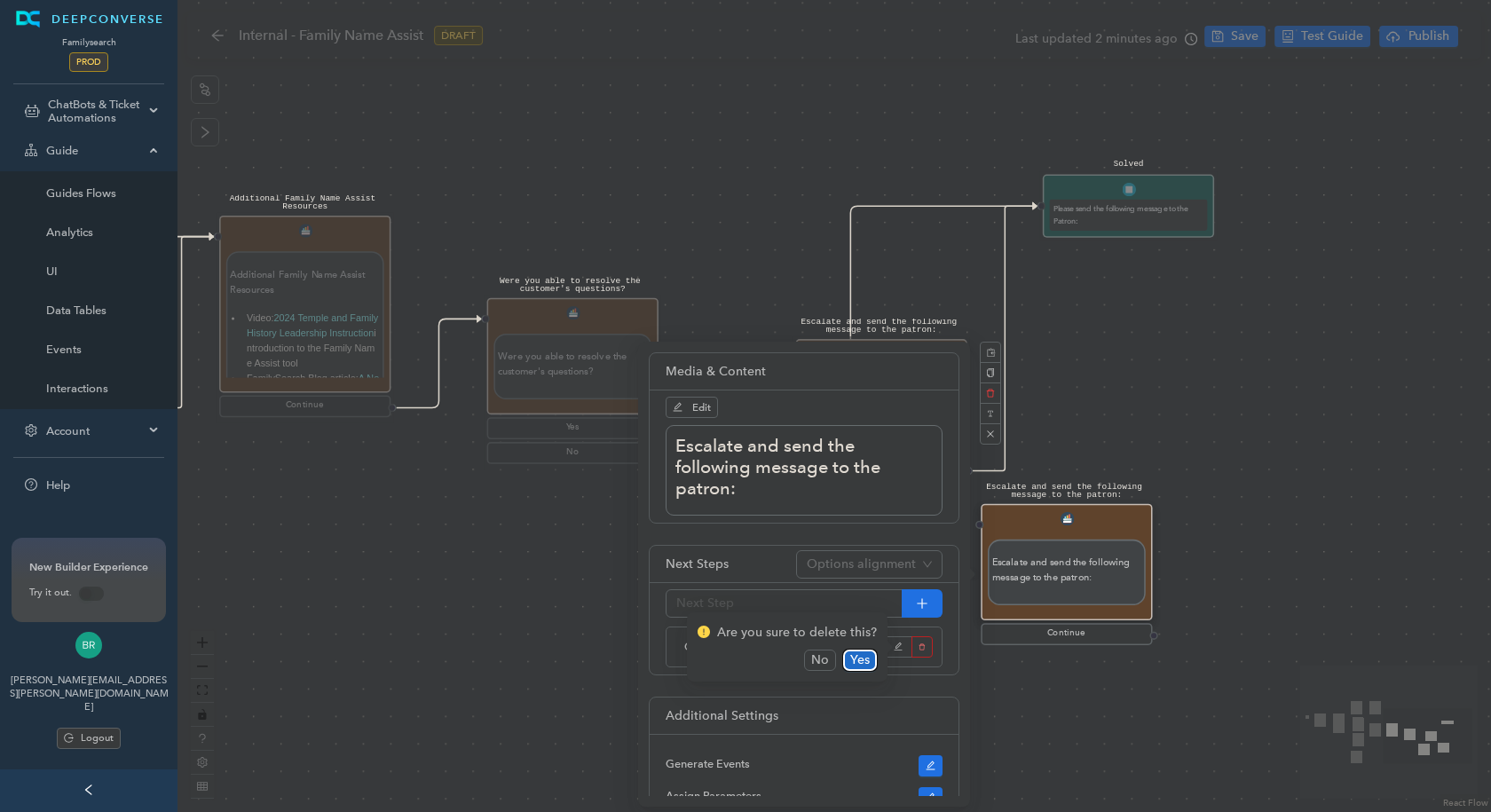 click on "Yes" at bounding box center [860, 660] 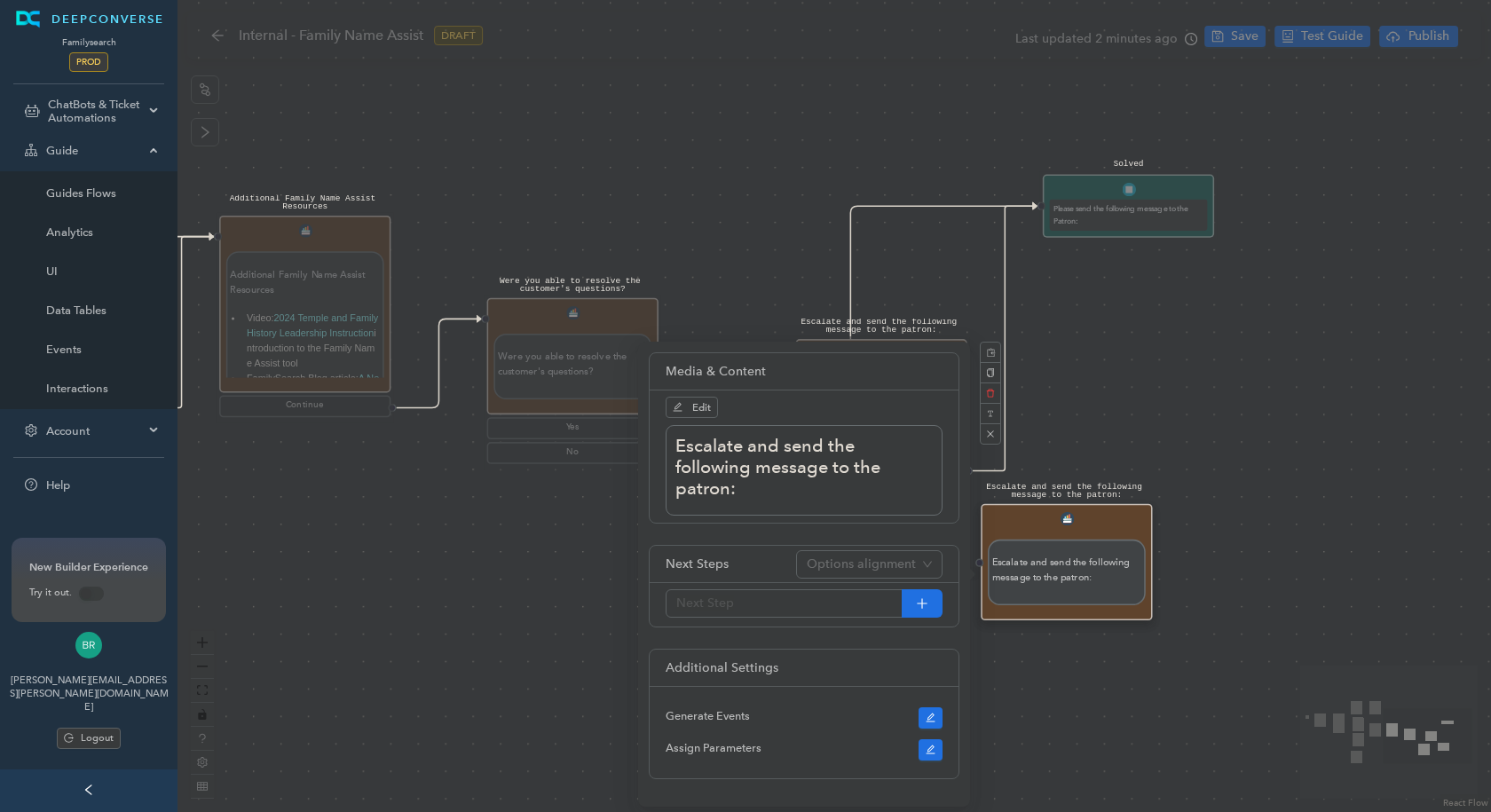 click on "Were you able to resolve the customer's questions? Were you able to resolve the customer's questions? Yes No Escalate and send the following message to the patron: Escalate and send the following message to the patron: Start Family Name Assist Introduction Family Name Assist Introduction The Family Name Assist experience is a simplified way to help members easily prepare names for a temple baptistry experience. The goal is to help the member focus on the Spirit and have a wonderful first experience in the temple. Where possible, please attend the temple with the member. Note:  Temple and family history consultants may be invited by a bishop or other priesthood leader to help a new member, youth, or nonendowed member to prepare names using Family Name Assist. Family Name Assist is  NOT: An opportunity to add multiple generations of the member's family to the Family Tree. The time to research and add sources to people in the Family Tree. The time to learn about all the features of the FamilySearch website. here" at bounding box center (834, 406) 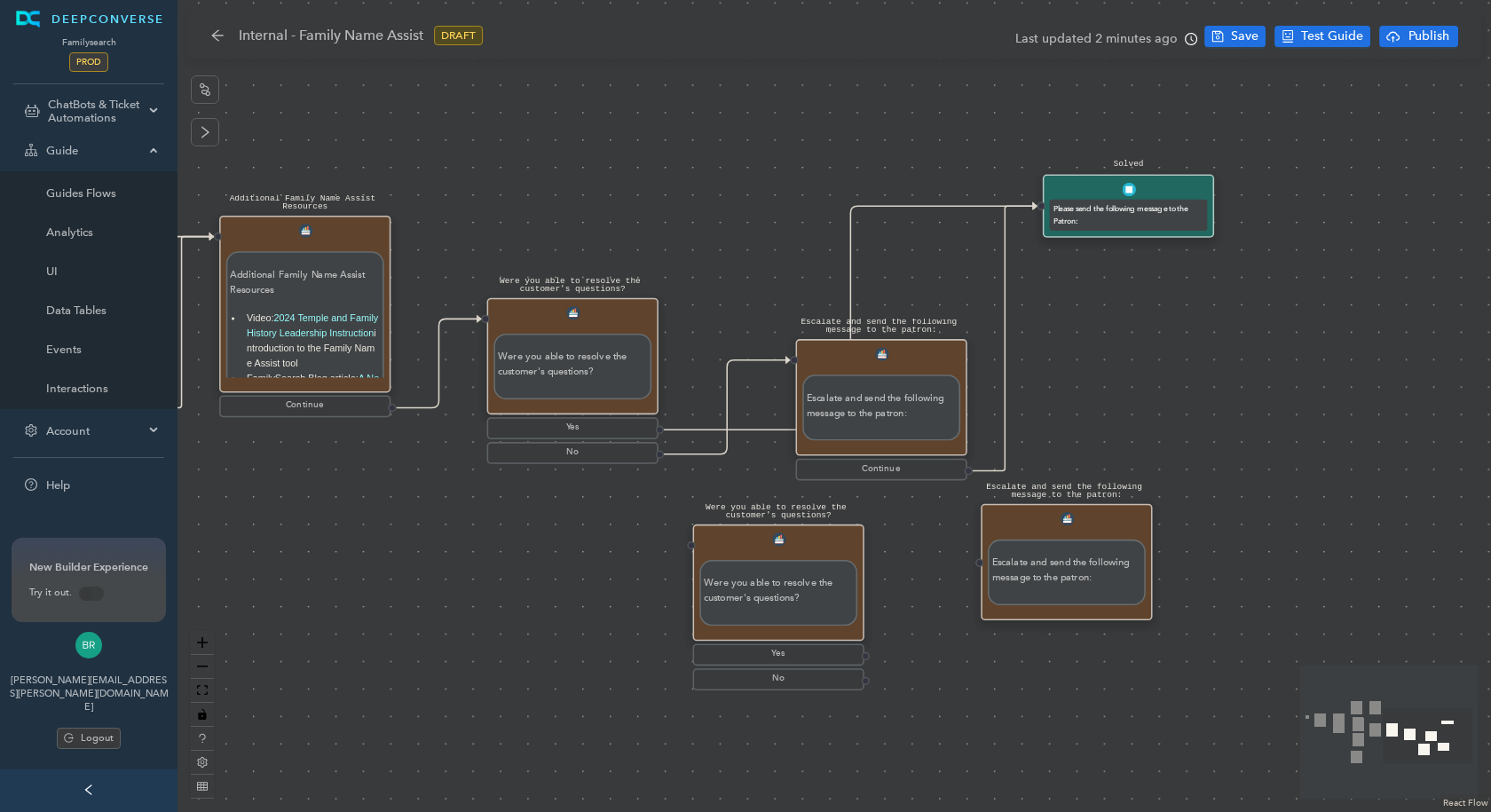 click on "Escalate and send the following message to the patron:" at bounding box center (1067, 567) 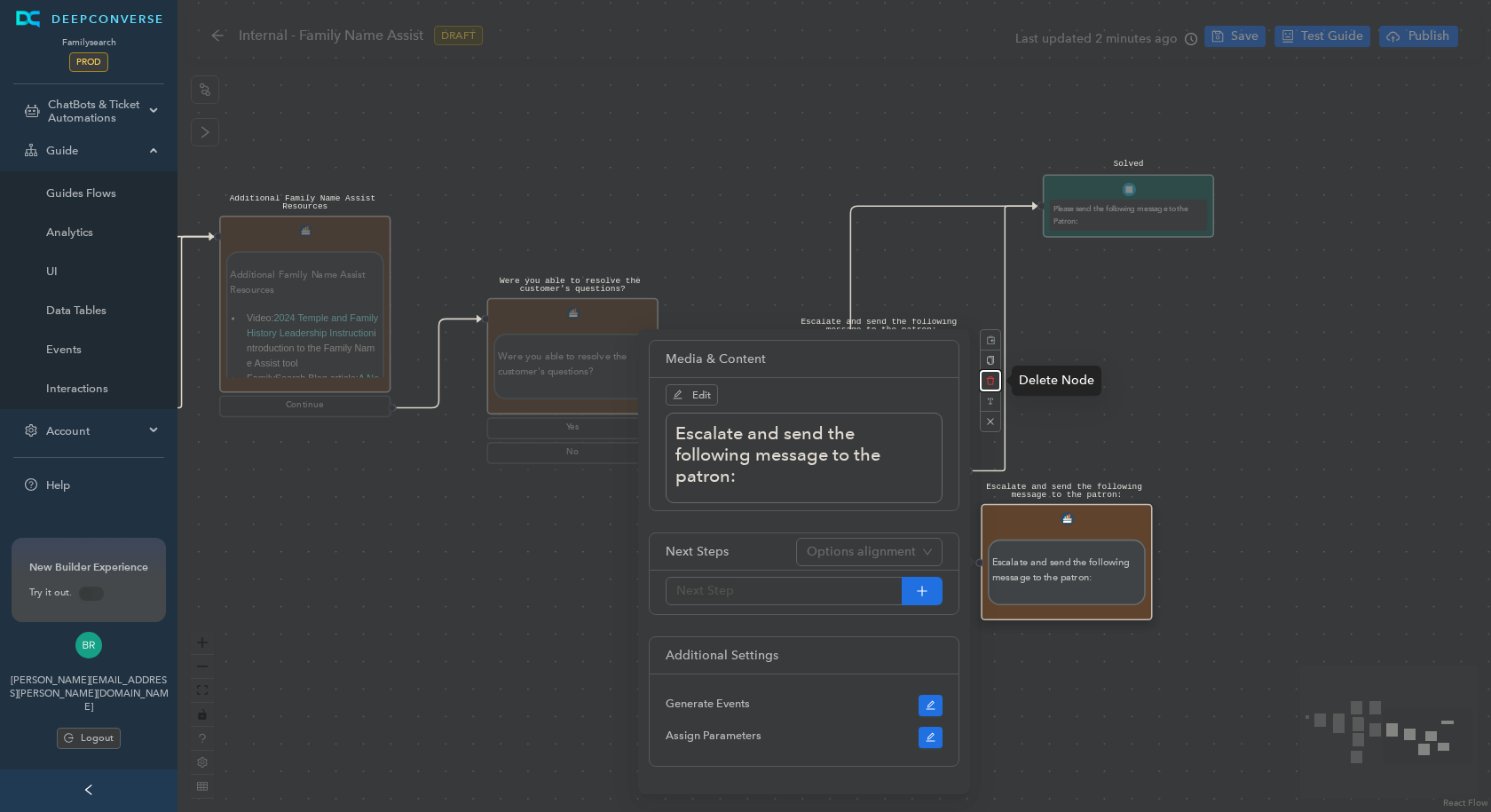 click 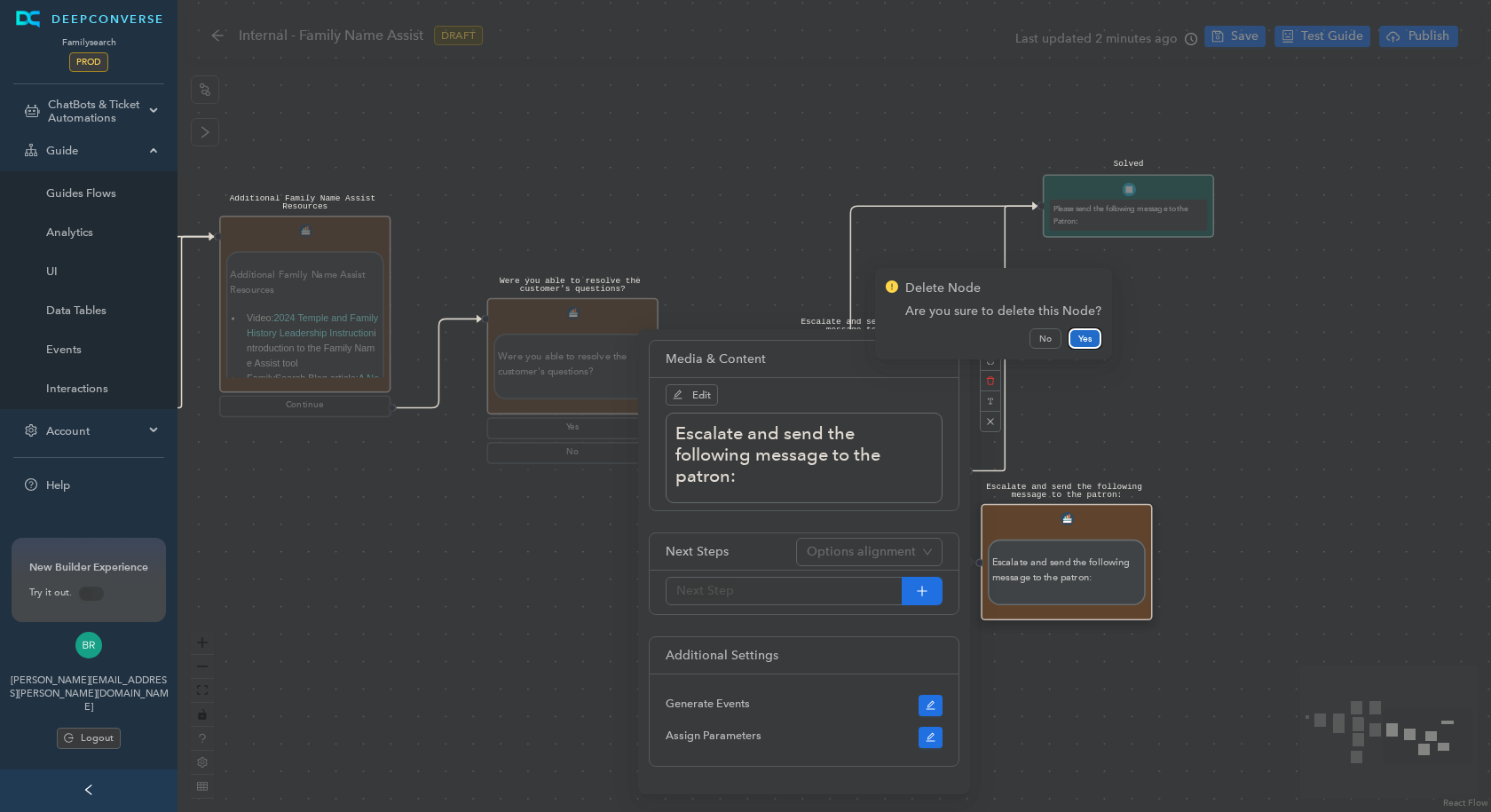 click on "Yes" at bounding box center [1085, 338] 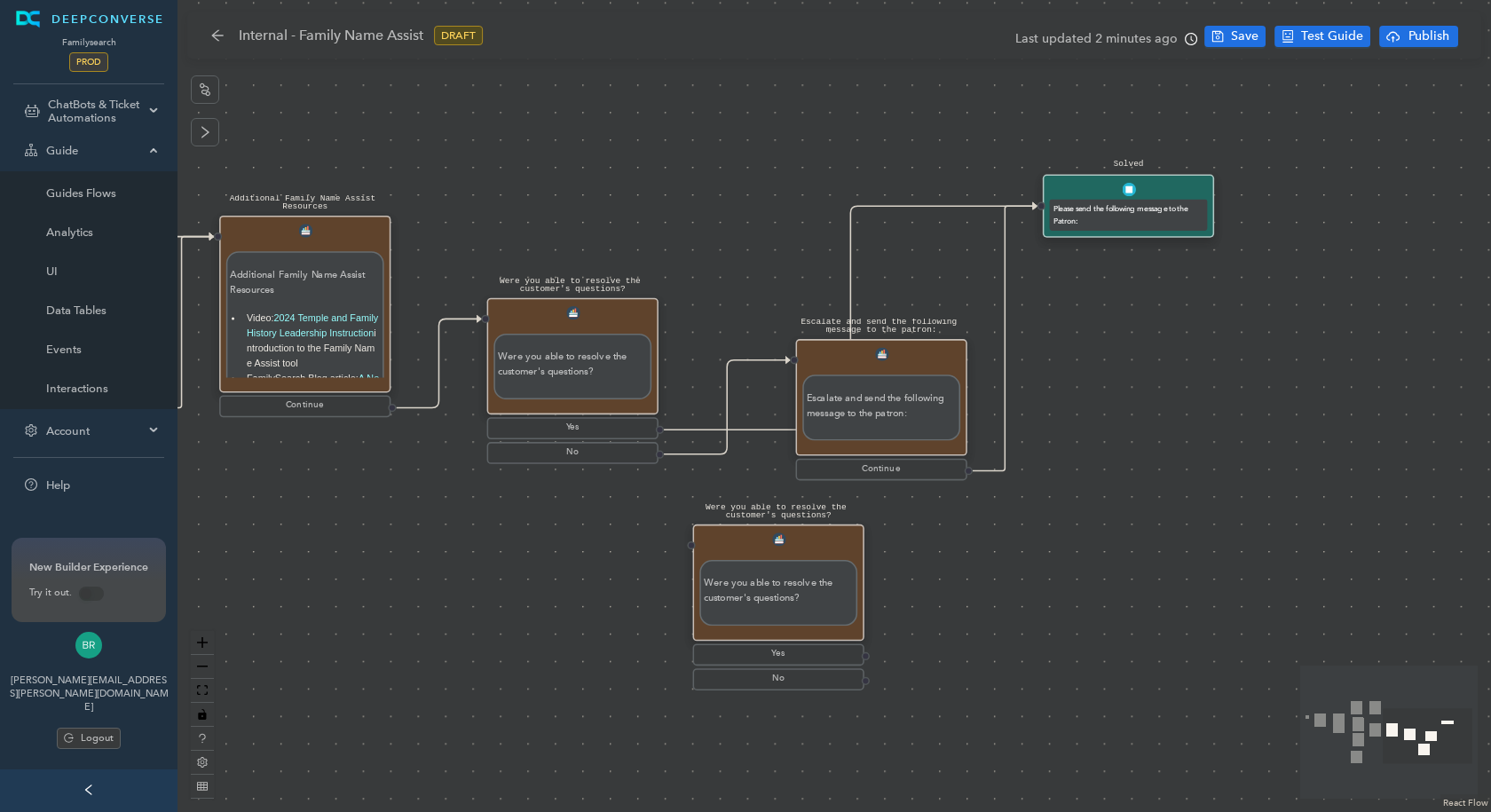 click on "Were you able to resolve the customer's questions? Were you able to resolve the customer's questions?" at bounding box center [778, 582] 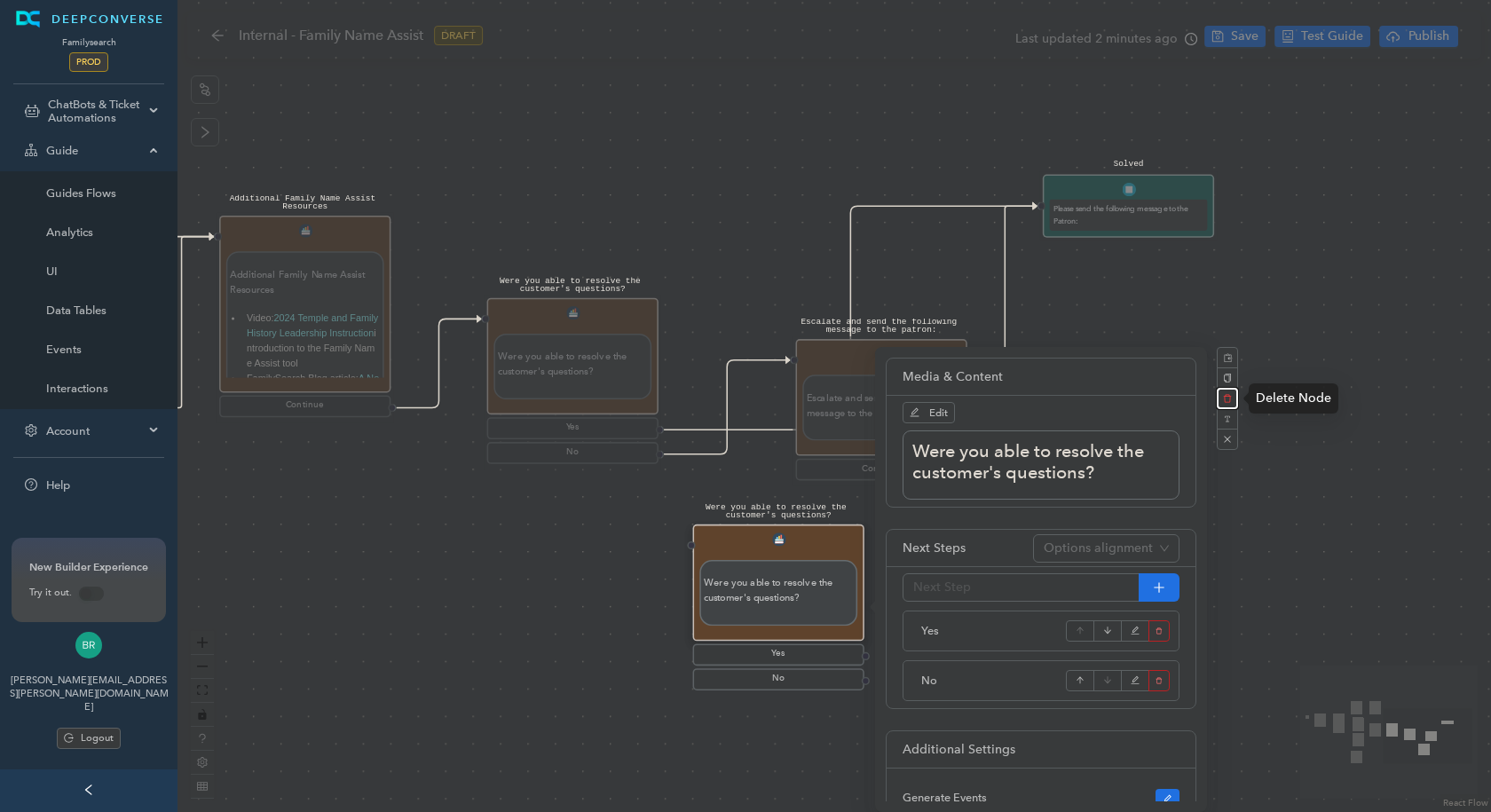 click 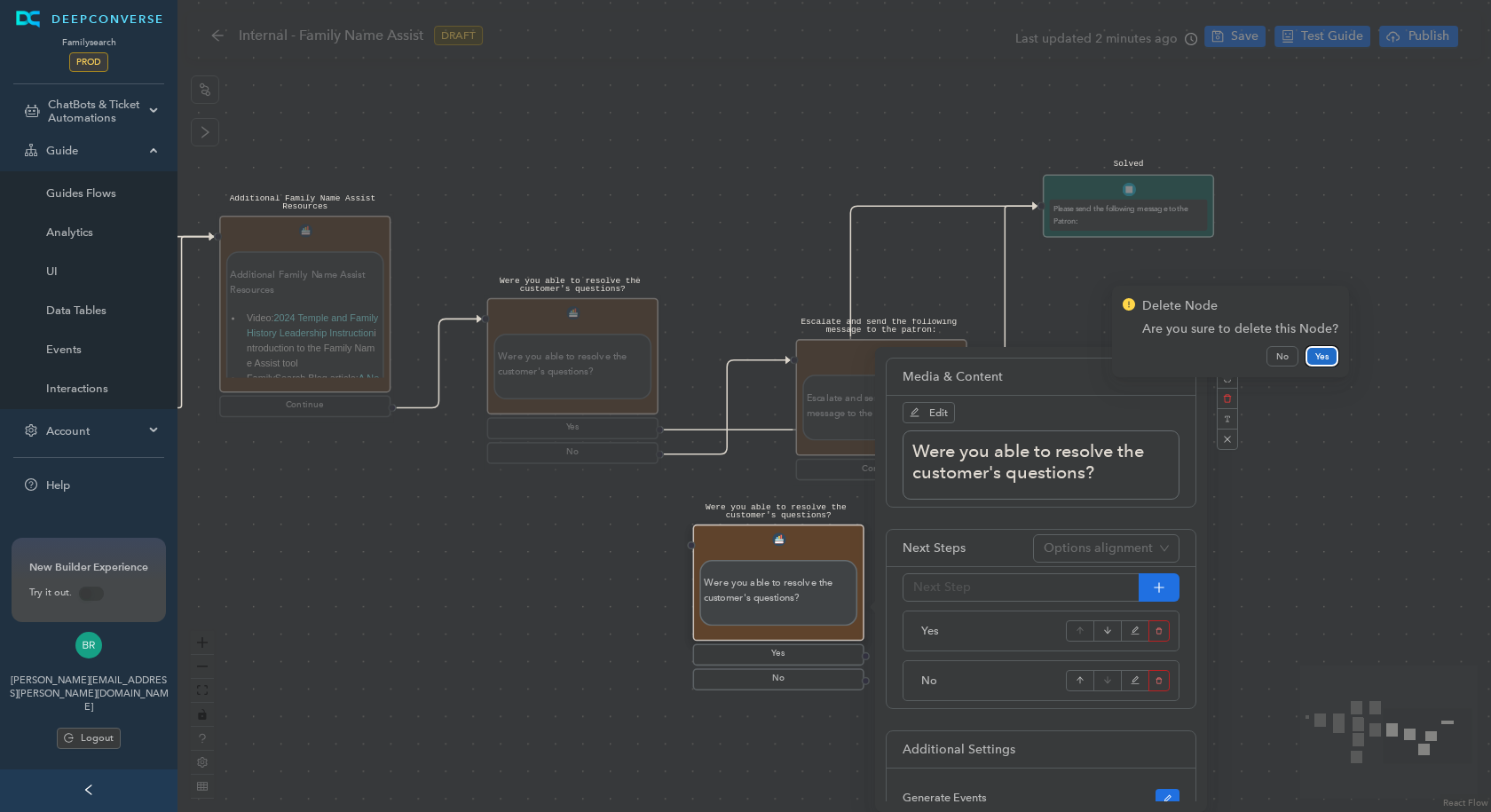 click on "Yes" at bounding box center [1321, 357] 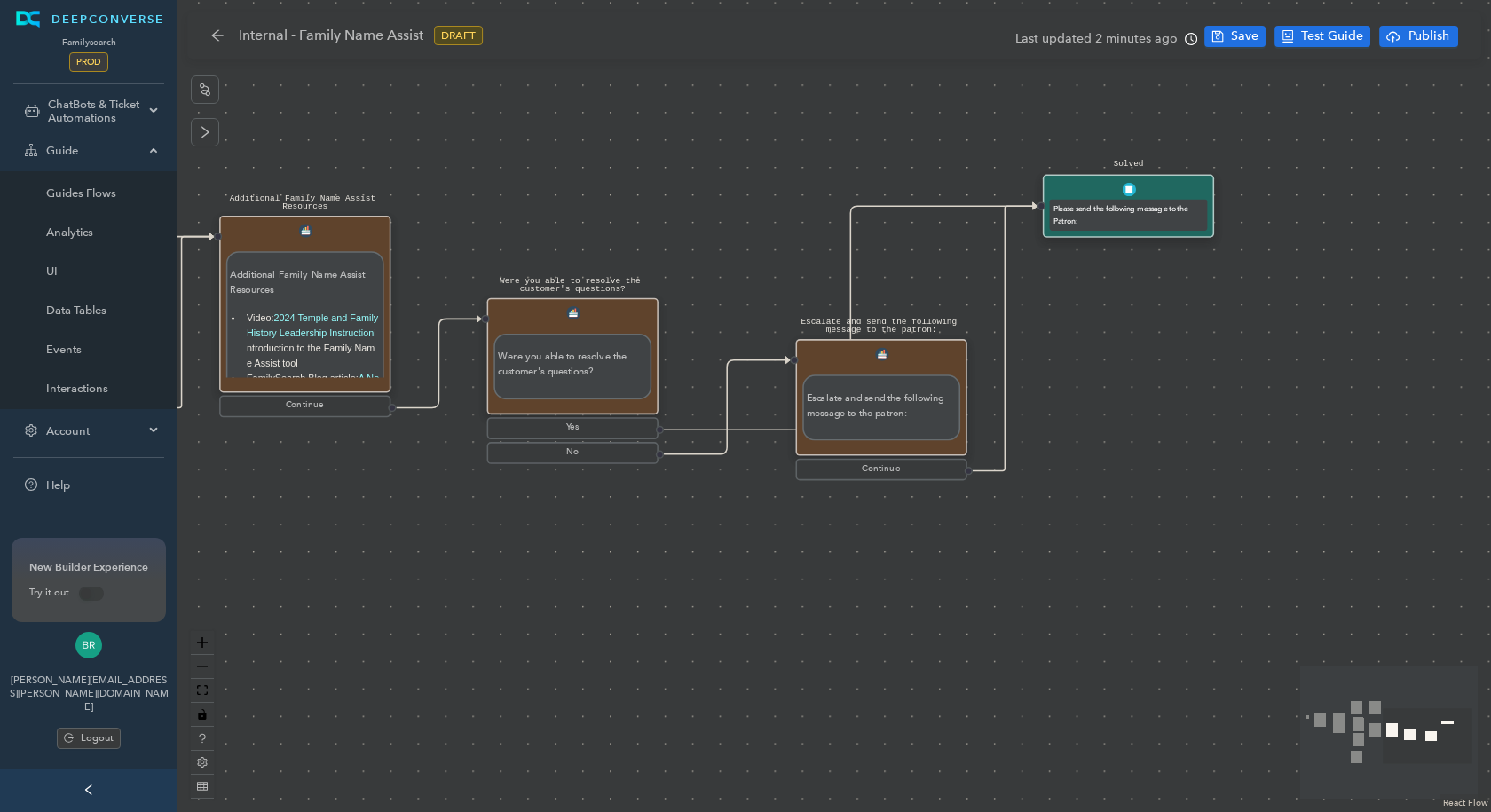 click on "Start Family Name Assist Introduction Family Name Assist Introduction The Family Name Assist experience is a simplified way to help members easily prepare names for a temple baptistry experience. The goal is to help the member focus on the Spirit and have a wonderful first experience in the temple. Where possible, please attend the temple with the member. Note:  Temple and family history consultants may be invited by a bishop or other priesthood leader to help a new member, youth, or nonendowed member to prepare names using Family Name Assist. Family Name Assist is  NOT: An opportunity to add multiple generations of the member's family to the Family Tree. The time to research and add sources to people in the Family Tree. The time to learn about all the features of the FamilySearch website. The time to have a discovery experience. All of the preceding experiences are great things to do but should be part of a different experience and approached according to the member's needs. Continue Step 1 Step 1 Step 2 . ." at bounding box center (834, 406) 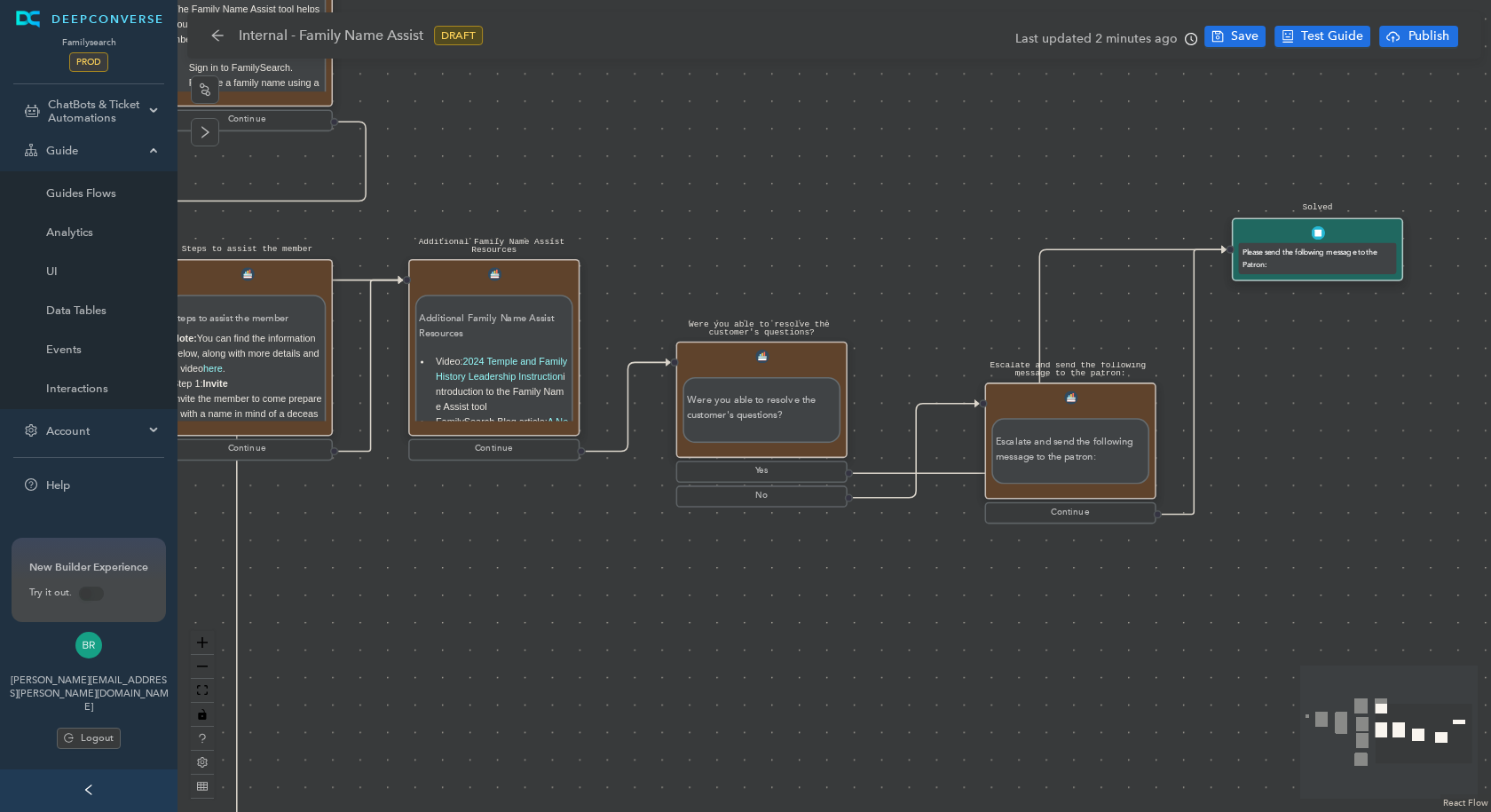 drag, startPoint x: 659, startPoint y: 592, endPoint x: 849, endPoint y: 635, distance: 194.80503 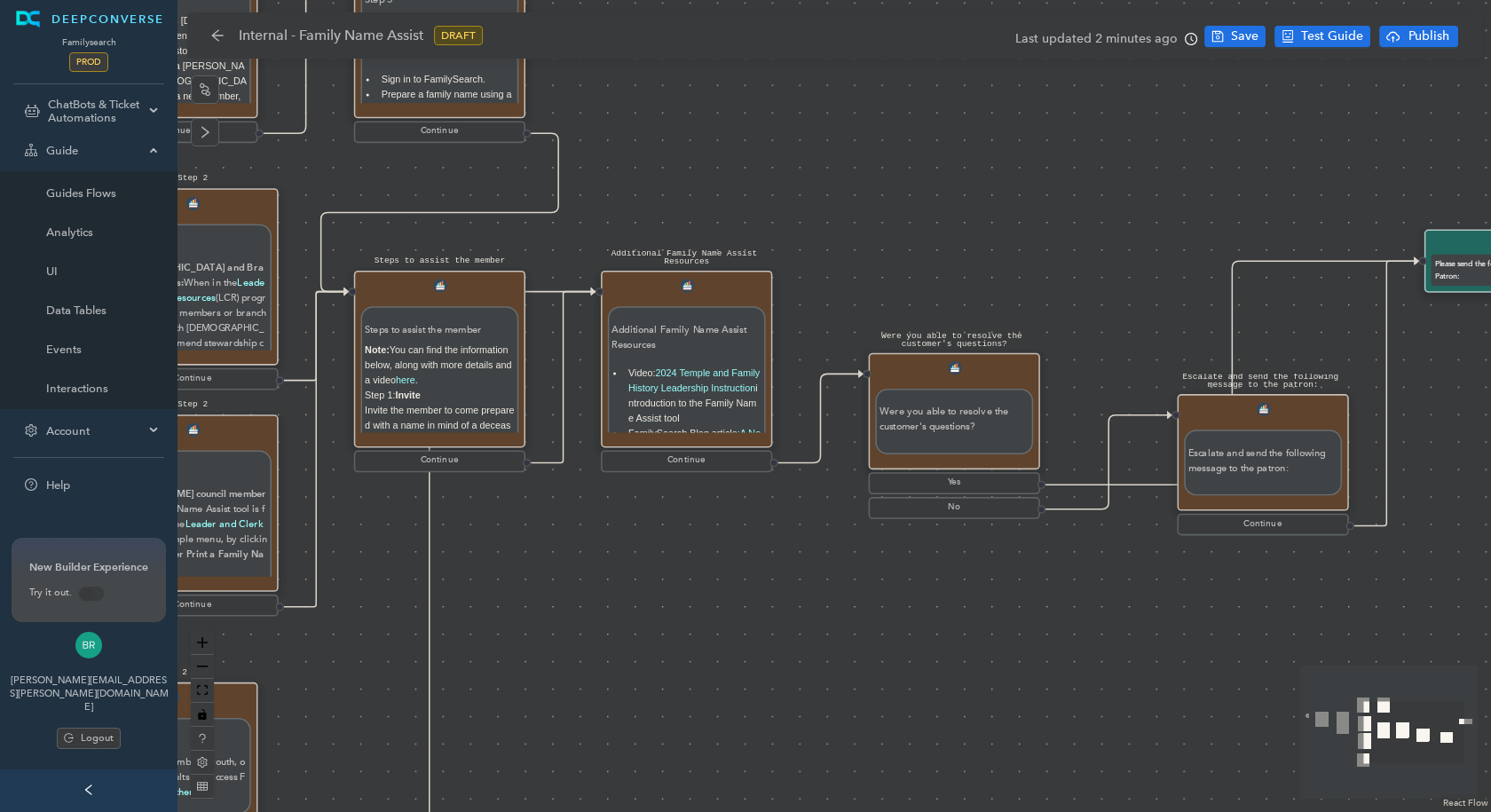 drag, startPoint x: 524, startPoint y: 633, endPoint x: 927, endPoint y: 667, distance: 404.4317 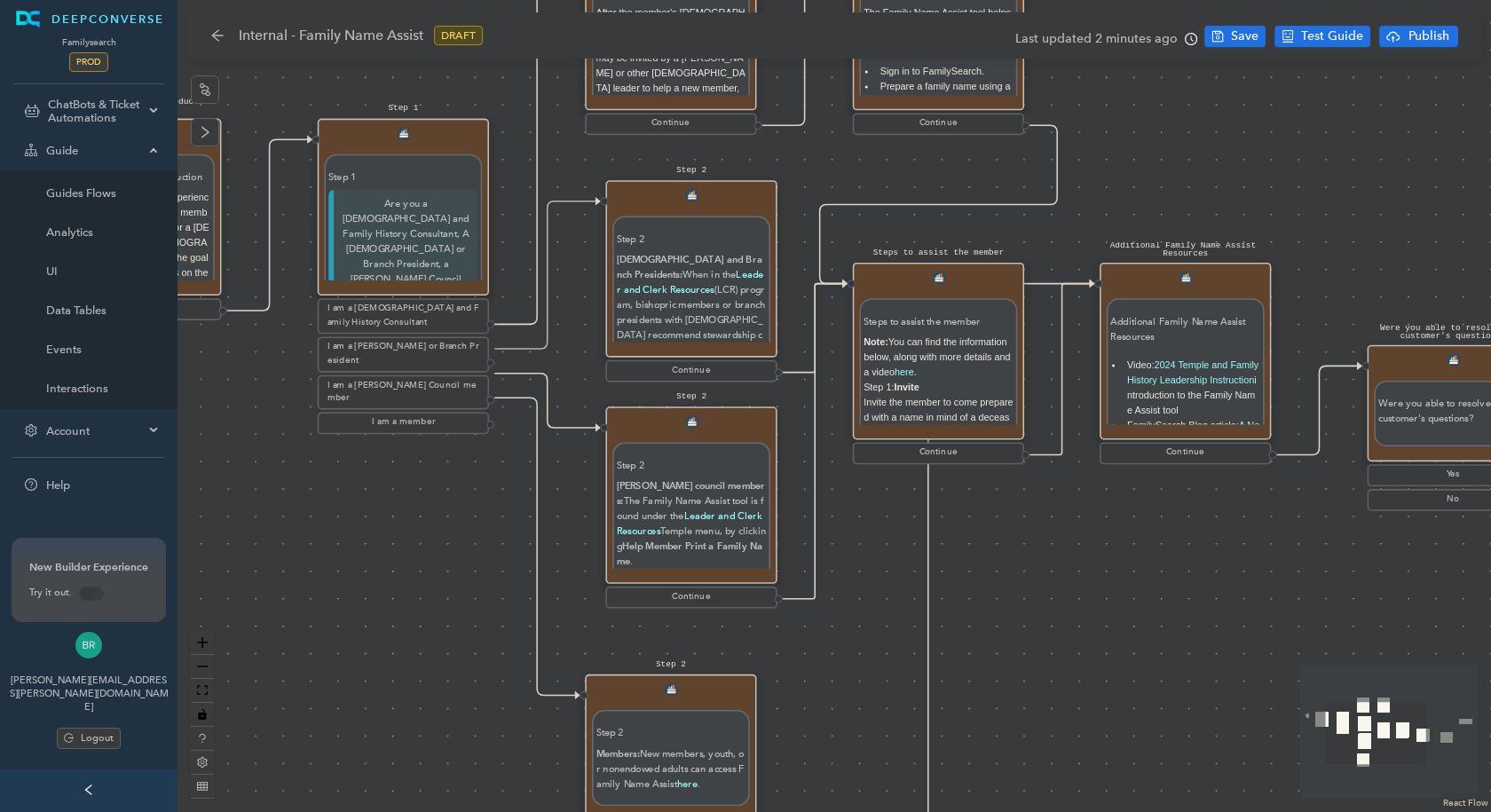 drag, startPoint x: 479, startPoint y: 699, endPoint x: 1069, endPoint y: 580, distance: 601.8812 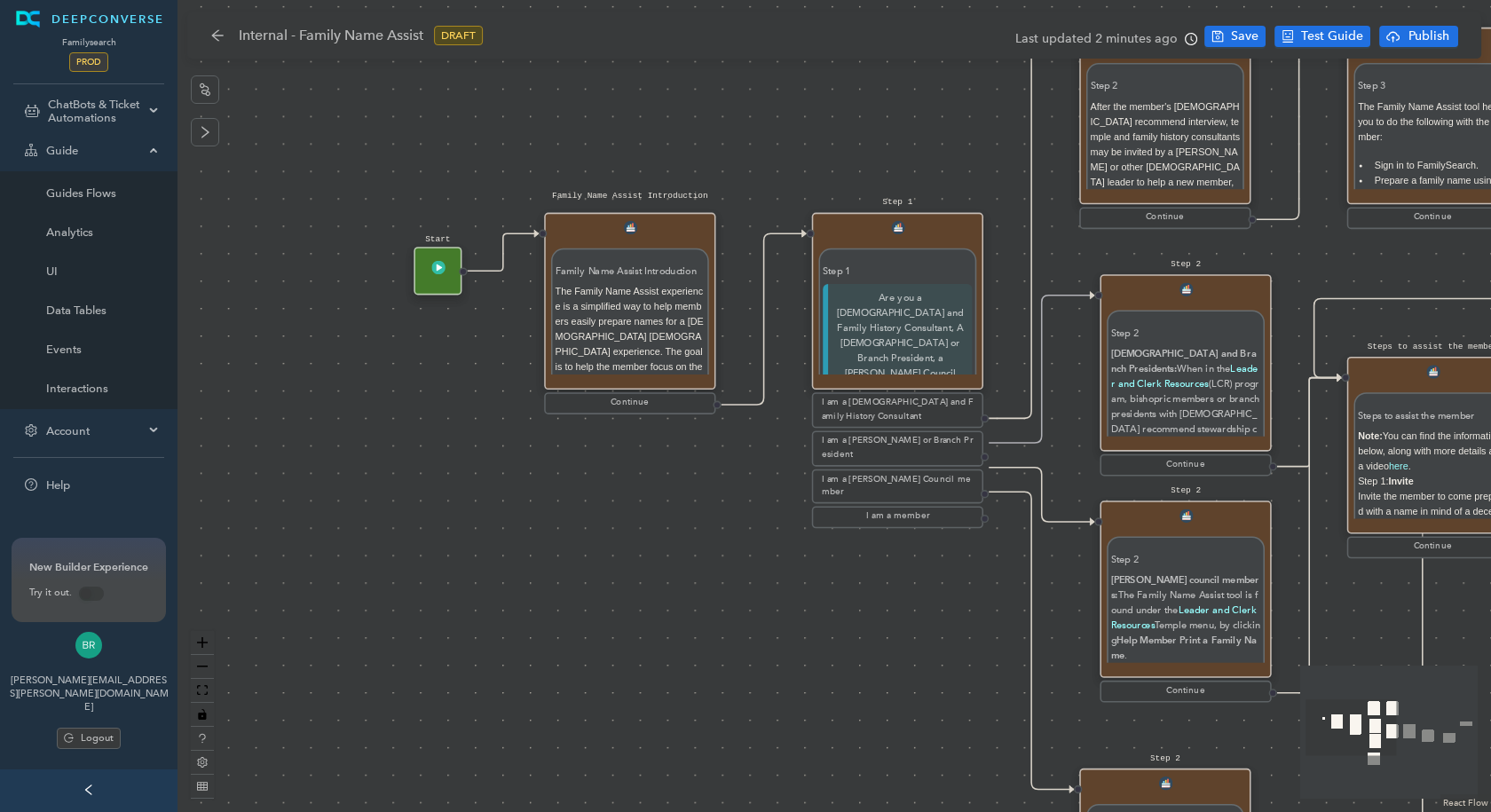 drag, startPoint x: 524, startPoint y: 542, endPoint x: 818, endPoint y: 799, distance: 390.49328 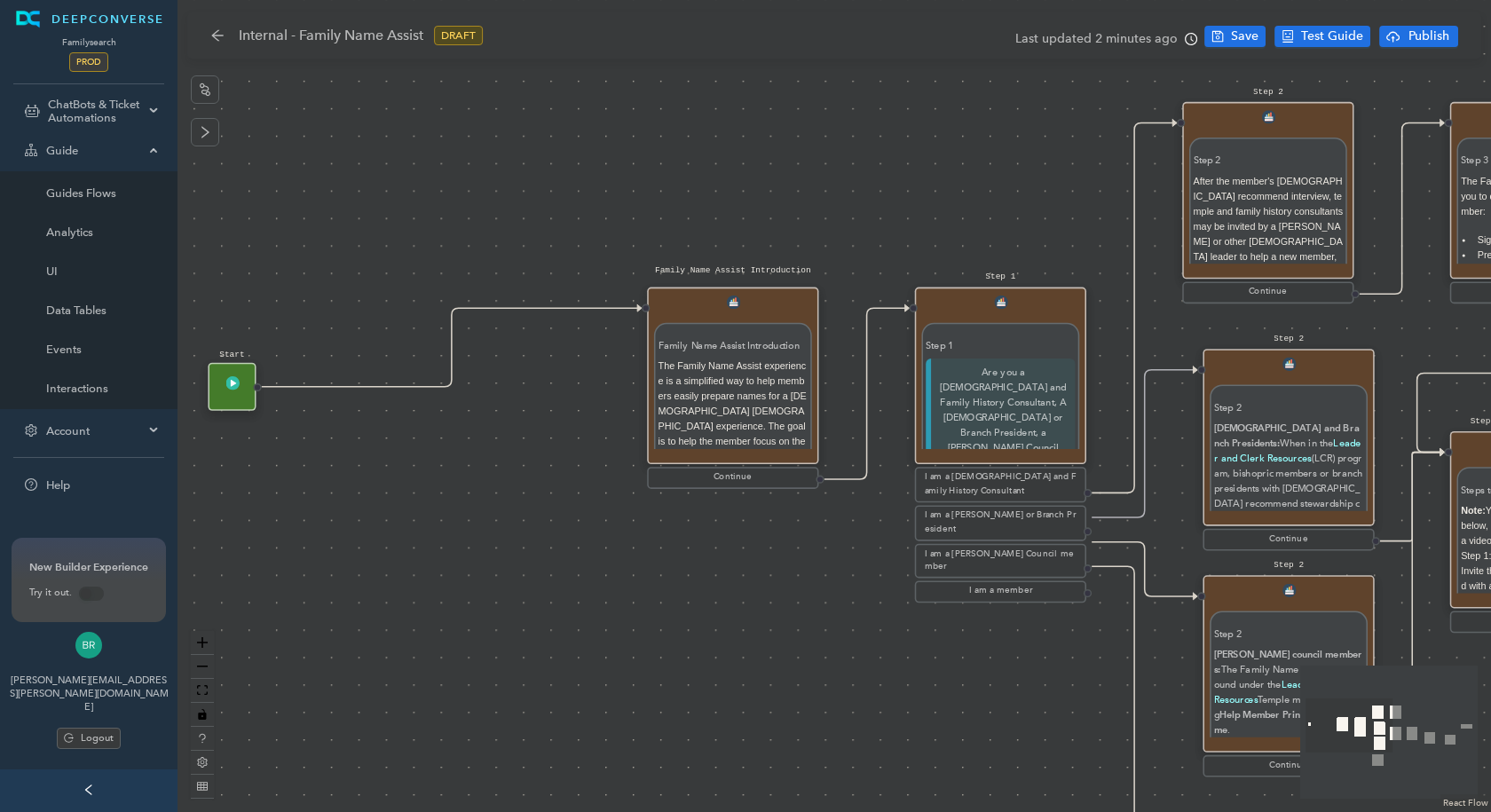 drag, startPoint x: 548, startPoint y: 353, endPoint x: 248, endPoint y: 391, distance: 302.39709 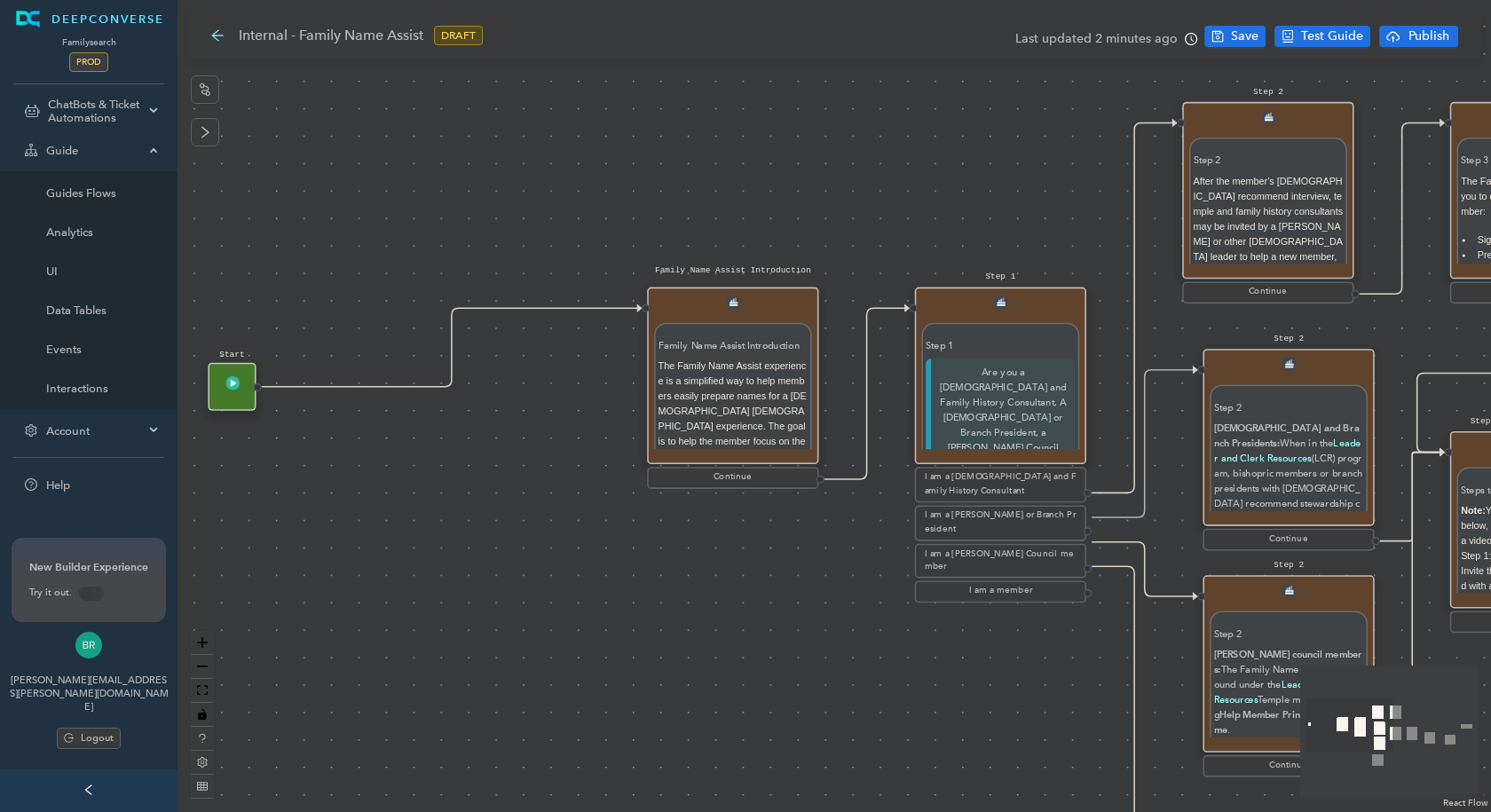 click 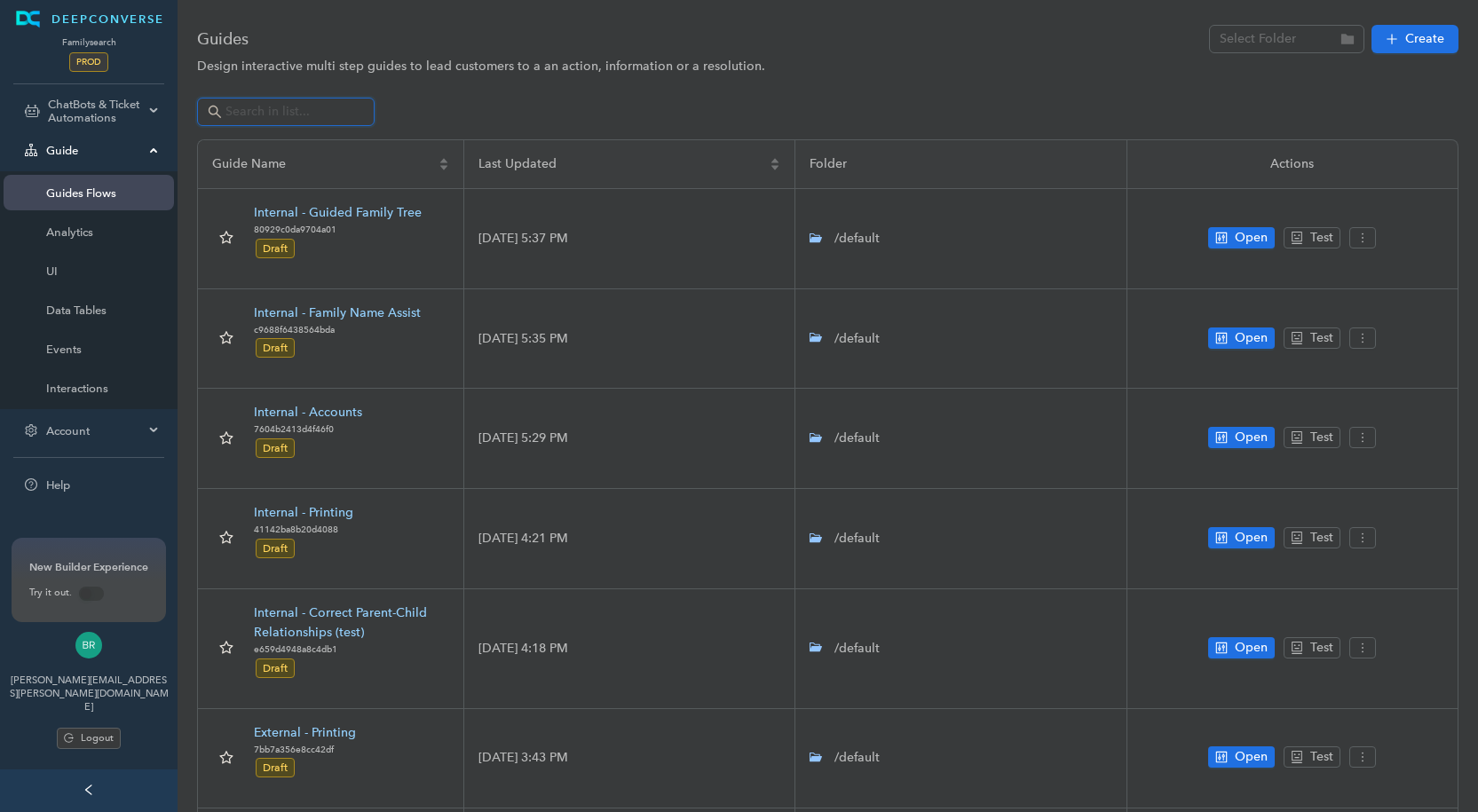 click at bounding box center [288, 112] 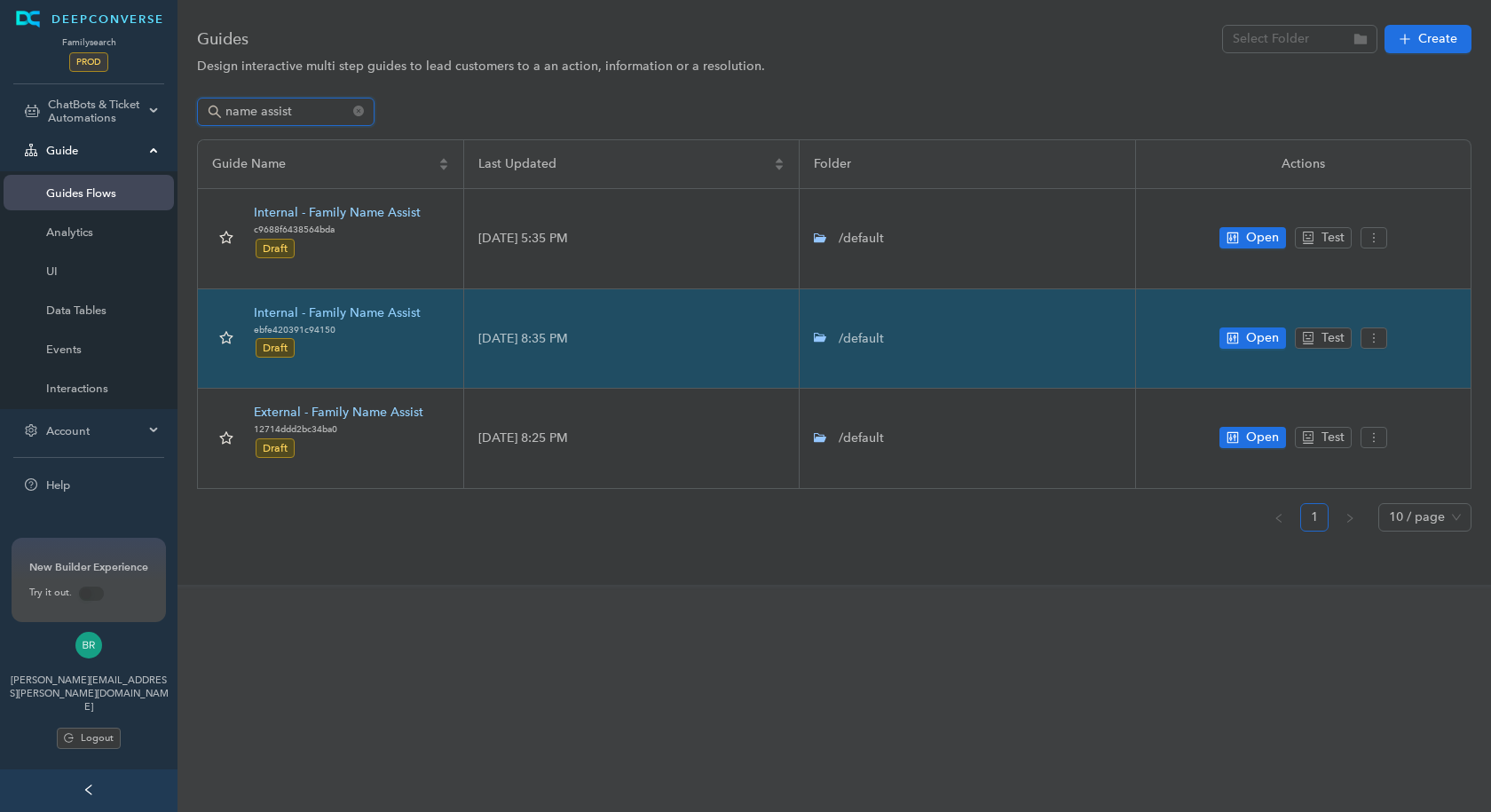 type on "name assist" 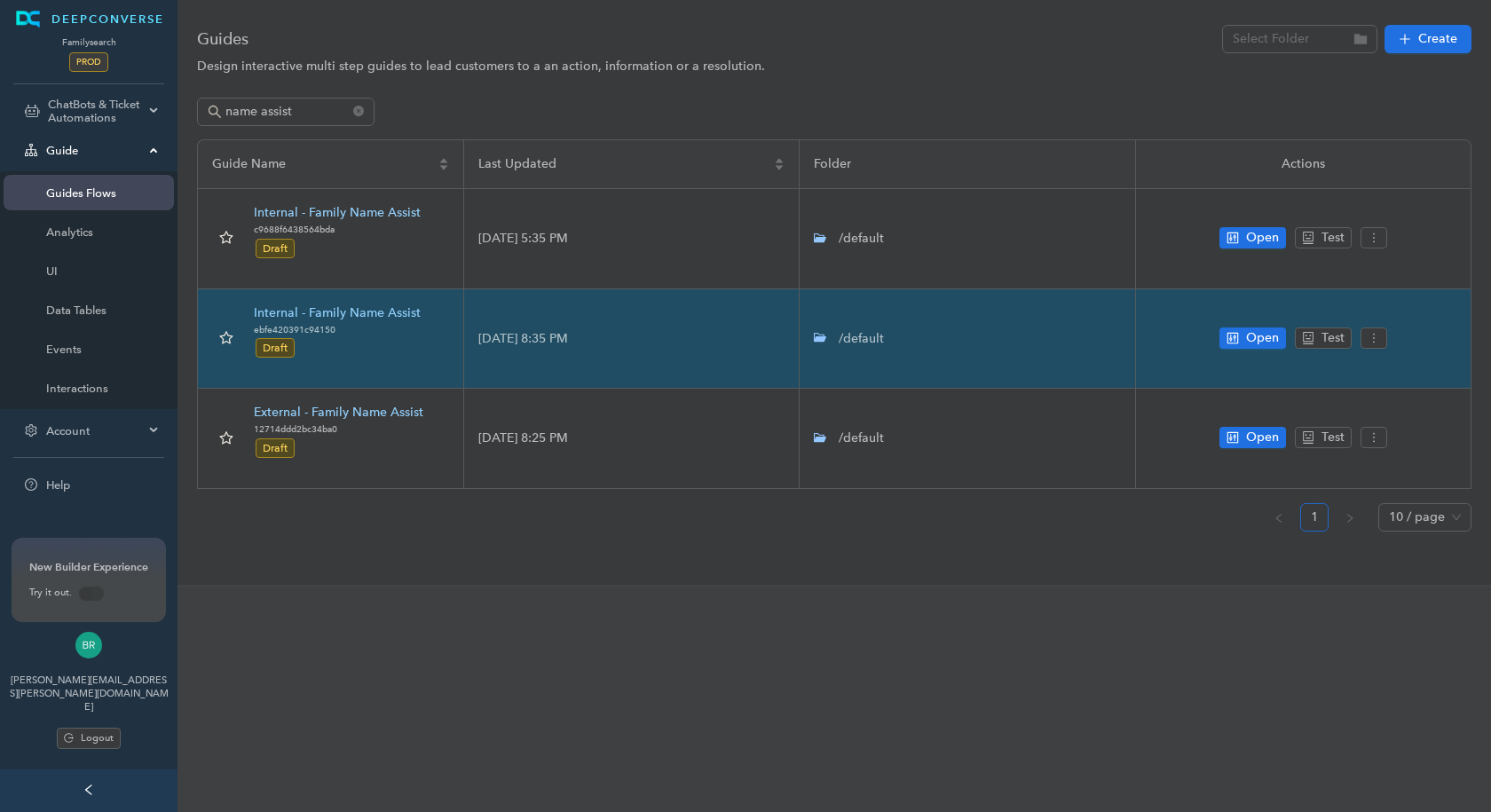 click on "Internal - Family Name Assist" at bounding box center [337, 313] 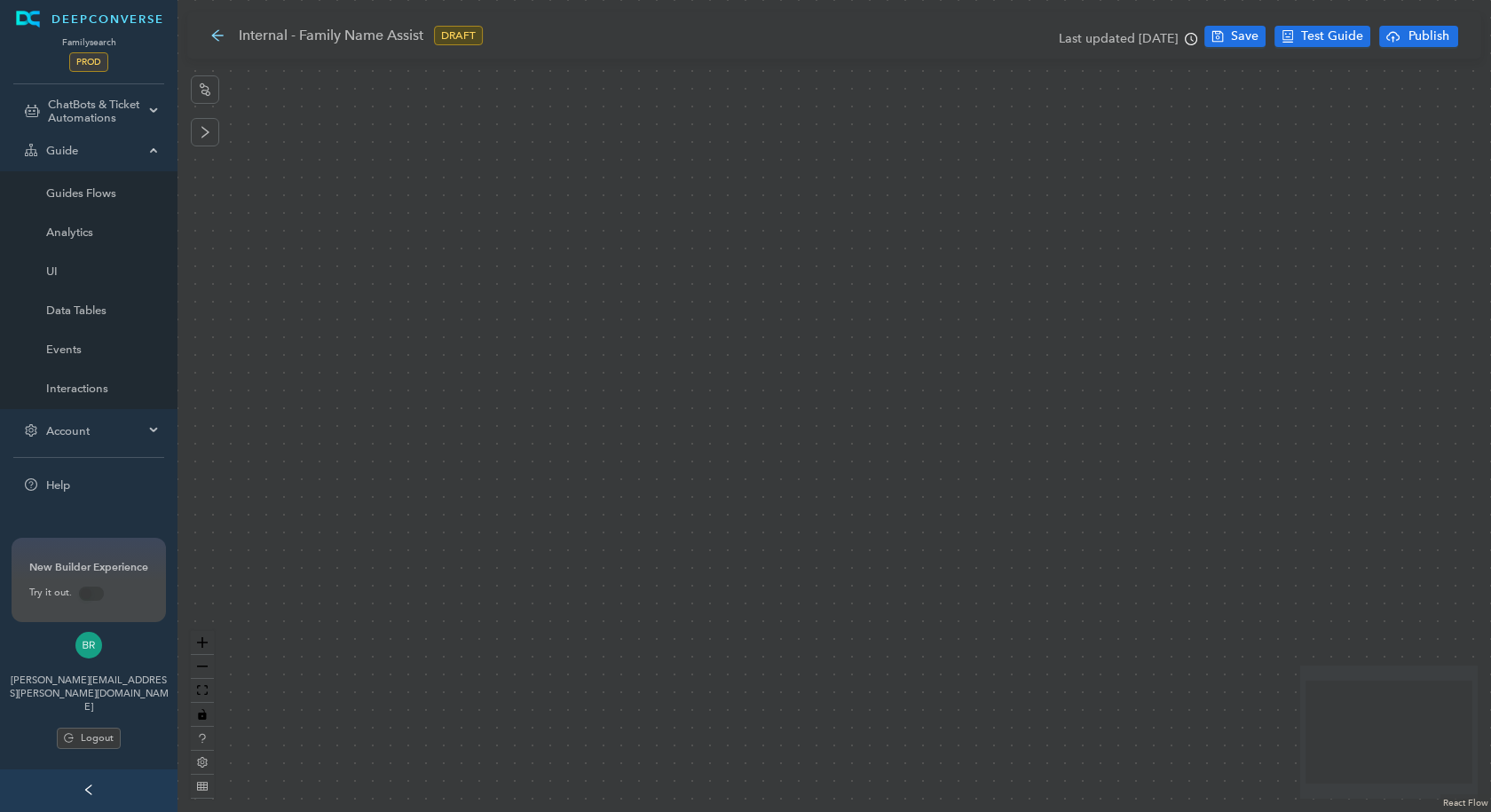 click 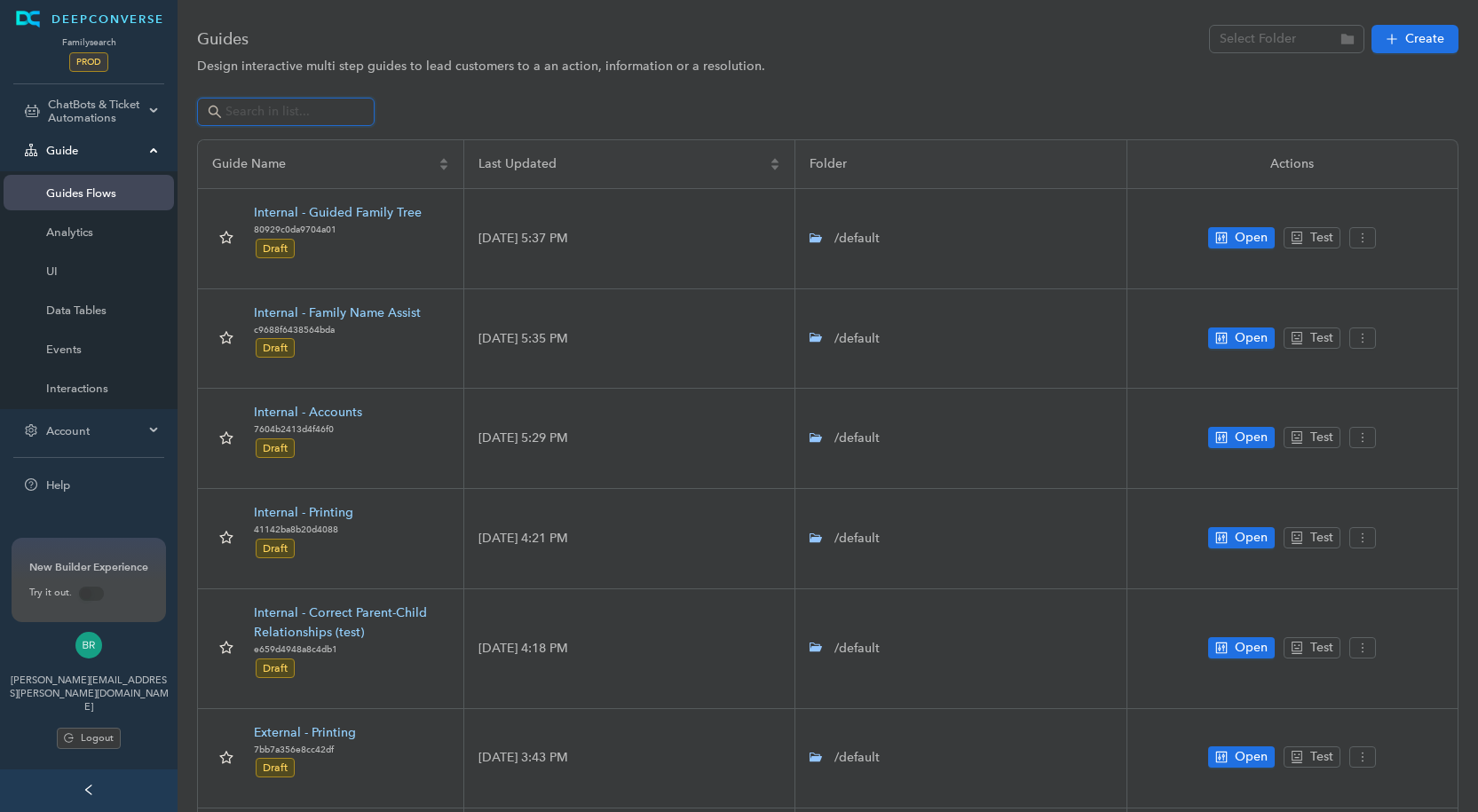 click at bounding box center [288, 112] 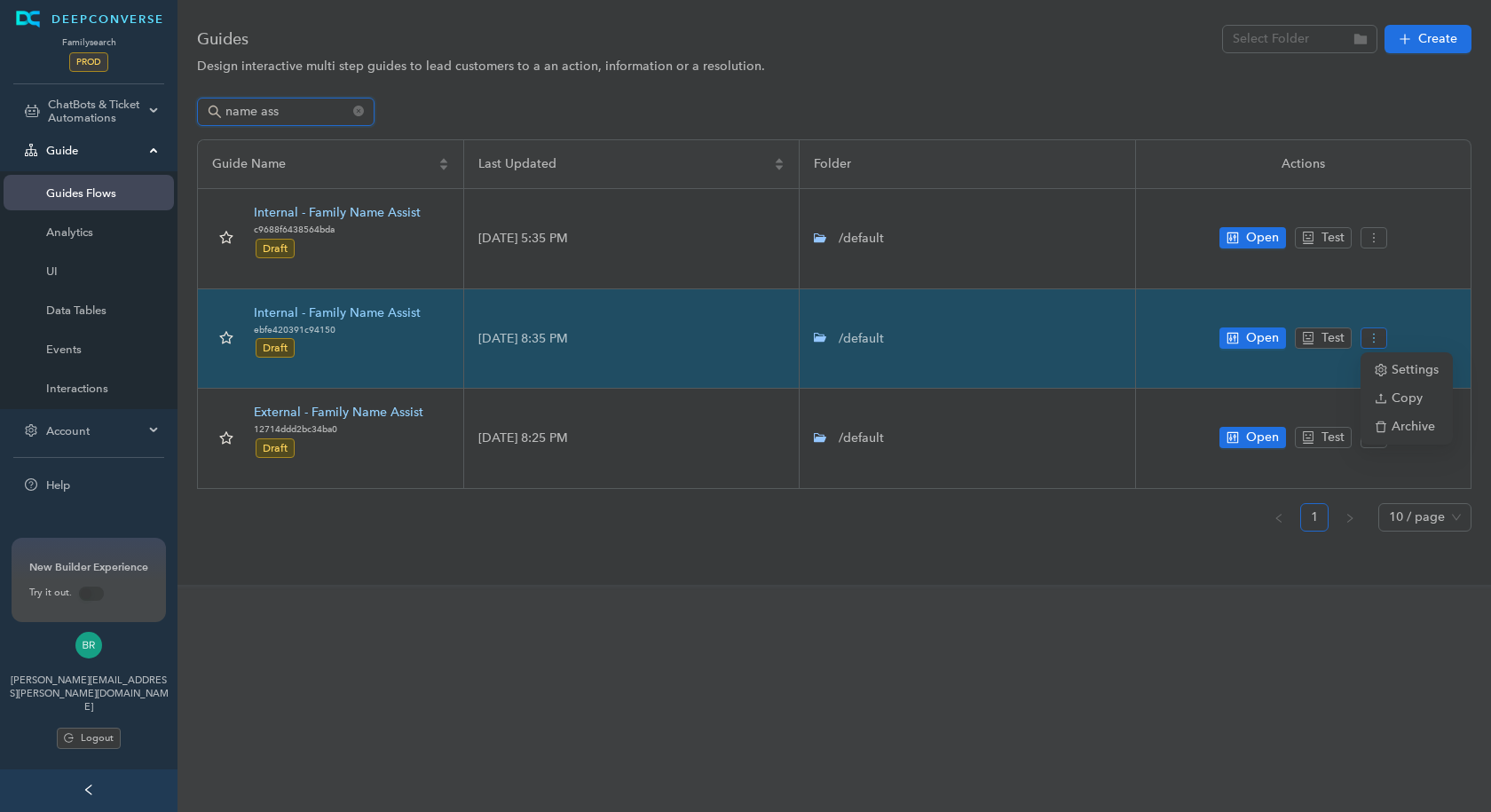 type on "name ass" 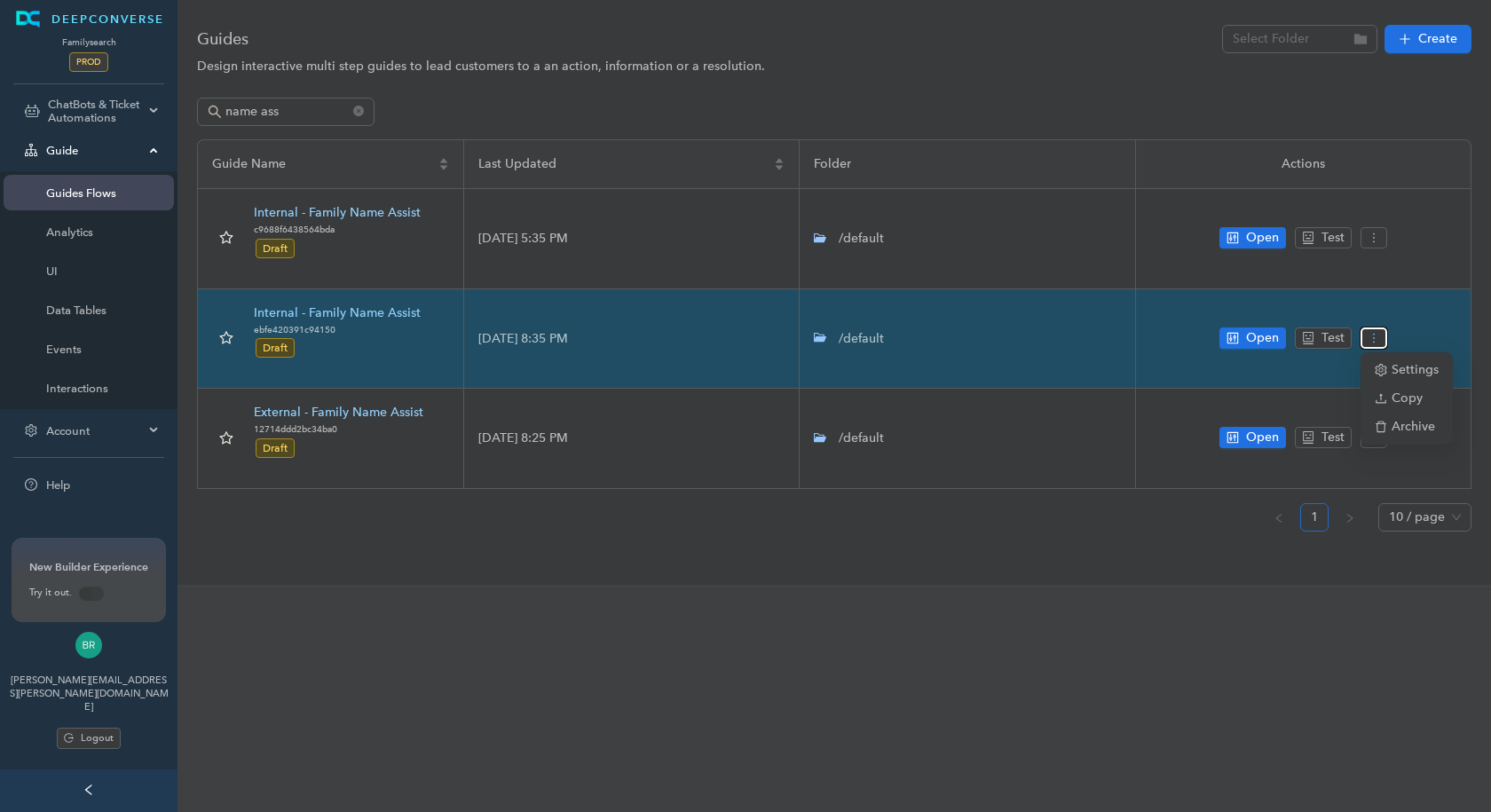 click 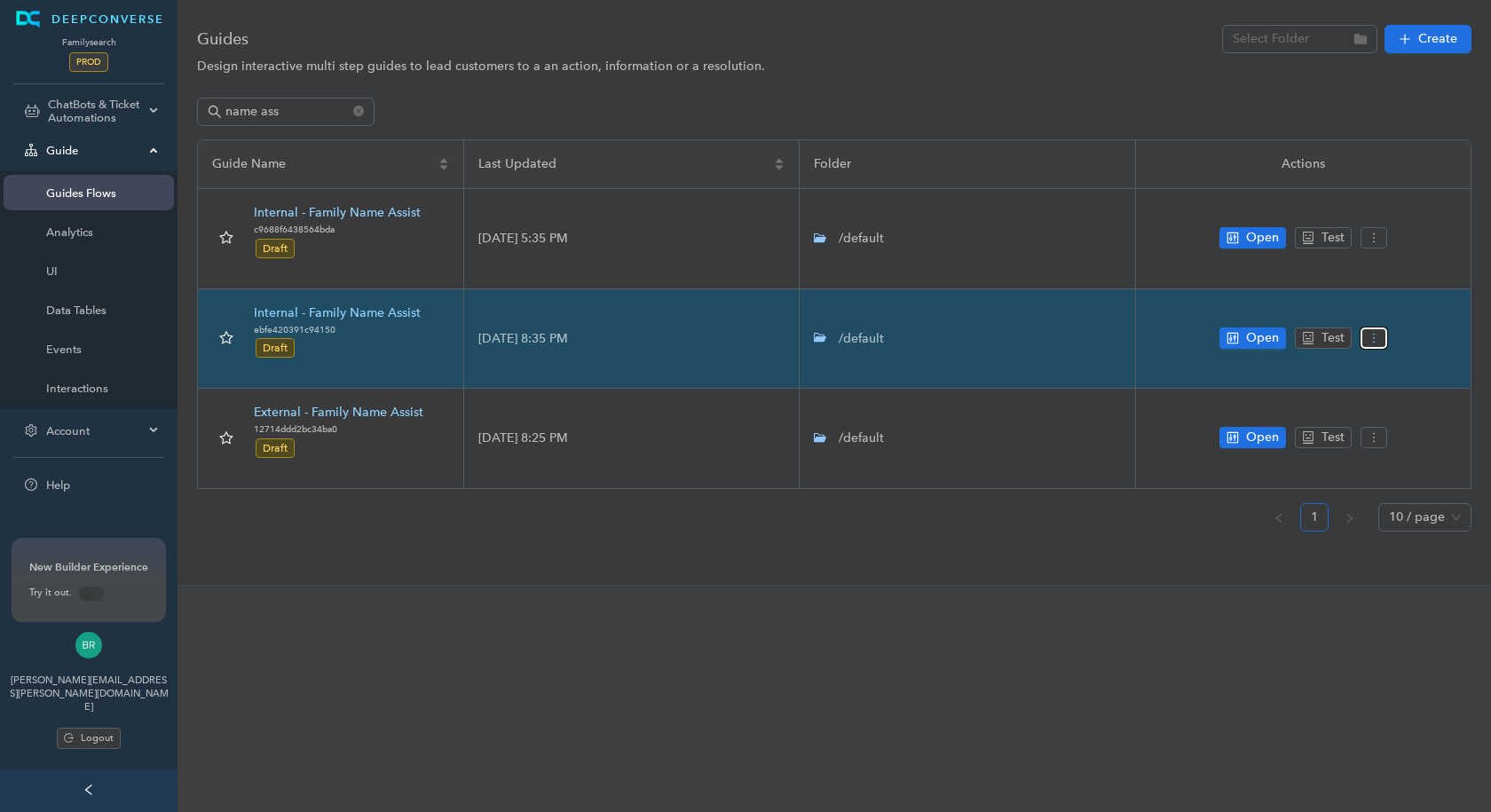 click 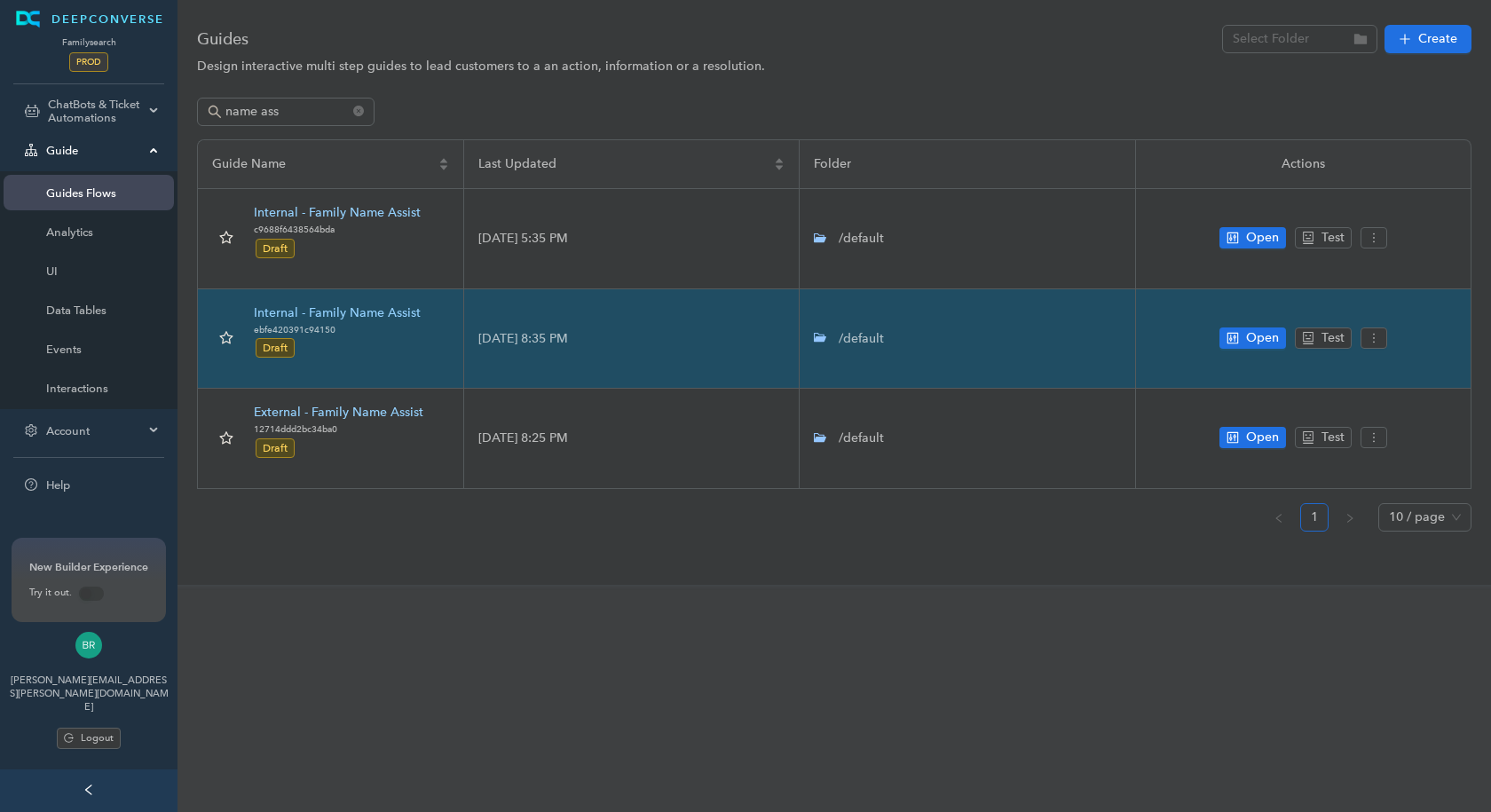 click on "Internal - Family Name Assist ebfe420391c94150 Draft" at bounding box center (331, 339) 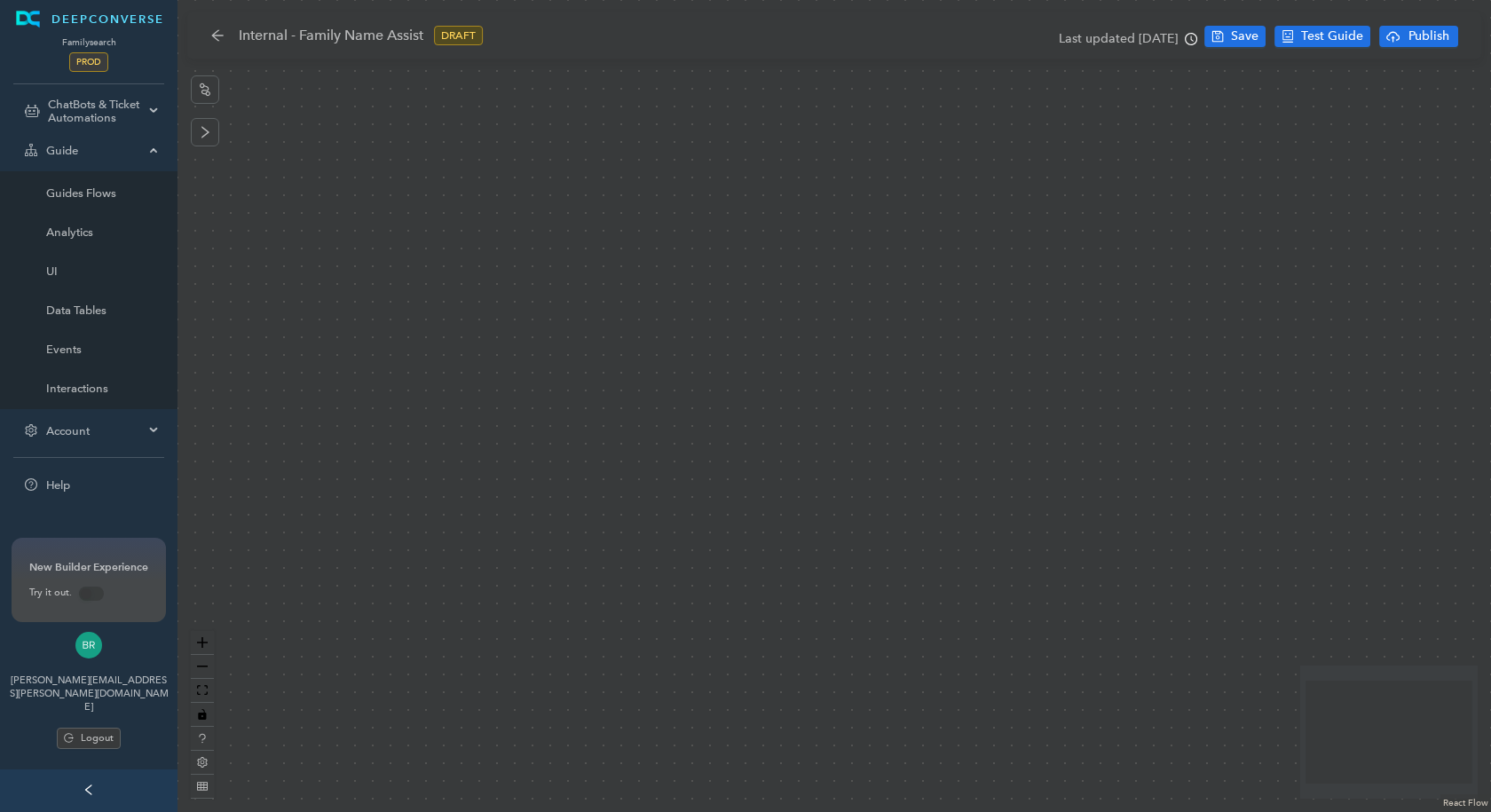 click on "Internal - Family Name Assist" at bounding box center (331, 35) 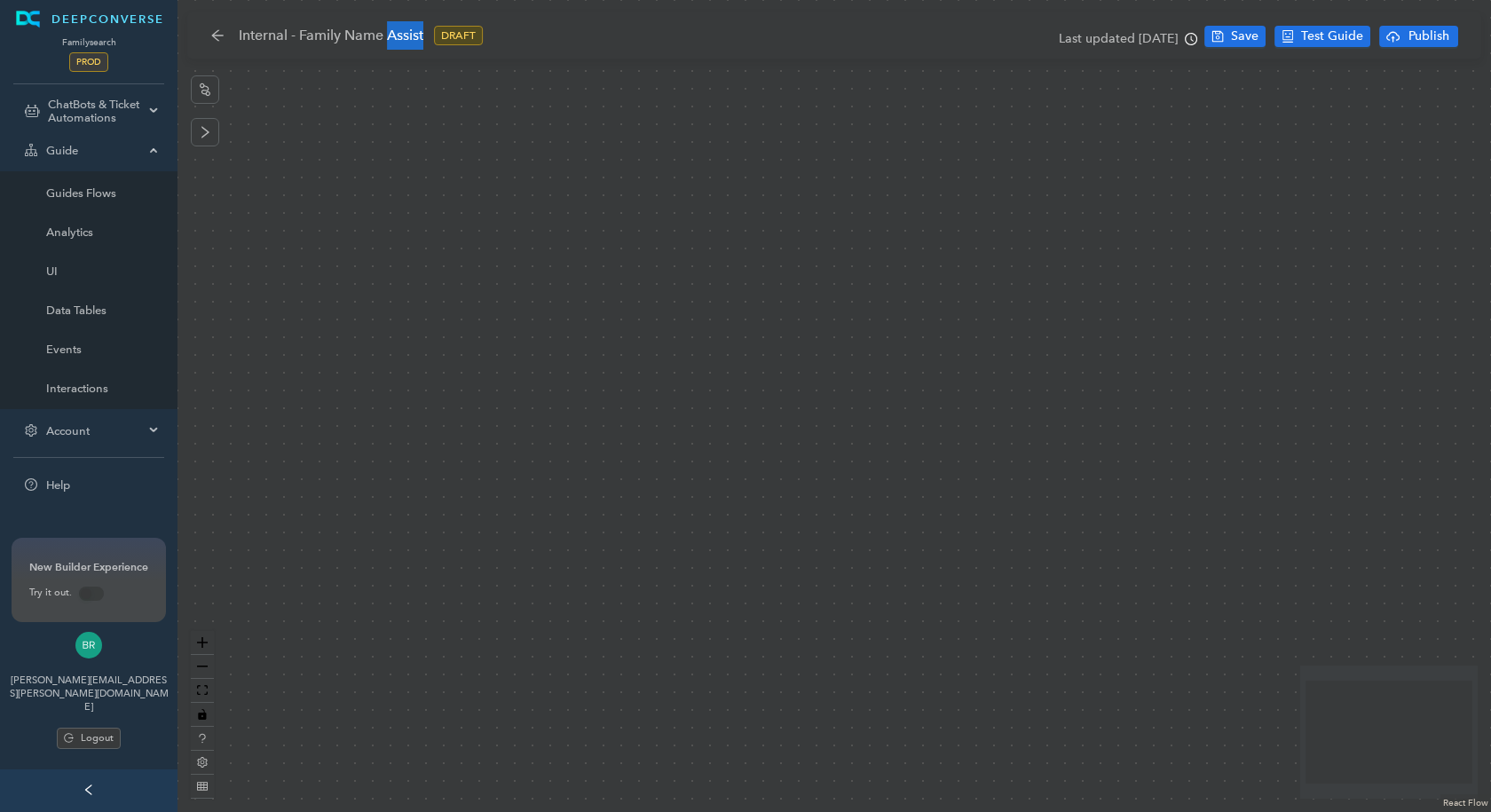 click on "Internal - Family Name Assist" at bounding box center (331, 35) 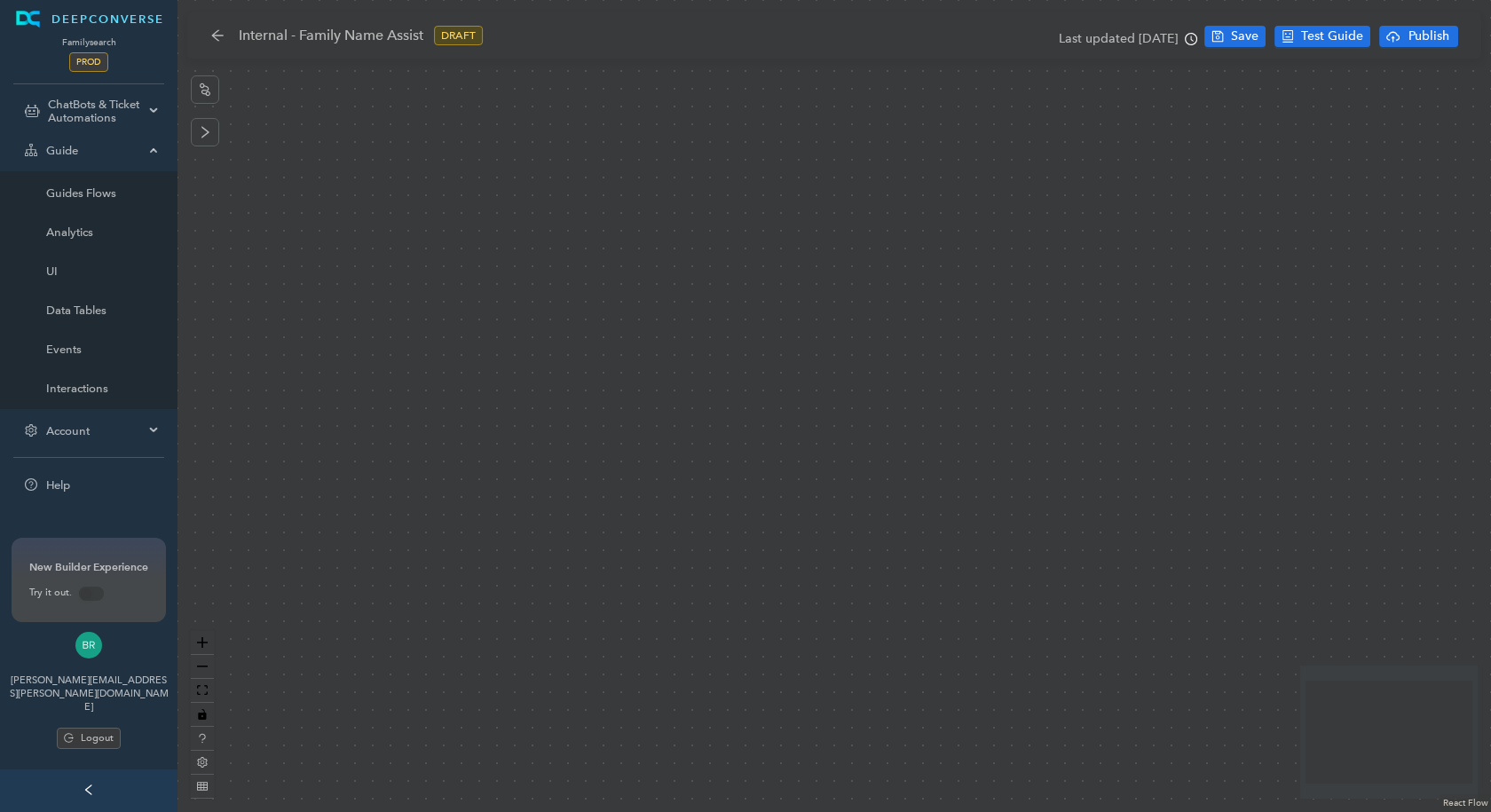 click on "Internal - Family Name Assist" at bounding box center (331, 35) 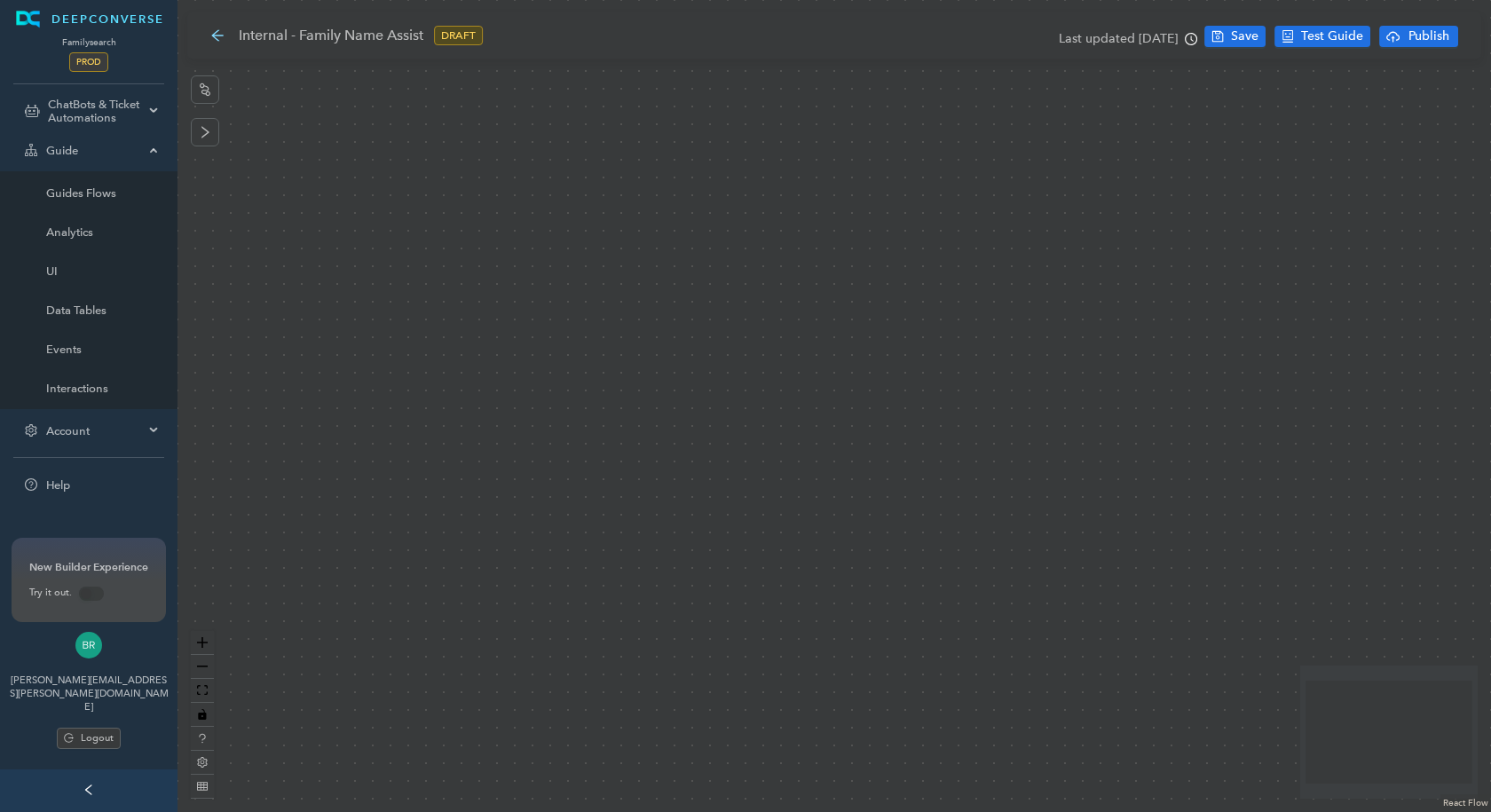 click 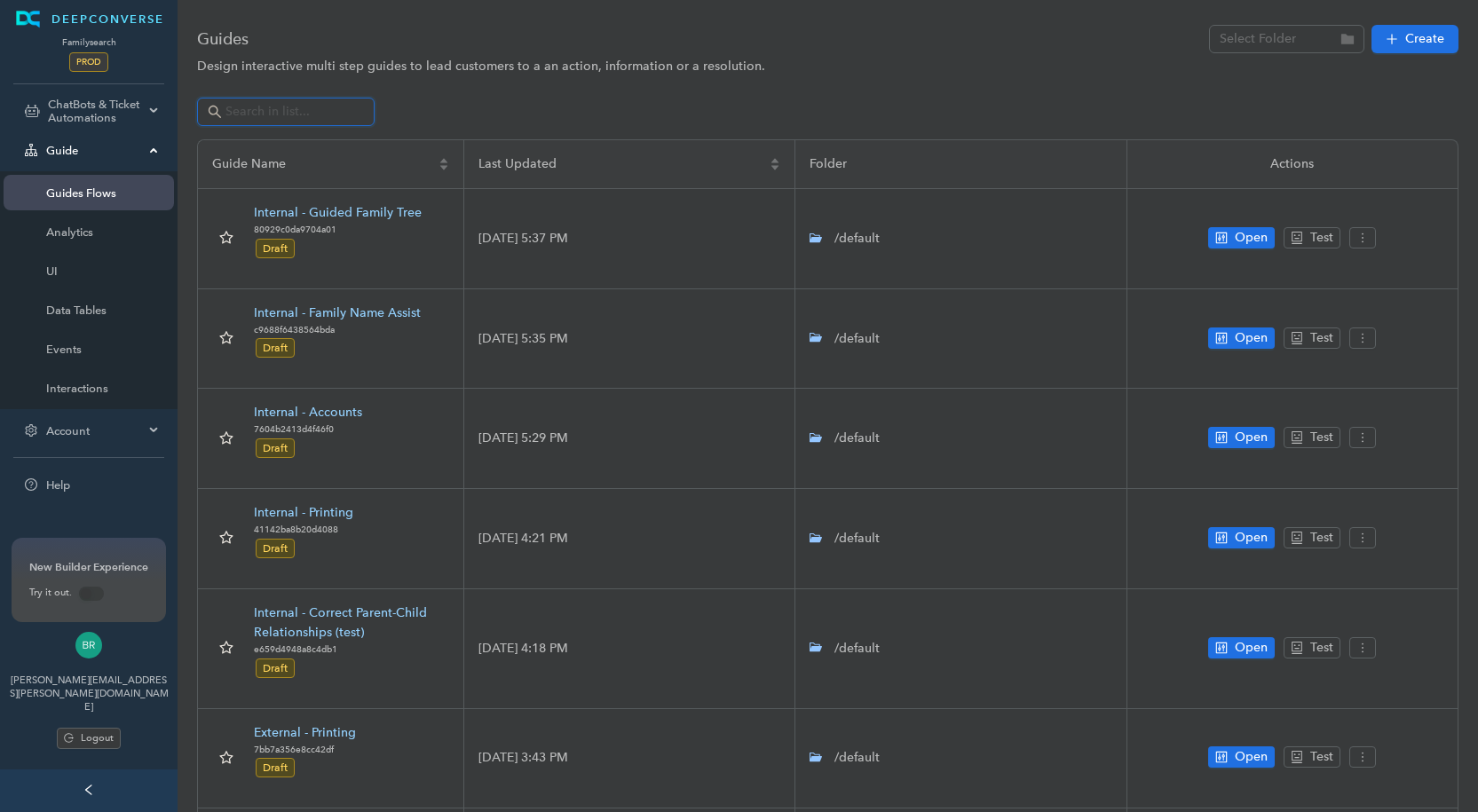 click at bounding box center [288, 112] 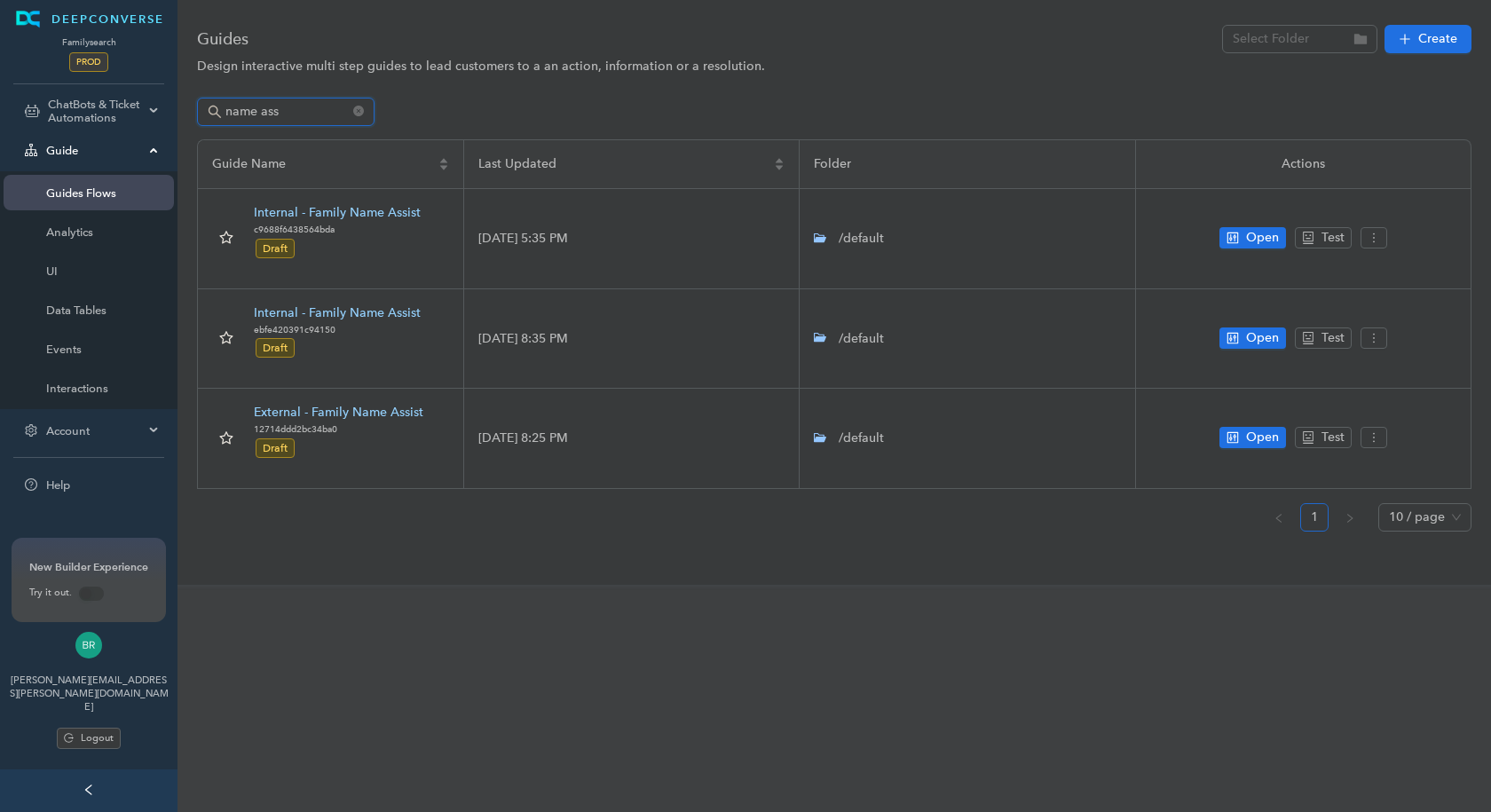drag, startPoint x: 290, startPoint y: 109, endPoint x: 204, endPoint y: 96, distance: 86.97701 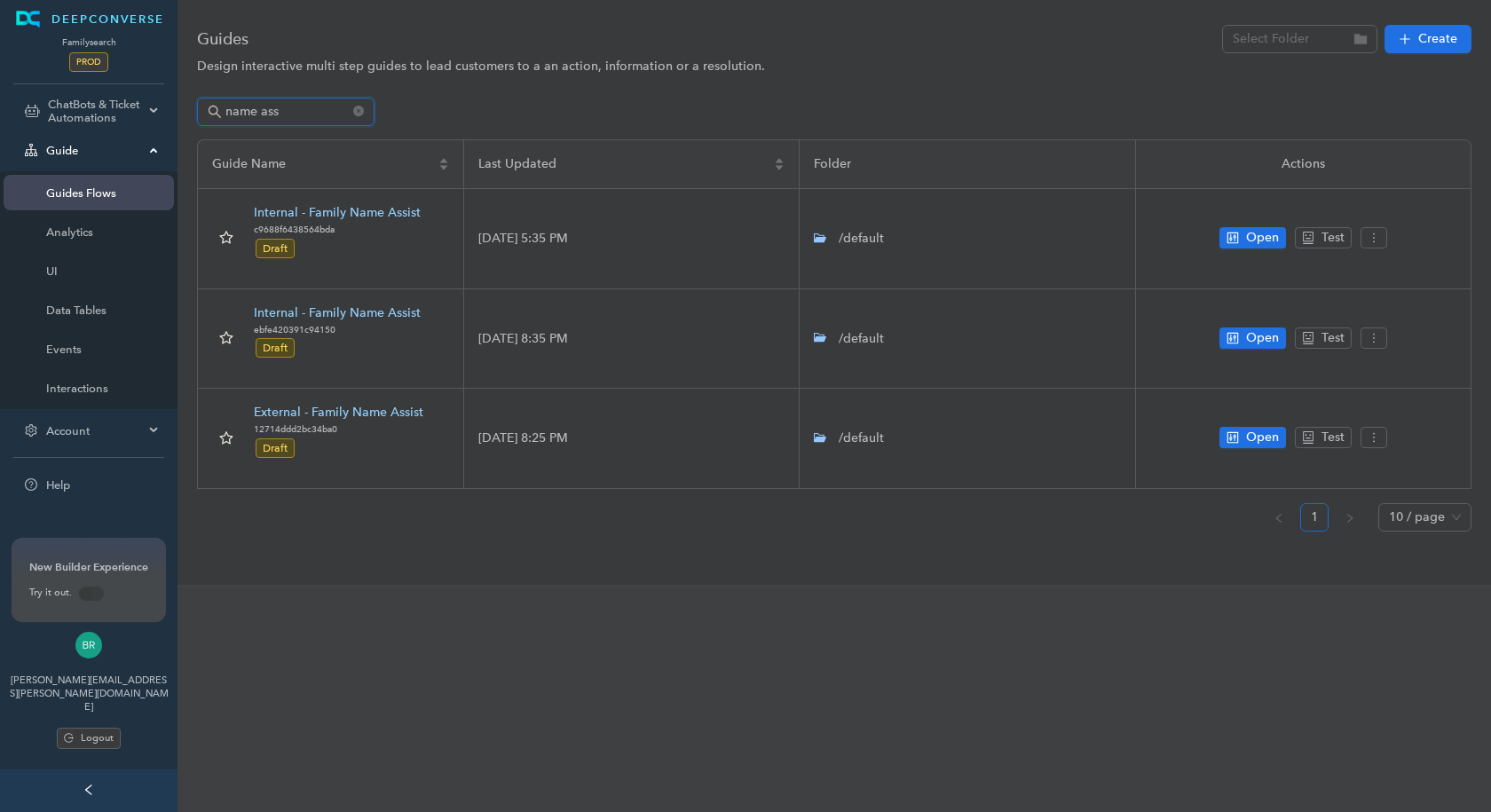 type on "C" 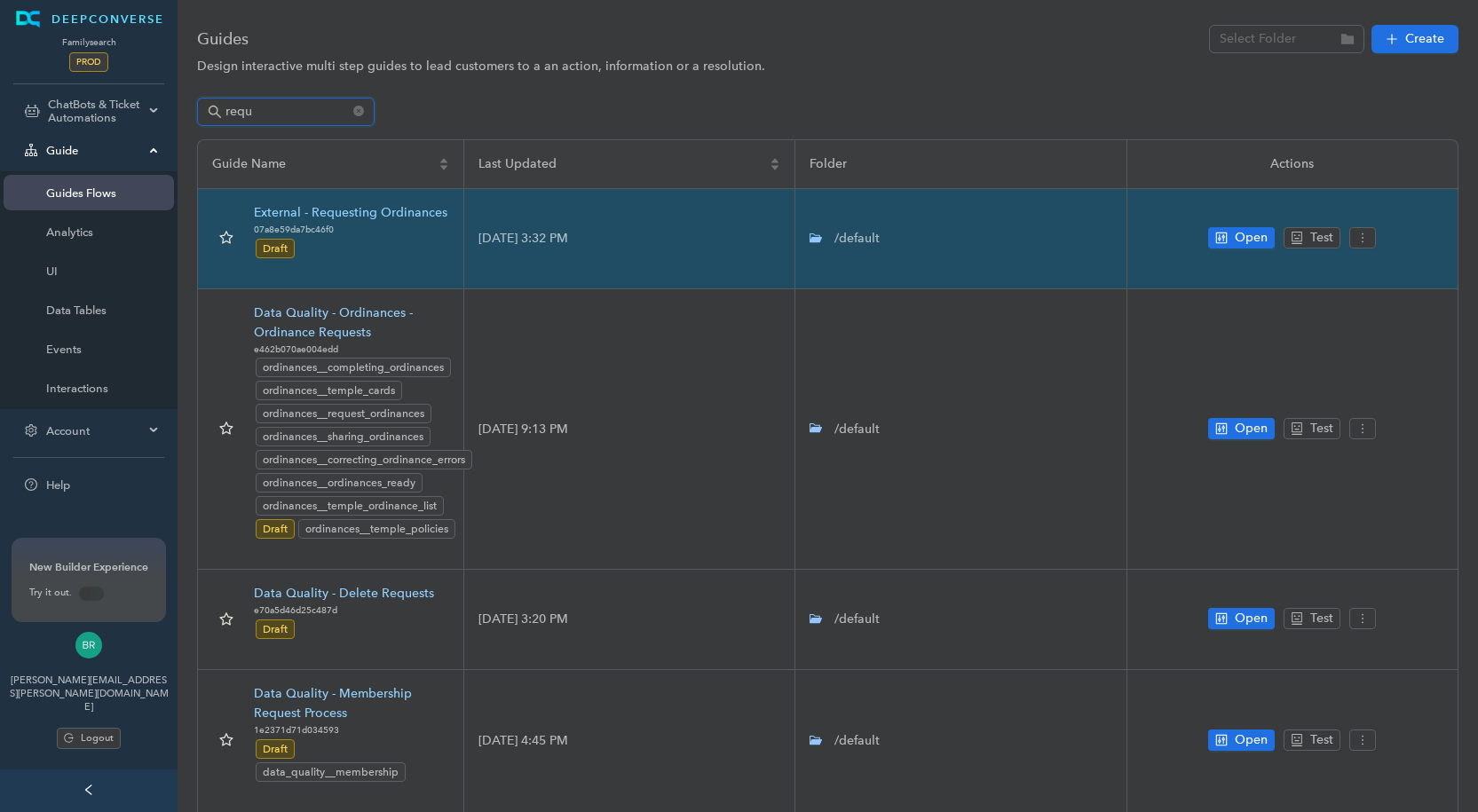 type on "requ" 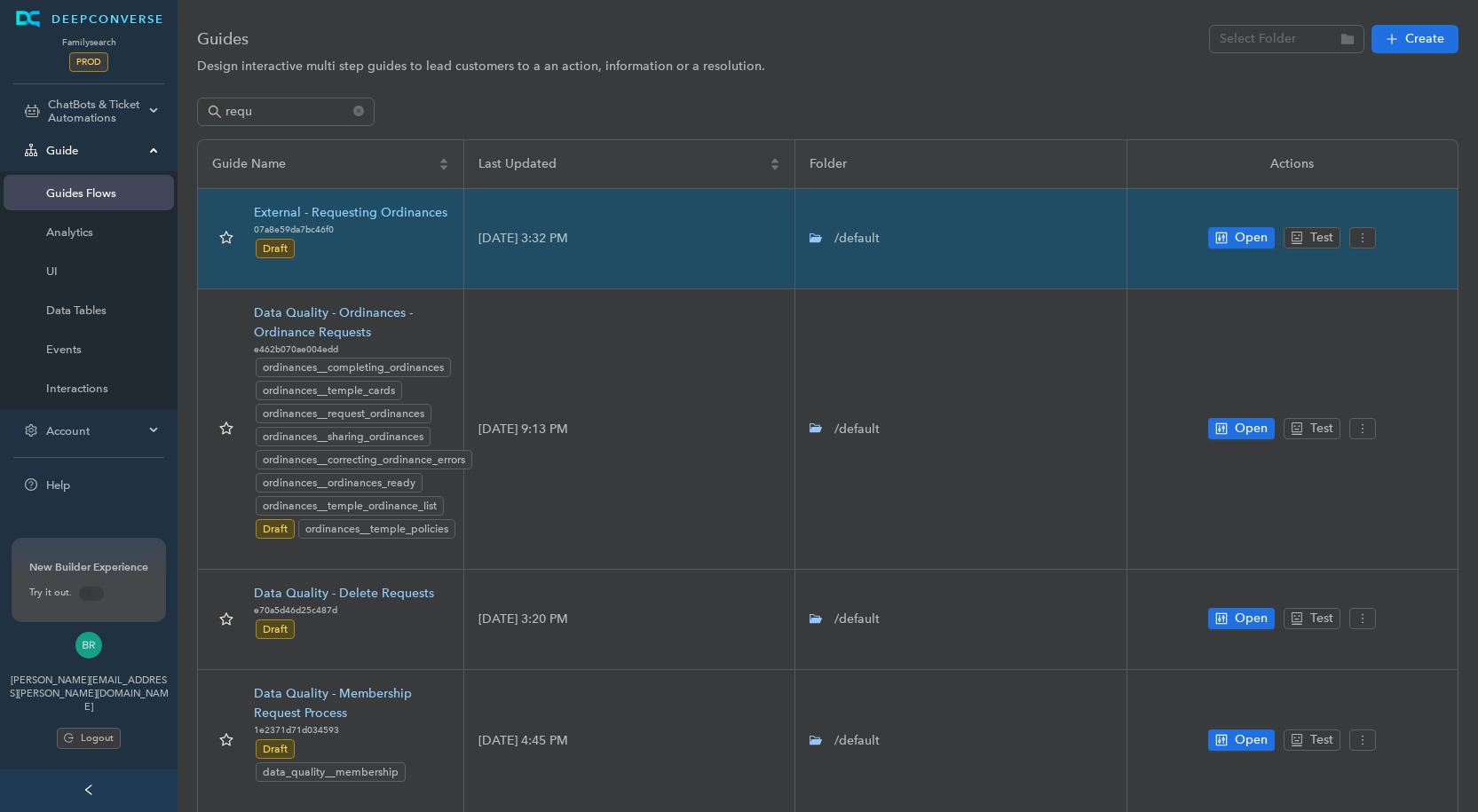 drag, startPoint x: 345, startPoint y: 210, endPoint x: 315, endPoint y: 213, distance: 30.149627 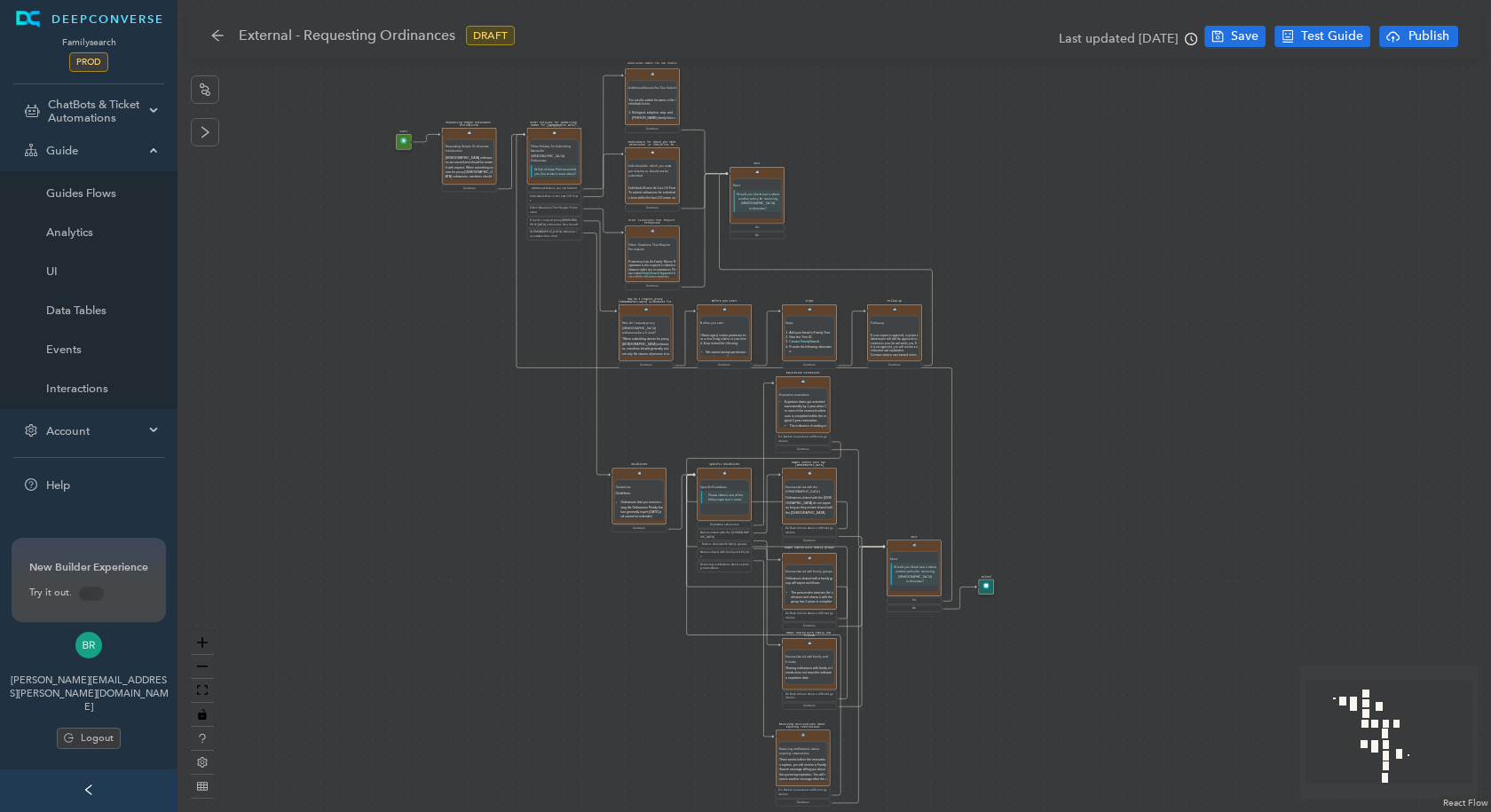 drag, startPoint x: 365, startPoint y: 276, endPoint x: 225, endPoint y: 308, distance: 143.61058 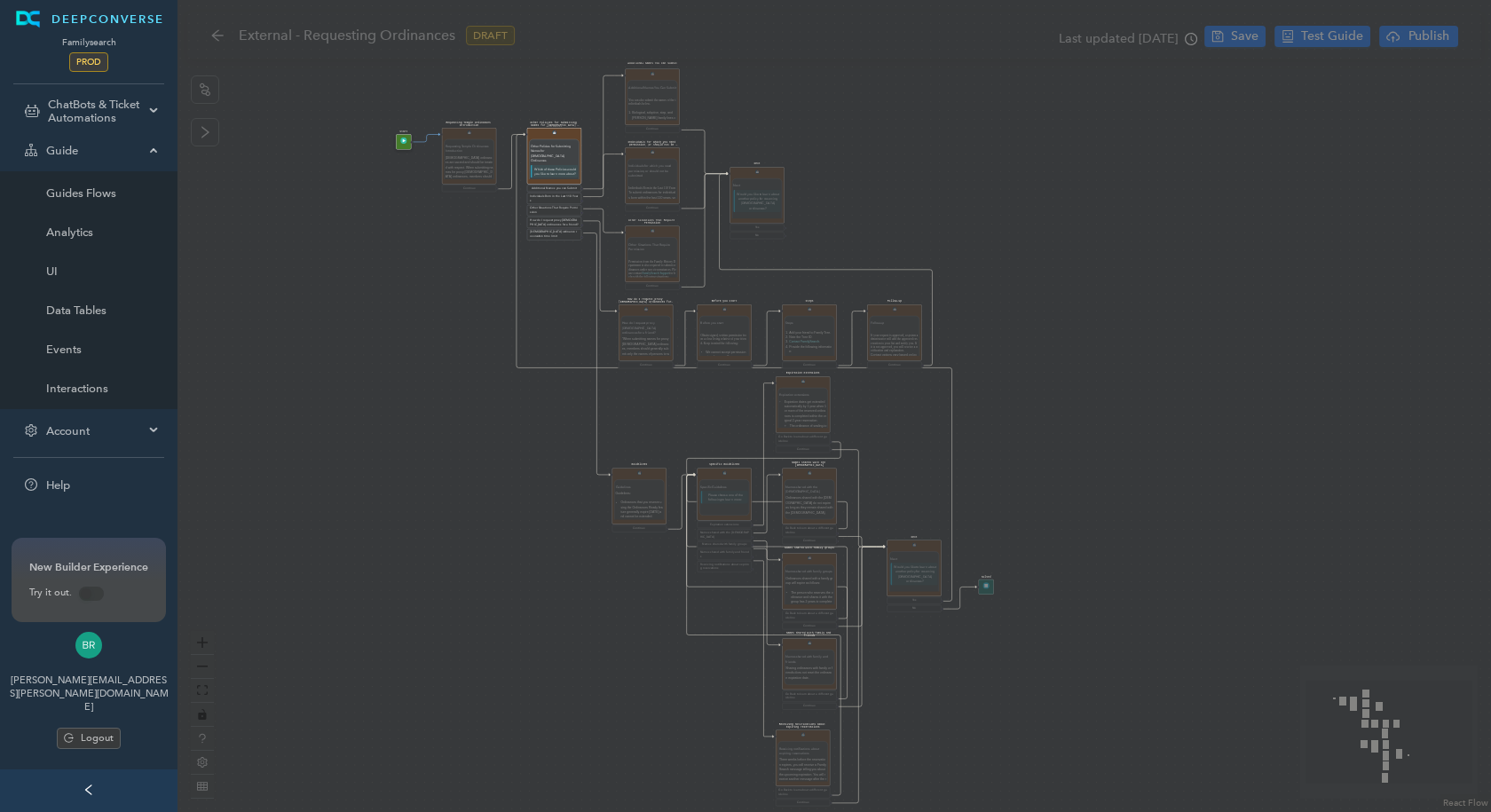 click on "Requesting Temple Ordinances Introduction Requesting Temple Ordinances Introduction Temple ordinances are sacred and should be treated with respect. When submitting names for proxy temple ordinances, members should submit only the names of persons to whom they are related (see  General Handbook: Serving in The Church of Jesus Christ of Latter-day Saints,   28.1.1.1 ). Your Responsibilities You are responsible to submit names of the individuals below: Immediate family members (your spouse, children, siblings, and parents). Direct-line ancestors (your parents, grandparents, great-grandparents, and so on, and their immediate families). Continue" at bounding box center [469, 160] 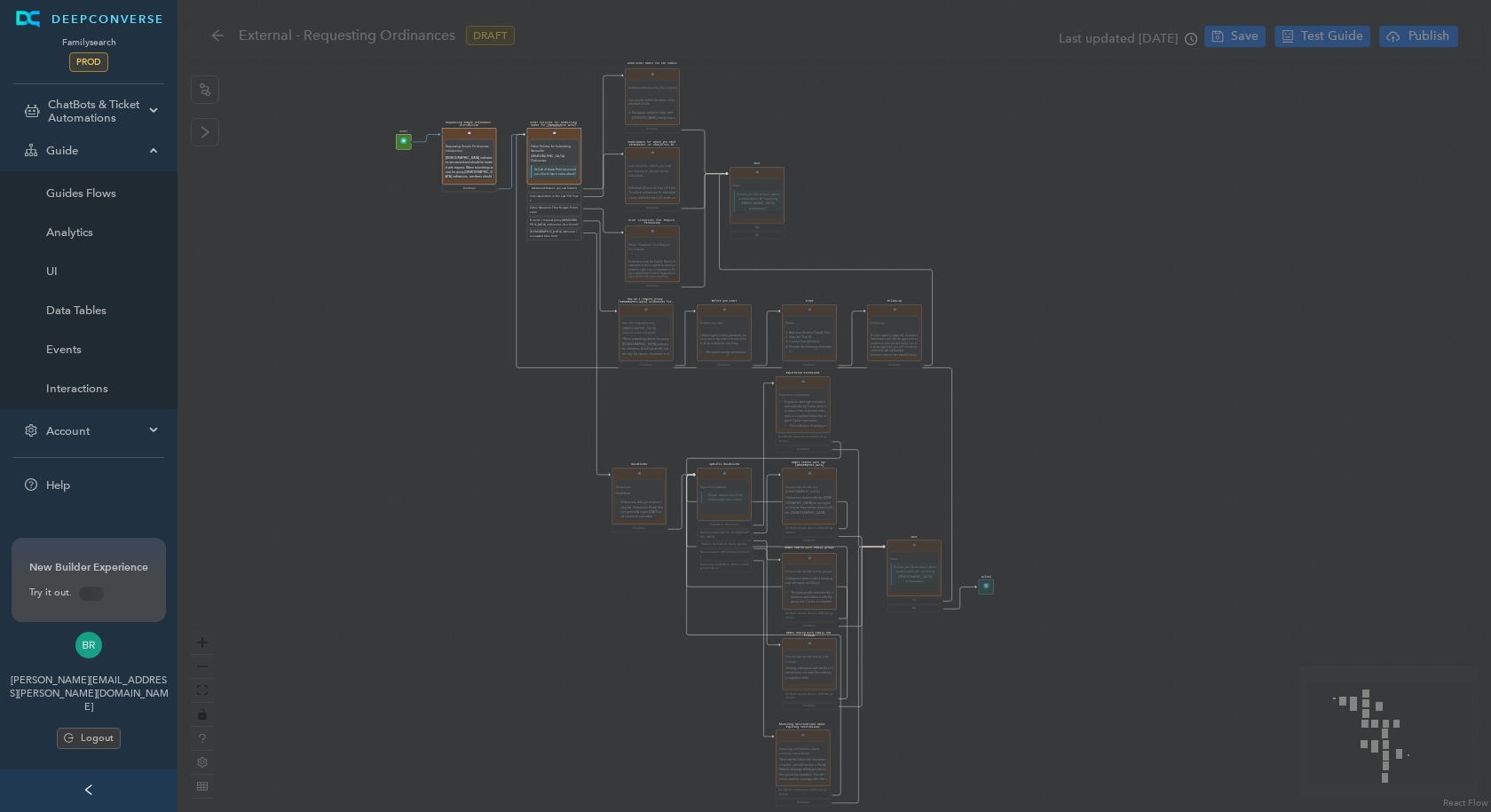 click on "Other Policies for Submitting Names for Temple Ordinances Other Policies for Submitting Names for Temple Ordinances Which of these Policies would you like to learn more about? Additional Names you can Submit Individuals Born in the Last 110 Years Other Situations That Require Permission How do I request proxy temple ordinances for a friend? Temple ordinance reservation time limit" at bounding box center (554, 185) 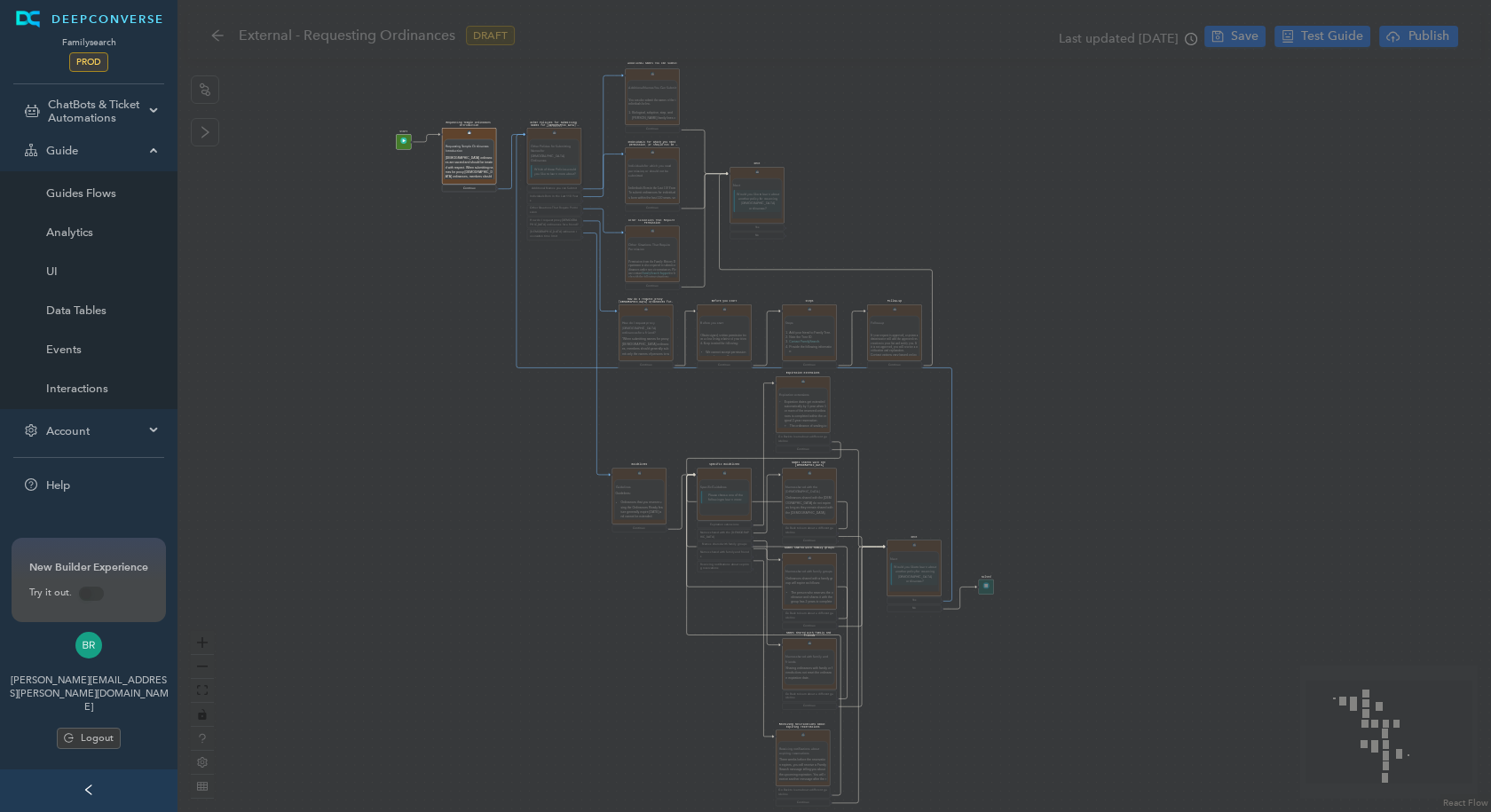 click on "Other Policies for Submitting Names for Temple Ordinances Other Policies for Submitting Names for Temple Ordinances Which of these Policies would you like to learn more about? Additional Names you can Submit Individuals Born in the Last 110 Years Other Situations That Require Permission How do I request proxy temple ordinances for a friend? Temple ordinance reservation time limit" at bounding box center [554, 185] 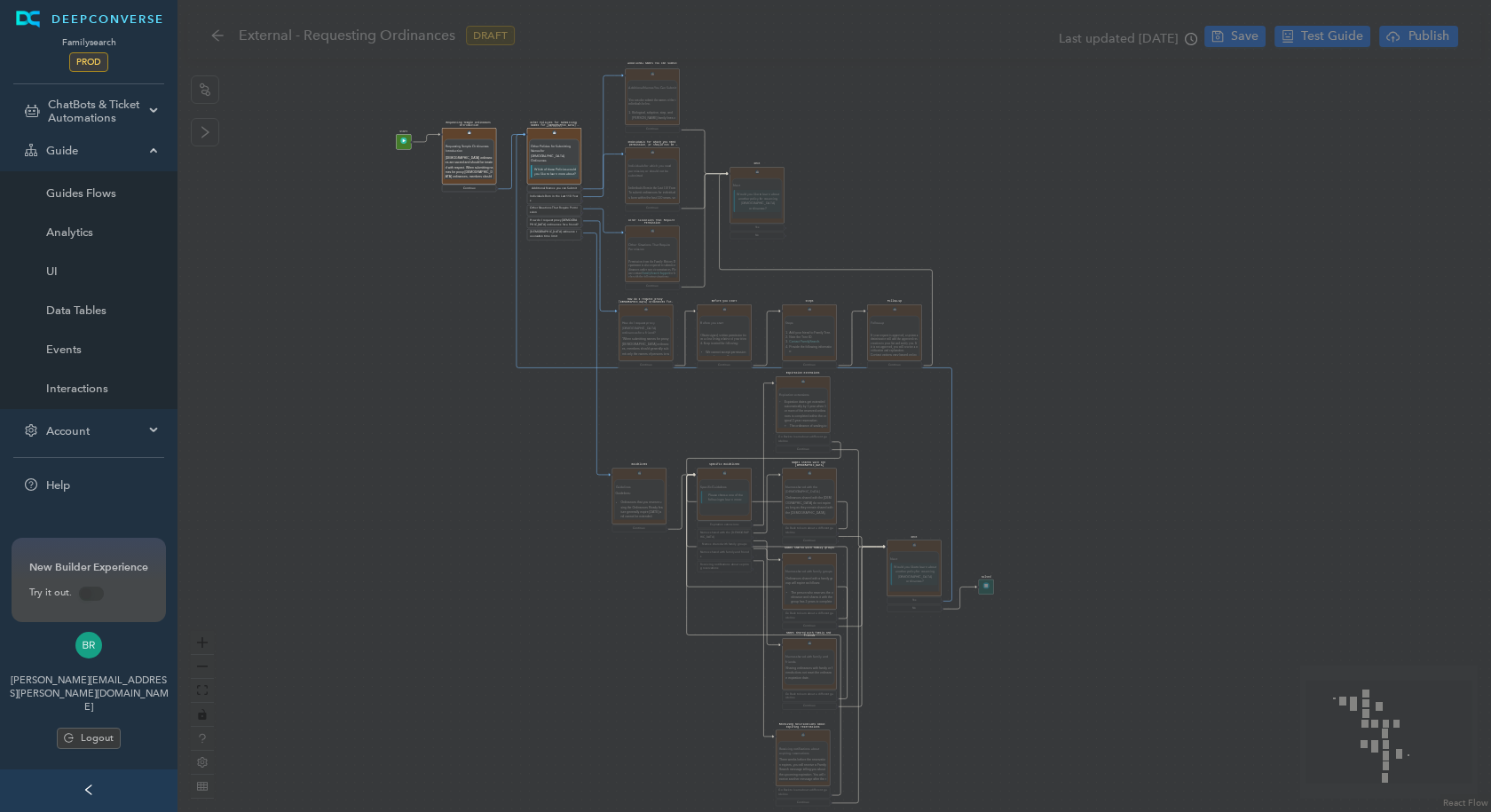 click on "Additional Names You Can Submit Additional Names You Can Submit You can also submit the names of the individuals below. Biological, adoptive, step, and foster family lines connected to your family and your undivorced spouse’s family. For descendants of your ancestors and descendants of your undivorced spouse’s ancestors, follow these guidelines: You may submit descendants’ spouses. Descendants’ spouses may be sealed to their parents. Do not submit parents of descendants’ spouses for any other ordinances. It is acceptable to perform the parent-to-child sealing without also performing the other ordinances for the parents. Do not submit grandparents and other ancestors of descendants’ spouses.  Your own descendants. The relationship viewer and ordinance status information in Family Tree can help you determine if you are related. Continue" at bounding box center [651, 101] 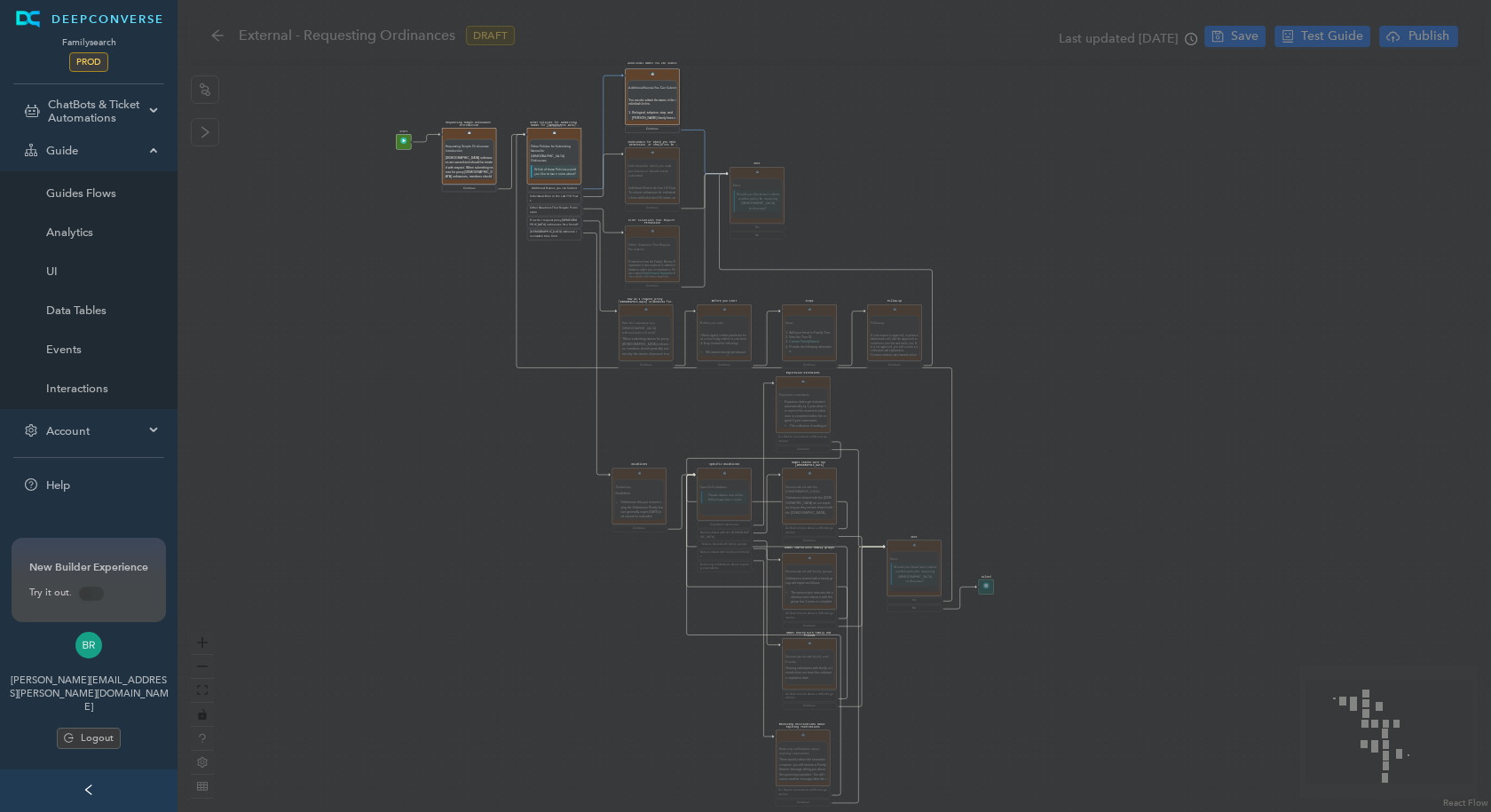 click on "Individuals for which you need permission, or should not be submitted Individuals for which you need permission, or should not be submitted Individuals Born in the Last 110 Years To submit ordinances for individuals born within the last 110 years, you must either be a close living relative or obtain permission from one. Family Tree automatically allows close living relatives to submit these names. It provides an online permission form that you can fill out if you are related but not a close living relative. Close living relatives include: A living, undivorced spouse An adult child A parent A brother or sister Please prioritize   the wishes of a living spouse when seeking permission. Permission granted by a deceased person before death does not qualify; it must come from a close living relative. Continue" at bounding box center (651, 179) 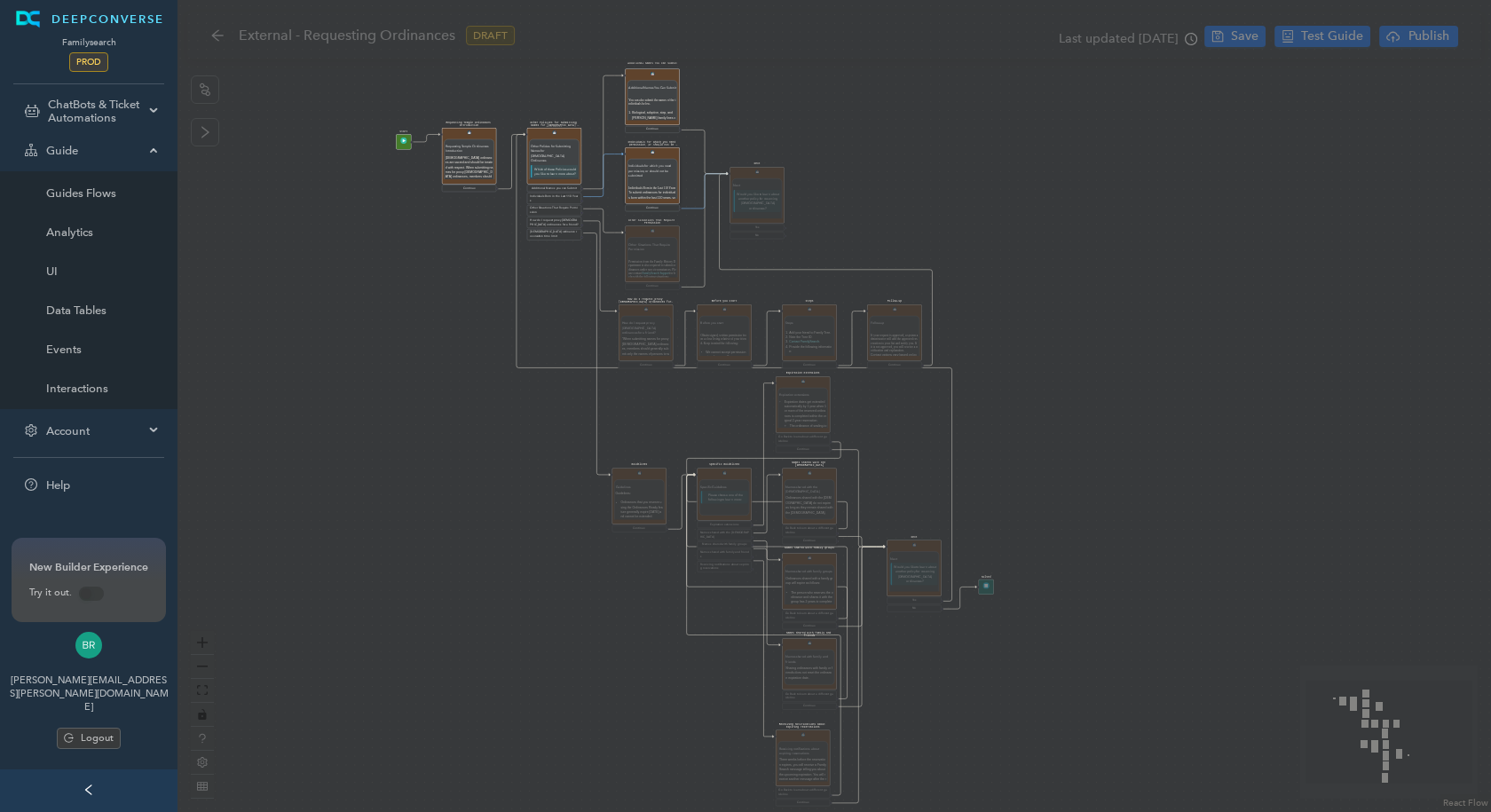 click on "Other Situations That Require Permission Other Situations That Require Permission Permission from the Family History Department is also required to submit ordinances under rare circumstances. Please contact  FamilySearch Support  for help with the following situations: FamilySearch lists no relationship between you and a person. Please be prepared to validate the relationship. You are a descendant of victims of the Jewish Holocaust and want to submit their names for temple work. Please be prepared to submit all appropriate permissions from living relatives. Names That Should Not Be Submitted Unless you are related, do not submit names of celebrities or famous people or names gathered from unapproved extraction projects. Similarly, please do not request ordinances for victims of the Jewish Holocaust unless you are an immediate family member or have obtained the appropriate permission. Continue" at bounding box center [651, 258] 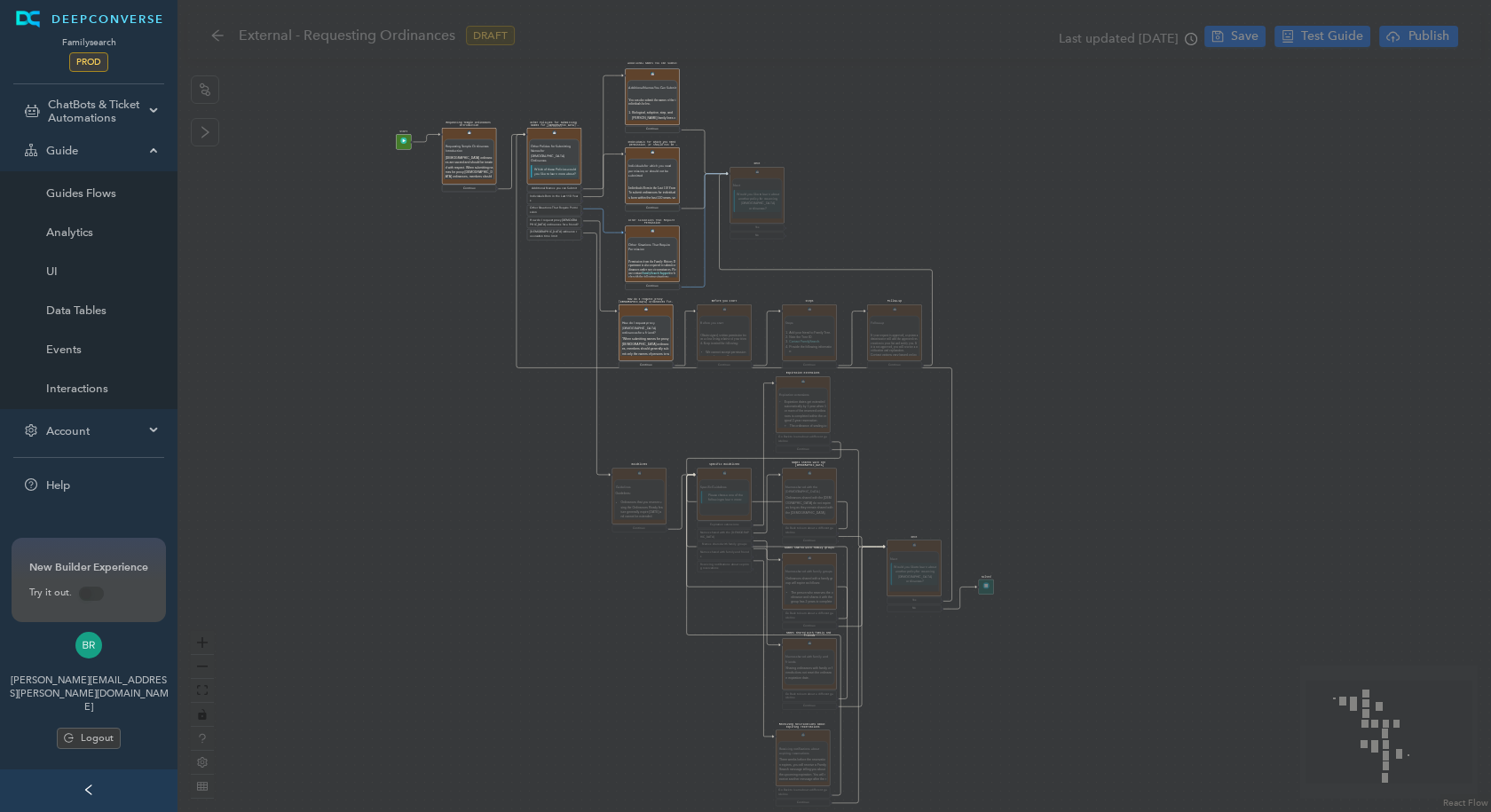 click on "How do I request proxy temple ordinances for a friend? How do I request proxy temple ordinances for a friend? "When submitting names for proxy temple ordinances, members should generally submit only the names of persons to whom they are related" ( General Handbook: Serving in The Church of Jesus Christ of Latter-day Saints,  28.1.1.1 ). To request ordinances for an unrelated friend, obtain signed permission from a close living relative of your friend. The Church’s  General Handbook ,   28.1.1.1 , indicates a close living relative as one of the following: Undivorced spouse (the spouse to whom the individual was married at the time of death) Adult child Parent Sibling  Continue" at bounding box center [645, 336] 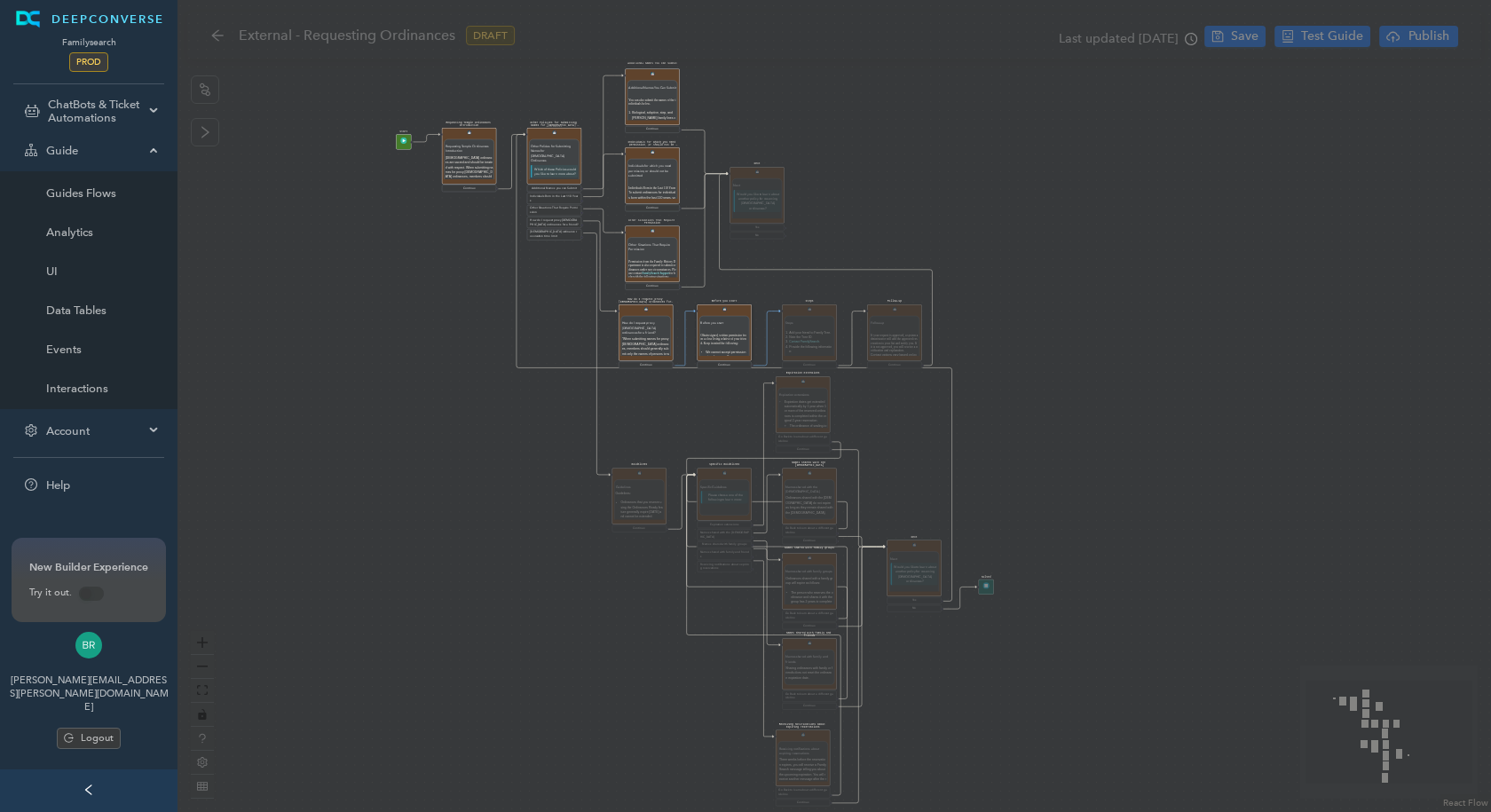 click on "Steps Steps Add your friend to Family Tree. Note the Tree ID. Contact FamilySearch . Provide the following information: The Family Tree ID of the person for whom you want to perform ordinances. The full name of the person for whom you want to perform ordinances. The name of the person who gave permission and that person's relationship to your deceased friend. A support agent can send the request to a team of specialists. Watch for a response by email. Respond to the email, and include a copy of the written permission. Do not attach the written permission as a memory item on Family Tree. Continue" at bounding box center [809, 336] 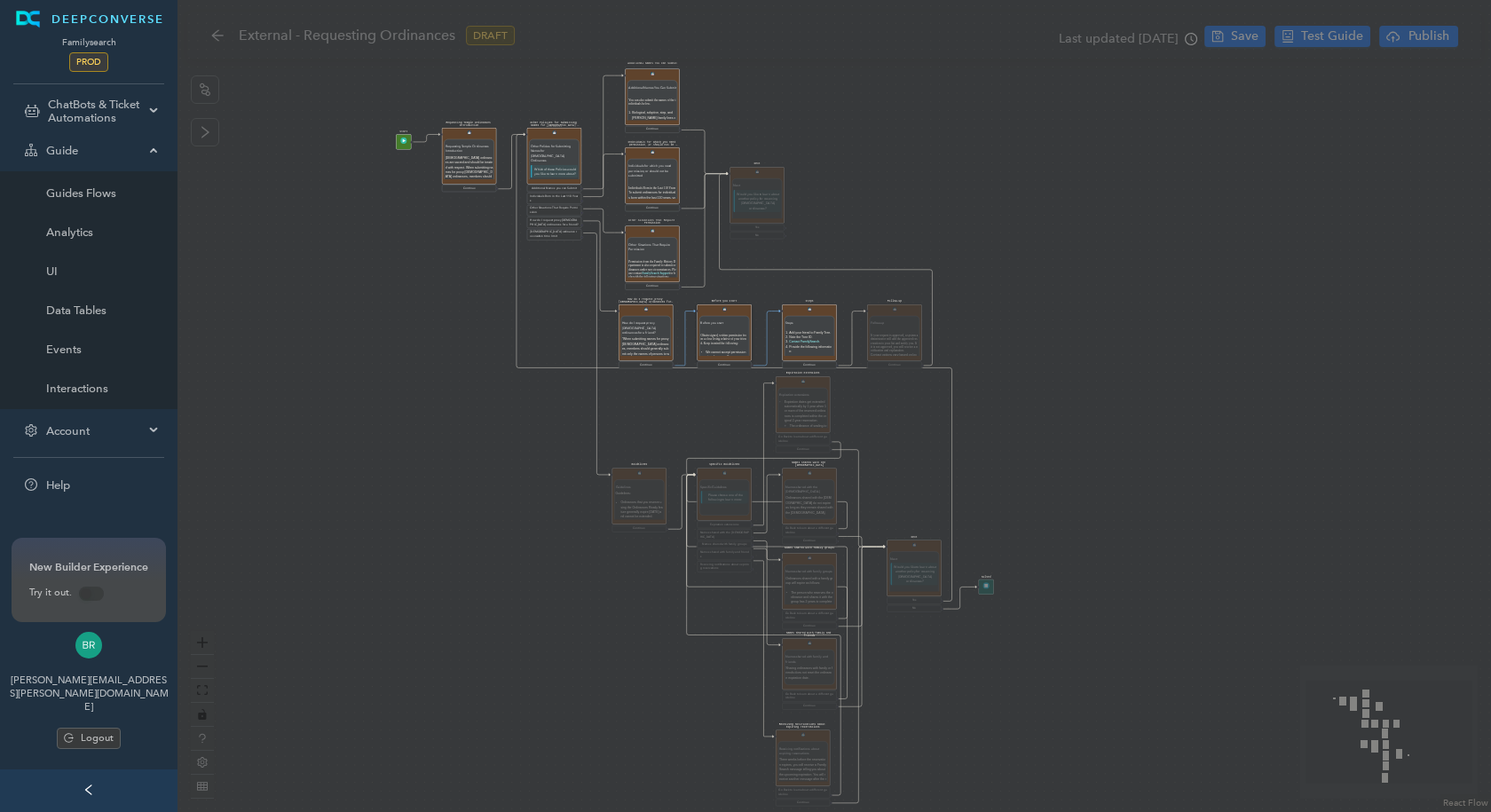 click on "Follow-up Follow-up If your request is approved, a system administrator will add the approved reservation to your list and notify you. If it is not approved, you will receive a notification and explanation. Contact options vary based on location. If you are using email, email responses may end up in your junk or spam folder. Continue" at bounding box center [894, 336] 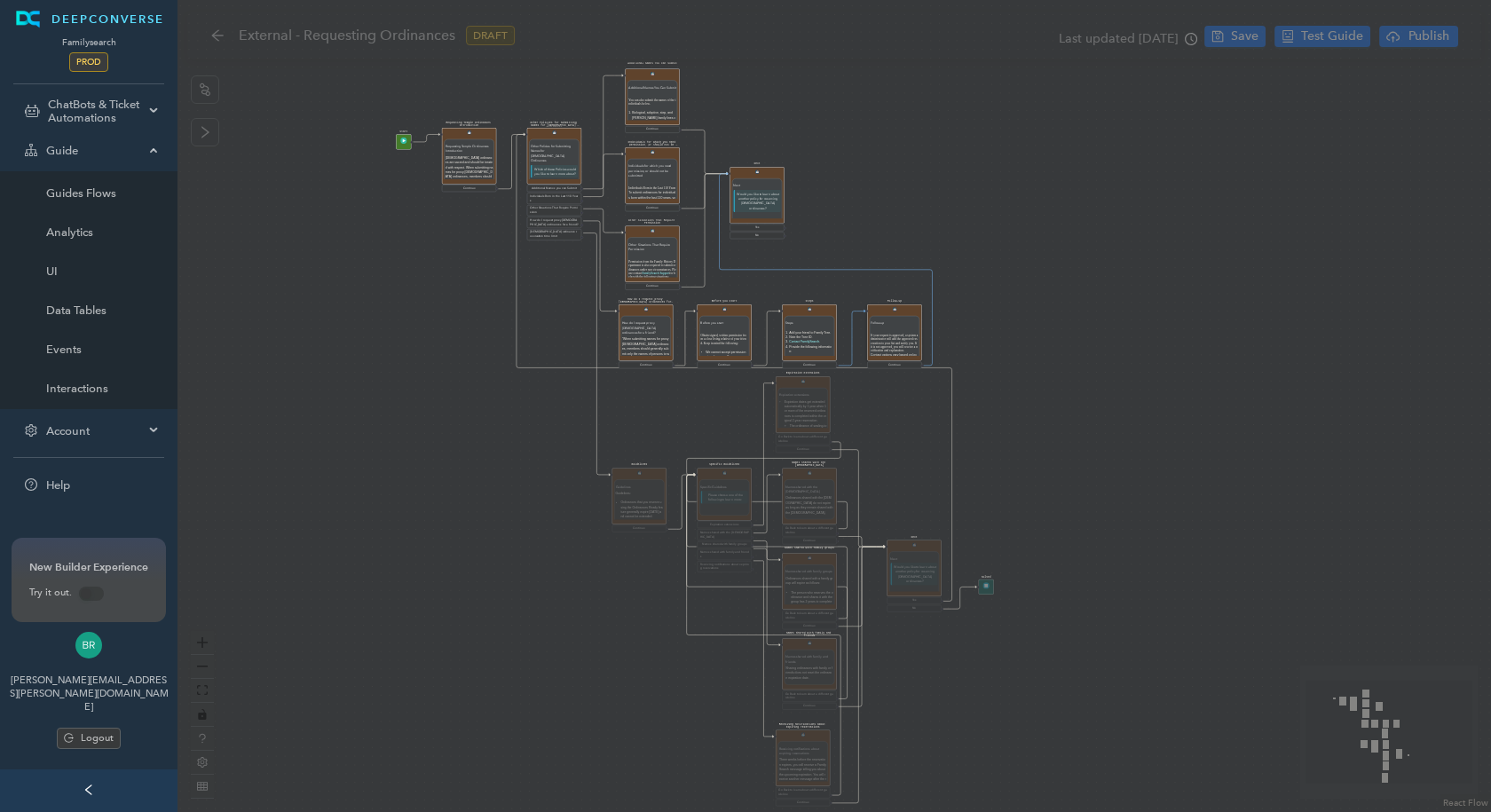 click on "Next Next Would you like to learn about another policy for reserving temple ordinances? Yes No" at bounding box center [756, 203] 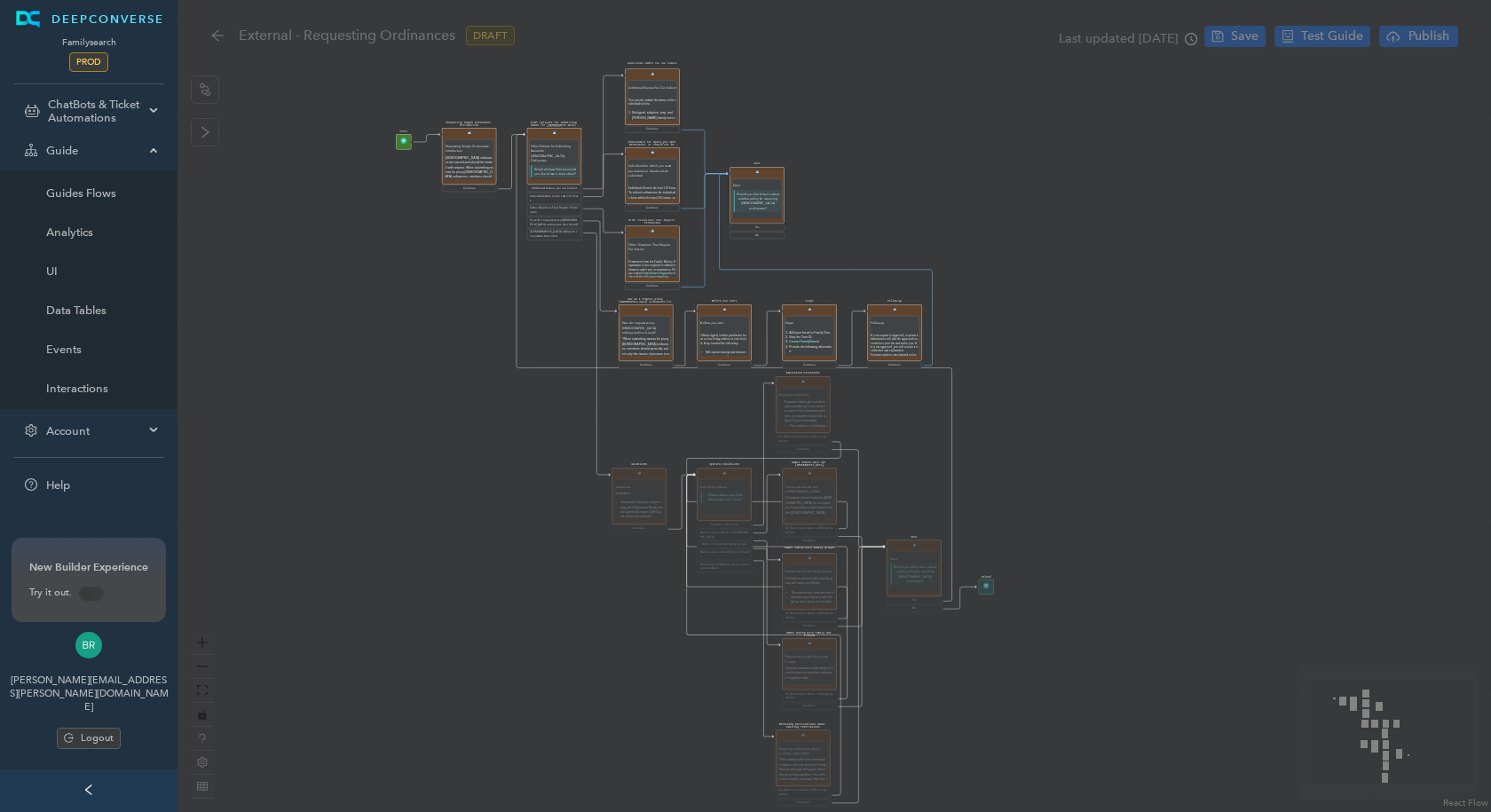 click on "Guidelines Guidelines Guidelines: Ordinances that you reserve using the Ordinances Ready feature generally expire in 120 days and cannot be extended. Ordinances that you reserve in Family Tree generally expire in 2 years and are subject to an extension as noted below. To see when the ordinances you have reserved expire, go to your temple  reservation list  on the  FamilySearch.org website  or in the Family Tree mobile app. Note:  When a person shares an ancestor's ordinances with the temple, those ordinances are available for other descendants to reserve. This second reservation expires in 120 days and cannot be shared. It can only be unreserved. After 120 days, the ordinance is returned to the temple, and the person who originally shared the ordinance has the option to unshare it. Continue" at bounding box center (639, 500) 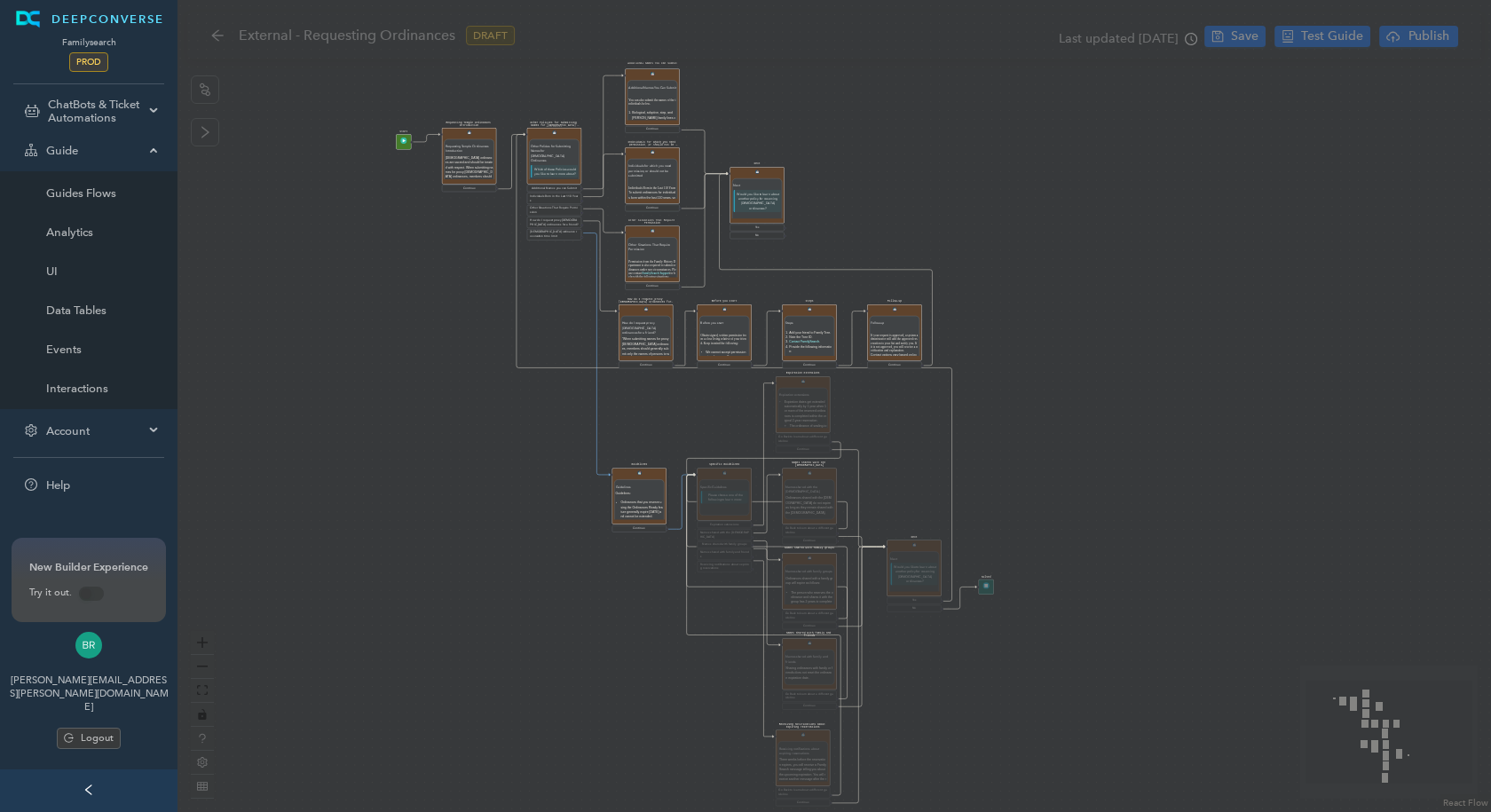 click on "Specific Guidelines Specific Guidelines Please choose one of the following to learn more:  Expiration extensions Names shared with the temple Names shared with family groups Names shared with family and friends Receiving notifications about expiring reservations" at bounding box center (723, 520) 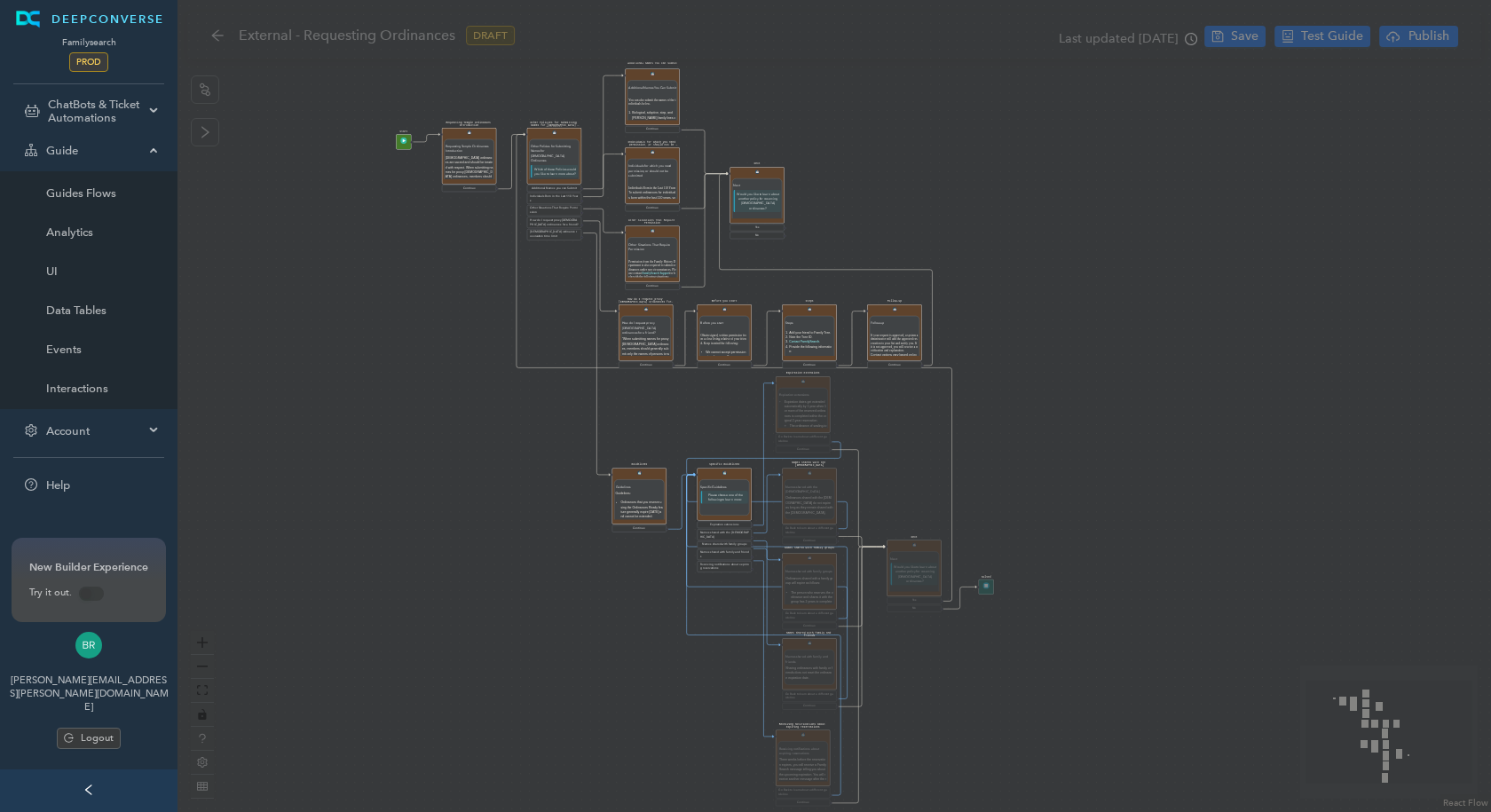 click on "Names shared with the temple Names shared with the temple Ordinances shared with the temple do not expire as long as they remain shared with the temple. Go Back to learn about a different guideline Continue" at bounding box center (809, 506) 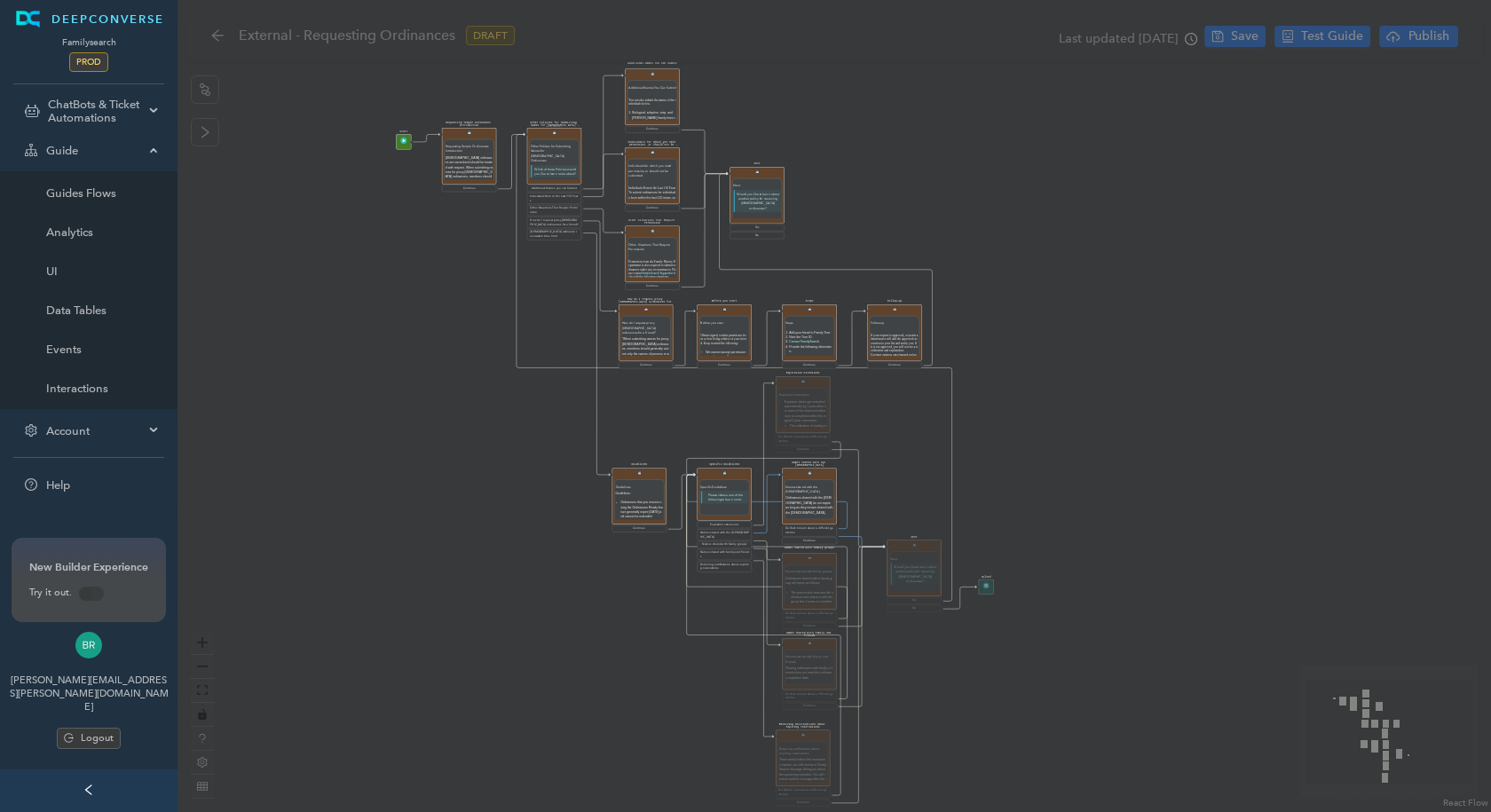 click on "Expiration extensions Expiration extensions Expiration dates get extended automatically by 1 year when 1 or more of the reserved ordinances is completed within the original 2-year reservation.  The ordinance of sealing-to-spouse is a separate reservation, however, and is not connected to any of the other reservations you may hold for a particular ancestor. Completing an ordinance such as initiatory or endowment will not extend your reservation for the sealing. Go Back to learn about a different guideline Continue" at bounding box center [802, 414] 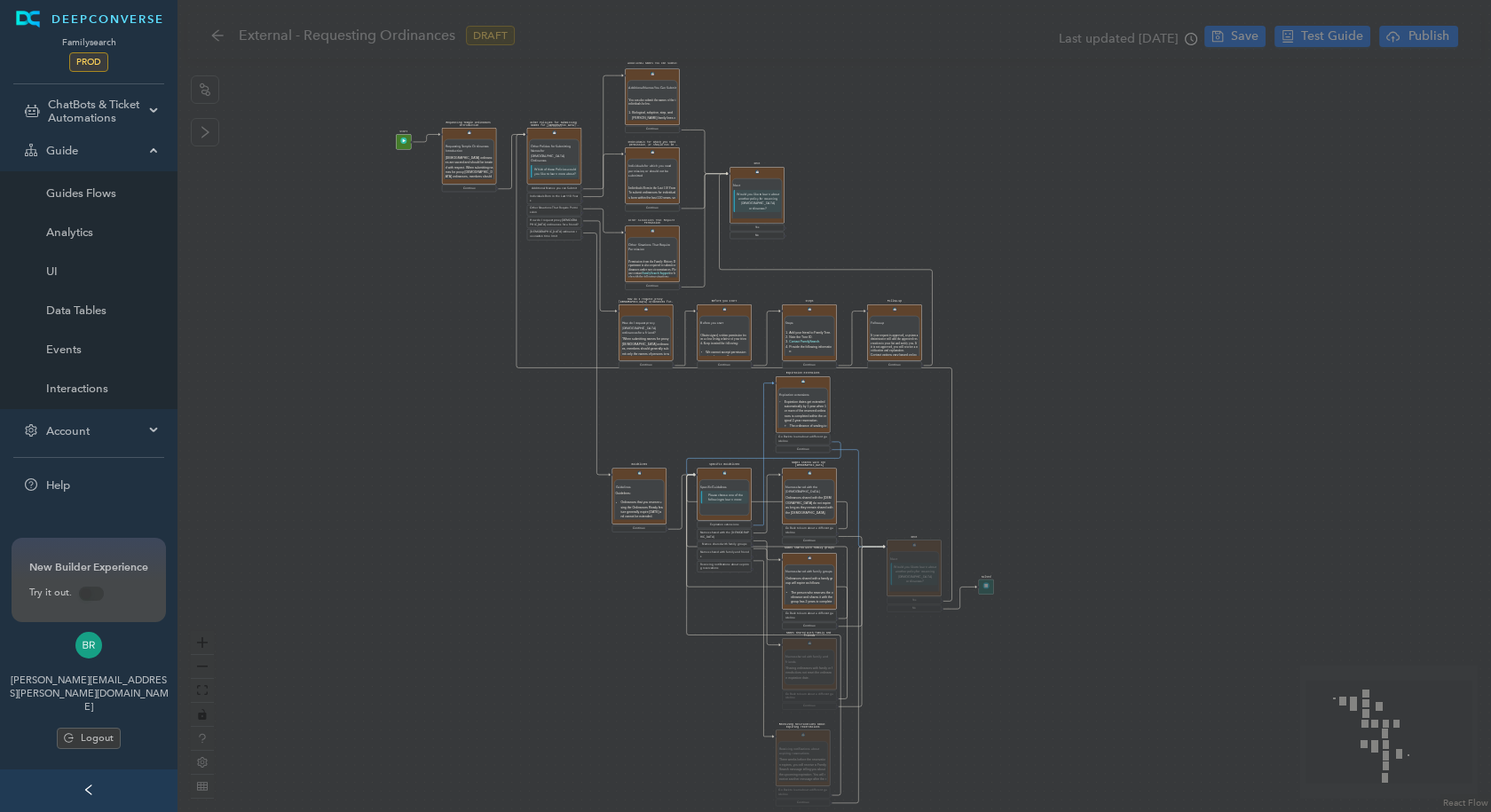 click on "Names shared with family groups Names shared with family groups Ordinances shared with a family group will expire as follows: The person who reserves the ordinance and shares it with the group has 2 years to complete the ordinances. The person who reserves the ordinance from the group has 120 days to print the card. Check your  reservation list  to see the expiration date of each name. Go Back to learn about a different guideline Continue" at bounding box center (809, 591) 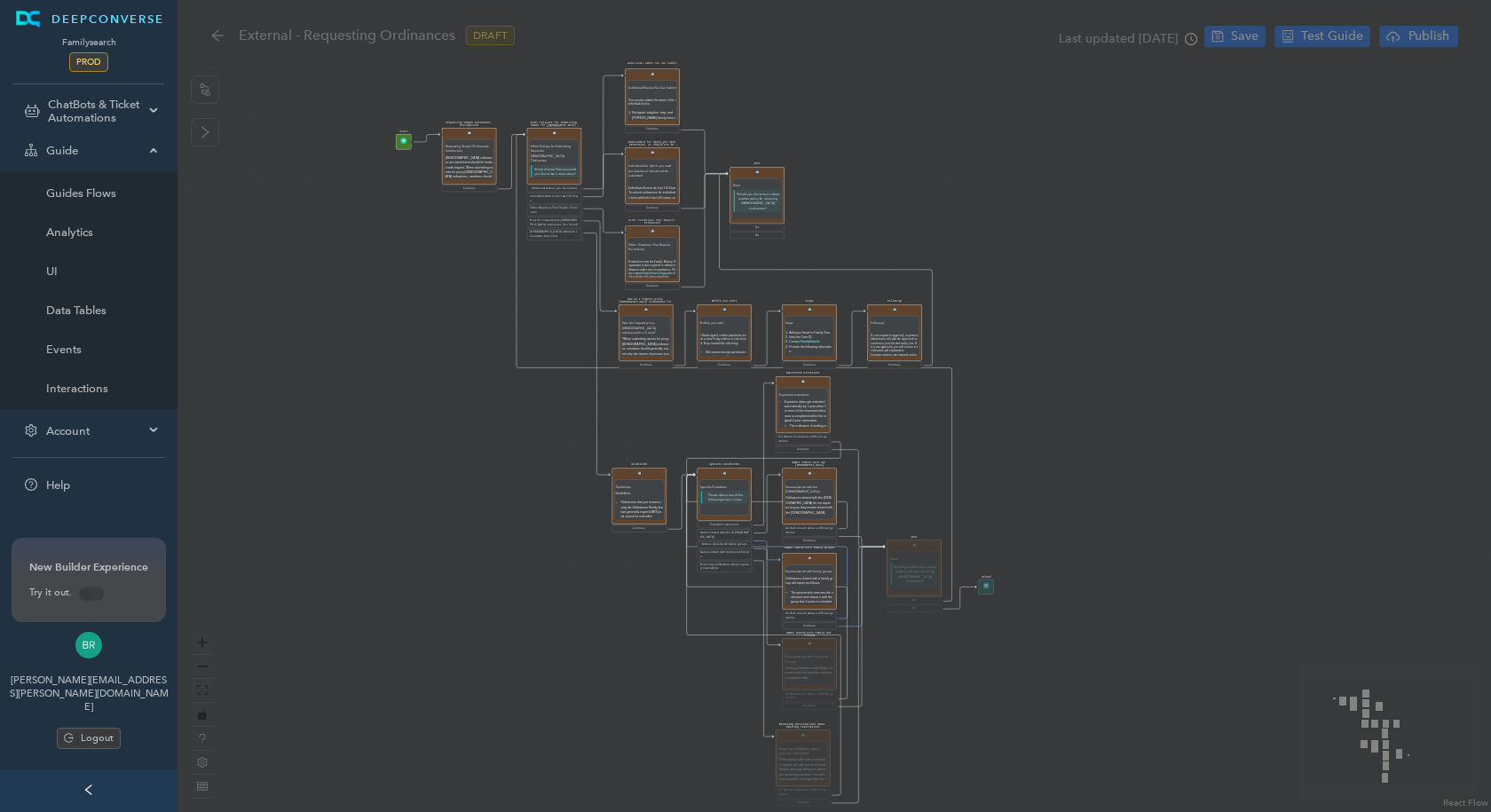 click on "Names shared with family and friends Names shared with family and friends Sharing ordinances with family or friends does not reset the ordinance expiration date. Go Back to learn about a different guideline Continue" at bounding box center (809, 674) 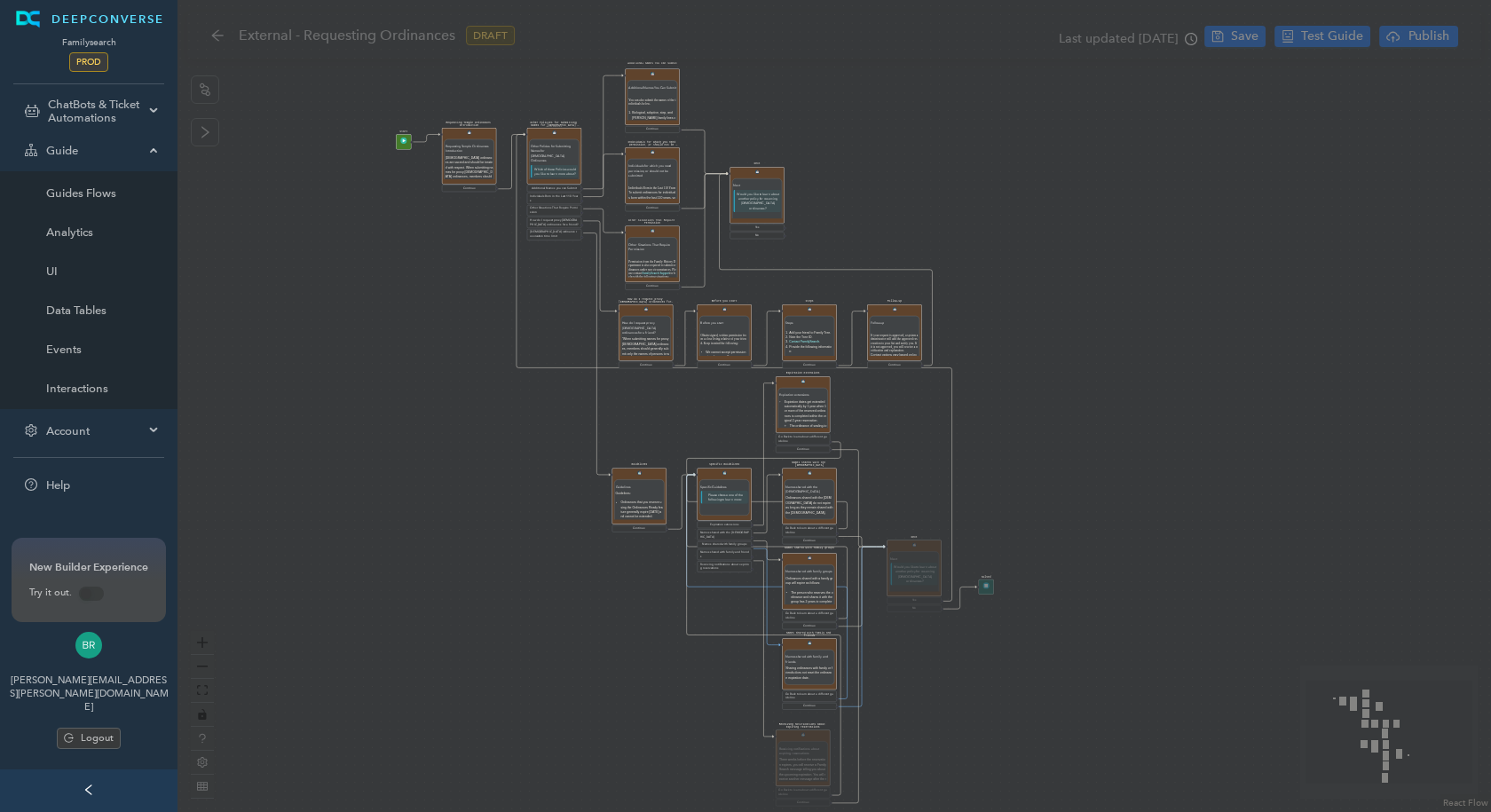 click on "Receiving notifications about expiring reservations Receiving notifications about expiring reservations Three weeks before the reservation expires, you will receive a FamilySearch message telling you about the upcoming expiration. You will receive another message after the reservation has expired. You can use the information in the notification to find the person in Family Tree and re-reserve the ordinances as long as they are still available. Go Back to learn about a different guideline Continue" at bounding box center (802, 768) 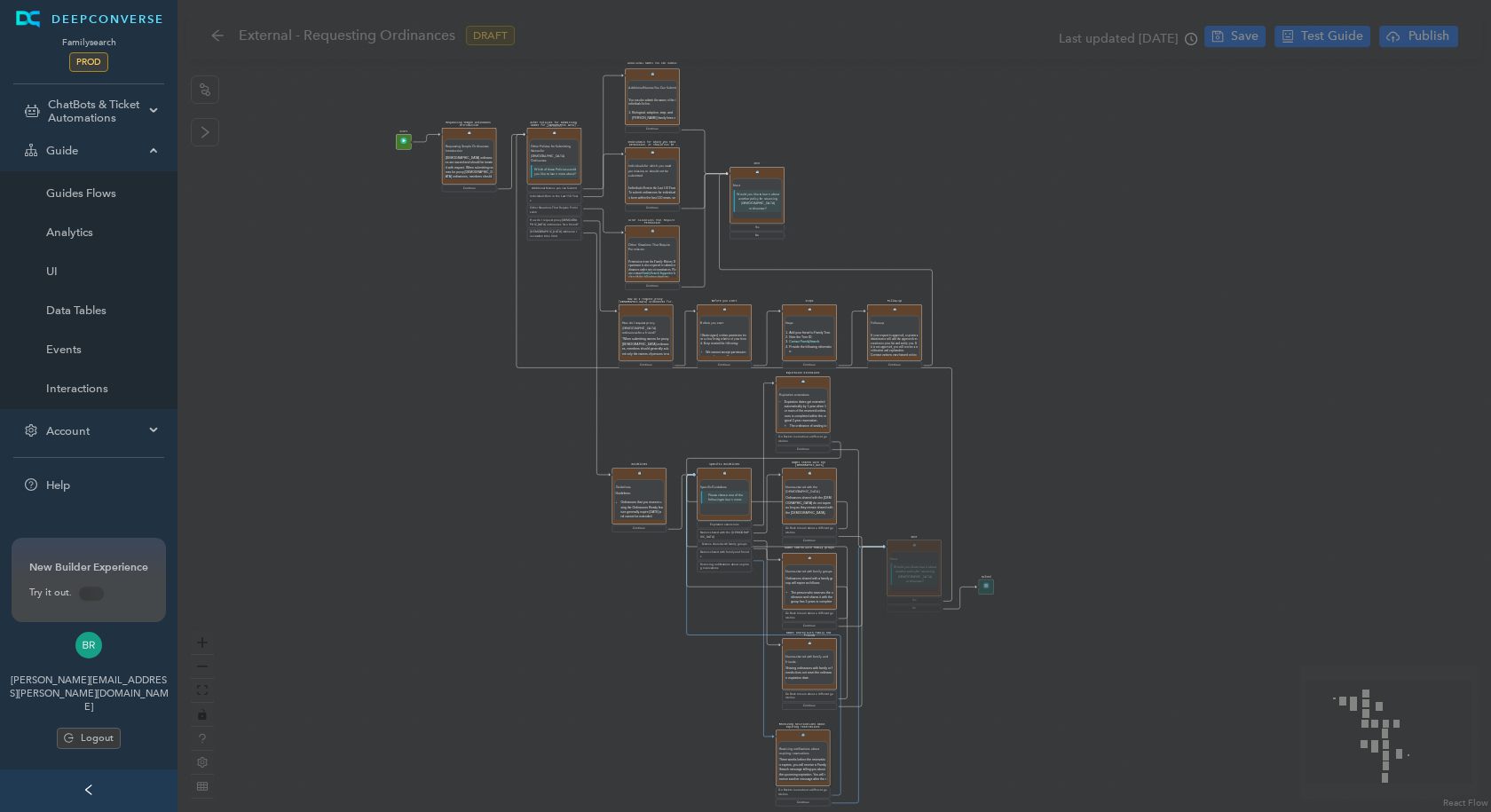 click on "Next Next Would you like to learn about another policy for reserving temple ordinances? Yes No" at bounding box center (913, 577) 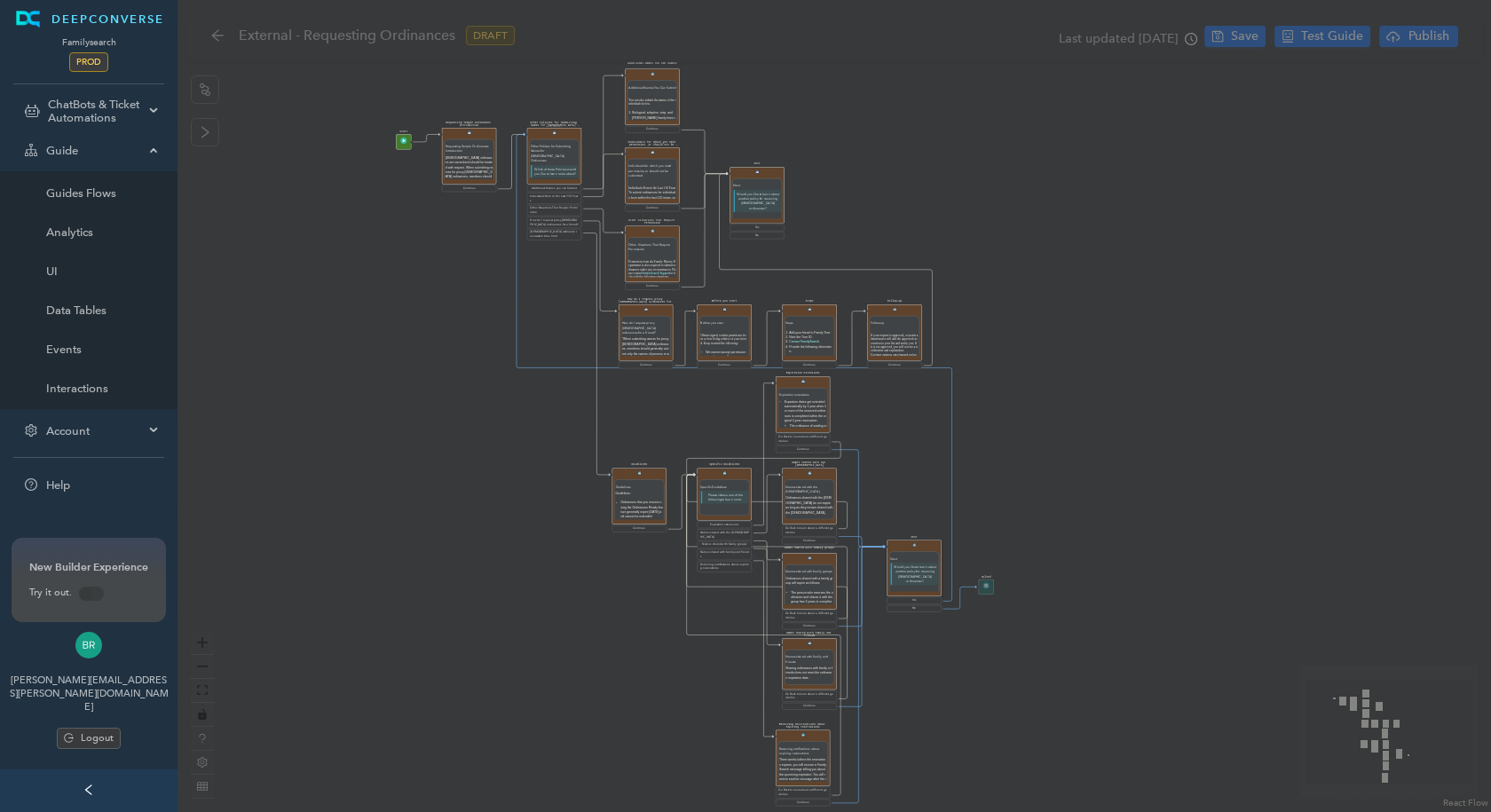 click on "Solved" at bounding box center (986, 587) 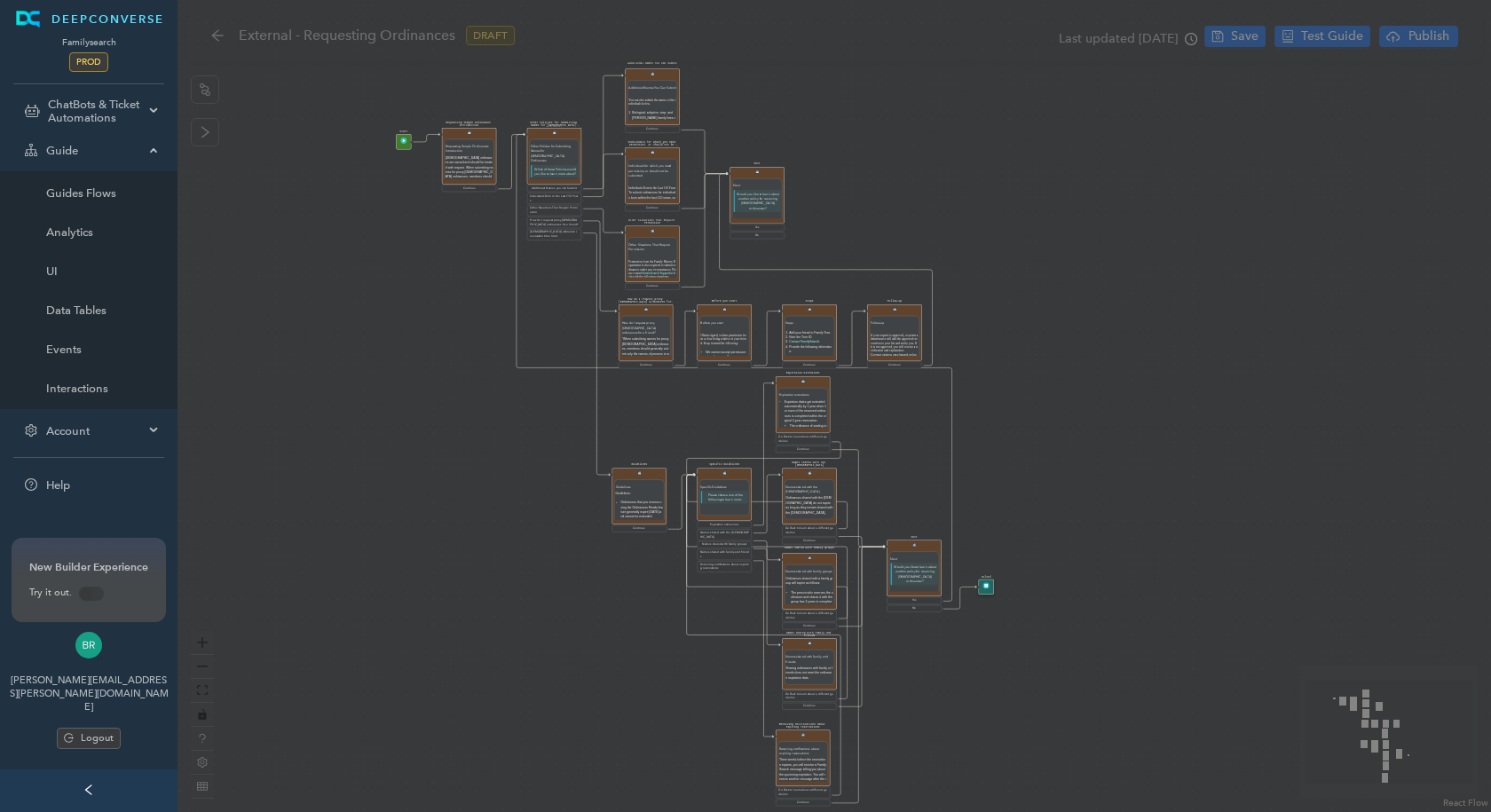 click on "Next Next Would you like to learn about another policy for reserving temple ordinances? Yes No Start Requesting Temple Ordinances Introduction Requesting Temple Ordinances Introduction Temple ordinances are sacred and should be treated with respect. When submitting names for proxy temple ordinances, members should submit only the names of persons to whom they are related (see  General Handbook: Serving in The Church of Jesus Christ of Latter-day Saints,   28.1.1.1 ). Your Responsibilities You are responsible to submit names of the individuals below: Immediate family members (your spouse, children, siblings, and parents). Direct-line ancestors (your parents, grandparents, great-grandparents, and so on, and their immediate families). Continue Additional Names You Can Submit Additional Names You Can Submit You can also submit the names of the individuals below. Biological, adoptive, step, and foster family lines connected to your family and your undivorced spouse’s family. Your own descendants. Continue   Next" at bounding box center [834, 406] 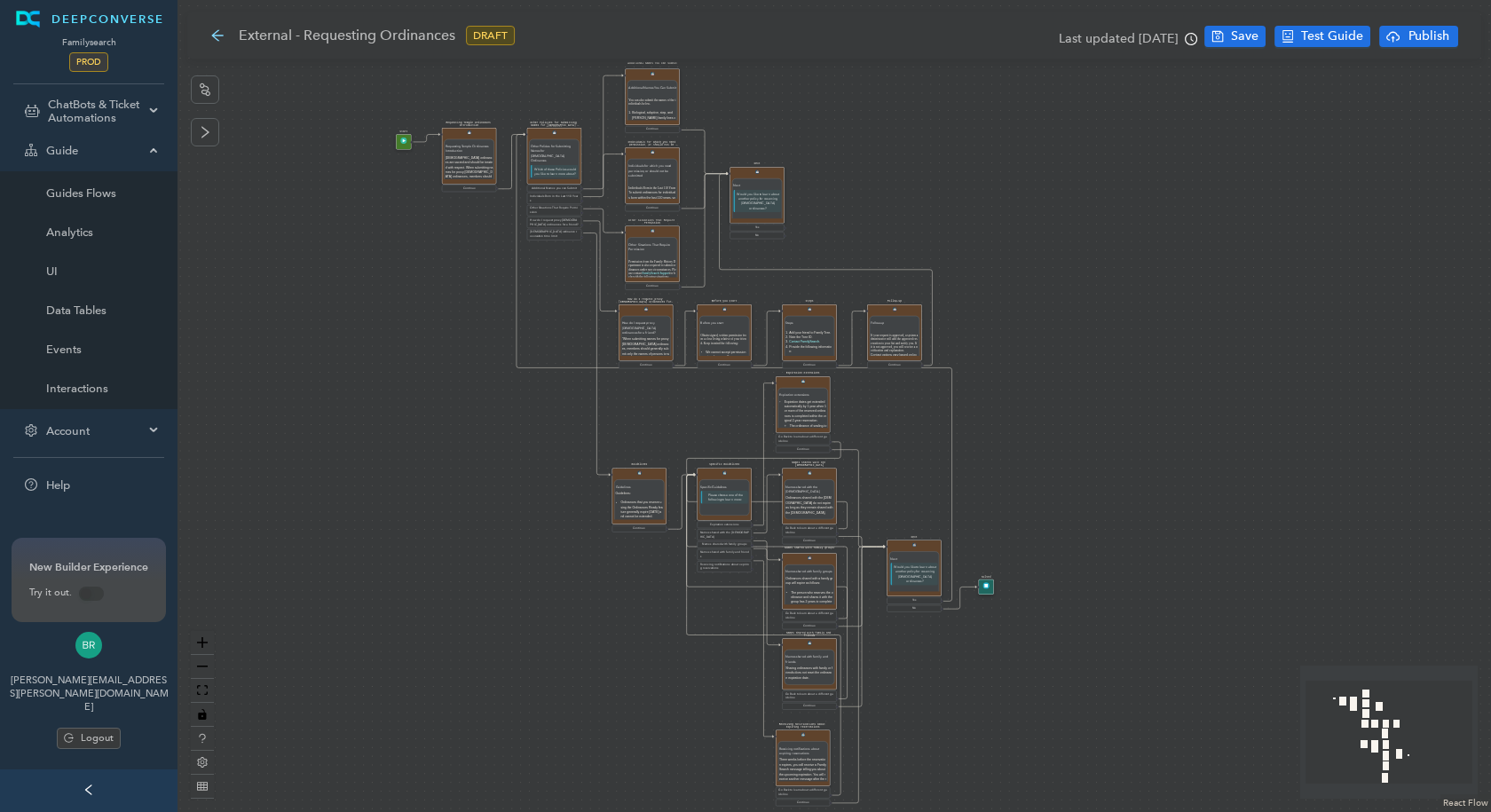 click 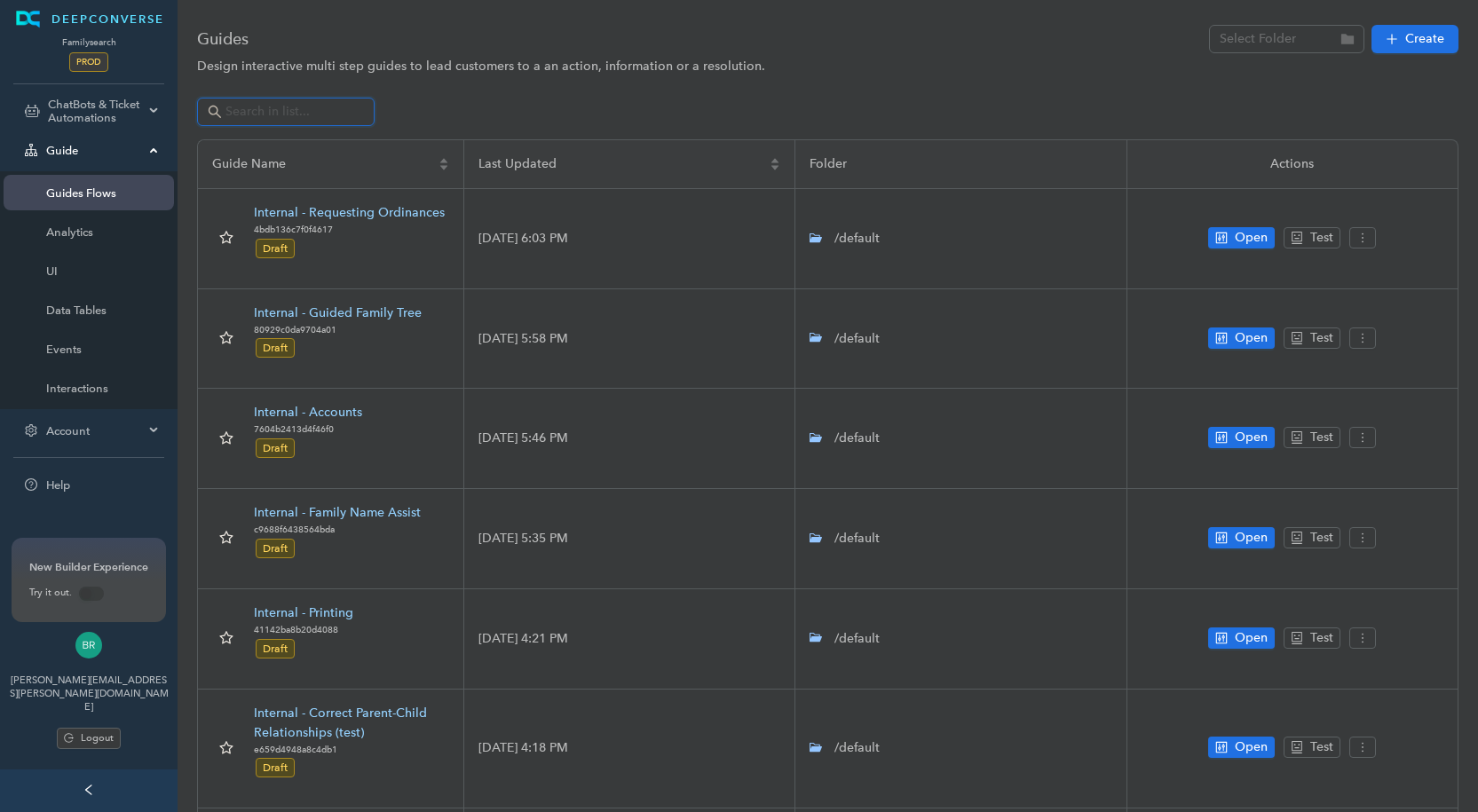 click at bounding box center [288, 112] 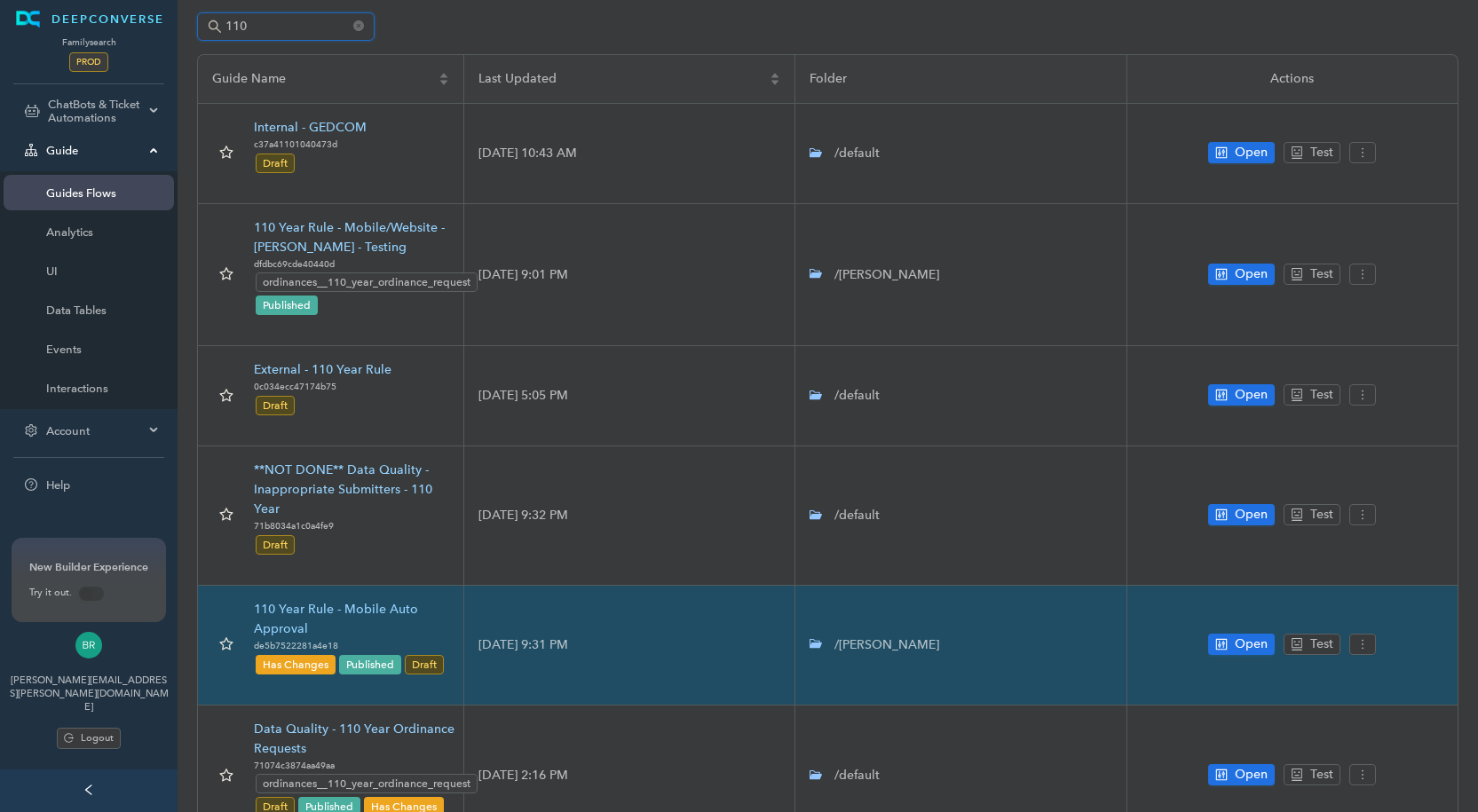 scroll, scrollTop: 0, scrollLeft: 0, axis: both 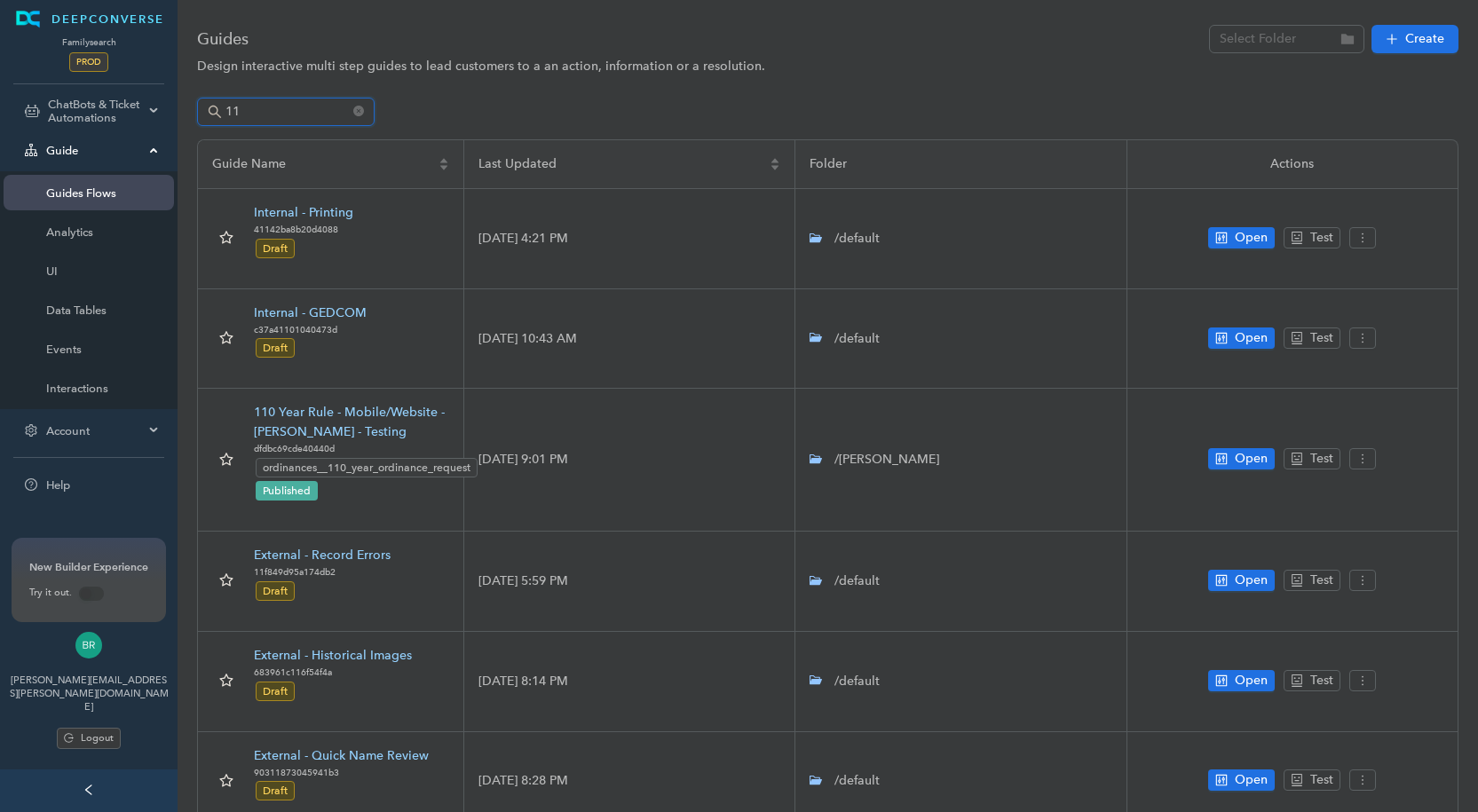 type on "1" 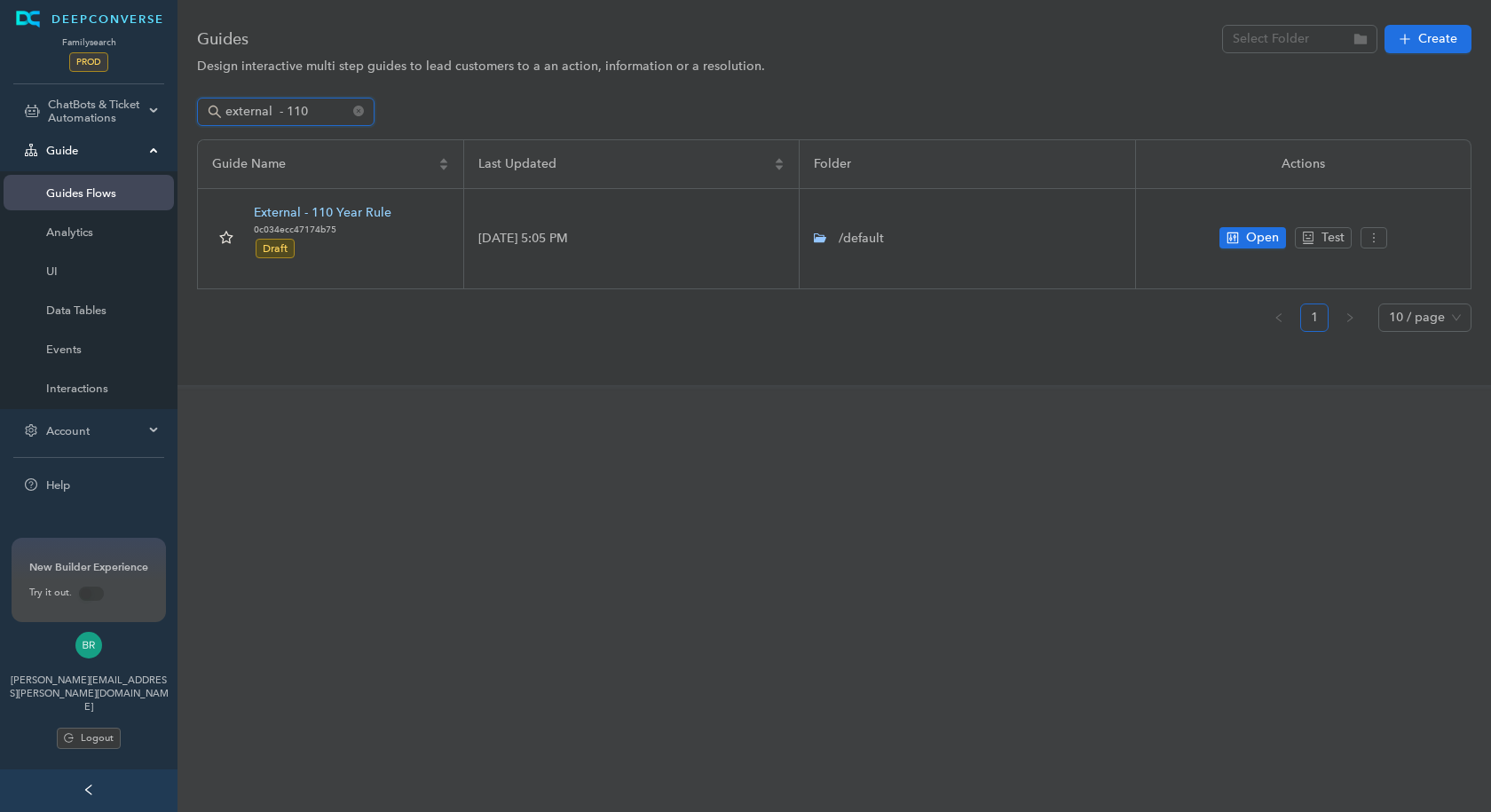 drag, startPoint x: 324, startPoint y: 116, endPoint x: 148, endPoint y: 84, distance: 178.88544 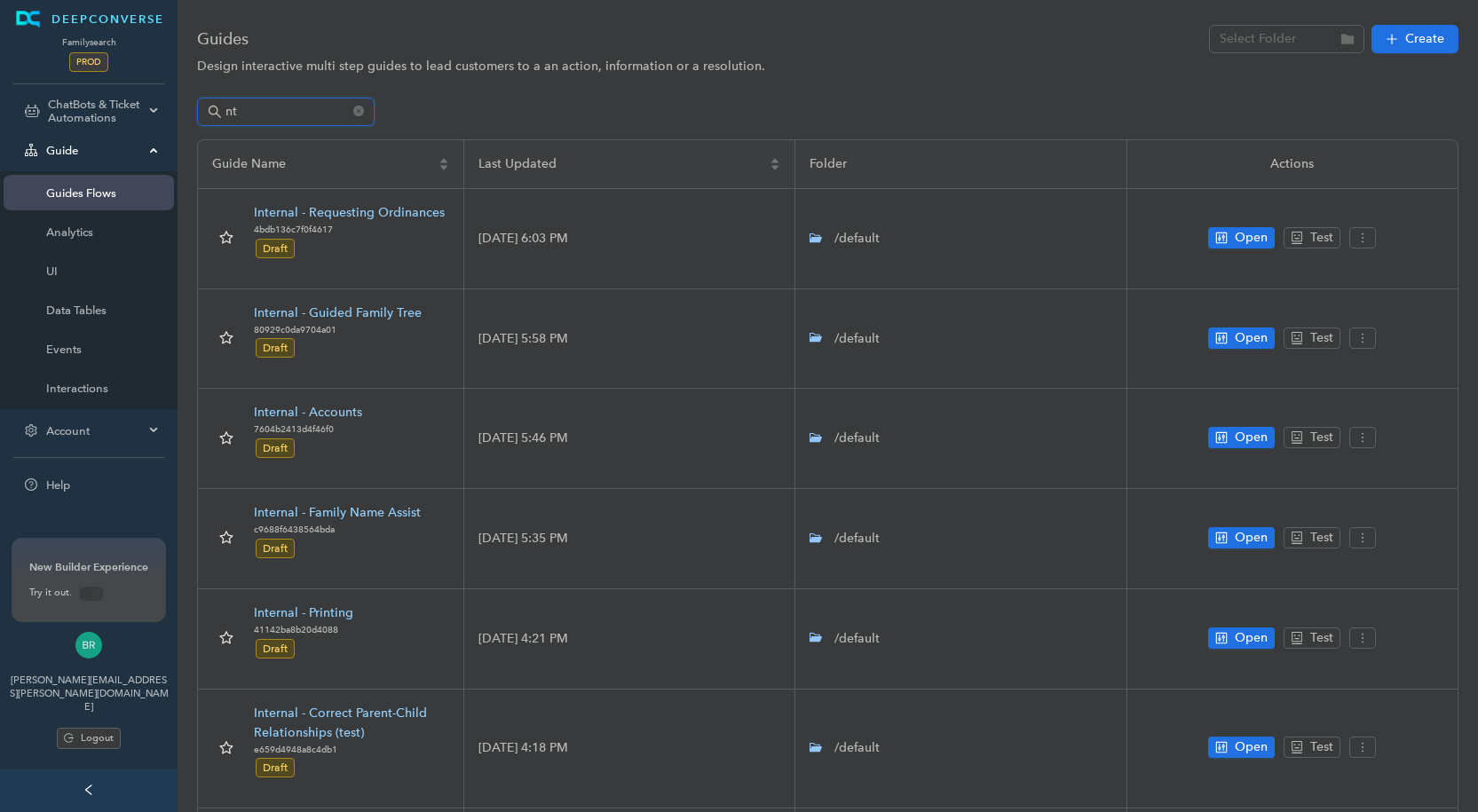 type on "n" 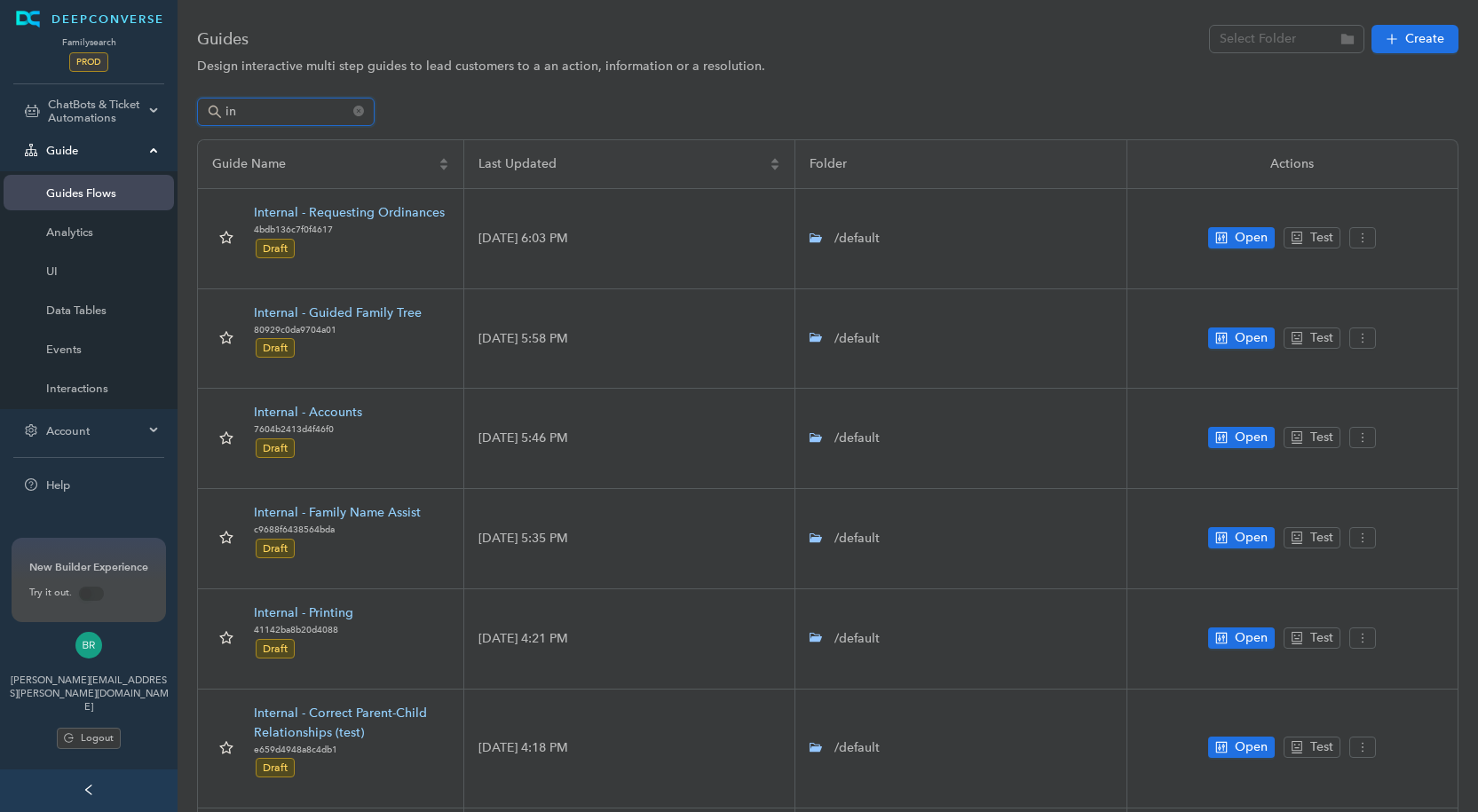 type on "i" 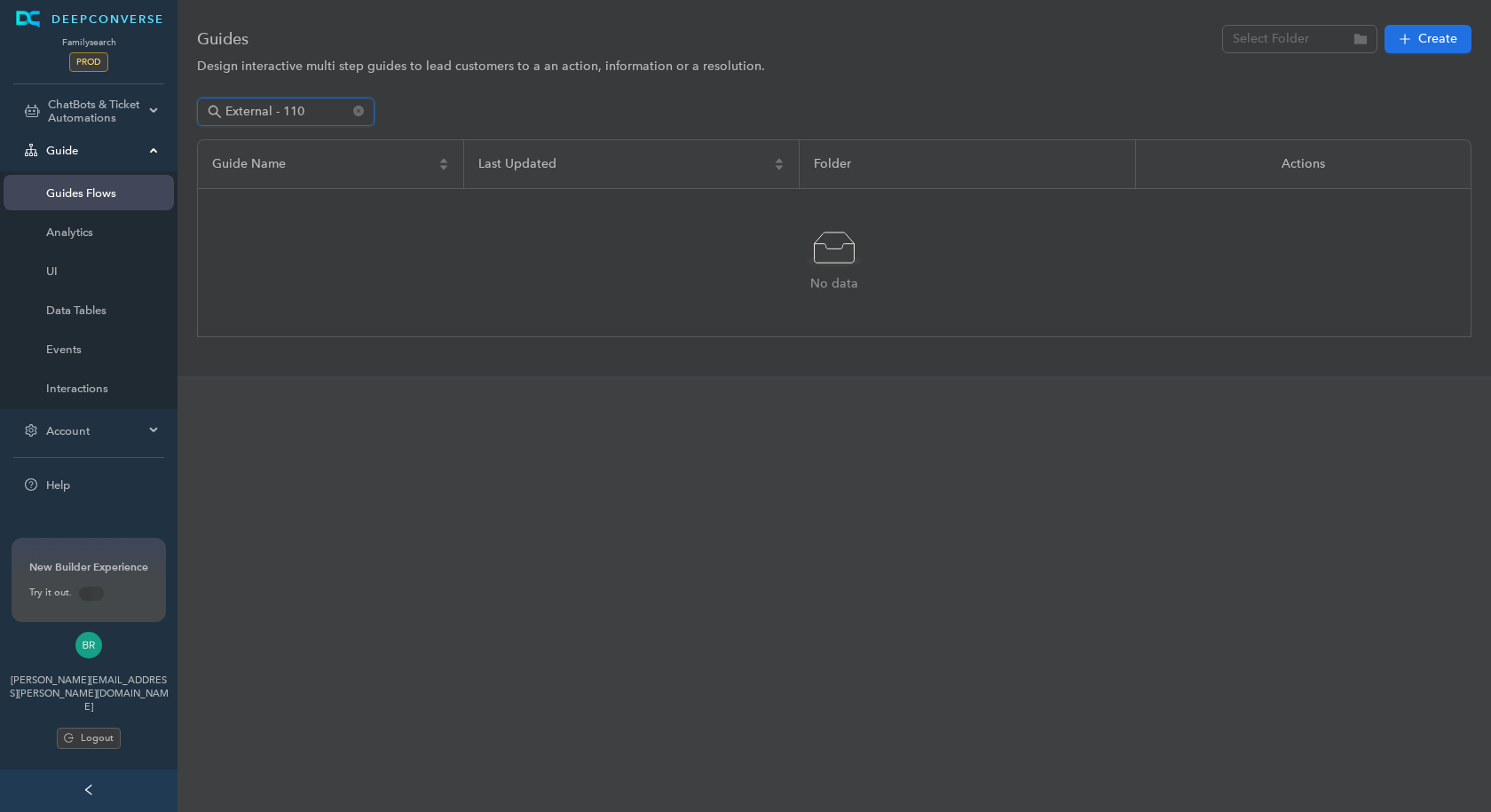 click on "External - 110" at bounding box center (288, 112) 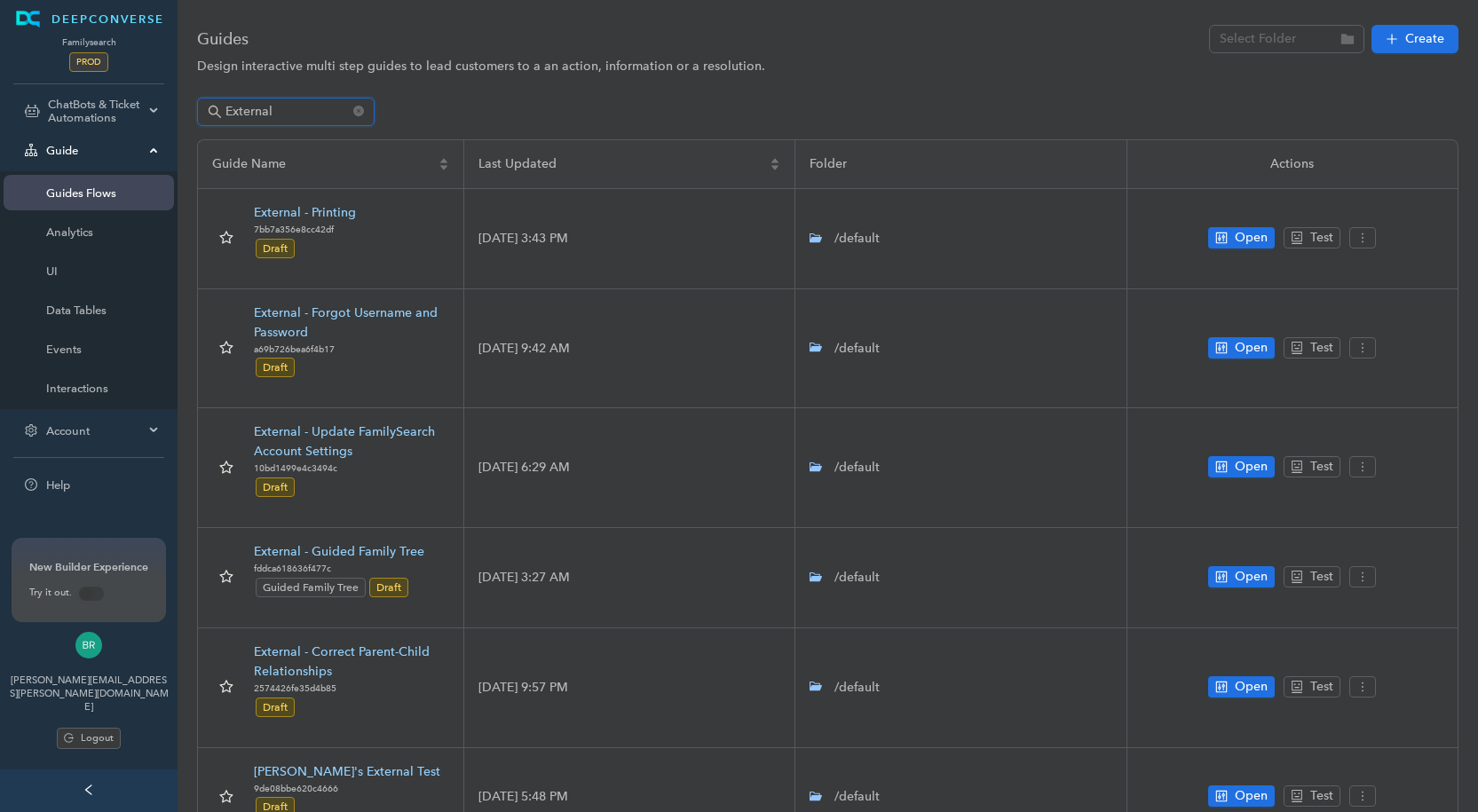 click on "External" at bounding box center [288, 112] 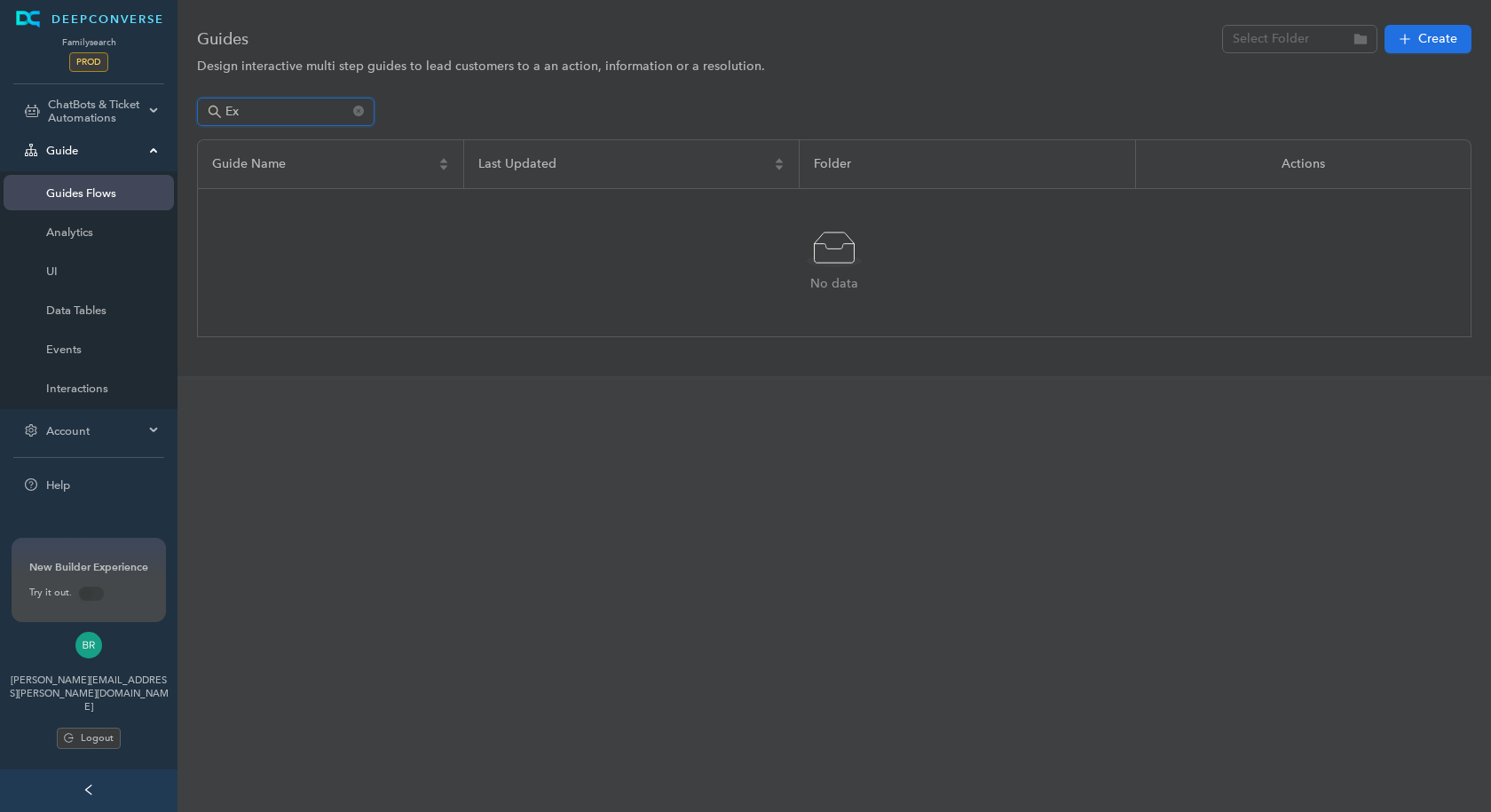 type on "E" 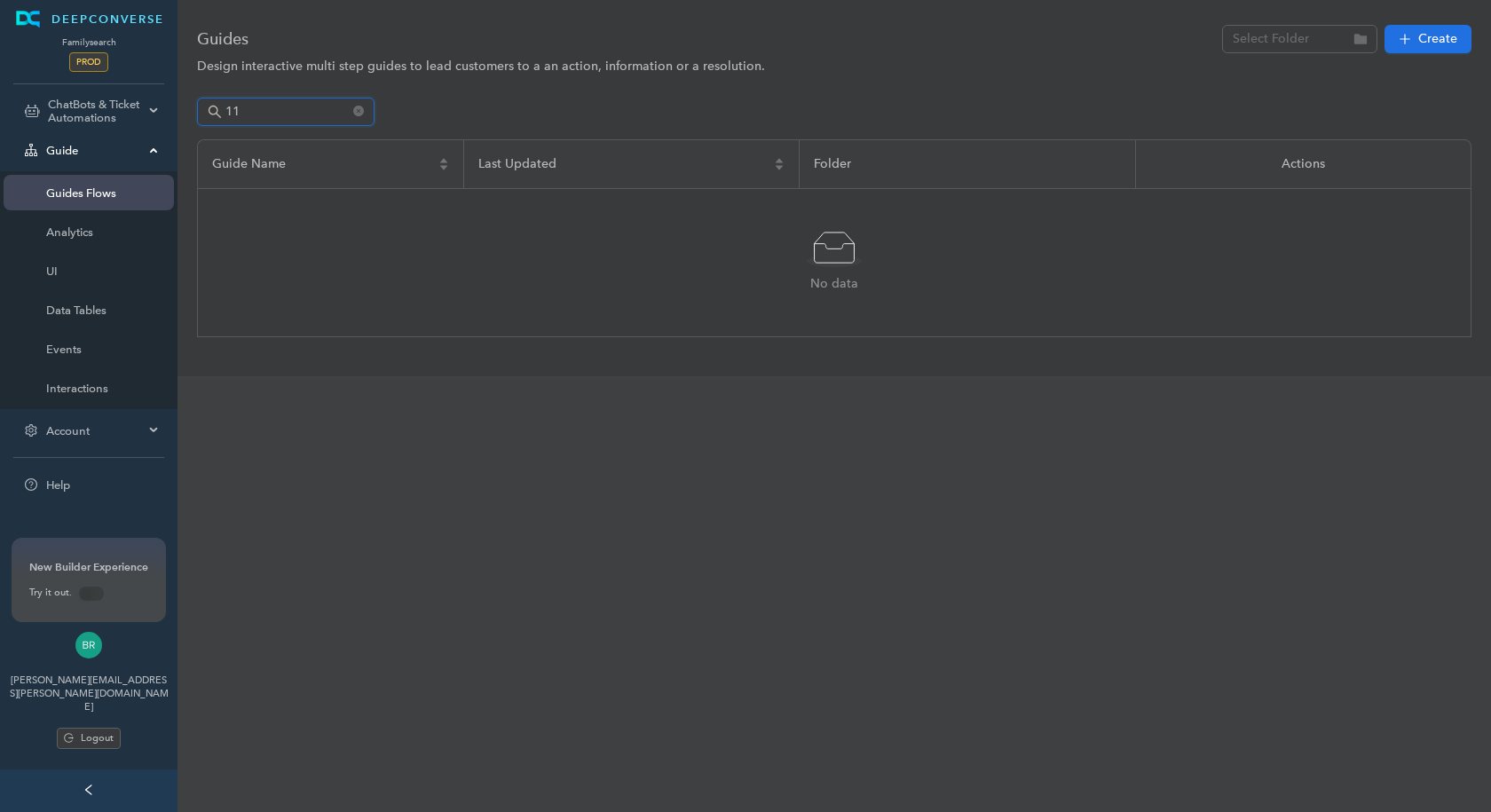 type on "1" 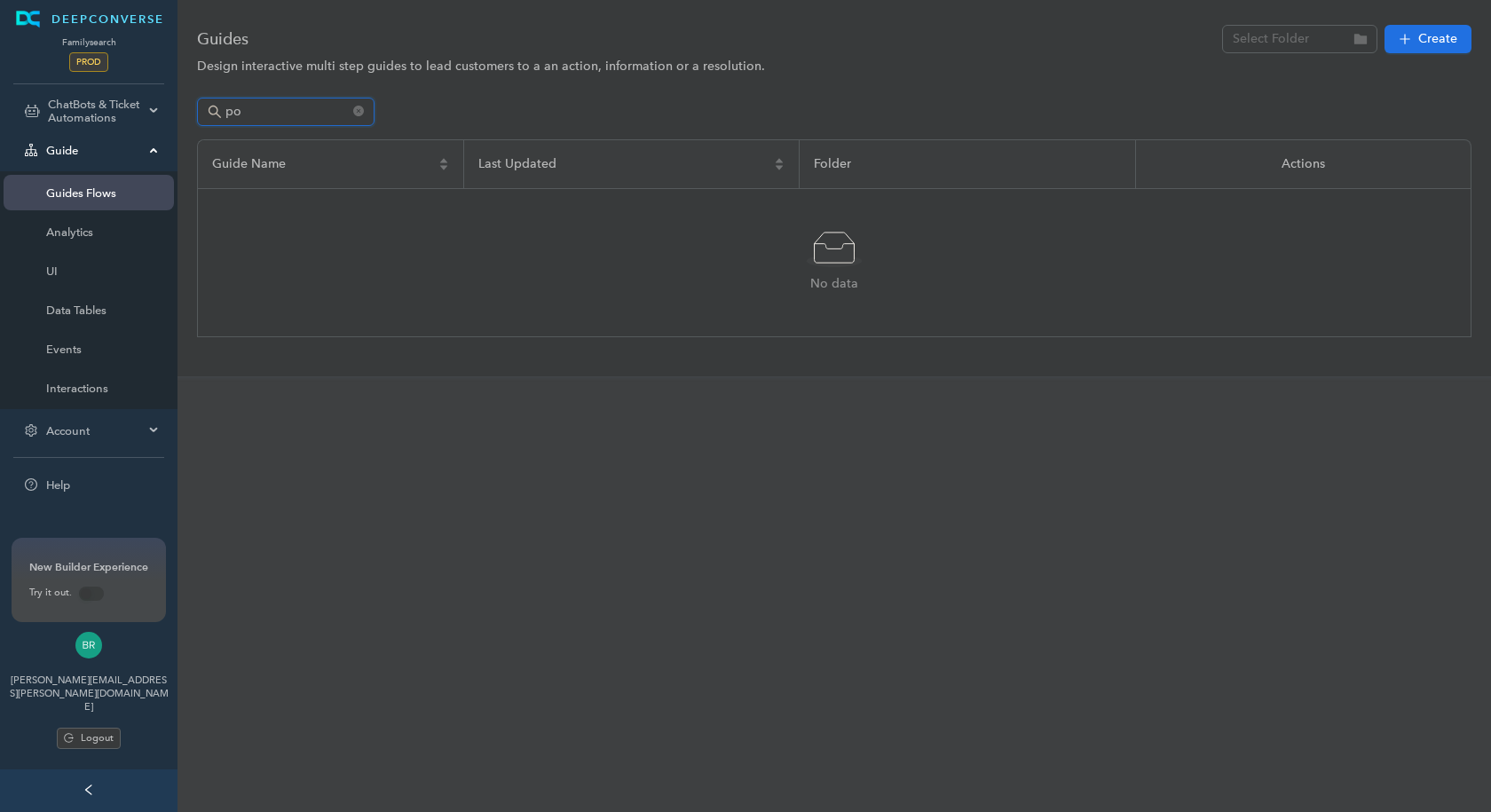 type on "p" 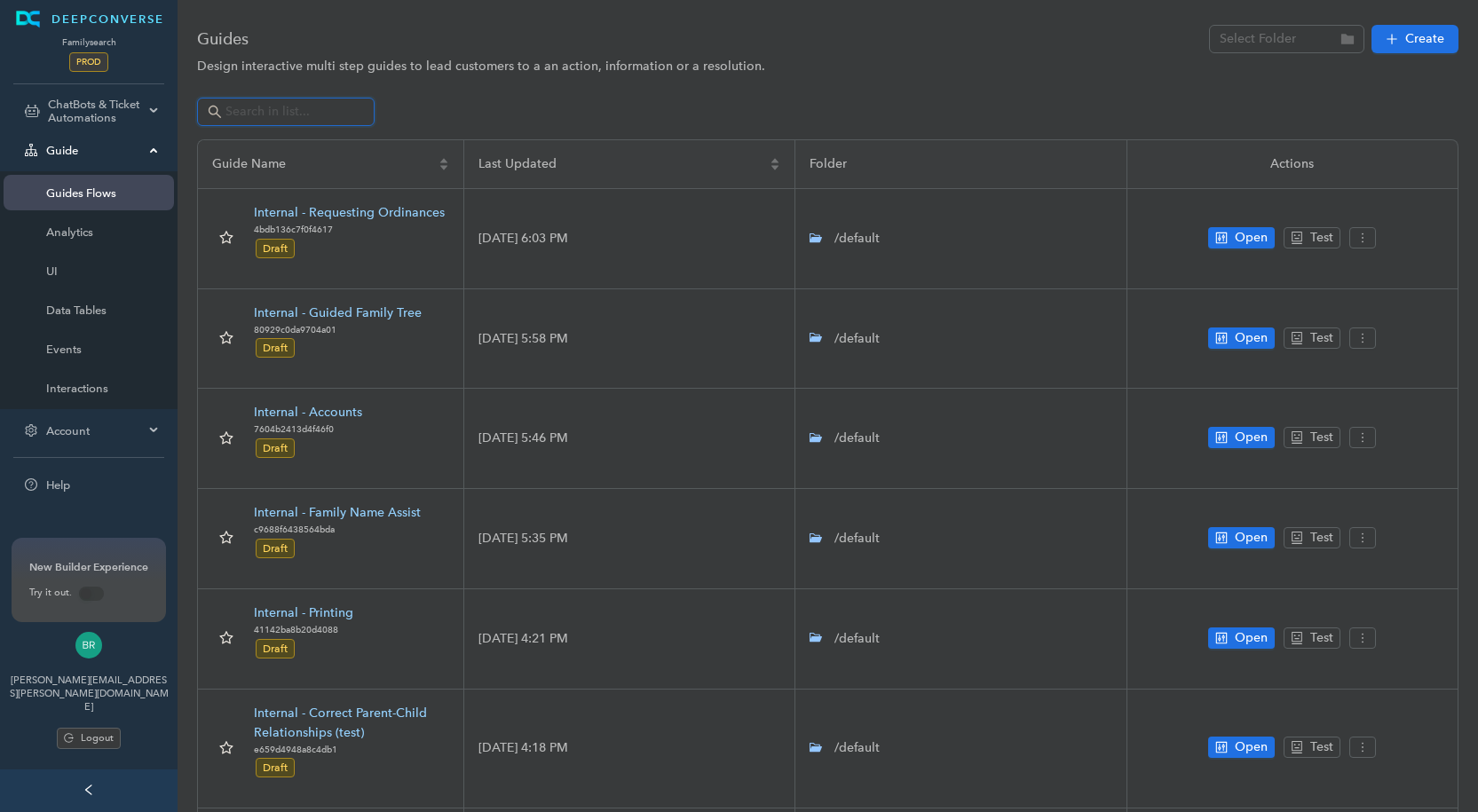 type 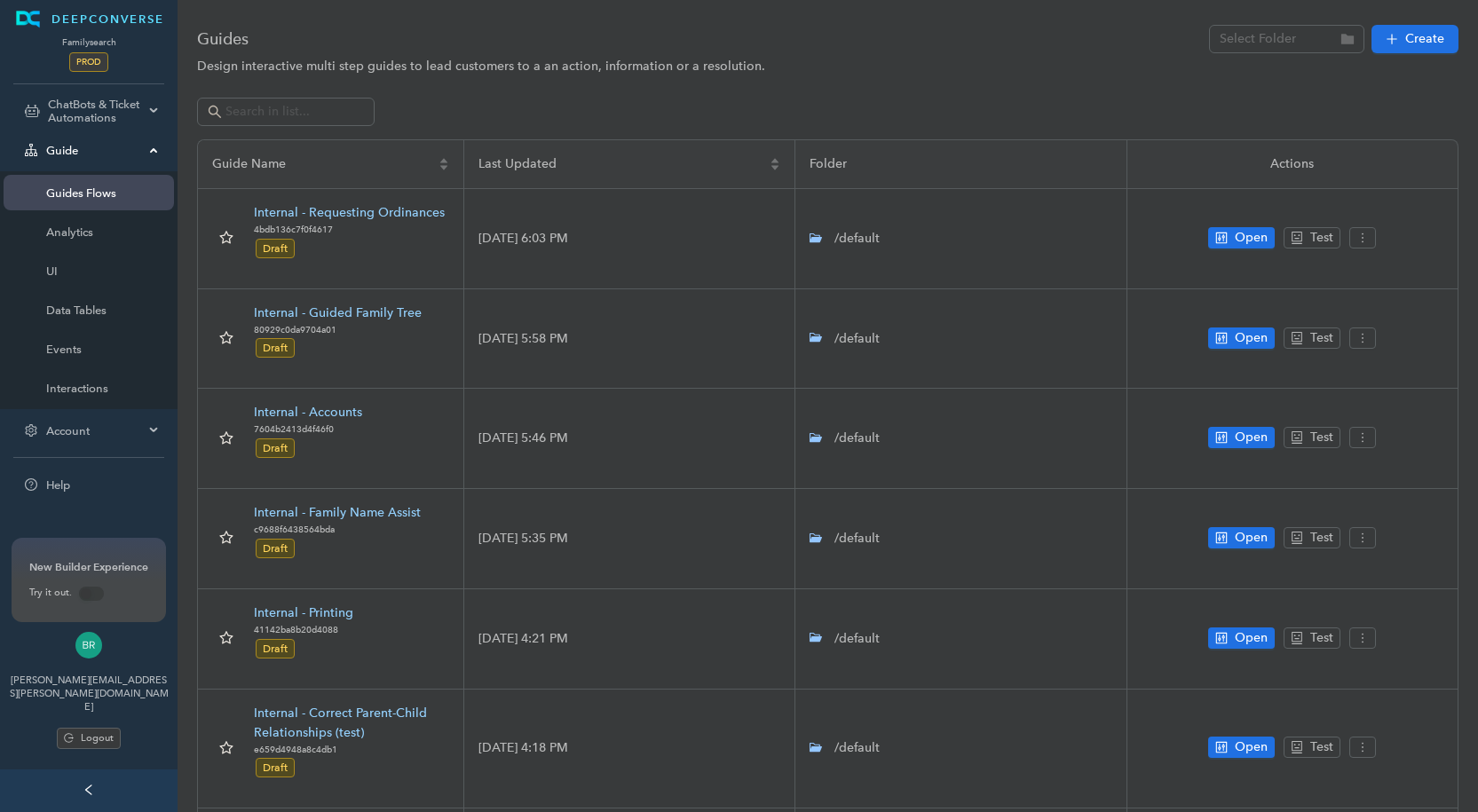 click on "Guides Select Folder Create" at bounding box center (827, 39) 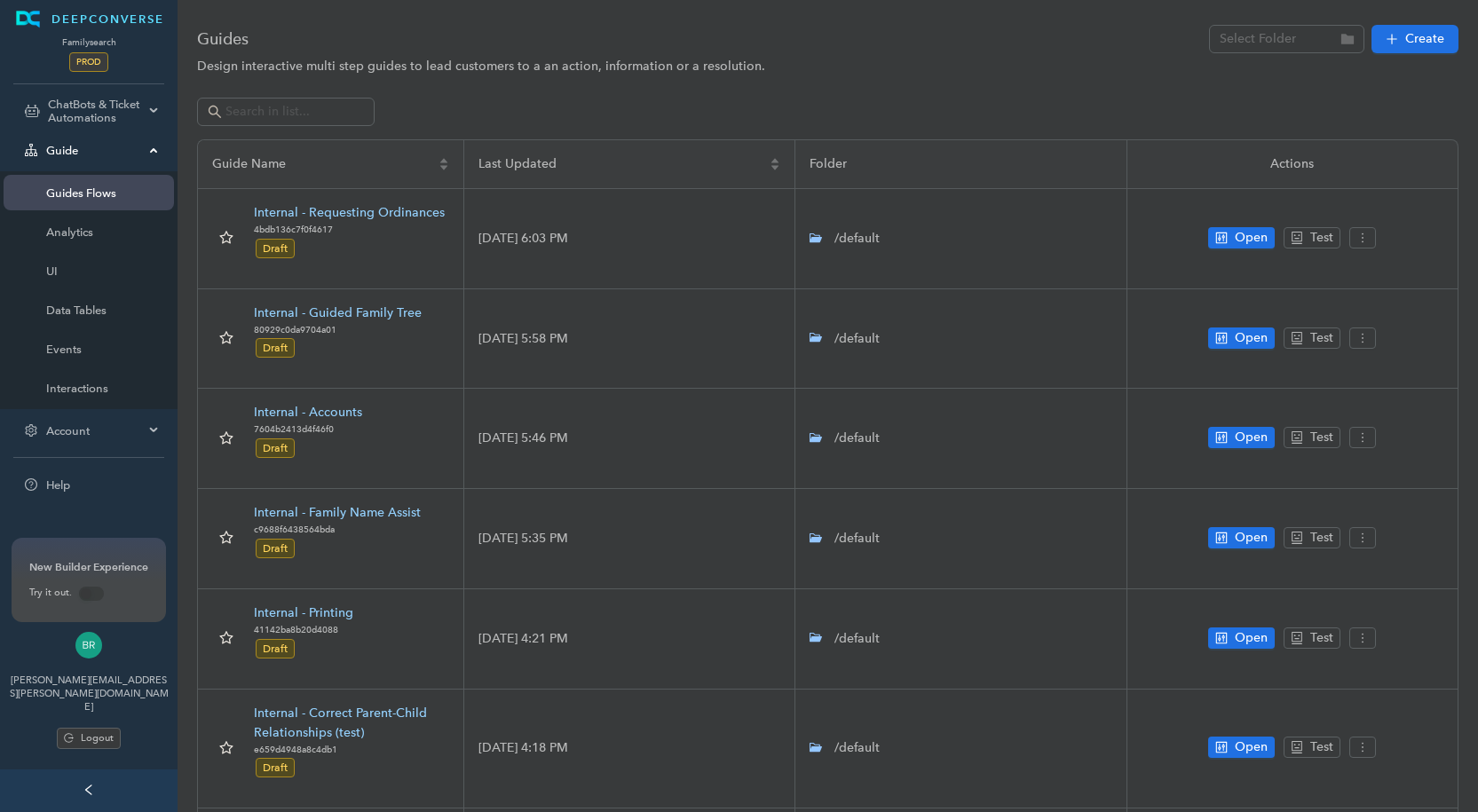 click on "Guides Flows" at bounding box center [103, 193] 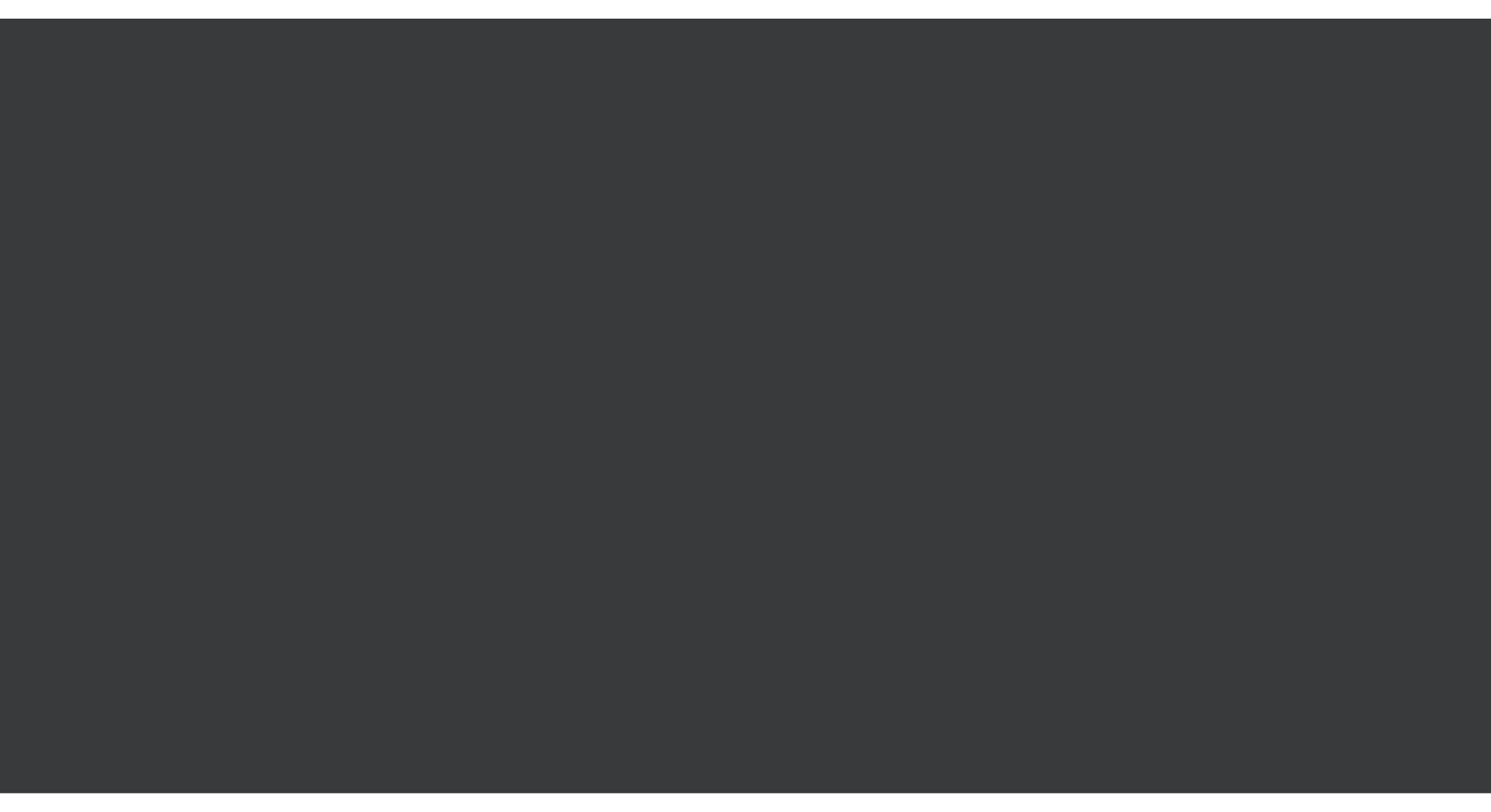 scroll, scrollTop: 0, scrollLeft: 0, axis: both 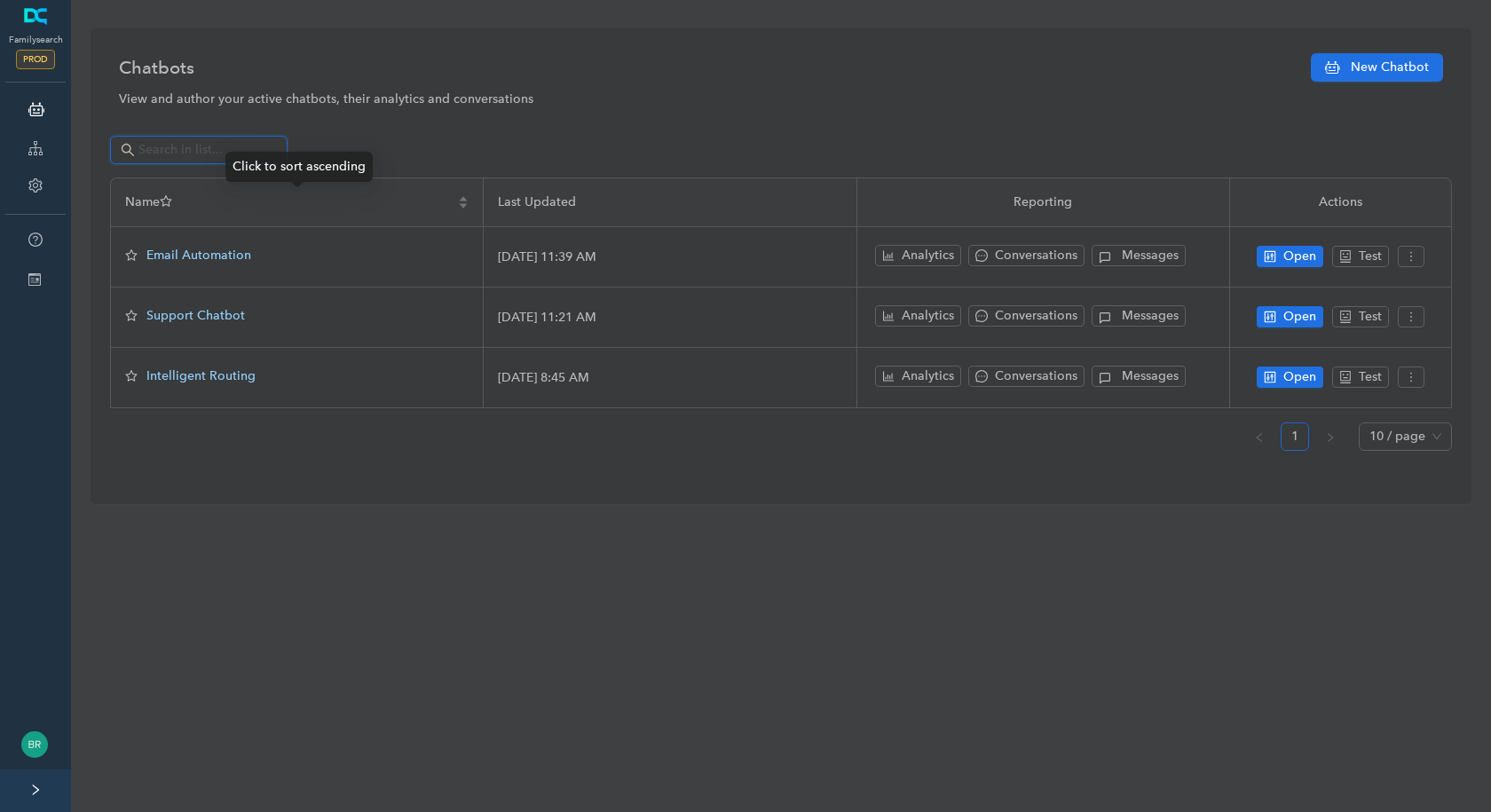 click at bounding box center (201, 150) 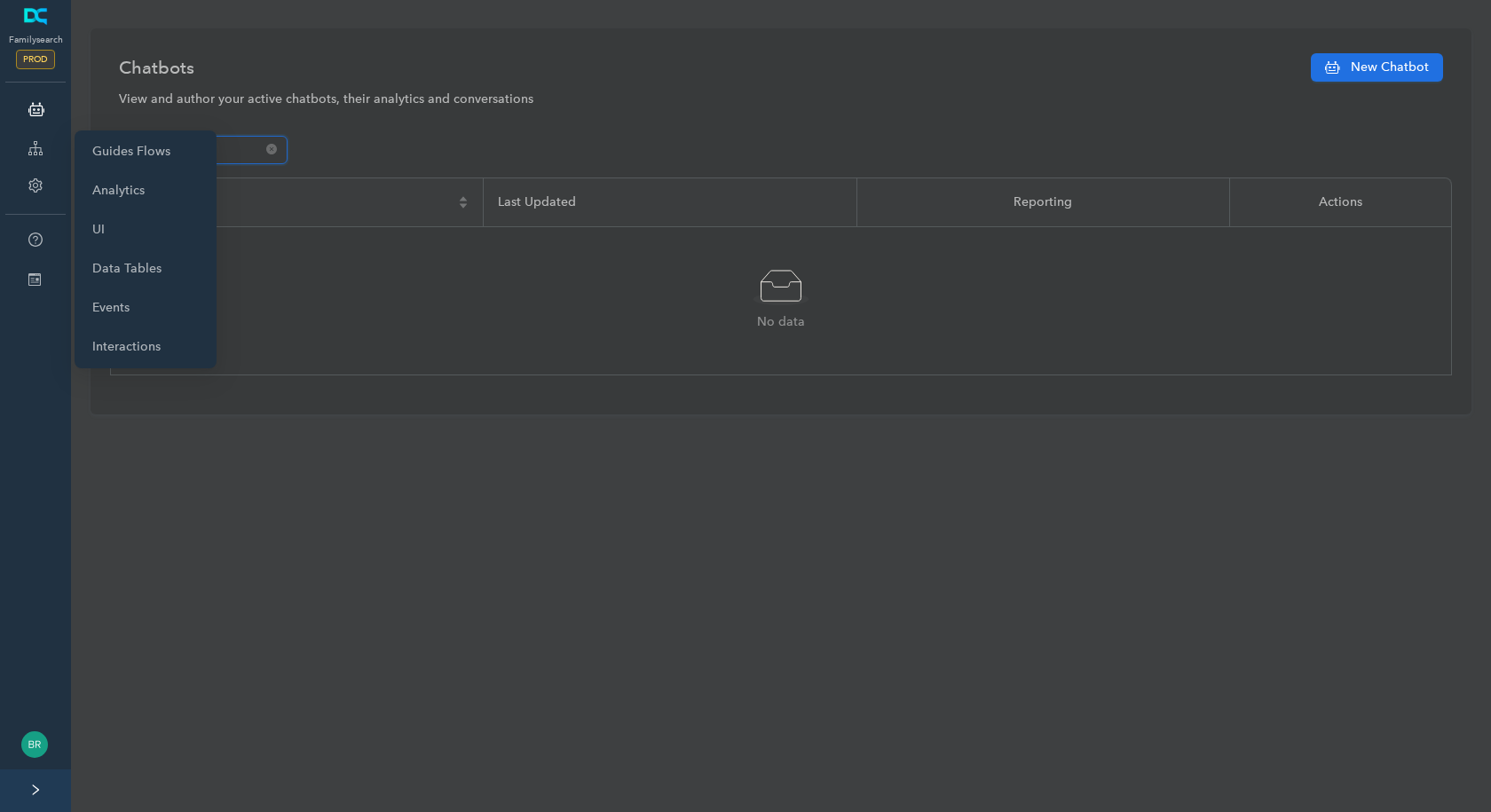 type on "fam" 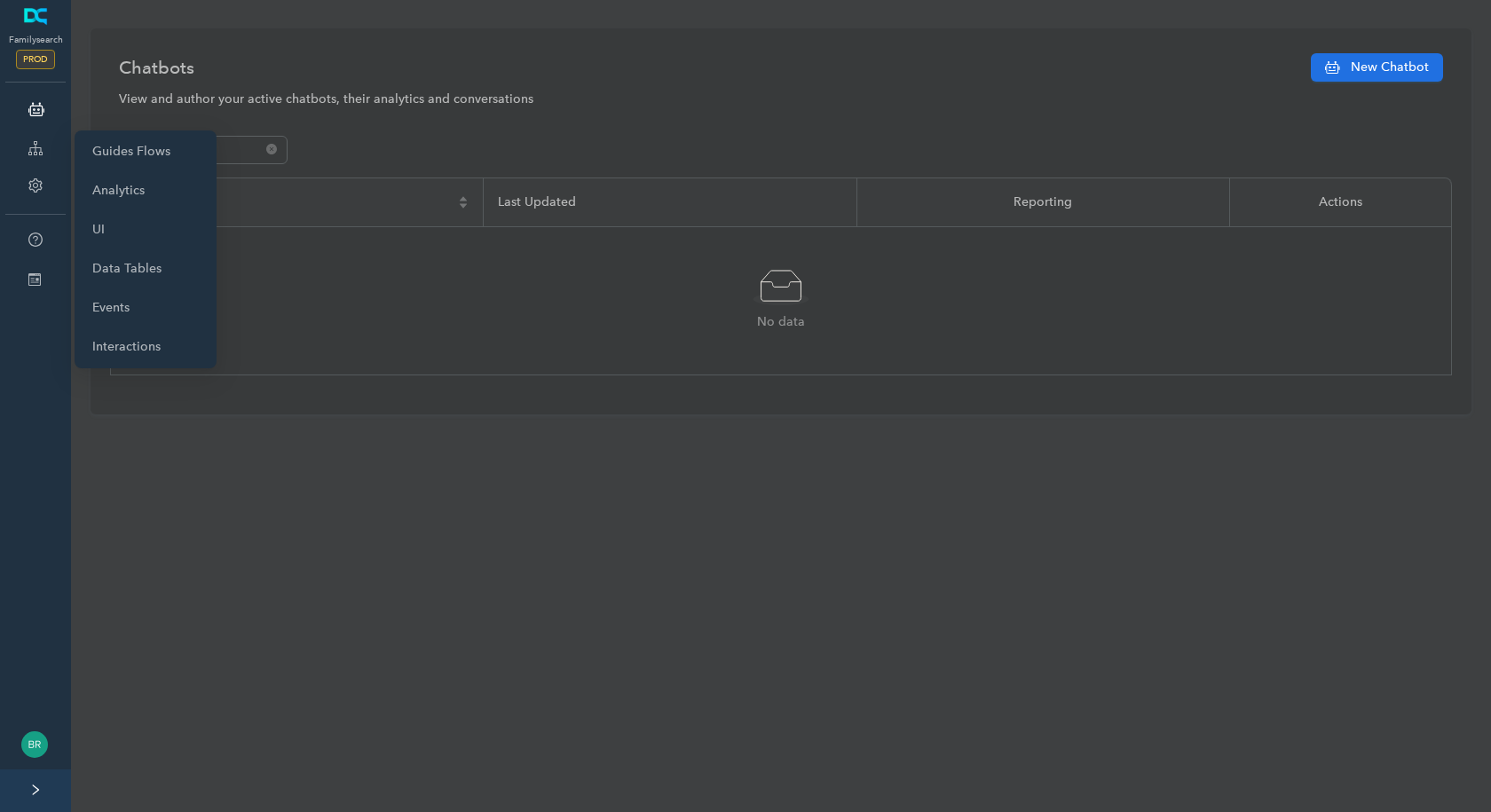 click on "Guide" at bounding box center (36, 148) 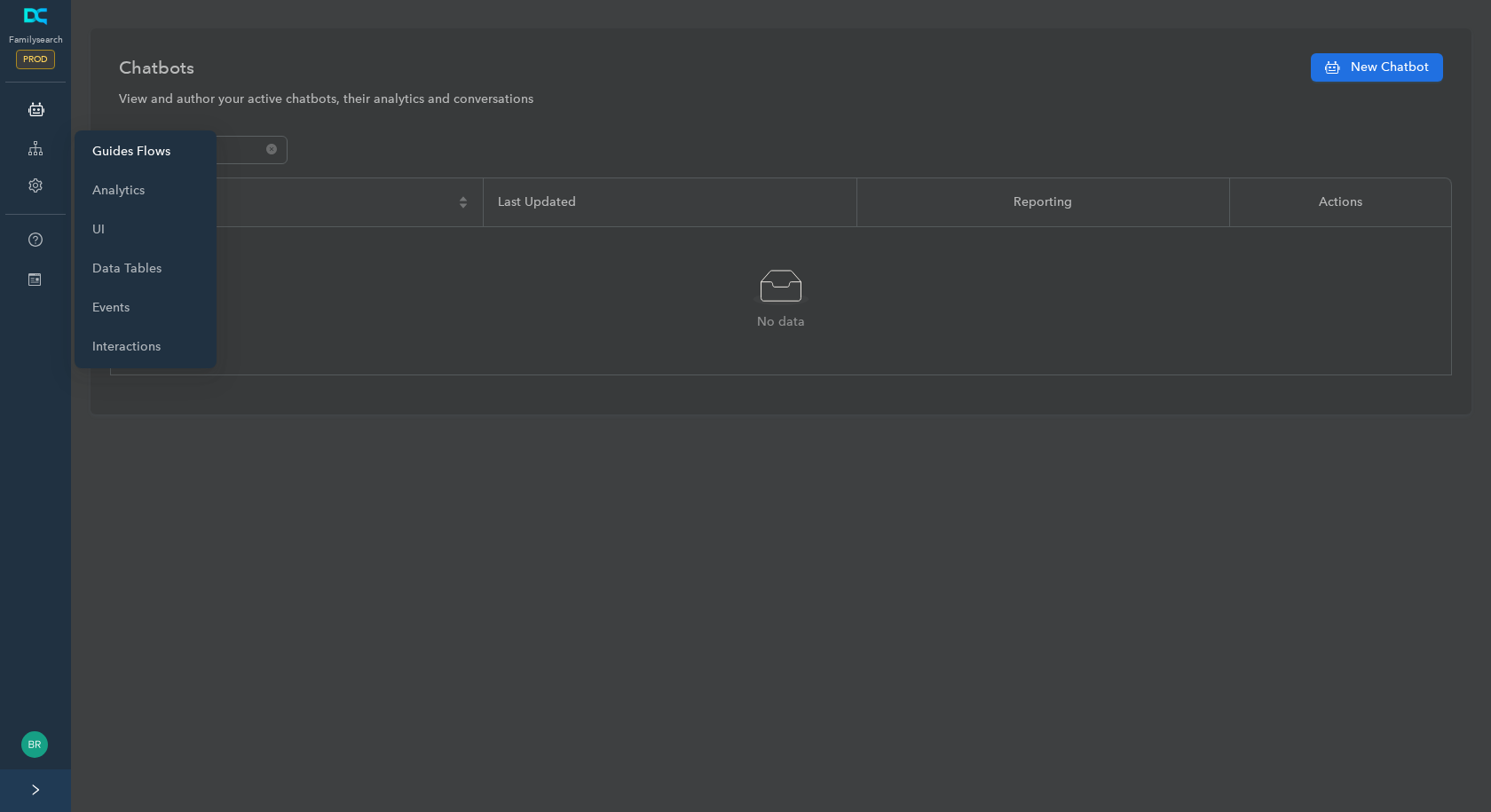 click on "Guides Flows" at bounding box center (131, 152) 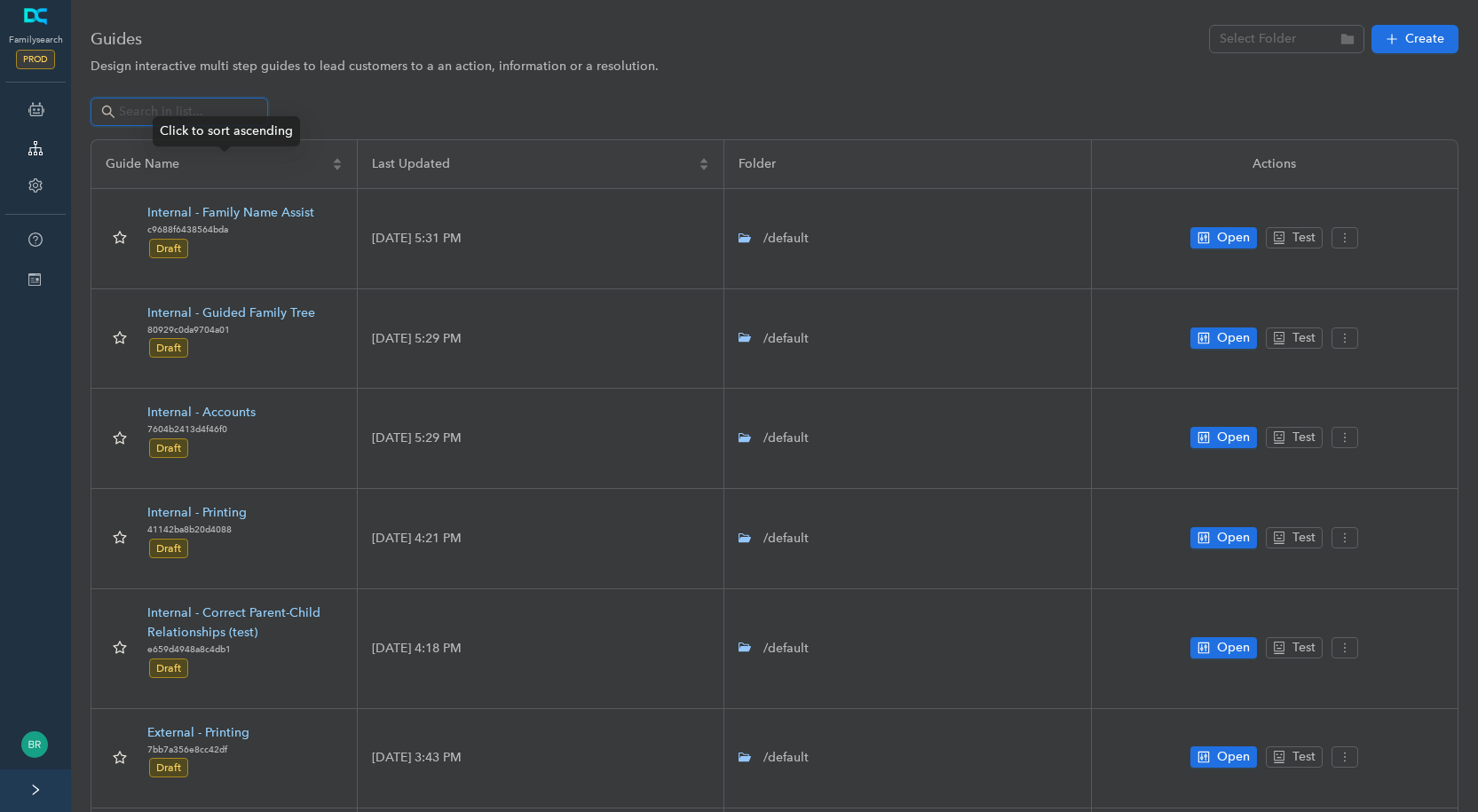 click at bounding box center [181, 112] 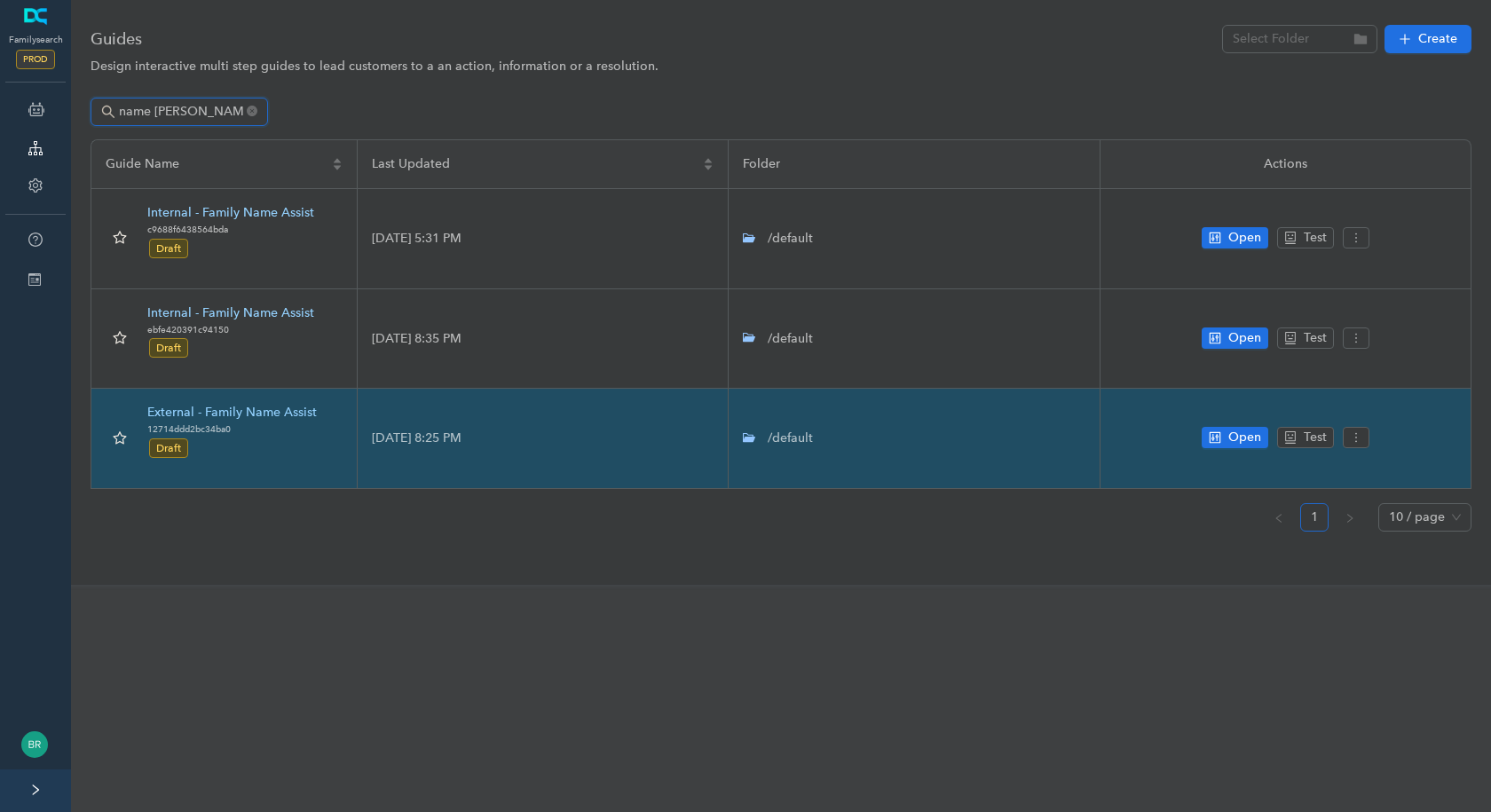 type on "name [PERSON_NAME]" 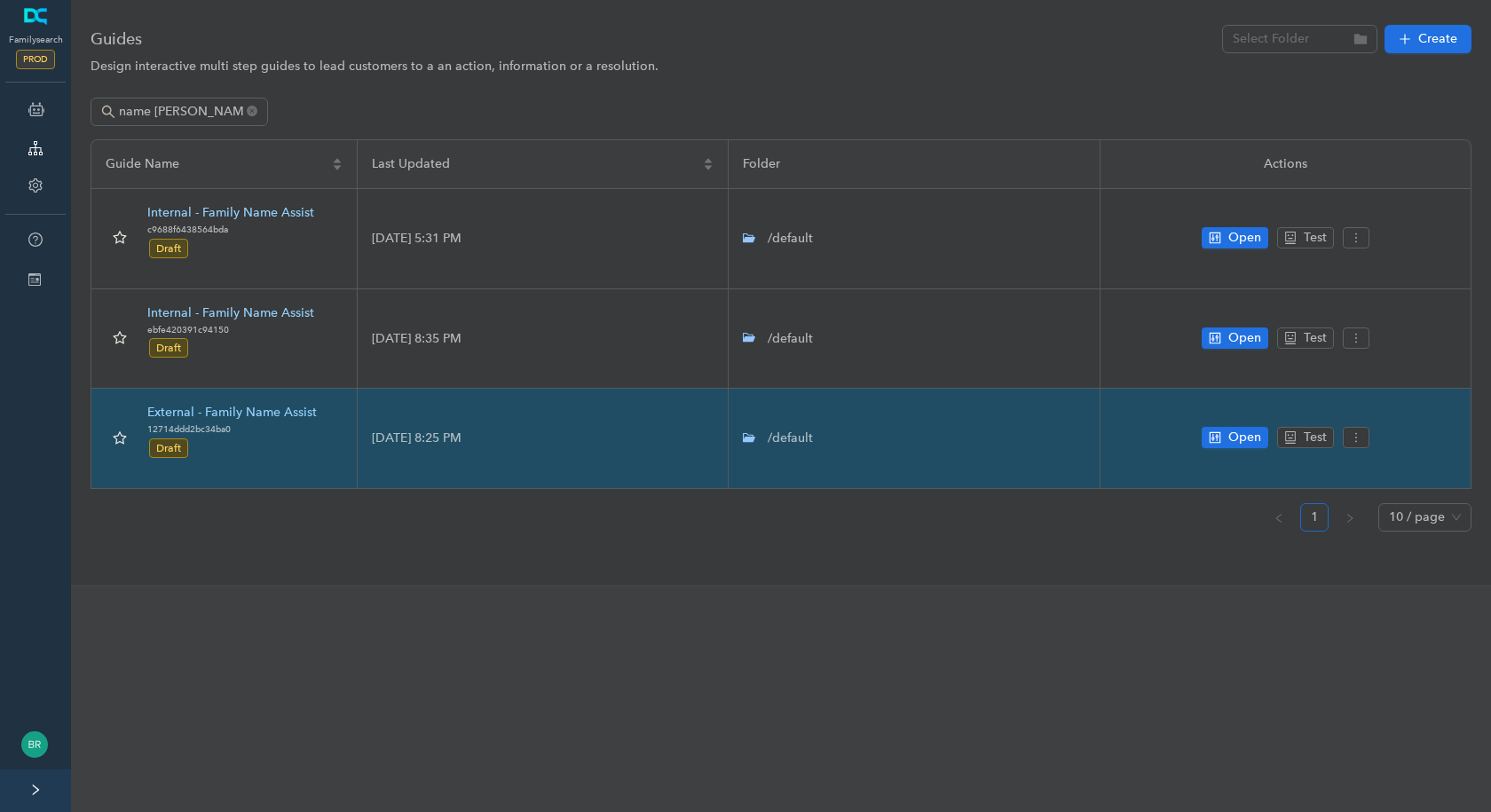 click on "External - Family Name Assist" at bounding box center [232, 413] 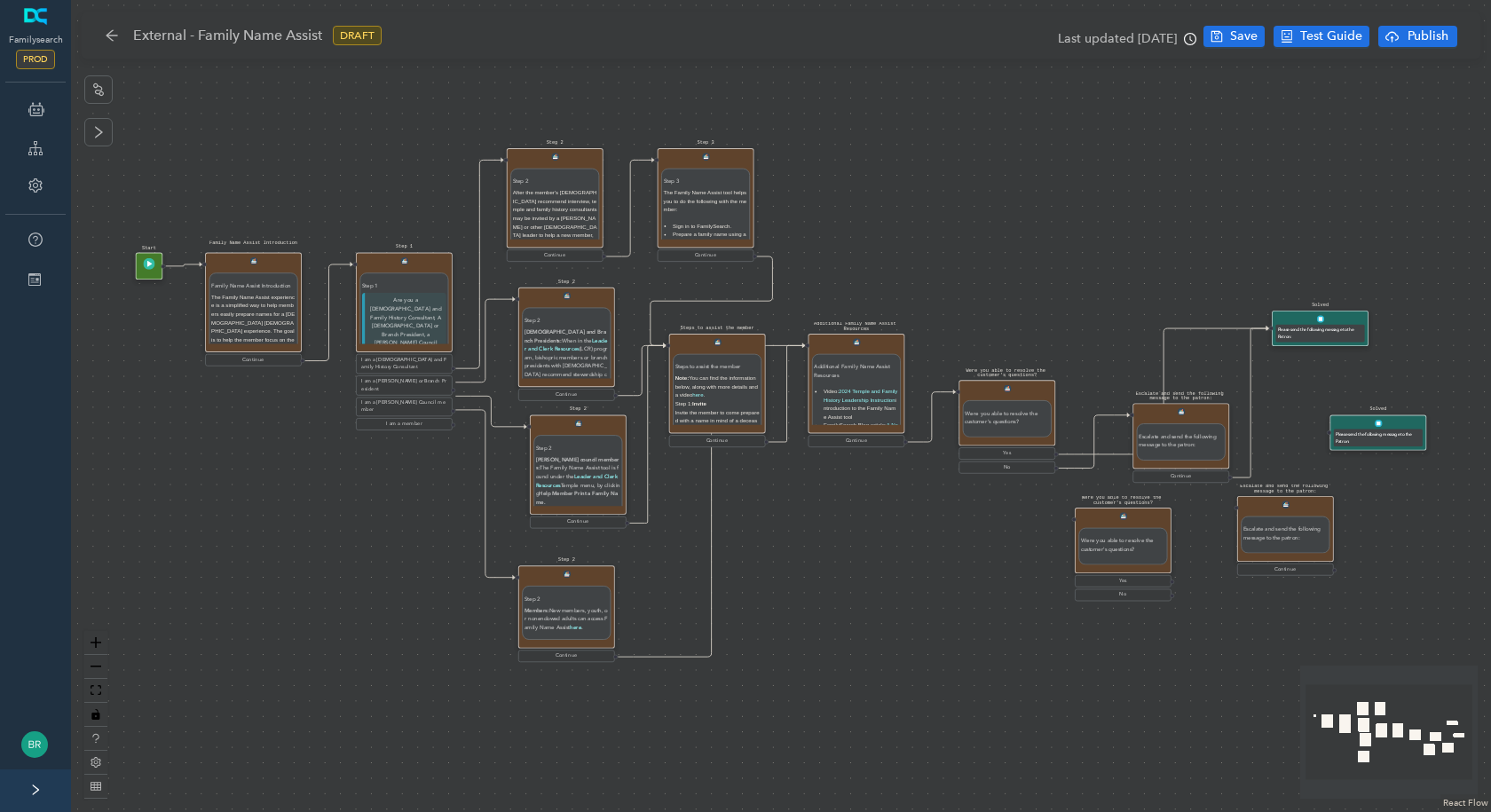 click on "Were you able to resolve the customer's questions? Were you able to resolve the customer's questions?" at bounding box center [1123, 540] 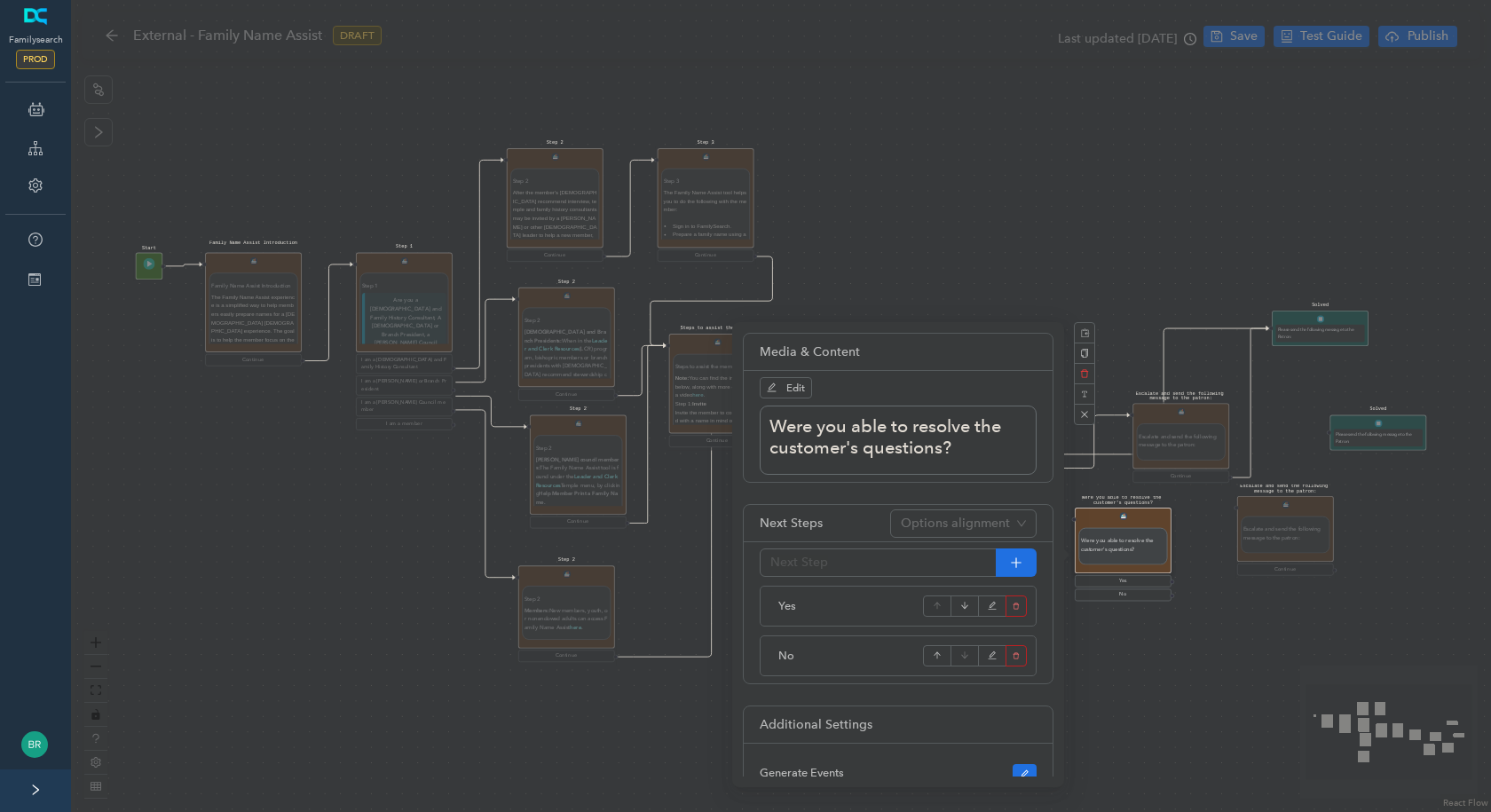 click on "Solved Please send the following message to the Patron: Were you able to resolve the customer's questions? Were you able to resolve the customer's questions? Yes No Escalate and send the following message to the patron: Escalate and send the following message to the patron: Continue Start Family Name Assist Introduction Family Name Assist Introduction The Family Name Assist experience is a simplified way to help members easily prepare names for a temple baptistry experience. The goal is to help the member focus on the Spirit and have a wonderful first experience in the temple. Where possible, please attend the temple with the member. Note:  Temple and family history consultants may be invited by a bishop or other priesthood leader to help a new member, youth, or nonendowed member to prepare names using Family Name Assist. Family Name Assist is  NOT: An opportunity to add multiple generations of the member's family to the Family Tree. The time to research and add sources to people in the Family Tree. Continue" at bounding box center (781, 406) 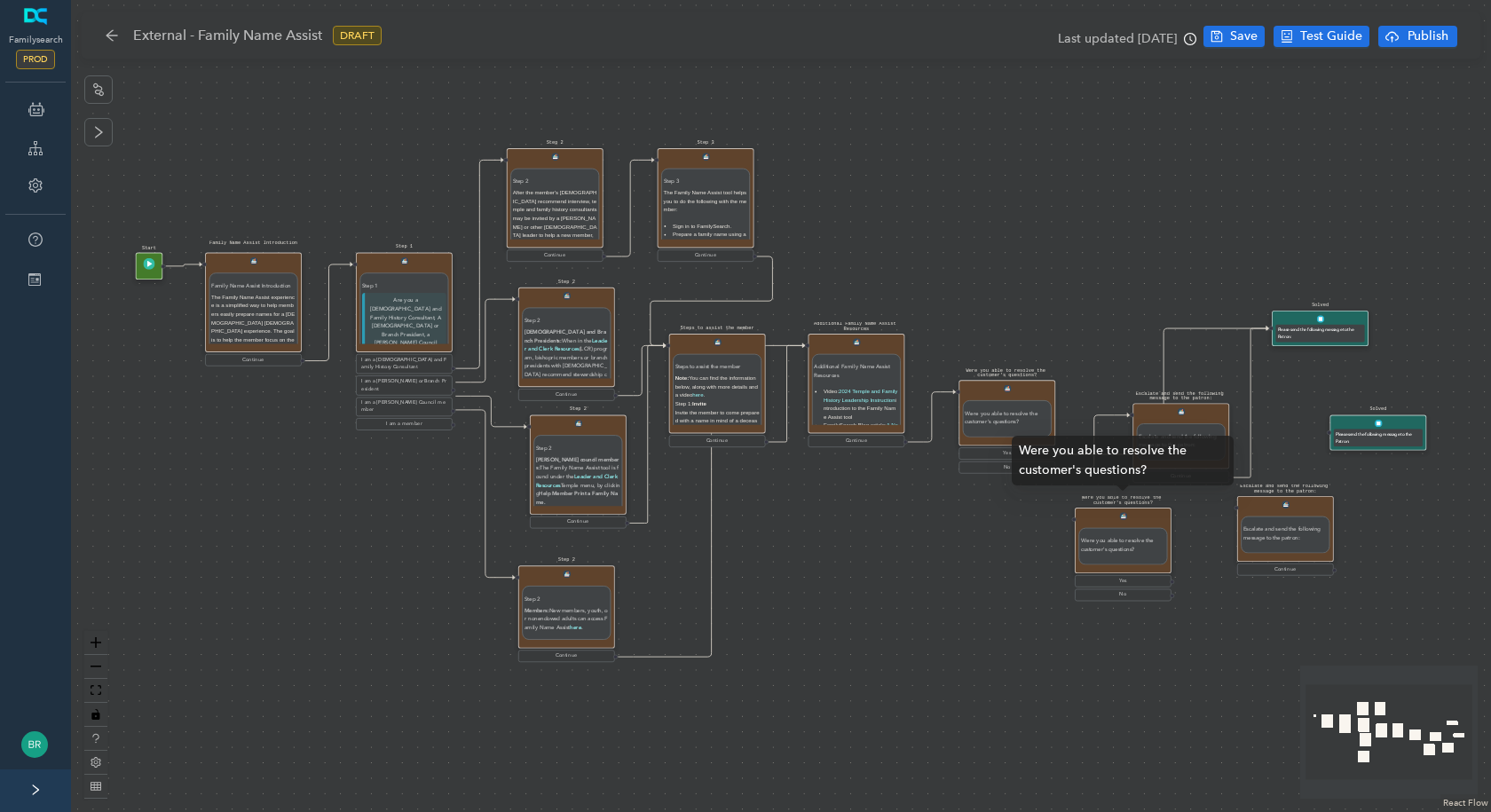 click on "Were you able to resolve the customer's questions?" at bounding box center [1123, 501] 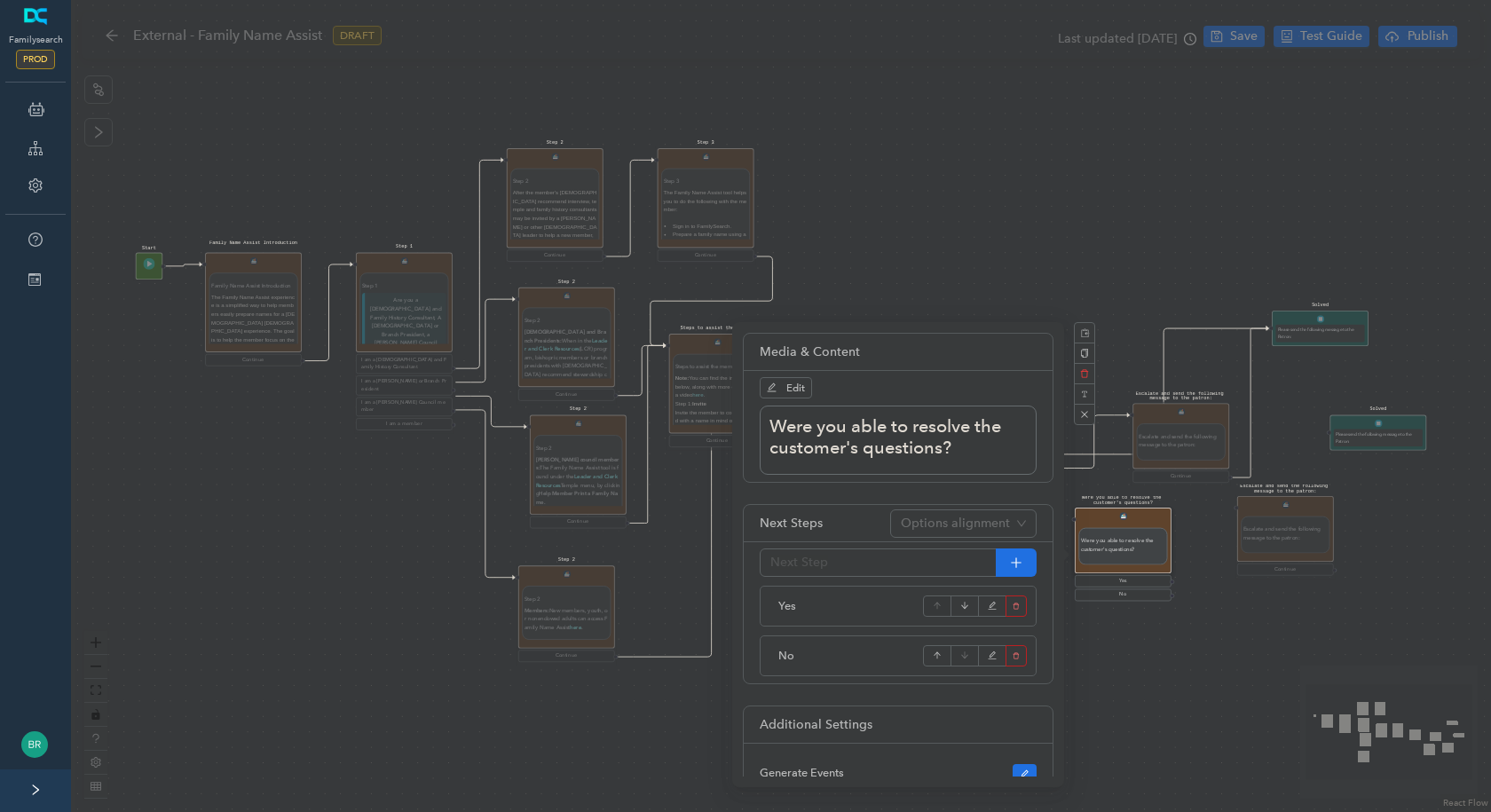 click on "Were you able to resolve the customer's questions?" at bounding box center [1123, 543] 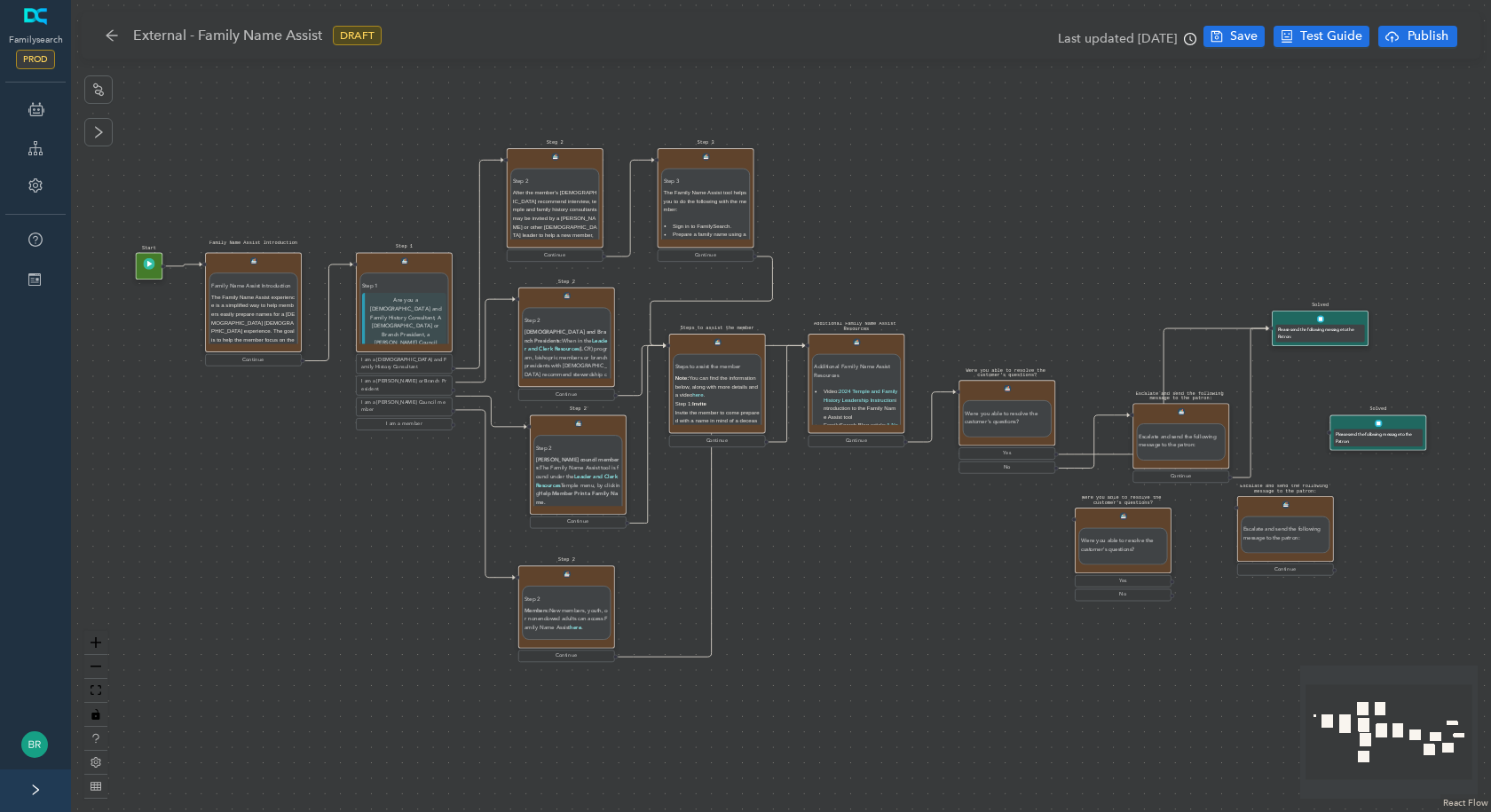 click on "Were you able to resolve the customer's questions?" at bounding box center [1123, 547] 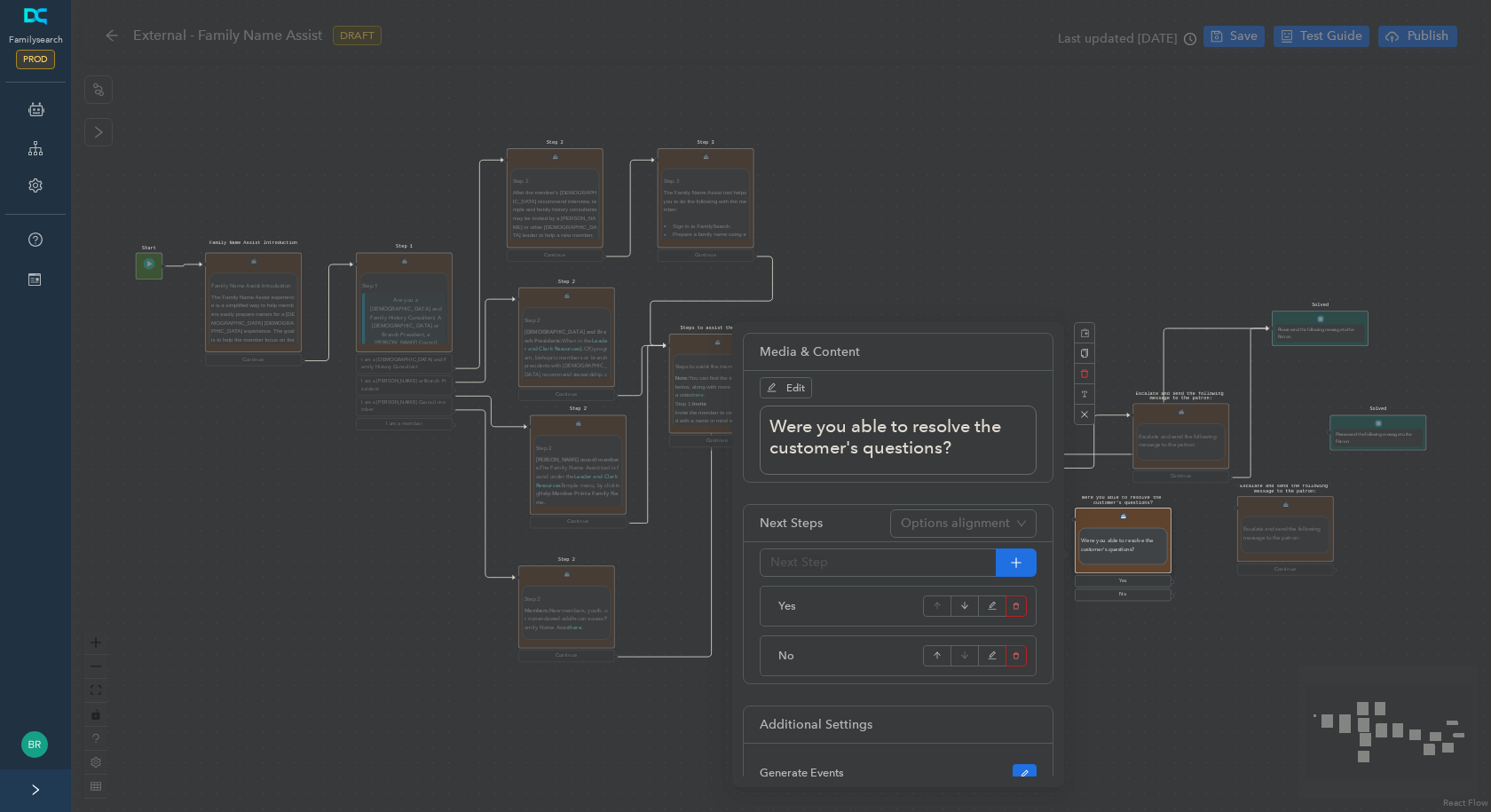 click on "Escalate and send the following message to the patron: Escalate and send the following message to the patron: Continue" at bounding box center (1285, 536) 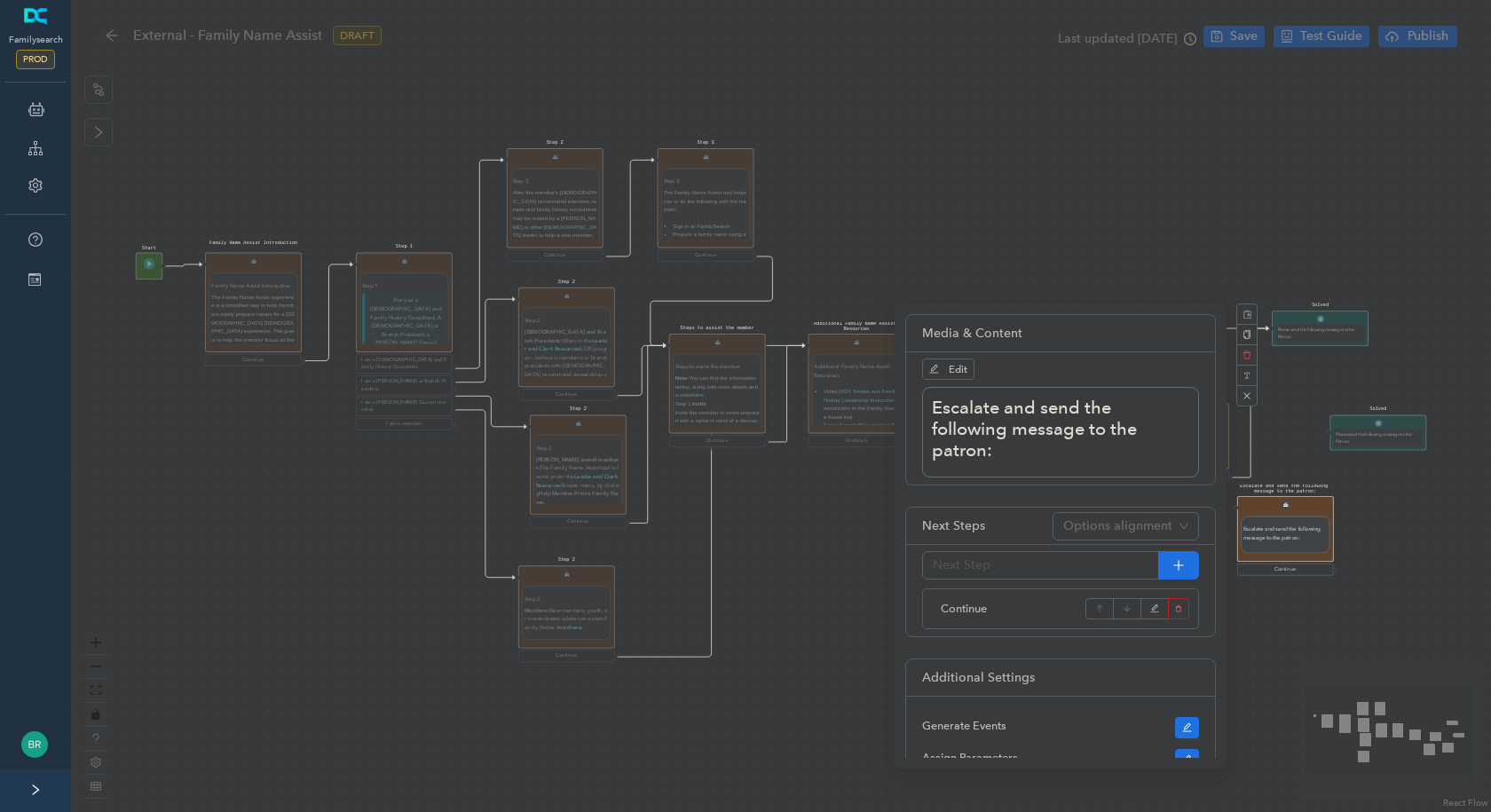 click on "Solved Please send the following message to the Patron:" at bounding box center (1377, 433) 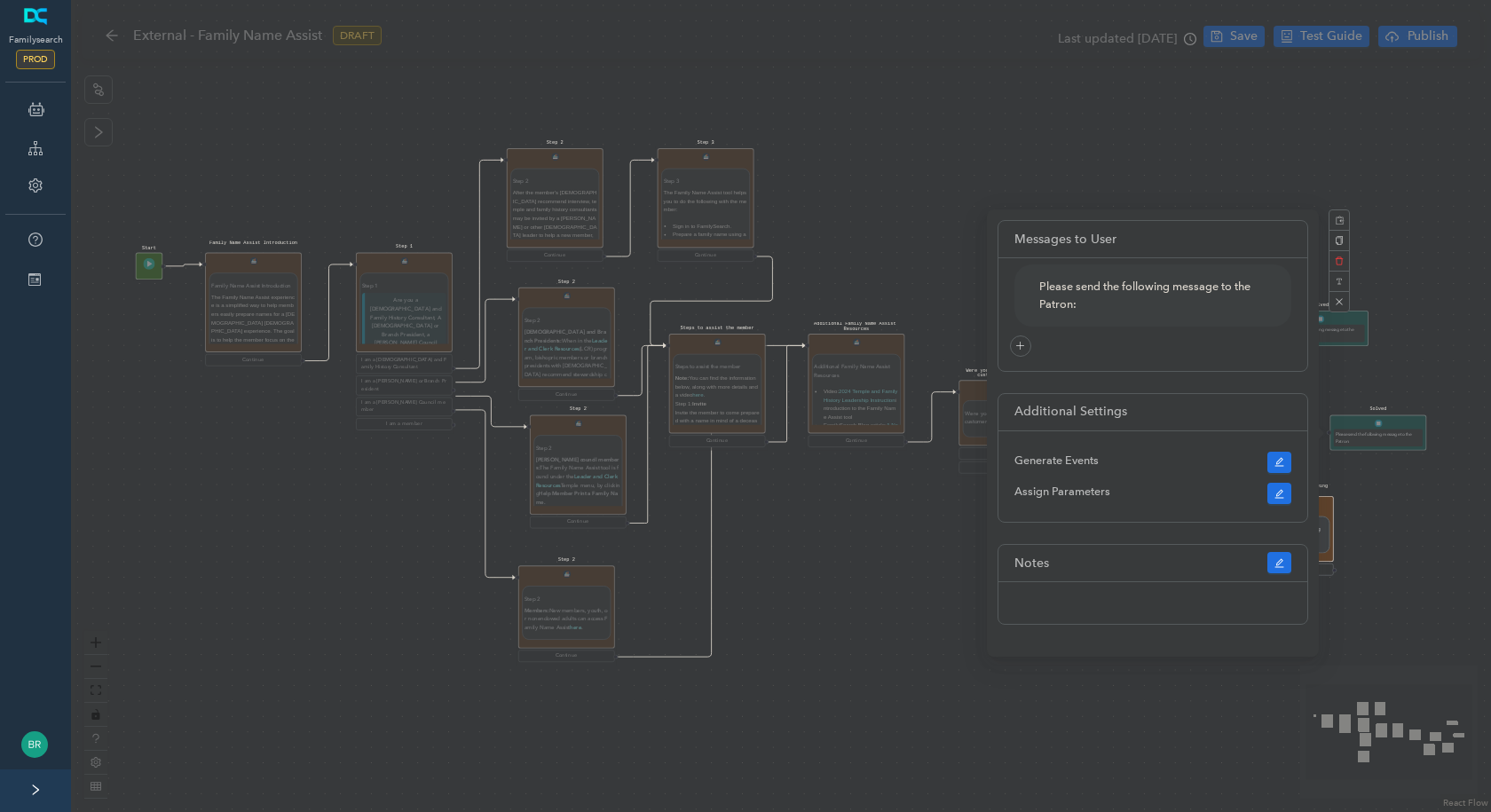 click on "Escalate and send the following message to the patron: Escalate and send the following message to the patron: Continue" at bounding box center (1285, 536) 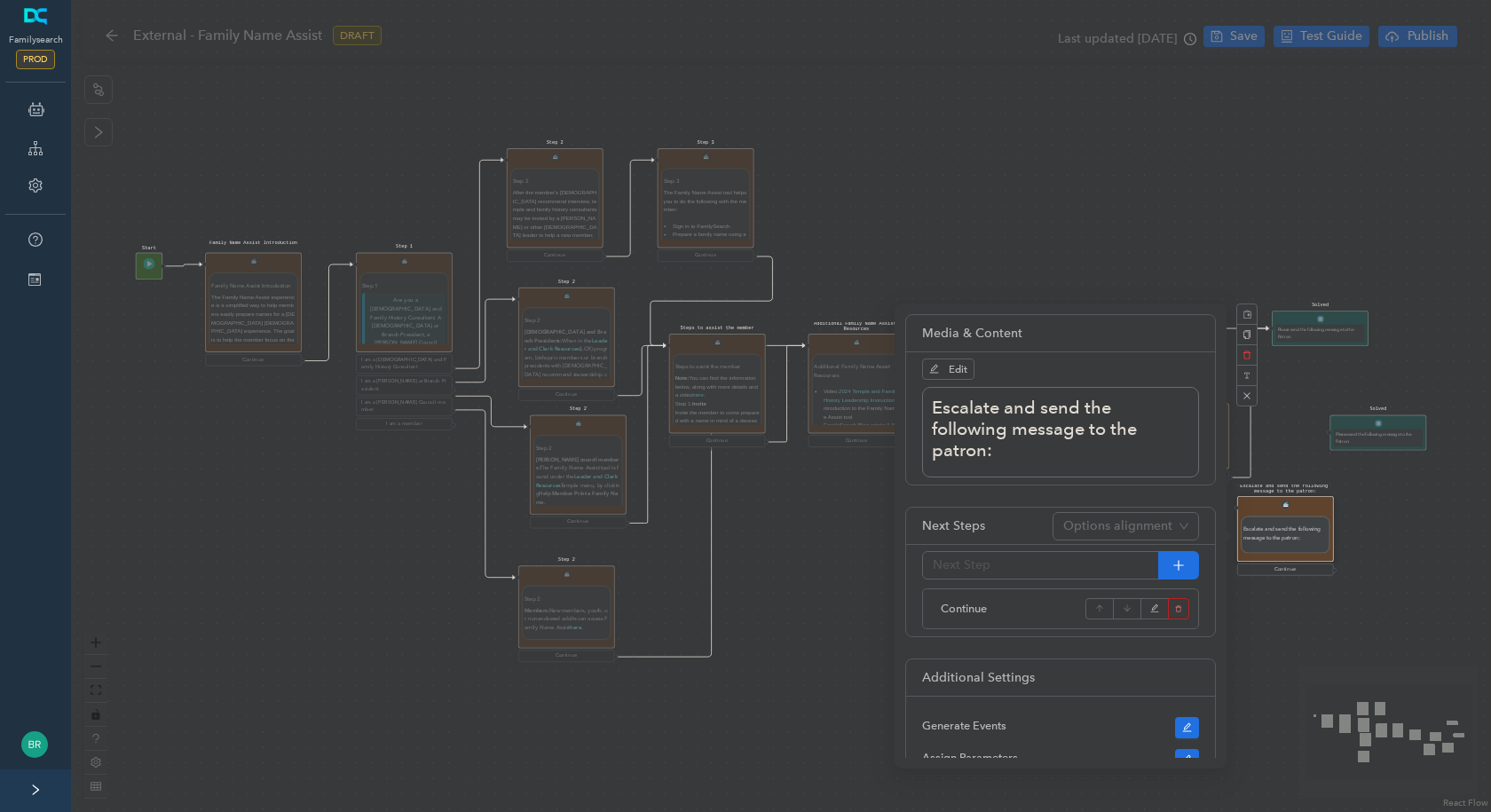 click on "Escalate and send the following message to the patron: Escalate and send the following message to the patron: Continue" at bounding box center [1285, 536] 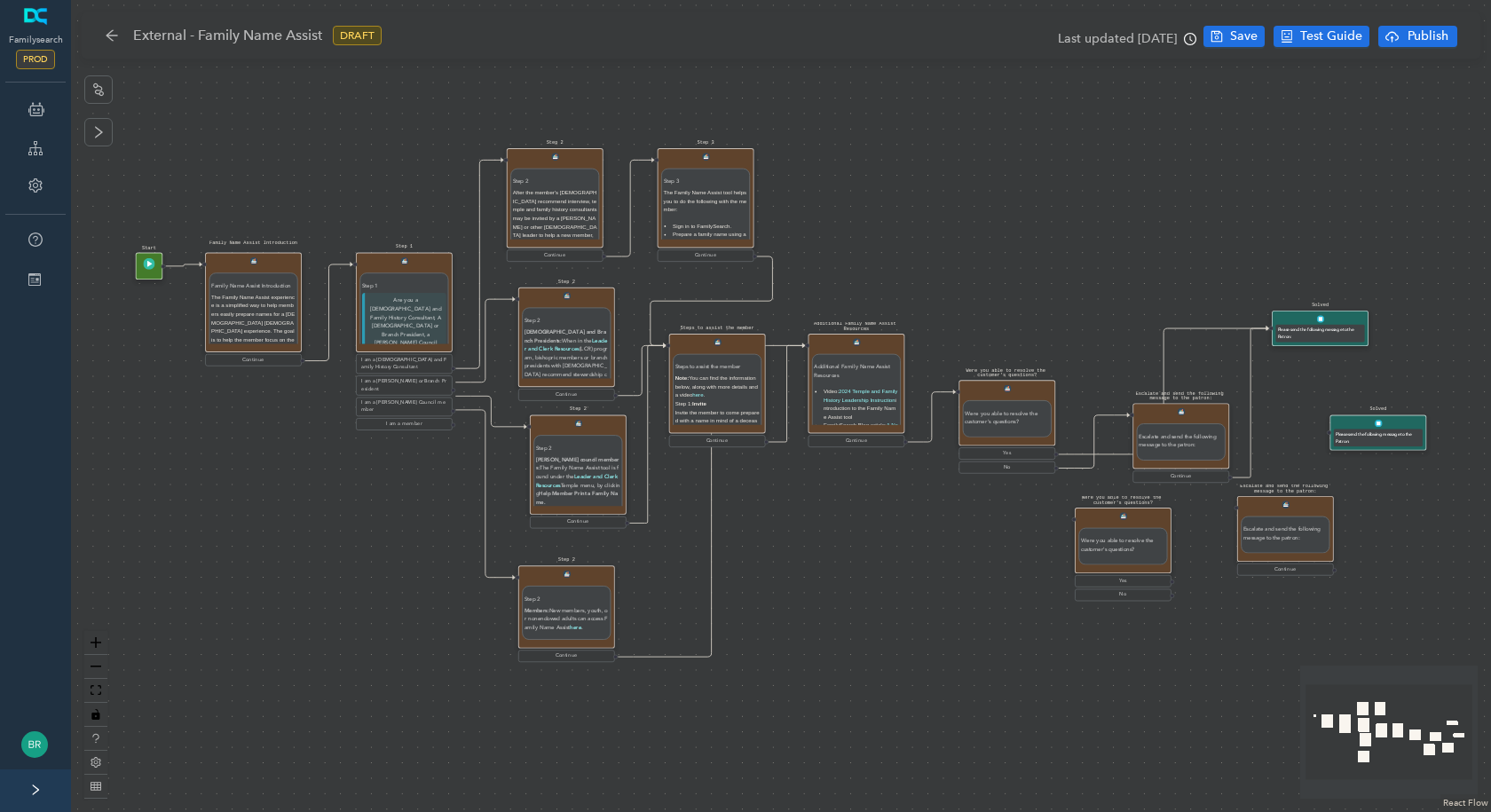 click on "Escalate and send the following message to the patron:" at bounding box center [1285, 532] 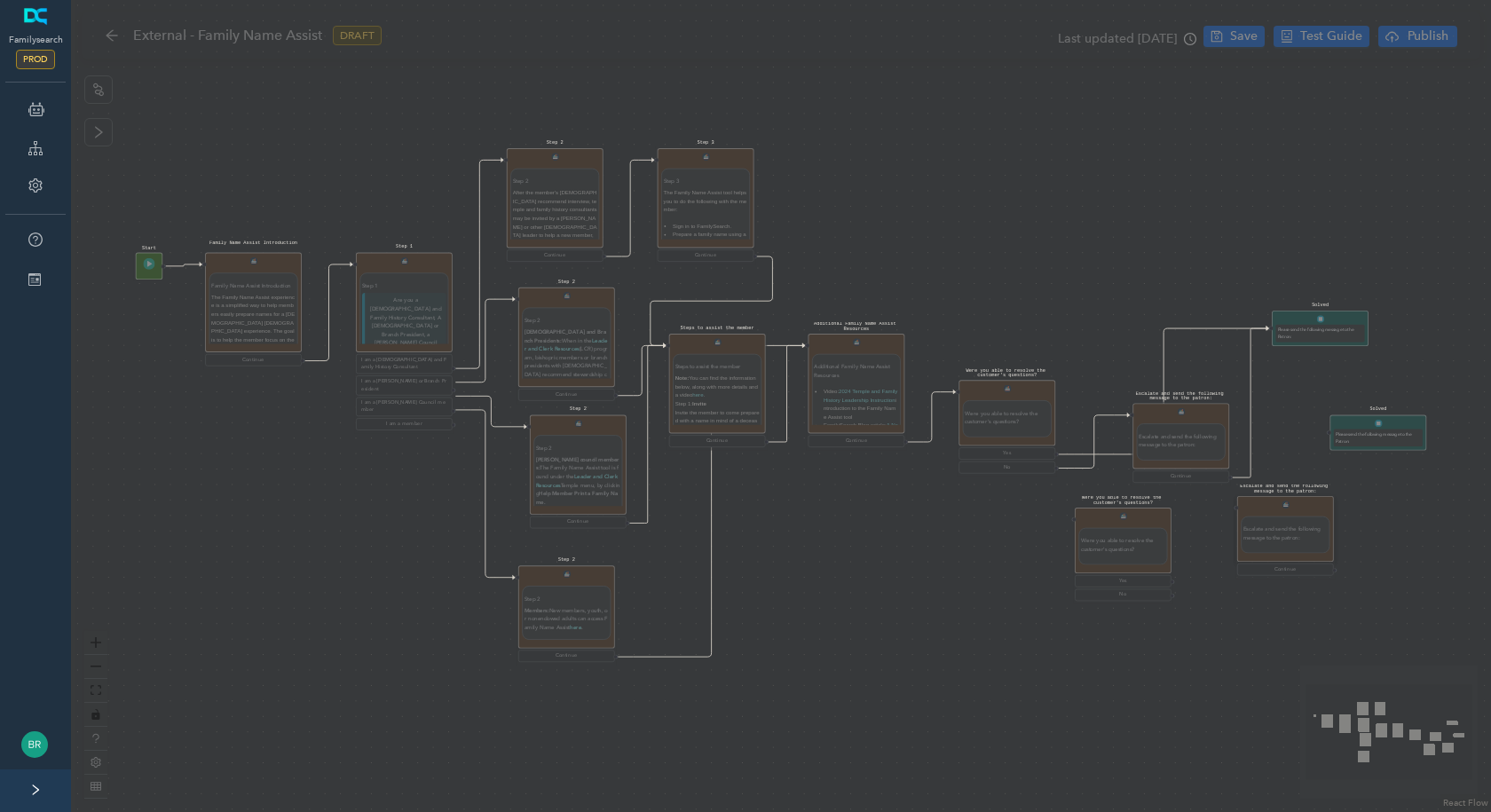 click on "Escalate and send the following message to the patron: Escalate and send the following message to the patron: Continue" at bounding box center [1285, 536] 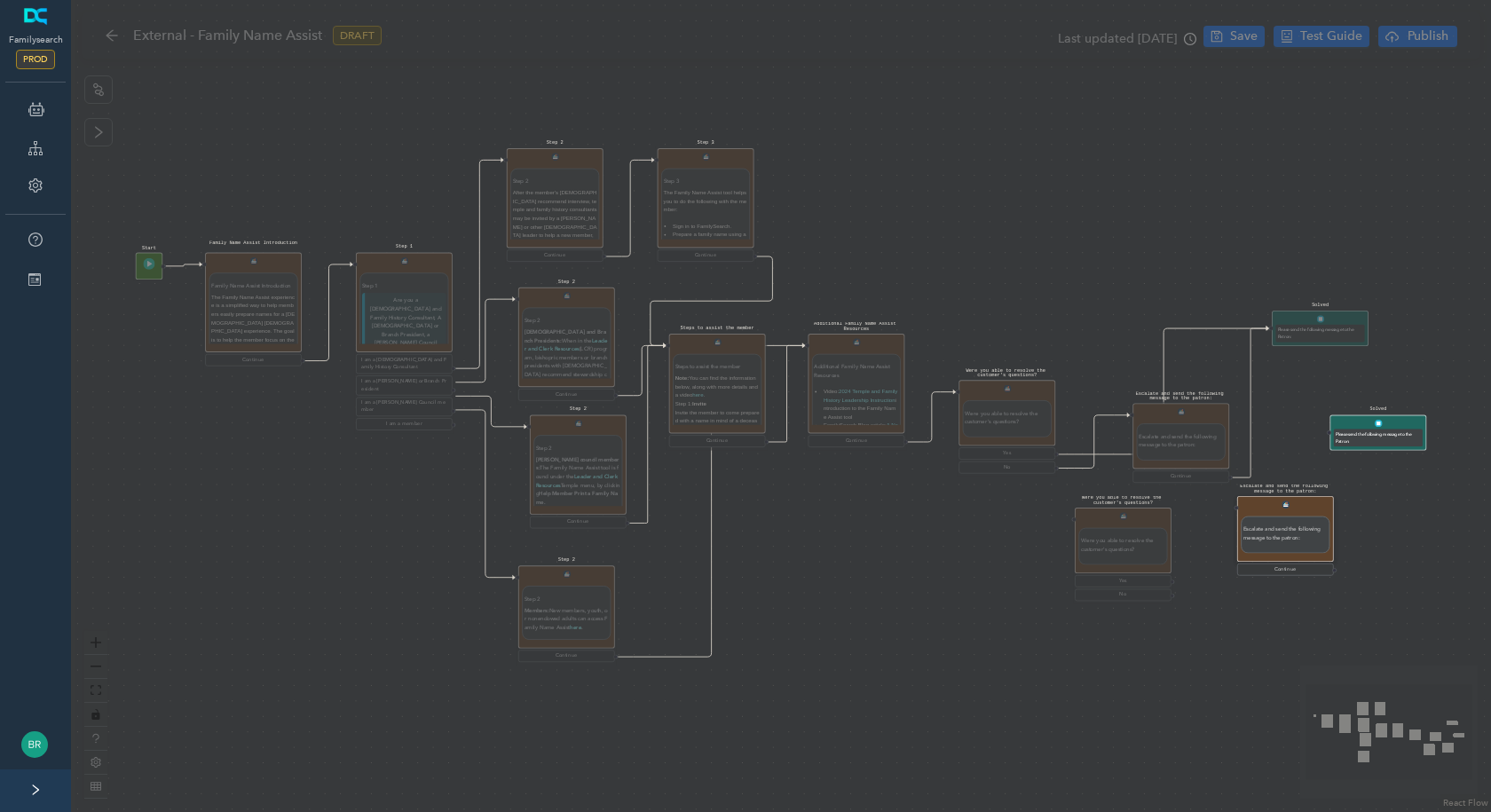click on "Solved Please send the following message to the Patron:" at bounding box center (1377, 433) 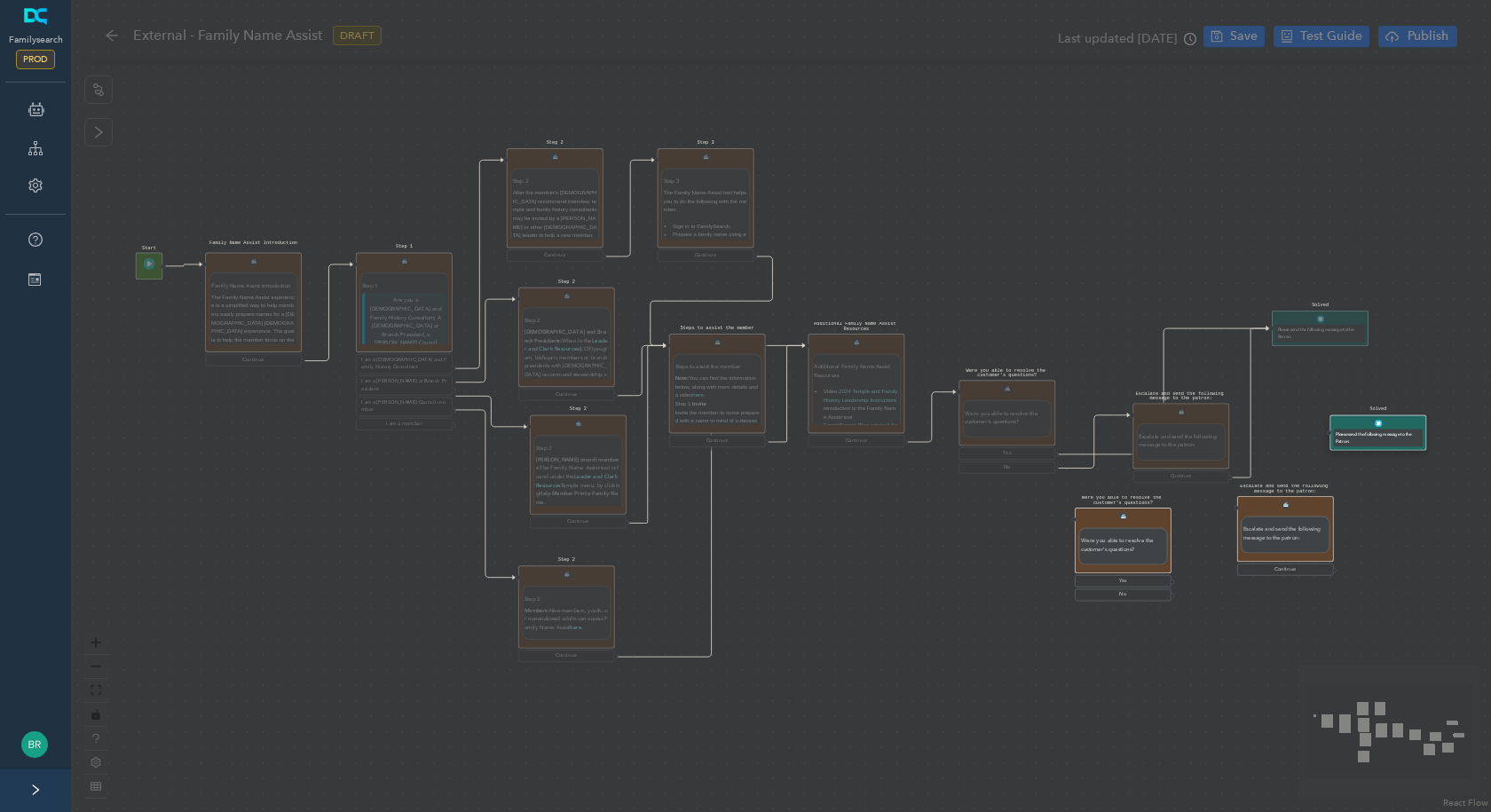 click on "Were you able to resolve the customer's questions? Were you able to resolve the customer's questions? Yes No" at bounding box center (1123, 555) 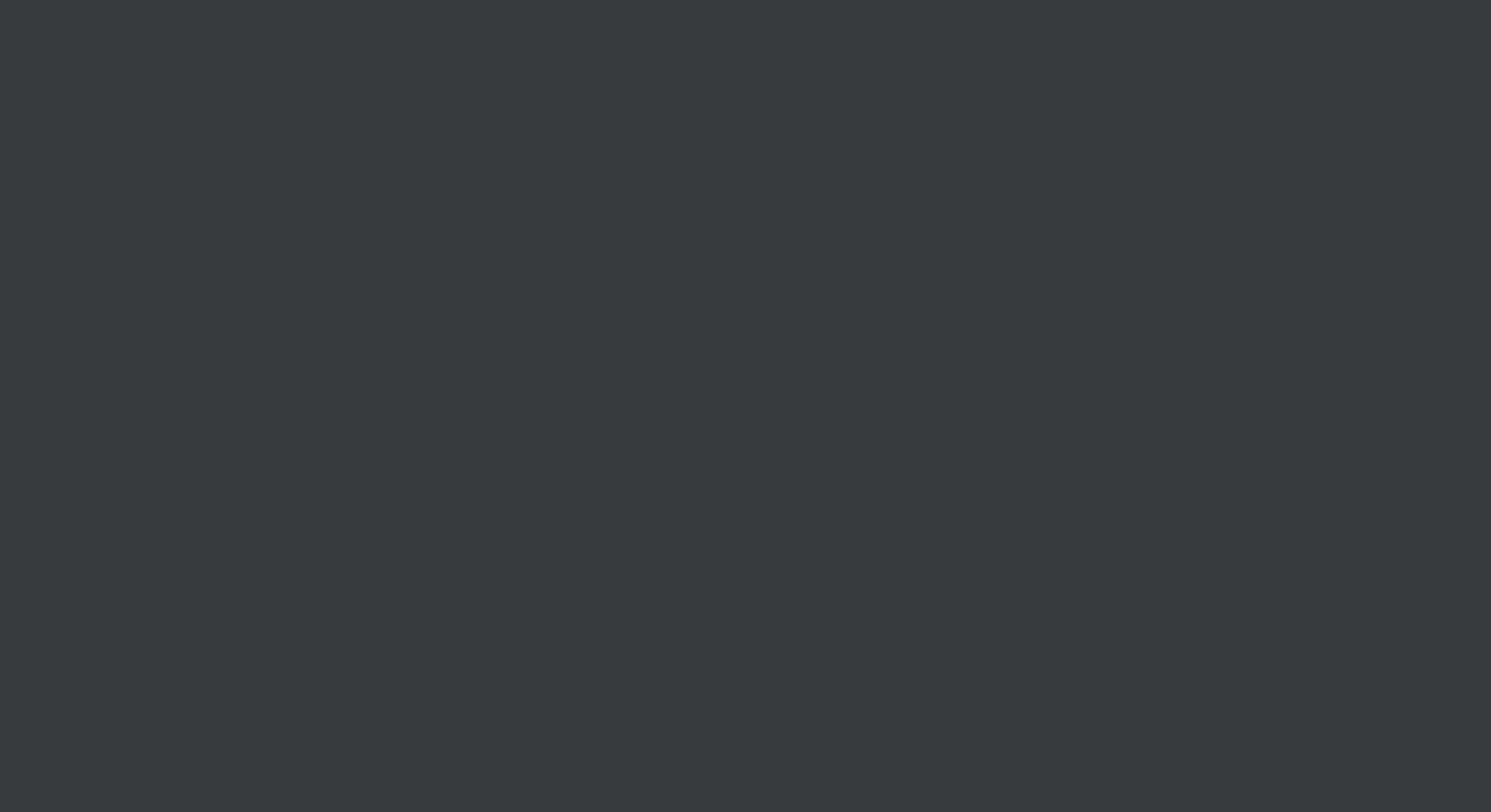 scroll, scrollTop: 0, scrollLeft: 0, axis: both 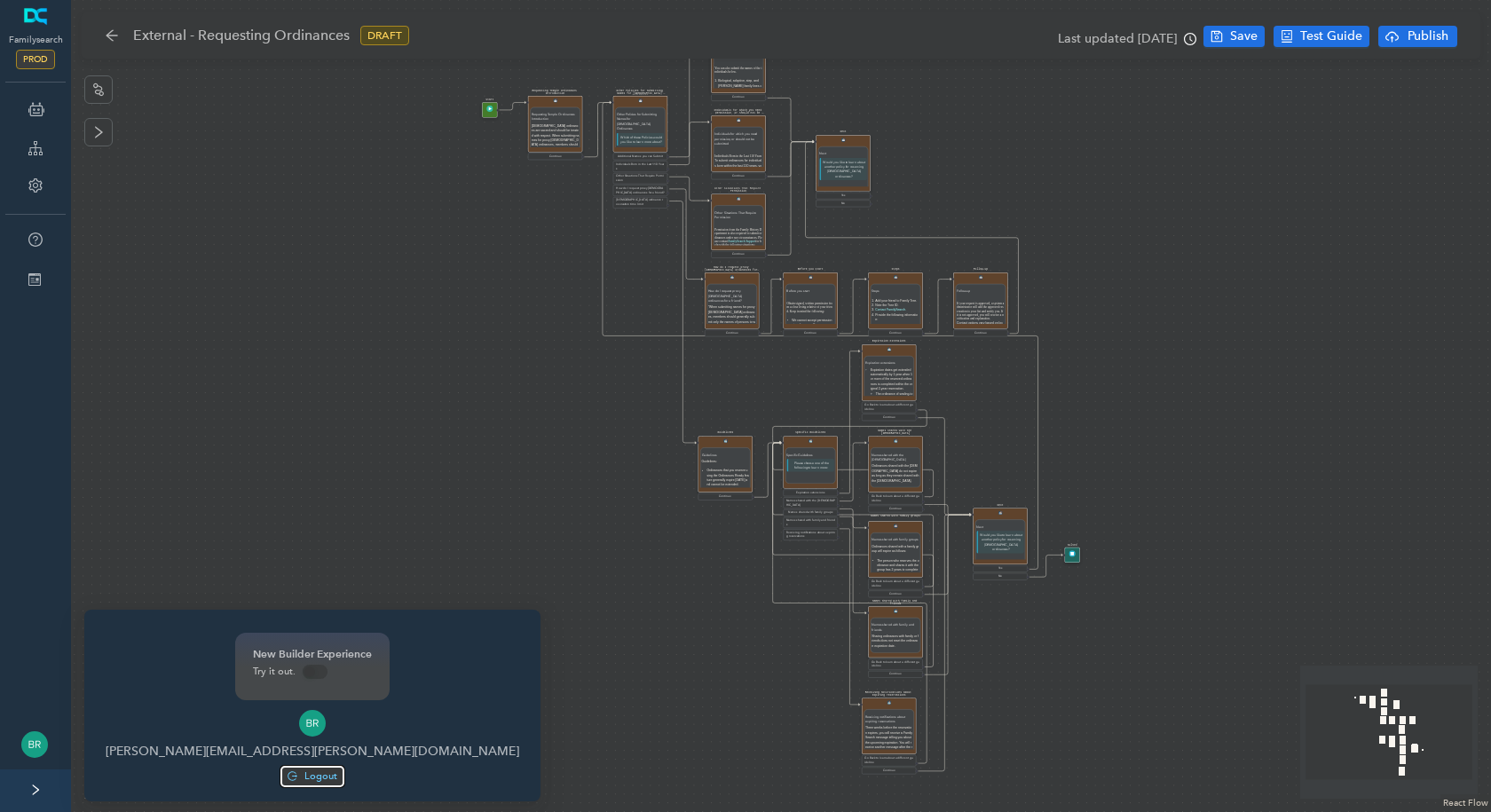 click on "Logout" at bounding box center (320, 776) 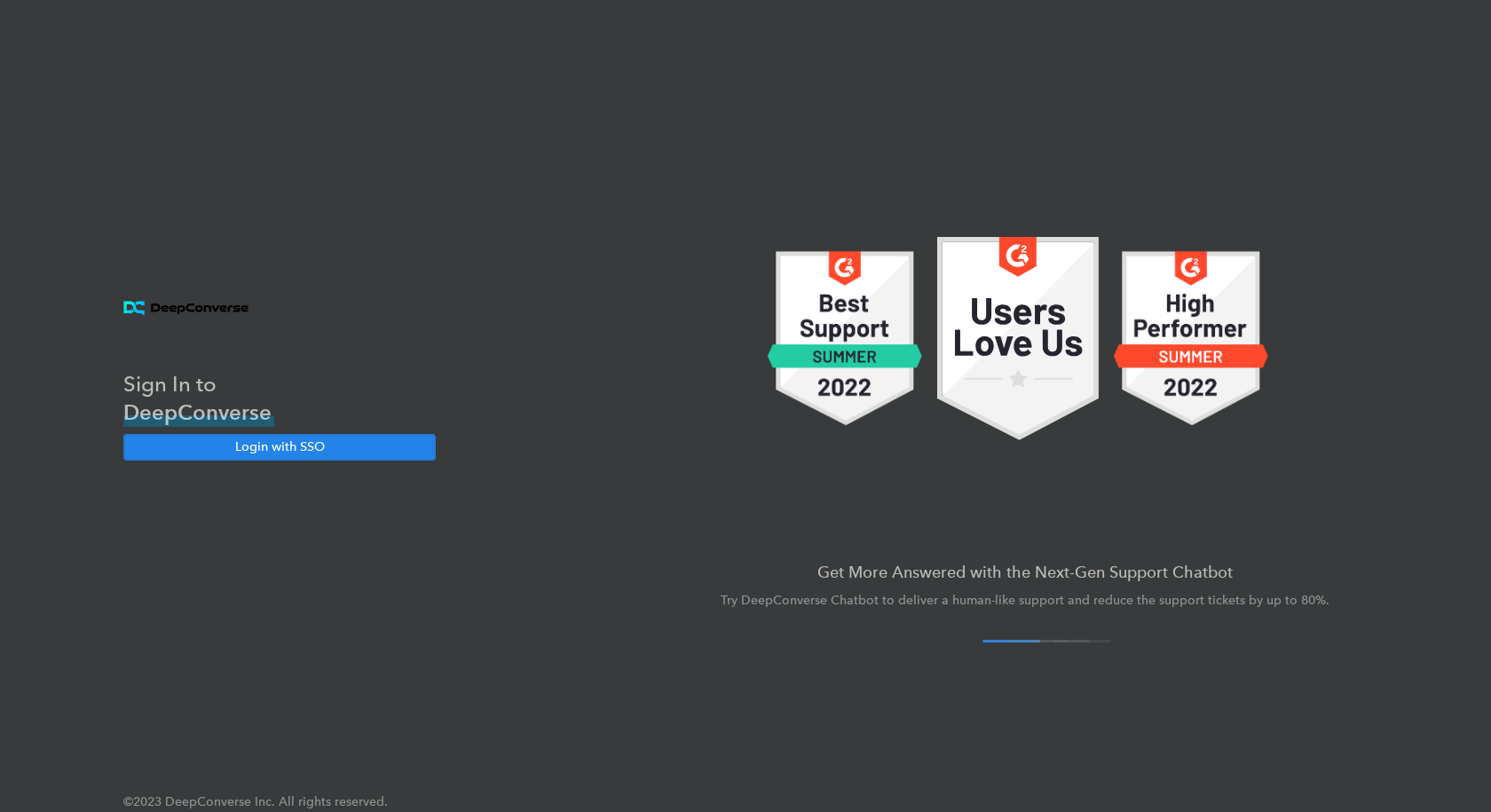 scroll, scrollTop: 0, scrollLeft: 0, axis: both 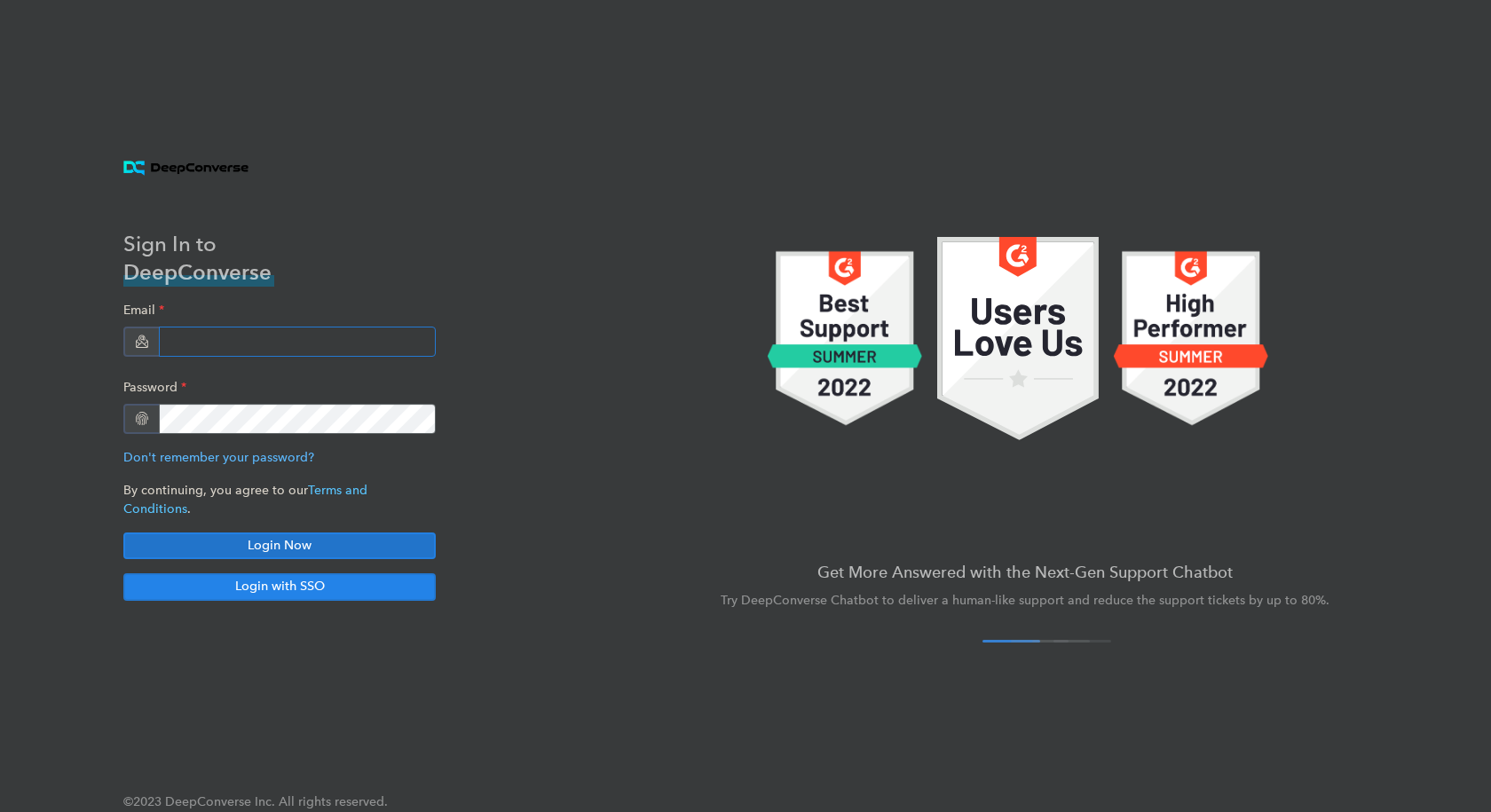 type on "[PERSON_NAME][EMAIL_ADDRESS][PERSON_NAME][DOMAIN_NAME]" 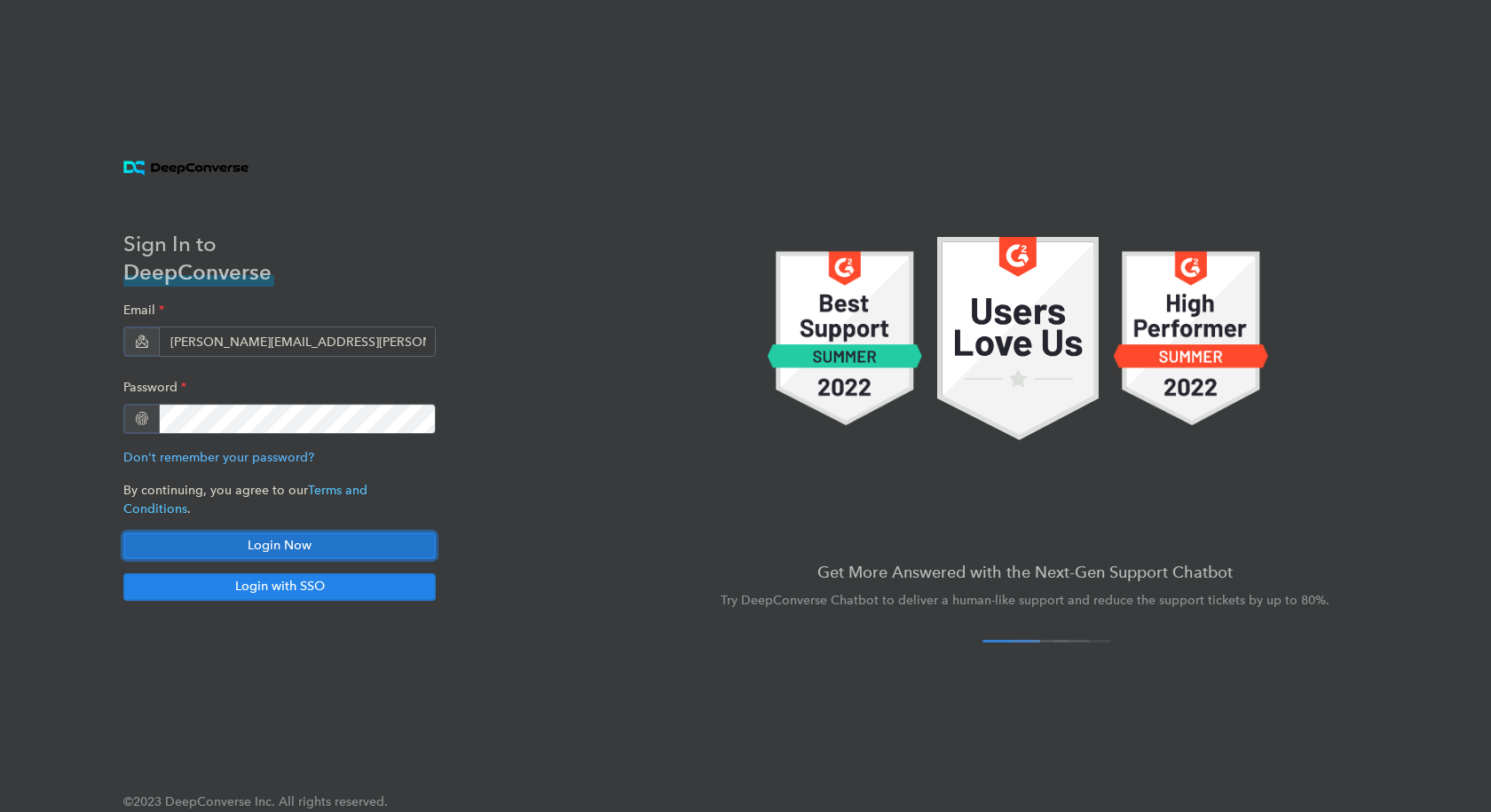 click on "Login Now" at bounding box center [280, 546] 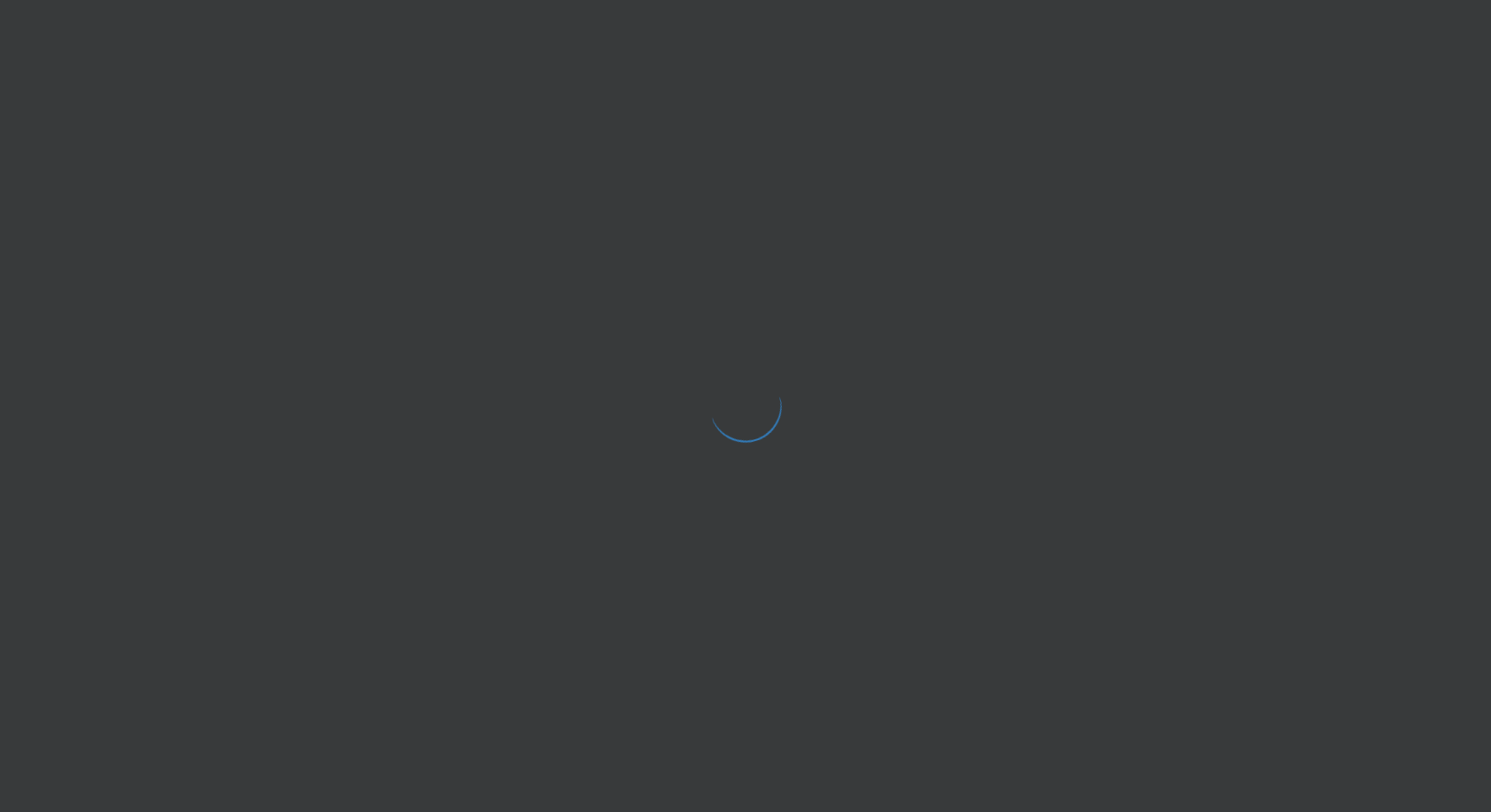 scroll, scrollTop: 0, scrollLeft: 0, axis: both 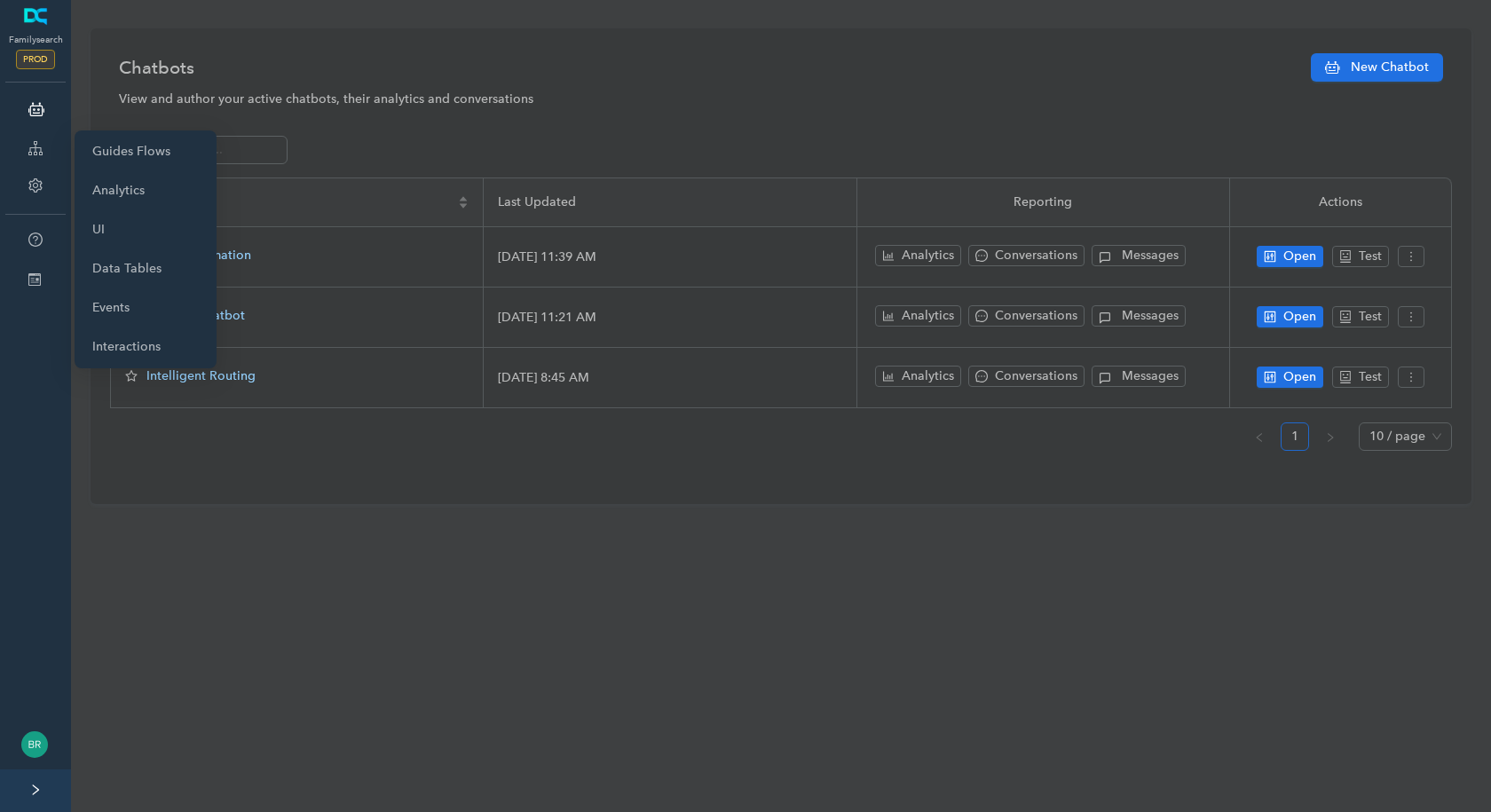 click on "Guide" at bounding box center (36, 148) 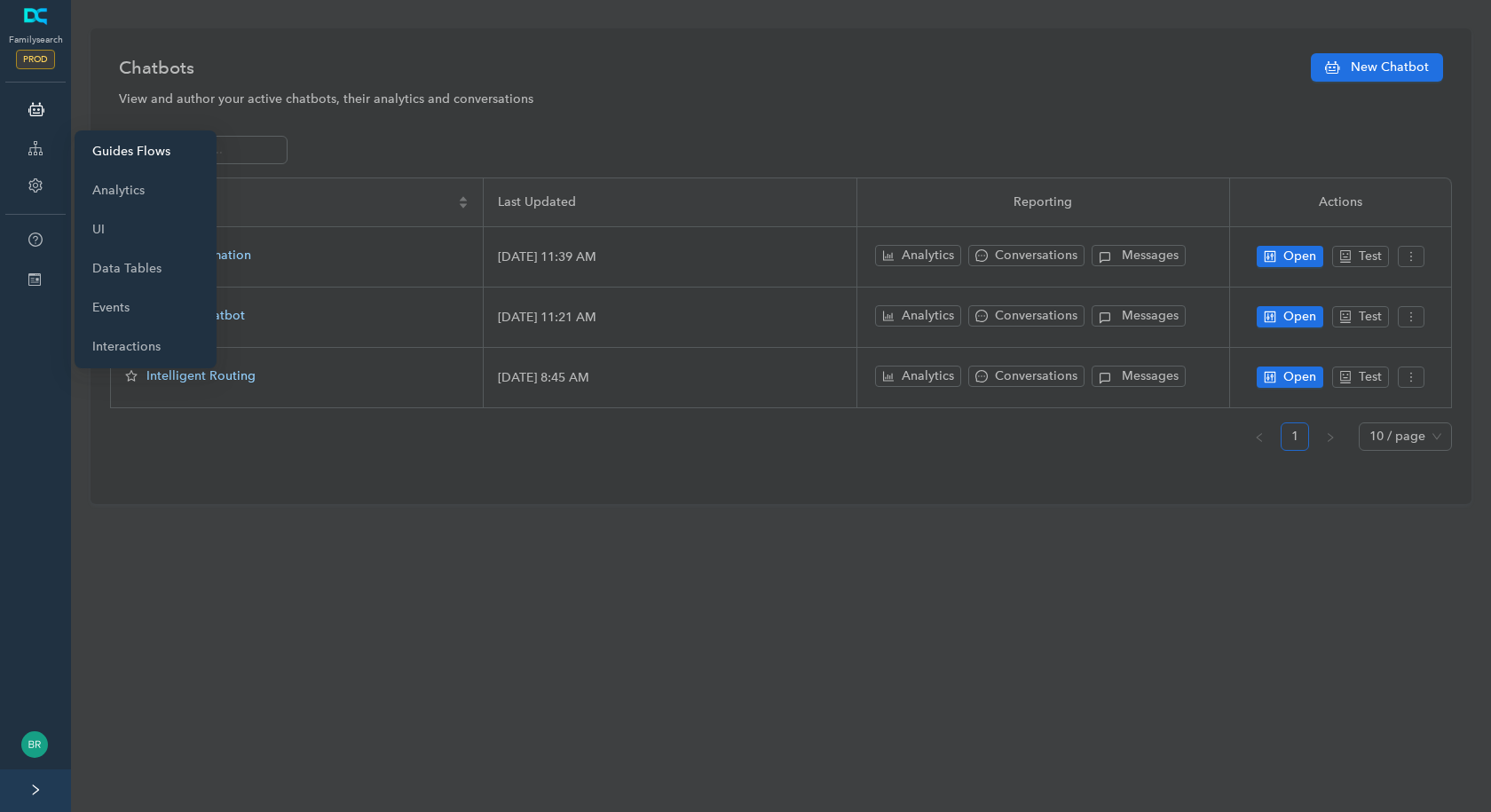 click on "Guides Flows" at bounding box center [131, 152] 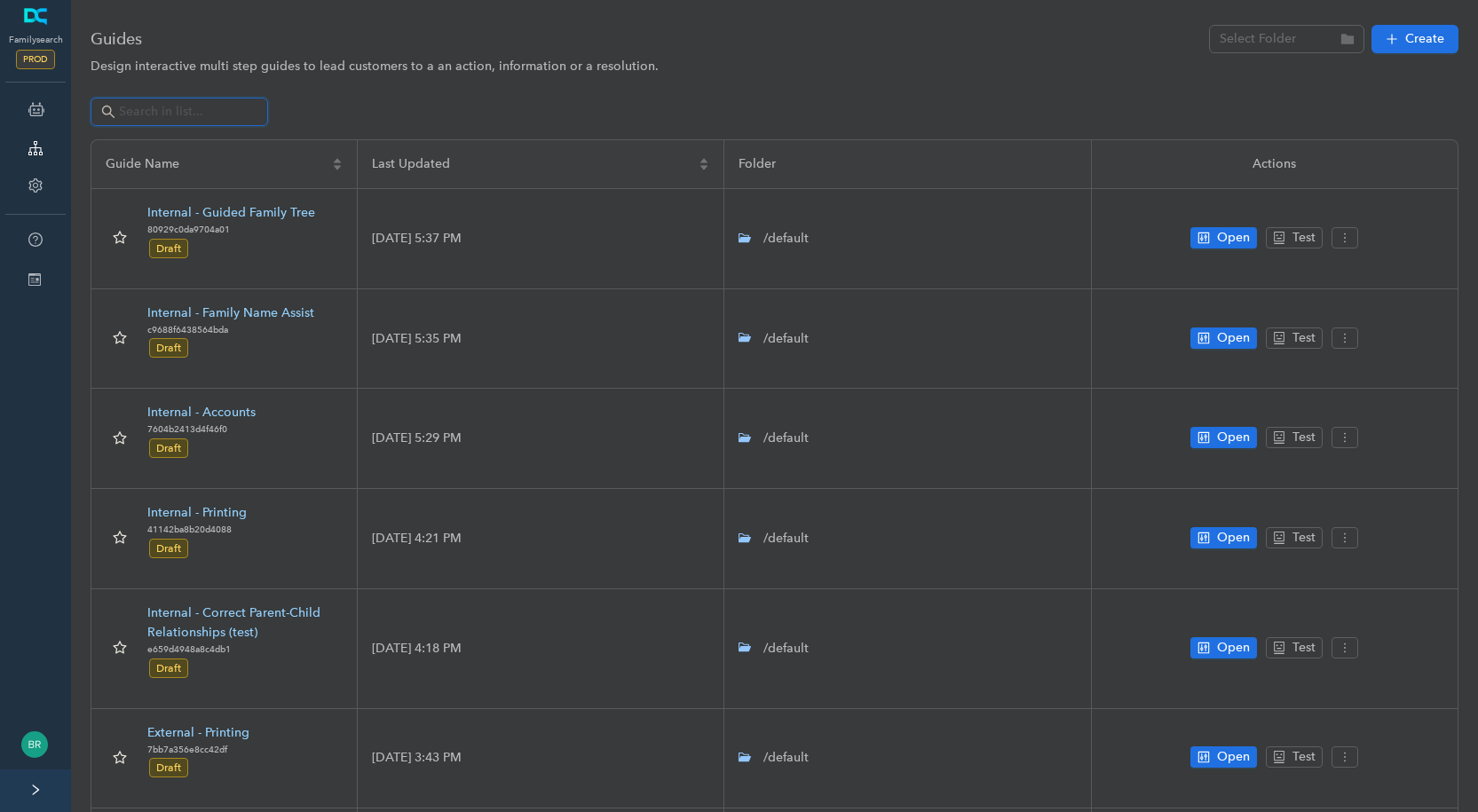 click at bounding box center (181, 112) 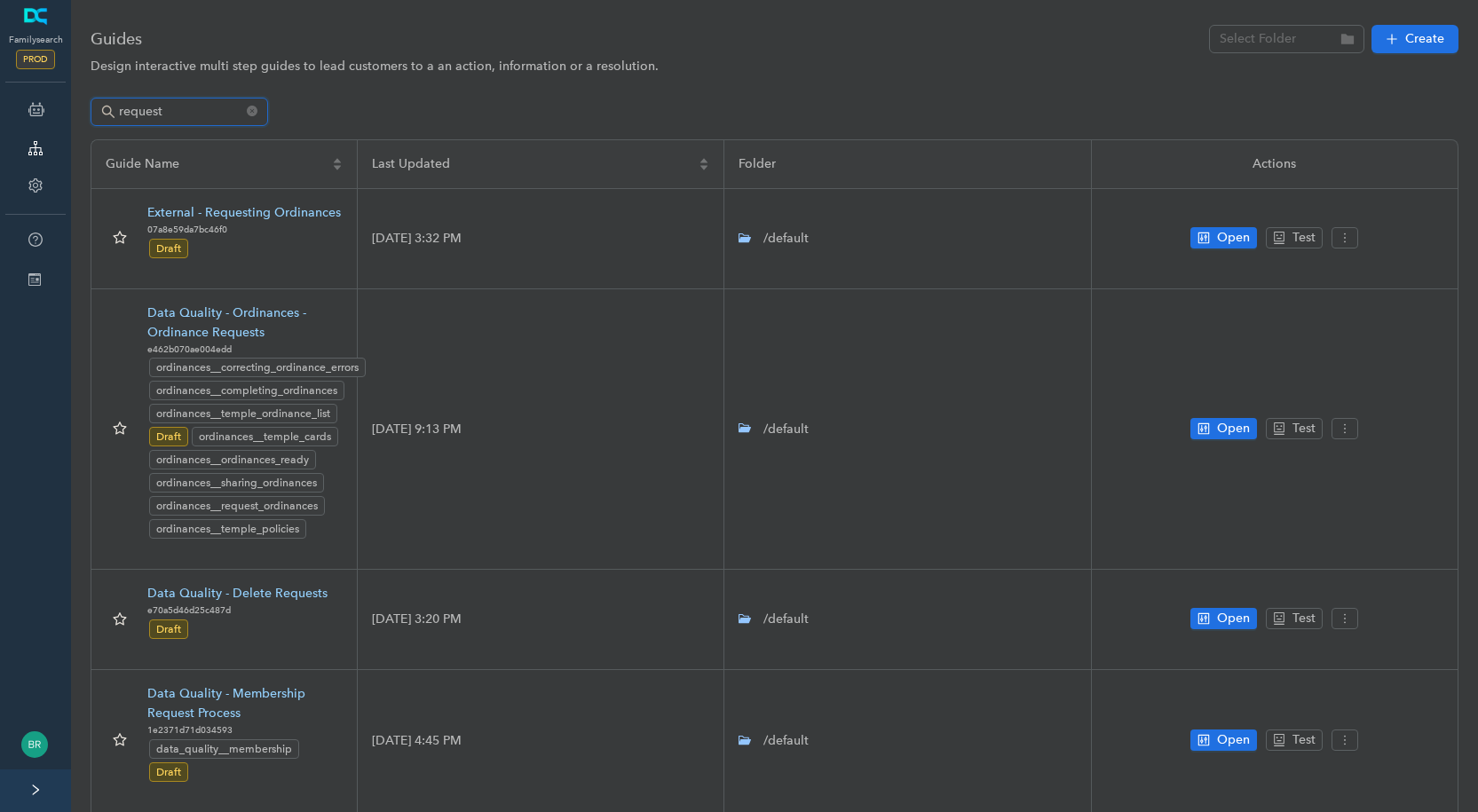 type on "request" 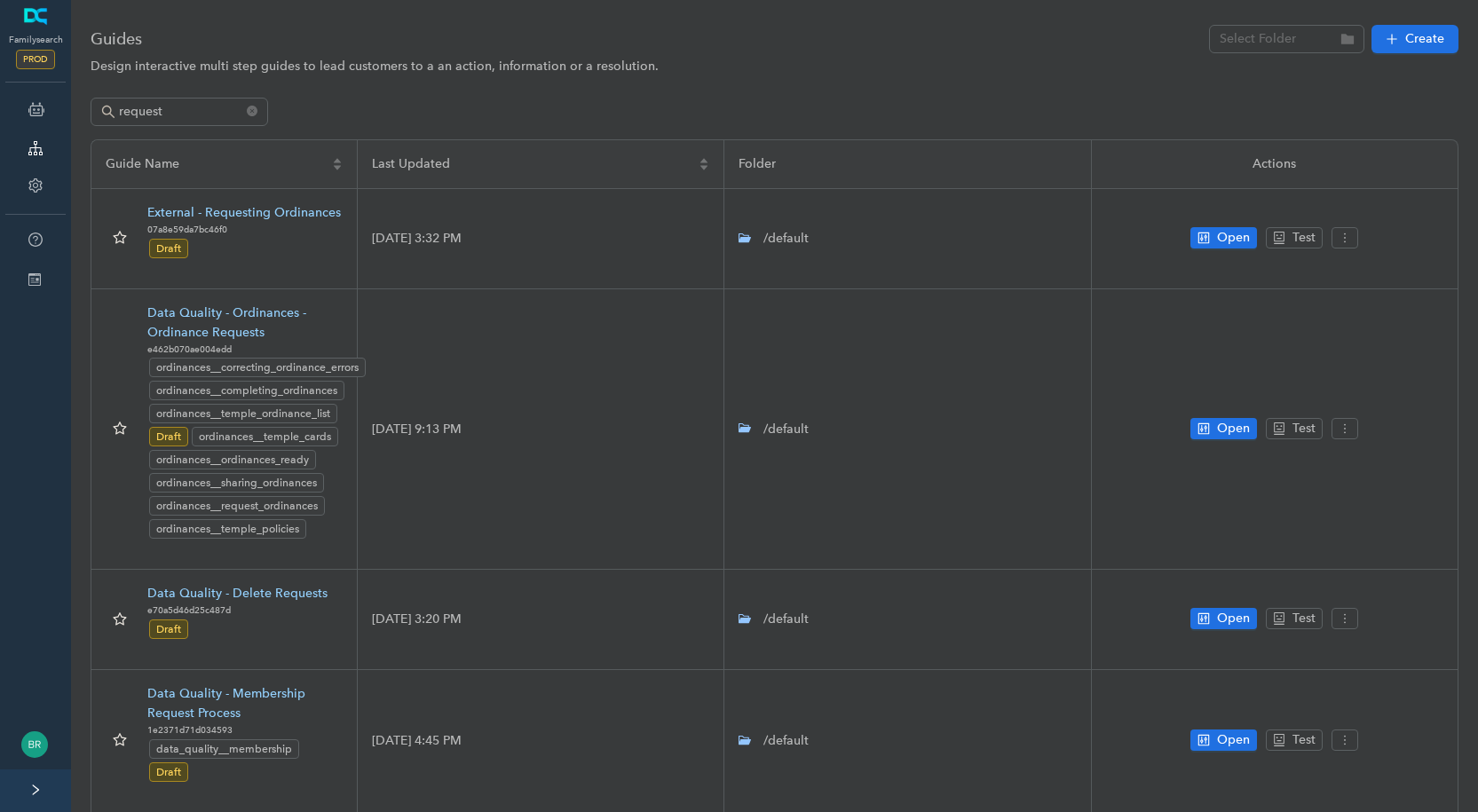 click on "Design interactive multi step guides to lead customers to a an action, information or a resolution." at bounding box center (774, 67) 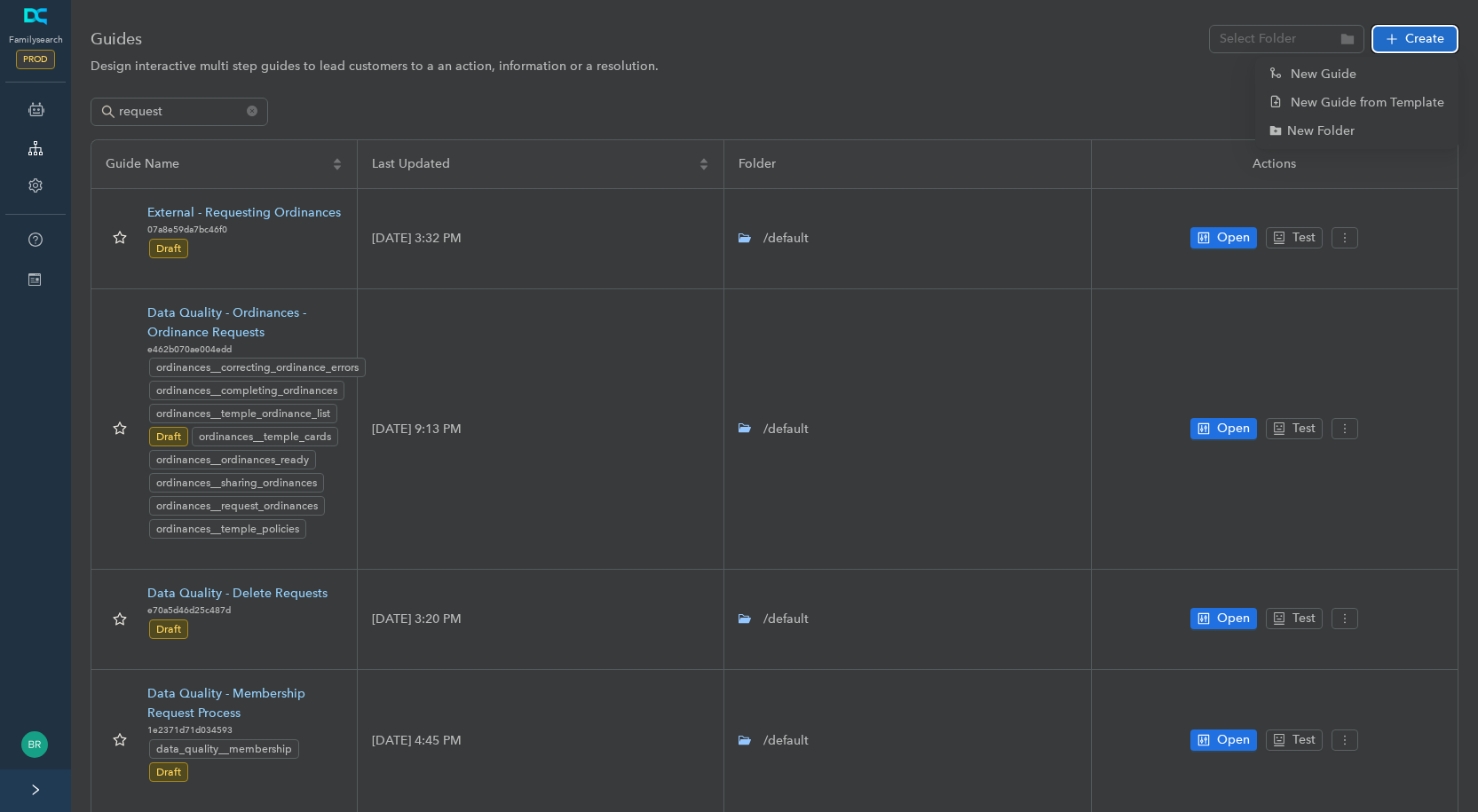 click on "Create" at bounding box center (1425, 39) 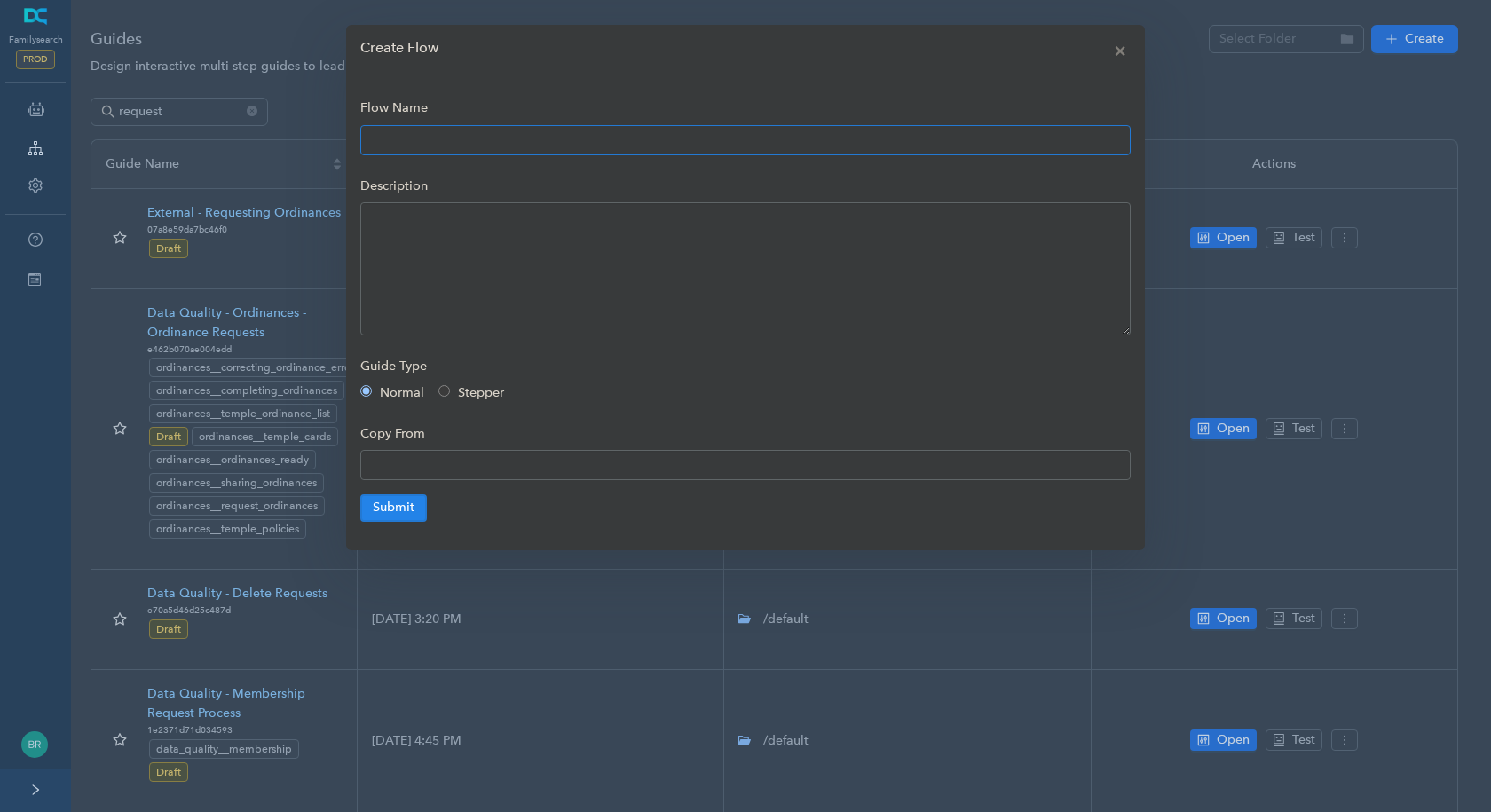 click at bounding box center (746, 140) 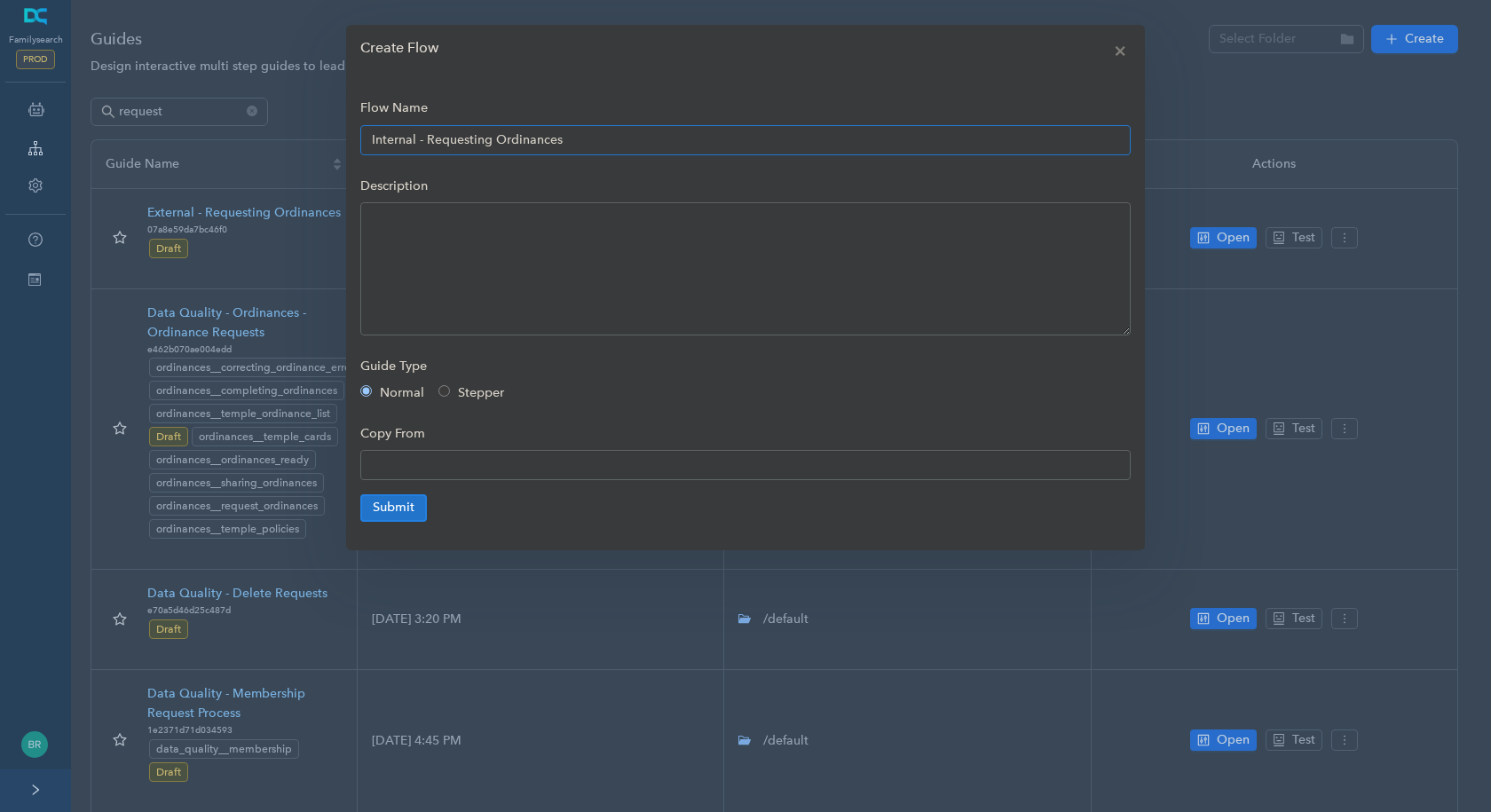 type on "Internal - Requesting Ordinances" 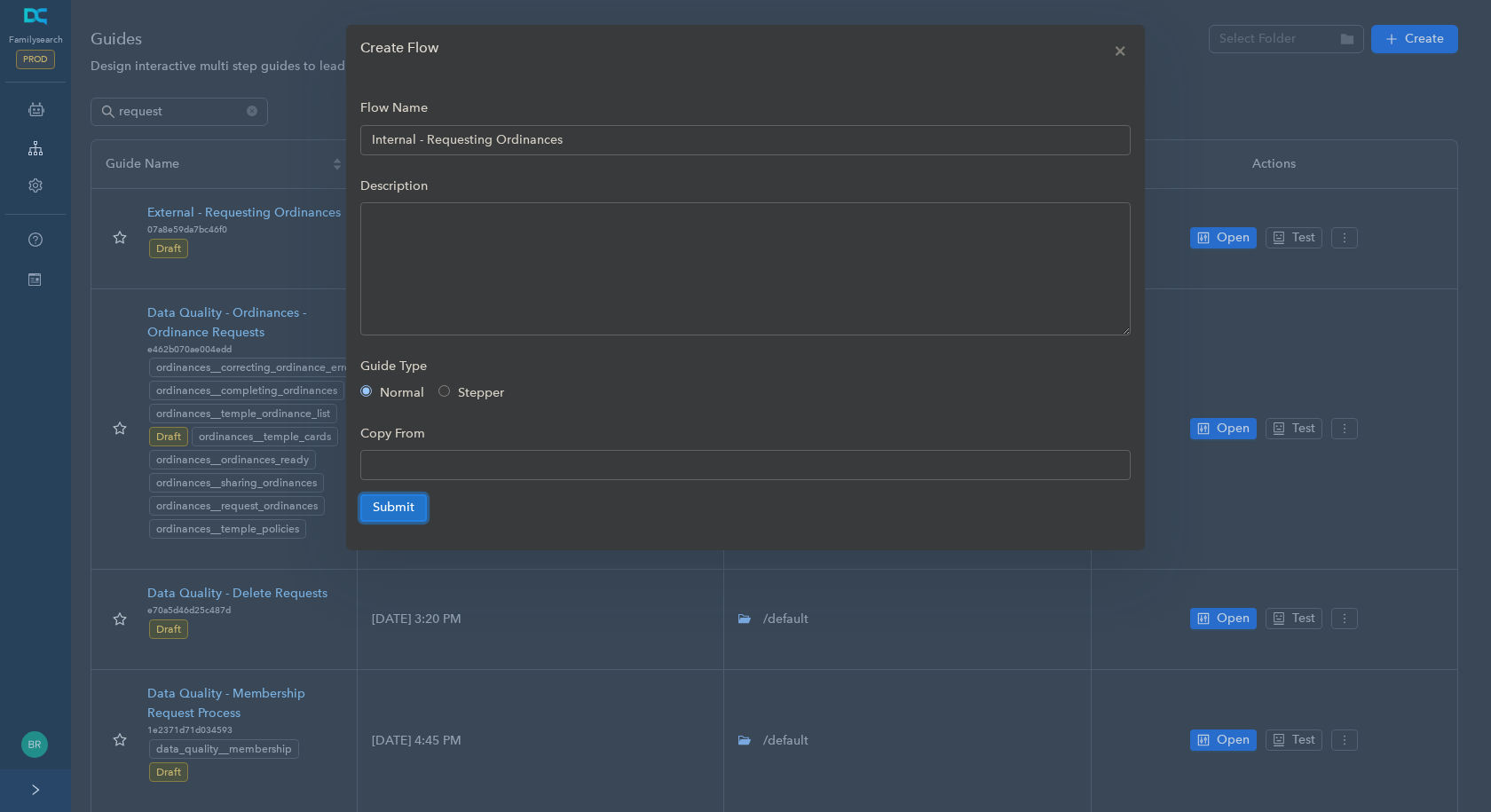 click on "Submit" at bounding box center [393, 508] 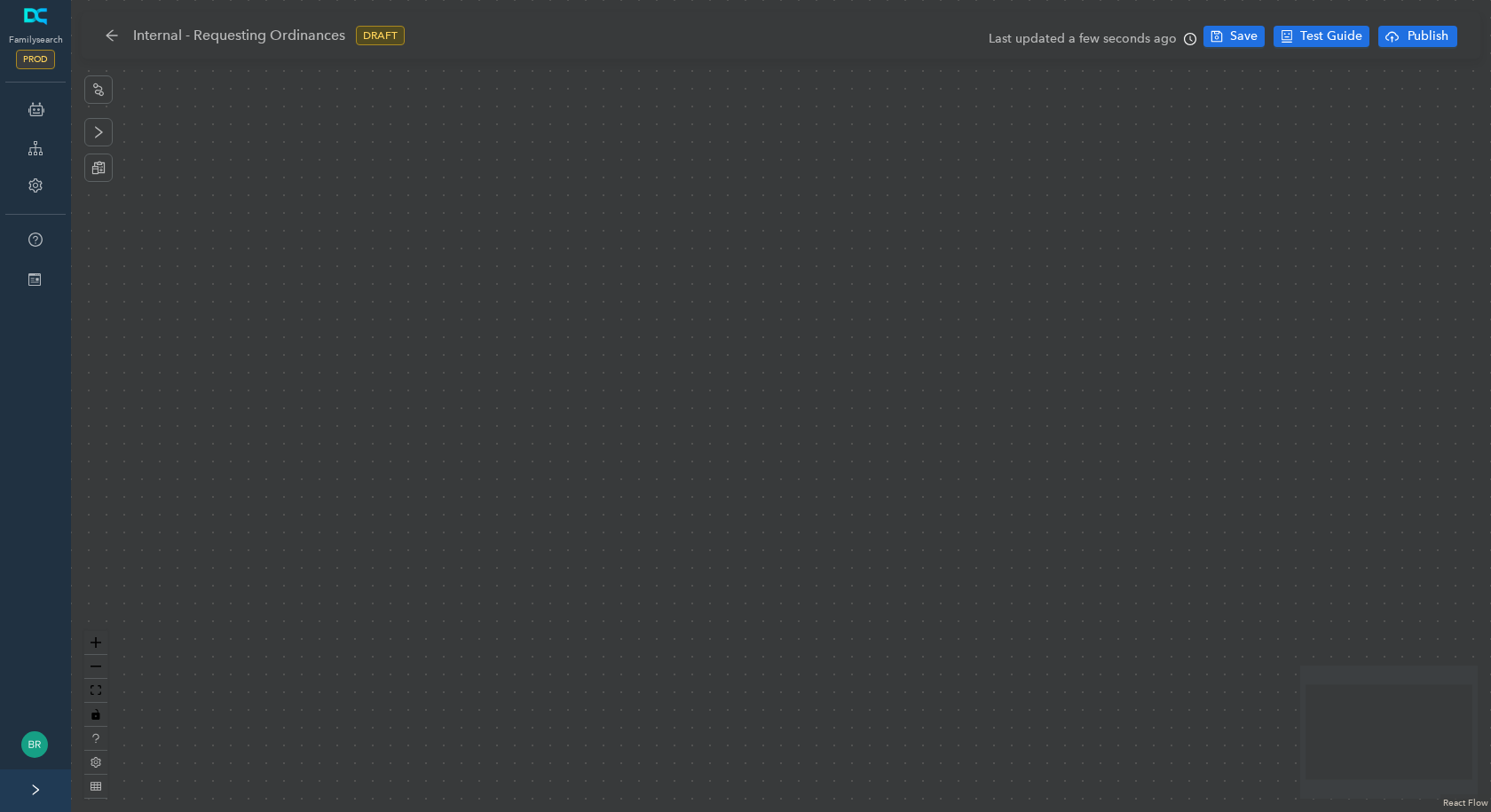click at bounding box center [781, 406] 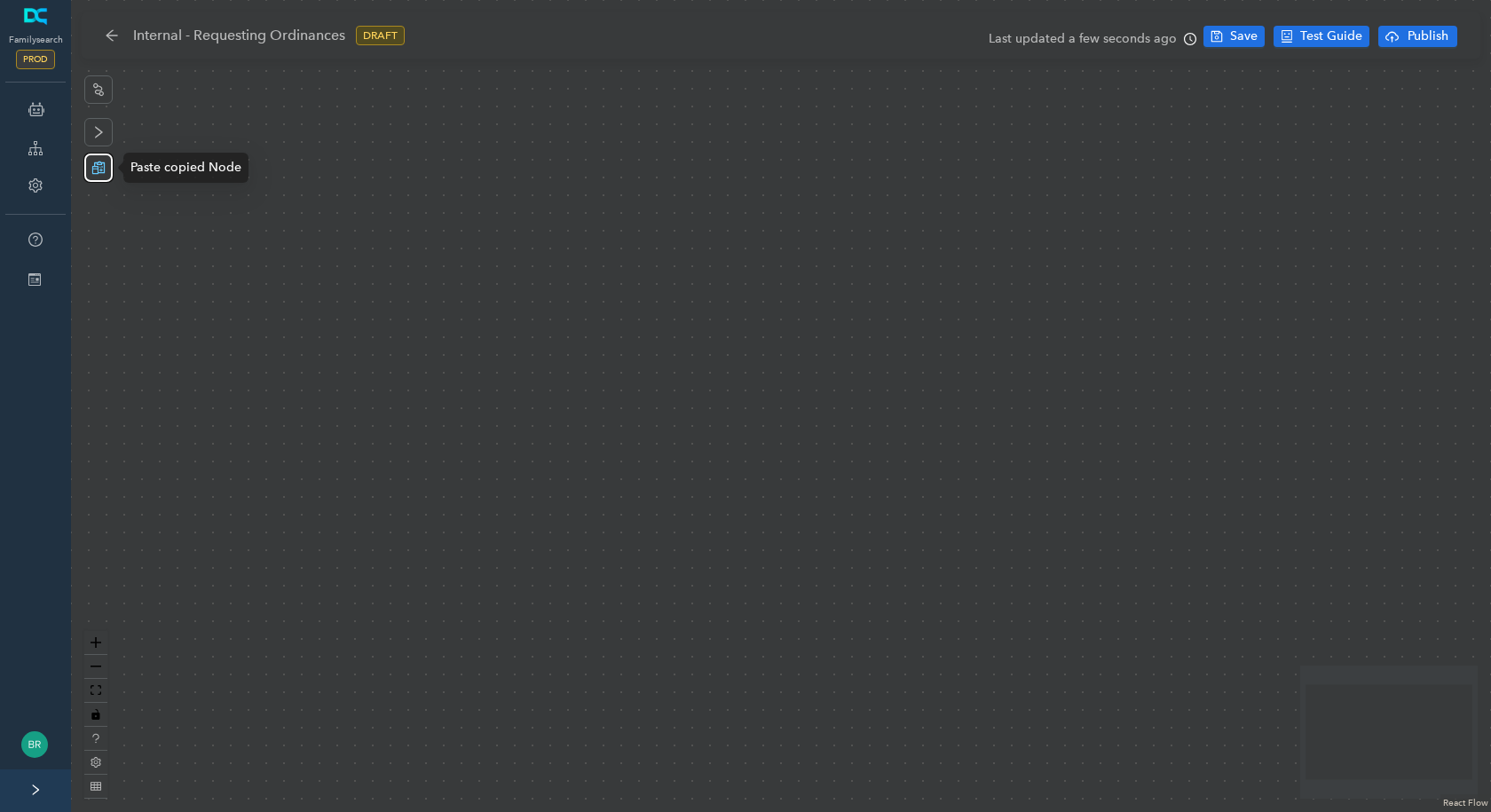 click 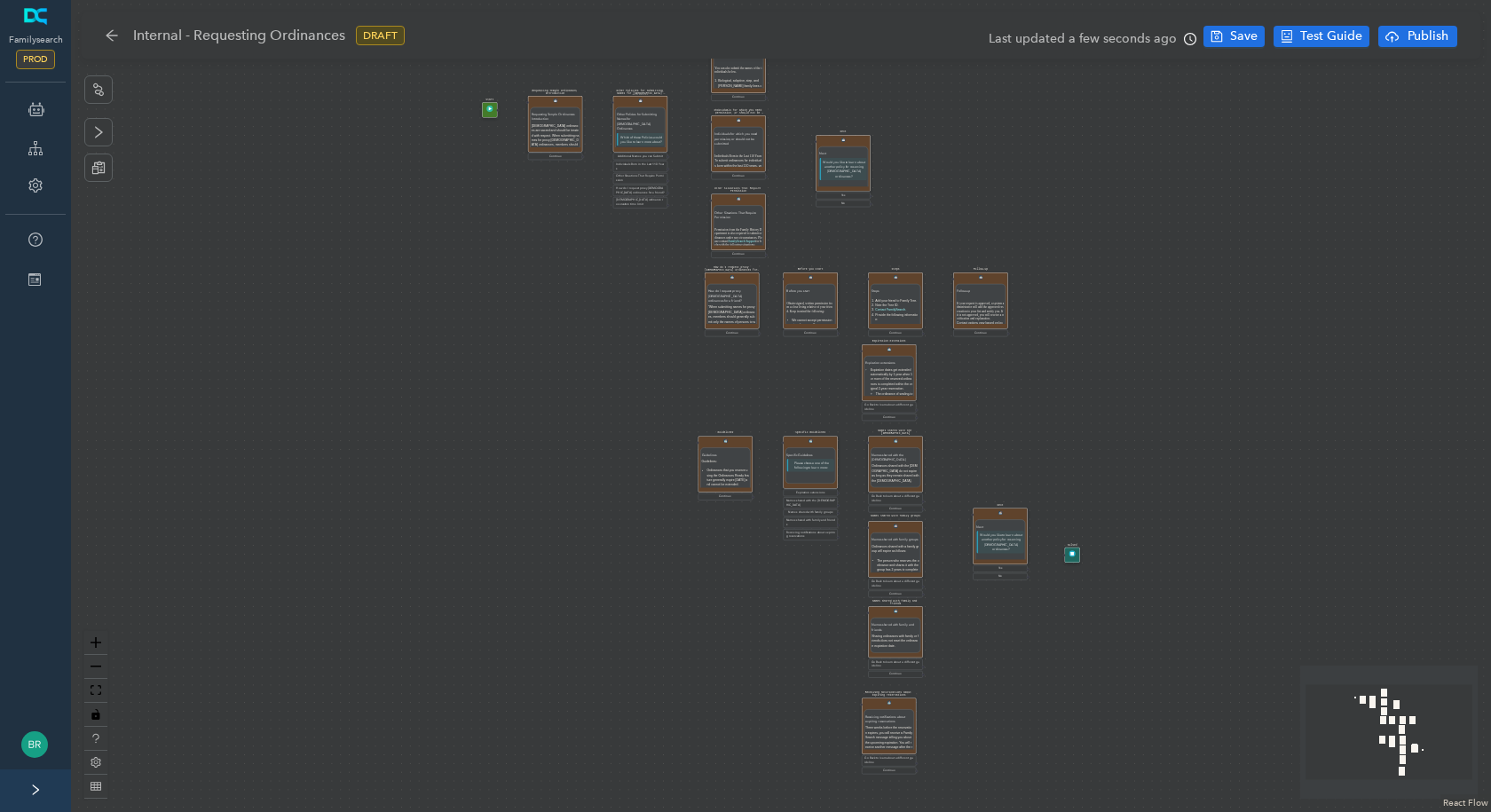 click on "Next Next Would you like to learn about another policy for reserving temple ordinances? Yes No Start Requesting Temple Ordinances Introduction Requesting Temple Ordinances Introduction Temple ordinances are sacred and should be treated with respect. When submitting names for proxy temple ordinances, members should submit only the names of persons to whom they are related (see  General Handbook: Serving in The Church of Jesus Christ of Latter-day Saints,   28.1.1.1 ). Your Responsibilities You are responsible to submit names of the individuals below: Immediate family members (your spouse, children, siblings, and parents). Direct-line ancestors (your parents, grandparents, great-grandparents, and so on, and their immediate families). Continue Additional Names You Can Submit Additional Names You Can Submit You can also submit the names of the individuals below. Biological, adoptive, step, and foster family lines connected to your family and your undivorced spouse’s family. Your own descendants. Continue   Next" at bounding box center (781, 406) 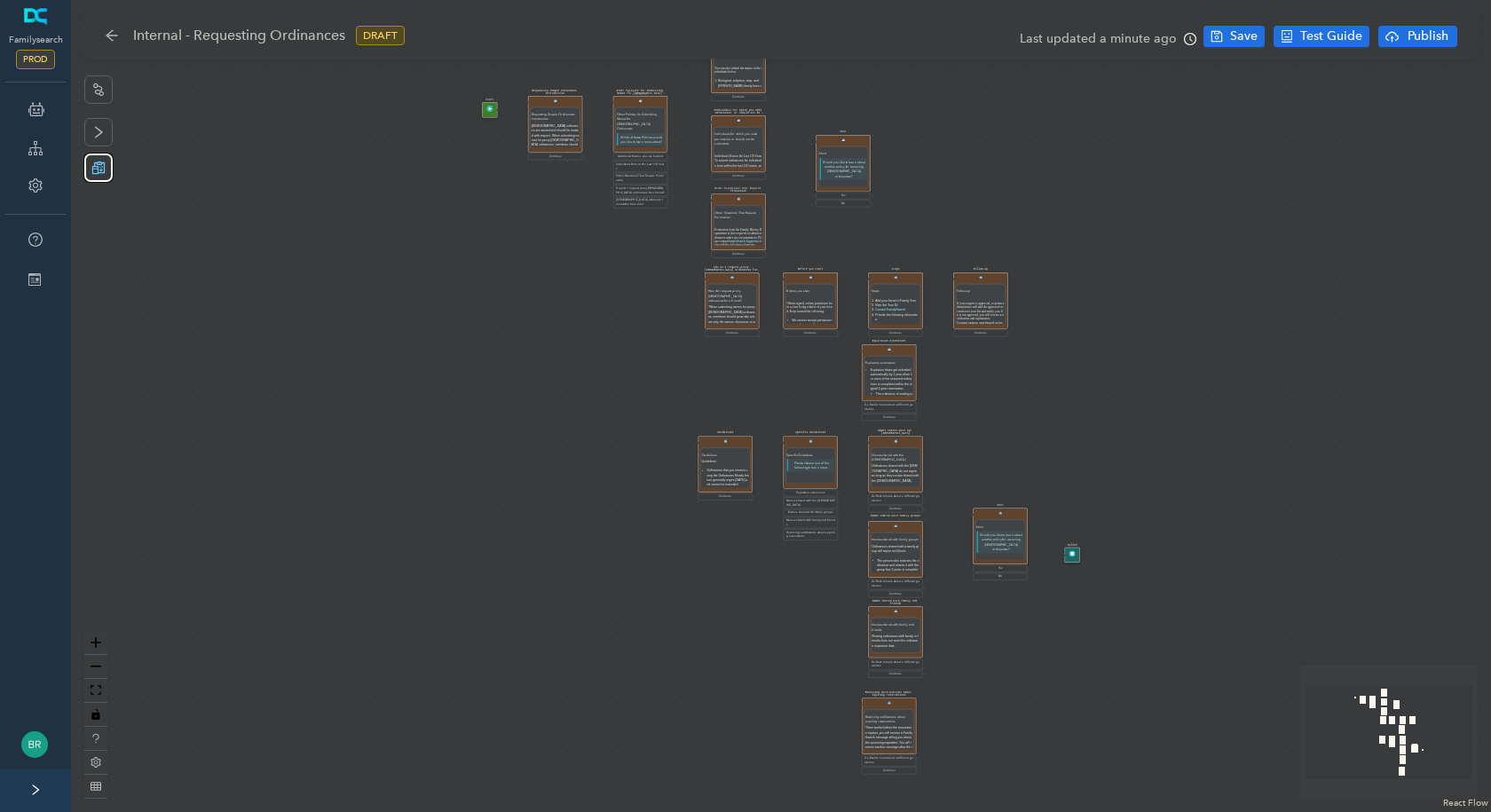 drag, startPoint x: 1045, startPoint y: 428, endPoint x: 103, endPoint y: 166, distance: 977.7566 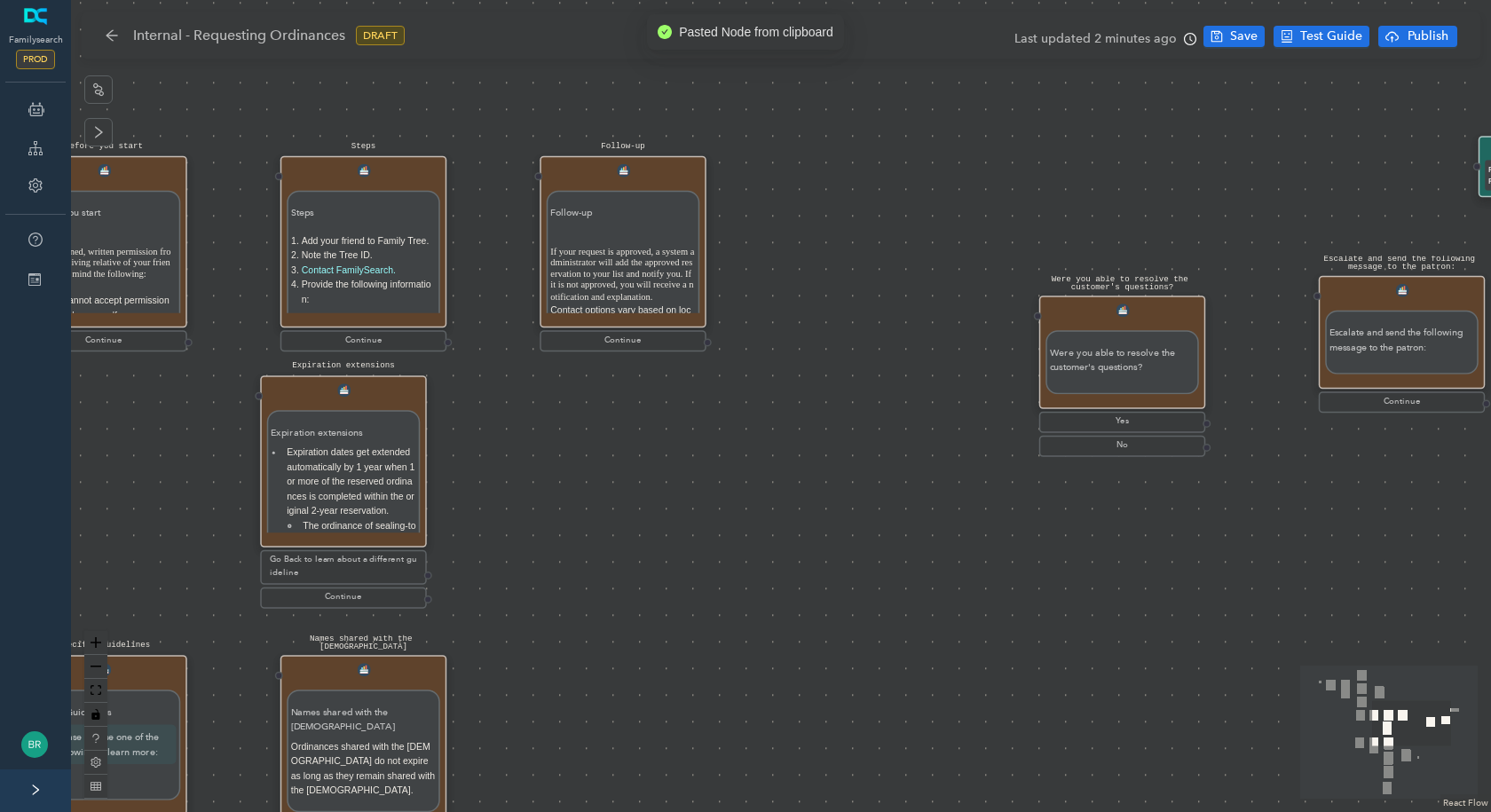 drag, startPoint x: 753, startPoint y: 264, endPoint x: 1314, endPoint y: 156, distance: 571.3011 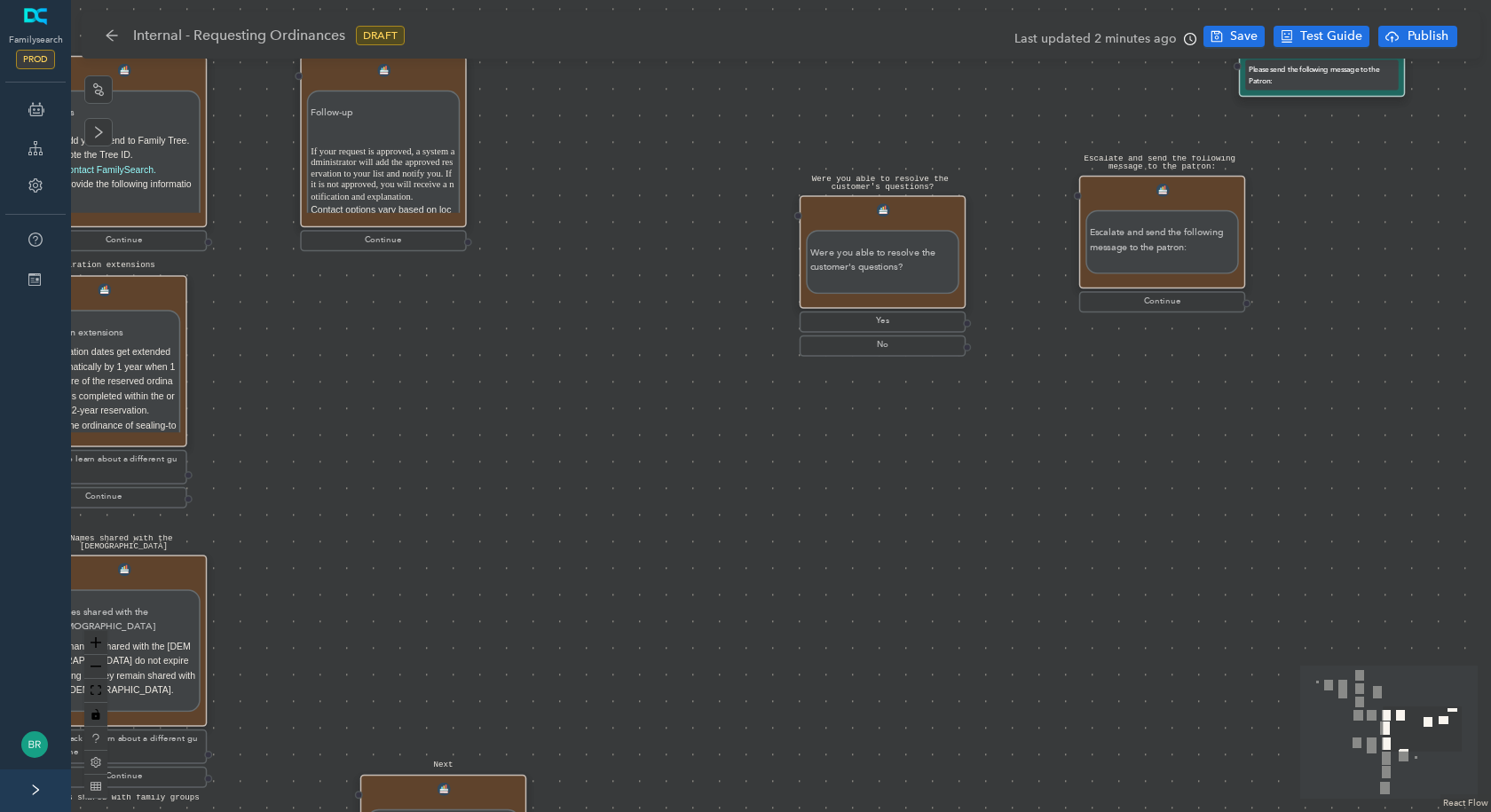 drag, startPoint x: 787, startPoint y: 549, endPoint x: 548, endPoint y: 449, distance: 259.07721 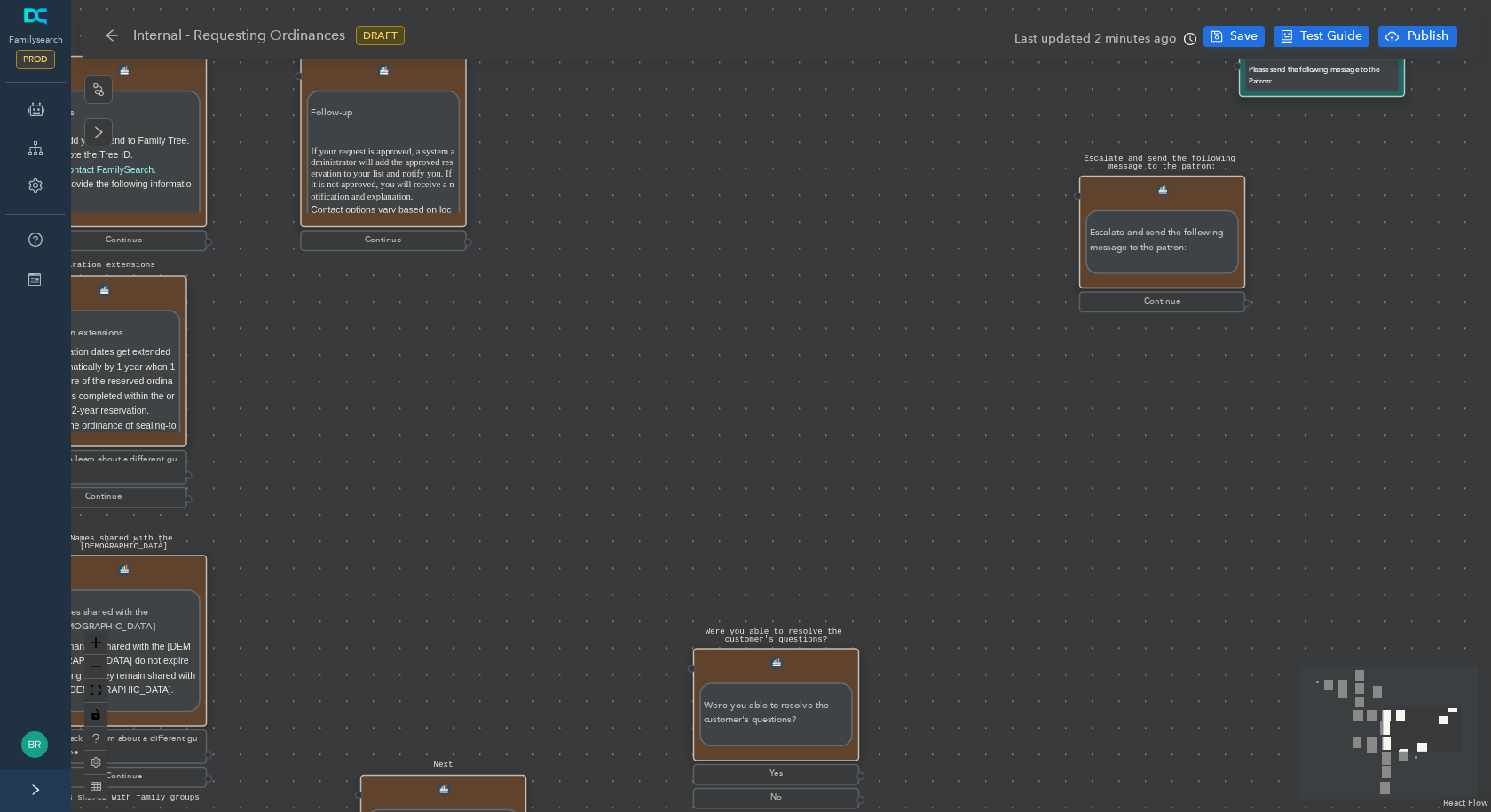 drag, startPoint x: 878, startPoint y: 217, endPoint x: 793, endPoint y: 681, distance: 471.72132 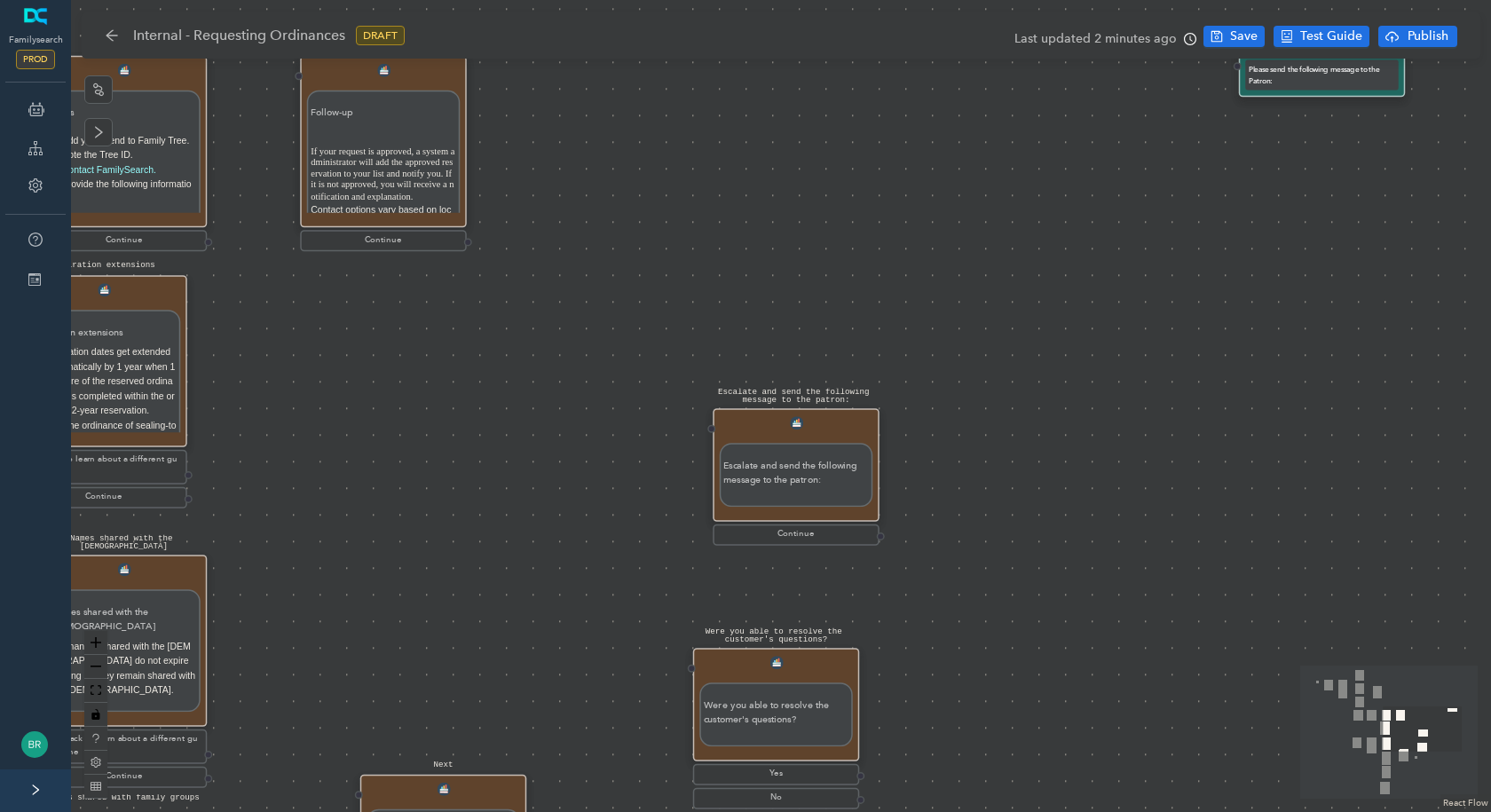 drag, startPoint x: 1122, startPoint y: 203, endPoint x: 734, endPoint y: 439, distance: 454.13654 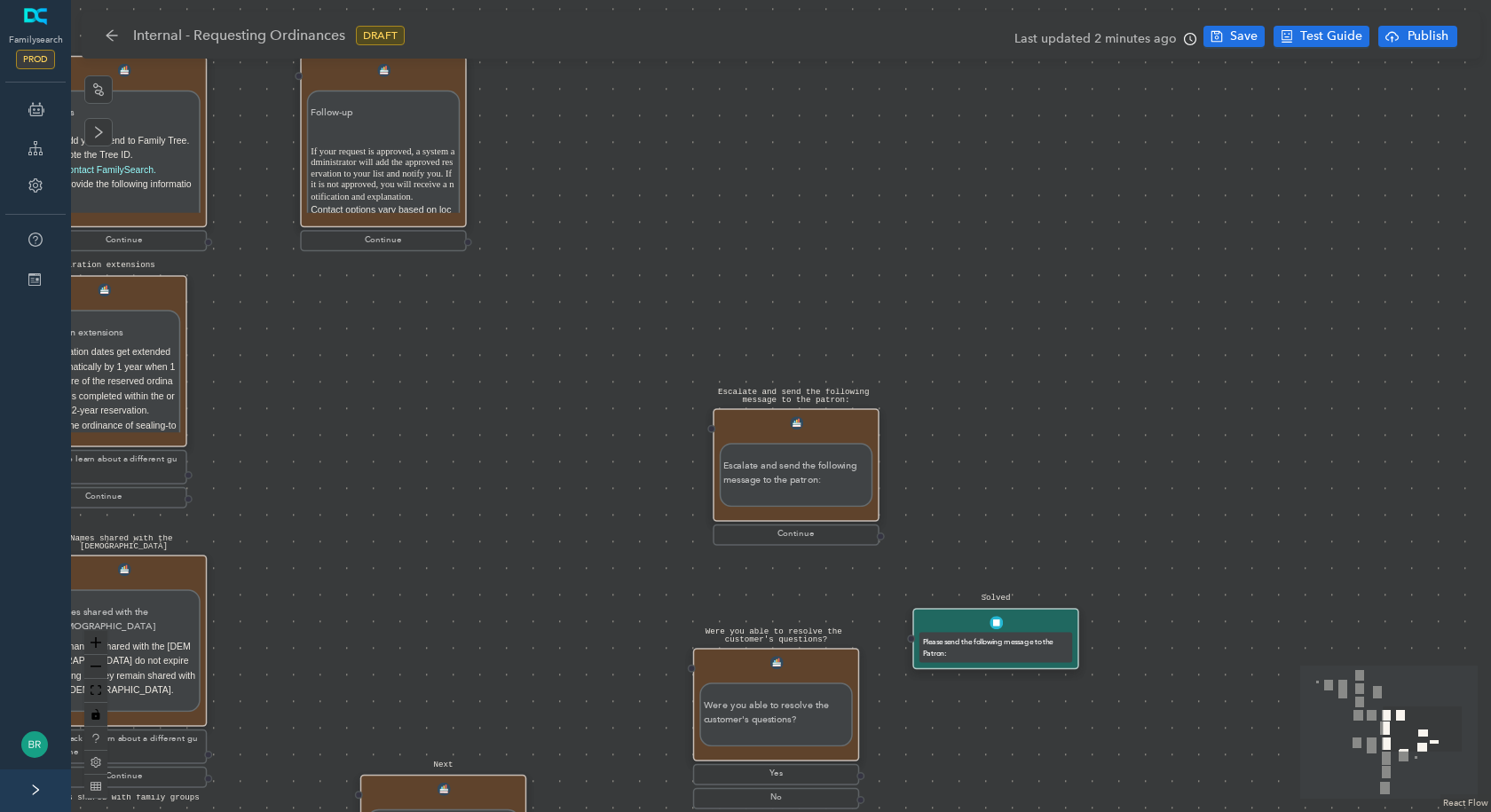 drag, startPoint x: 1290, startPoint y: 89, endPoint x: 953, endPoint y: 675, distance: 675.99186 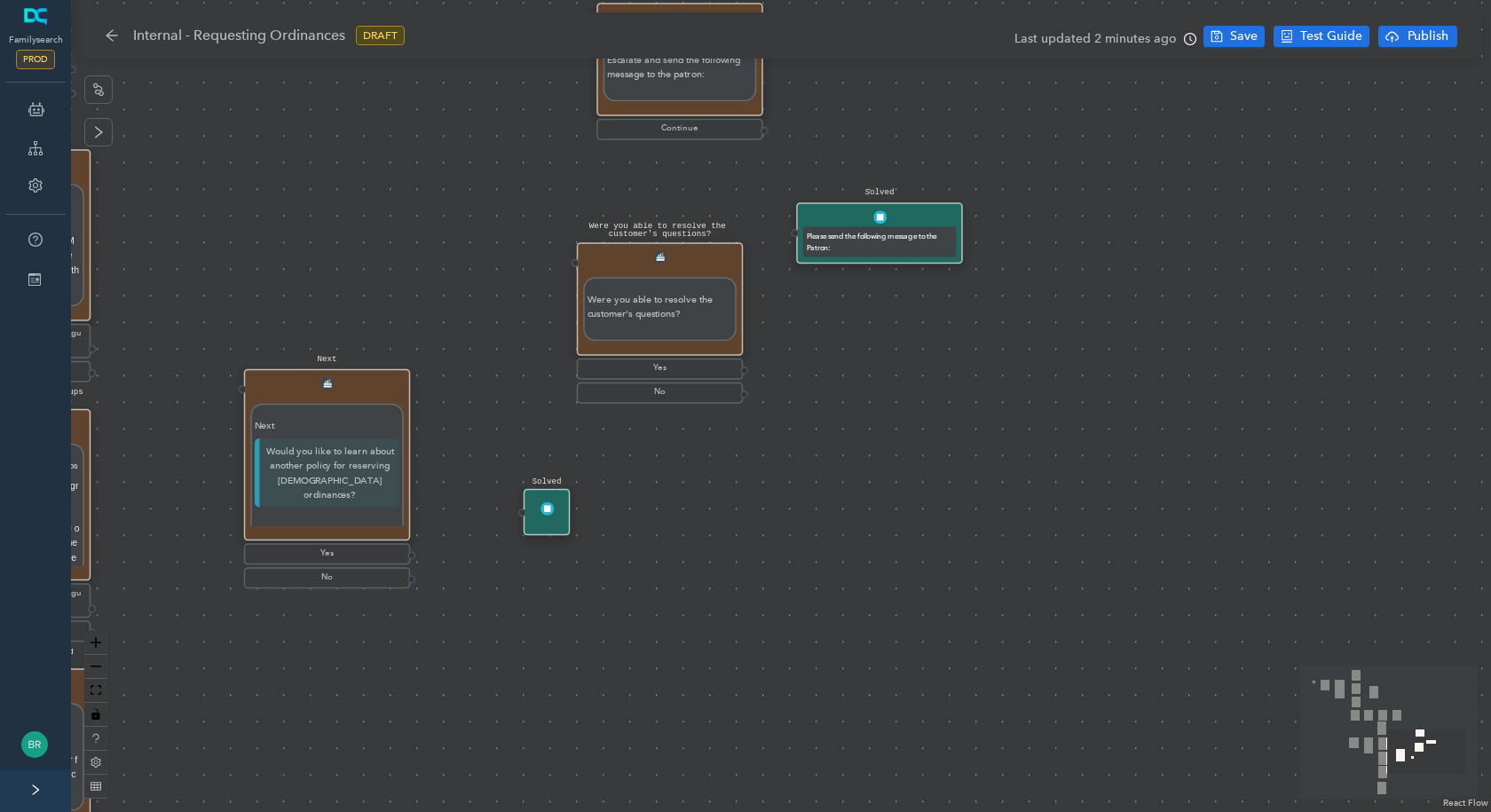 drag, startPoint x: 414, startPoint y: 514, endPoint x: 311, endPoint y: 177, distance: 352.38899 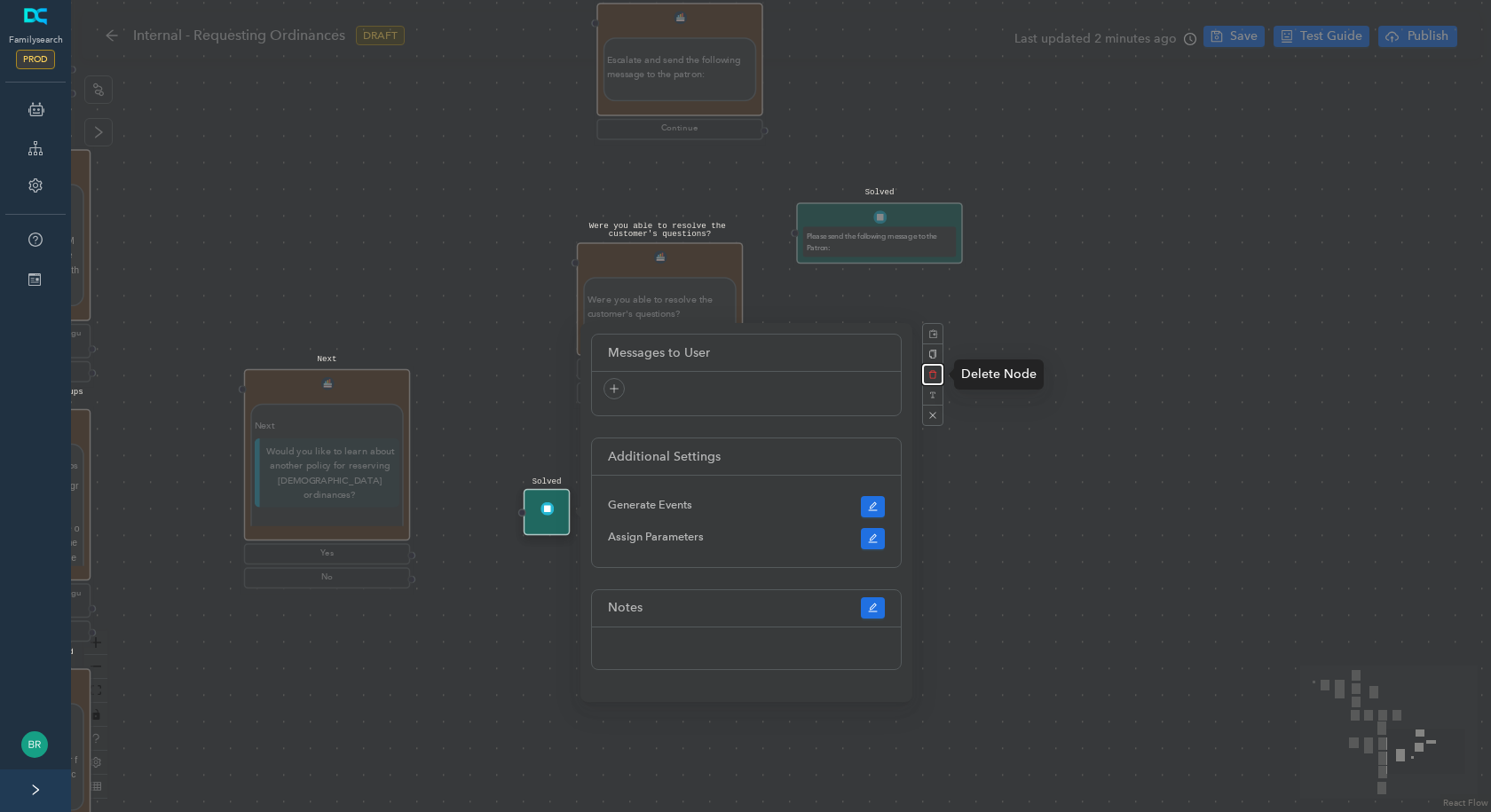 click 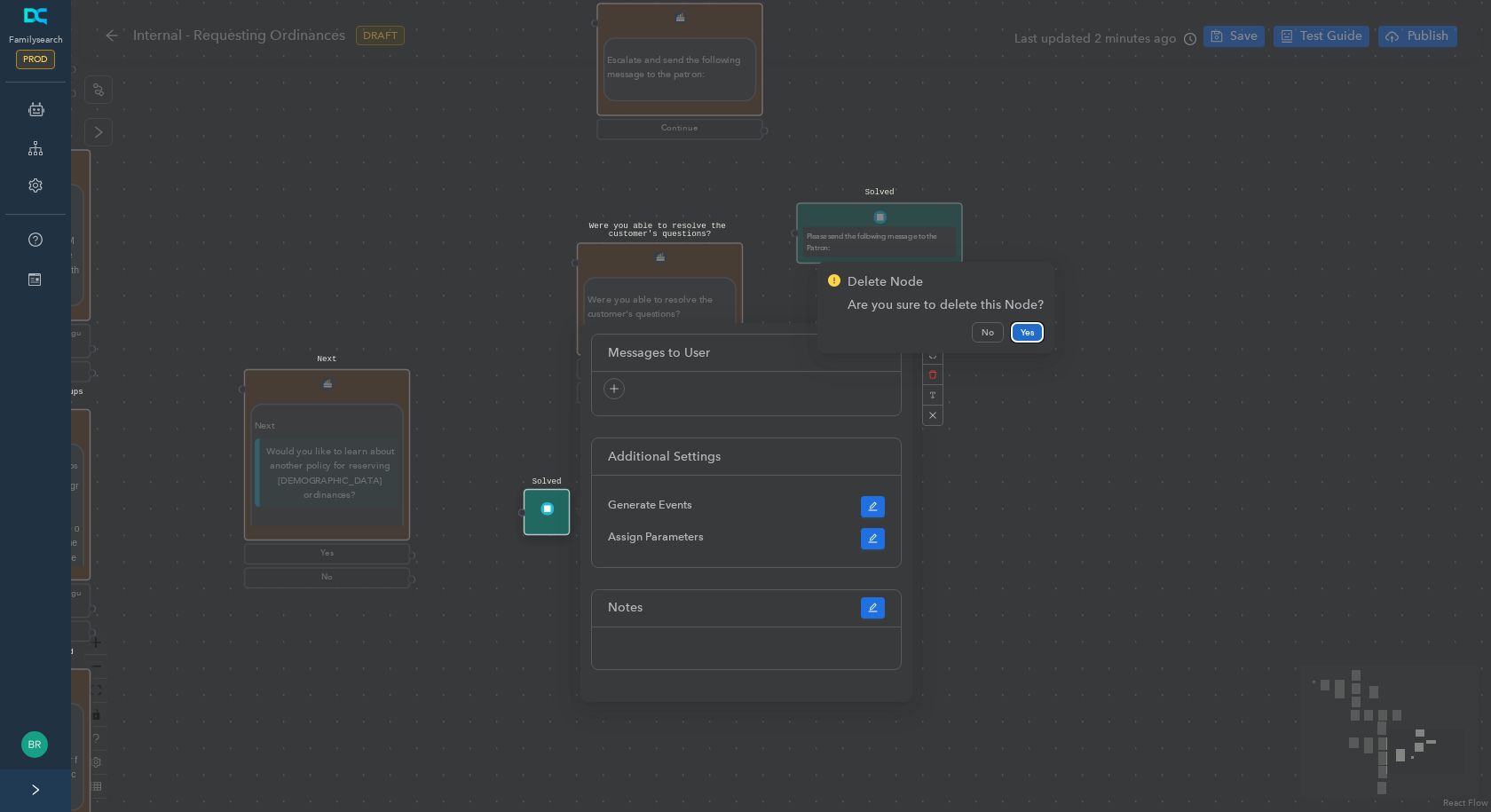 click on "Yes" at bounding box center [1027, 333] 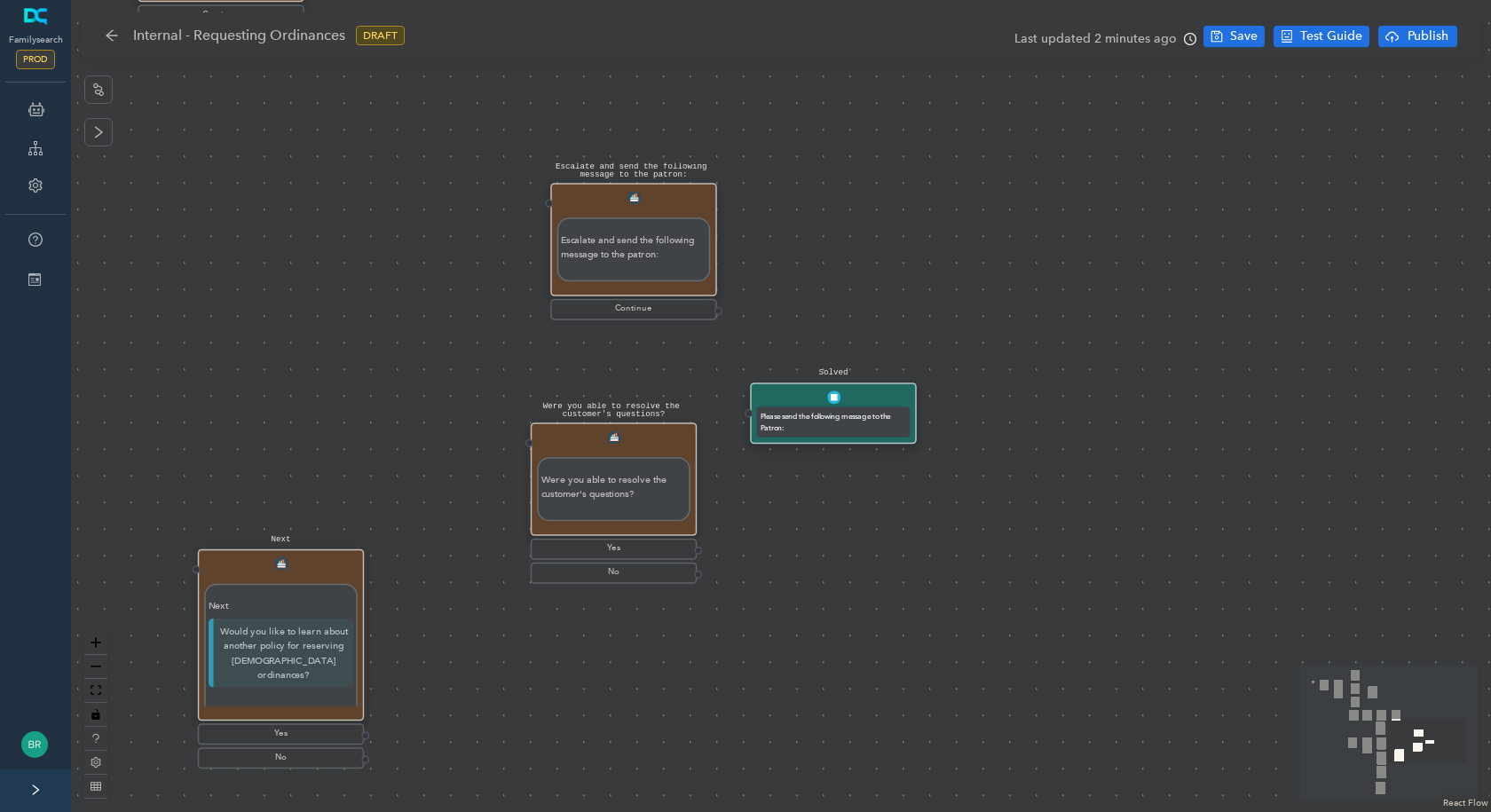 drag, startPoint x: 833, startPoint y: 412, endPoint x: 787, endPoint y: 592, distance: 185.78482 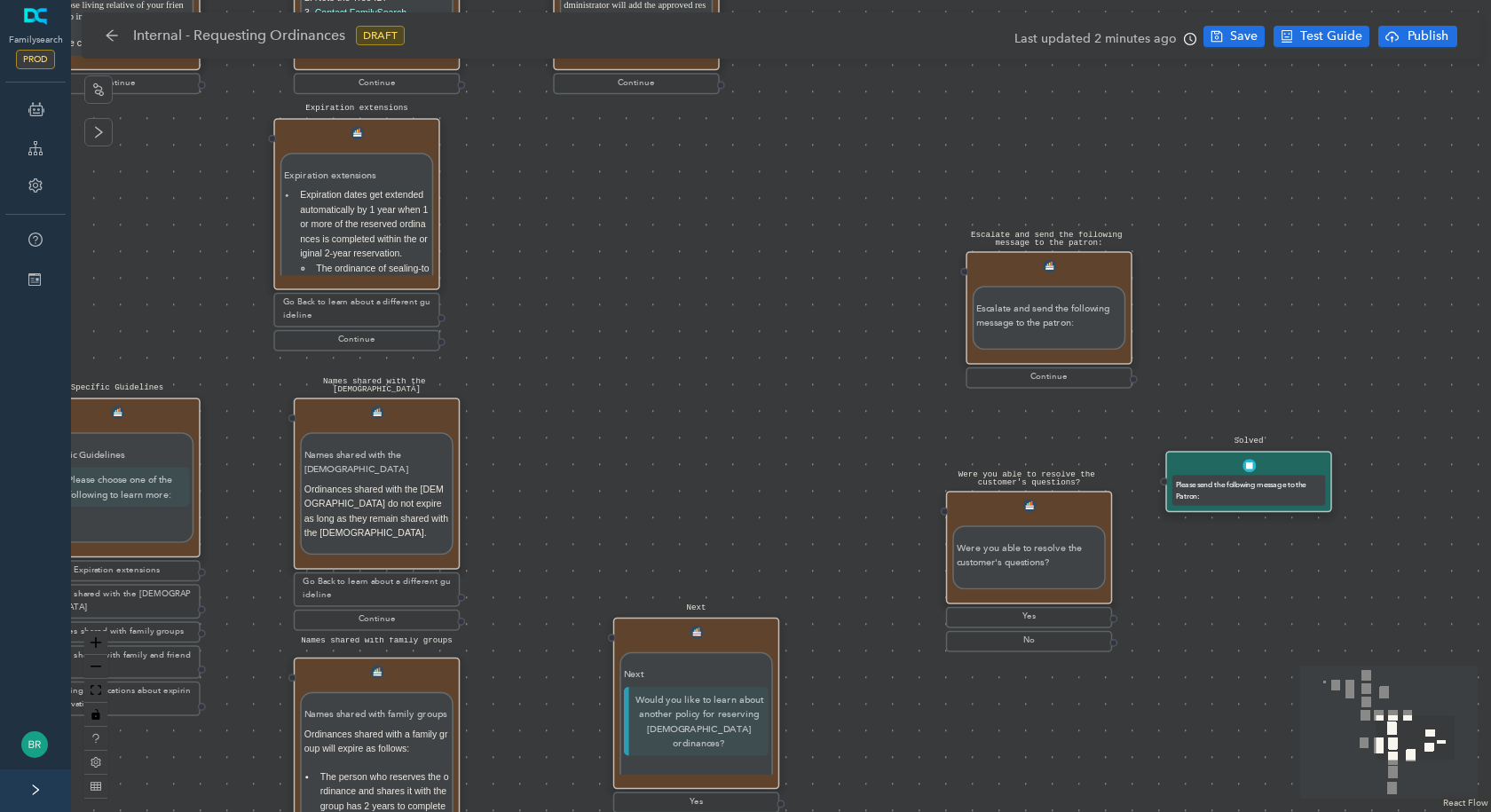 drag, startPoint x: 465, startPoint y: 483, endPoint x: 885, endPoint y: 545, distance: 424.55153 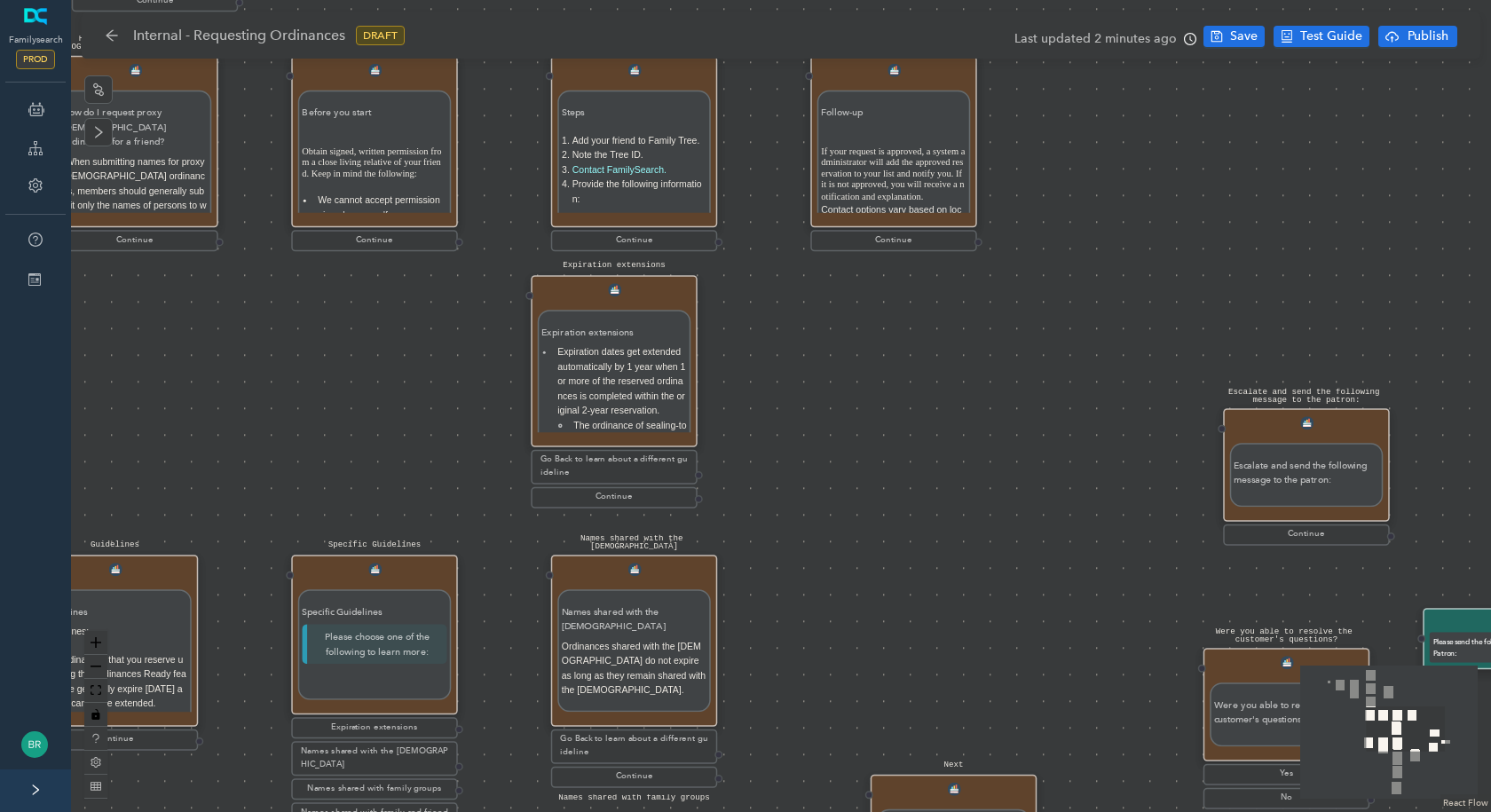 drag, startPoint x: 673, startPoint y: 425, endPoint x: 919, endPoint y: 575, distance: 288.125 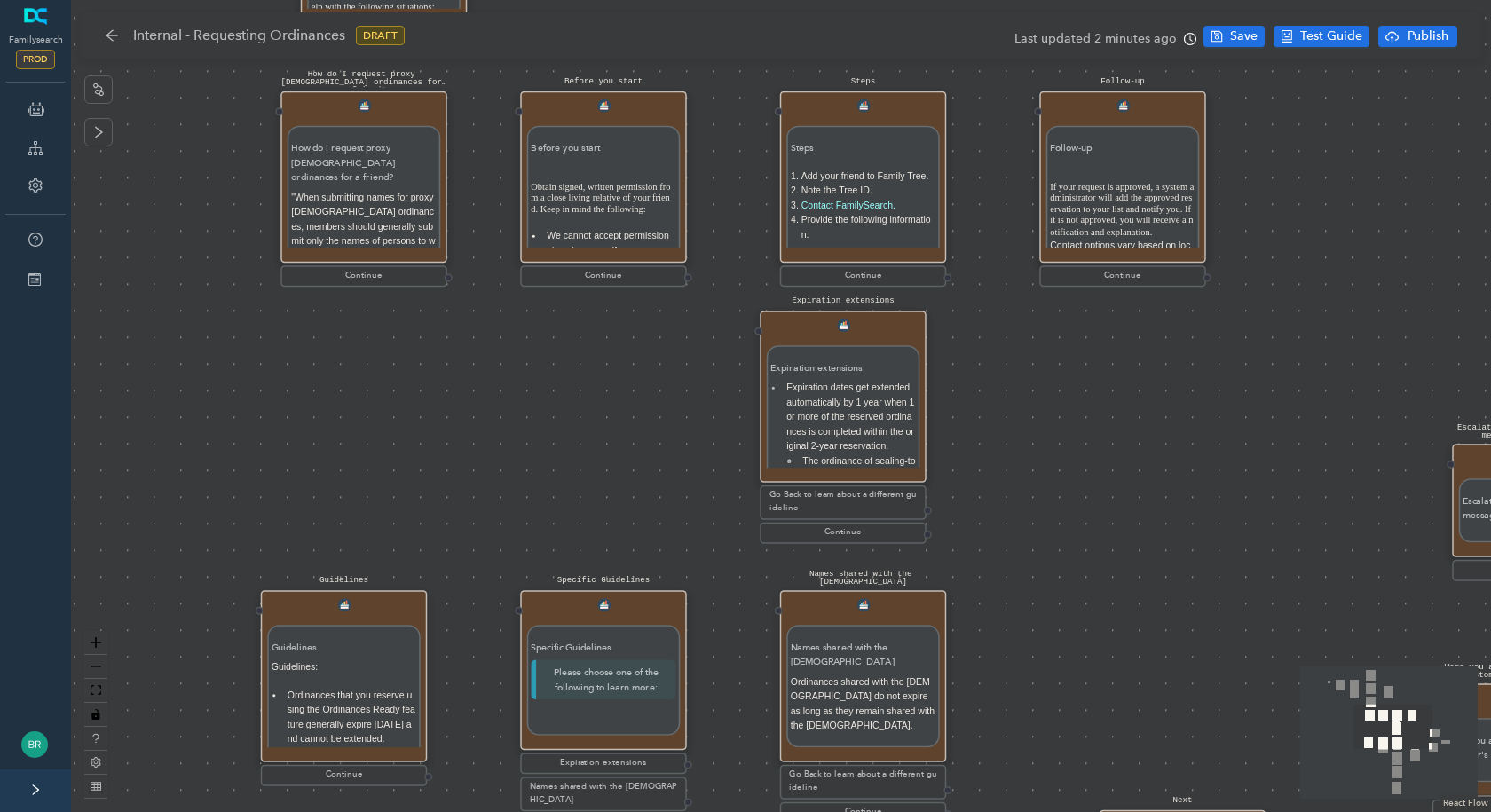 drag, startPoint x: 220, startPoint y: 365, endPoint x: 449, endPoint y: 400, distance: 231.65923 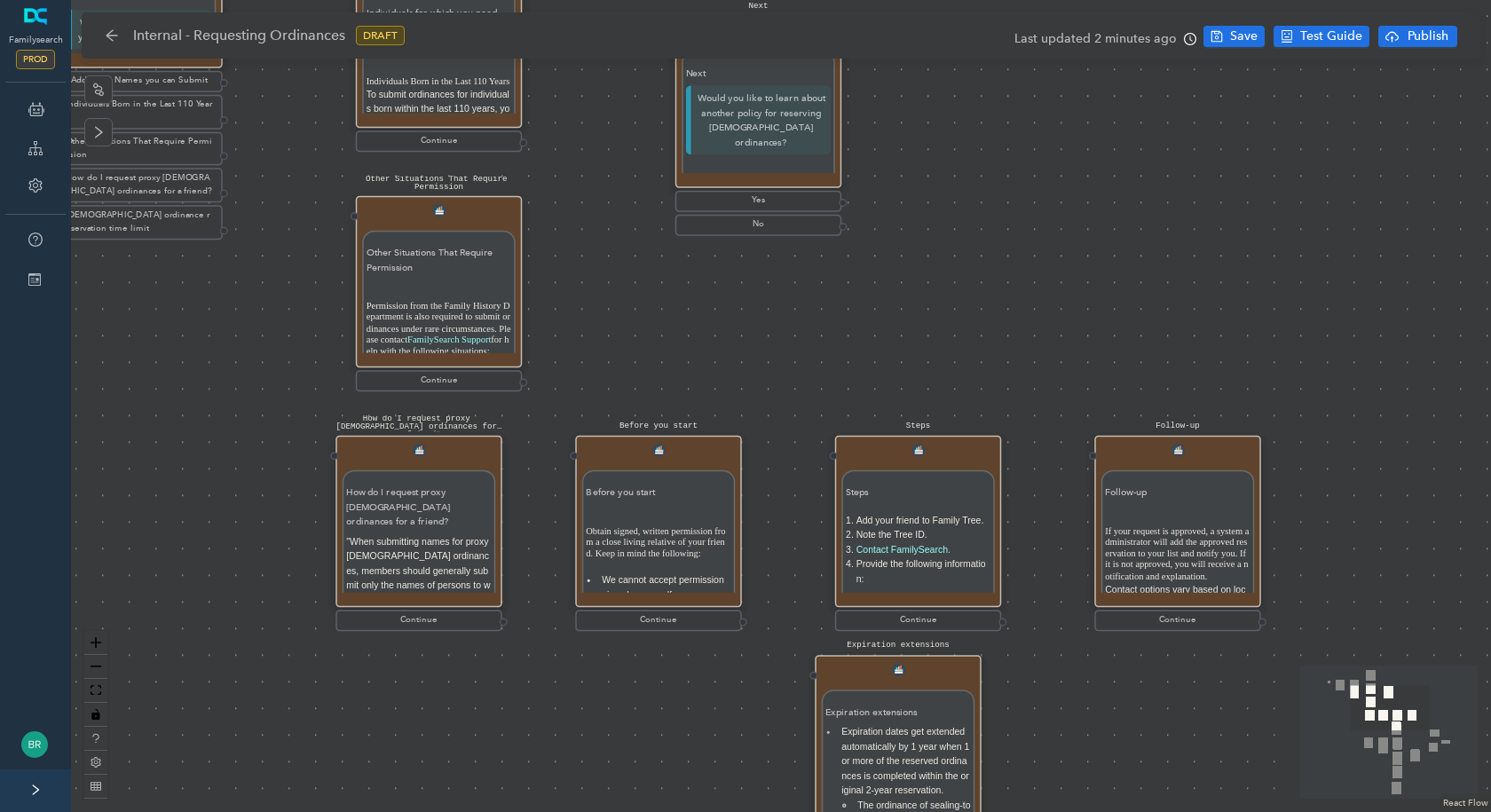 drag, startPoint x: 578, startPoint y: 450, endPoint x: 661, endPoint y: 922, distance: 479.24211 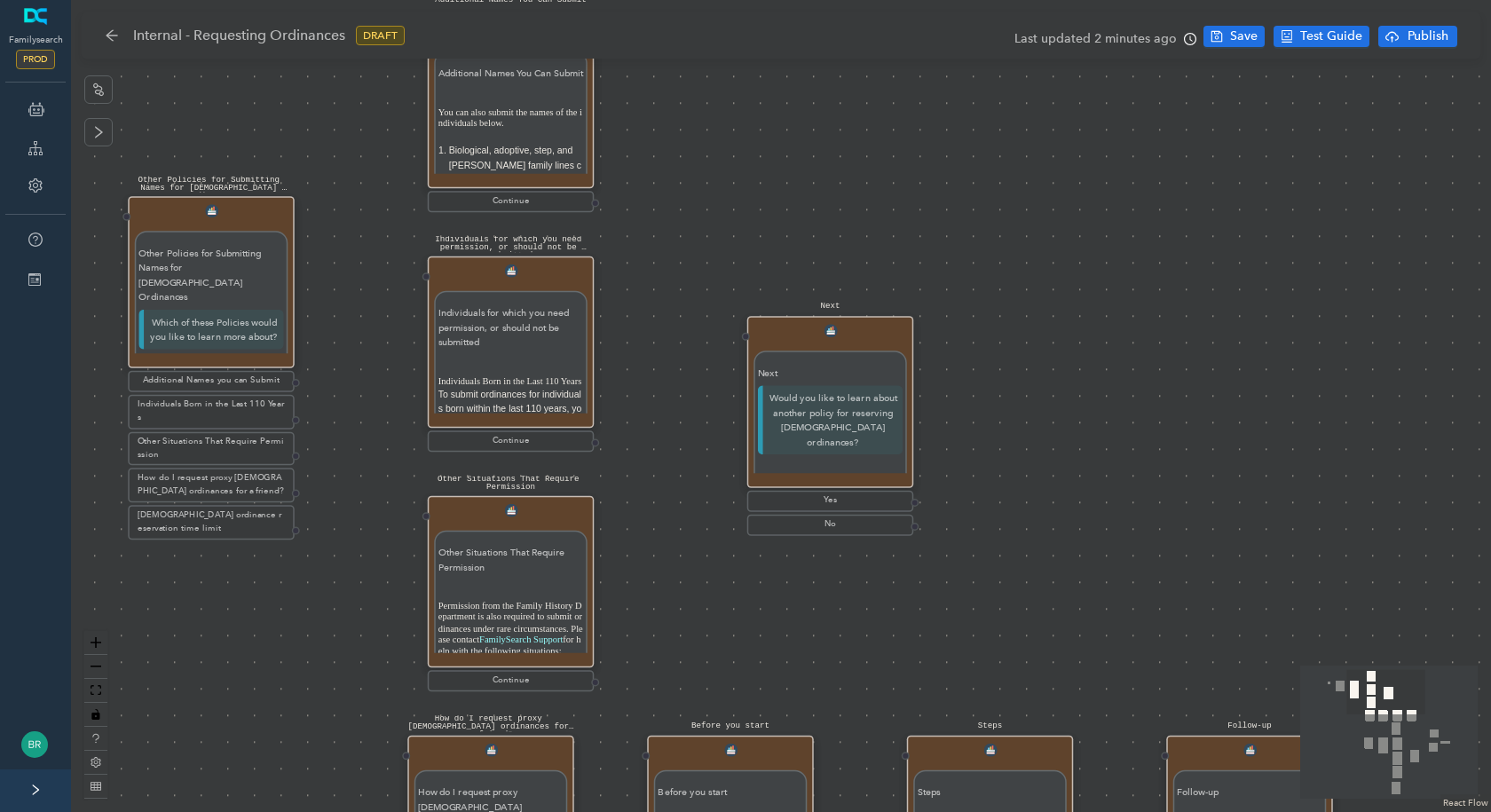drag, startPoint x: 682, startPoint y: 587, endPoint x: 777, endPoint y: 790, distance: 224.12943 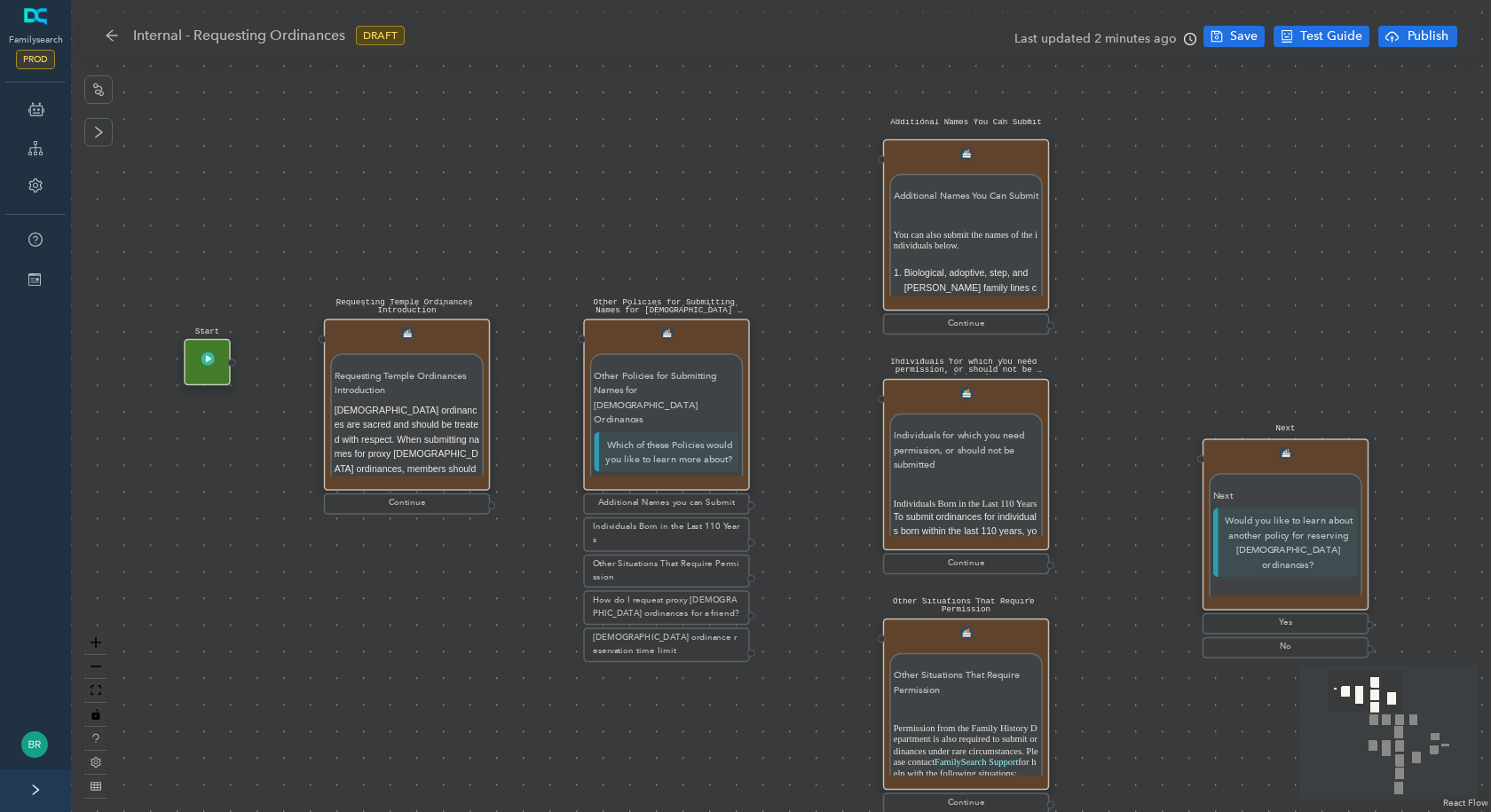 drag, startPoint x: 455, startPoint y: 368, endPoint x: 998, endPoint y: 212, distance: 564.9646 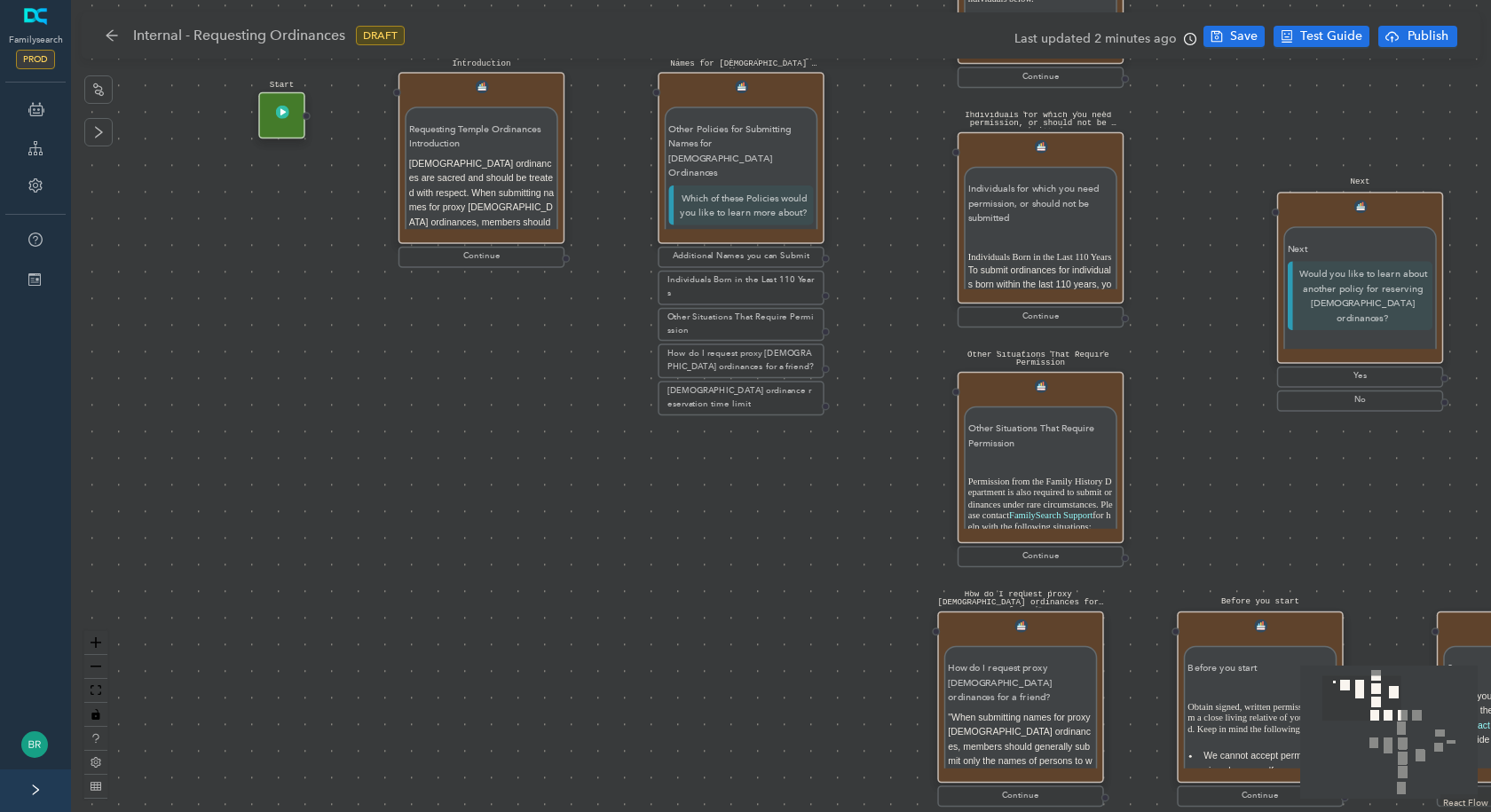 drag, startPoint x: 288, startPoint y: 530, endPoint x: 135, endPoint y: 355, distance: 232.45215 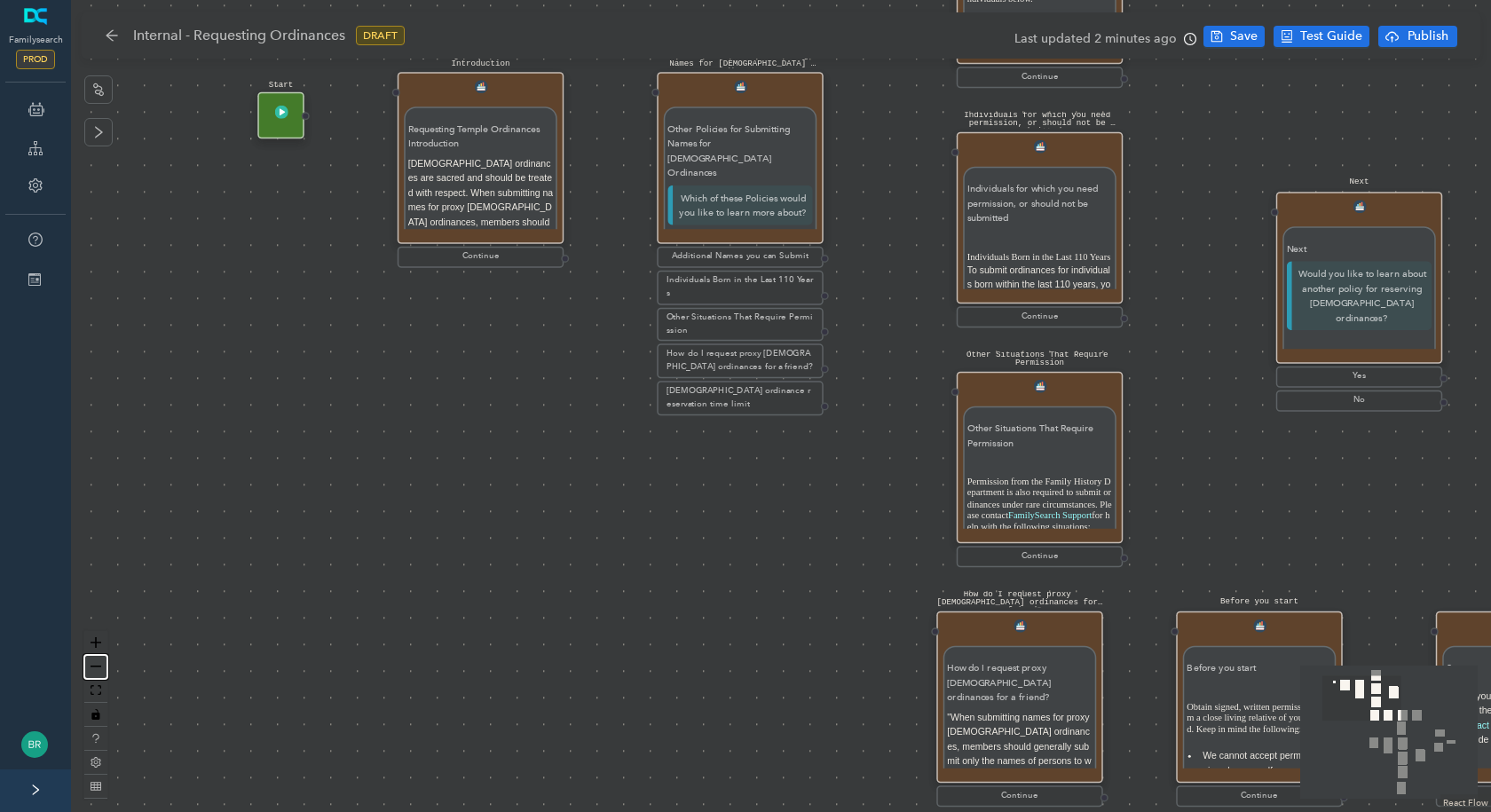 click at bounding box center (96, 666) 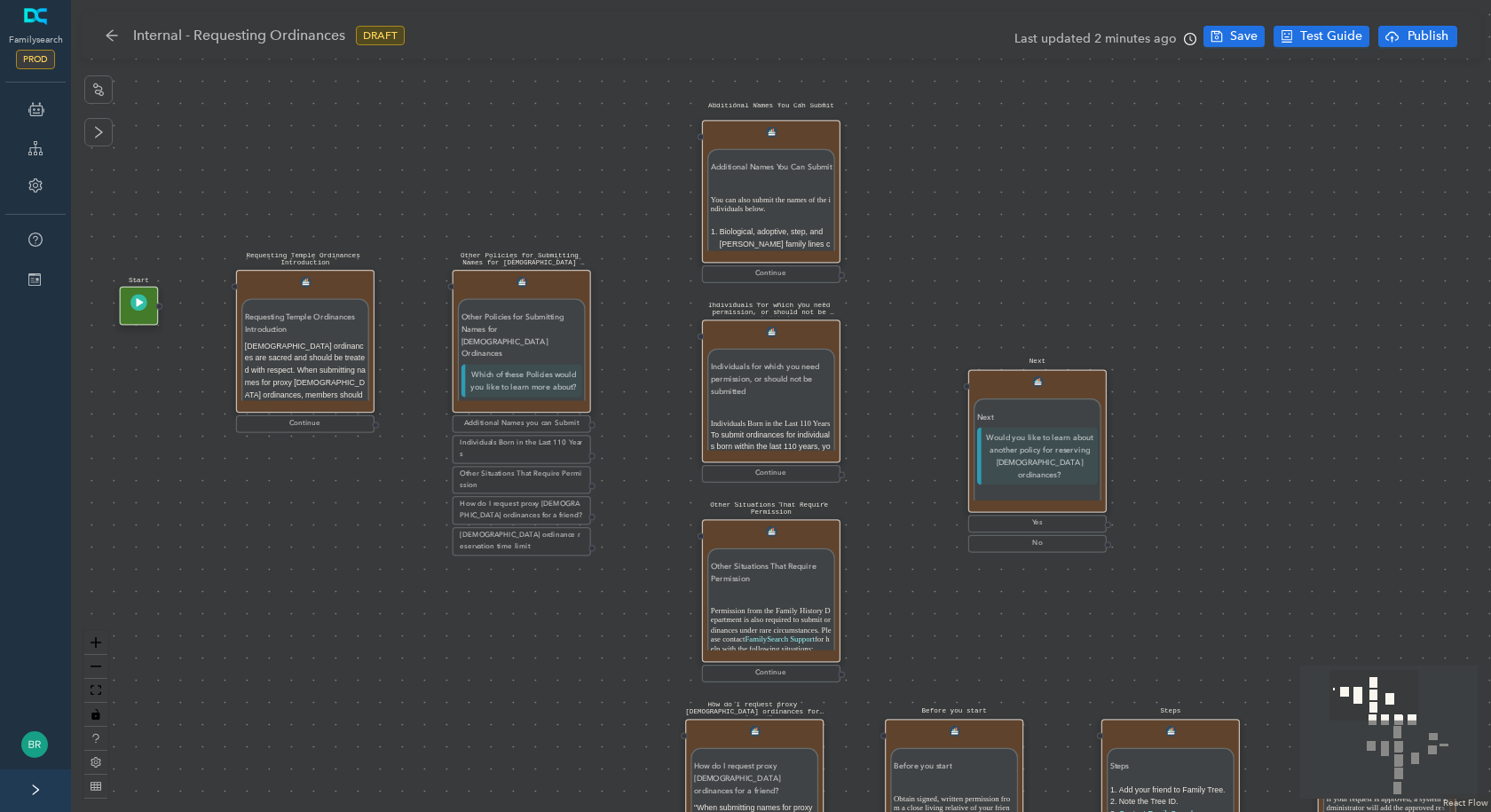 drag, startPoint x: 328, startPoint y: 484, endPoint x: 103, endPoint y: 626, distance: 266.06202 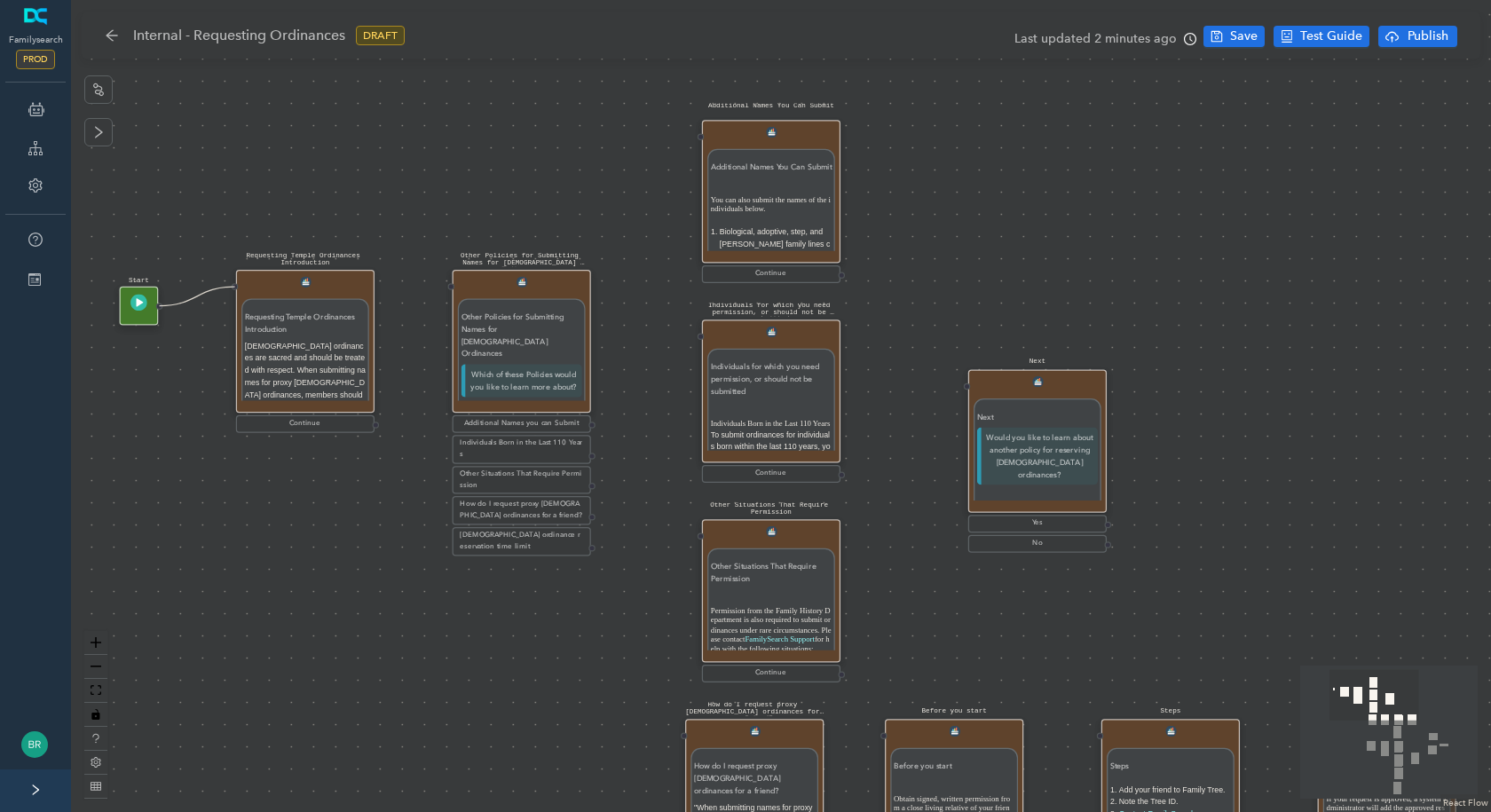 drag, startPoint x: 157, startPoint y: 307, endPoint x: 233, endPoint y: 286, distance: 78.84795 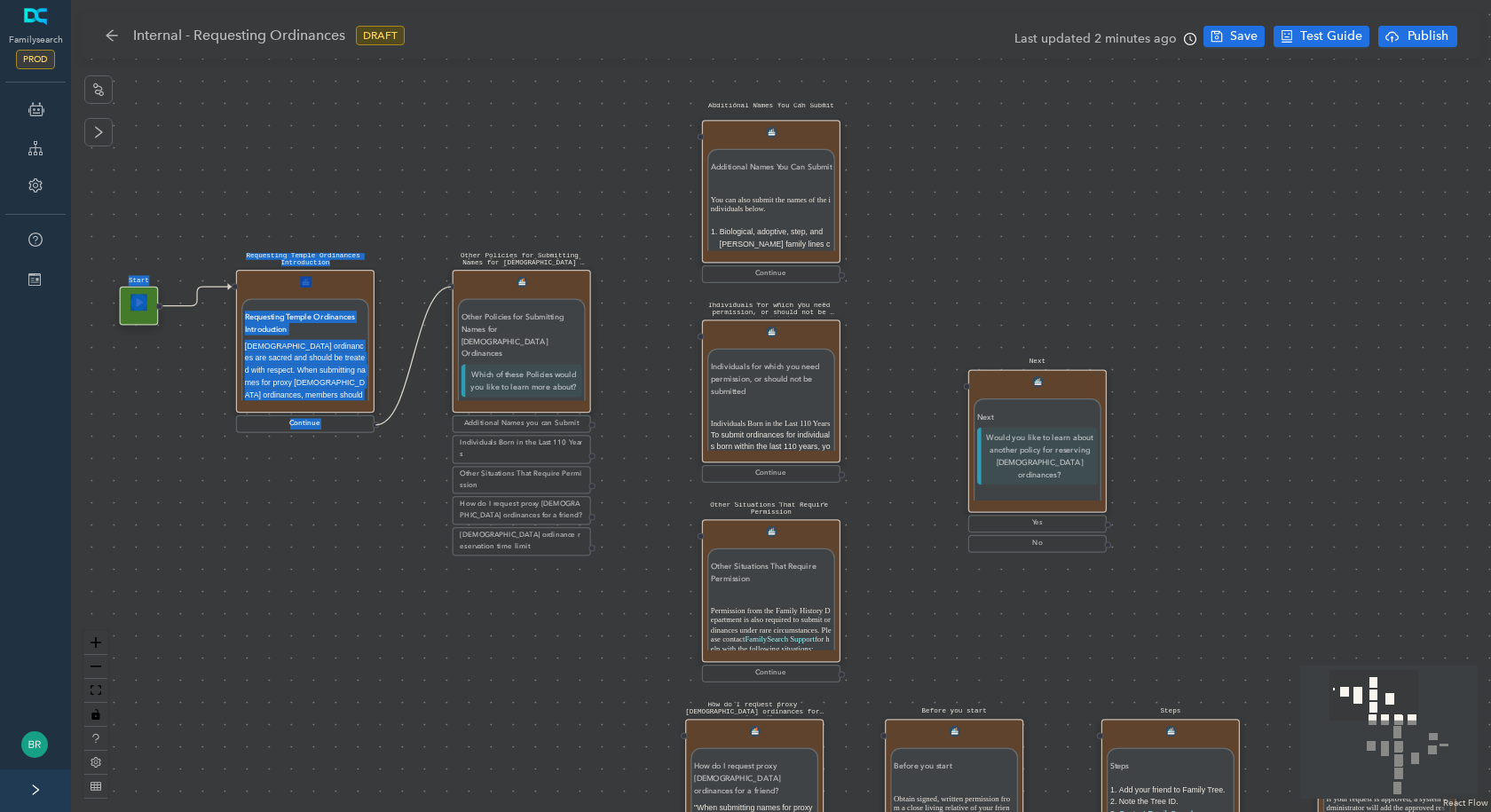drag, startPoint x: 398, startPoint y: 398, endPoint x: 443, endPoint y: 288, distance: 118.84864 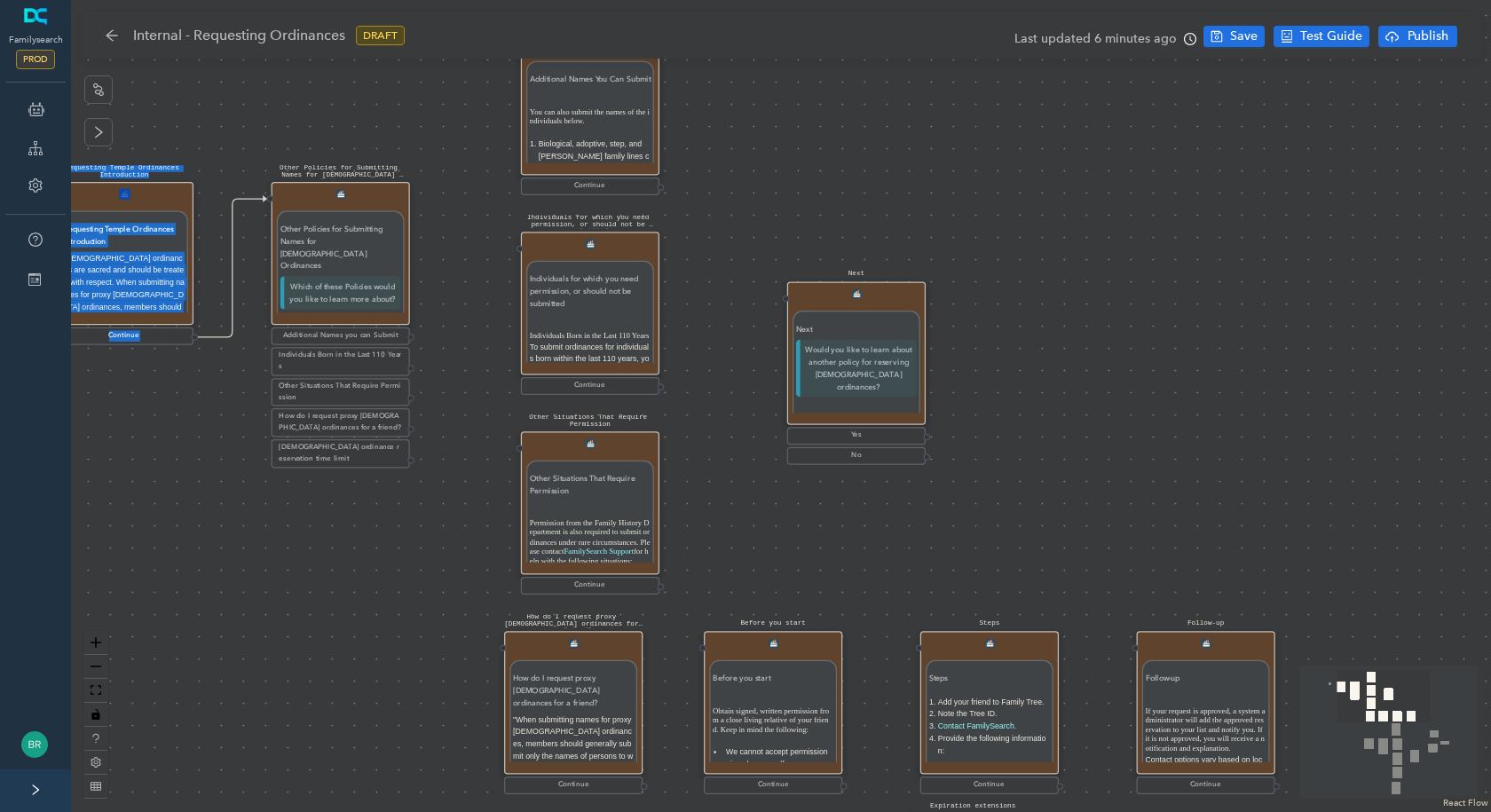 drag, startPoint x: 643, startPoint y: 360, endPoint x: 462, endPoint y: 272, distance: 201.25854 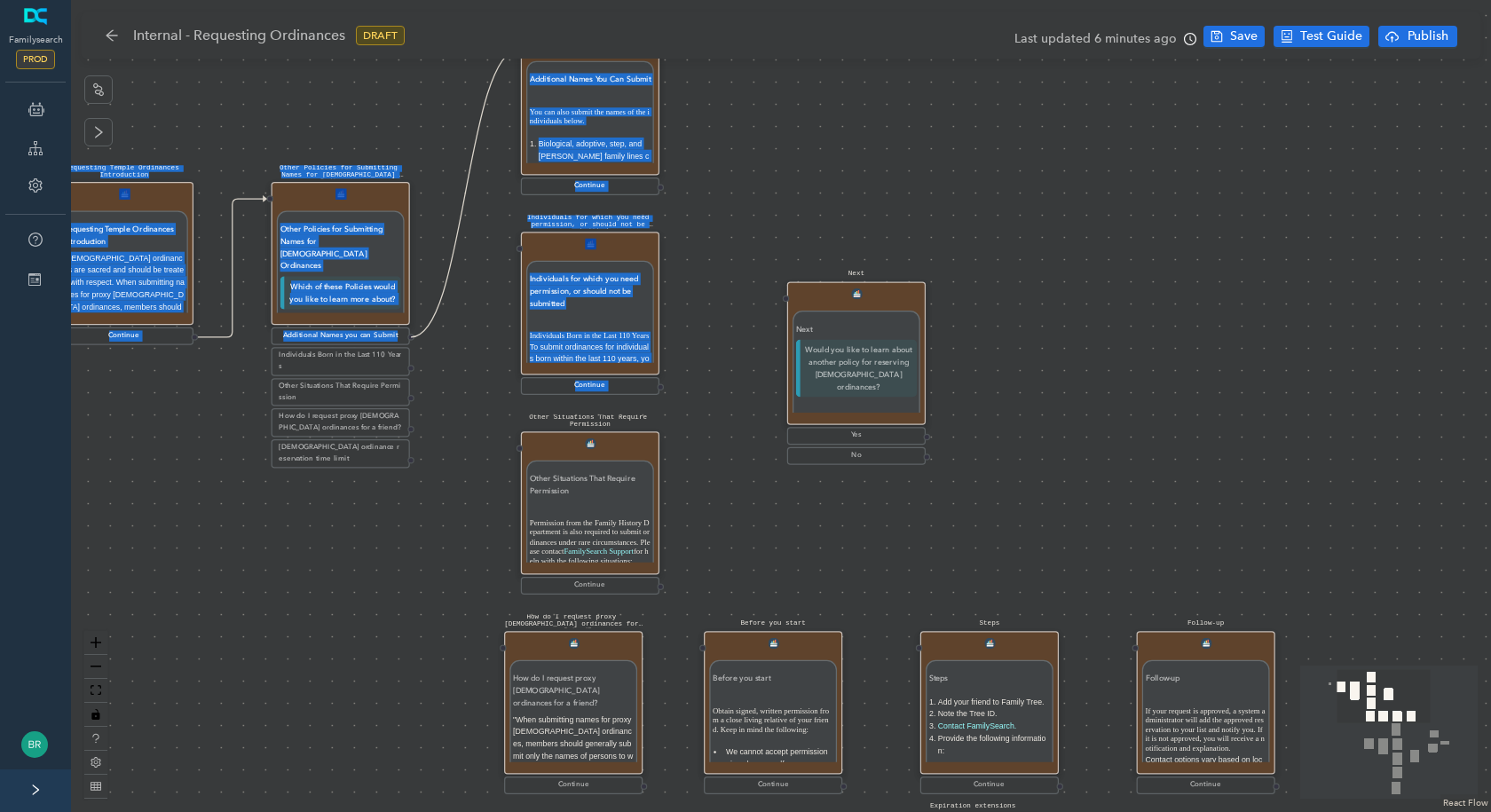 drag, startPoint x: 413, startPoint y: 336, endPoint x: 511, endPoint y: 59, distance: 293.8248 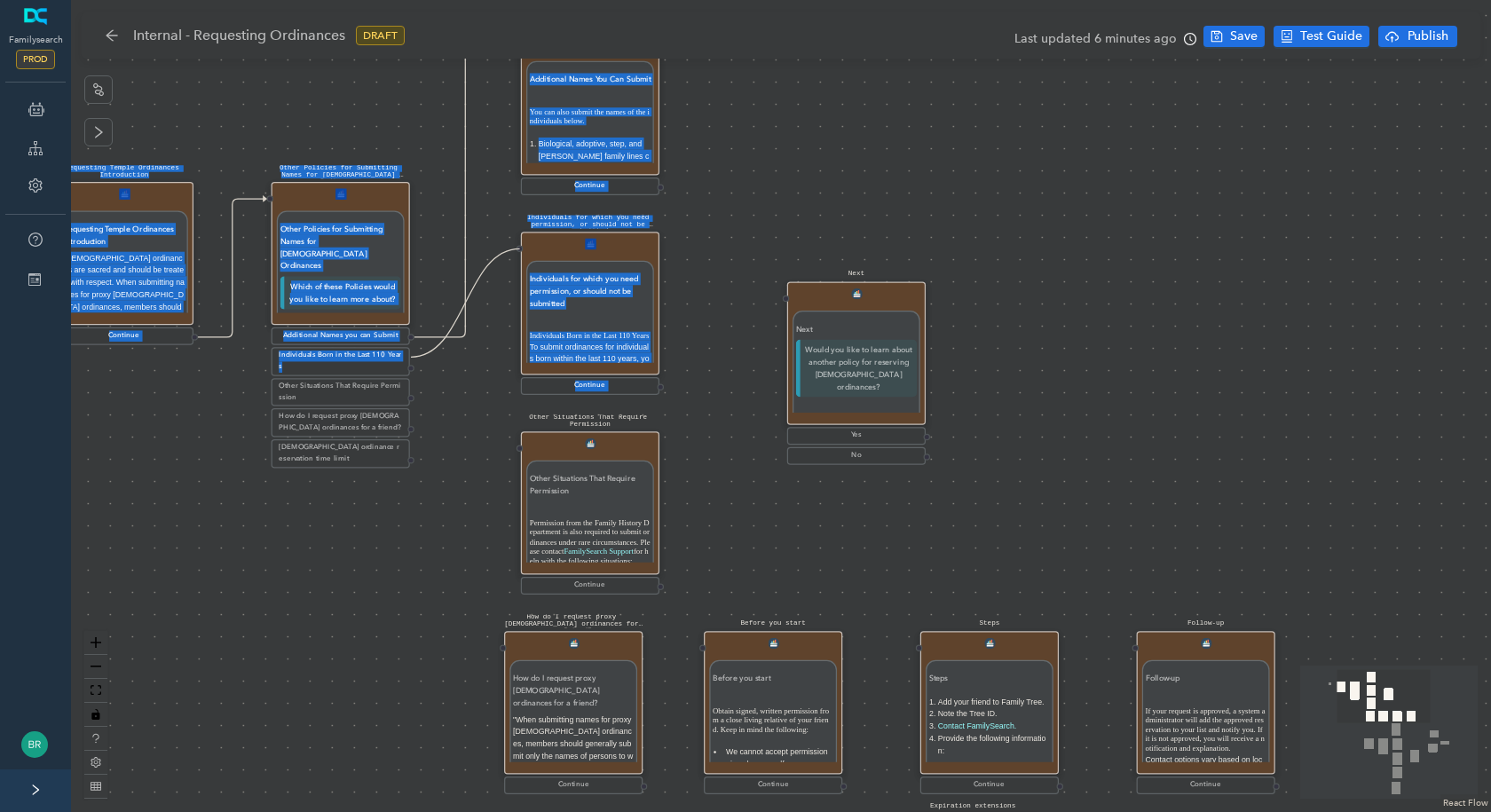 drag, startPoint x: 408, startPoint y: 356, endPoint x: 508, endPoint y: 250, distance: 145.72577 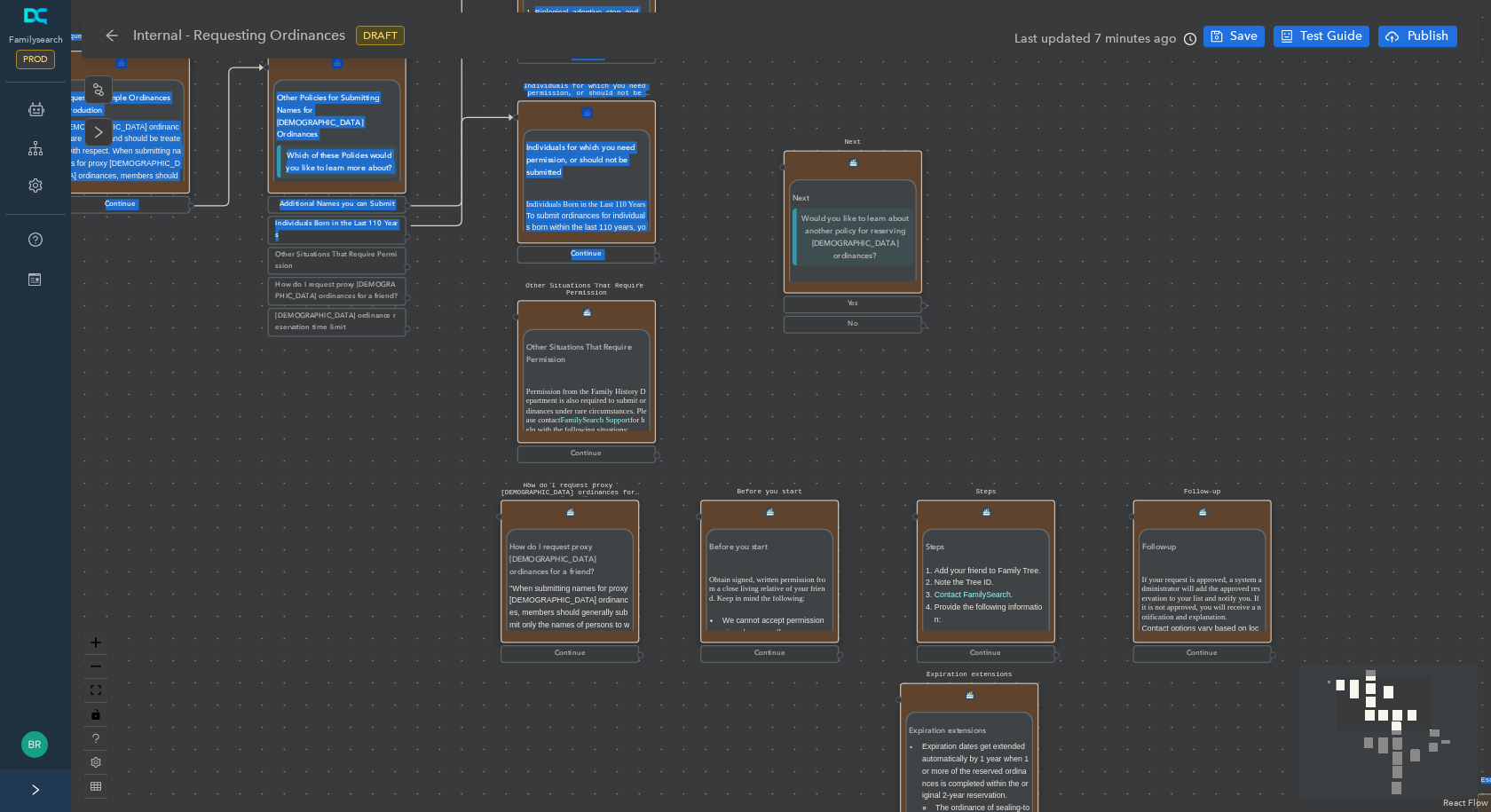 drag, startPoint x: 411, startPoint y: 391, endPoint x: 407, endPoint y: 260, distance: 131.06105 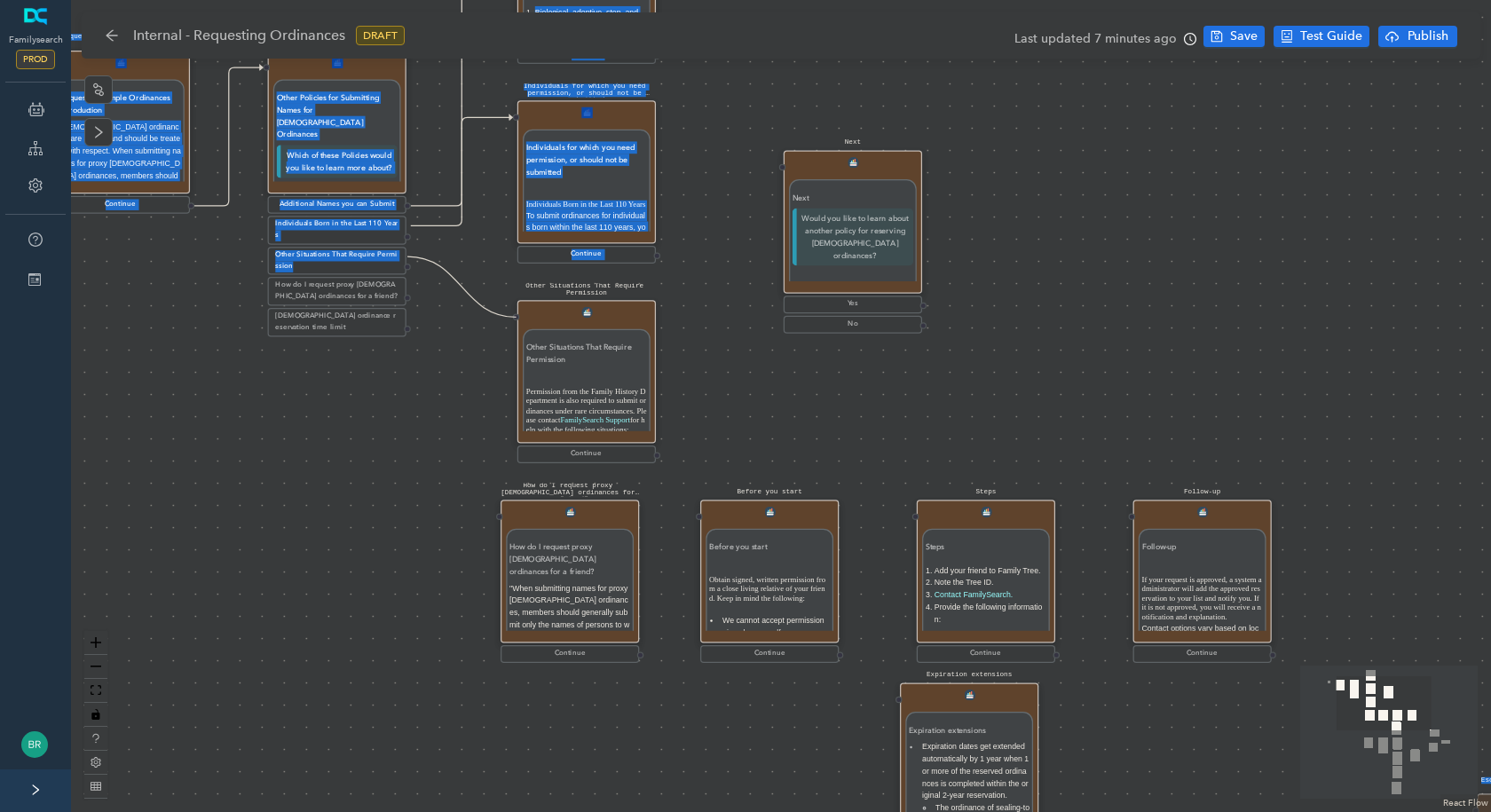 drag, startPoint x: 408, startPoint y: 258, endPoint x: 509, endPoint y: 314, distance: 115.48593 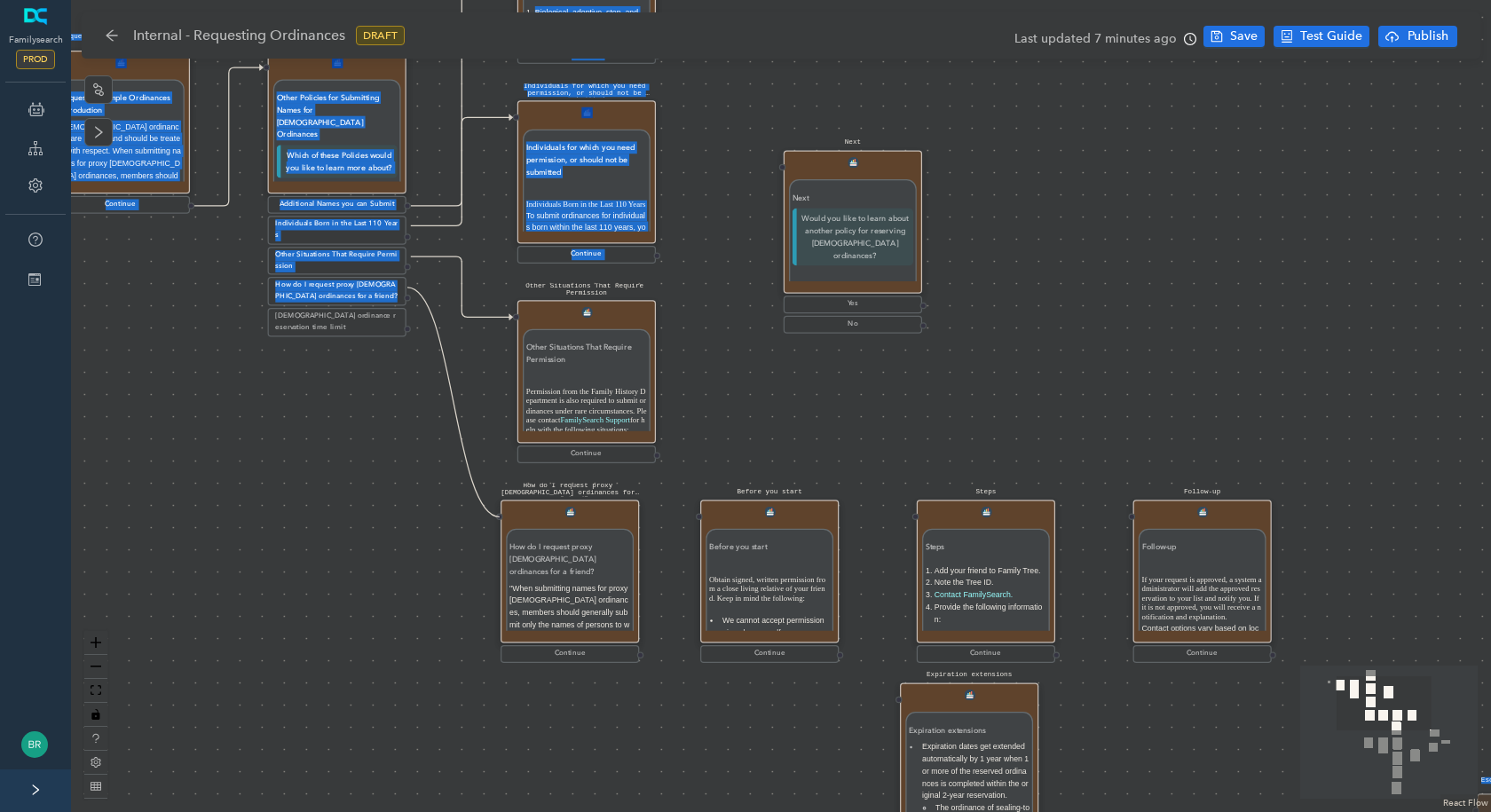 drag, startPoint x: 416, startPoint y: 286, endPoint x: 498, endPoint y: 511, distance: 239.4765 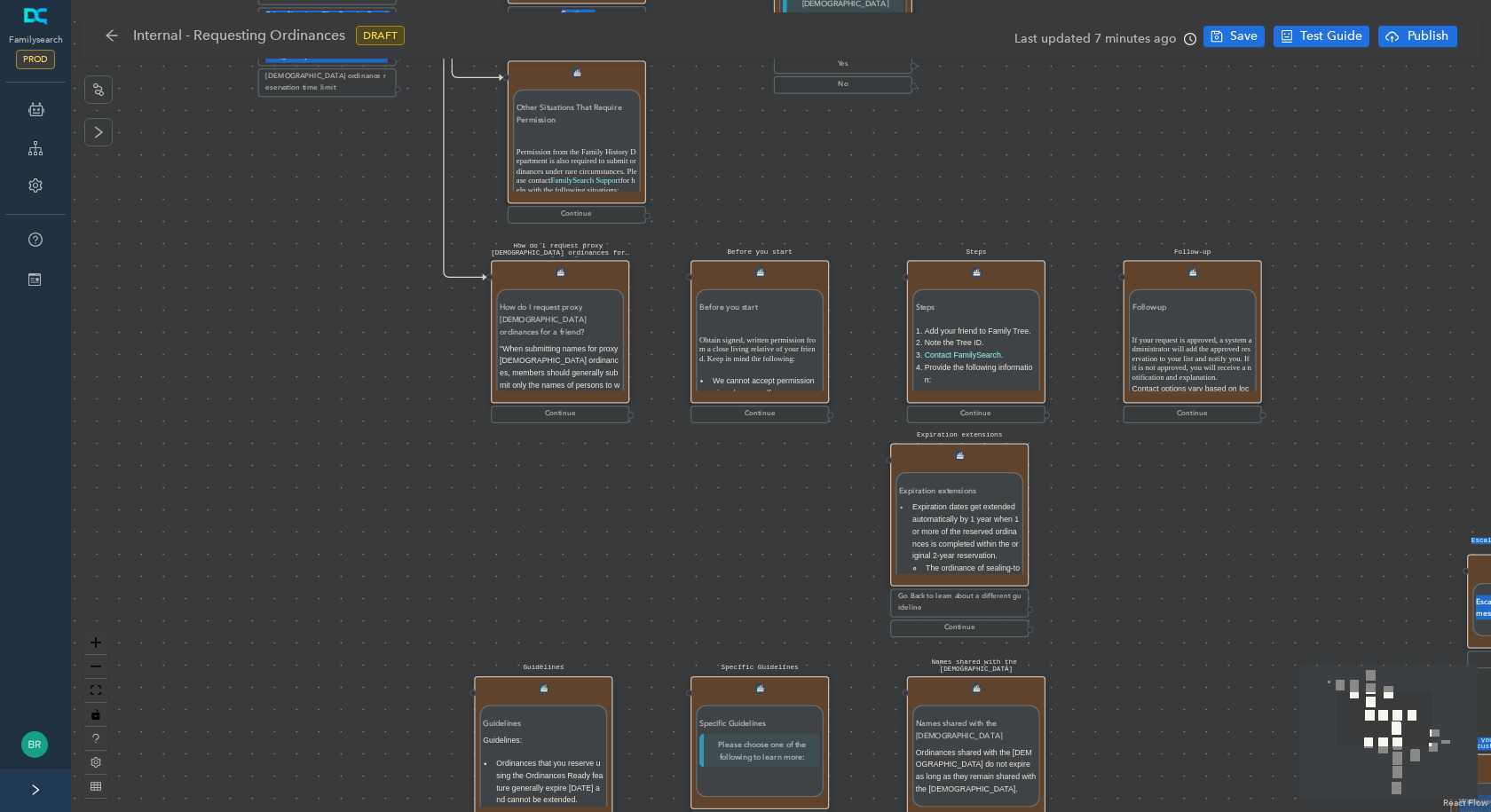 drag, startPoint x: 440, startPoint y: 550, endPoint x: 430, endPoint y: 311, distance: 239.20911 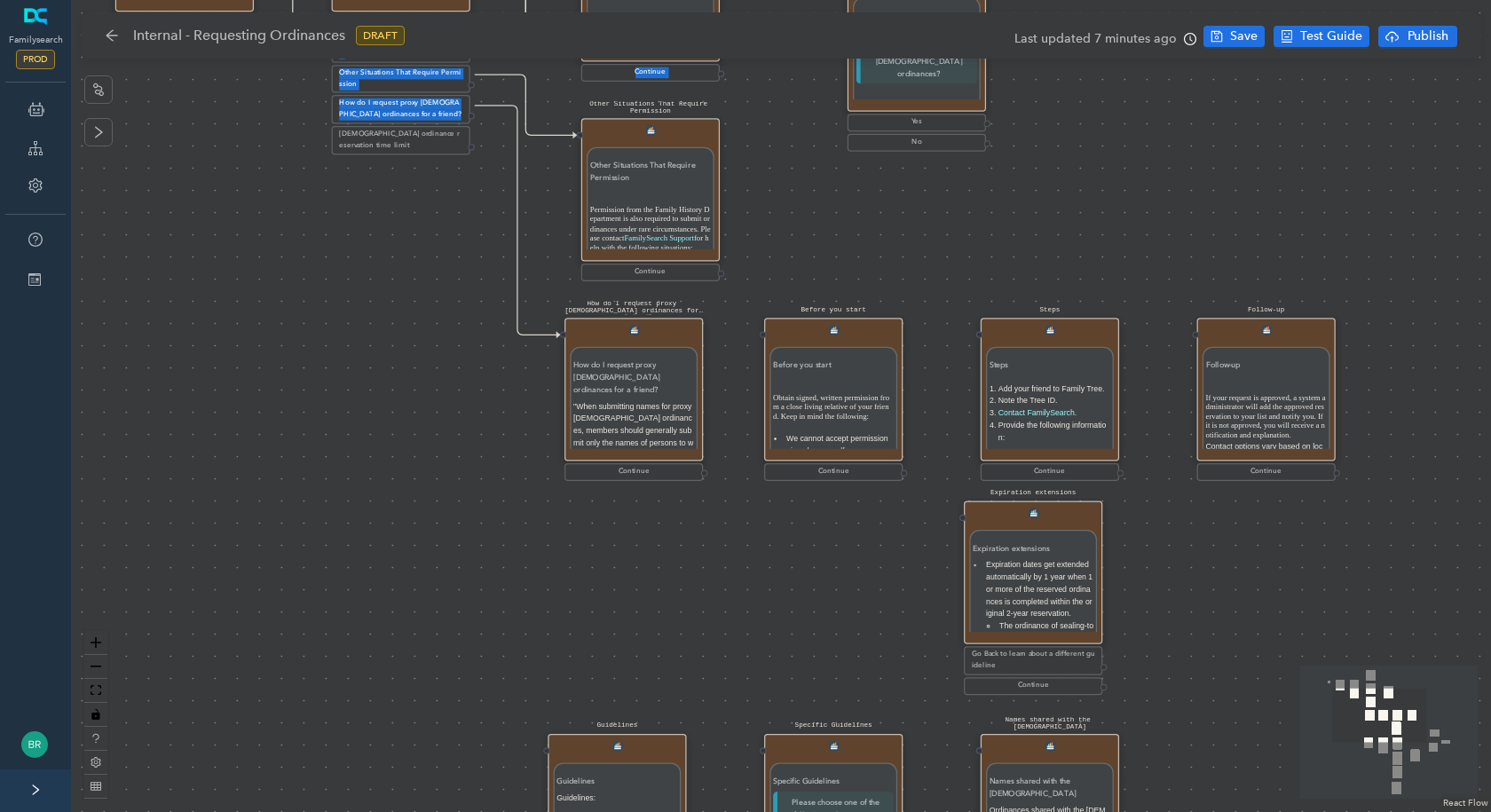 drag, startPoint x: 367, startPoint y: 381, endPoint x: 440, endPoint y: 438, distance: 92.61749 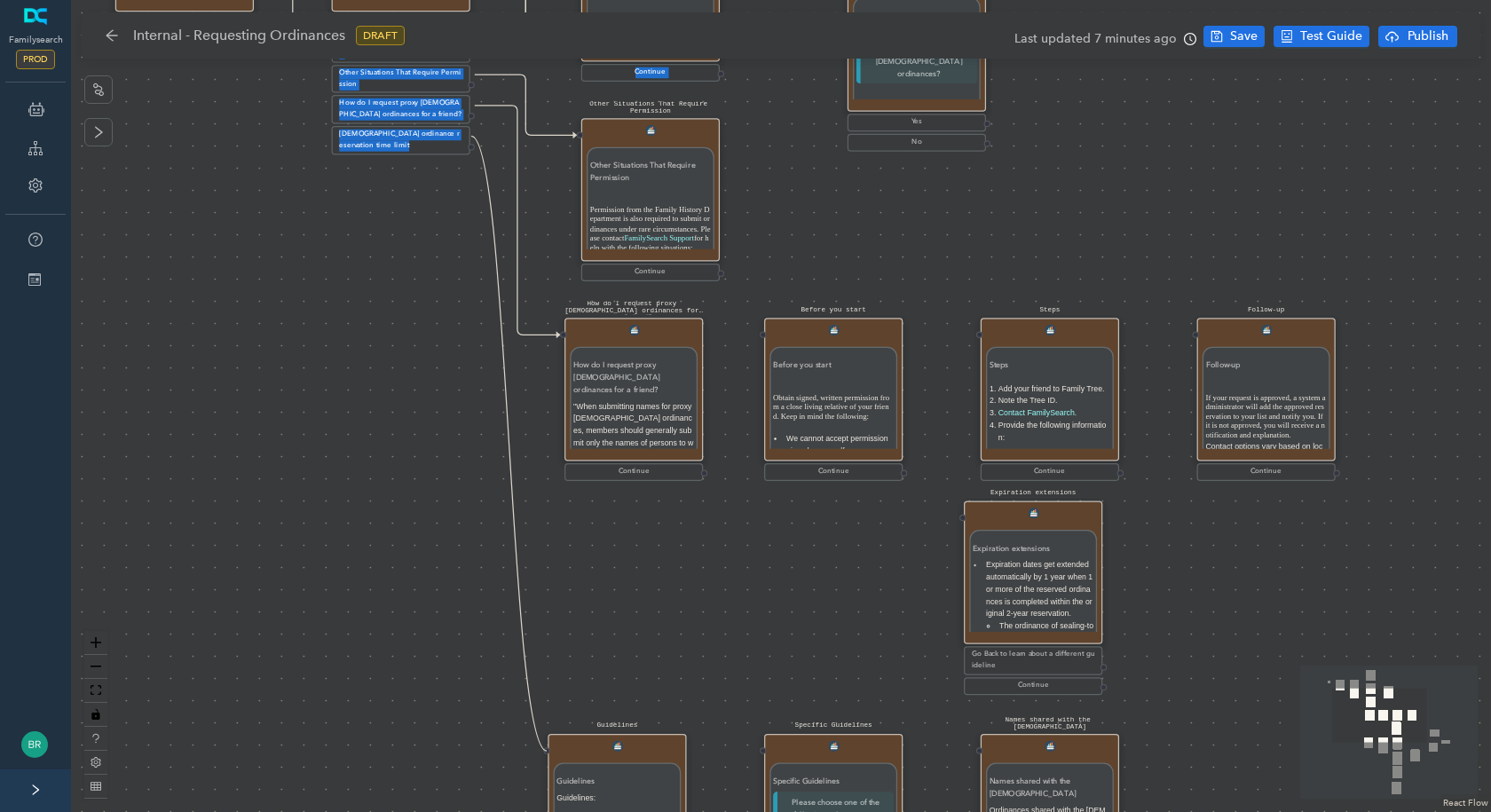 drag, startPoint x: 471, startPoint y: 139, endPoint x: 533, endPoint y: 755, distance: 619.1123 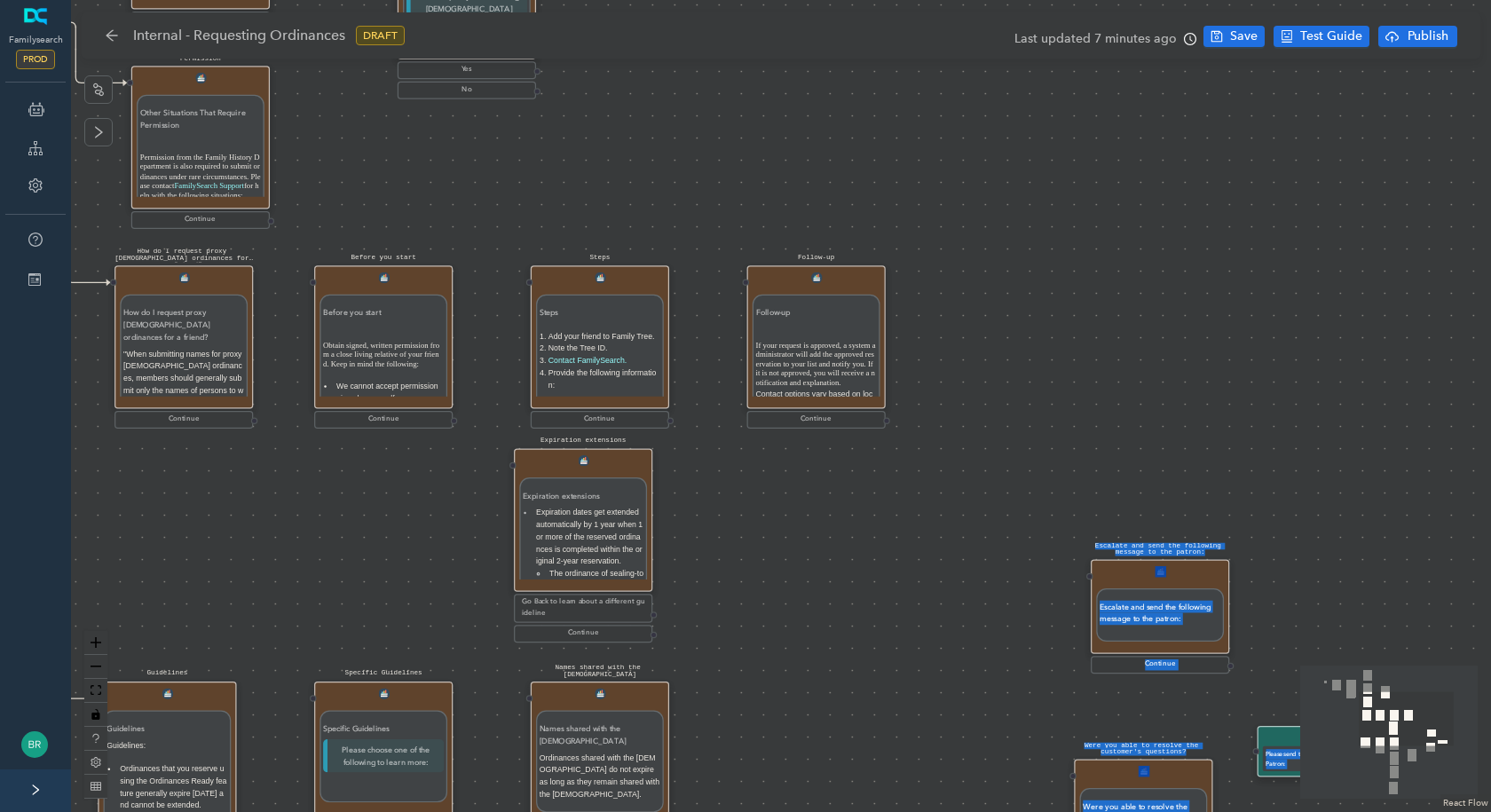 drag, startPoint x: 690, startPoint y: 608, endPoint x: 241, endPoint y: 556, distance: 452.0011 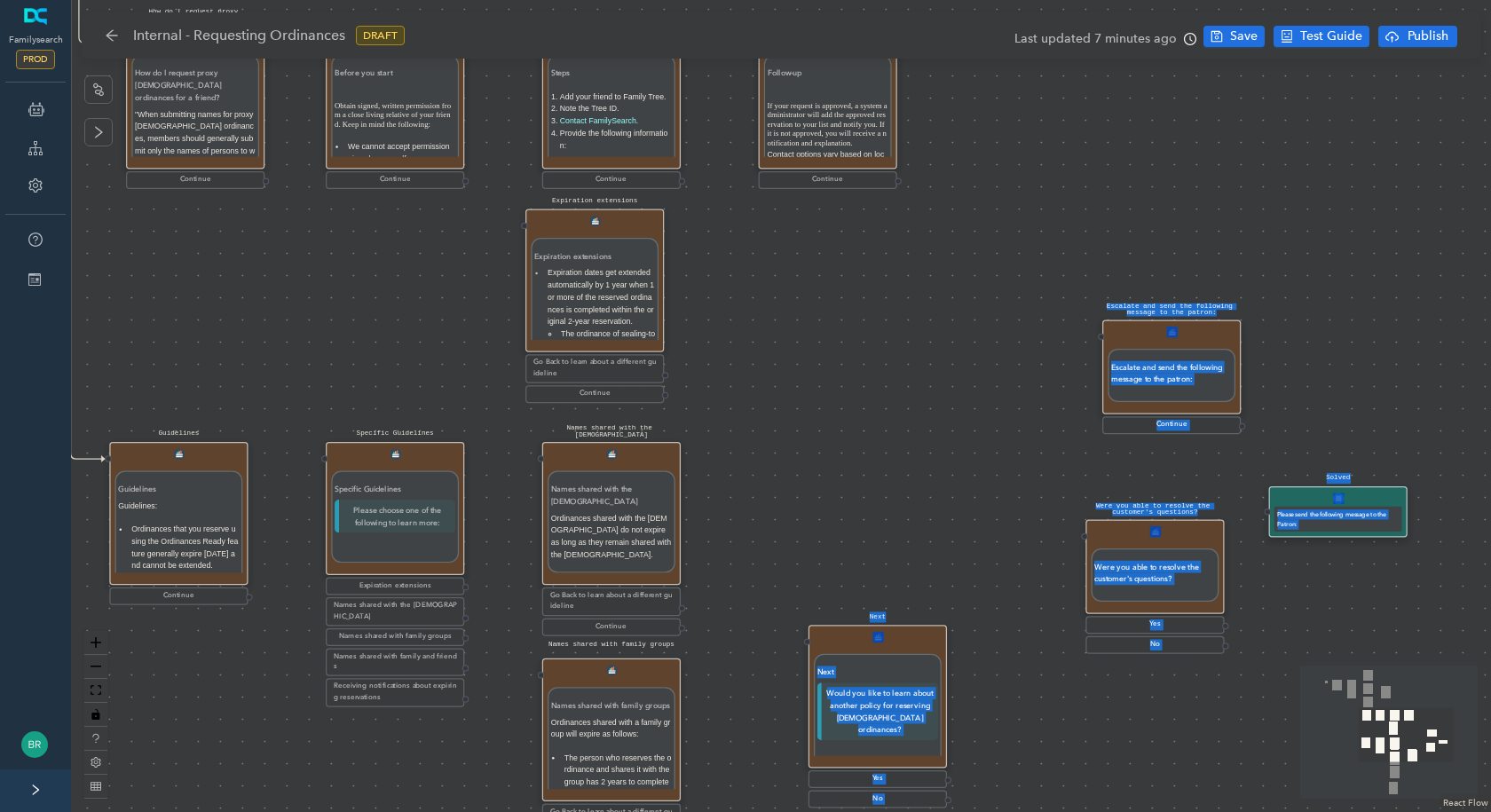 drag, startPoint x: 838, startPoint y: 504, endPoint x: 837, endPoint y: 368, distance: 136.00368 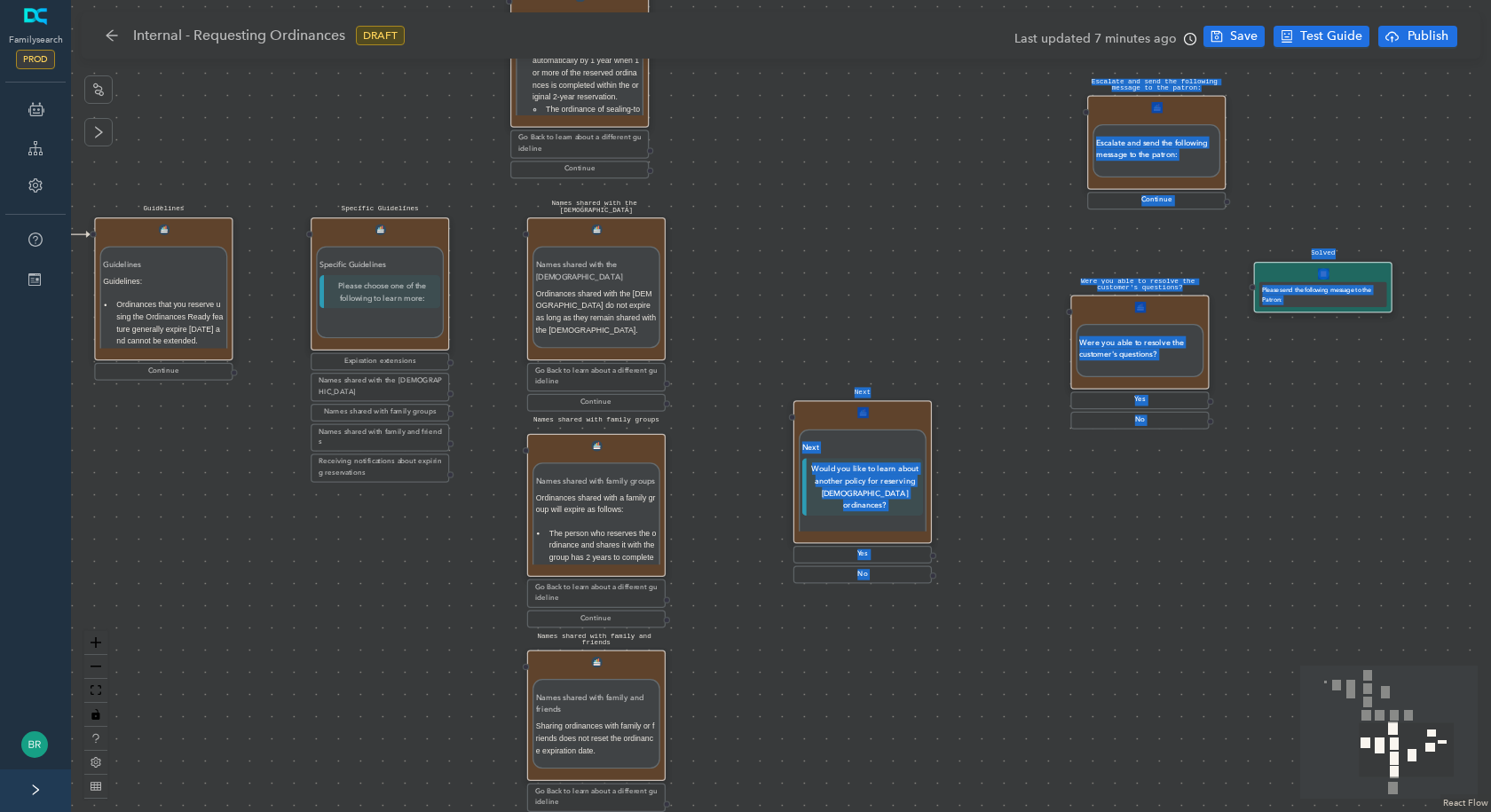 drag, startPoint x: 1019, startPoint y: 518, endPoint x: 1001, endPoint y: 398, distance: 121.34249 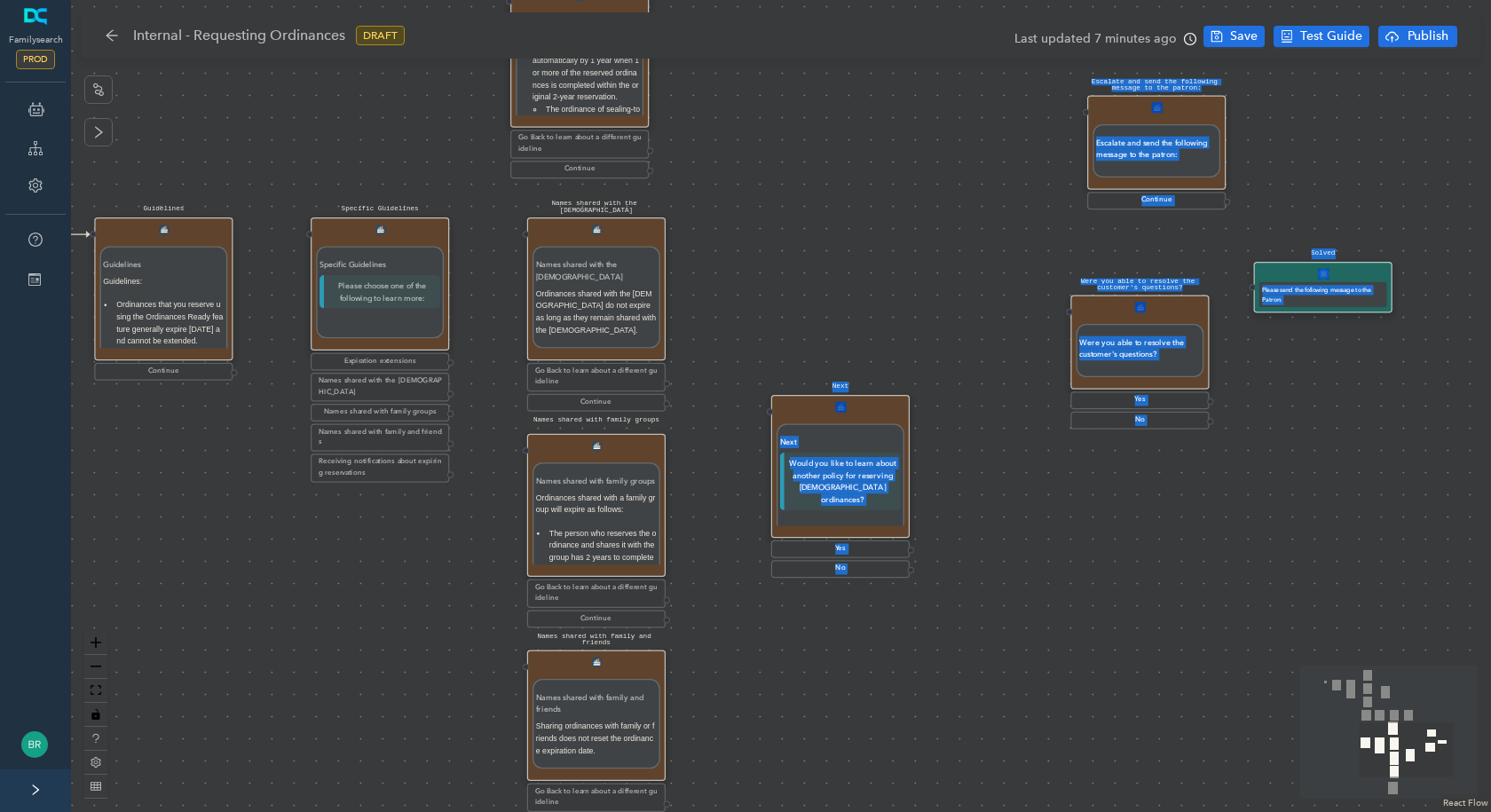 drag, startPoint x: 819, startPoint y: 415, endPoint x: 802, endPoint y: 417, distance: 17.117243 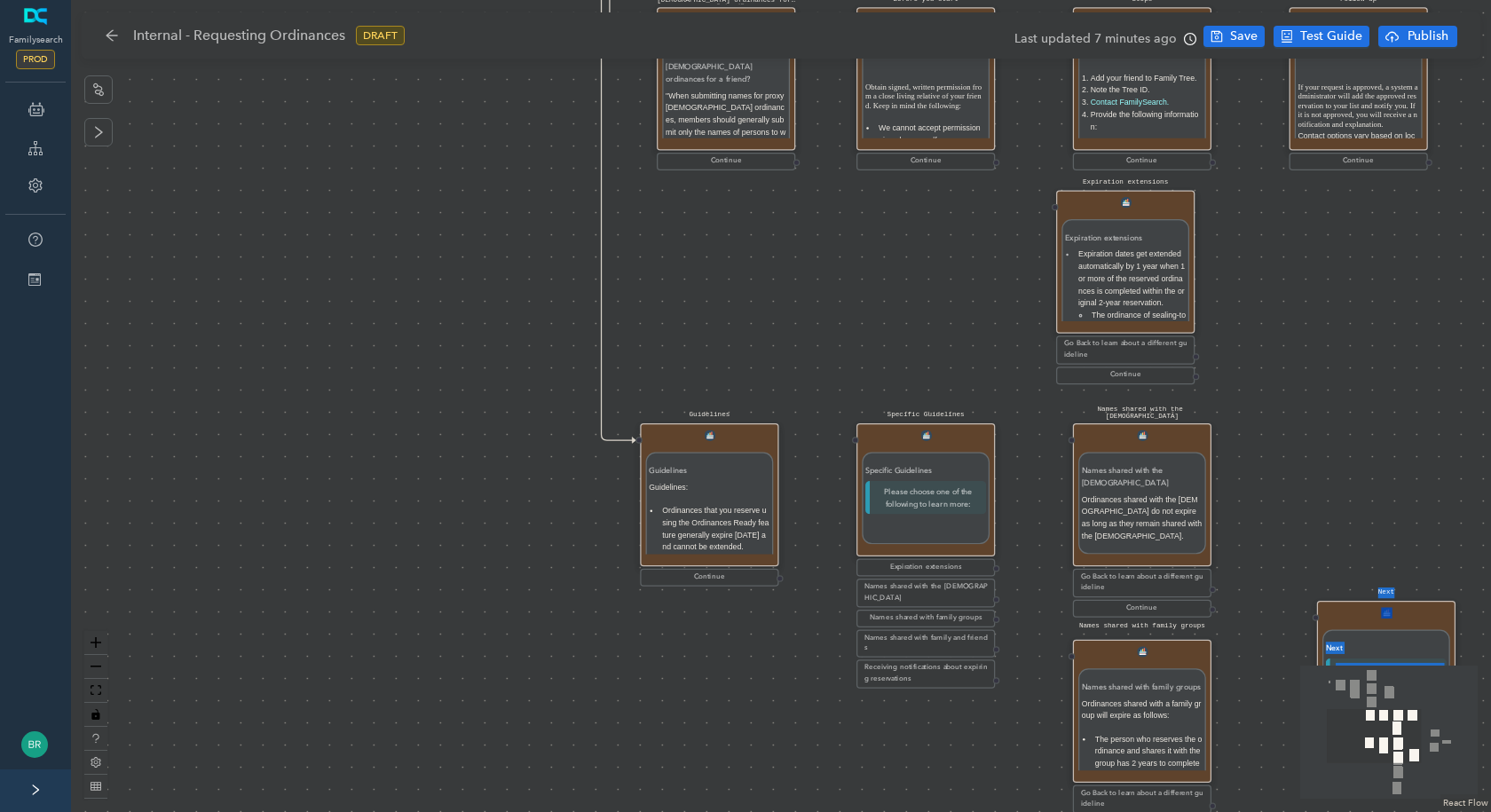 drag, startPoint x: 1059, startPoint y: 352, endPoint x: 1362, endPoint y: 499, distance: 336.77589 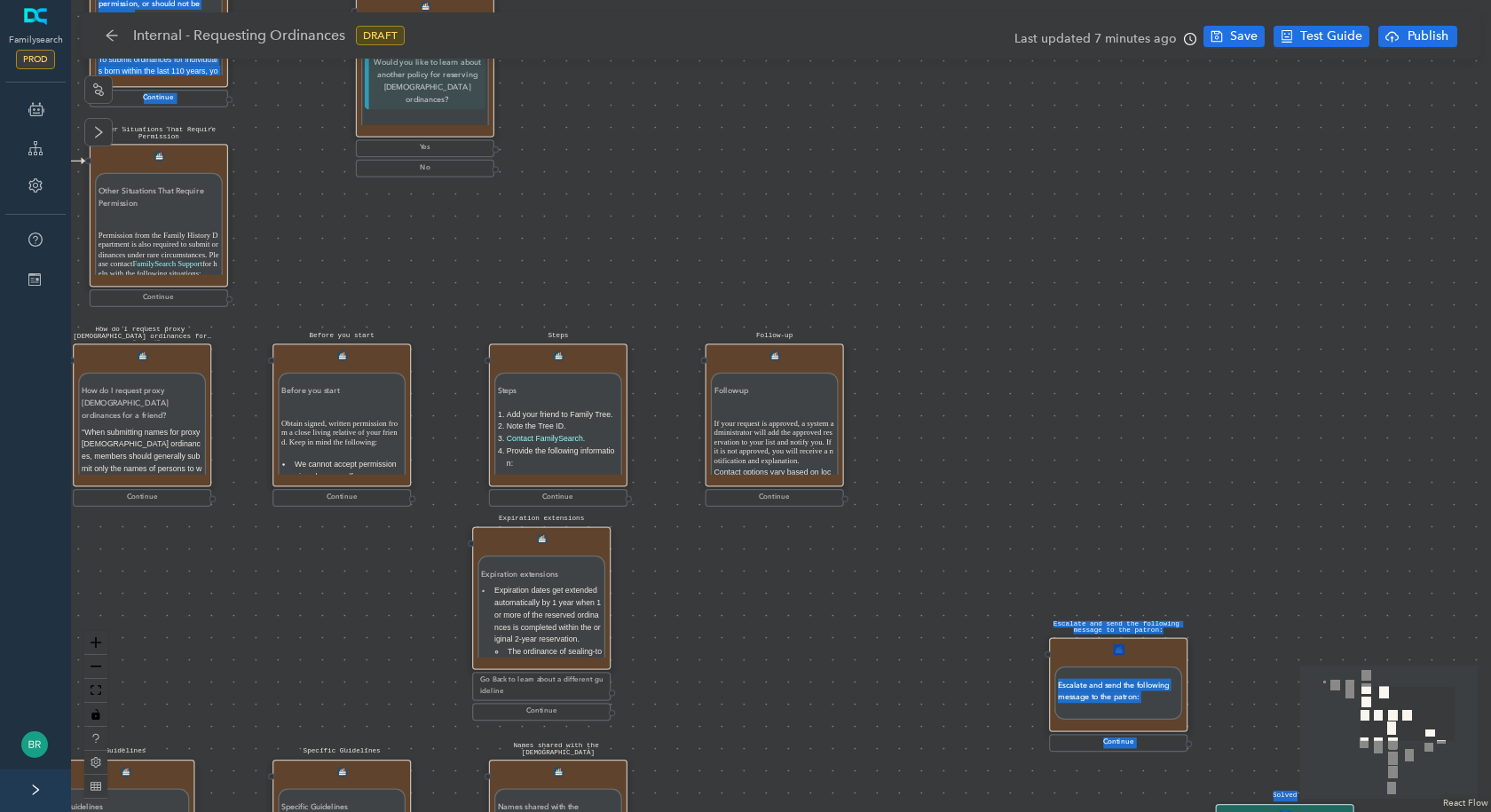 drag, startPoint x: 805, startPoint y: 359, endPoint x: 350, endPoint y: 690, distance: 562.65976 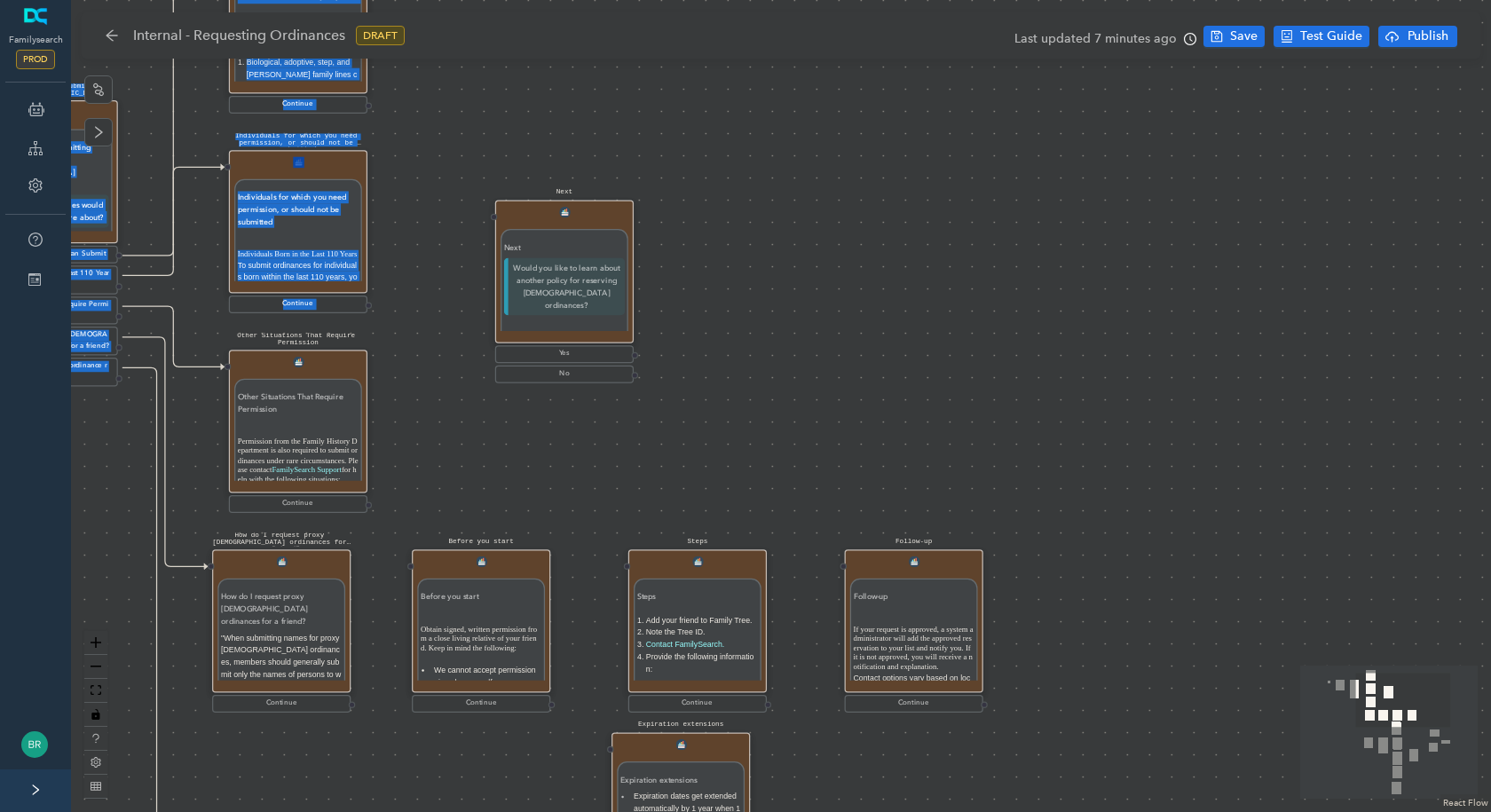 drag, startPoint x: 396, startPoint y: 273, endPoint x: 496, endPoint y: 451, distance: 204.1666 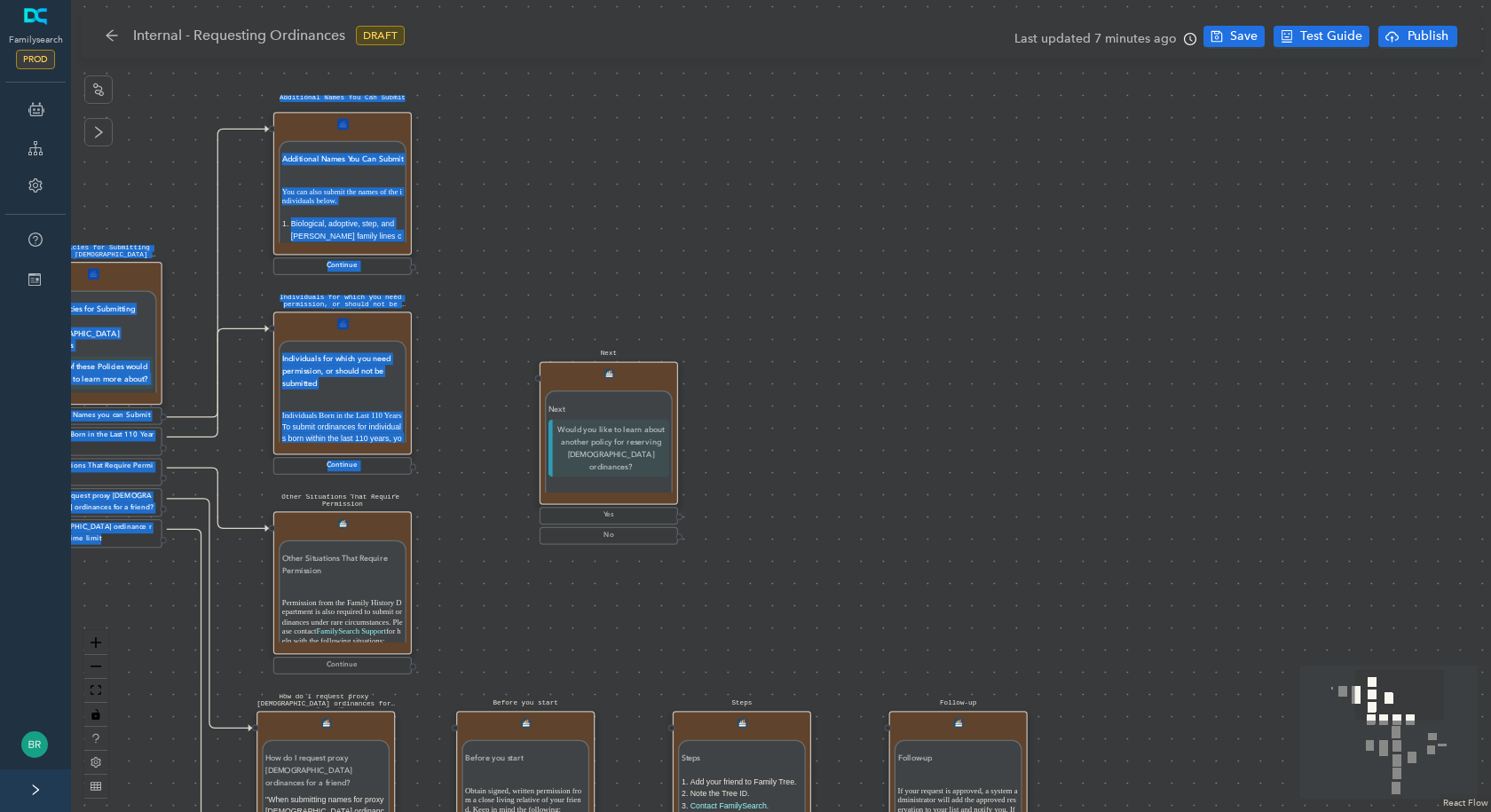 drag, startPoint x: 474, startPoint y: 432, endPoint x: 518, endPoint y: 594, distance: 167.869 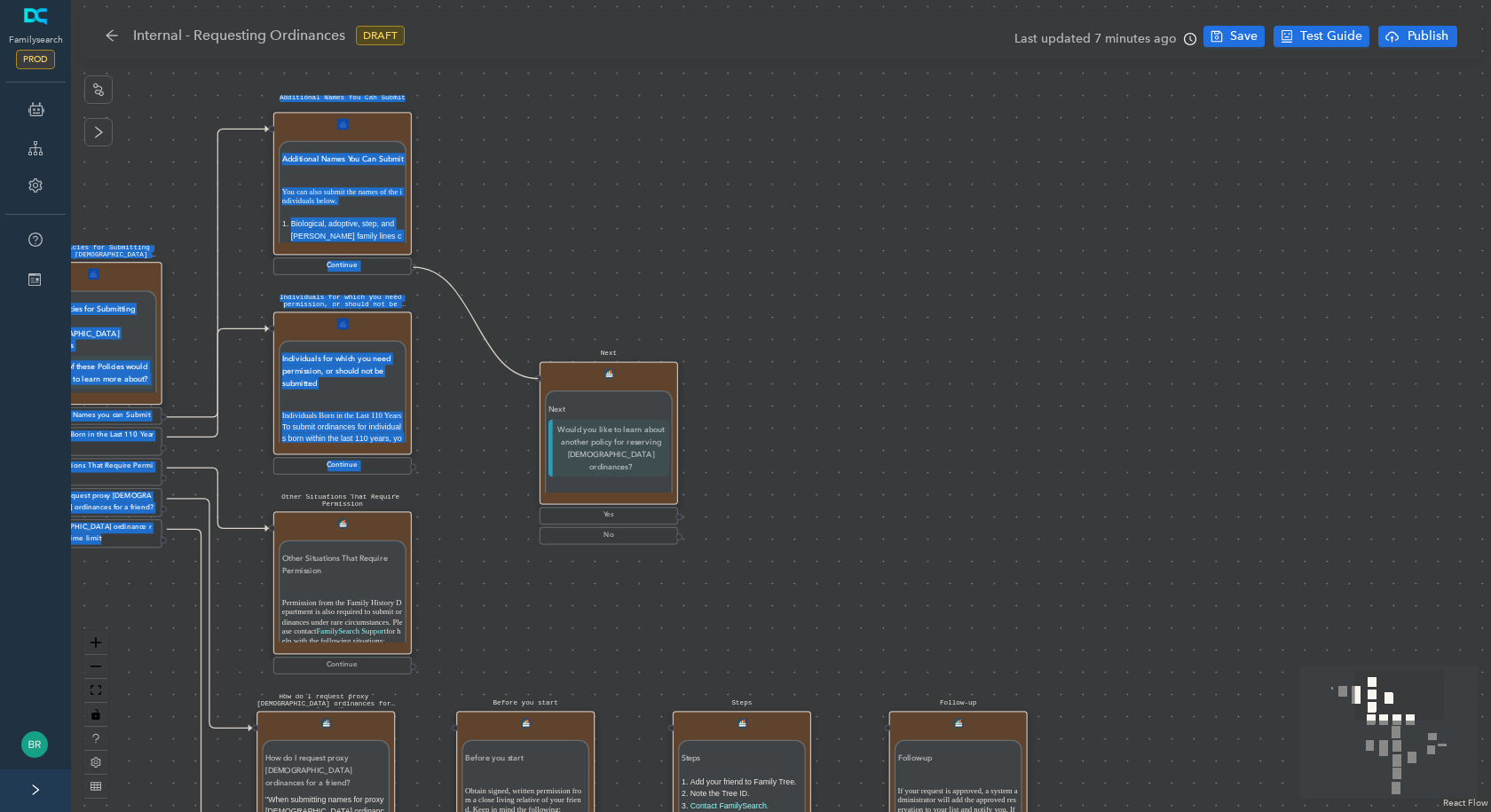 click on "Solved Please send the following message to the Patron: Were you able to resolve the customer's questions? Were you able to resolve the customer's questions? Yes No Escalate and send the following message to the patron: Escalate and send the following message to the patron: Continue Next Next Would you like to learn about another policy for reserving temple ordinances? Yes No Start Requesting Temple Ordinances Introduction Requesting Temple Ordinances Introduction Temple ordinances are sacred and should be treated with respect. When submitting names for proxy temple ordinances, members should submit only the names of persons to whom they are related (see  General Handbook: Serving in The Church of Jesus Christ of Latter-day Saints,   28.1.1.1 ). Your Responsibilities You are responsible to submit names of the individuals below: Immediate family members (your spouse, children, siblings, and parents). Continue Additional Names You Can Submit Additional Names You Can Submit You may submit descendants’ spouses." at bounding box center (781, 406) 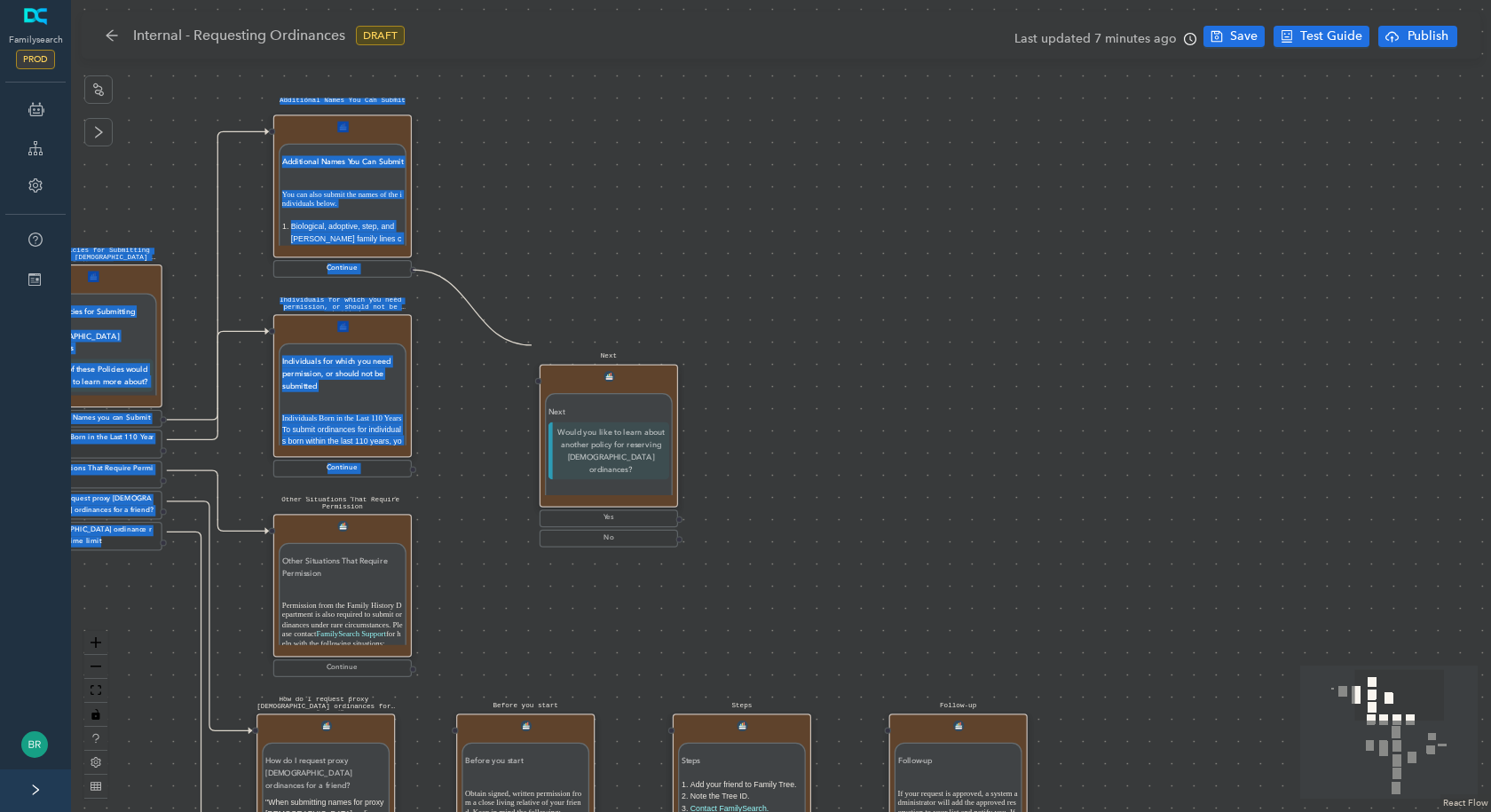 click on "Solved Please send the following message to the Patron: Were you able to resolve the customer's questions? Were you able to resolve the customer's questions? Yes No Escalate and send the following message to the patron: Escalate and send the following message to the patron: Continue Next Next Would you like to learn about another policy for reserving temple ordinances? Yes No Start Requesting Temple Ordinances Introduction Requesting Temple Ordinances Introduction Temple ordinances are sacred and should be treated with respect. When submitting names for proxy temple ordinances, members should submit only the names of persons to whom they are related (see  General Handbook: Serving in The Church of Jesus Christ of Latter-day Saints,   28.1.1.1 ). Your Responsibilities You are responsible to submit names of the individuals below: Immediate family members (your spouse, children, siblings, and parents). Continue Additional Names You Can Submit Additional Names You Can Submit You may submit descendants’ spouses." at bounding box center (781, 406) 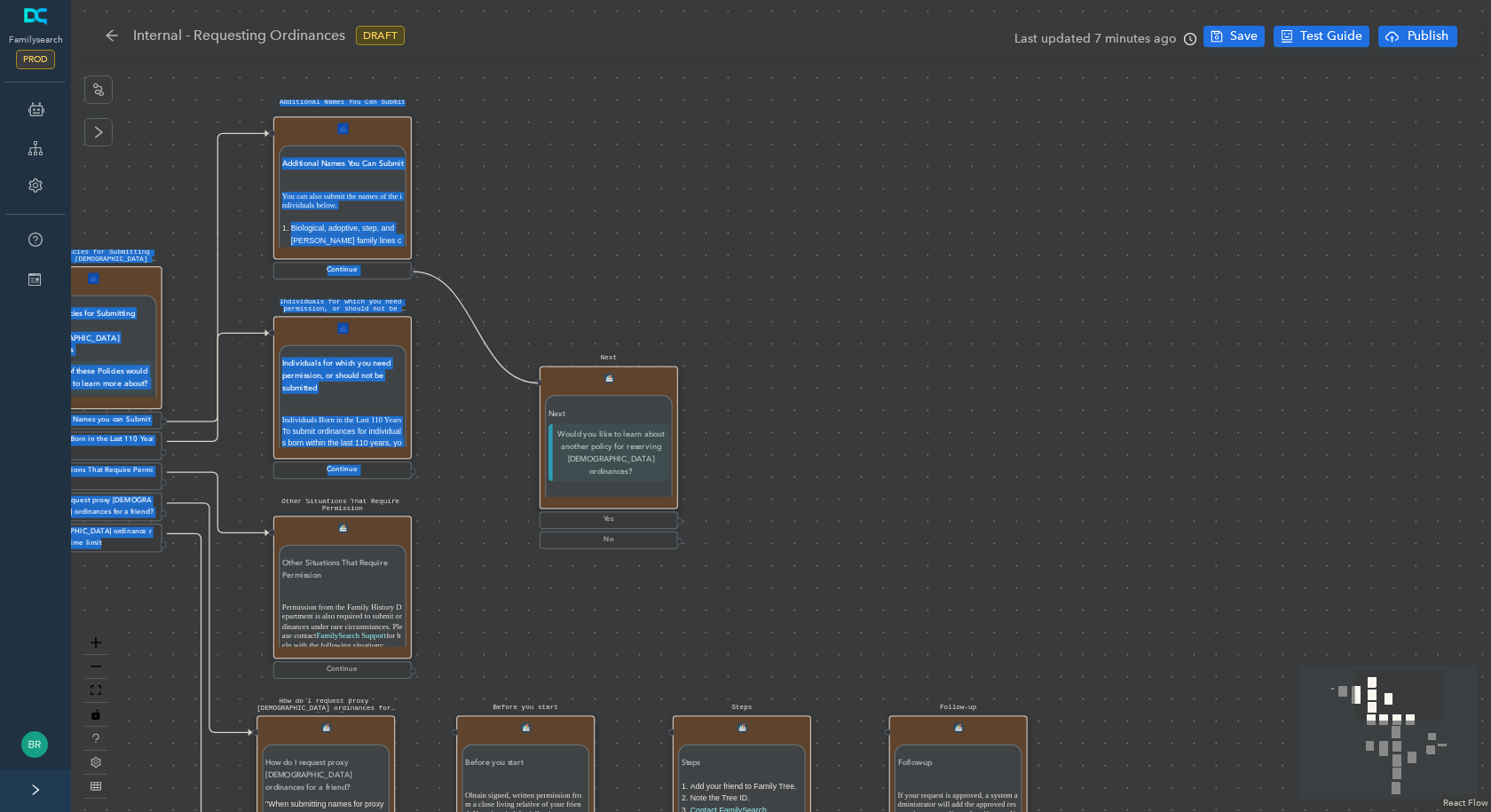 click on "Solved Please send the following message to the Patron: Were you able to resolve the customer's questions? Were you able to resolve the customer's questions? Yes No Escalate and send the following message to the patron: Escalate and send the following message to the patron: Continue Next Next Would you like to learn about another policy for reserving temple ordinances? Yes No Start Requesting Temple Ordinances Introduction Requesting Temple Ordinances Introduction Temple ordinances are sacred and should be treated with respect. When submitting names for proxy temple ordinances, members should submit only the names of persons to whom they are related (see  General Handbook: Serving in The Church of Jesus Christ of Latter-day Saints,   28.1.1.1 ). Your Responsibilities You are responsible to submit names of the individuals below: Immediate family members (your spouse, children, siblings, and parents). Continue Additional Names You Can Submit Additional Names You Can Submit You may submit descendants’ spouses." at bounding box center (781, 406) 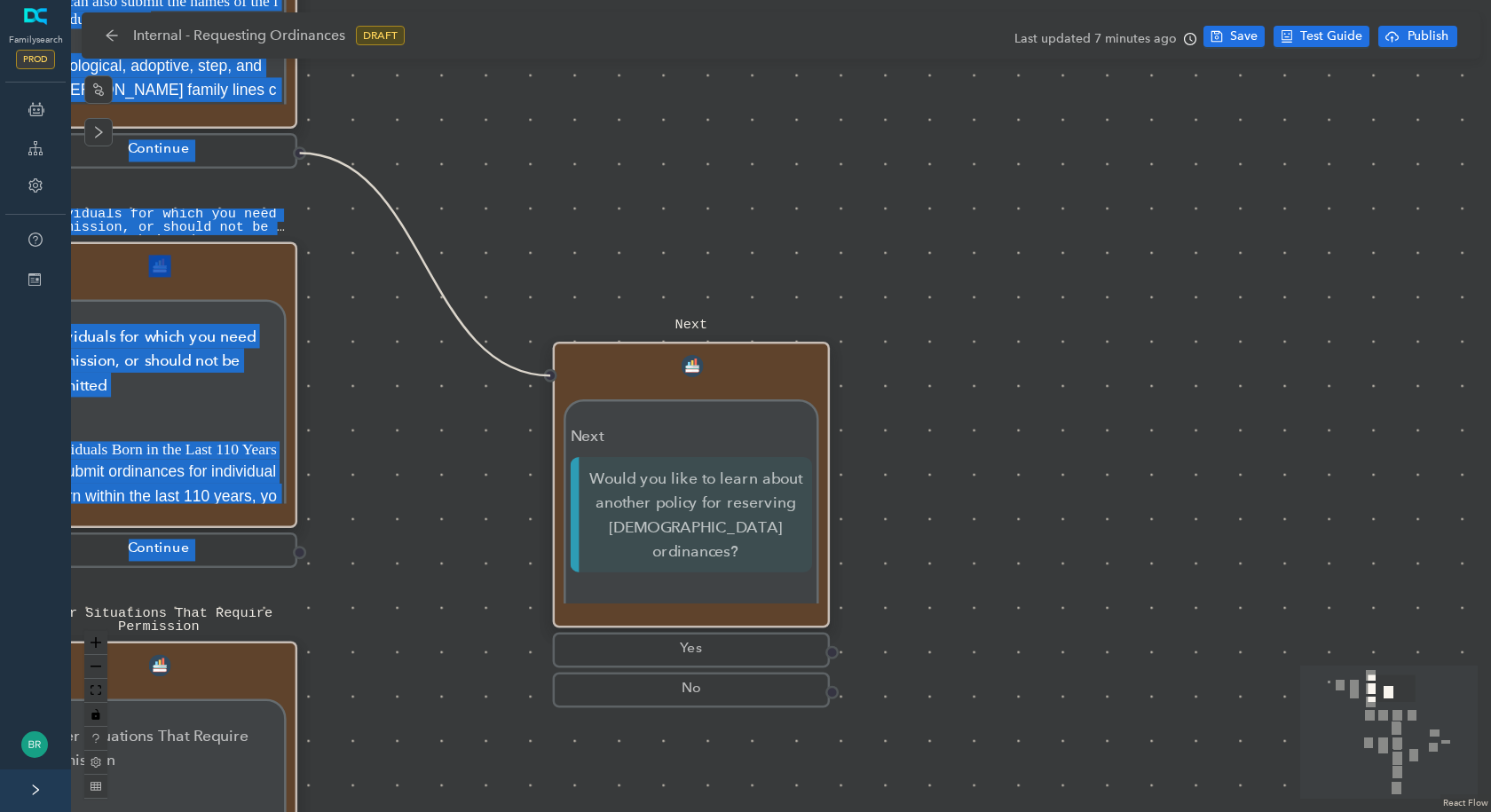 click on "Next Next Would you like to learn about another policy for reserving temple ordinances?" at bounding box center [691, 485] 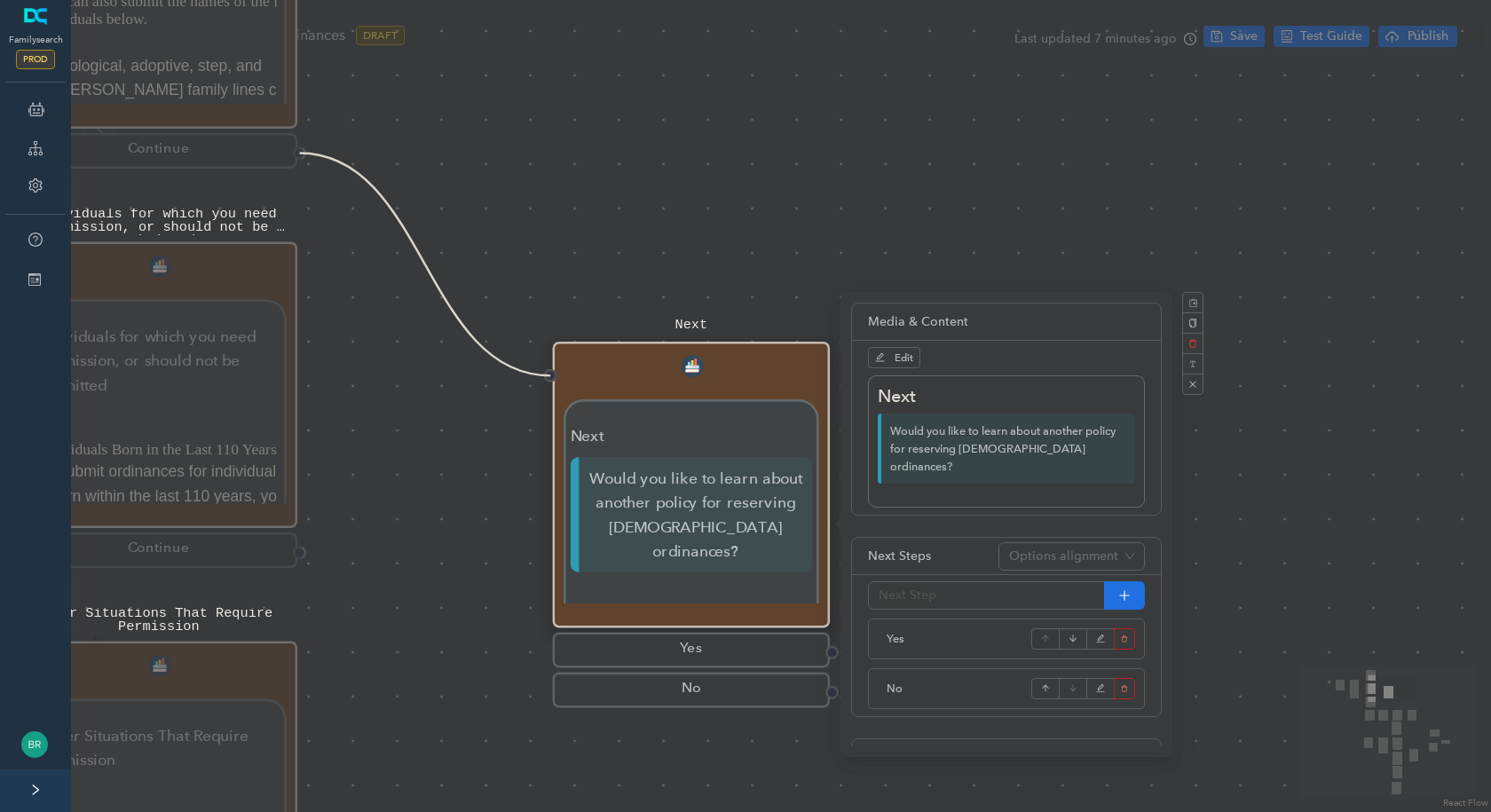 click on "Solved Please send the following message to the Patron: Were you able to resolve the customer's questions? Were you able to resolve the customer's questions? Yes No Escalate and send the following message to the patron: Escalate and send the following message to the patron: Continue Next Next Would you like to learn about another policy for reserving temple ordinances? Yes No Start Requesting Temple Ordinances Introduction Requesting Temple Ordinances Introduction Temple ordinances are sacred and should be treated with respect. When submitting names for proxy temple ordinances, members should submit only the names of persons to whom they are related (see  General Handbook: Serving in The Church of Jesus Christ of Latter-day Saints,   28.1.1.1 ). Your Responsibilities You are responsible to submit names of the individuals below: Immediate family members (your spouse, children, siblings, and parents). Continue Additional Names You Can Submit Additional Names You Can Submit You may submit descendants’ spouses." at bounding box center [781, 406] 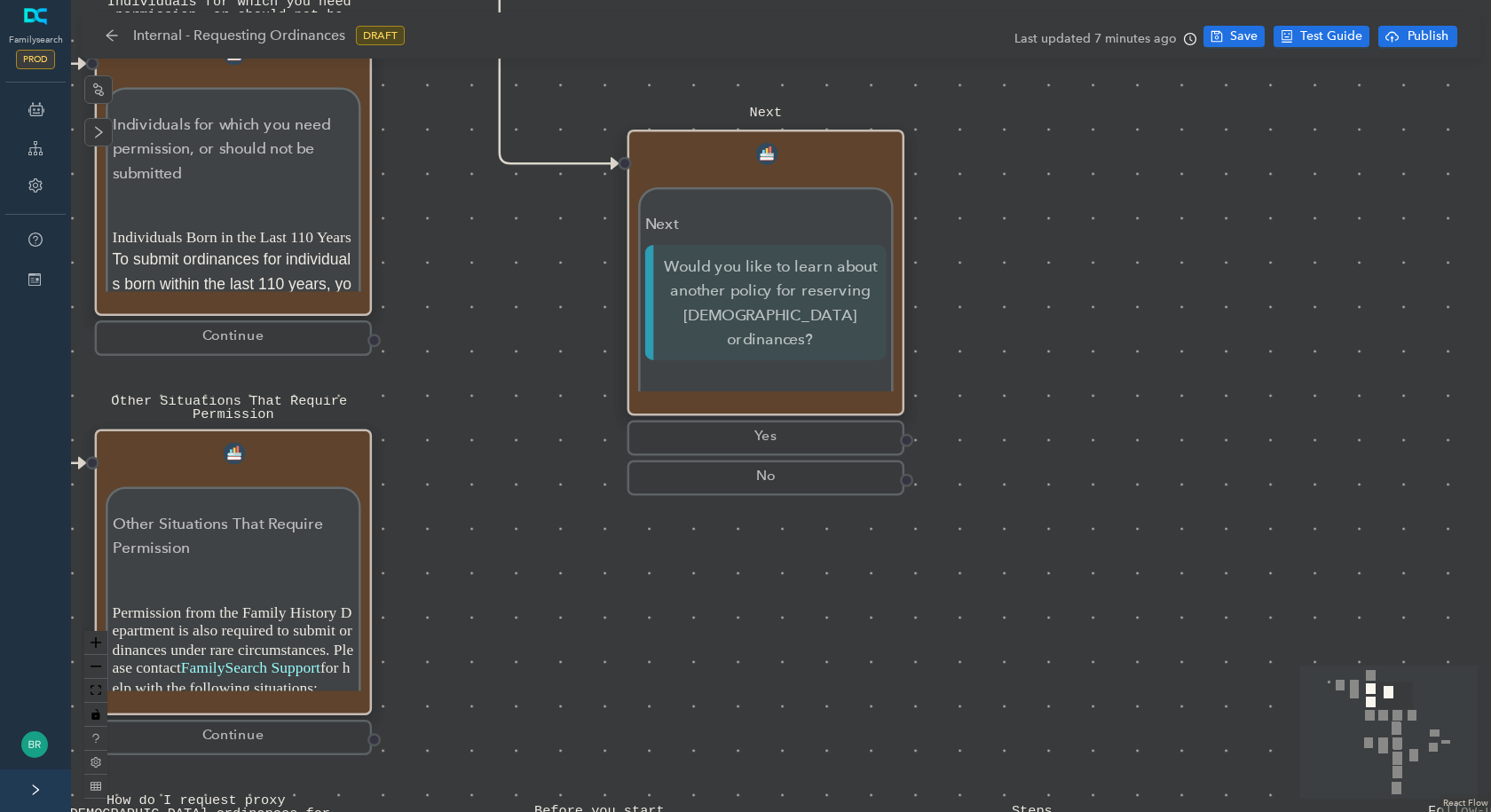 drag, startPoint x: 552, startPoint y: 253, endPoint x: 643, endPoint y: 11, distance: 258.544 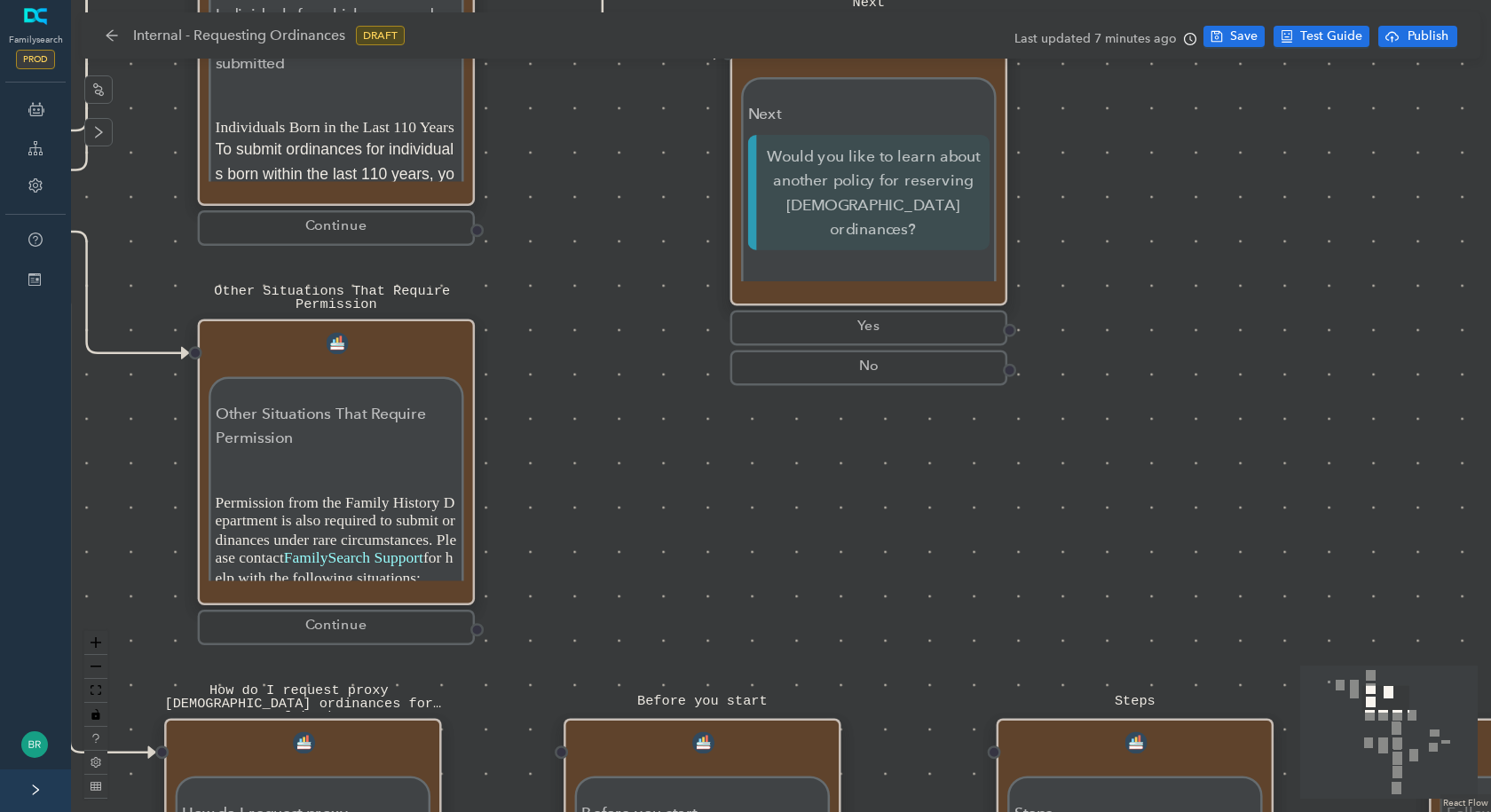 drag, startPoint x: 421, startPoint y: 297, endPoint x: 486, endPoint y: 233, distance: 91.21952 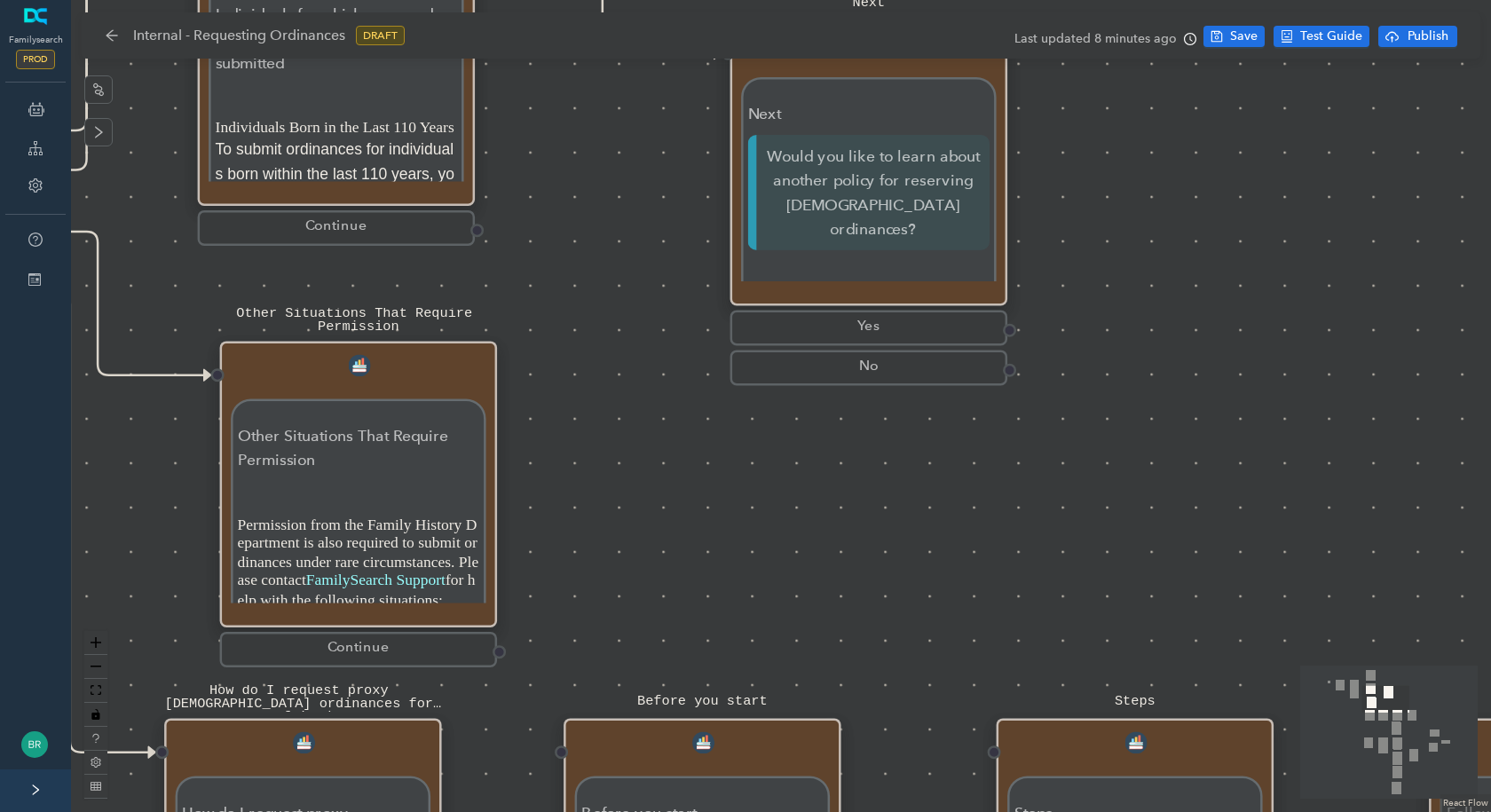 drag, startPoint x: 424, startPoint y: 303, endPoint x: 468, endPoint y: 294, distance: 44.91 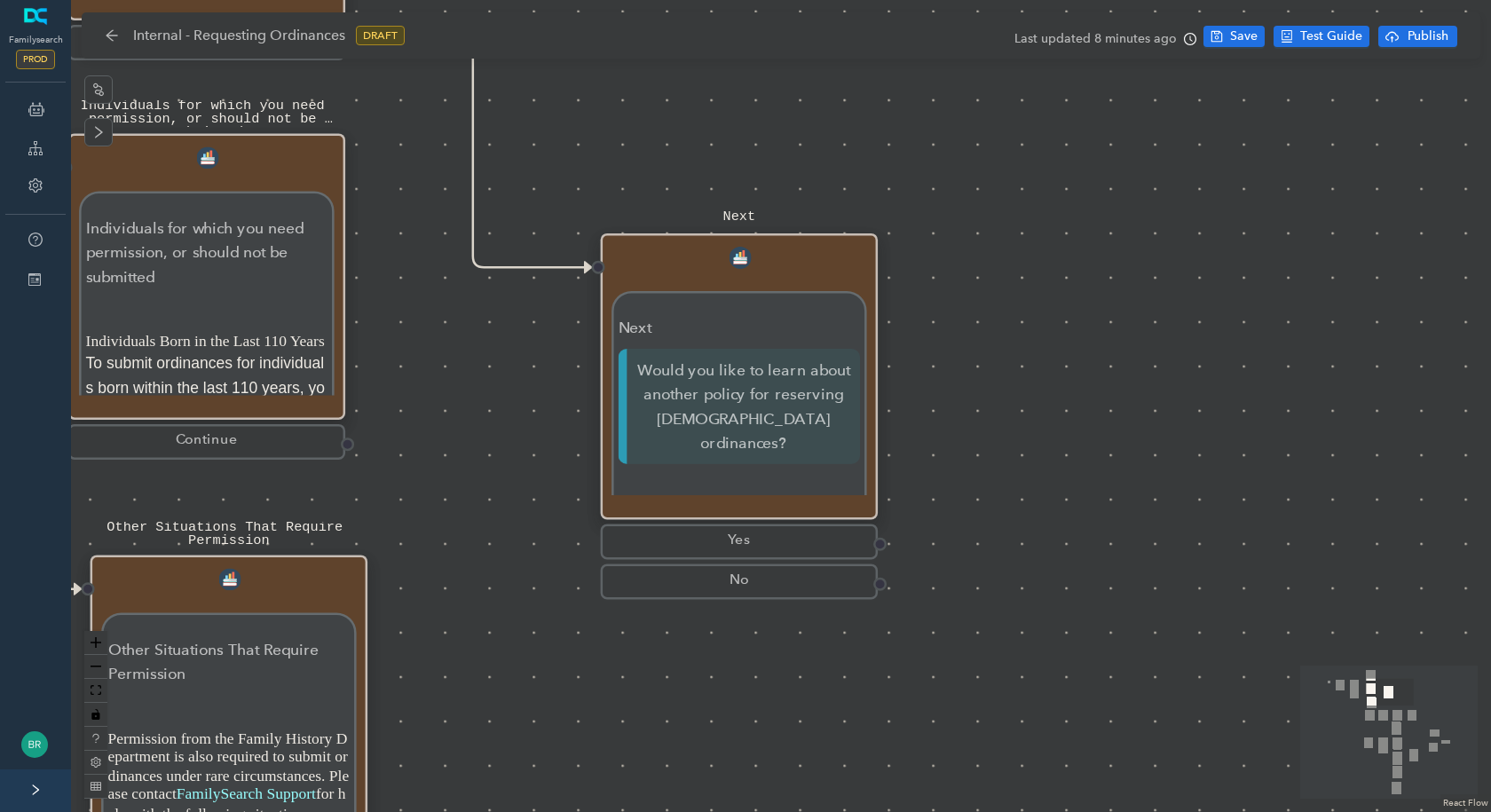 drag, startPoint x: 568, startPoint y: 286, endPoint x: 419, endPoint y: 524, distance: 280.7935 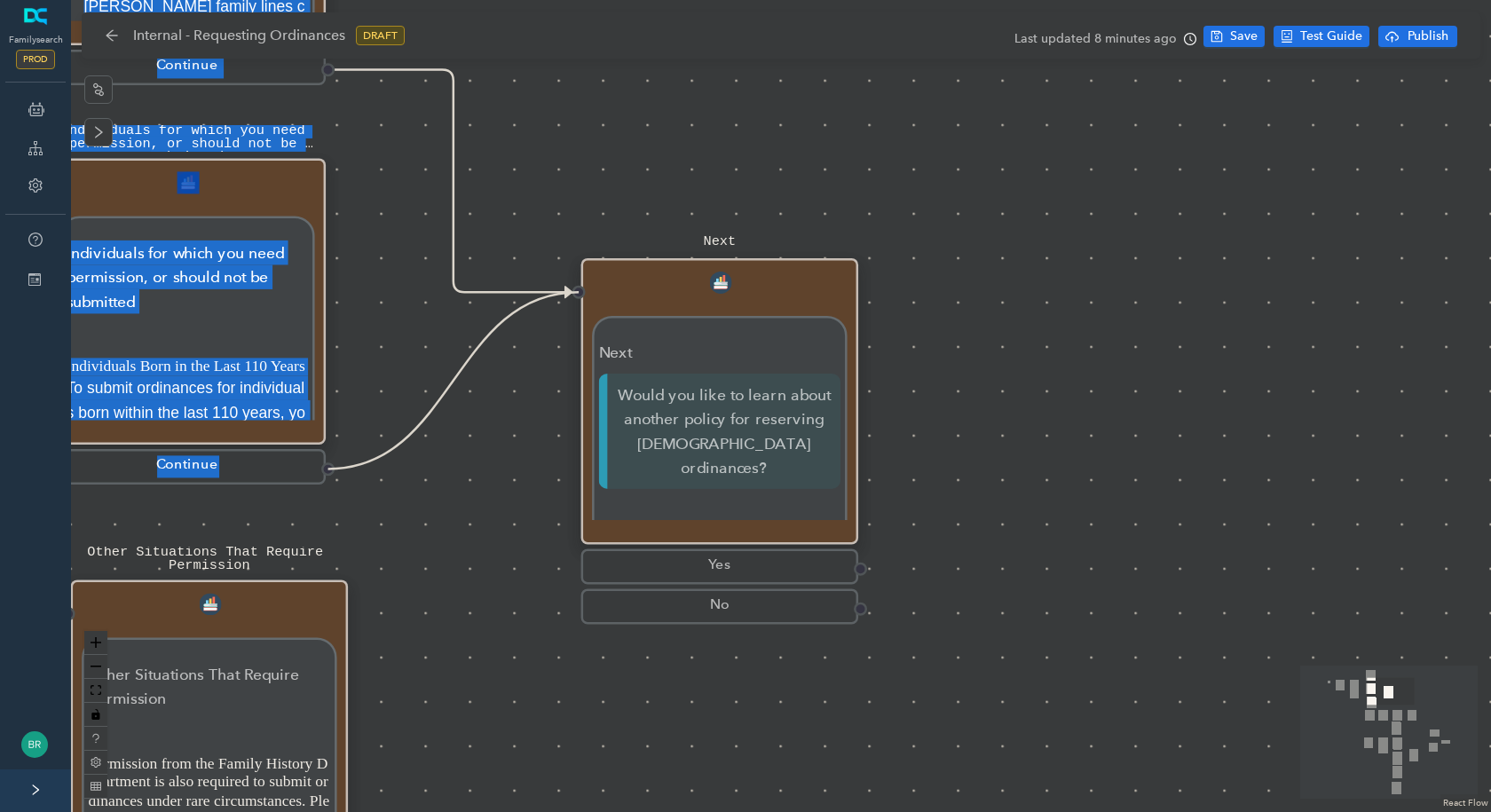 drag, startPoint x: 366, startPoint y: 447, endPoint x: 562, endPoint y: 311, distance: 238.5624 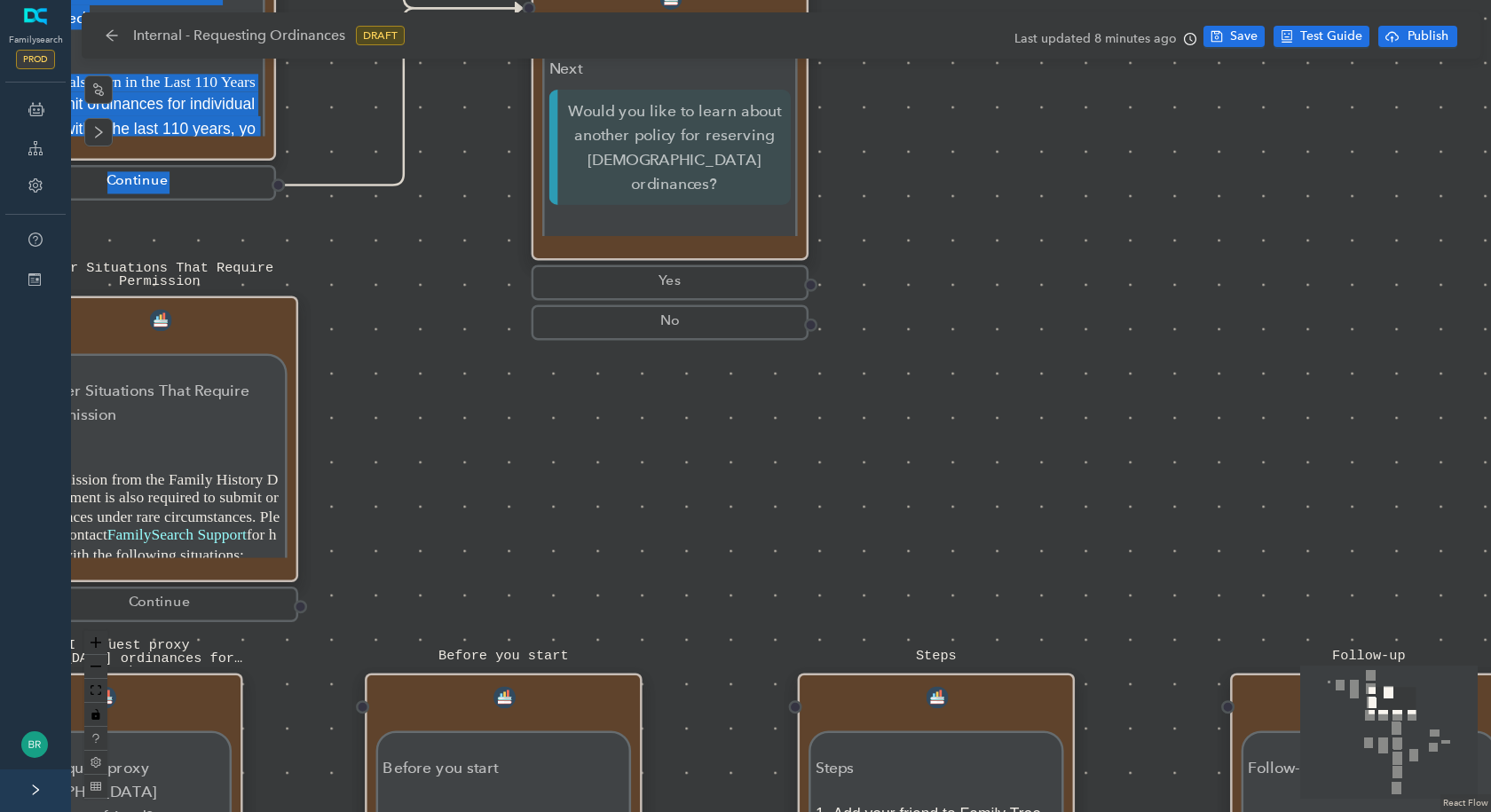 drag, startPoint x: 451, startPoint y: 580, endPoint x: 401, endPoint y: 296, distance: 288.36782 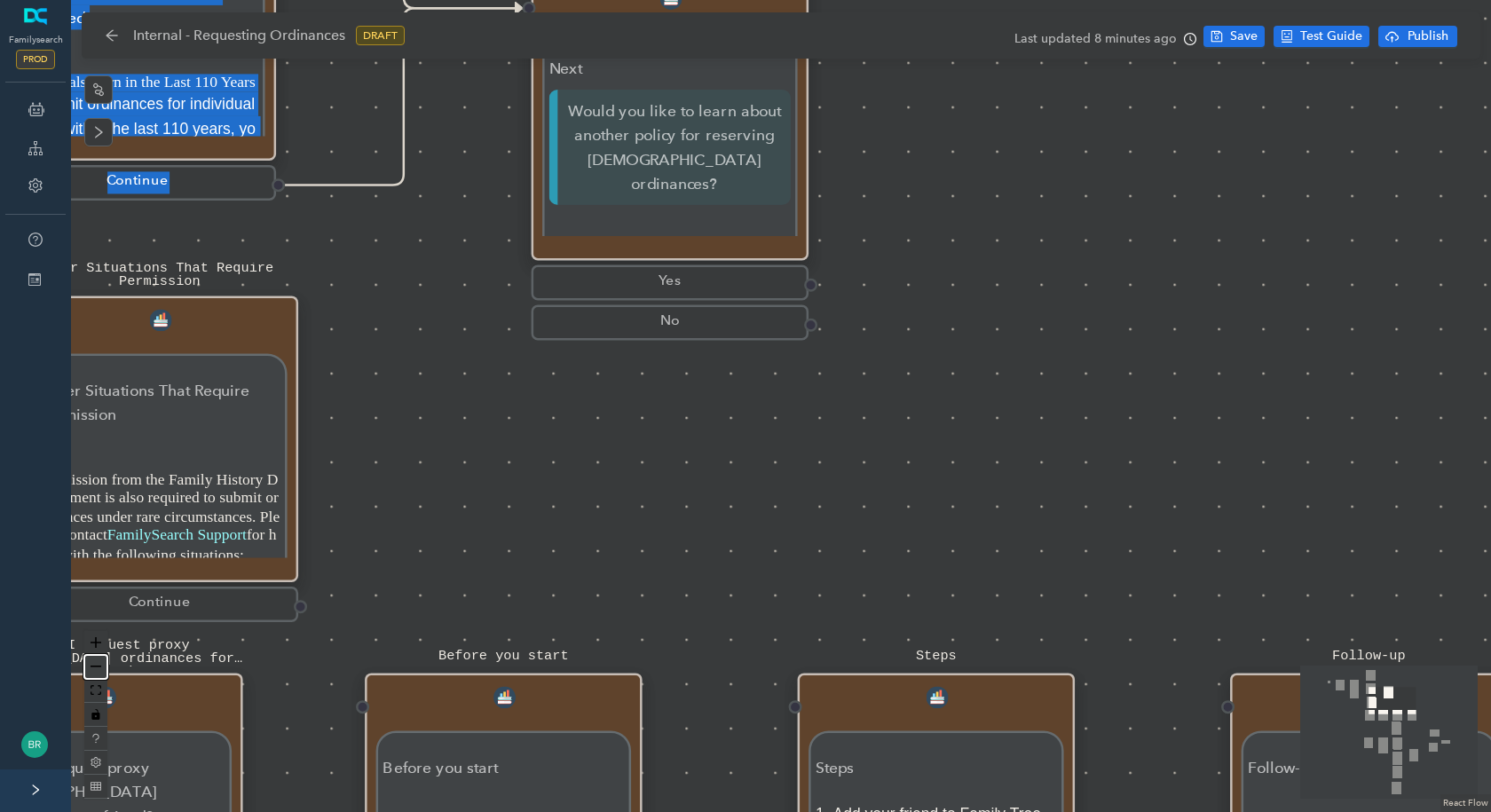 click at bounding box center [96, 666] 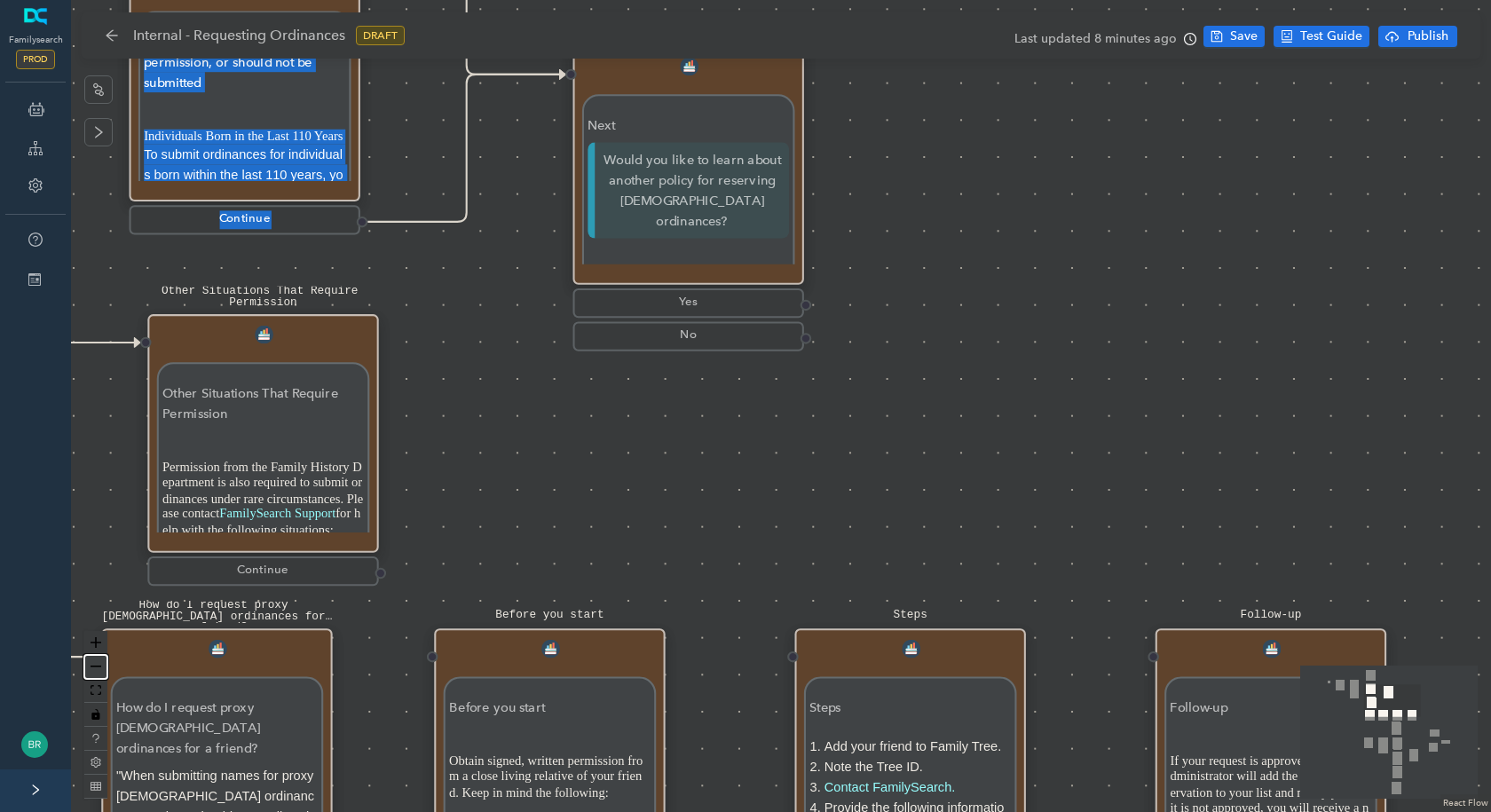 click at bounding box center (96, 666) 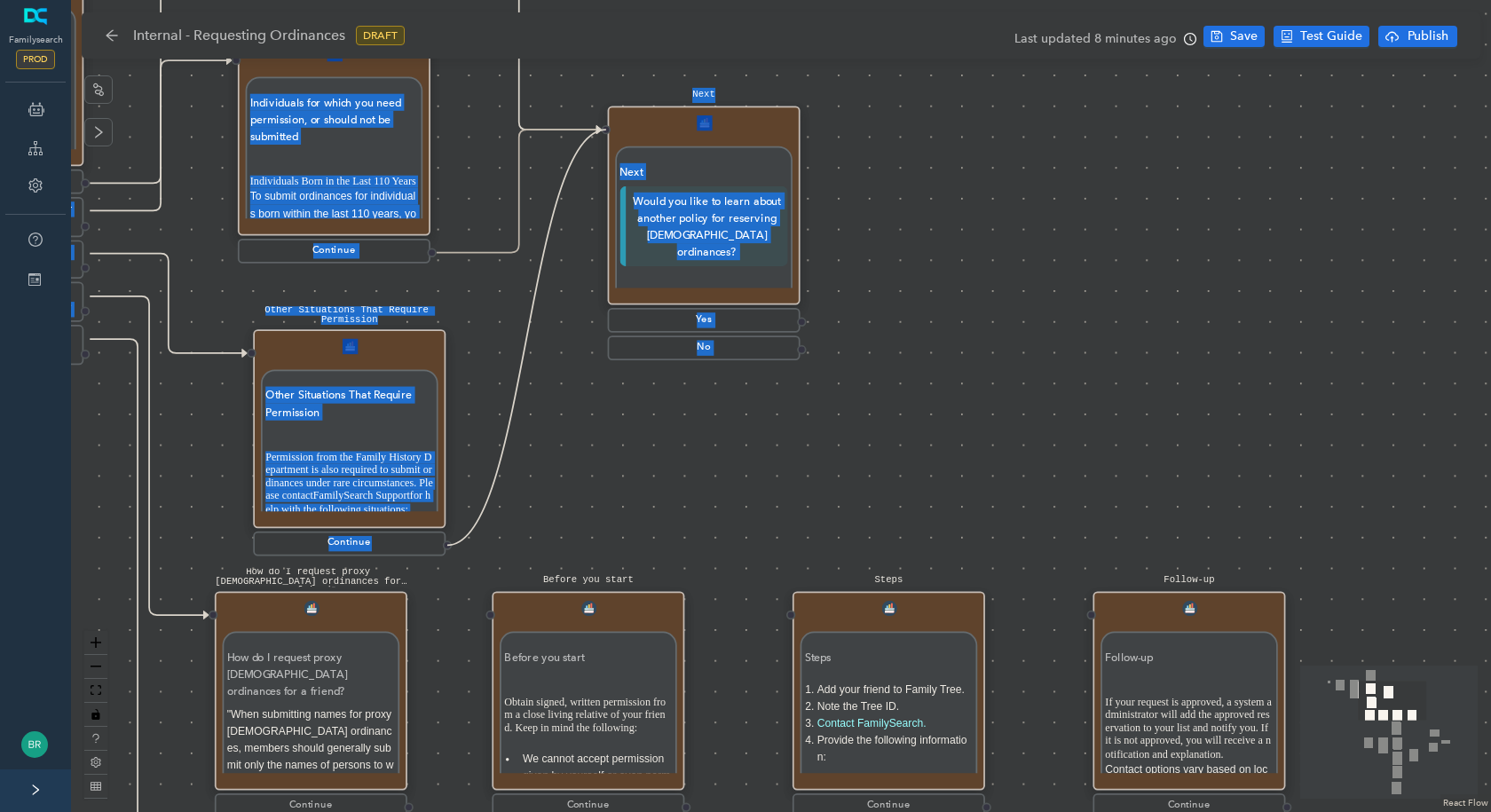 drag, startPoint x: 450, startPoint y: 544, endPoint x: 580, endPoint y: 138, distance: 426.30506 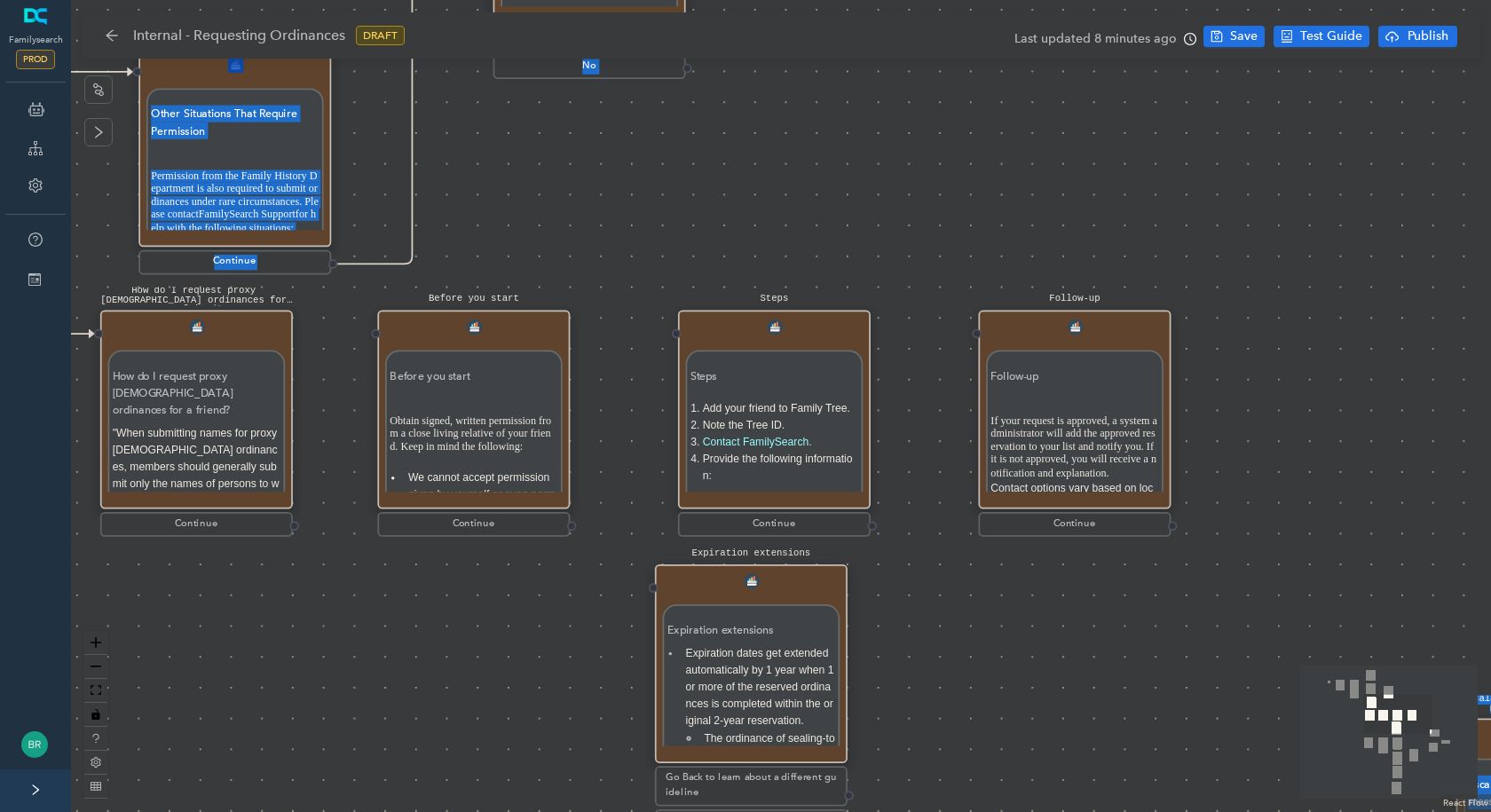 drag, startPoint x: 583, startPoint y: 502, endPoint x: 469, endPoint y: 221, distance: 303.2441 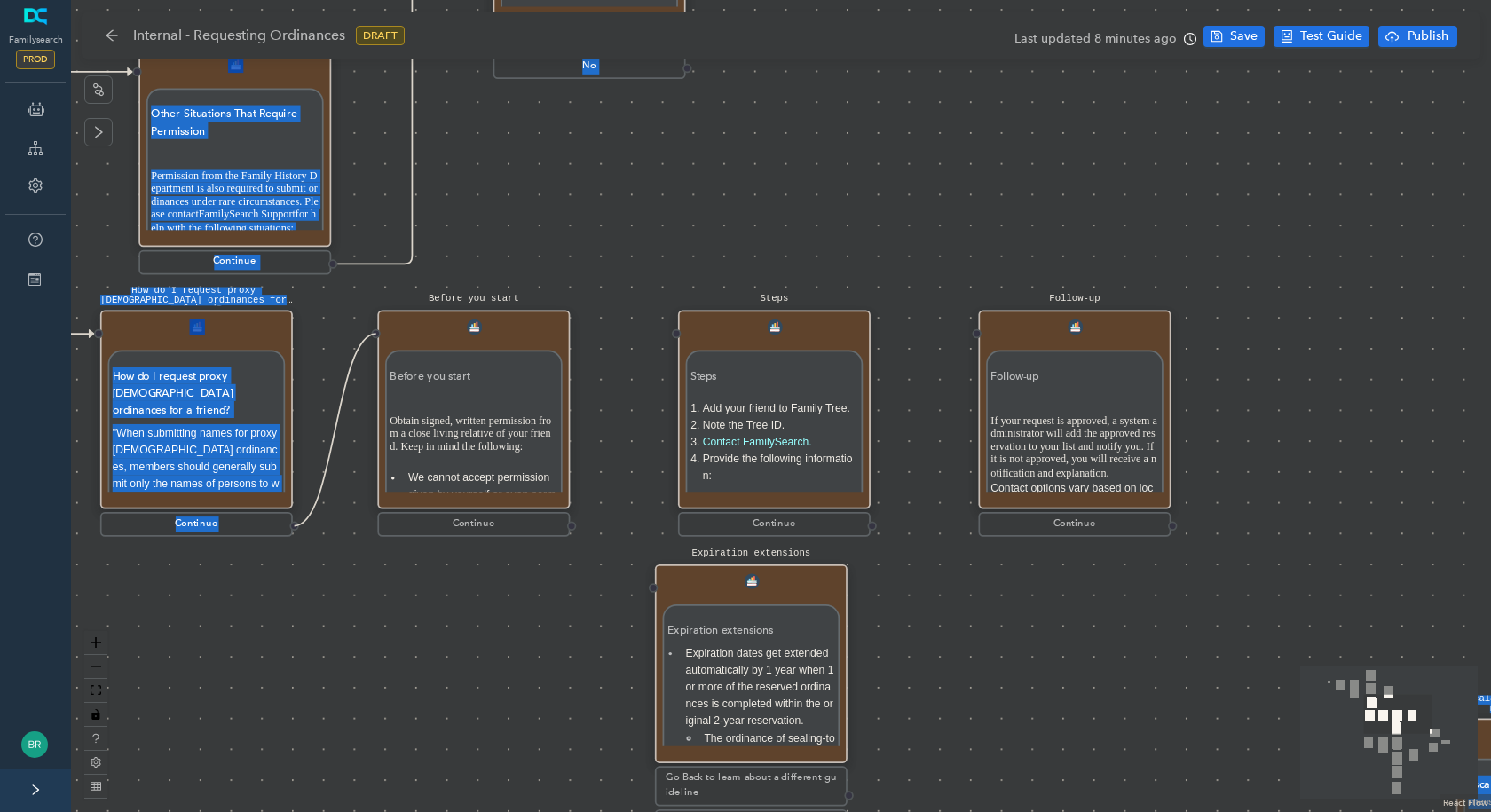 drag, startPoint x: 294, startPoint y: 526, endPoint x: 358, endPoint y: 335, distance: 201.43734 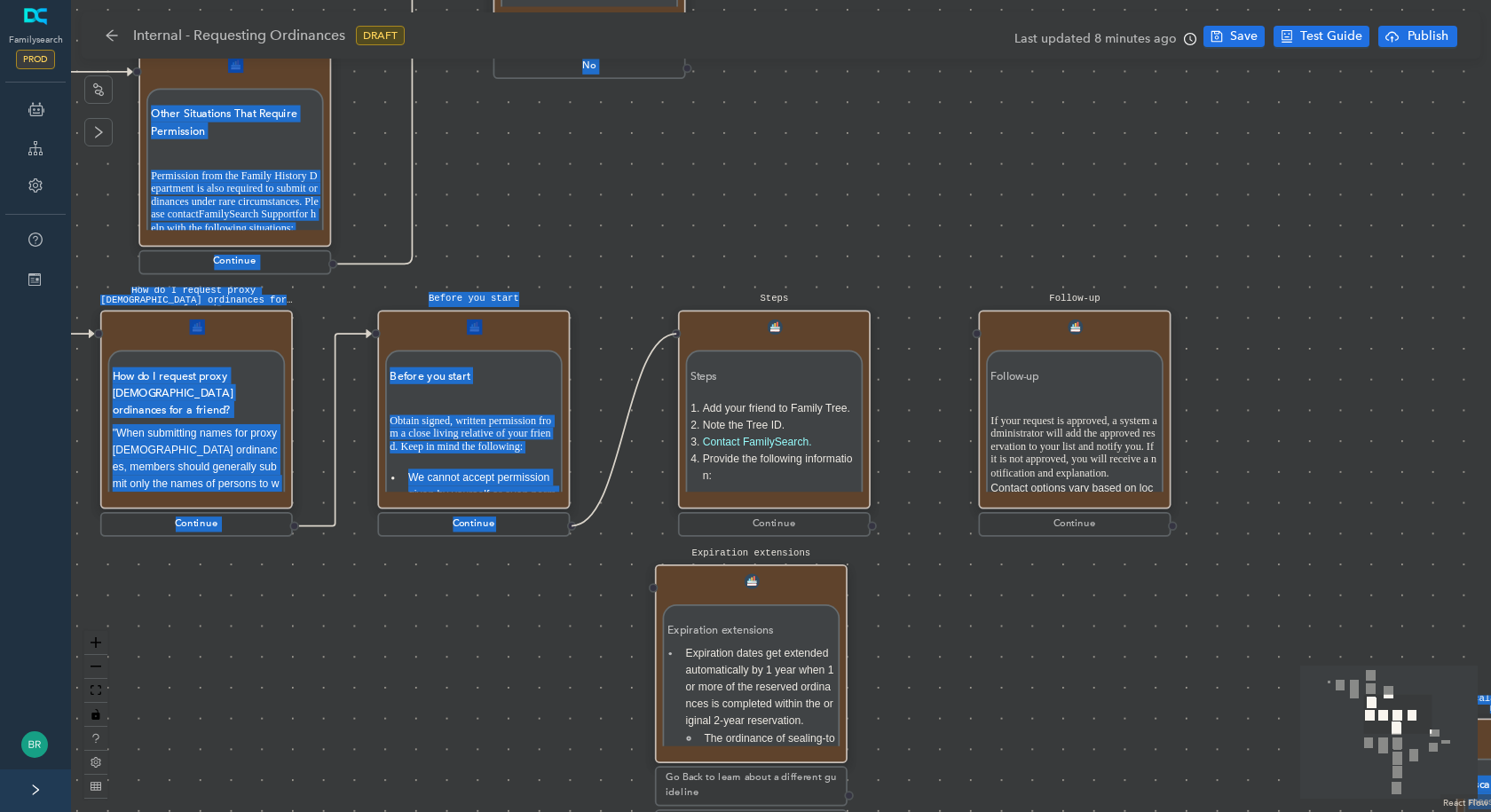 drag, startPoint x: 576, startPoint y: 526, endPoint x: 671, endPoint y: 340, distance: 208.85641 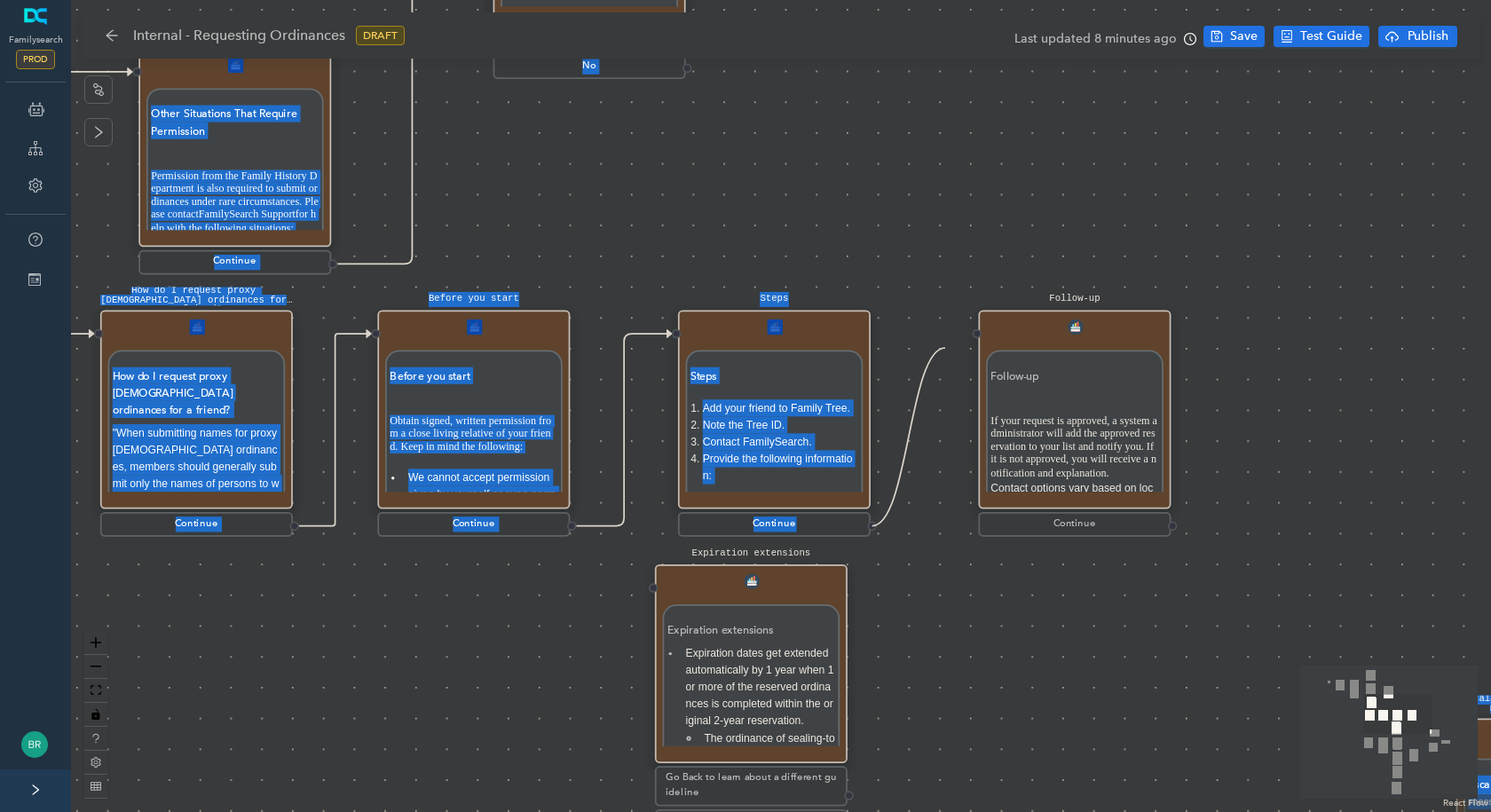 drag, startPoint x: 875, startPoint y: 527, endPoint x: 948, endPoint y: 344, distance: 197.02284 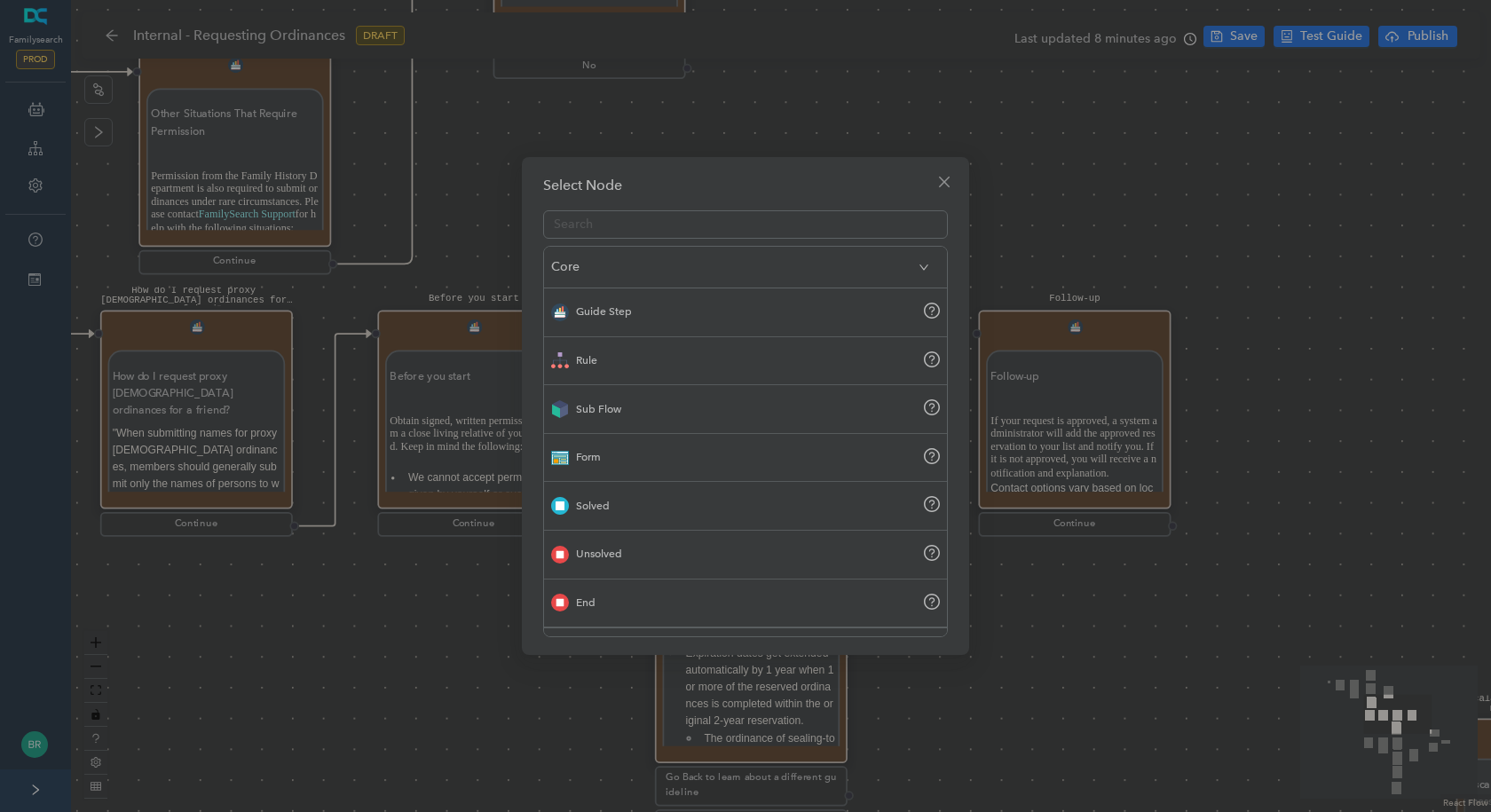 drag, startPoint x: 1031, startPoint y: 586, endPoint x: 1018, endPoint y: 580, distance: 14.317821 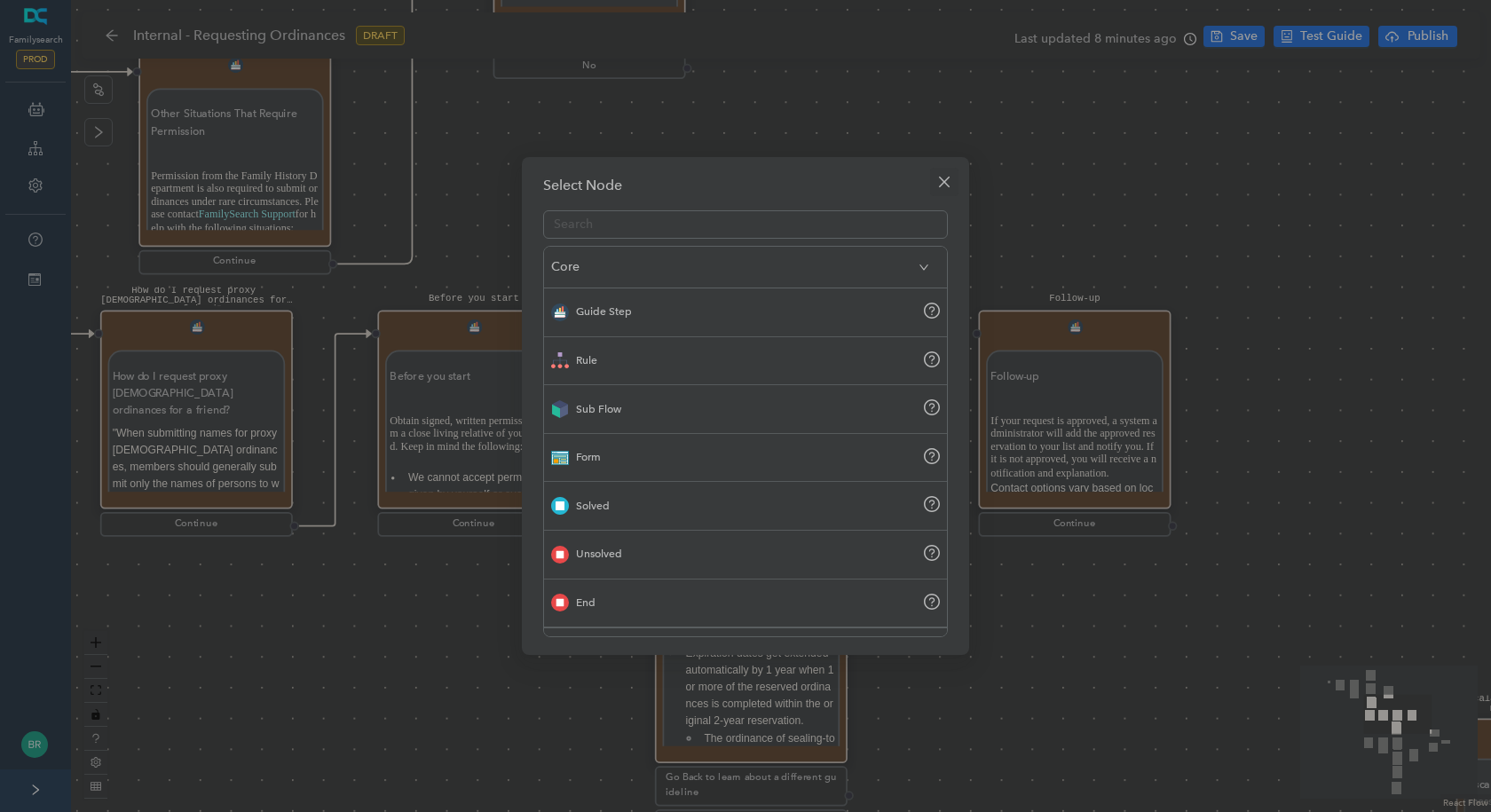 click 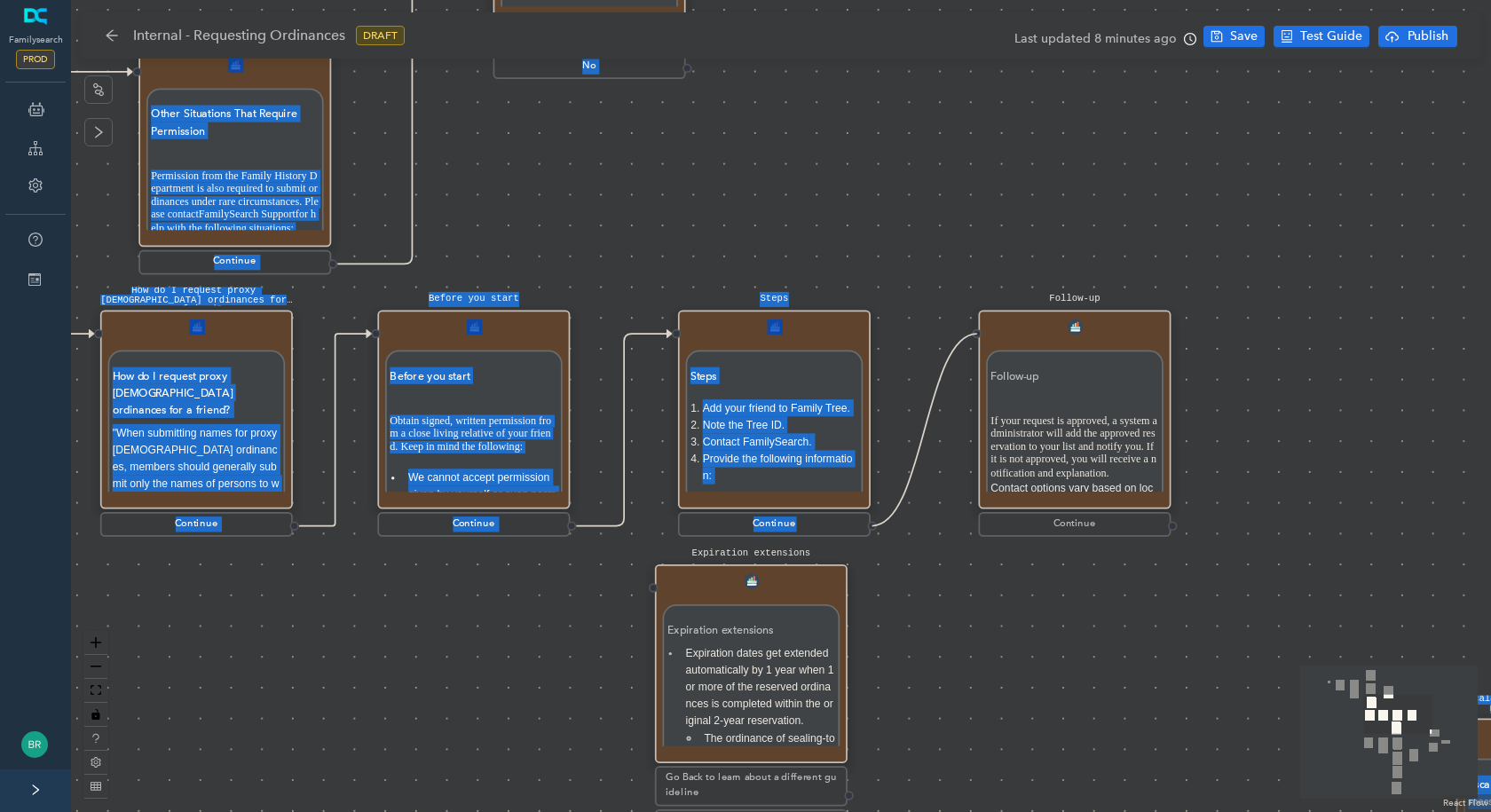 drag, startPoint x: 873, startPoint y: 525, endPoint x: 965, endPoint y: 335, distance: 211.10187 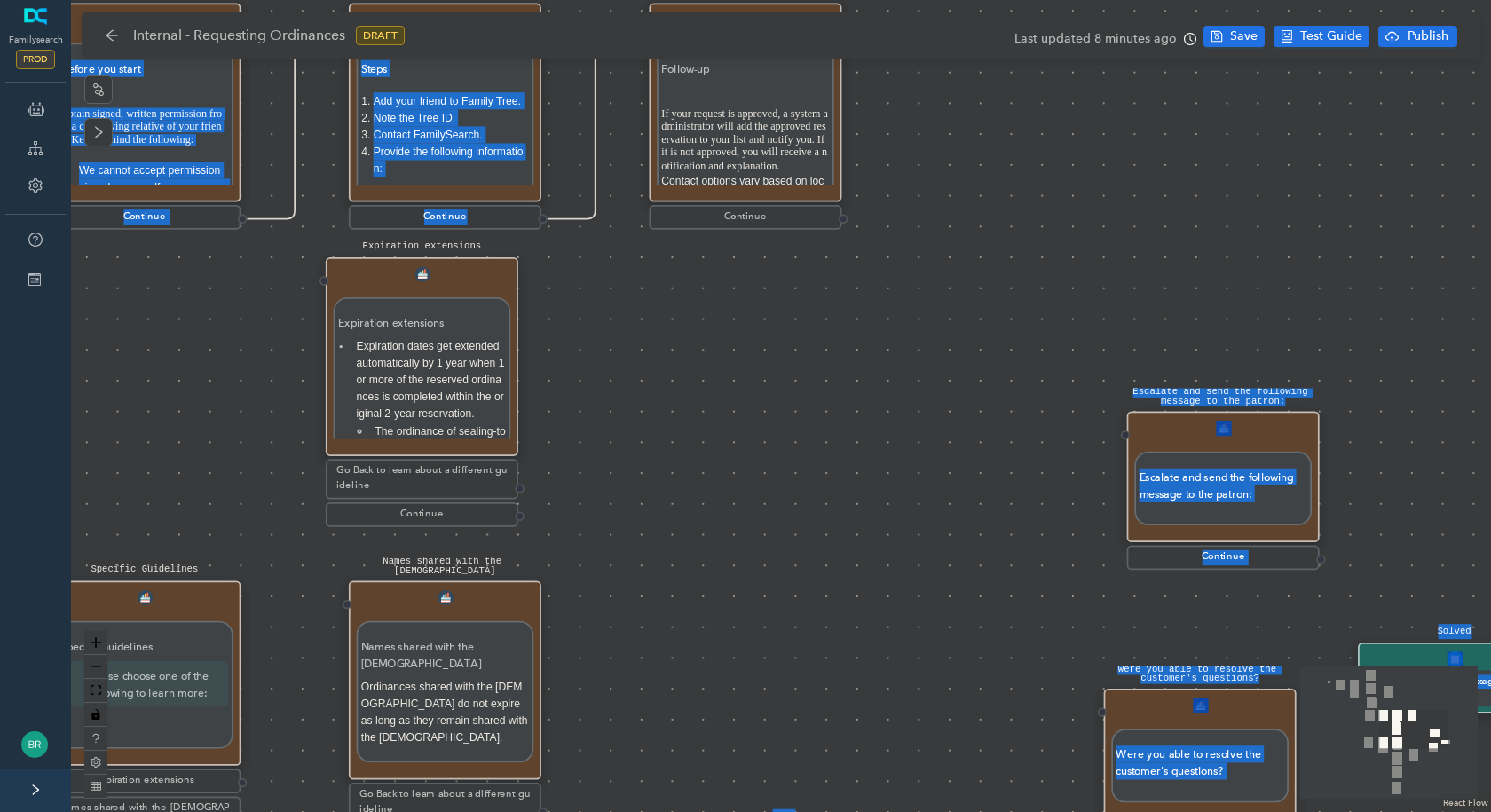 drag, startPoint x: 973, startPoint y: 609, endPoint x: 641, endPoint y: 302, distance: 452.1869 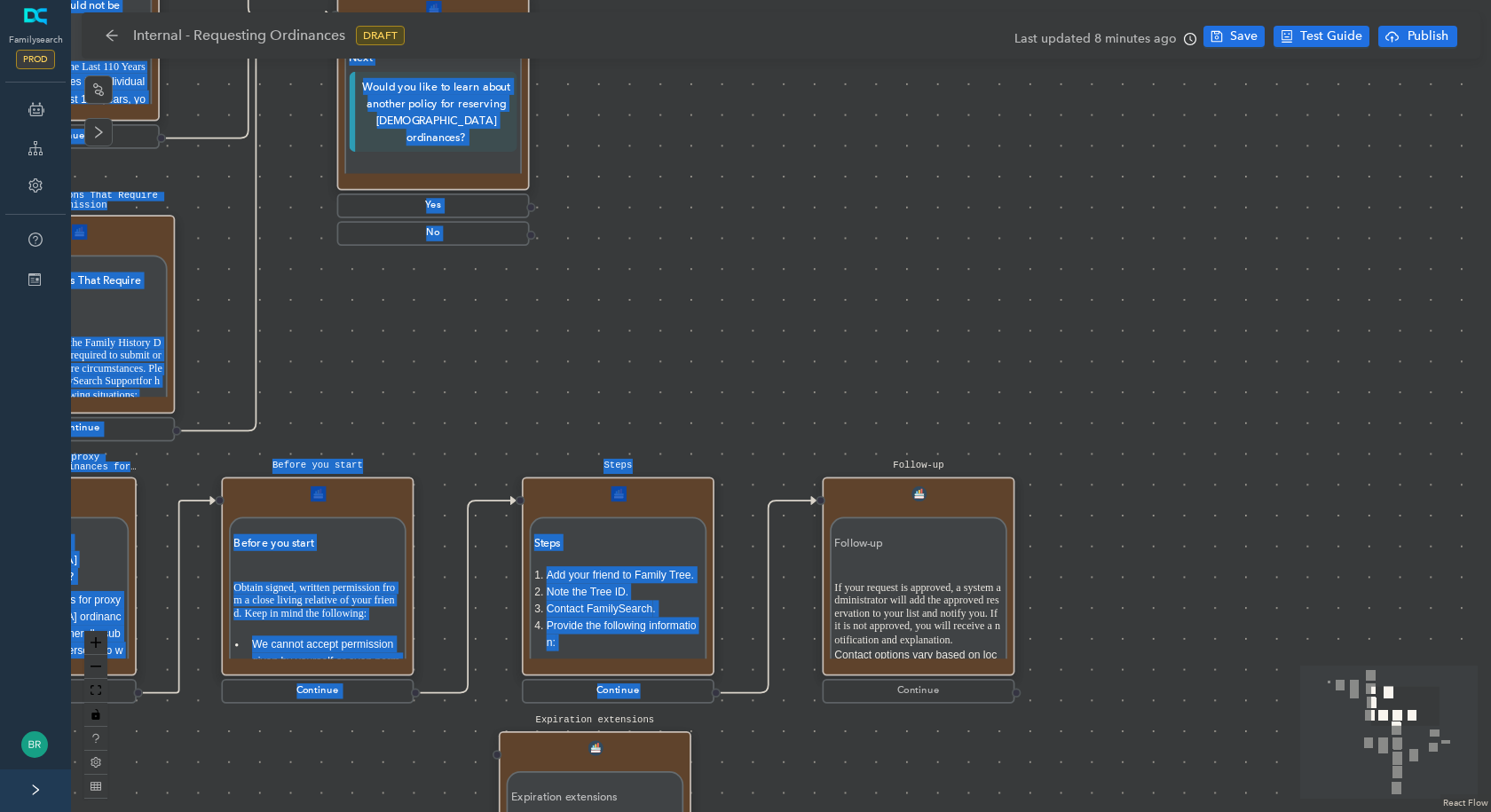 drag, startPoint x: 768, startPoint y: 345, endPoint x: 943, endPoint y: 819, distance: 505.2732 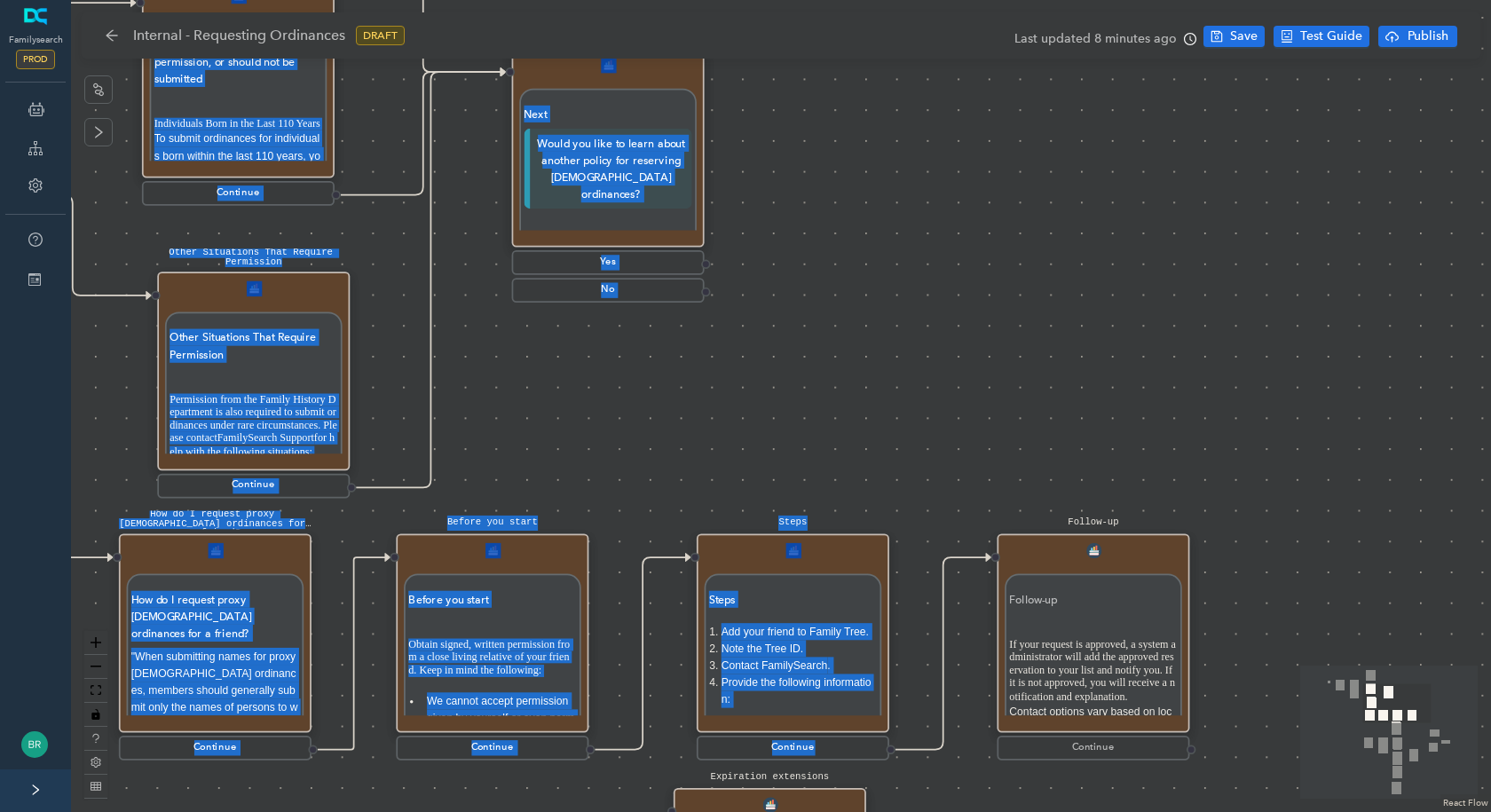 drag, startPoint x: 855, startPoint y: 392, endPoint x: 1016, endPoint y: 446, distance: 169.8146 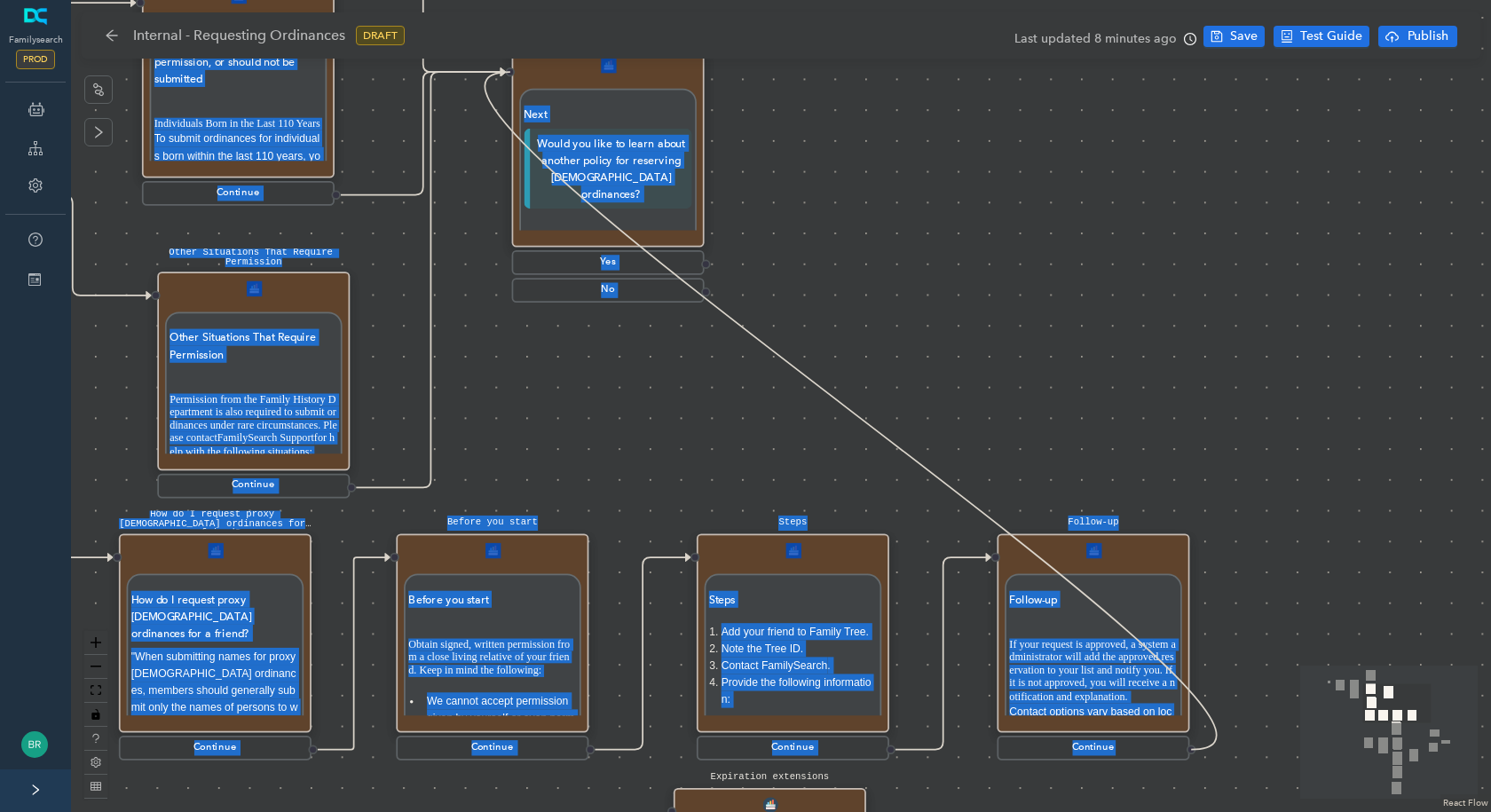 drag, startPoint x: 1194, startPoint y: 750, endPoint x: 490, endPoint y: 81, distance: 971.173 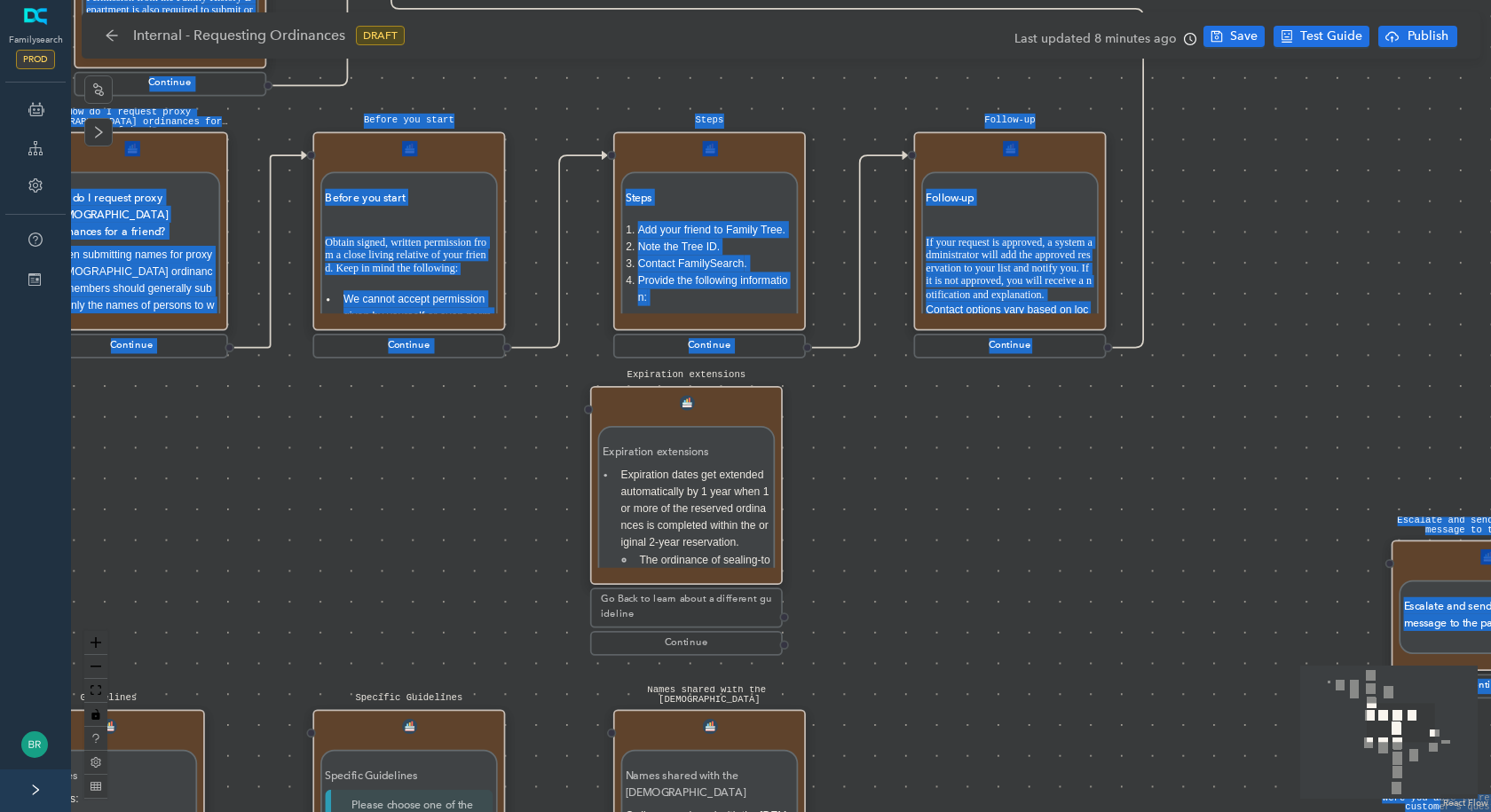 drag, startPoint x: 549, startPoint y: 375, endPoint x: 679, endPoint y: 259, distance: 174.22973 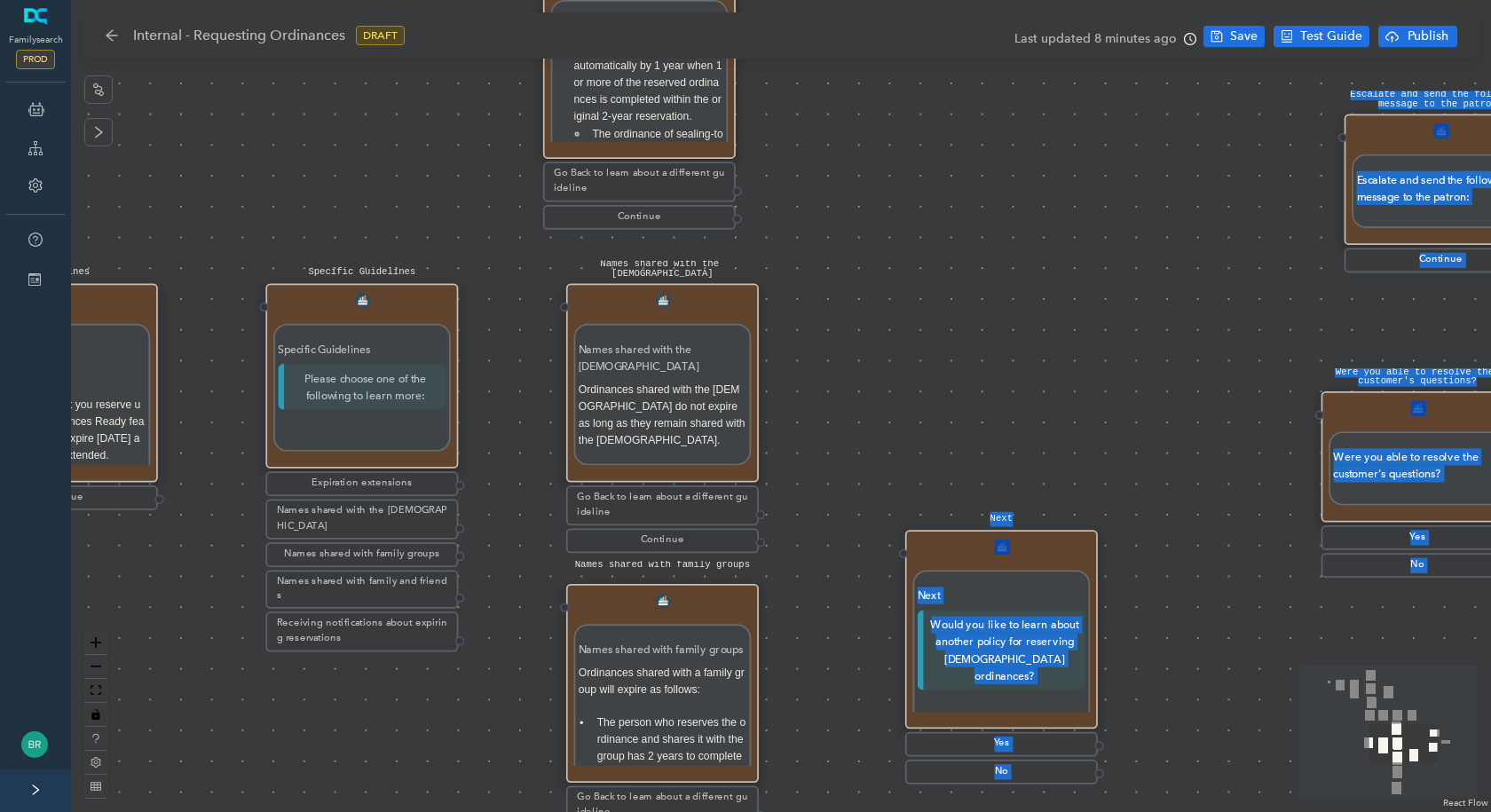 drag, startPoint x: 895, startPoint y: 514, endPoint x: 851, endPoint y: 77, distance: 439.20952 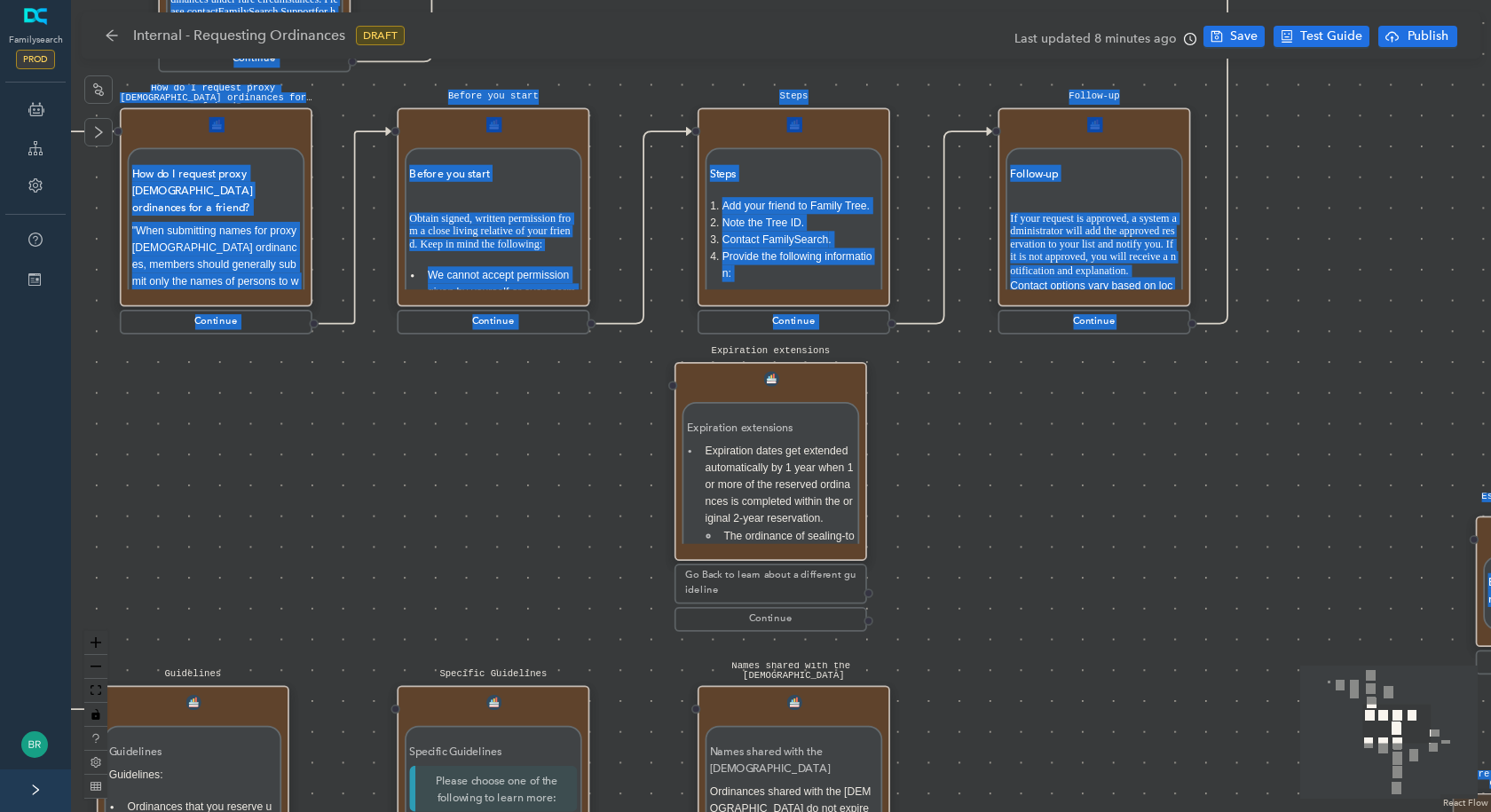 drag, startPoint x: 850, startPoint y: 144, endPoint x: 997, endPoint y: 690, distance: 565.4423 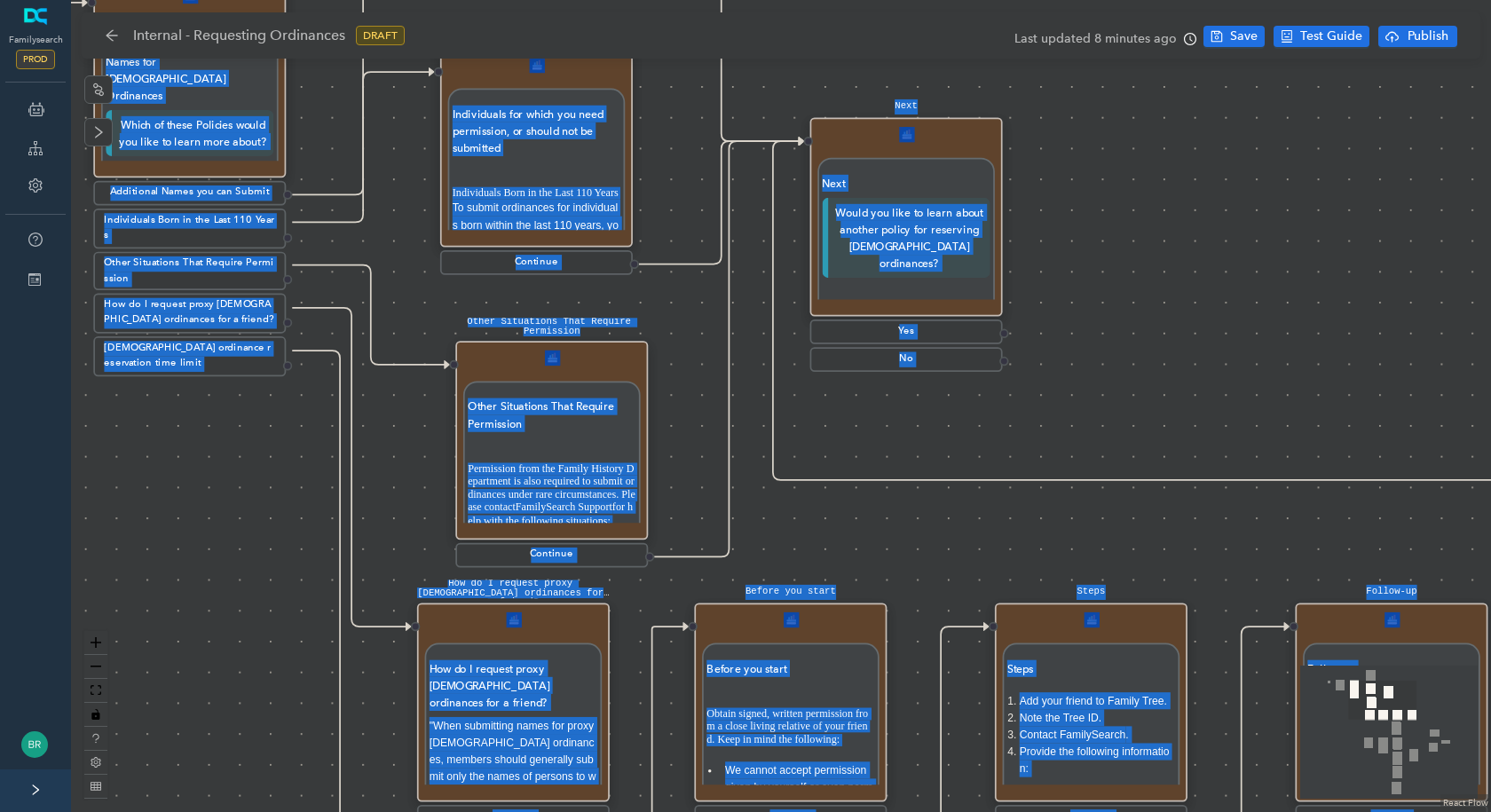 drag, startPoint x: 753, startPoint y: 150, endPoint x: 1036, endPoint y: 608, distance: 538.38 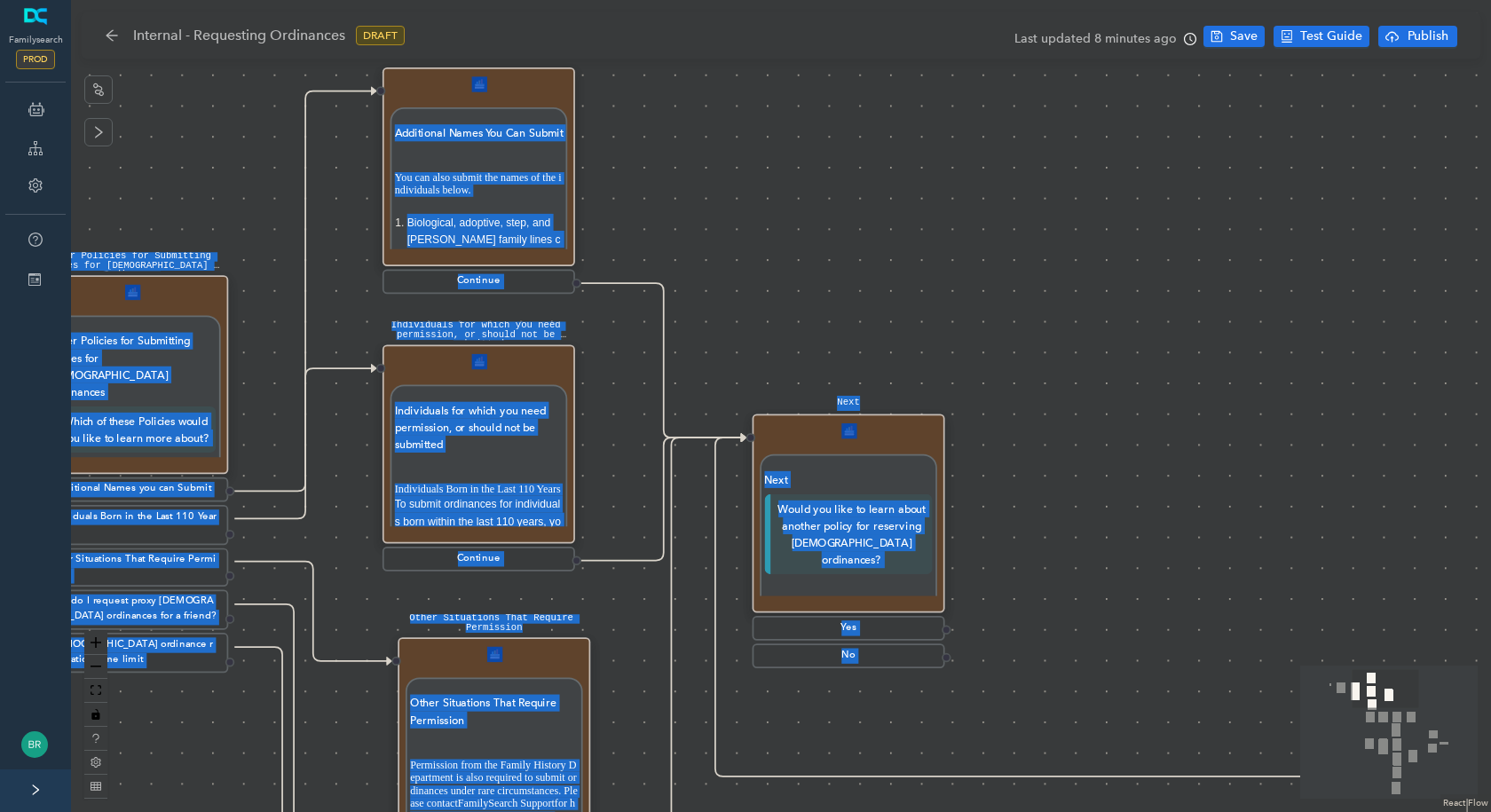 drag, startPoint x: 1093, startPoint y: 590, endPoint x: 1085, endPoint y: 626, distance: 36.878178 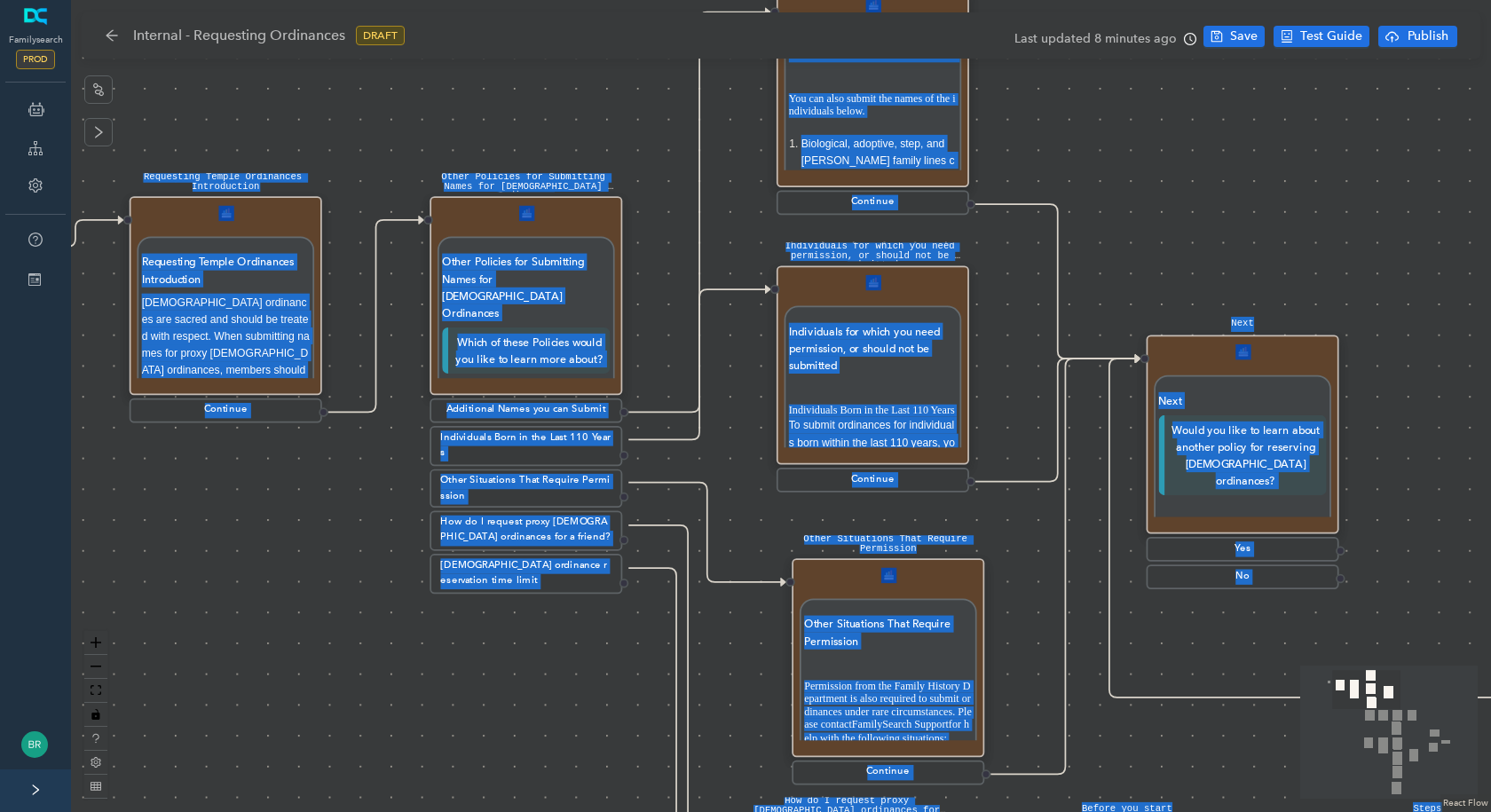 drag, startPoint x: 1071, startPoint y: 609, endPoint x: 1471, endPoint y: 514, distance: 411.1265 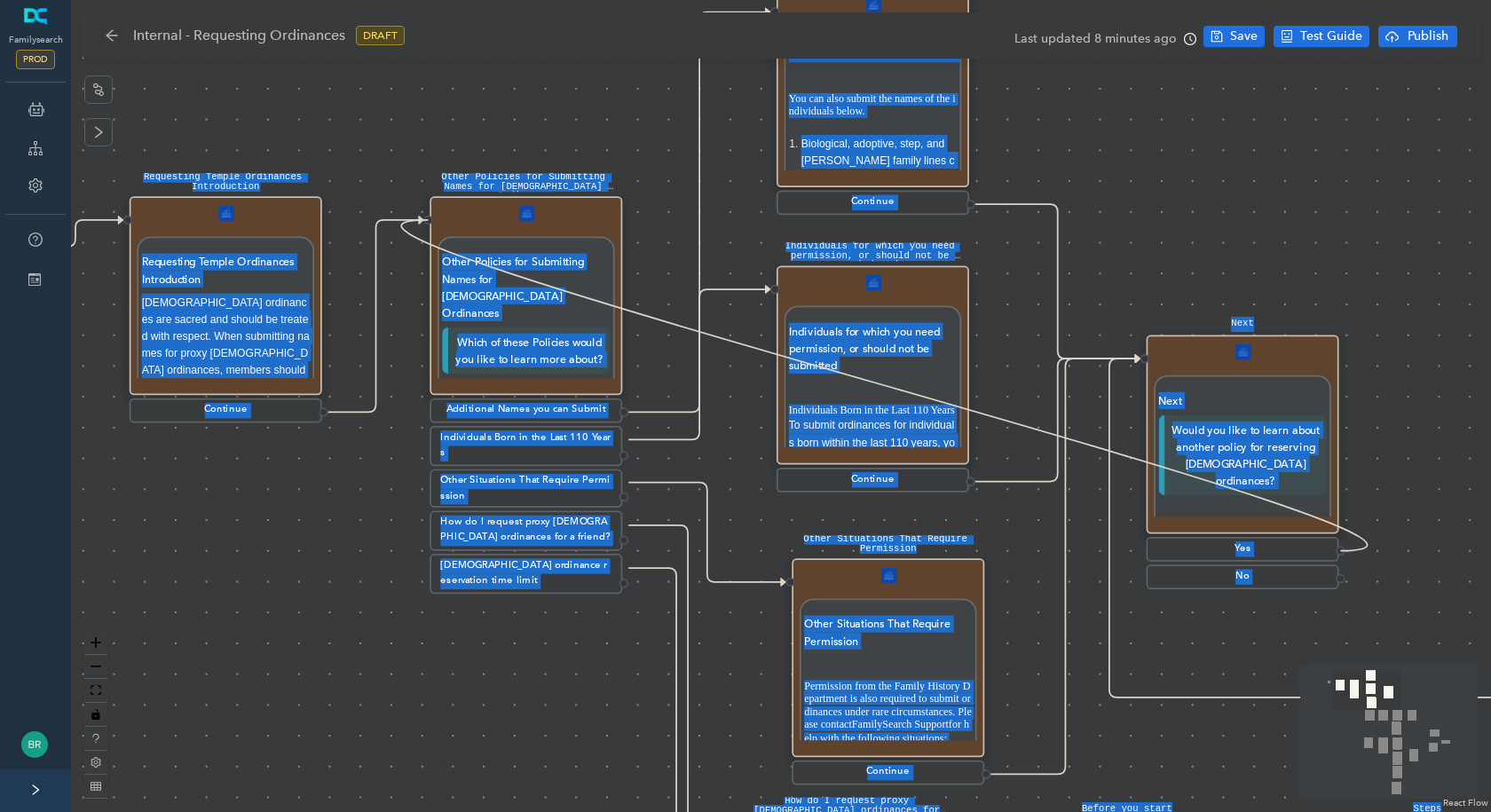 click on "Other Policies for Submitting Names for Temple Ordinances Other Policies for Submitting Names for Temple Ordinances Which of these Policies would you like to learn more about?" at bounding box center (525, 296) 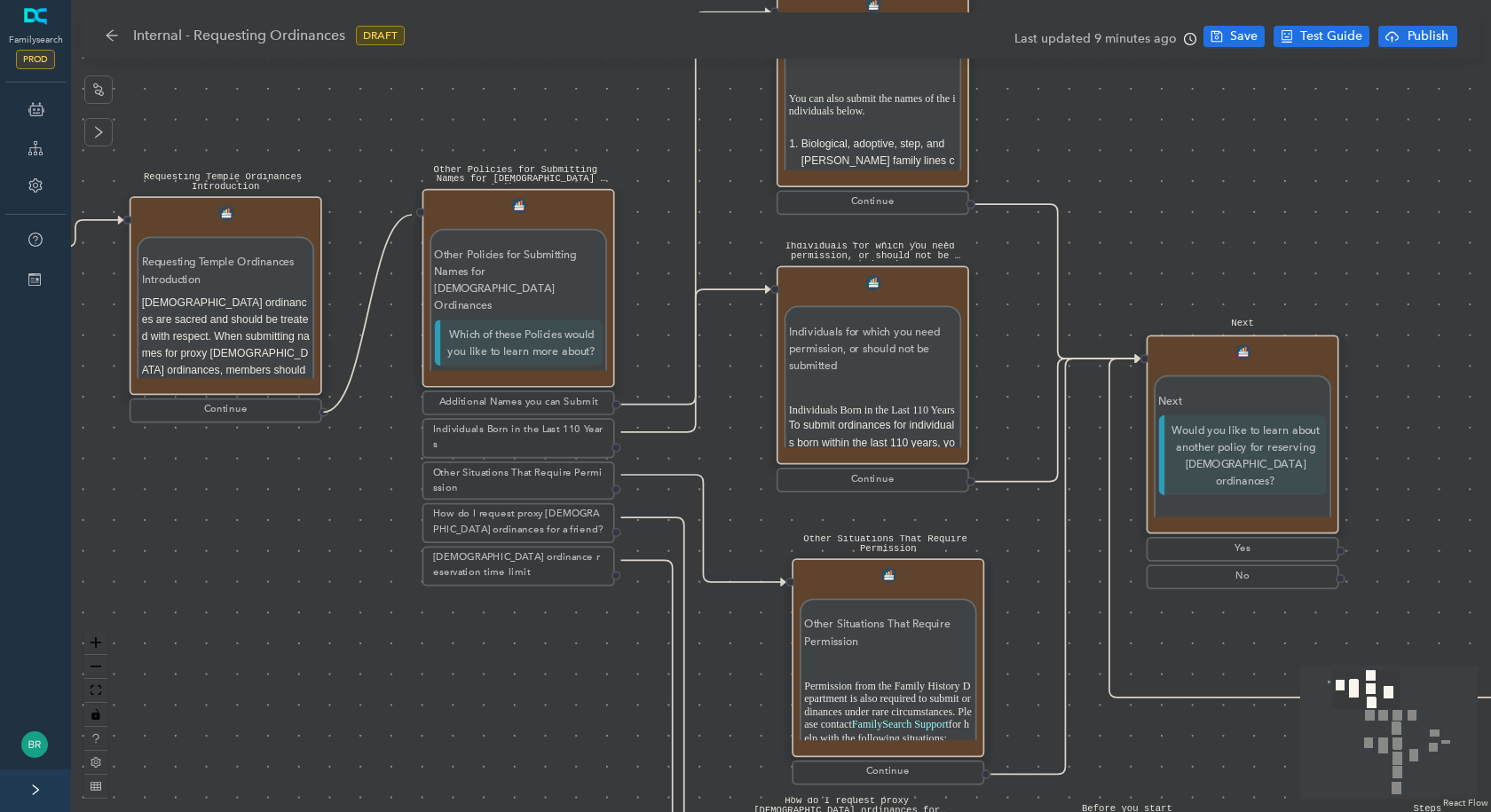 click 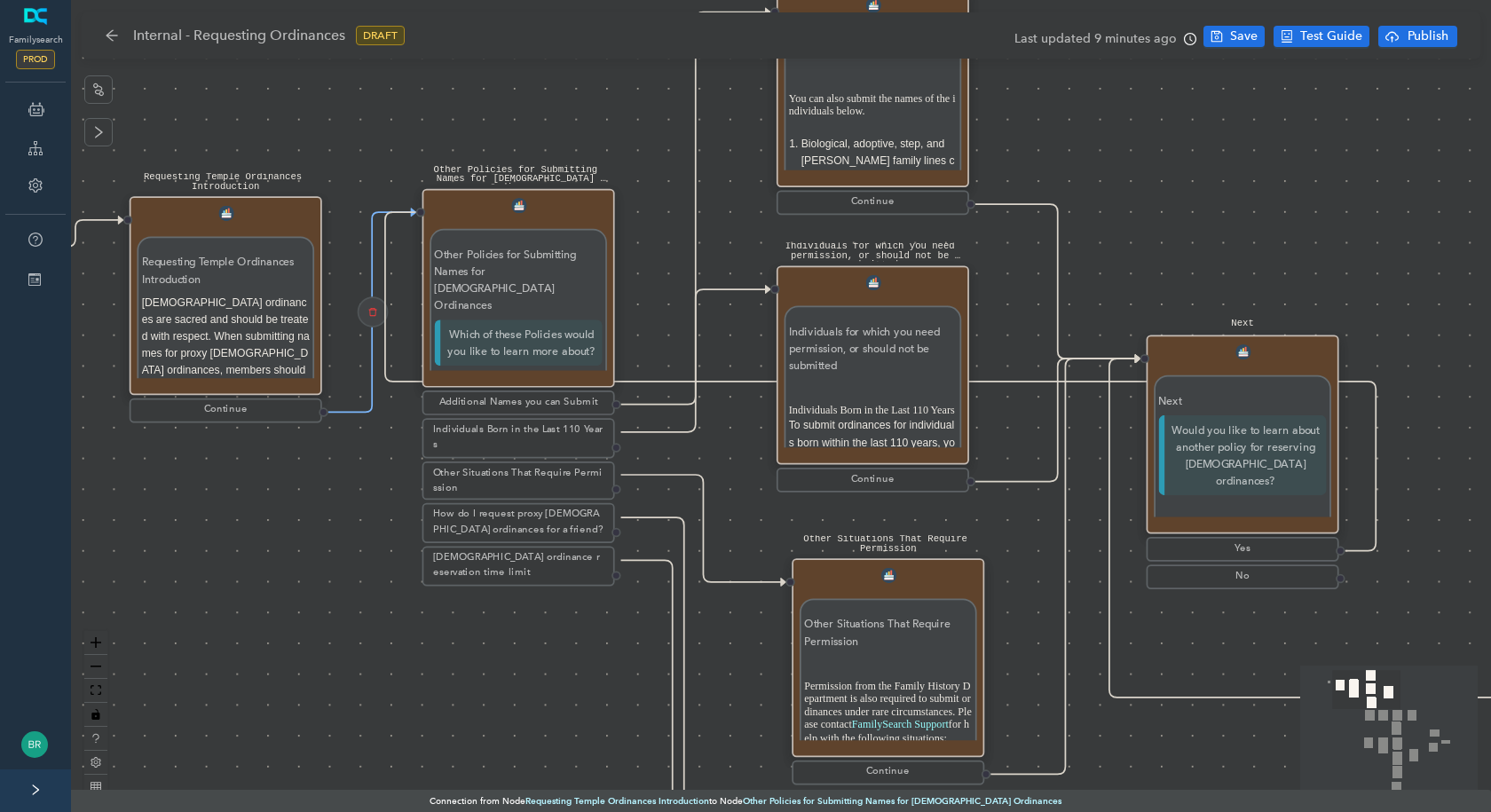 click on "Solved Please send the following message to the Patron: Were you able to resolve the customer's questions? Were you able to resolve the customer's questions? Yes No Escalate and send the following message to the patron: Escalate and send the following message to the patron: Continue Next Next Would you like to learn about another policy for reserving temple ordinances? Yes No Start Requesting Temple Ordinances Introduction Requesting Temple Ordinances Introduction Temple ordinances are sacred and should be treated with respect. When submitting names for proxy temple ordinances, members should submit only the names of persons to whom they are related (see  General Handbook: Serving in The Church of Jesus Christ of Latter-day Saints,   28.1.1.1 ). Your Responsibilities You are responsible to submit names of the individuals below: Immediate family members (your spouse, children, siblings, and parents). Continue Additional Names You Can Submit Additional Names You Can Submit You may submit descendants’ spouses." at bounding box center (781, 406) 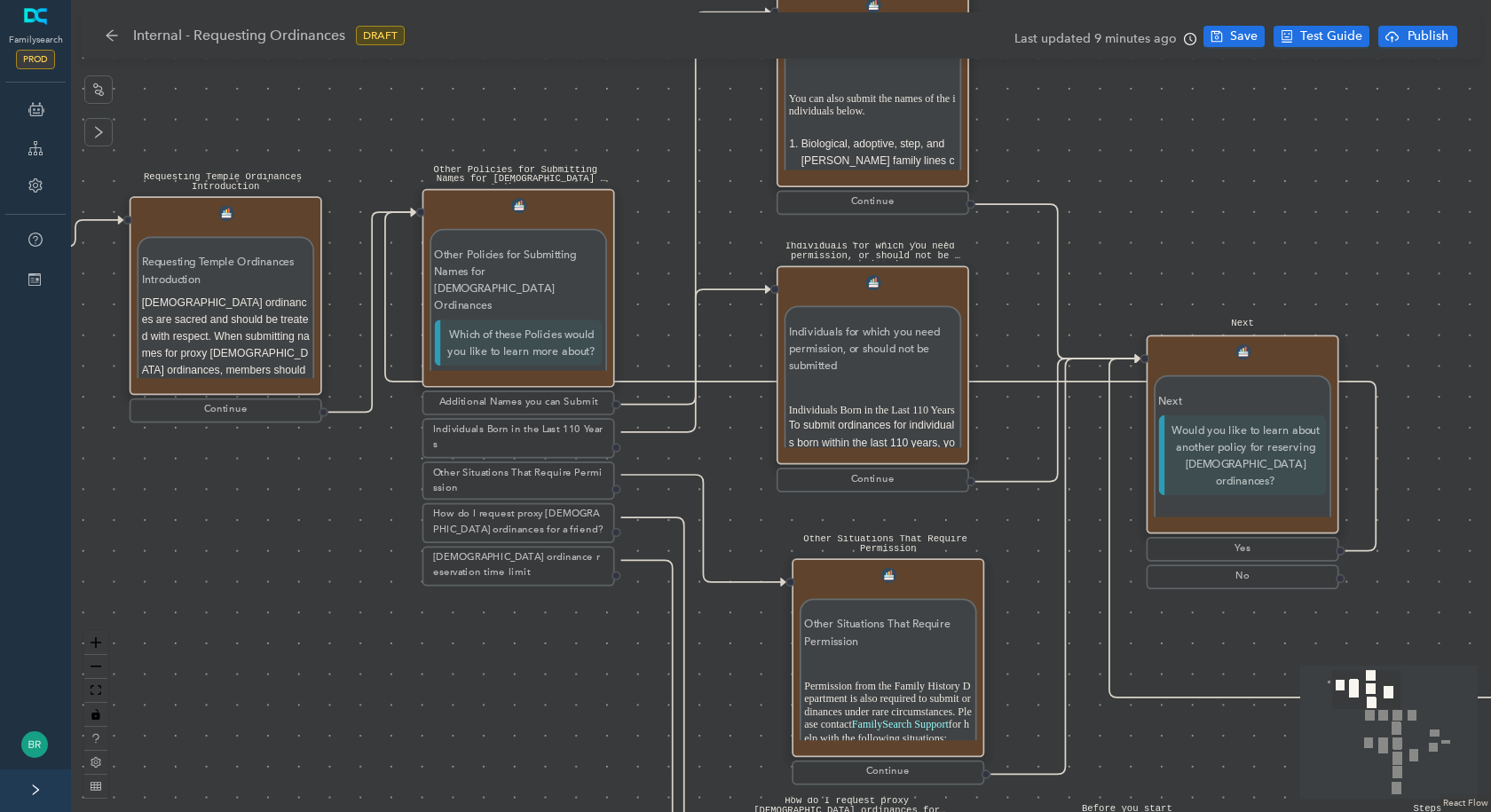 click on "Solved Please send the following message to the Patron: Were you able to resolve the customer's questions? Were you able to resolve the customer's questions? Yes No Escalate and send the following message to the patron: Escalate and send the following message to the patron: Continue Next Next Would you like to learn about another policy for reserving temple ordinances? Yes No Start Requesting Temple Ordinances Introduction Requesting Temple Ordinances Introduction Temple ordinances are sacred and should be treated with respect. When submitting names for proxy temple ordinances, members should submit only the names of persons to whom they are related (see  General Handbook: Serving in The Church of Jesus Christ of Latter-day Saints,   28.1.1.1 ). Your Responsibilities You are responsible to submit names of the individuals below: Immediate family members (your spouse, children, siblings, and parents). Continue Additional Names You Can Submit Additional Names You Can Submit You may submit descendants’ spouses." at bounding box center (781, 406) 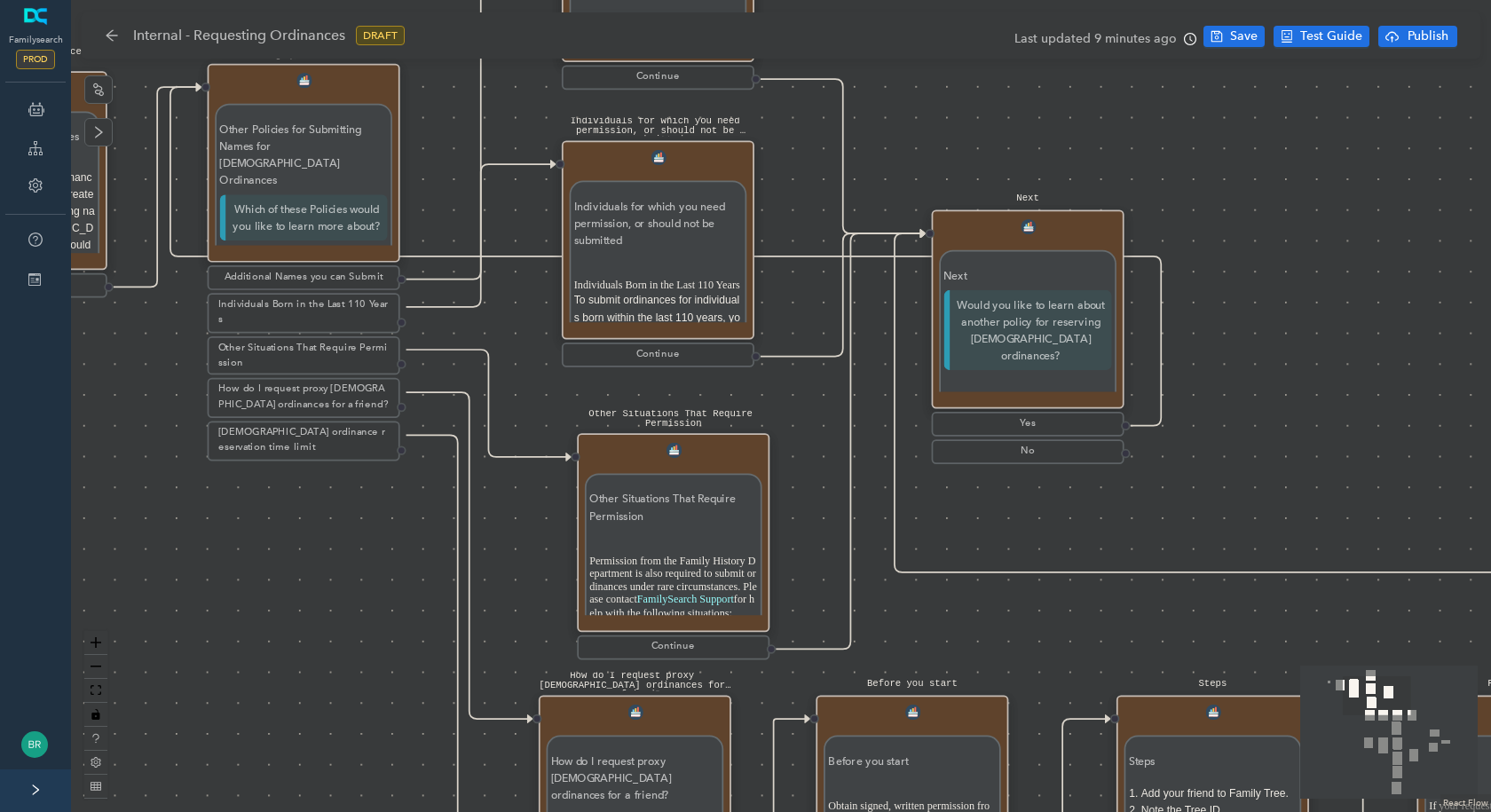 drag, startPoint x: 1133, startPoint y: 254, endPoint x: 882, endPoint y: 130, distance: 279.95893 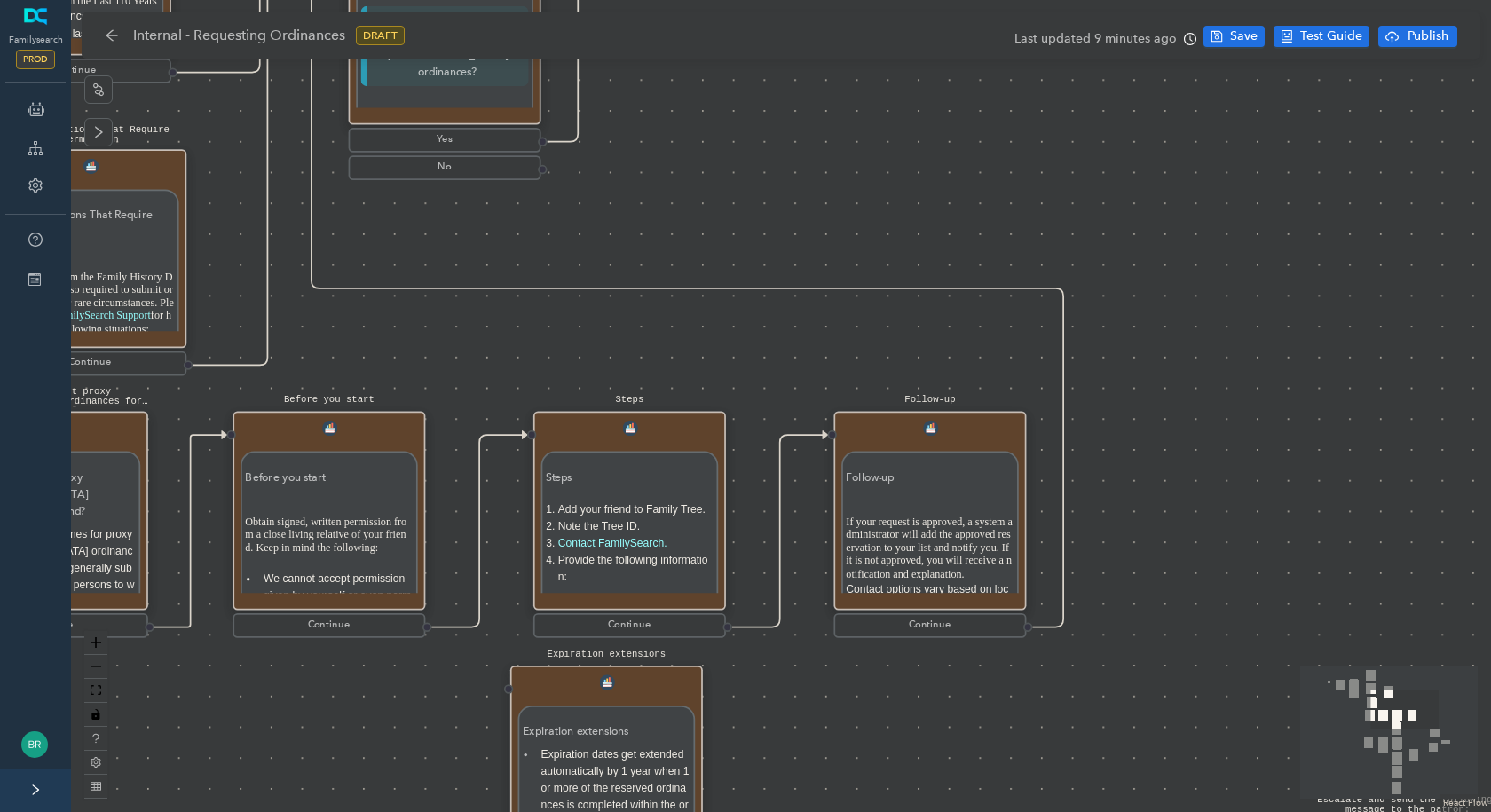 drag, startPoint x: 971, startPoint y: 527, endPoint x: 423, endPoint y: 243, distance: 617.22 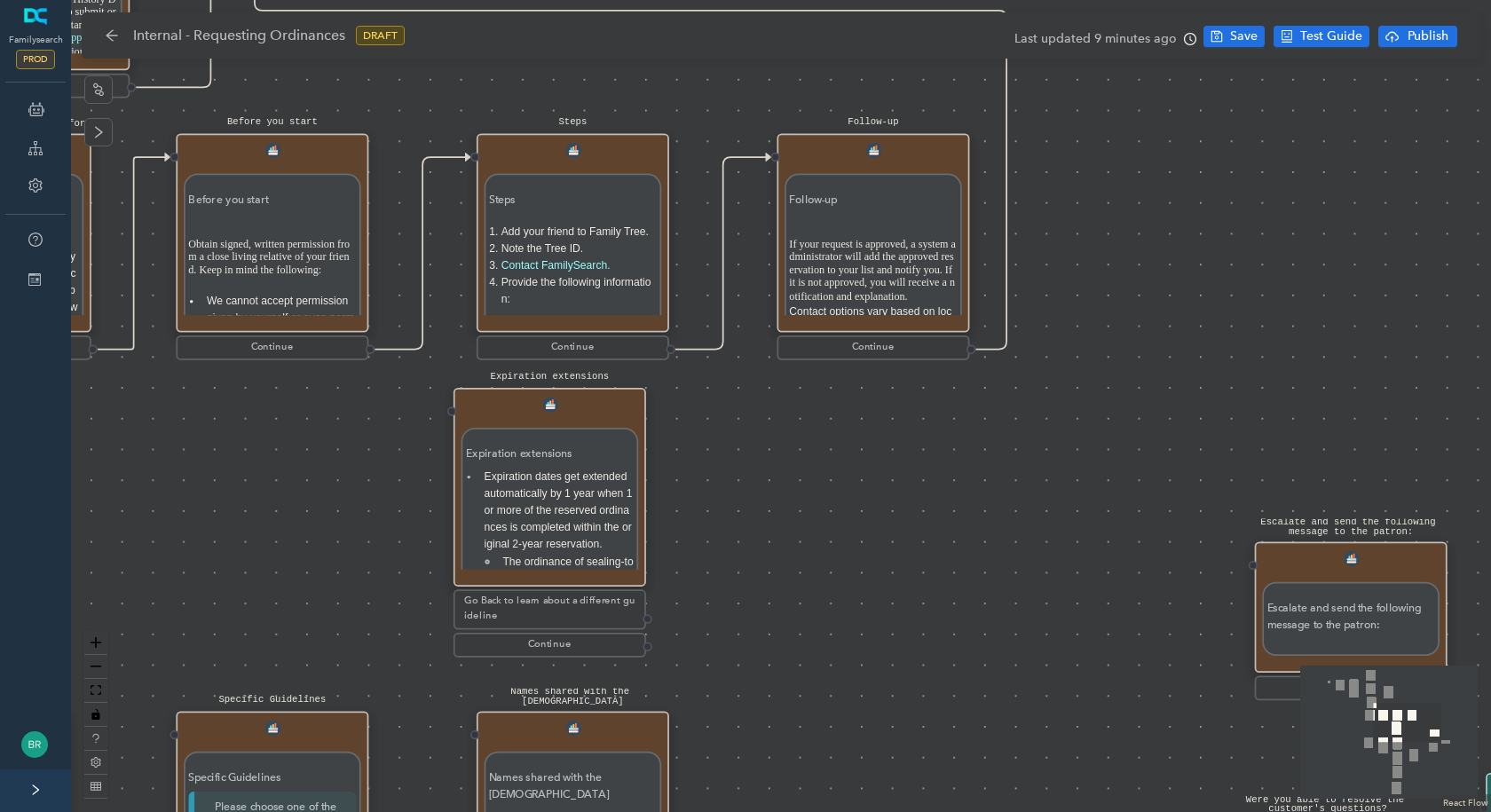 drag, startPoint x: 504, startPoint y: 318, endPoint x: 459, endPoint y: -59, distance: 379.67618 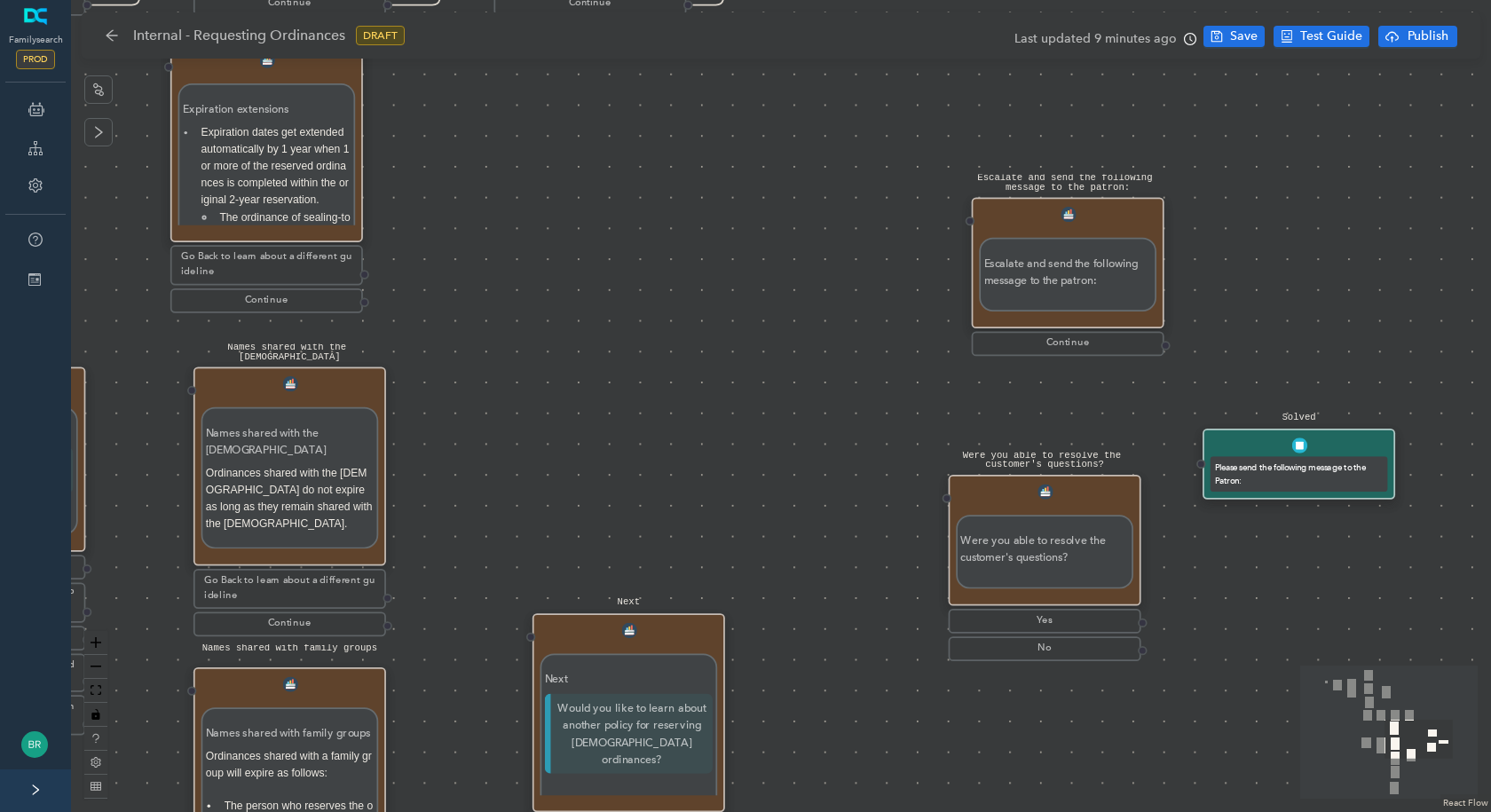 drag, startPoint x: 809, startPoint y: 343, endPoint x: 647, endPoint y: 232, distance: 196.37973 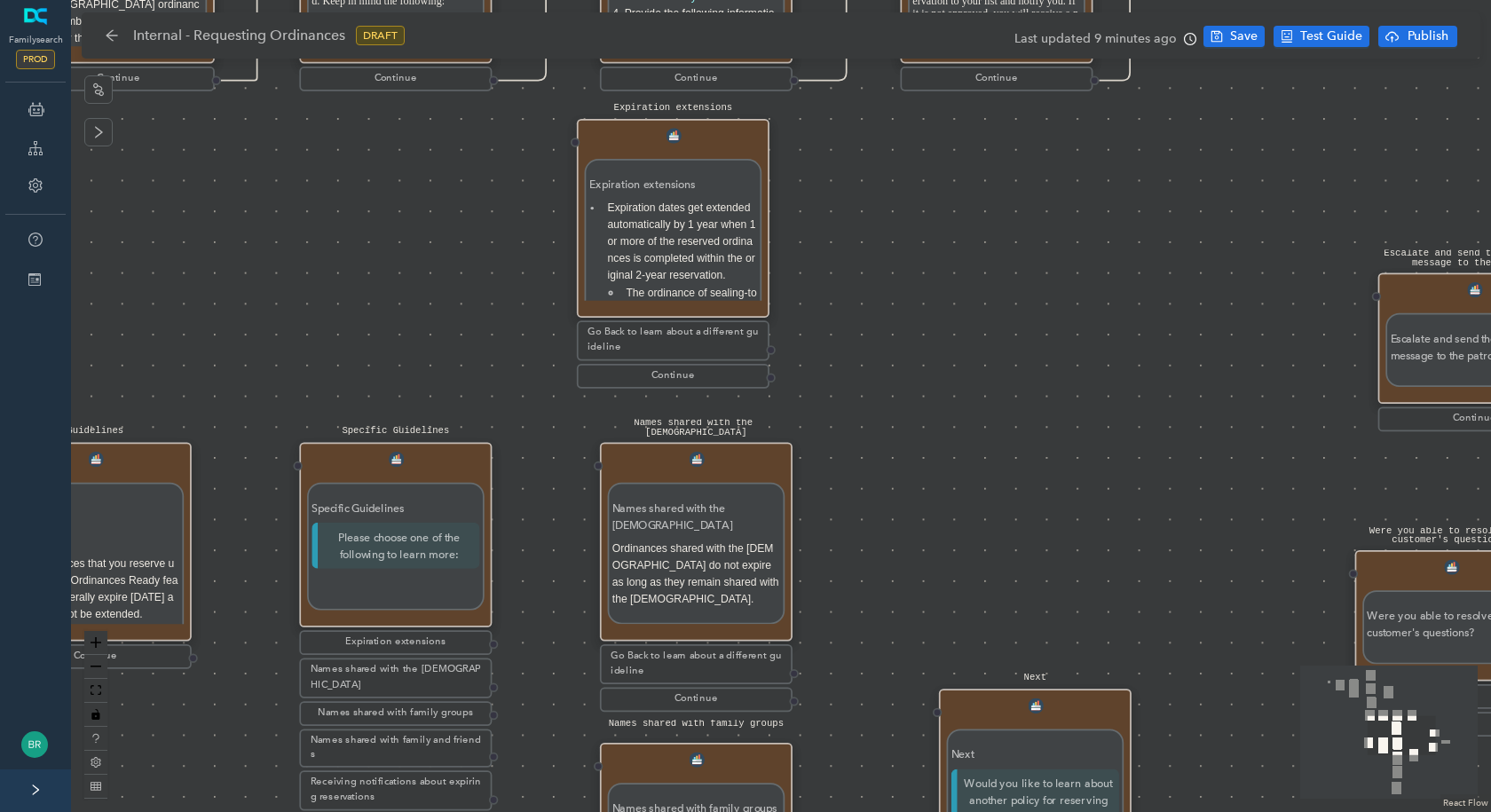 drag, startPoint x: 522, startPoint y: 476, endPoint x: 875, endPoint y: 543, distance: 359.3021 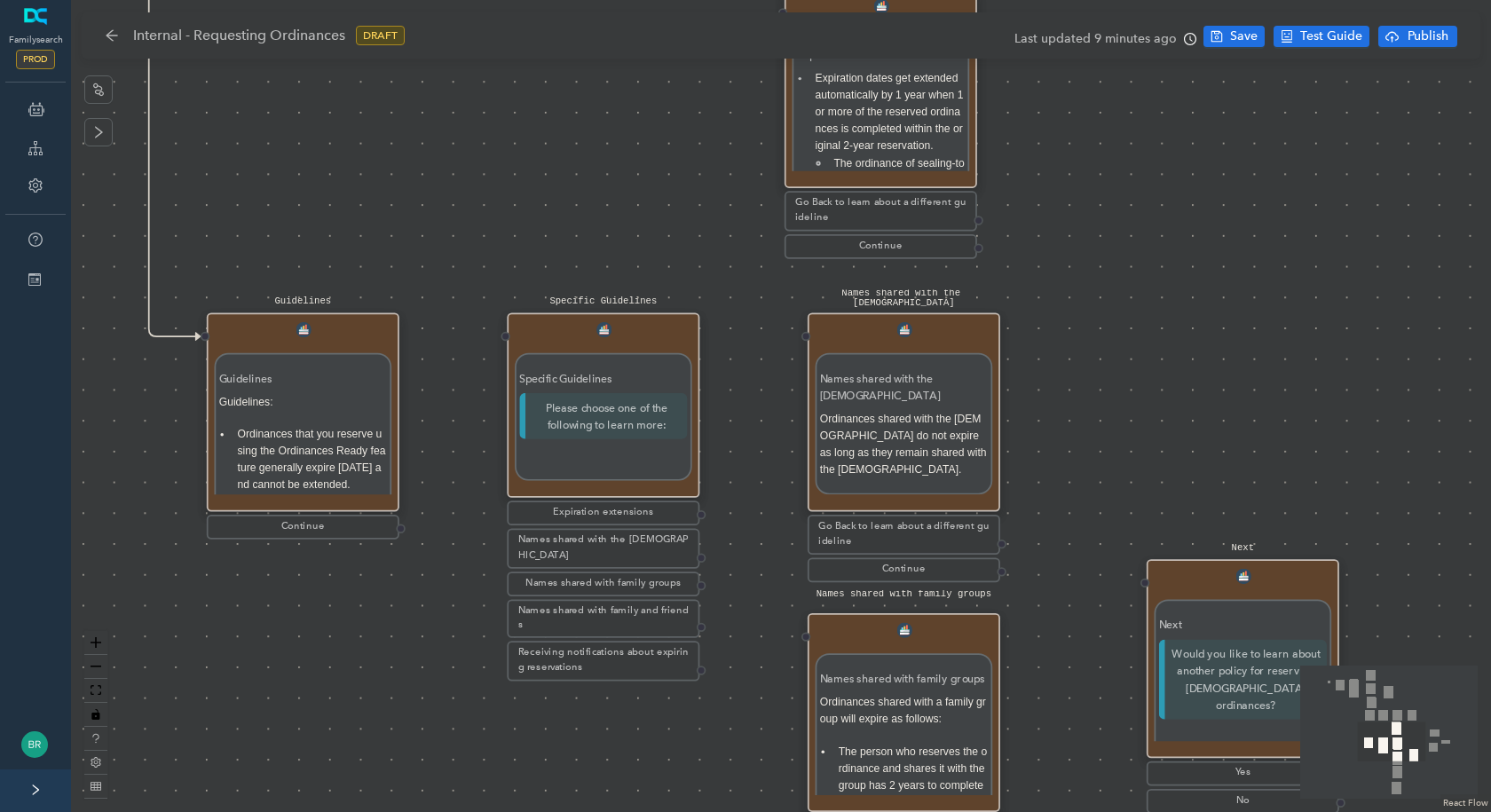 drag, startPoint x: 370, startPoint y: 368, endPoint x: 616, endPoint y: 278, distance: 261.94656 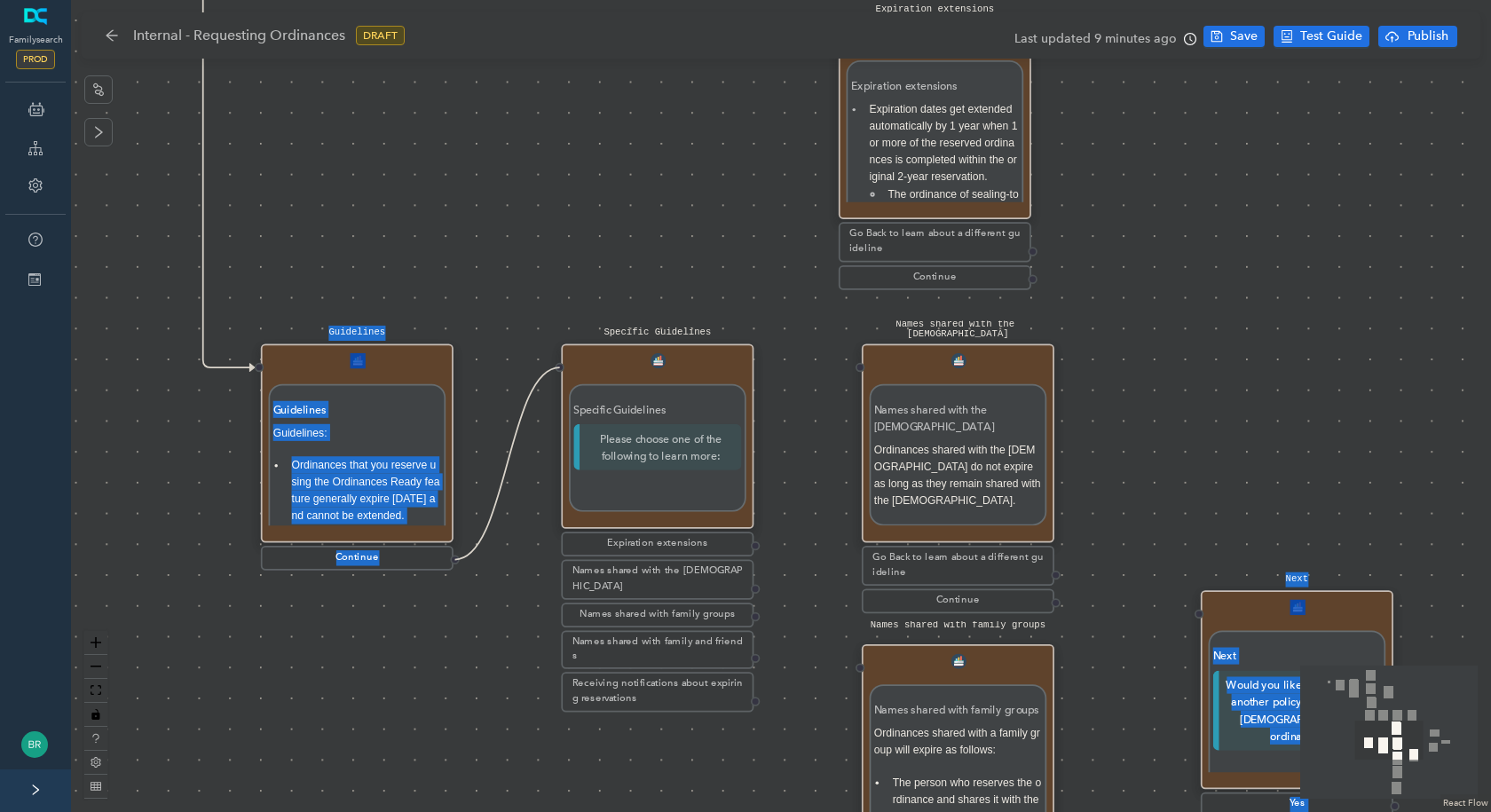 drag, startPoint x: 458, startPoint y: 558, endPoint x: 548, endPoint y: 359, distance: 218.40559 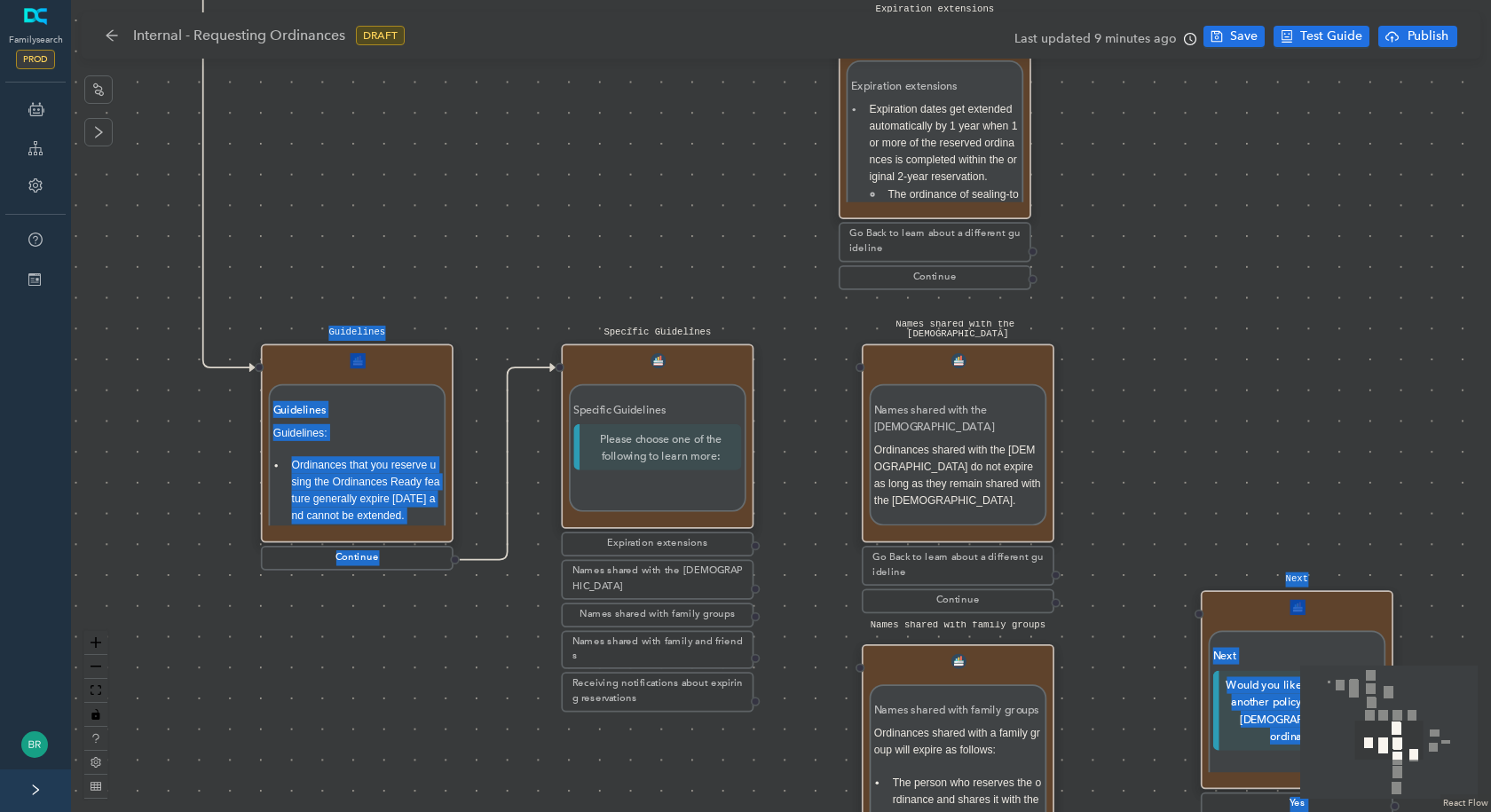 click on "Solved Please send the following message to the Patron: Were you able to resolve the customer's questions? Were you able to resolve the customer's questions? Yes No Escalate and send the following message to the patron: Escalate and send the following message to the patron: Continue Next Next Would you like to learn about another policy for reserving temple ordinances? Yes No Start Requesting Temple Ordinances Introduction Requesting Temple Ordinances Introduction Temple ordinances are sacred and should be treated with respect. When submitting names for proxy temple ordinances, members should submit only the names of persons to whom they are related (see  General Handbook: Serving in The Church of Jesus Christ of Latter-day Saints,   28.1.1.1 ). Your Responsibilities You are responsible to submit names of the individuals below: Immediate family members (your spouse, children, siblings, and parents). Continue Additional Names You Can Submit Additional Names You Can Submit You may submit descendants’ spouses." at bounding box center [781, 406] 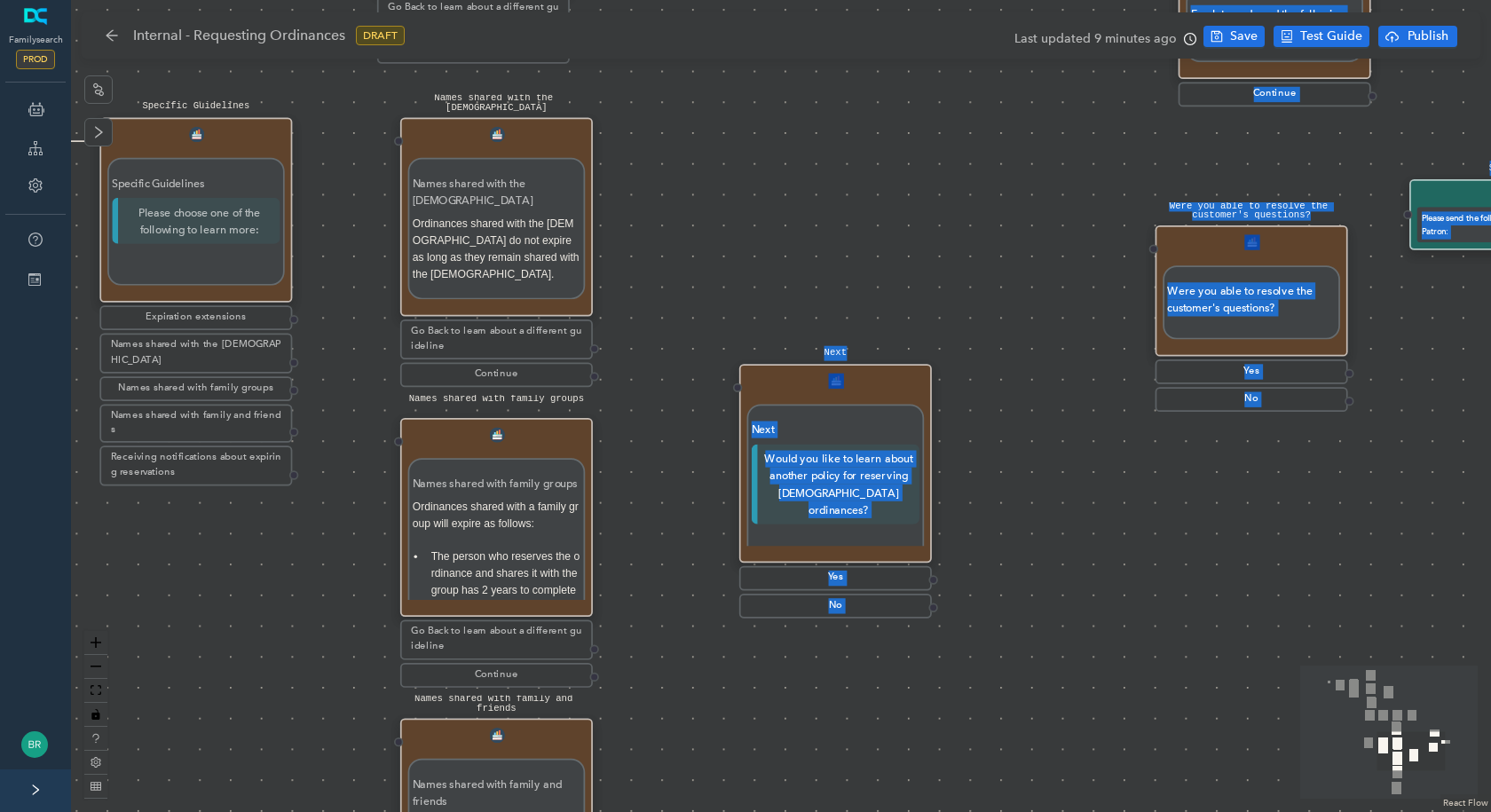 drag, startPoint x: 524, startPoint y: 644, endPoint x: 47, endPoint y: 442, distance: 518.0087 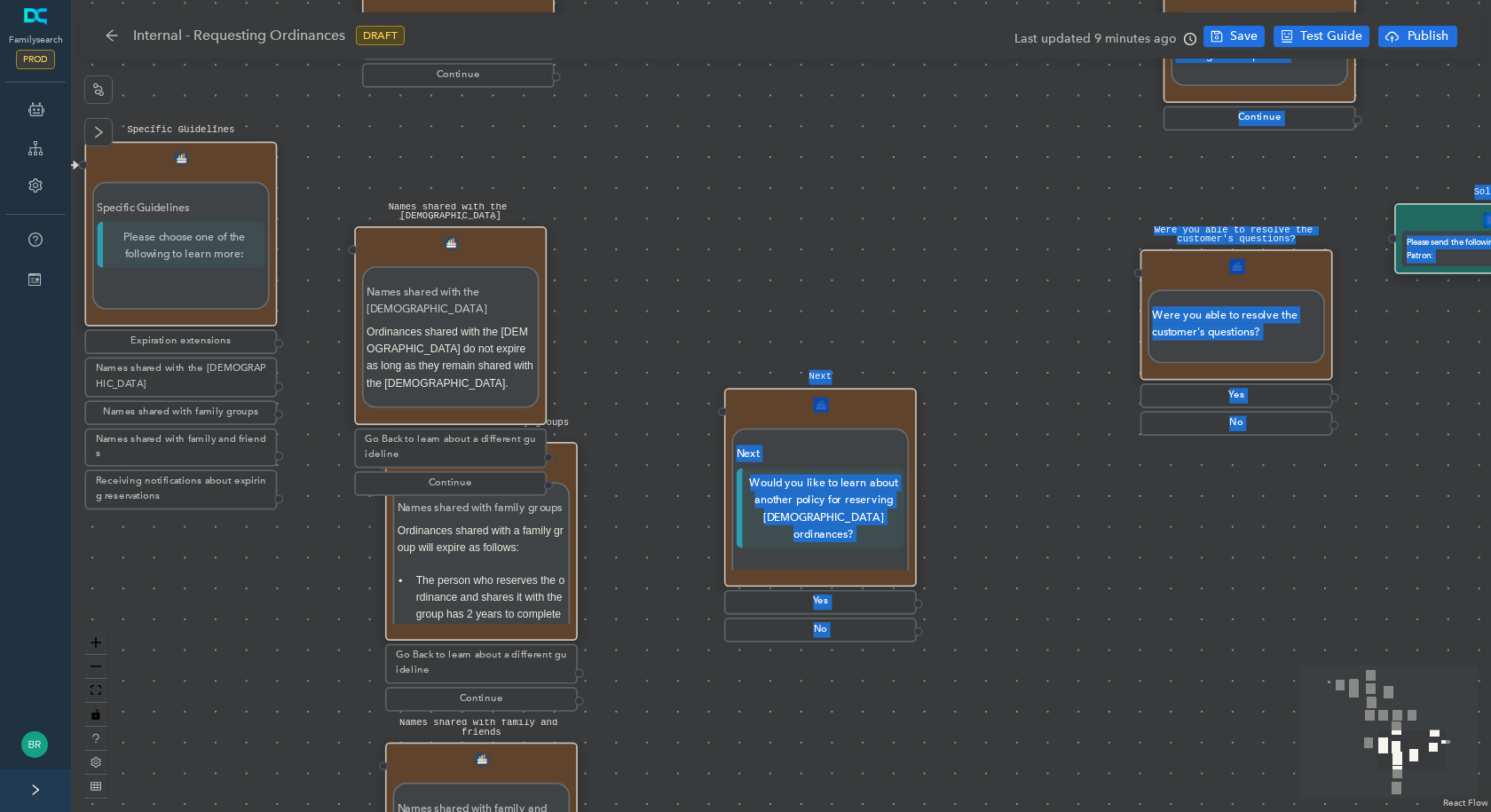 drag, startPoint x: 400, startPoint y: 393, endPoint x: 380, endPoint y: 467, distance: 76.655072 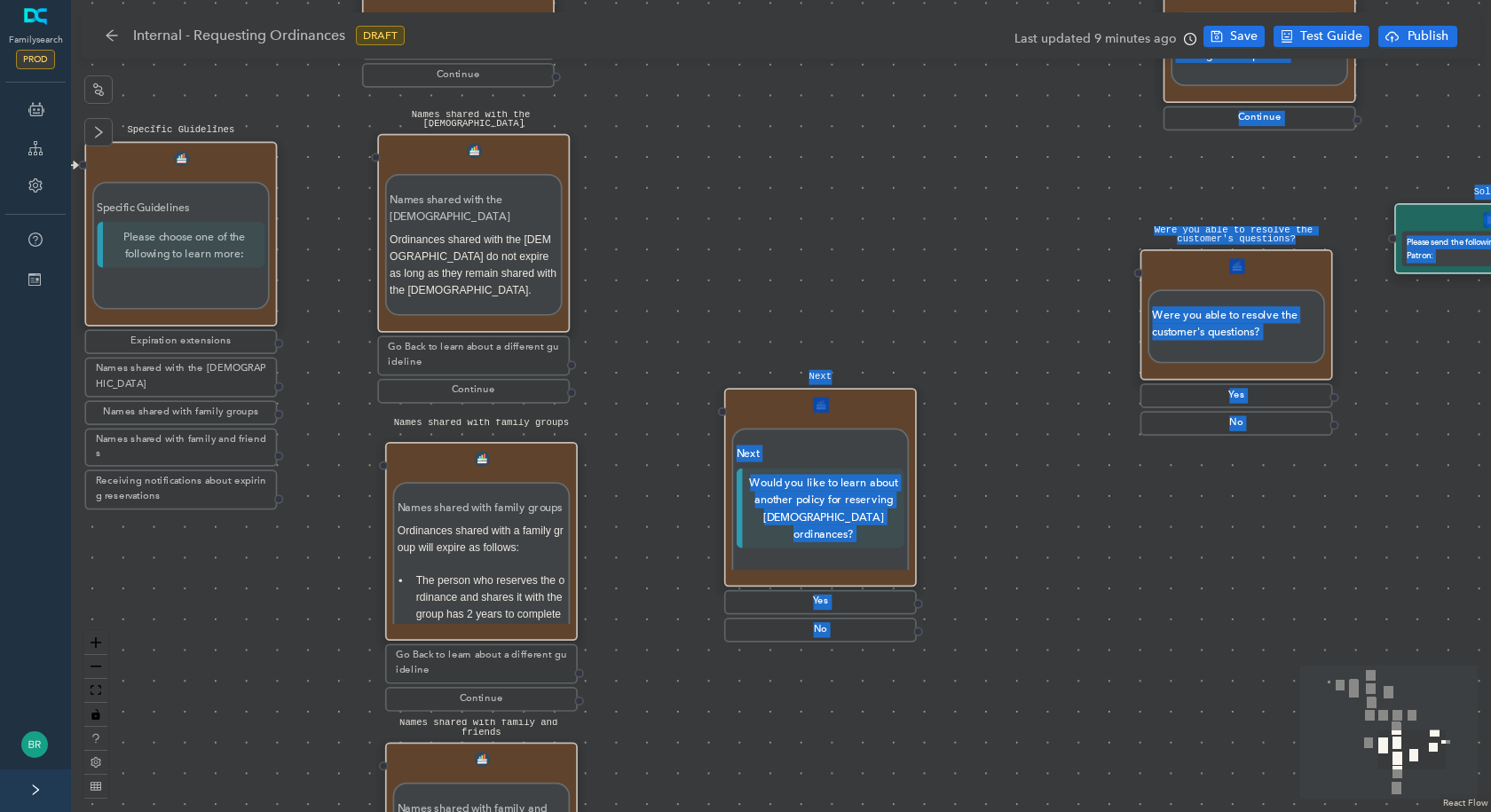 drag, startPoint x: 463, startPoint y: 214, endPoint x: 446, endPoint y: 159, distance: 57.56735 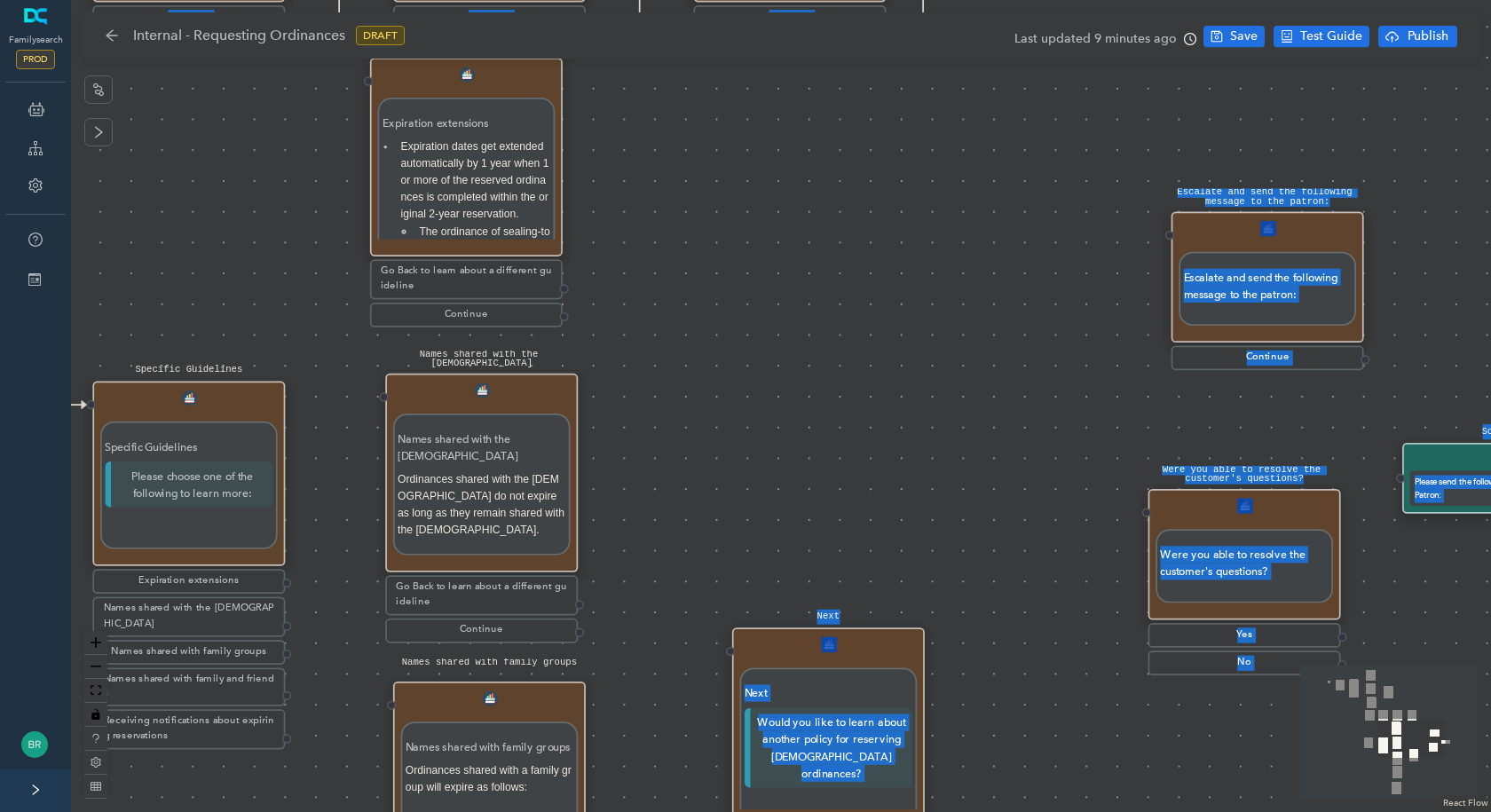 drag, startPoint x: 336, startPoint y: 340, endPoint x: 343, endPoint y: 484, distance: 144.17004 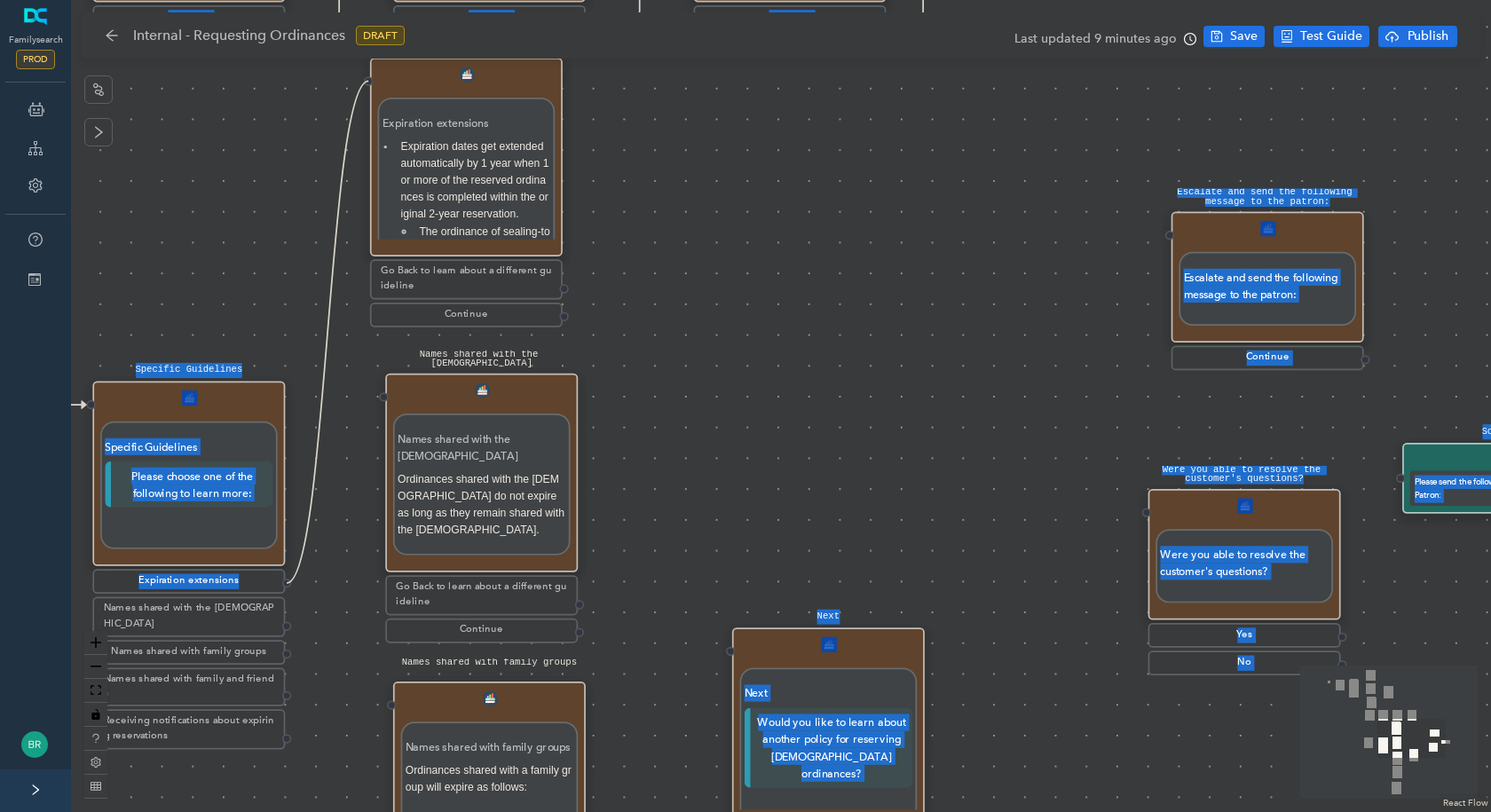 drag, startPoint x: 284, startPoint y: 583, endPoint x: 355, endPoint y: 76, distance: 511.94726 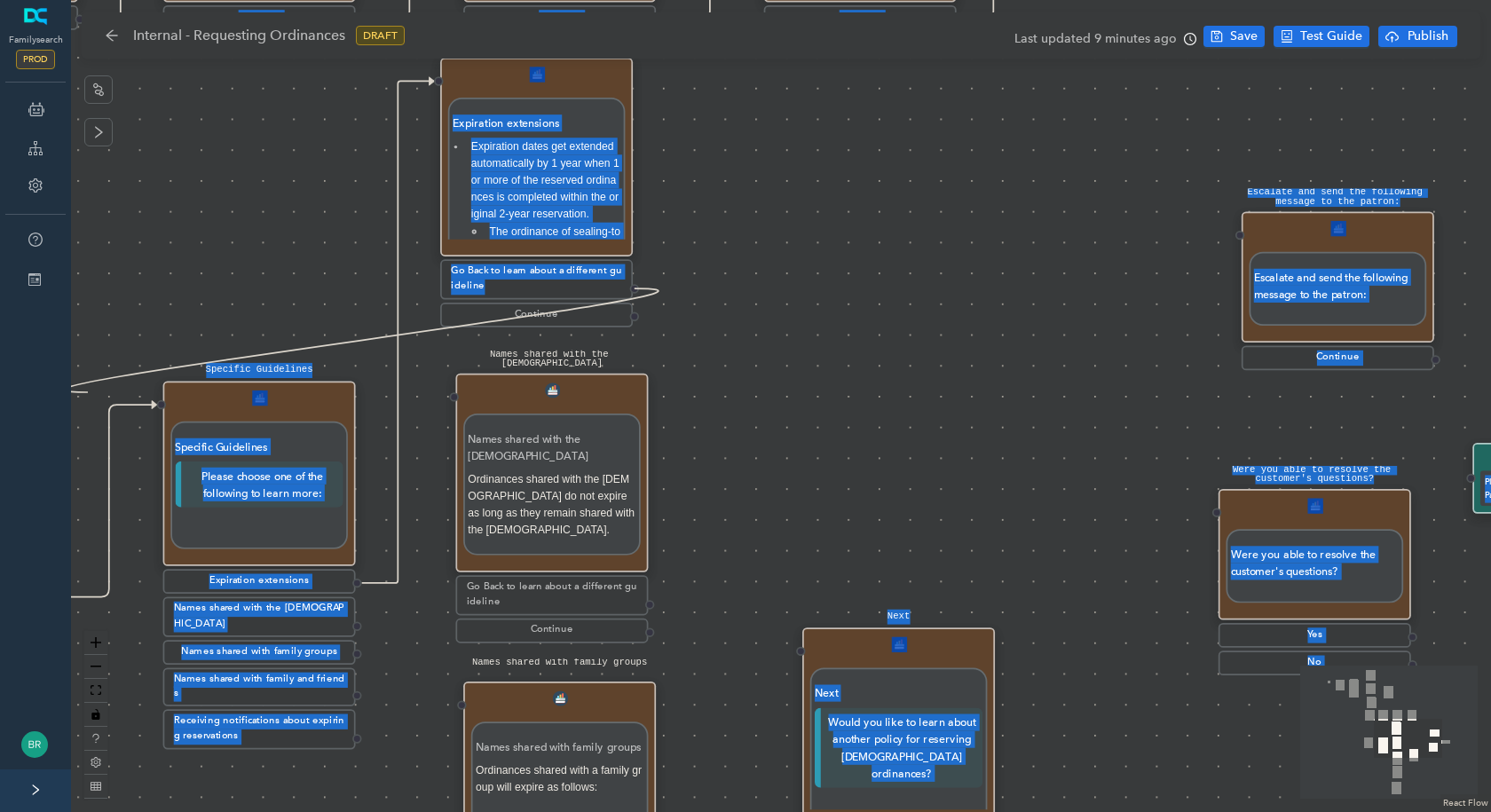 drag, startPoint x: 564, startPoint y: 290, endPoint x: 88, endPoint y: 392, distance: 486.8059 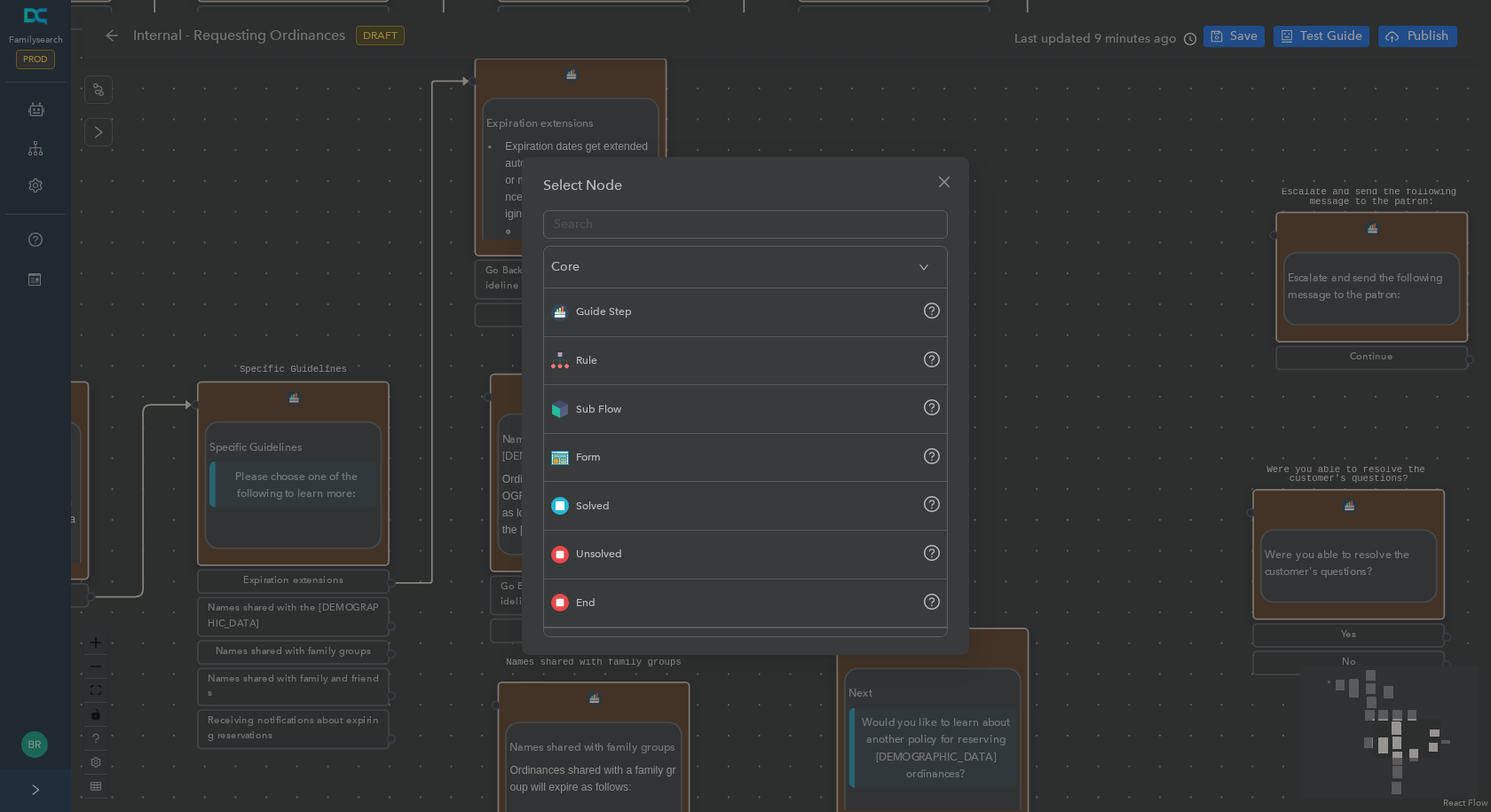 click on "Select Node Core Guide Step Rule Sub Flow Form Solved Unsolved End Advanced Add Ons" at bounding box center (746, 406) 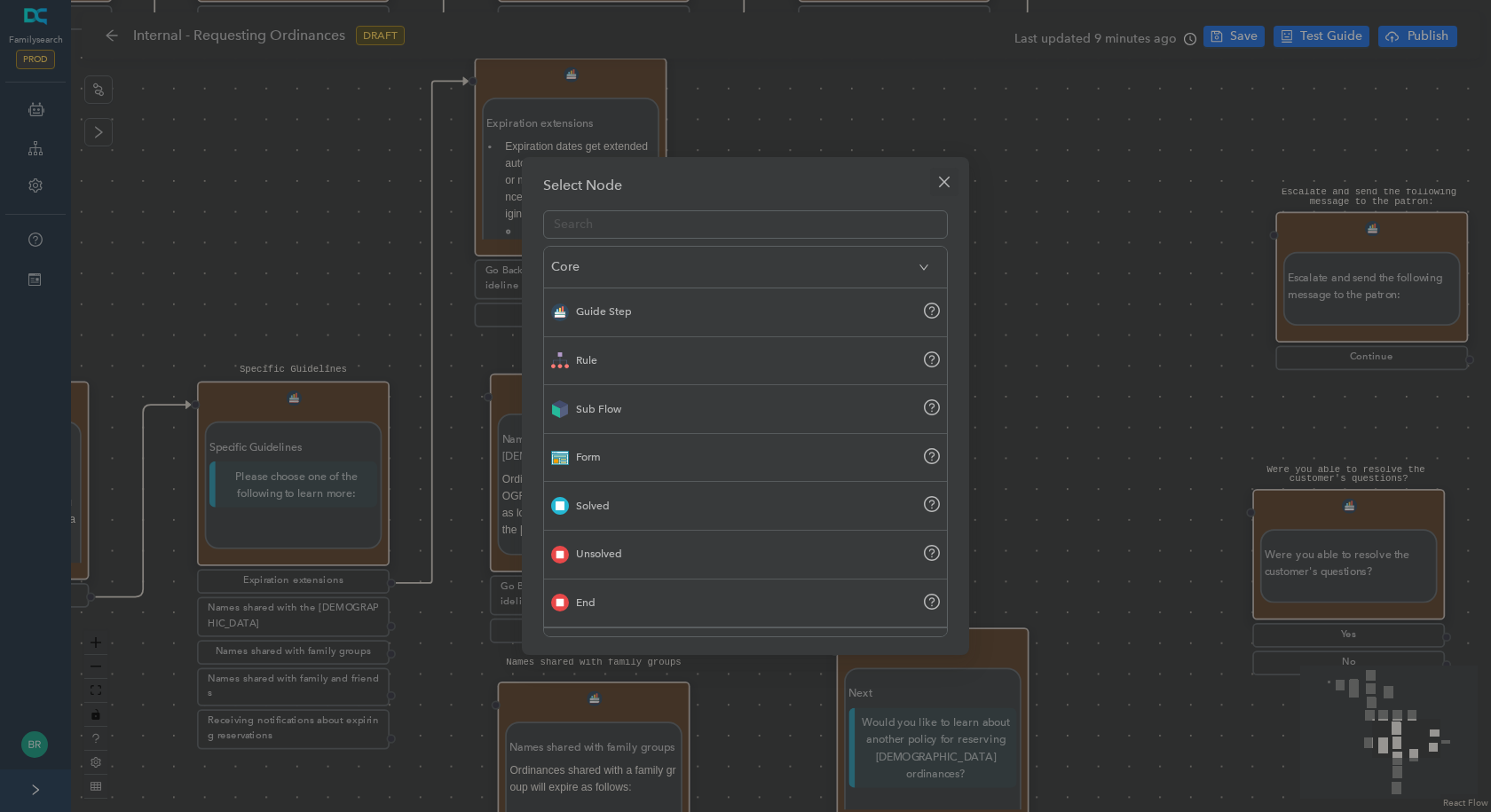 click 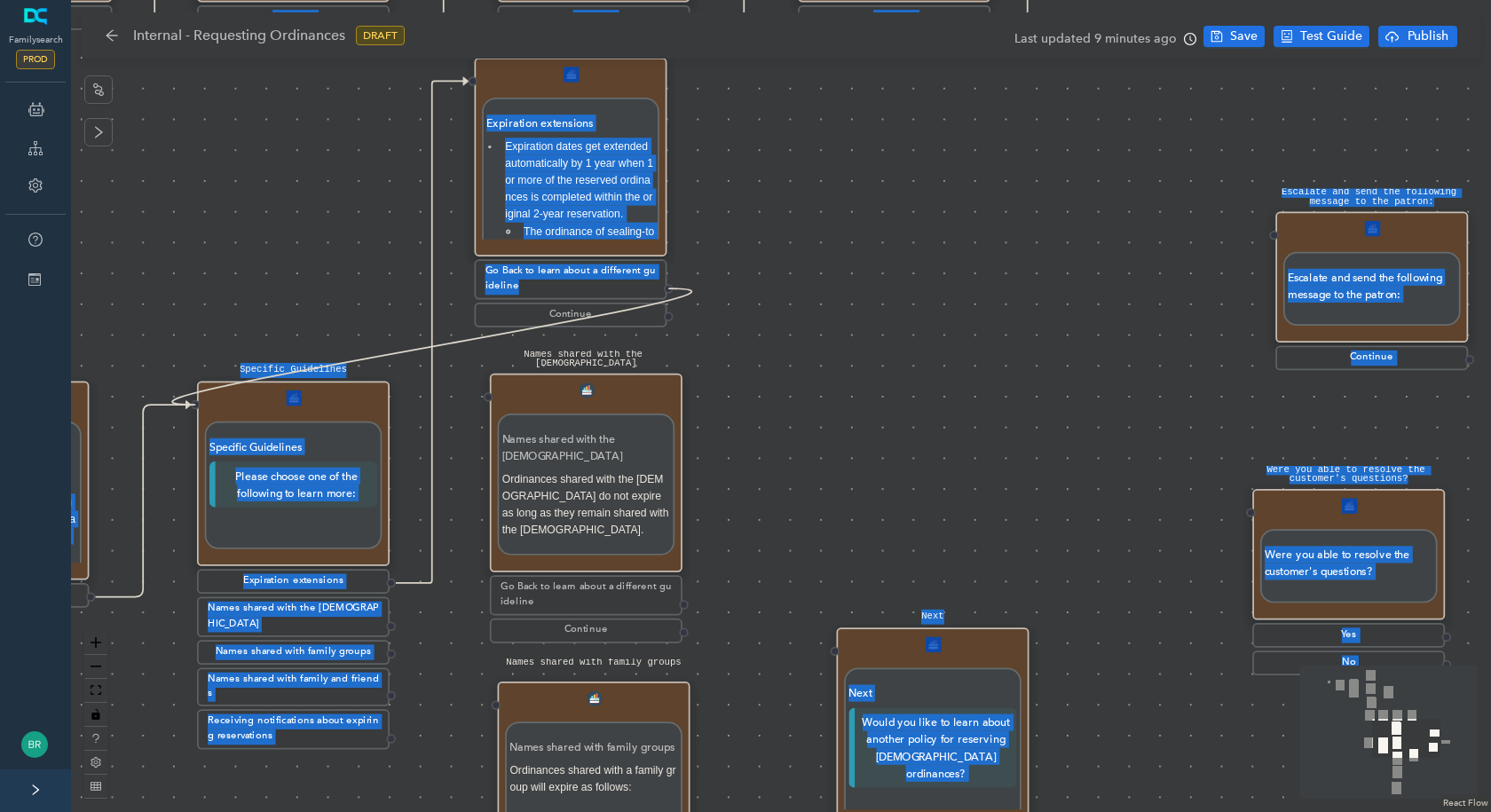 drag, startPoint x: 671, startPoint y: 288, endPoint x: 195, endPoint y: 382, distance: 485.1927 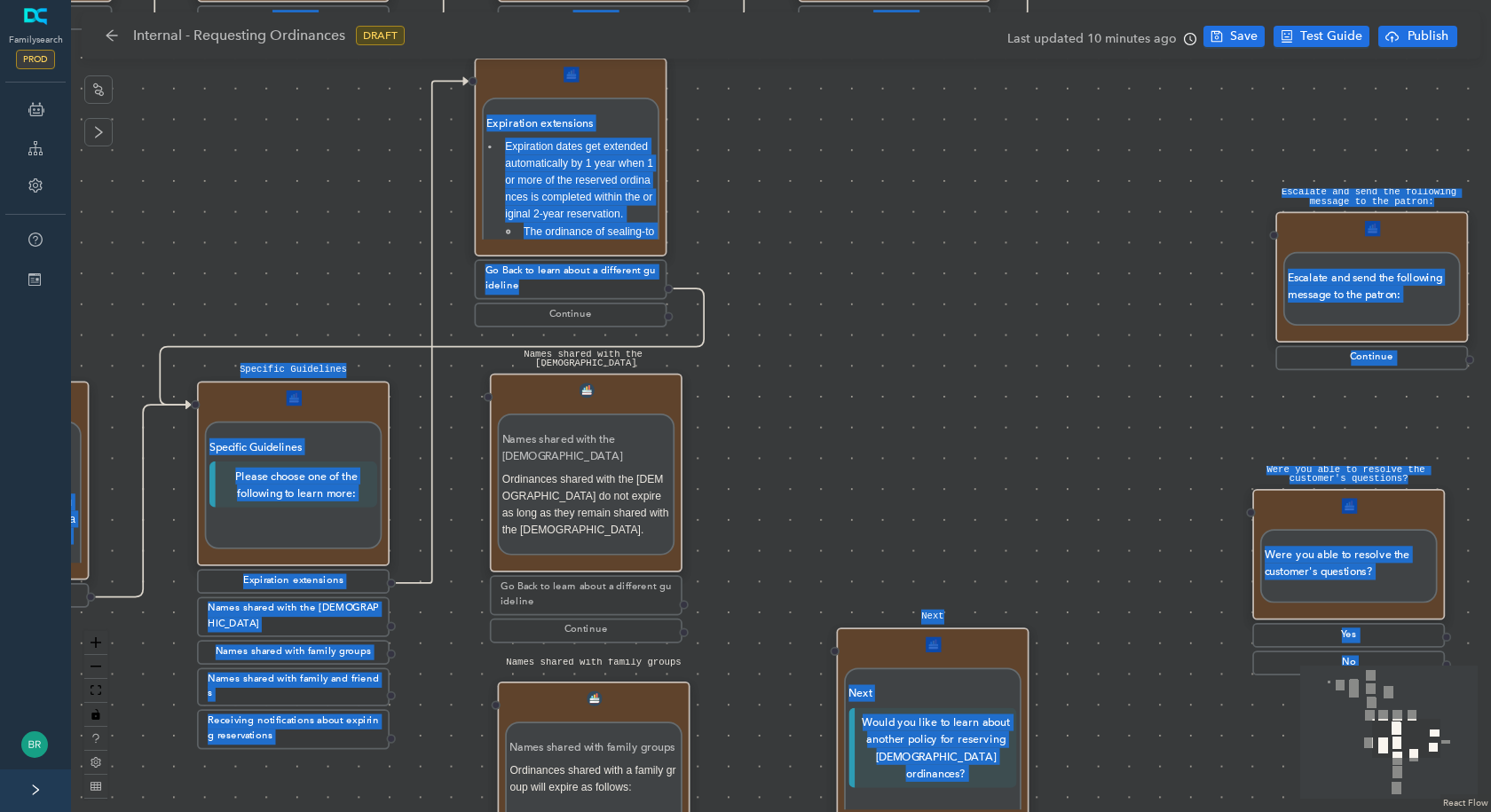 click on "Solved Please send the following message to the Patron: Were you able to resolve the customer's questions? Were you able to resolve the customer's questions? Yes No Escalate and send the following message to the patron: Escalate and send the following message to the patron: Continue Next Next Would you like to learn about another policy for reserving temple ordinances? Yes No Start Requesting Temple Ordinances Introduction Requesting Temple Ordinances Introduction Temple ordinances are sacred and should be treated with respect. When submitting names for proxy temple ordinances, members should submit only the names of persons to whom they are related (see  General Handbook: Serving in The Church of Jesus Christ of Latter-day Saints,   28.1.1.1 ). Your Responsibilities You are responsible to submit names of the individuals below: Immediate family members (your spouse, children, siblings, and parents). Continue Additional Names You Can Submit Additional Names You Can Submit You may submit descendants’ spouses." at bounding box center (781, 406) 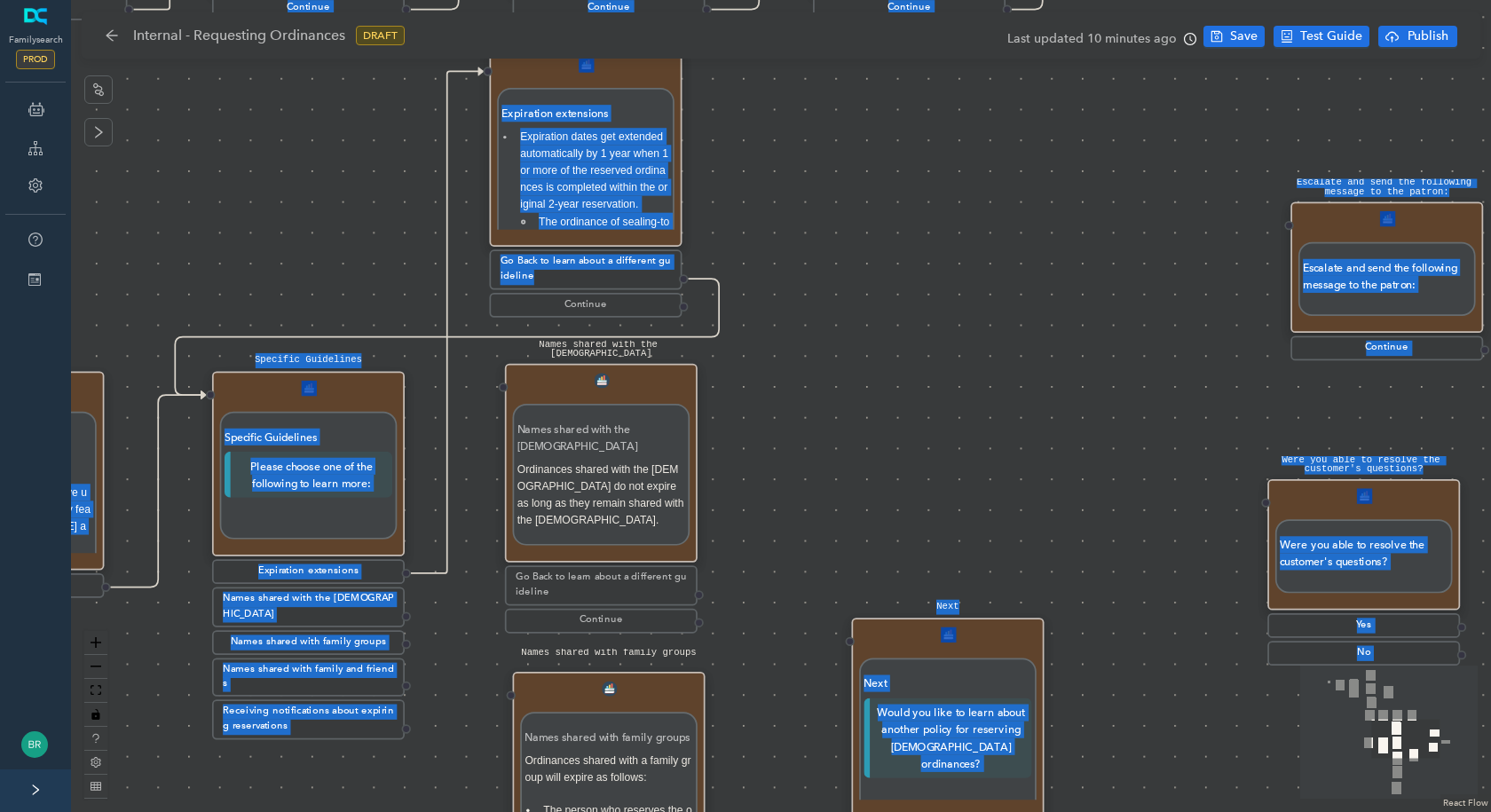 drag, startPoint x: 395, startPoint y: 614, endPoint x: 410, endPoint y: 604, distance: 18.027756 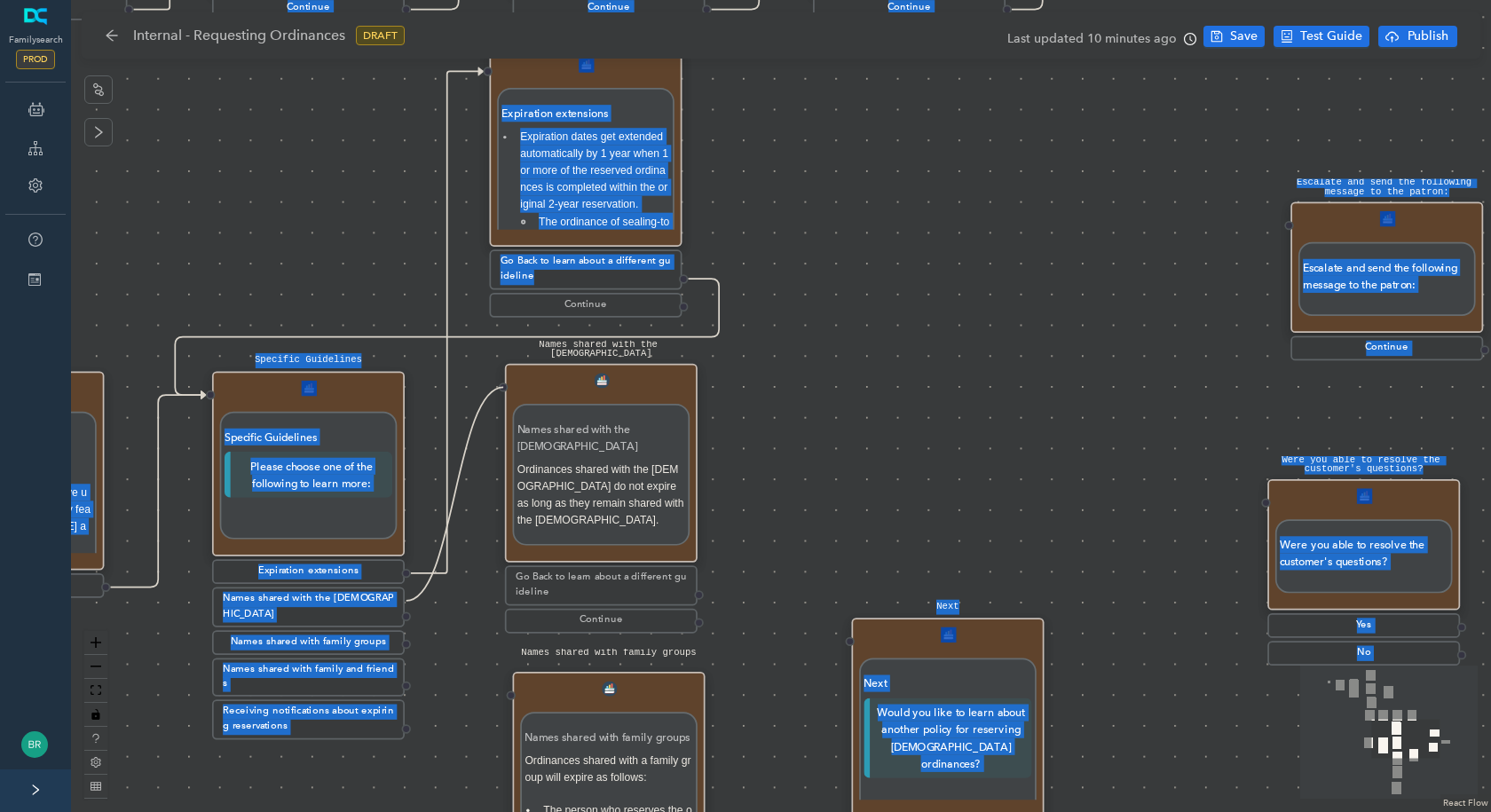 click on "Names shared with the temple Names shared with the temple Ordinances shared with the temple do not expire as long as they remain shared with the temple." at bounding box center [601, 463] 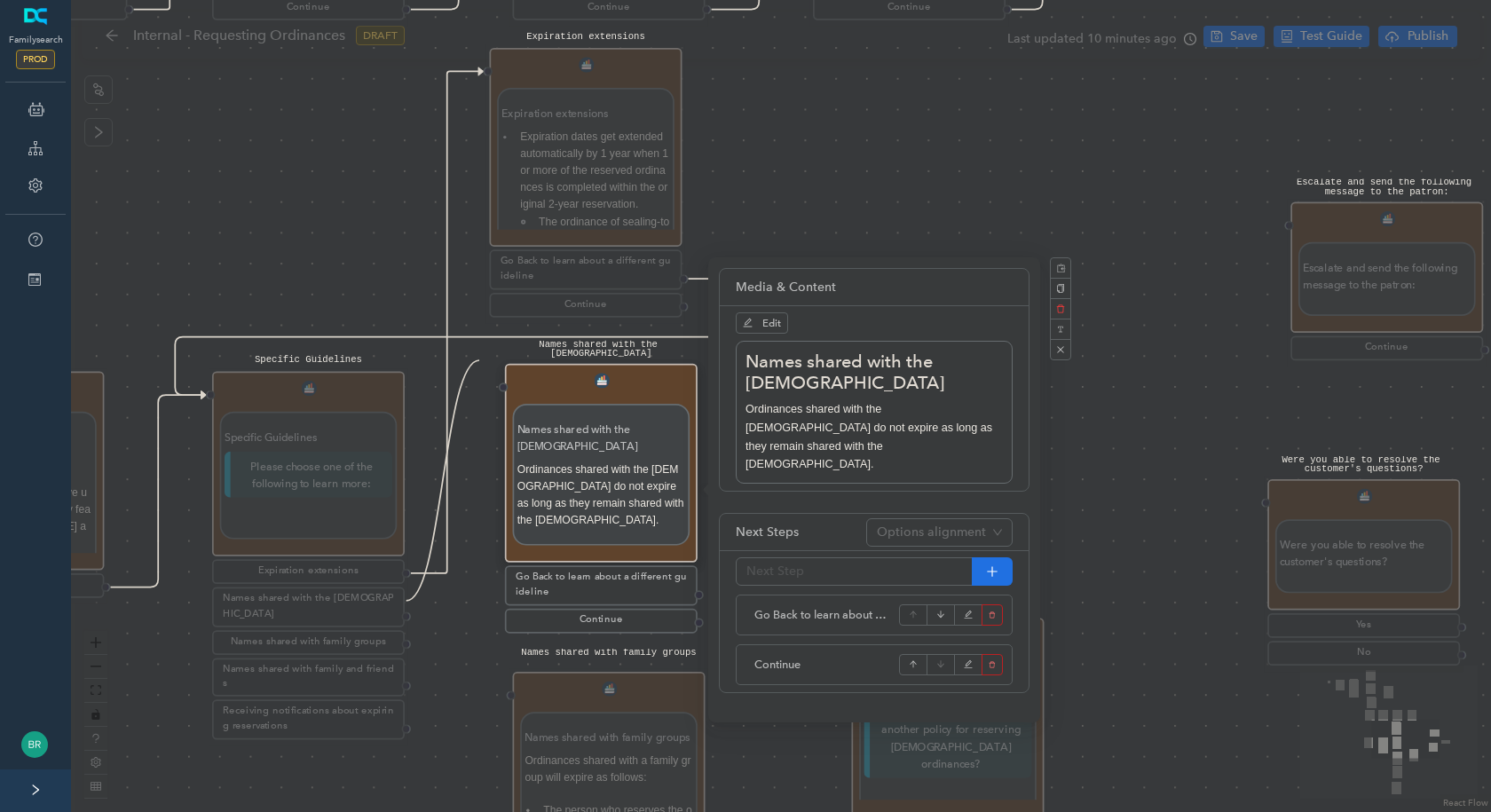 click on "Solved Please send the following message to the Patron: Were you able to resolve the customer's questions? Were you able to resolve the customer's questions? Yes No Escalate and send the following message to the patron: Escalate and send the following message to the patron: Continue Next Next Would you like to learn about another policy for reserving temple ordinances? Yes No Start Requesting Temple Ordinances Introduction Requesting Temple Ordinances Introduction Temple ordinances are sacred and should be treated with respect. When submitting names for proxy temple ordinances, members should submit only the names of persons to whom they are related (see  General Handbook: Serving in The Church of Jesus Christ of Latter-day Saints,   28.1.1.1 ). Your Responsibilities You are responsible to submit names of the individuals below: Immediate family members (your spouse, children, siblings, and parents). Continue Additional Names You Can Submit Additional Names You Can Submit You may submit descendants’ spouses." at bounding box center [781, 406] 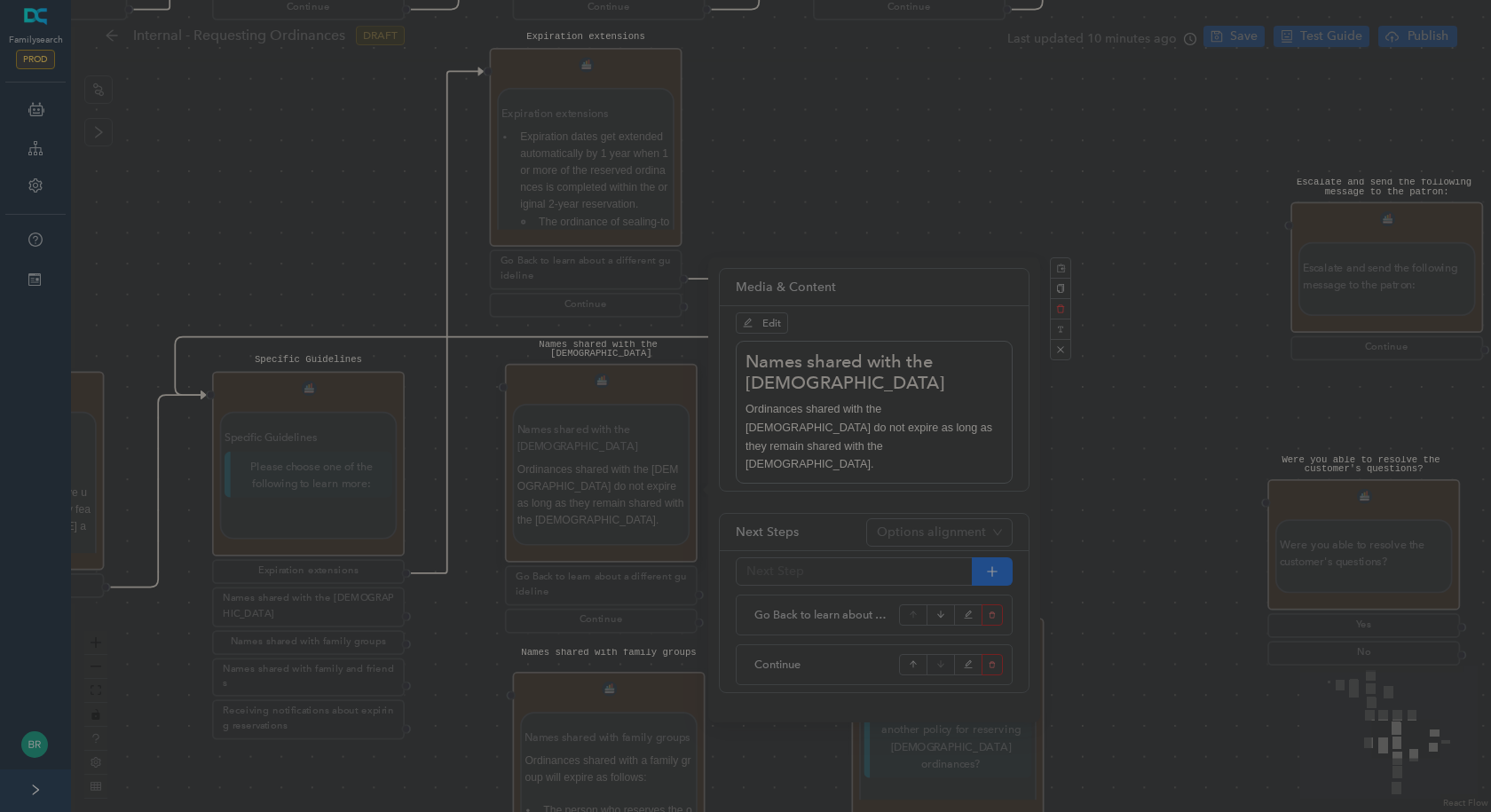 click on "Select Node Core Guide Step Rule Sub Flow Form Solved Unsolved End Advanced Add Ons" at bounding box center (746, 406) 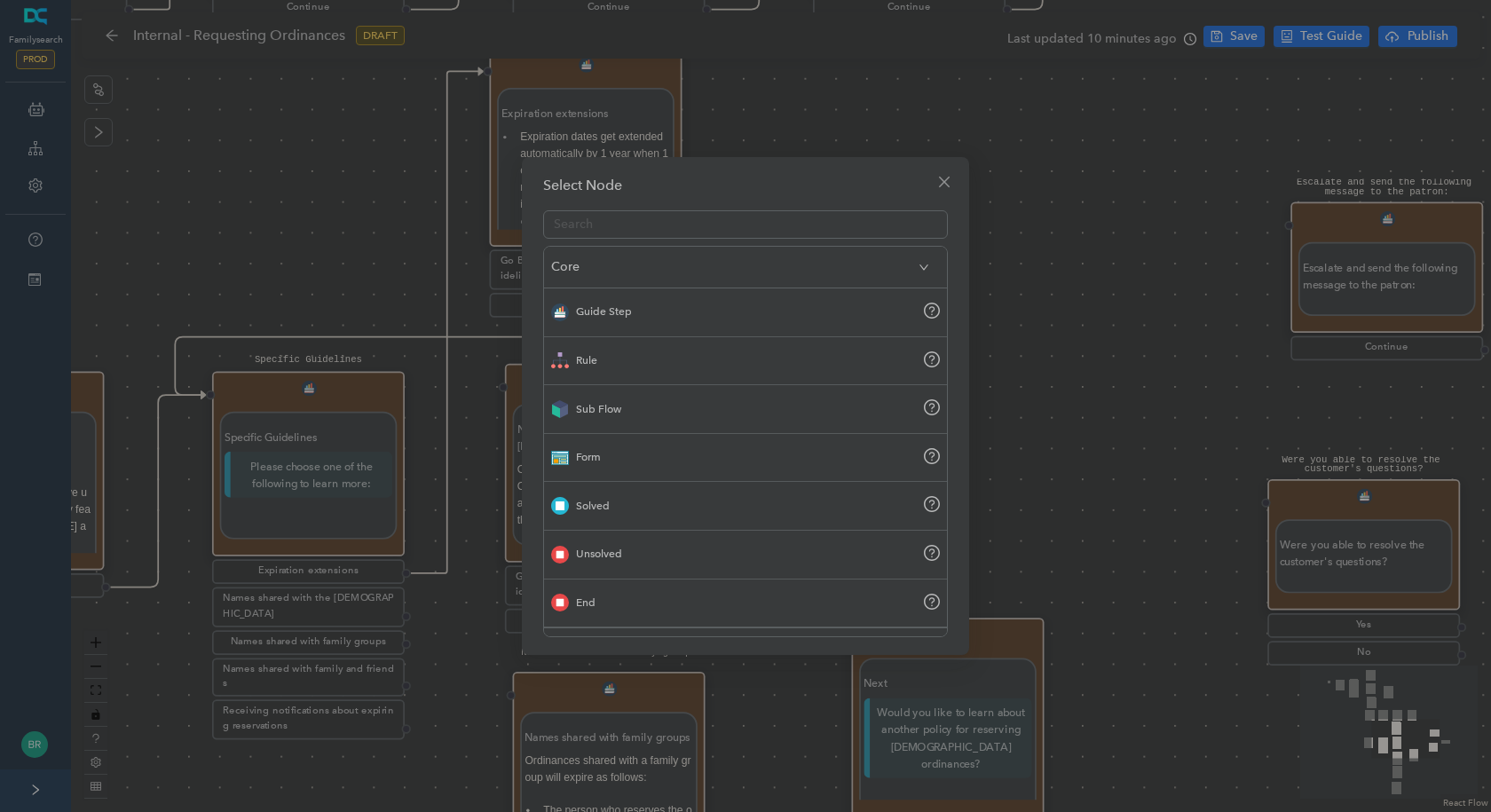 click on "Select Node Core Guide Step Rule Sub Flow Form Solved Unsolved End Advanced Add Ons" at bounding box center (746, 406) 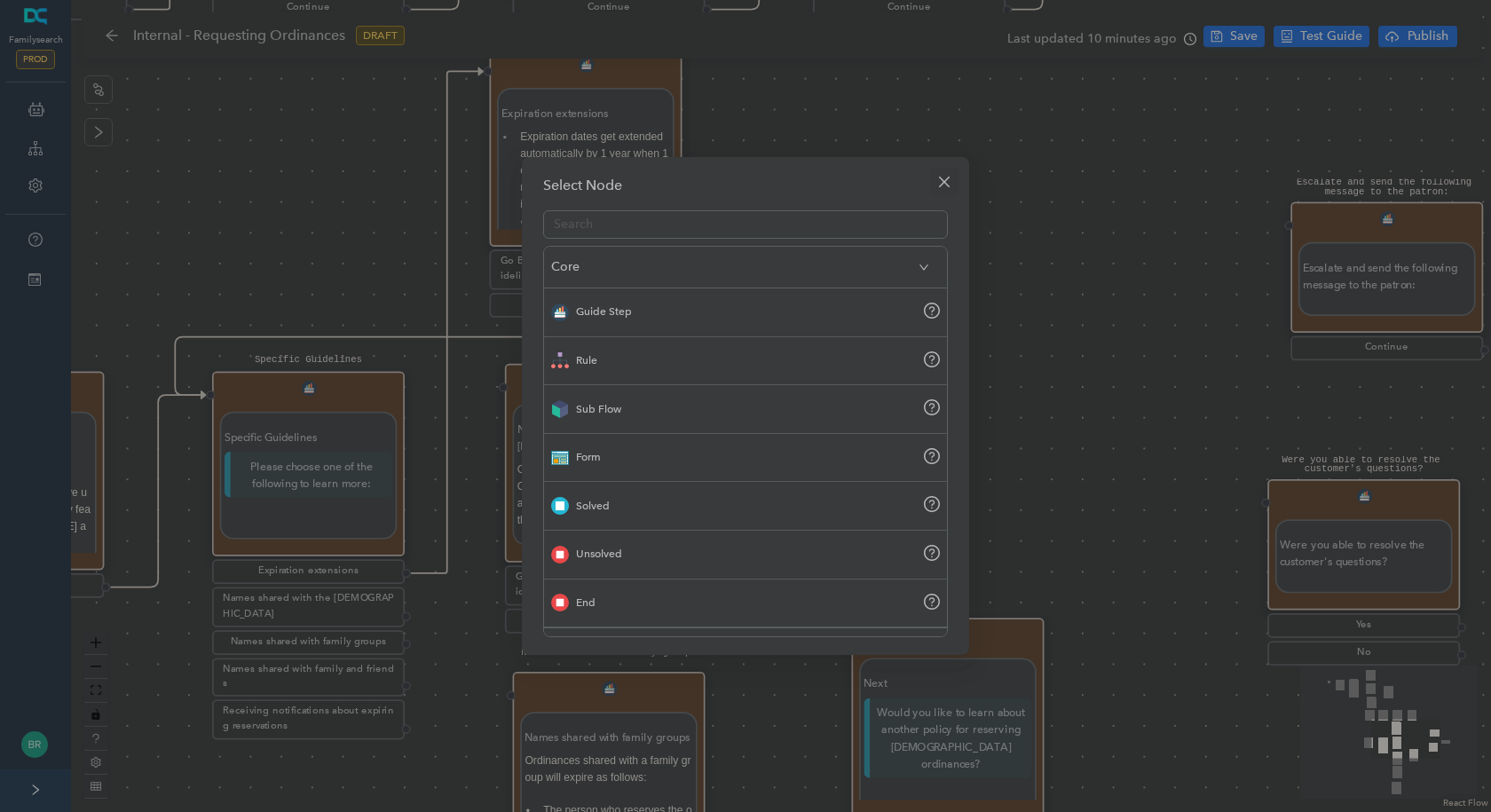 click 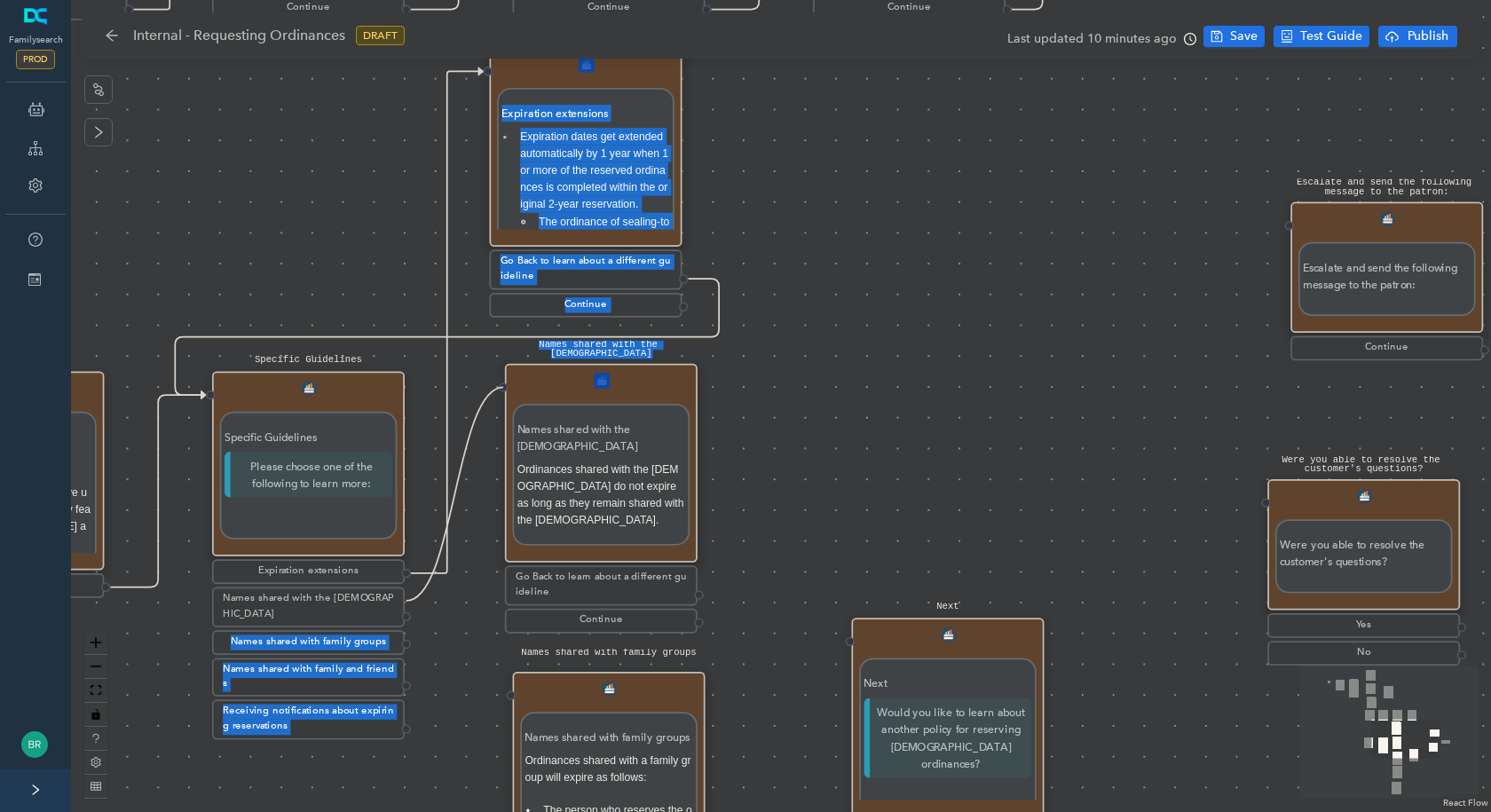 drag, startPoint x: 408, startPoint y: 603, endPoint x: 507, endPoint y: 403, distance: 223.16138 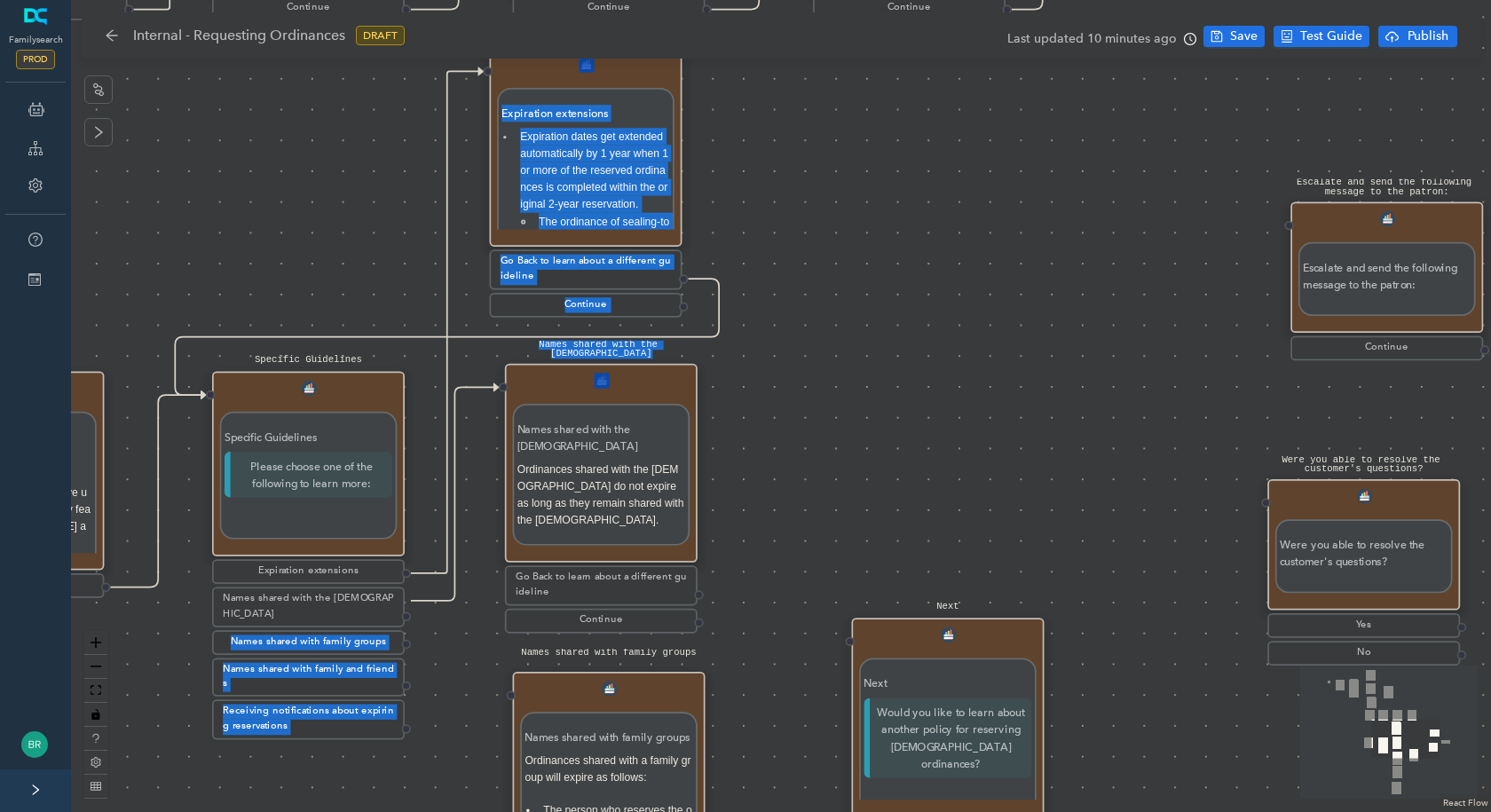 click on "Solved Please send the following message to the Patron: Were you able to resolve the customer's questions? Were you able to resolve the customer's questions? Yes No Escalate and send the following message to the patron: Escalate and send the following message to the patron: Continue Next Next Would you like to learn about another policy for reserving temple ordinances? Yes No Start Requesting Temple Ordinances Introduction Requesting Temple Ordinances Introduction Temple ordinances are sacred and should be treated with respect. When submitting names for proxy temple ordinances, members should submit only the names of persons to whom they are related (see  General Handbook: Serving in The Church of Jesus Christ of Latter-day Saints,   28.1.1.1 ). Your Responsibilities You are responsible to submit names of the individuals below: Immediate family members (your spouse, children, siblings, and parents). Continue Additional Names You Can Submit Additional Names You Can Submit You may submit descendants’ spouses." at bounding box center [781, 406] 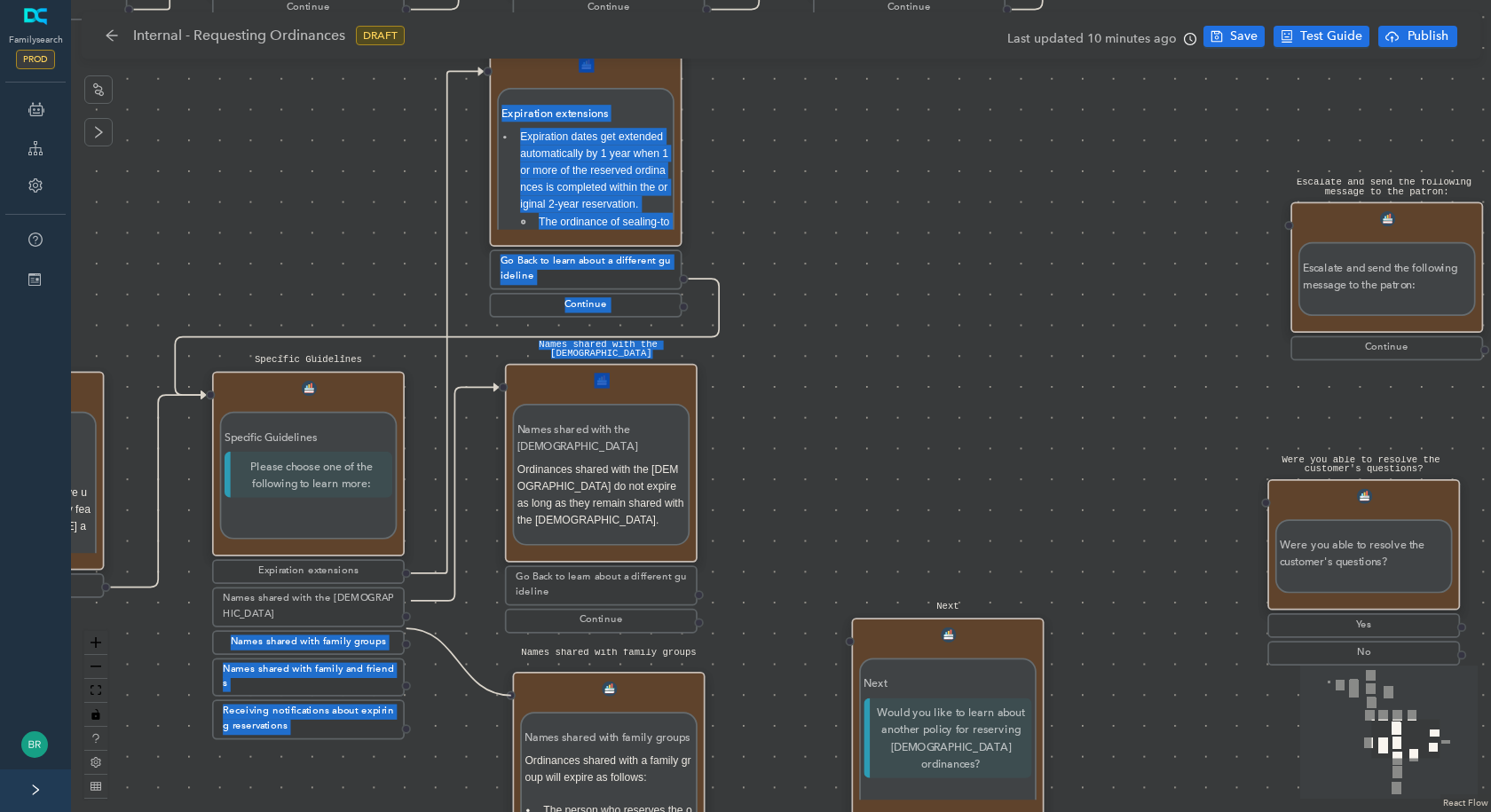 click on "Names shared with family groups Names shared with family groups Ordinances shared with a family group will expire as follows: The person who reserves the ordinance and shares it with the group has 2 years to complete the ordinances. The person who reserves the ordinance from the group has 120 days to print the card. Check your  reservation list  to see the expiration date of each name." at bounding box center (609, 771) 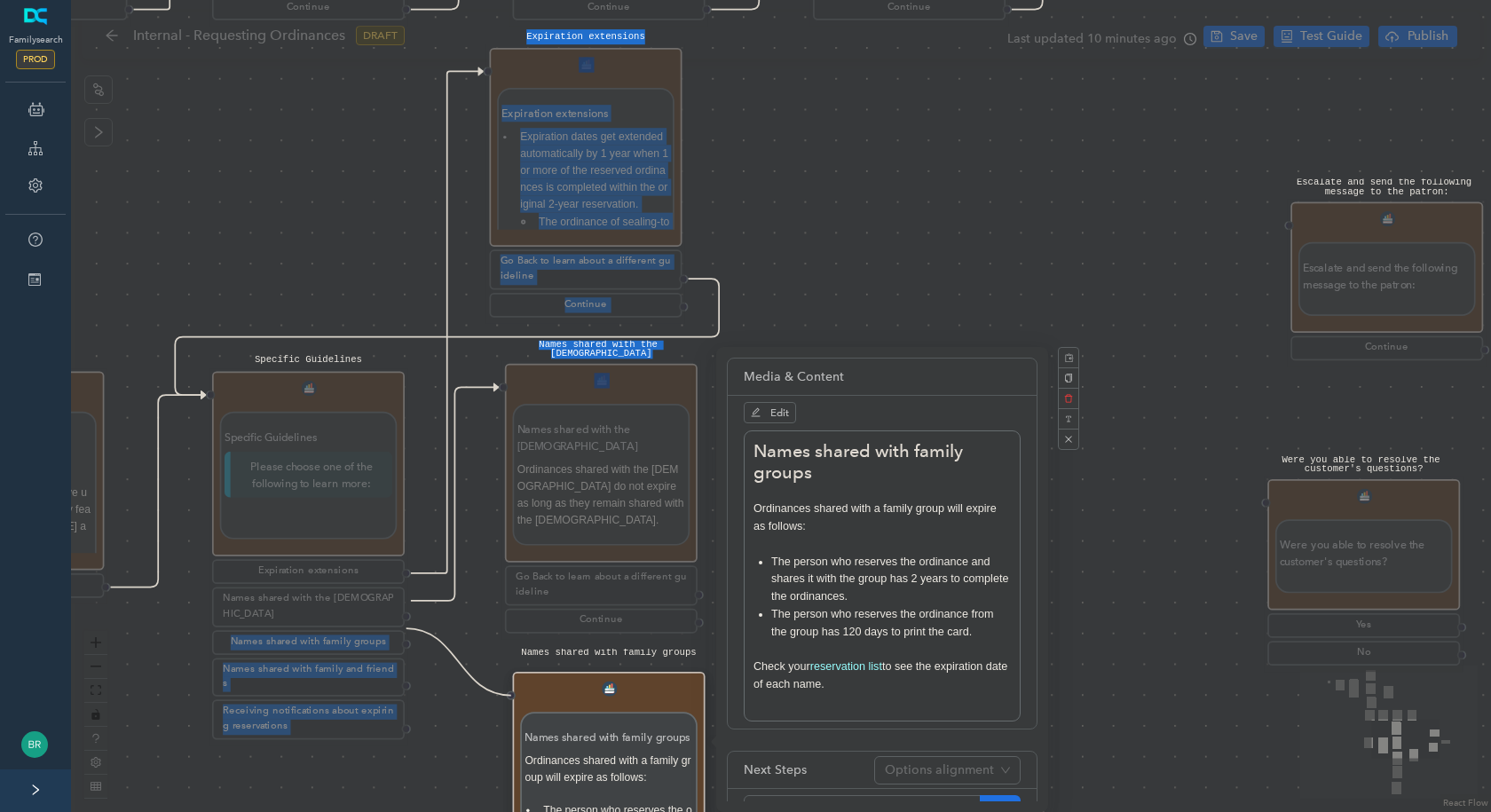 click on "Names shared with family groups Names shared with family groups Ordinances shared with a family group will expire as follows: The person who reserves the ordinance and shares it with the group has 2 years to complete the ordinances. The person who reserves the ordinance from the group has 120 days to print the card. Check your  reservation list  to see the expiration date of each name." at bounding box center (609, 771) 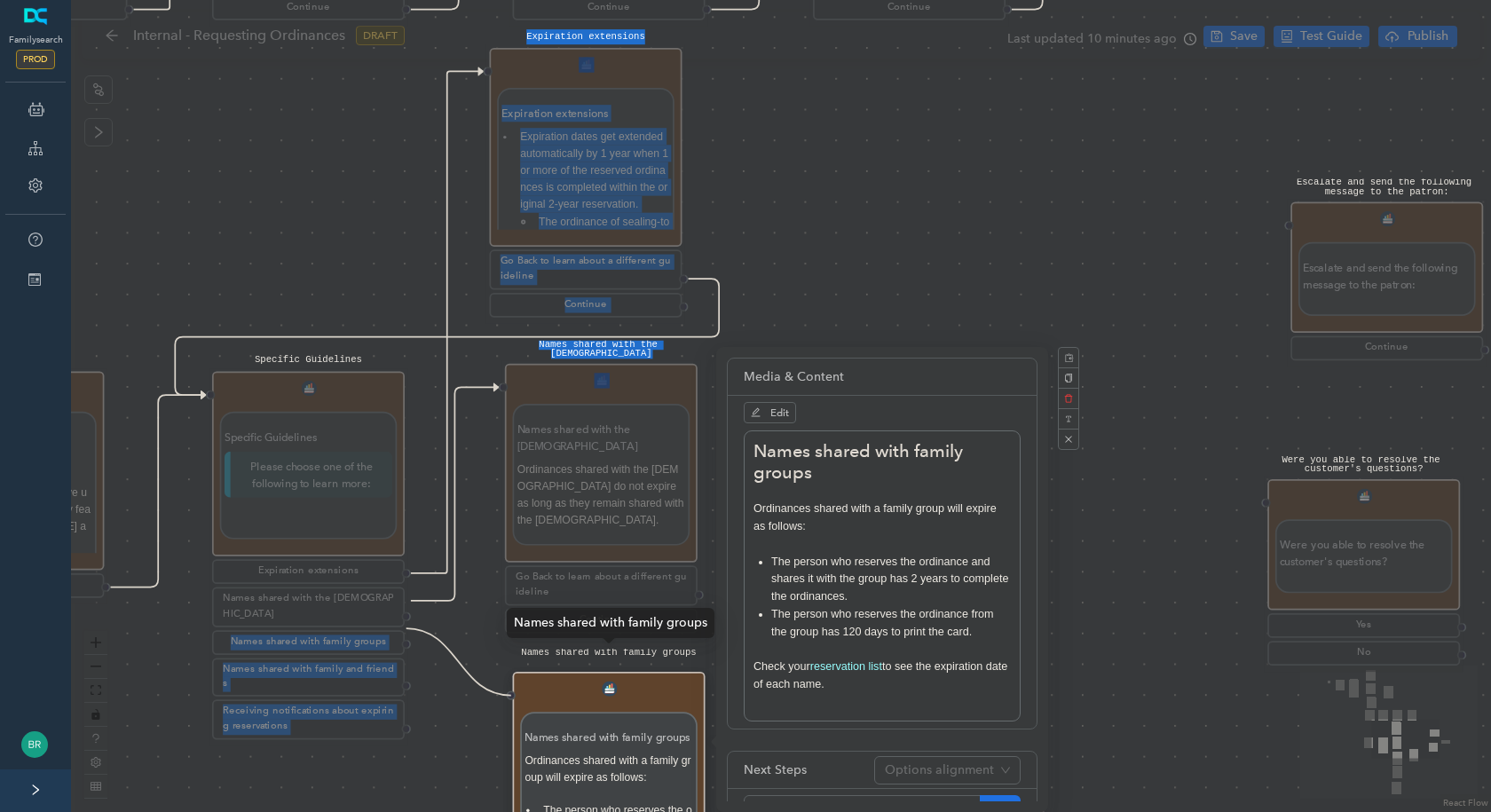 click on "Names shared with family groups Names shared with family groups Ordinances shared with a family group will expire as follows: The person who reserves the ordinance and shares it with the group has 2 years to complete the ordinances. The person who reserves the ordinance from the group has 120 days to print the card. Check your  reservation list  to see the expiration date of each name." at bounding box center [609, 771] 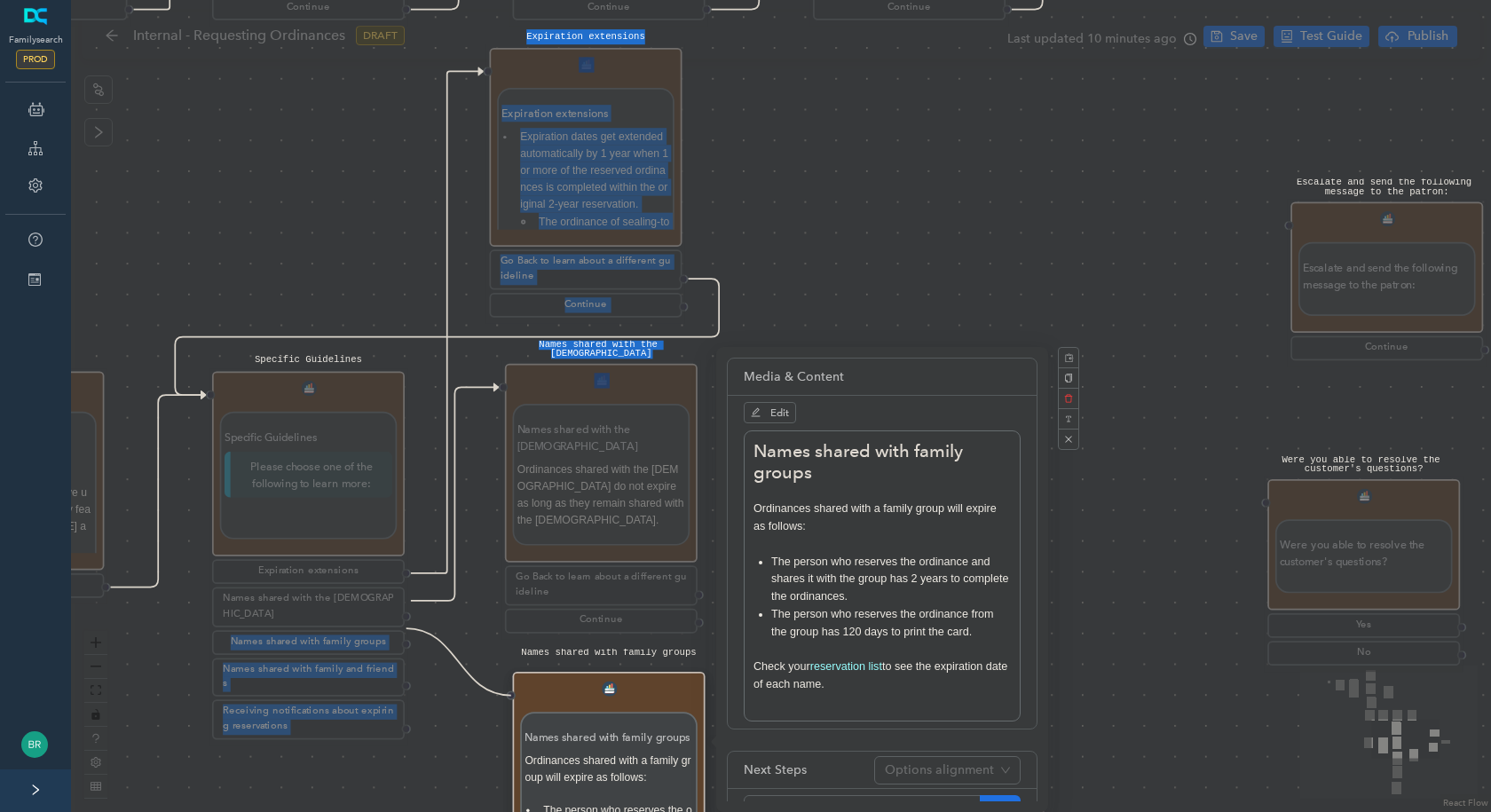 click on "Names shared with family groups Names shared with family groups Ordinances shared with a family group will expire as follows: The person who reserves the ordinance and shares it with the group has 2 years to complete the ordinances. The person who reserves the ordinance from the group has 120 days to print the card. Check your  reservation list  to see the expiration date of each name." at bounding box center [609, 771] 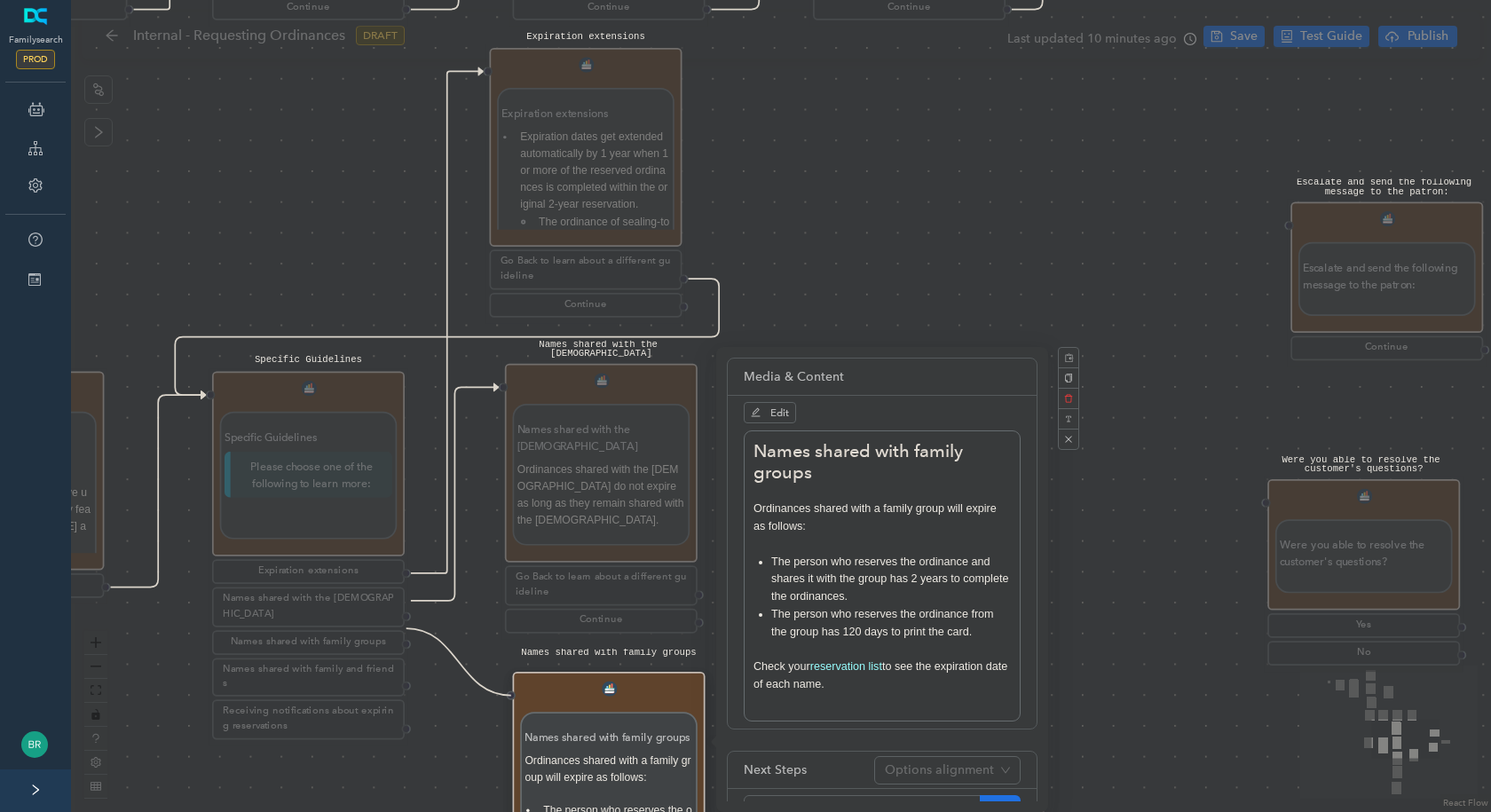 click on "Solved Please send the following message to the Patron: Were you able to resolve the customer's questions? Were you able to resolve the customer's questions? Yes No Escalate and send the following message to the patron: Escalate and send the following message to the patron: Continue Next Next Would you like to learn about another policy for reserving temple ordinances? Yes No Start Requesting Temple Ordinances Introduction Requesting Temple Ordinances Introduction Temple ordinances are sacred and should be treated with respect. When submitting names for proxy temple ordinances, members should submit only the names of persons to whom they are related (see  General Handbook: Serving in The Church of Jesus Christ of Latter-day Saints,   28.1.1.1 ). Your Responsibilities You are responsible to submit names of the individuals below: Immediate family members (your spouse, children, siblings, and parents). Continue Additional Names You Can Submit Additional Names You Can Submit You may submit descendants’ spouses." at bounding box center (781, 406) 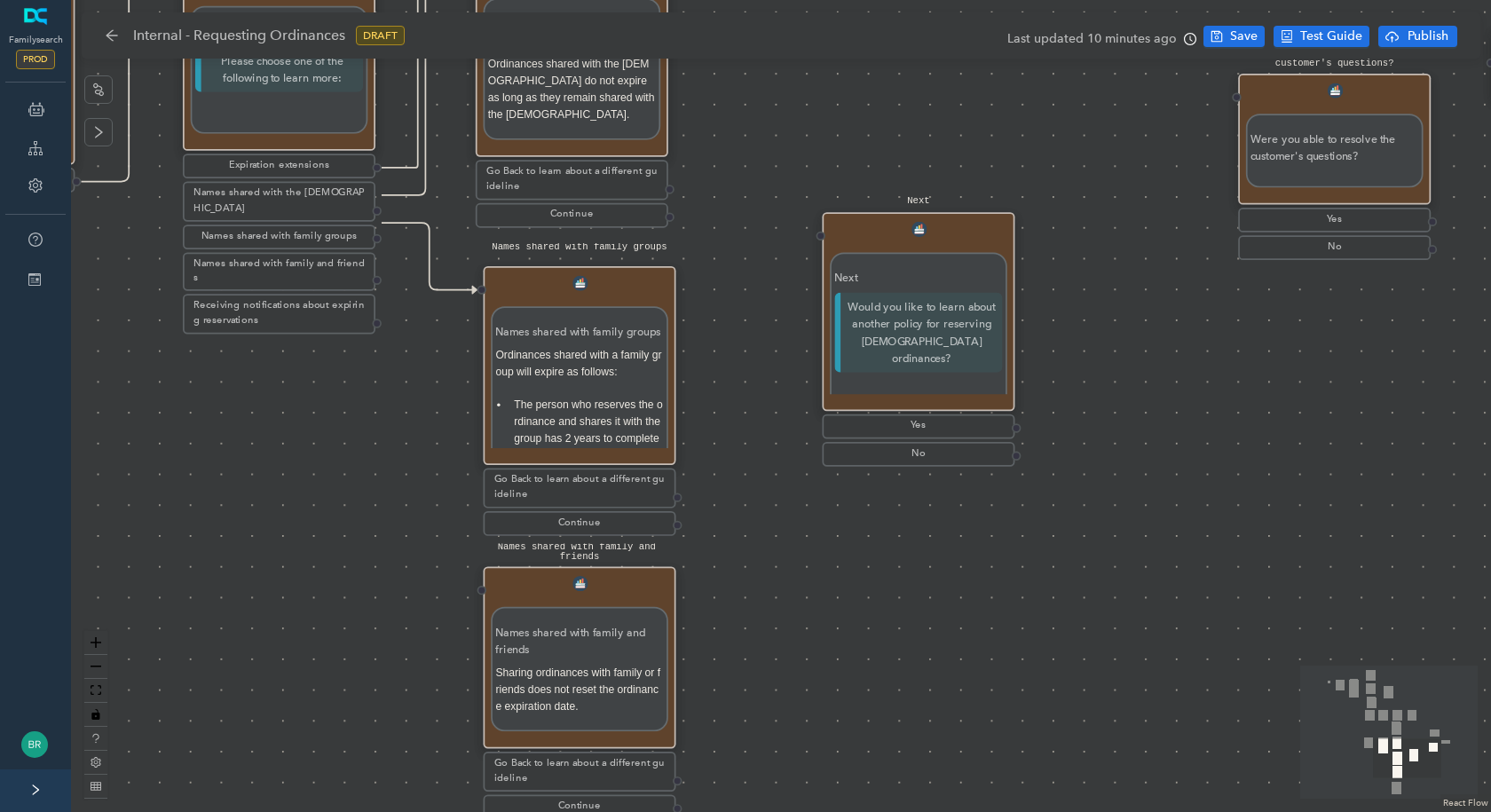 drag, startPoint x: 440, startPoint y: 750, endPoint x: 406, endPoint y: 337, distance: 414.3972 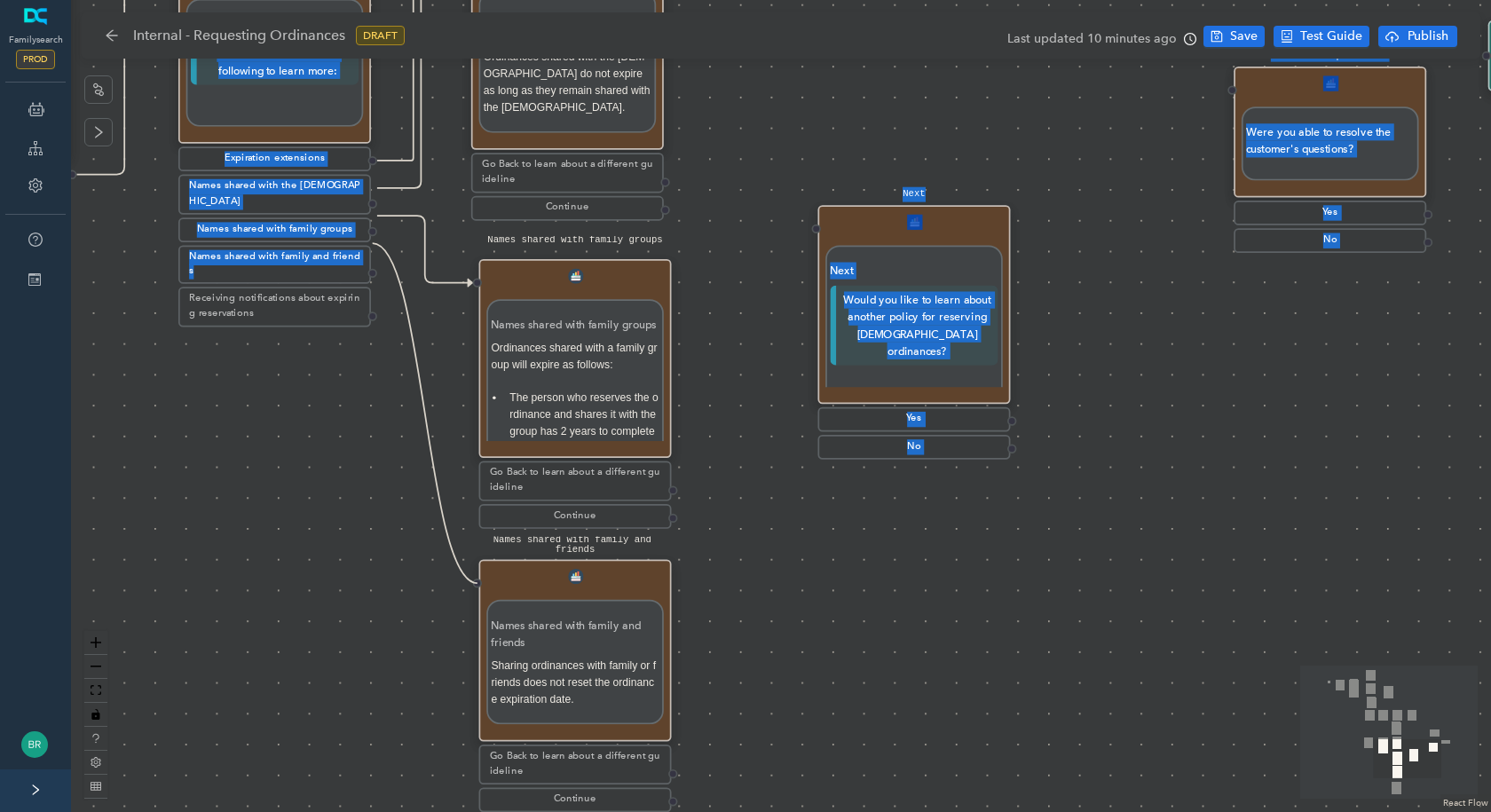 drag, startPoint x: 375, startPoint y: 243, endPoint x: 477, endPoint y: 559, distance: 332.05421 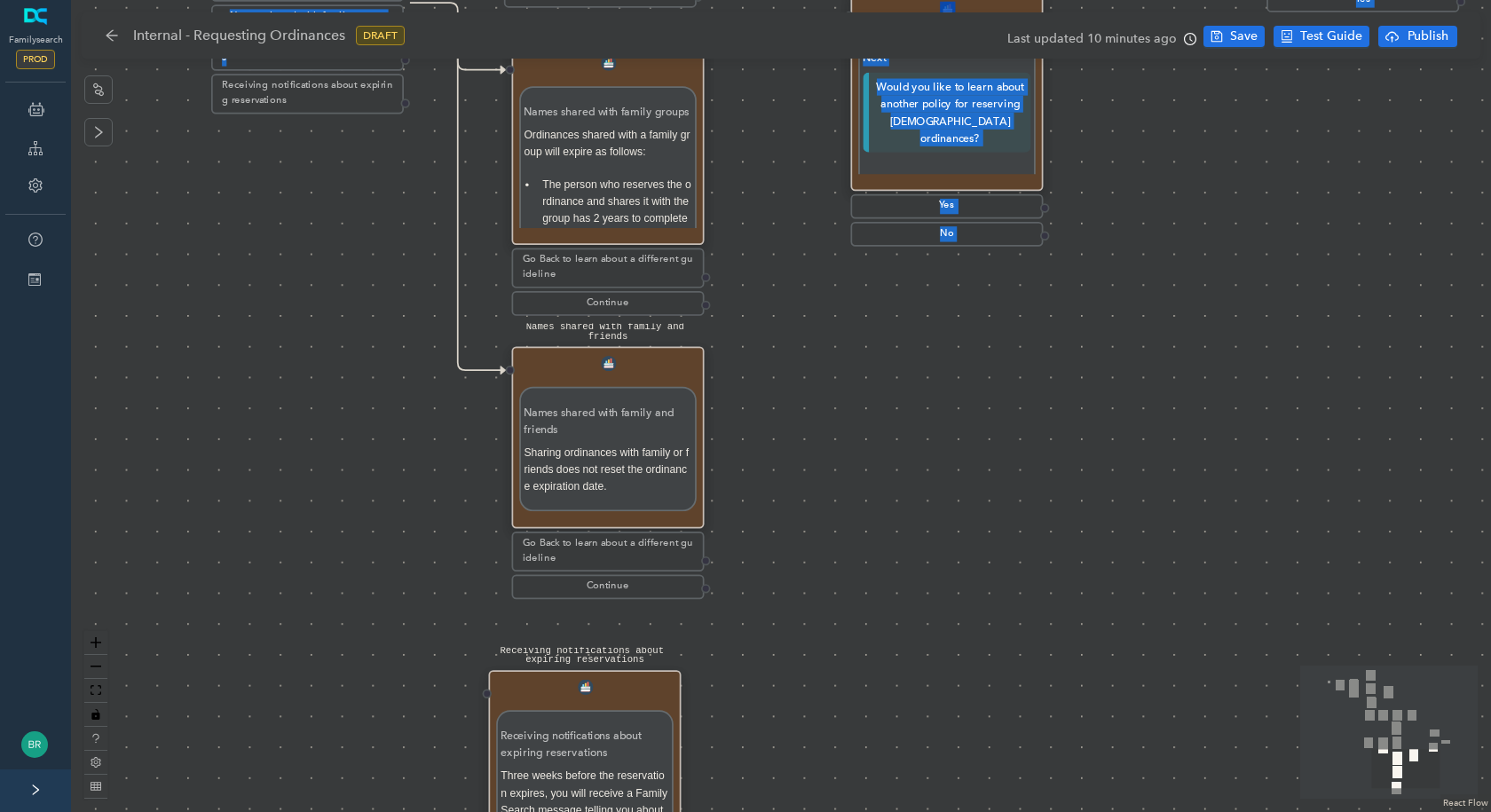 drag, startPoint x: 358, startPoint y: 594, endPoint x: 390, endPoint y: 381, distance: 215.39034 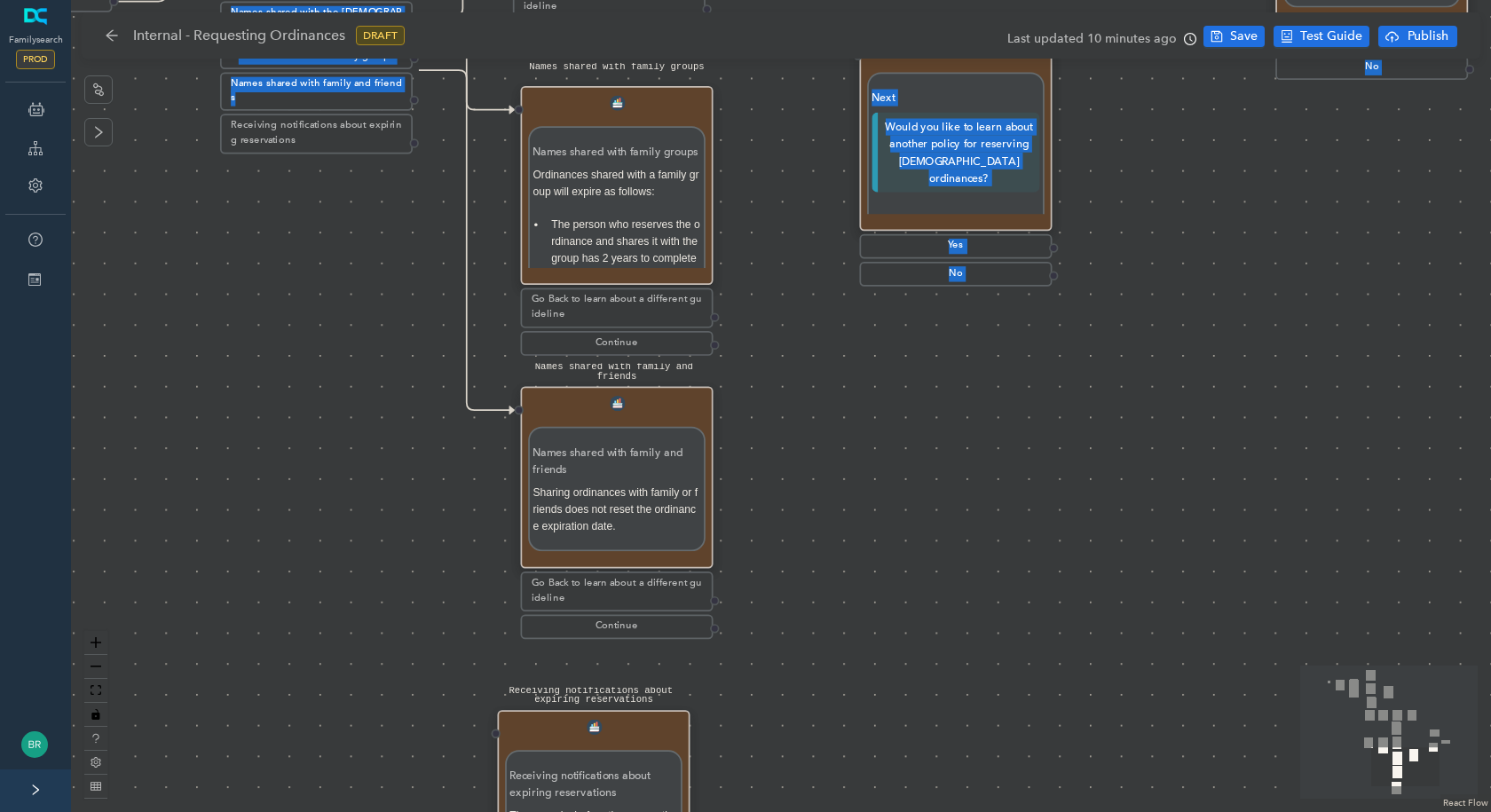 drag, startPoint x: 406, startPoint y: 462, endPoint x: 429, endPoint y: 521, distance: 63.3246 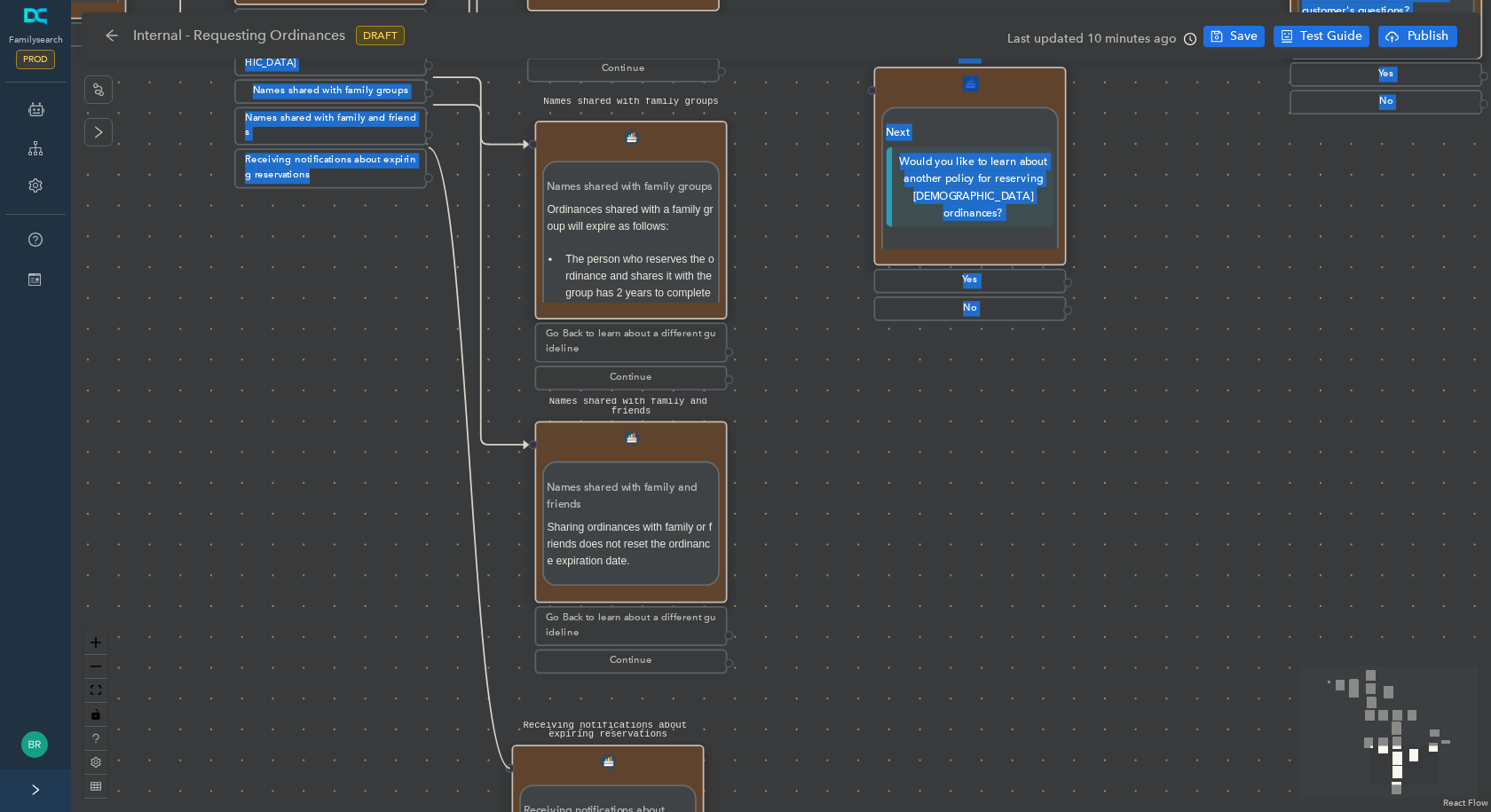 drag, startPoint x: 431, startPoint y: 149, endPoint x: 501, endPoint y: 752, distance: 607.04942 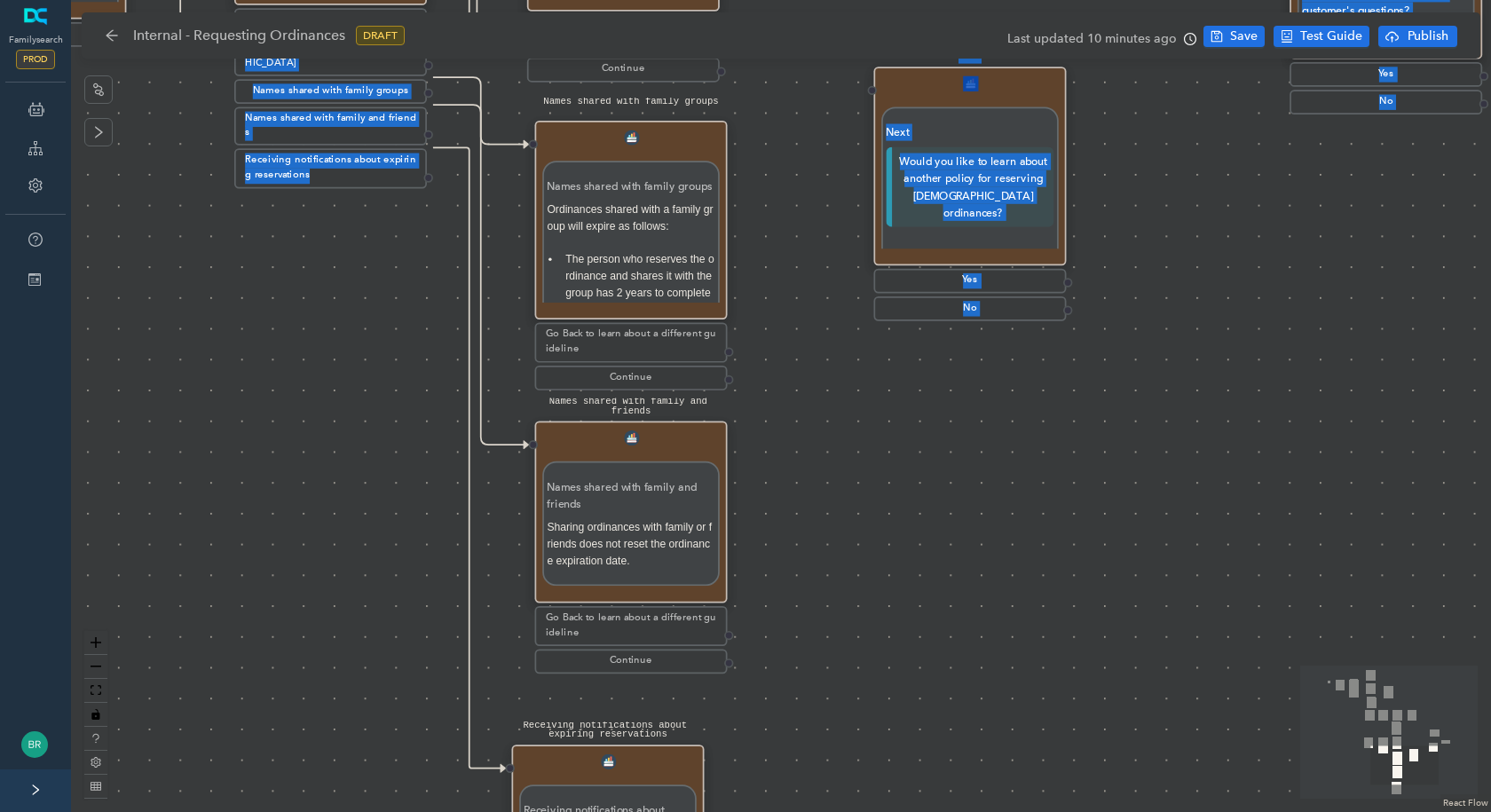click on "Solved Please send the following message to the Patron: Were you able to resolve the customer's questions? Were you able to resolve the customer's questions? Yes No Escalate and send the following message to the patron: Escalate and send the following message to the patron: Continue Next Next Would you like to learn about another policy for reserving temple ordinances? Yes No Start Requesting Temple Ordinances Introduction Requesting Temple Ordinances Introduction Temple ordinances are sacred and should be treated with respect. When submitting names for proxy temple ordinances, members should submit only the names of persons to whom they are related (see  General Handbook: Serving in The Church of Jesus Christ of Latter-day Saints,   28.1.1.1 ). Your Responsibilities You are responsible to submit names of the individuals below: Immediate family members (your spouse, children, siblings, and parents). Continue Additional Names You Can Submit Additional Names You Can Submit You may submit descendants’ spouses." at bounding box center [781, 406] 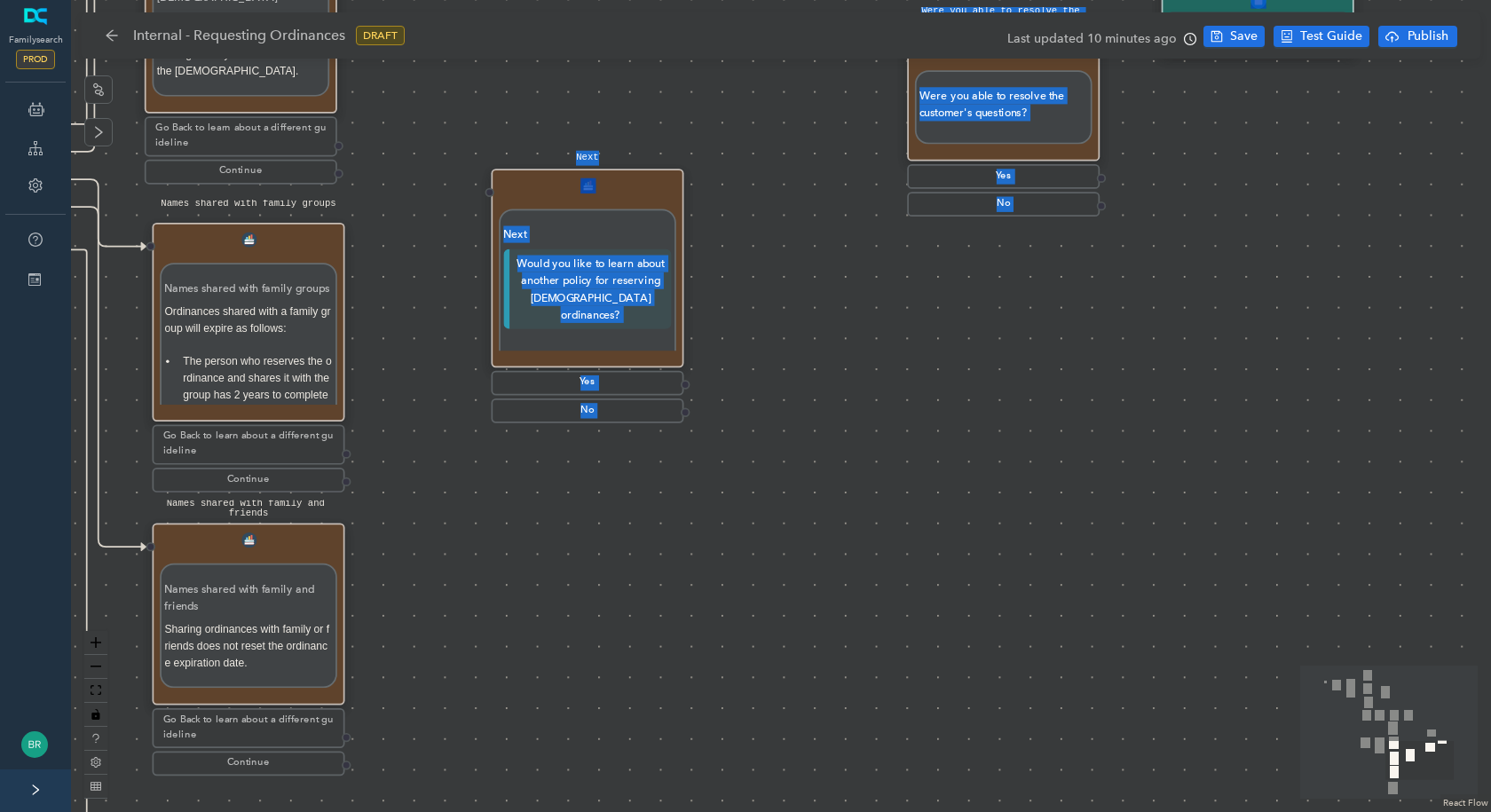 drag, startPoint x: 968, startPoint y: 540, endPoint x: 586, endPoint y: 642, distance: 395.38336 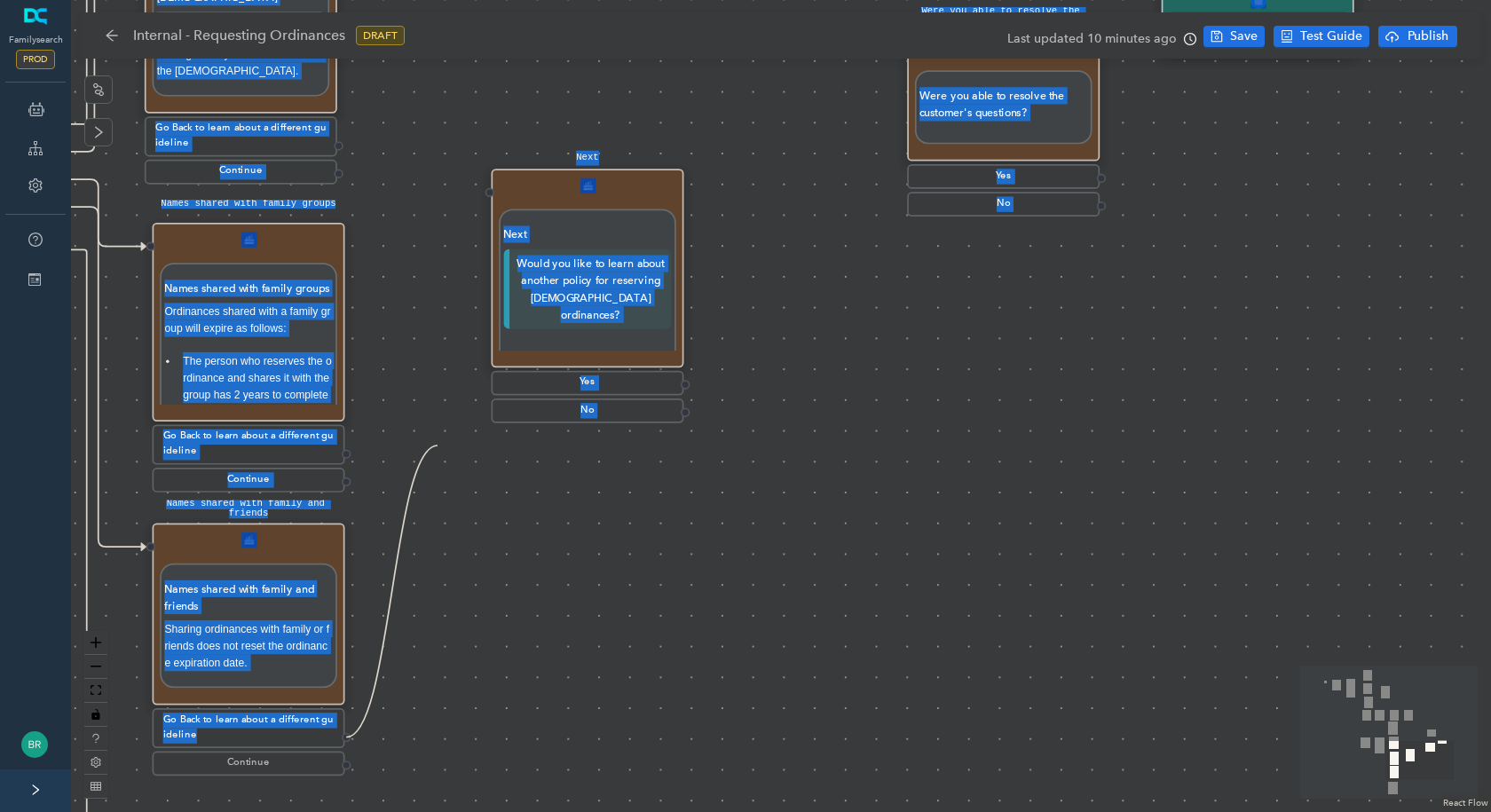 drag, startPoint x: 350, startPoint y: 735, endPoint x: 438, endPoint y: 445, distance: 303.05775 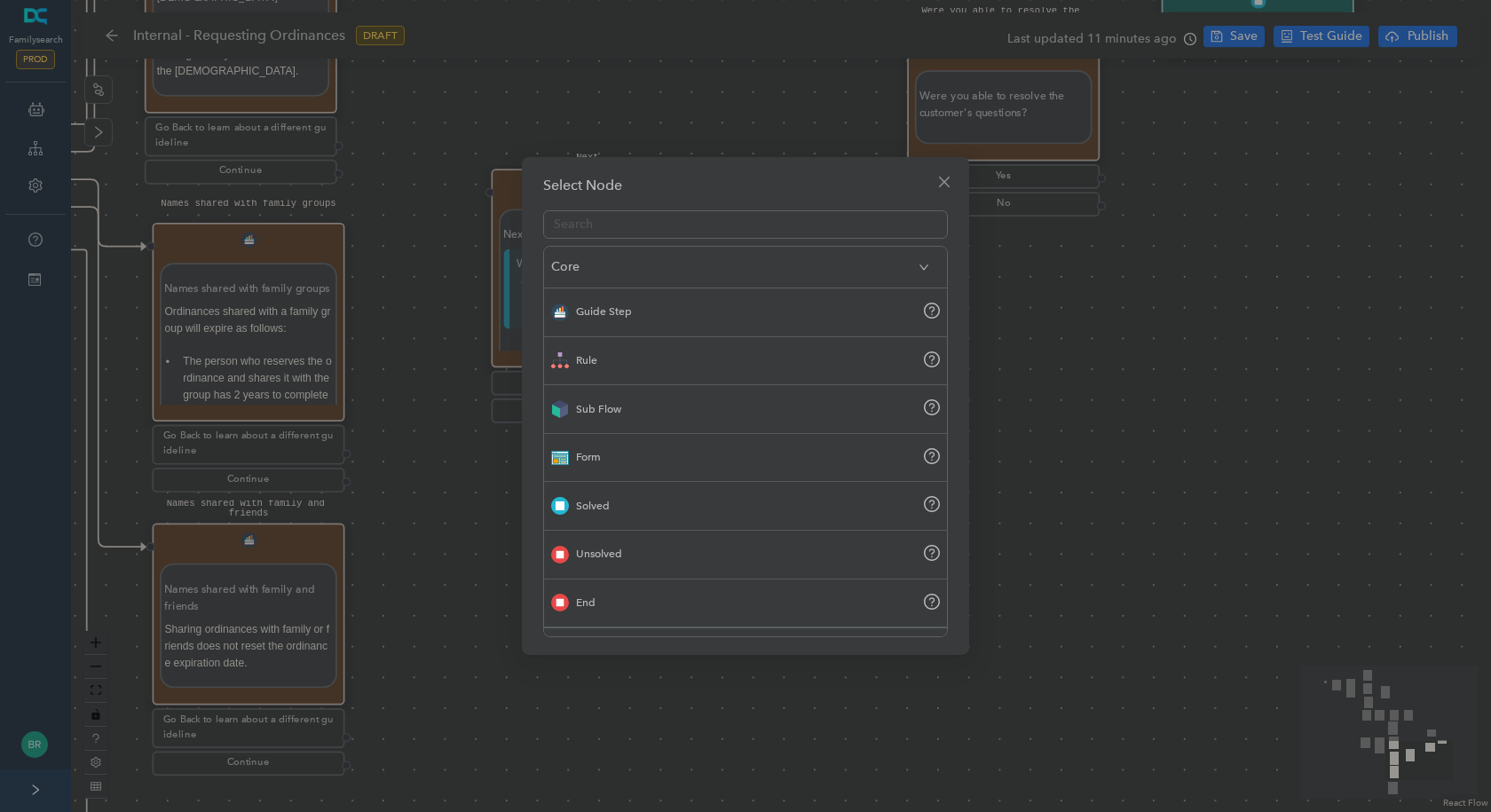 click on "Select Node Core Guide Step Rule Sub Flow Form Solved Unsolved End Advanced Add Ons" at bounding box center (746, 406) 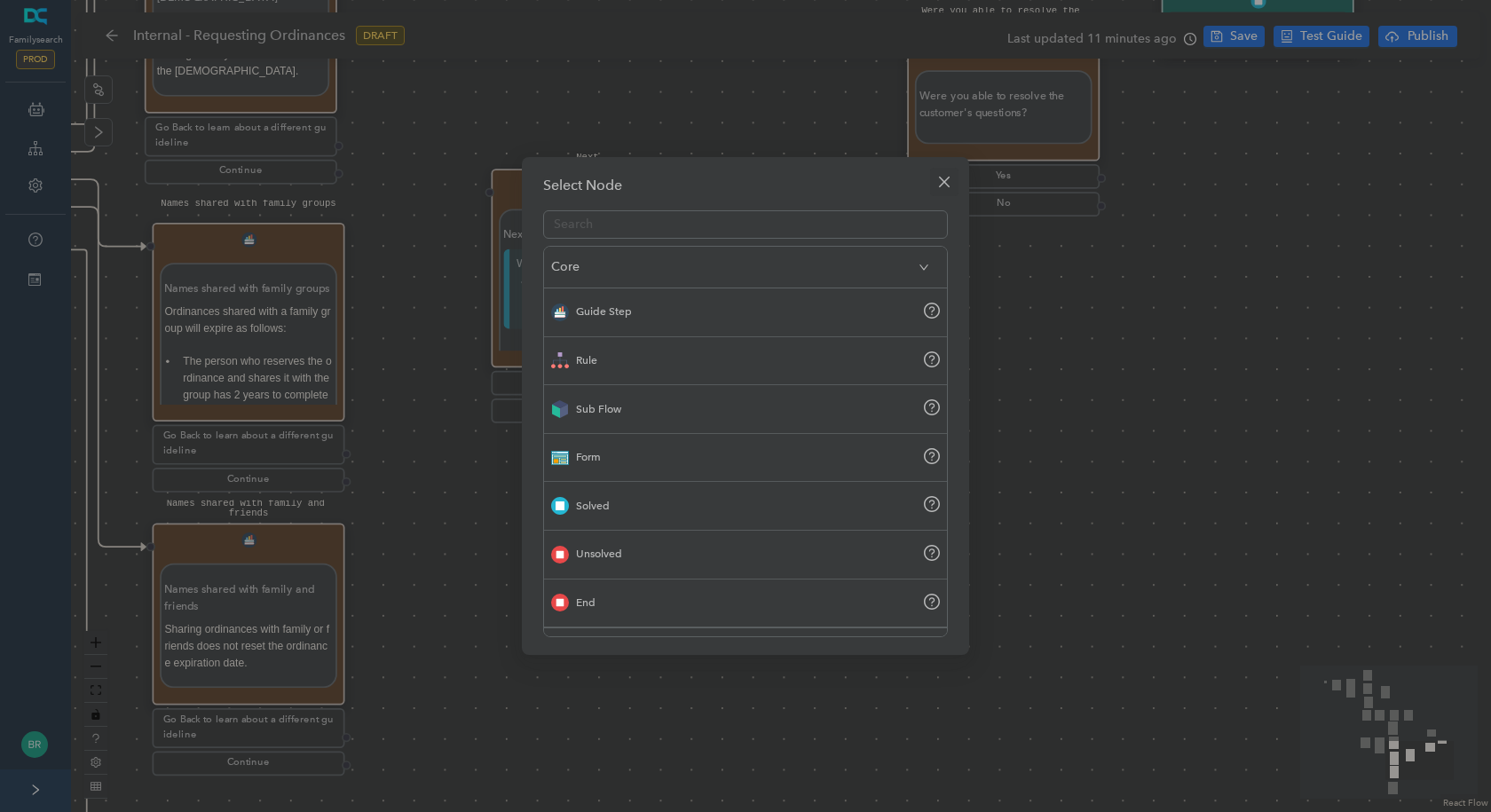 click 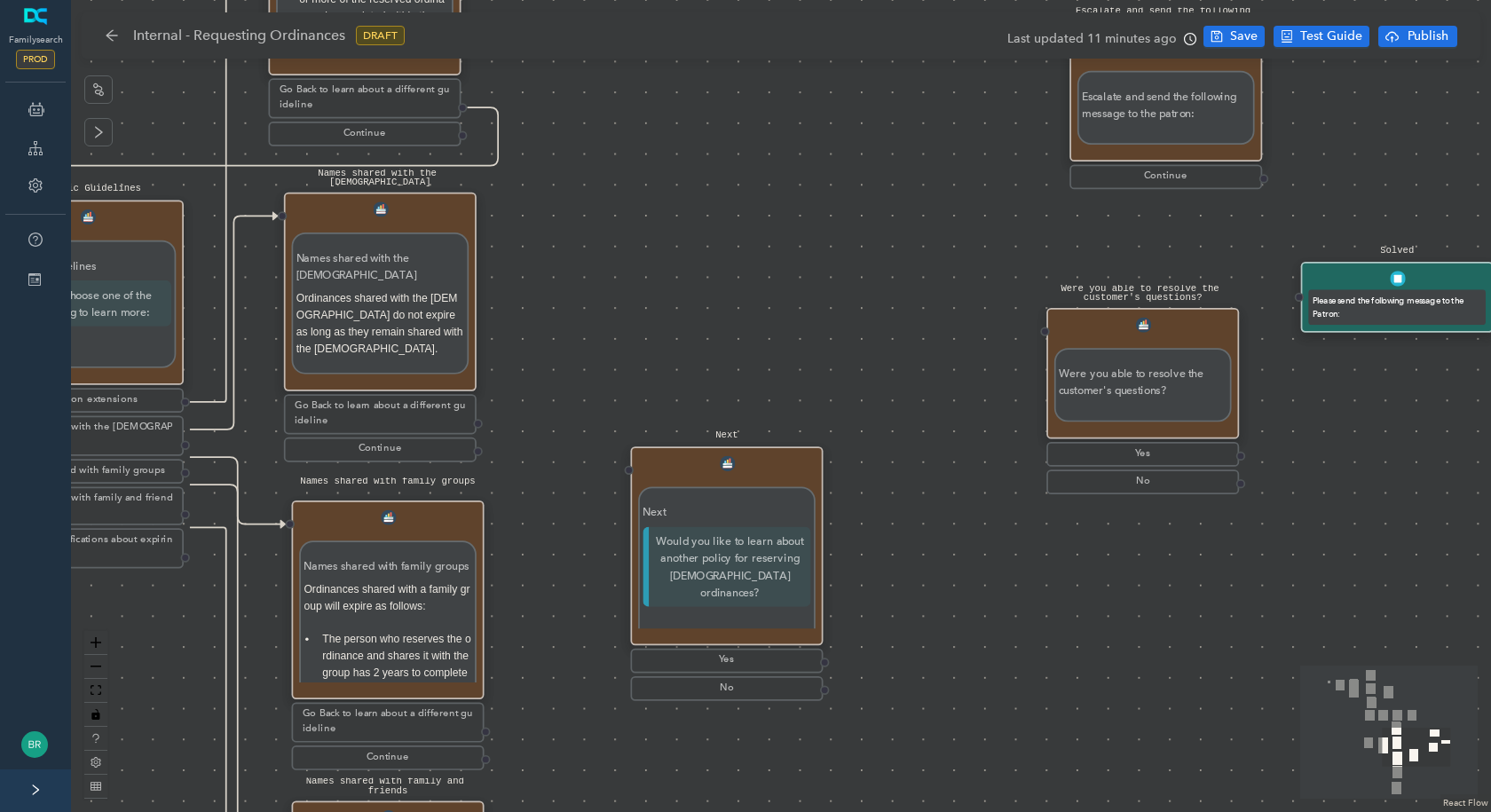 drag, startPoint x: 502, startPoint y: 479, endPoint x: 587, endPoint y: 650, distance: 190.96073 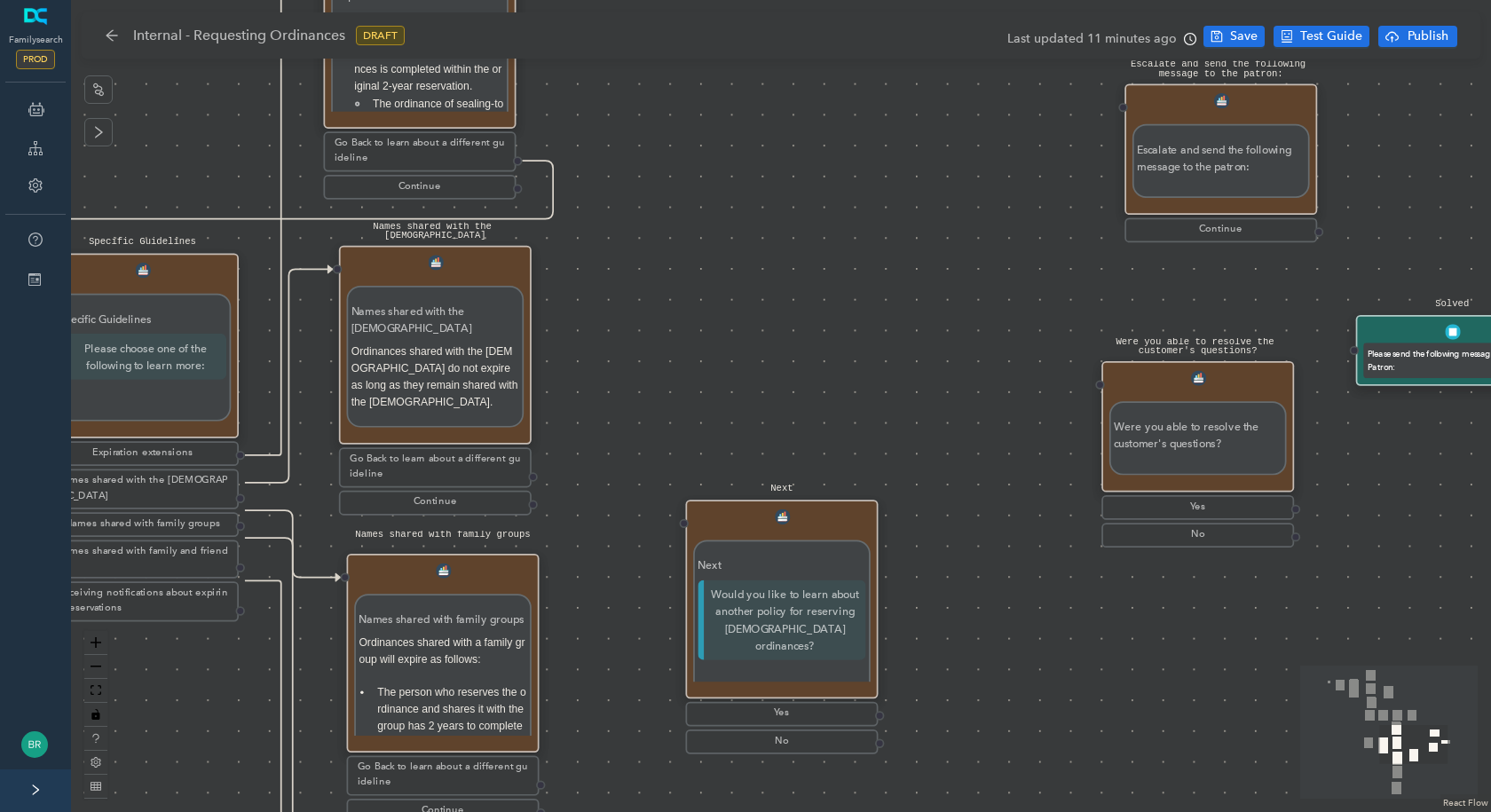 drag, startPoint x: 600, startPoint y: 549, endPoint x: 664, endPoint y: 619, distance: 94.847246 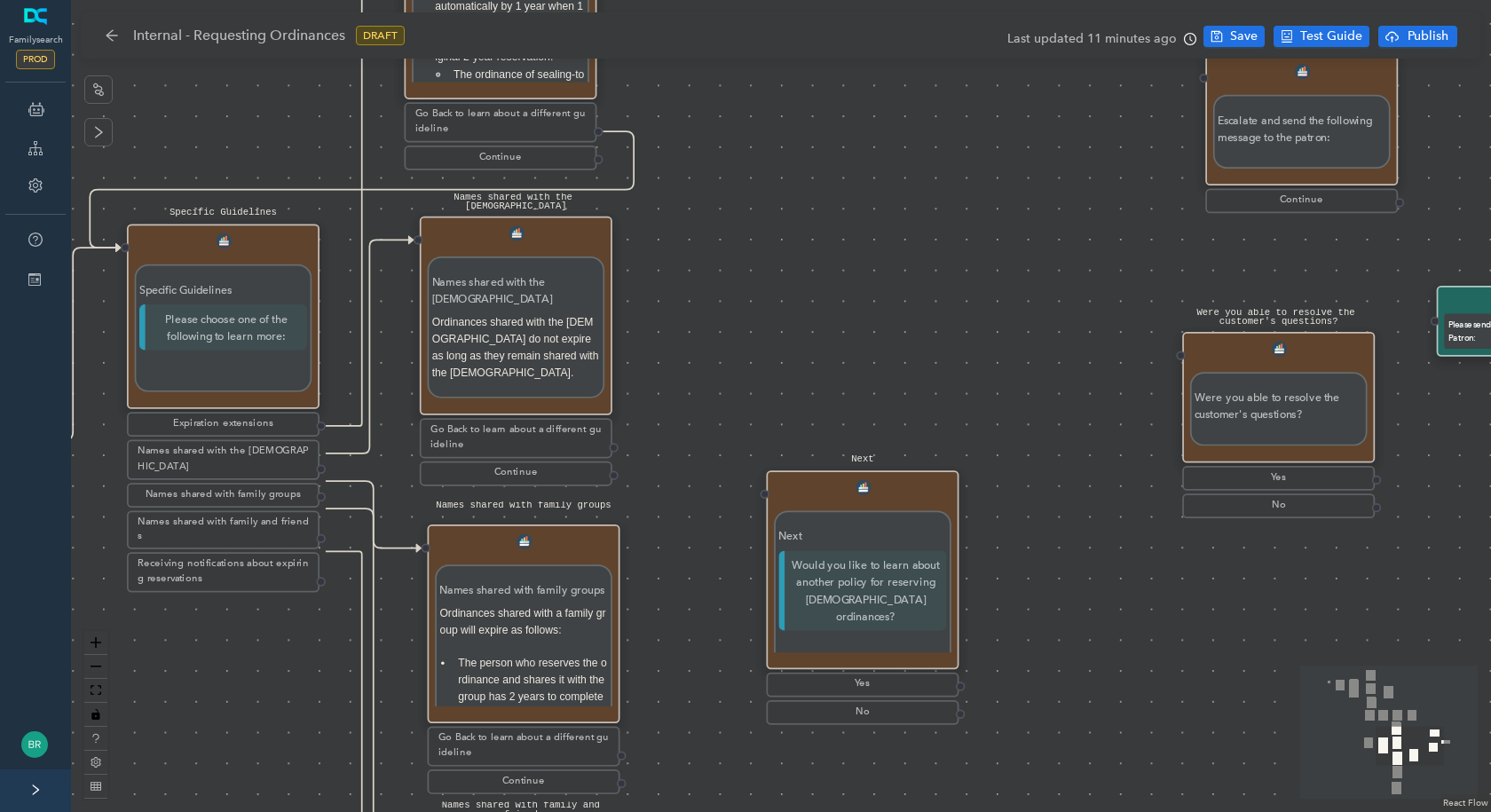 drag, startPoint x: 696, startPoint y: 430, endPoint x: 723, endPoint y: 459, distance: 39.623226 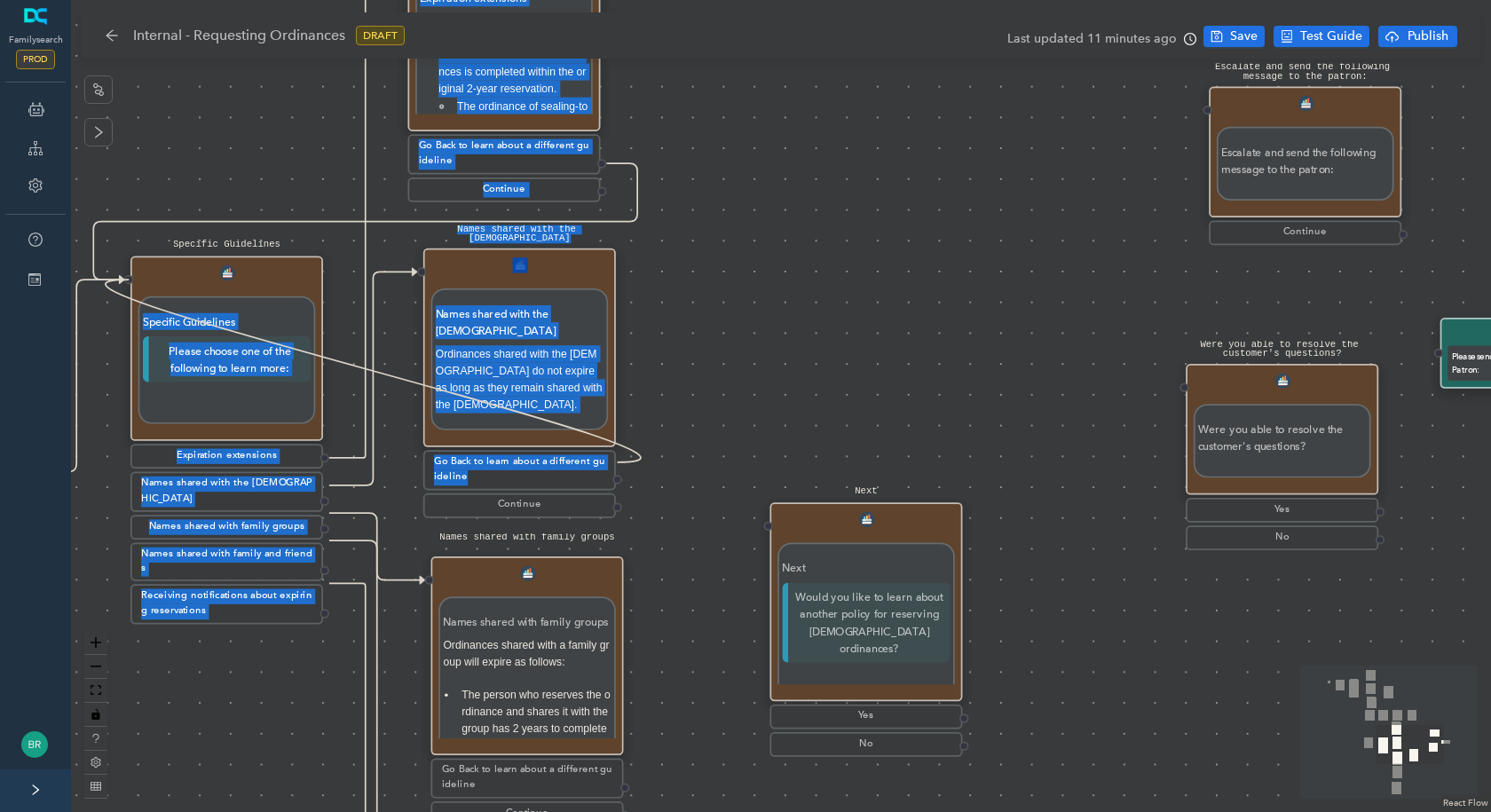 drag, startPoint x: 618, startPoint y: 463, endPoint x: 142, endPoint y: 288, distance: 507.1499 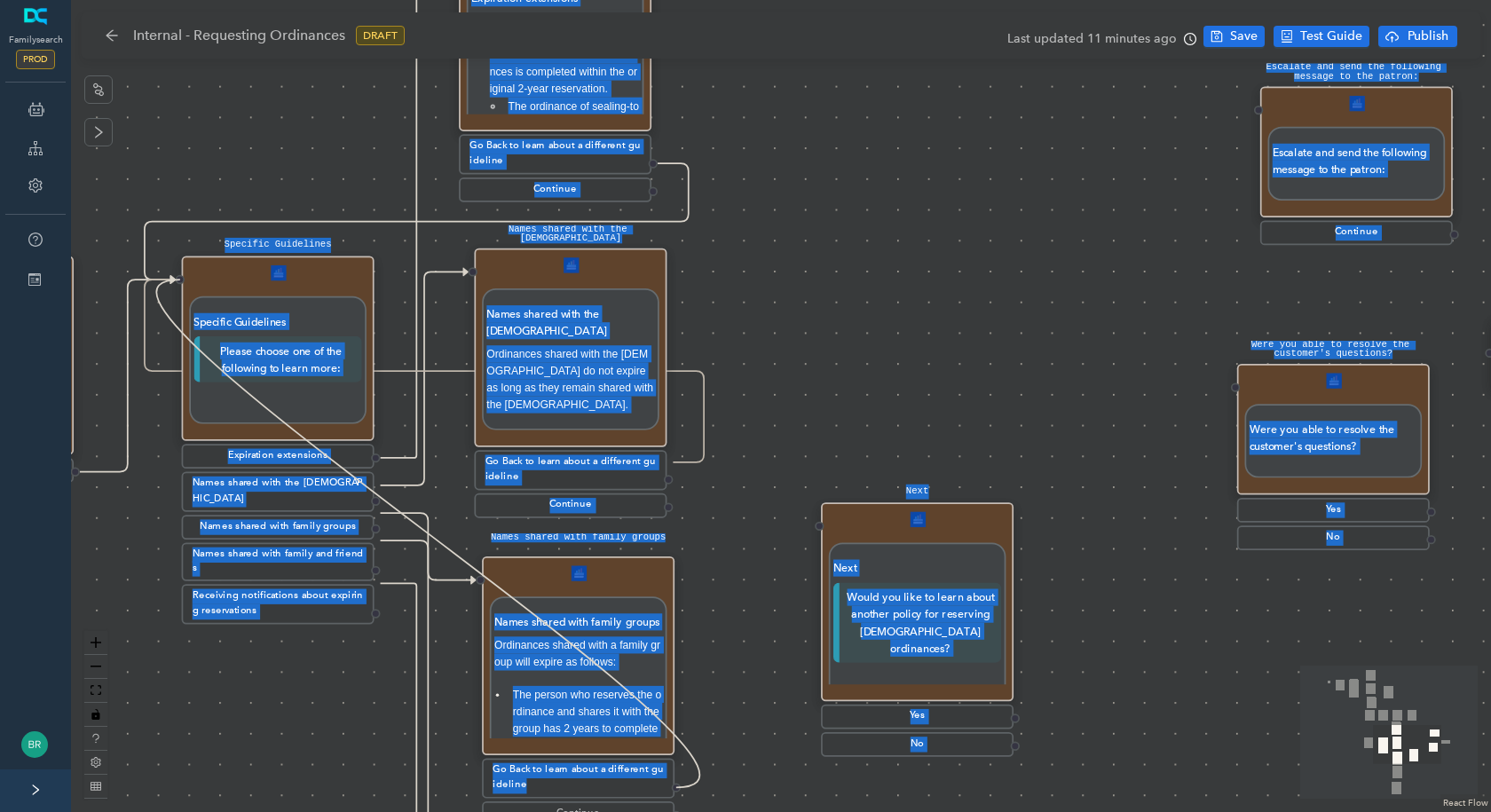 drag, startPoint x: 627, startPoint y: 784, endPoint x: 152, endPoint y: 274, distance: 696.9397 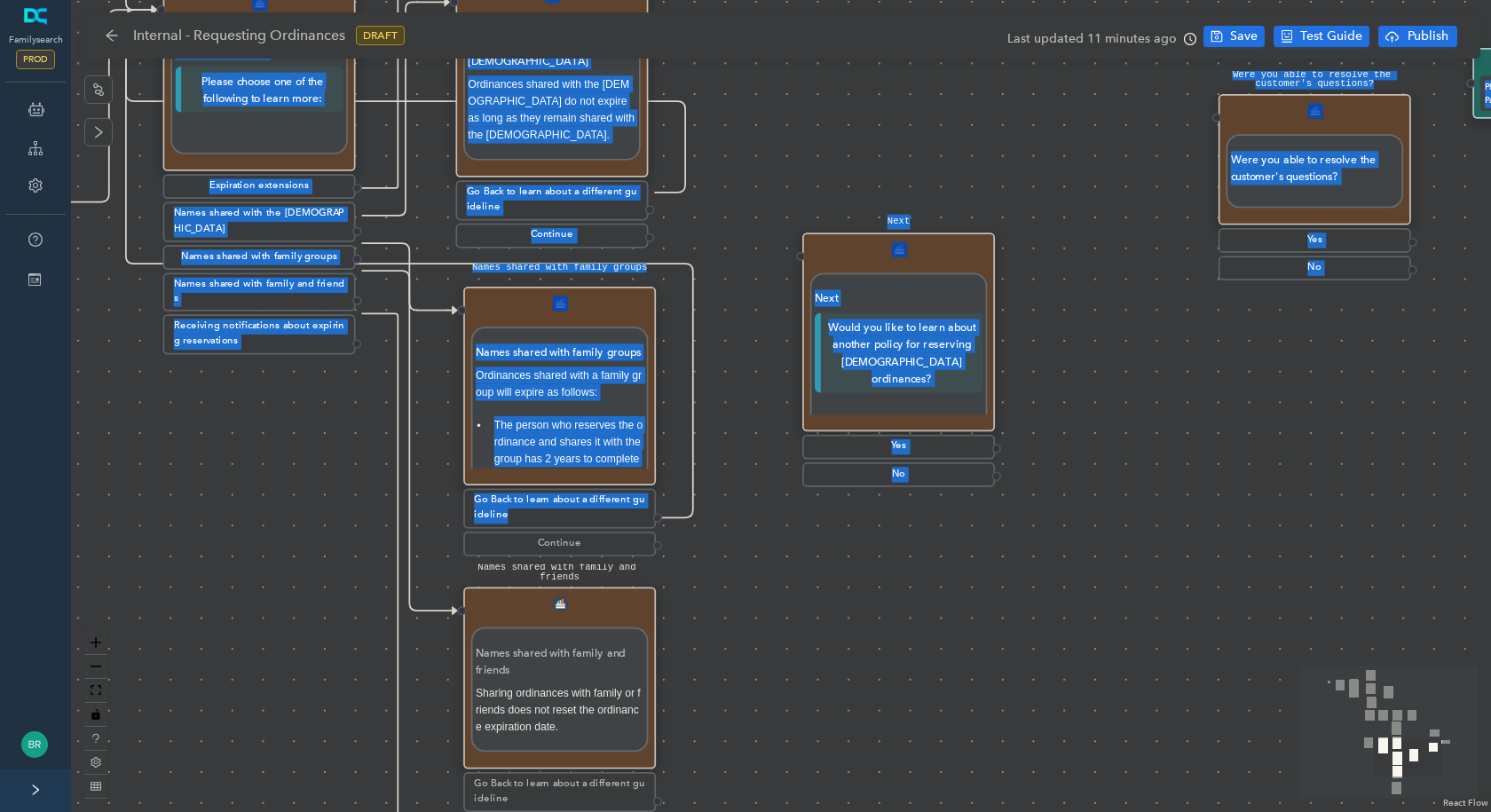 drag, startPoint x: 746, startPoint y: 640, endPoint x: 728, endPoint y: 369, distance: 271.5971 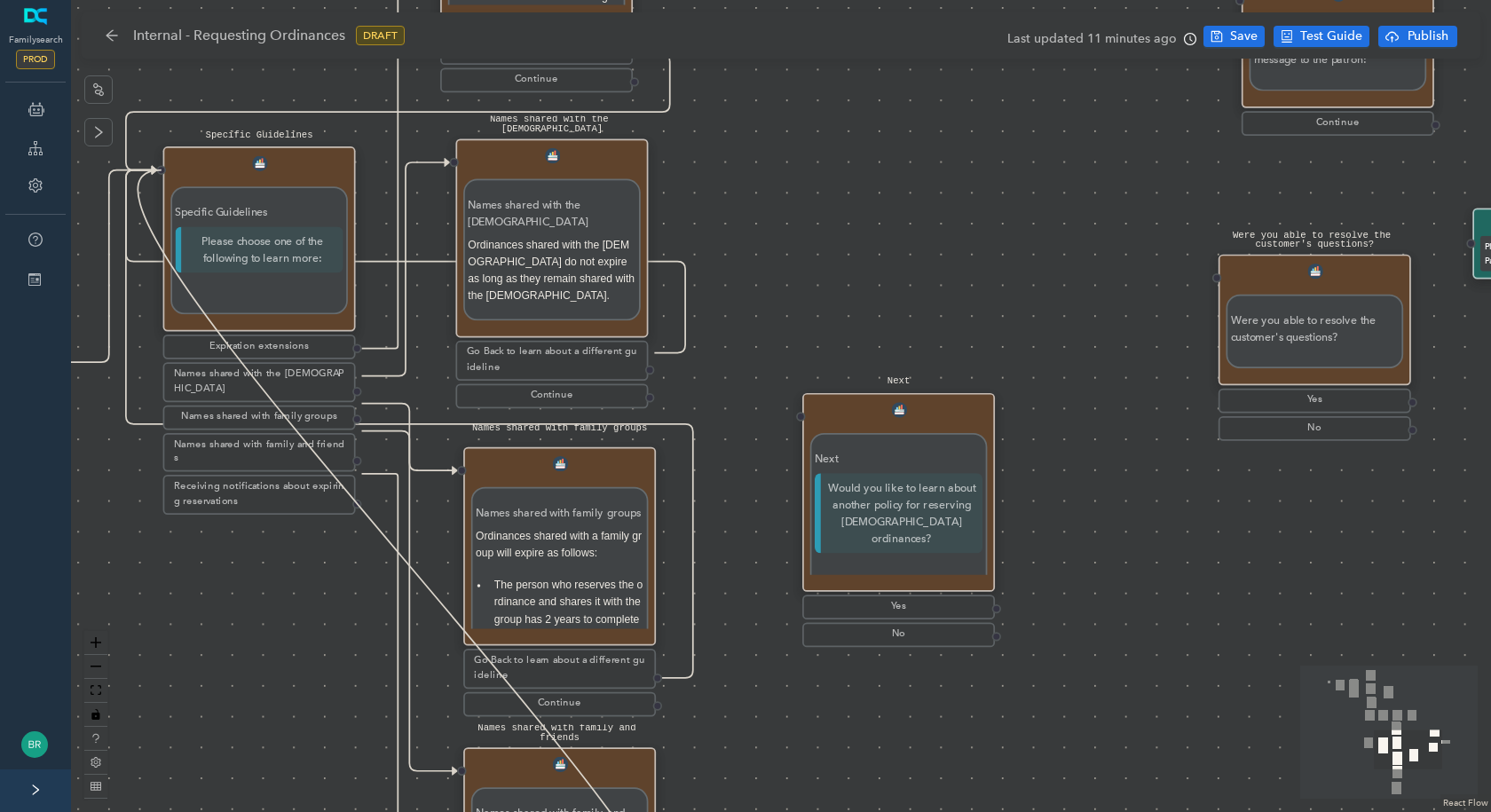 drag, startPoint x: 661, startPoint y: 800, endPoint x: 152, endPoint y: 153, distance: 823.219 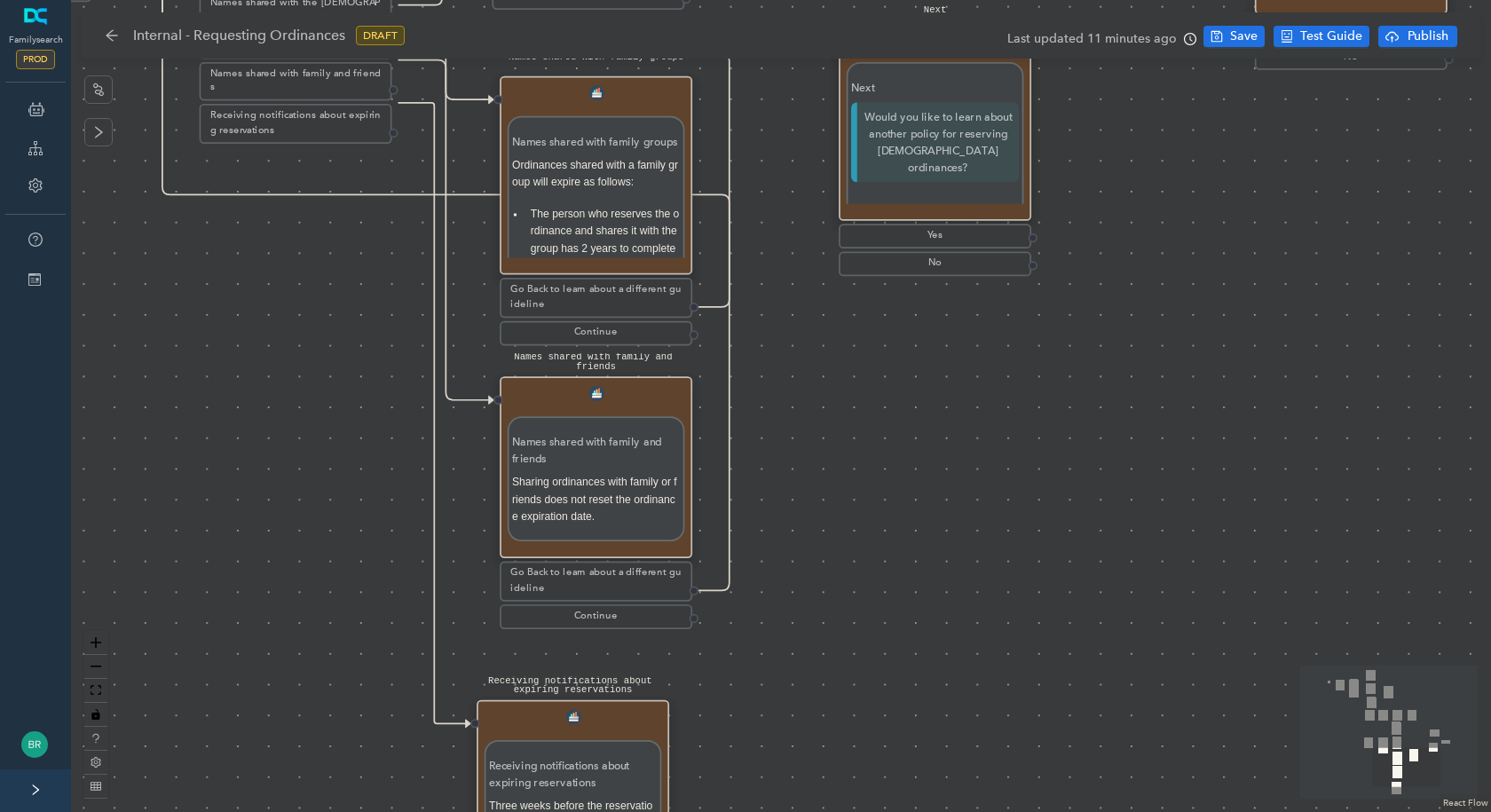 drag, startPoint x: 349, startPoint y: 515, endPoint x: 351, endPoint y: 287, distance: 228.00877 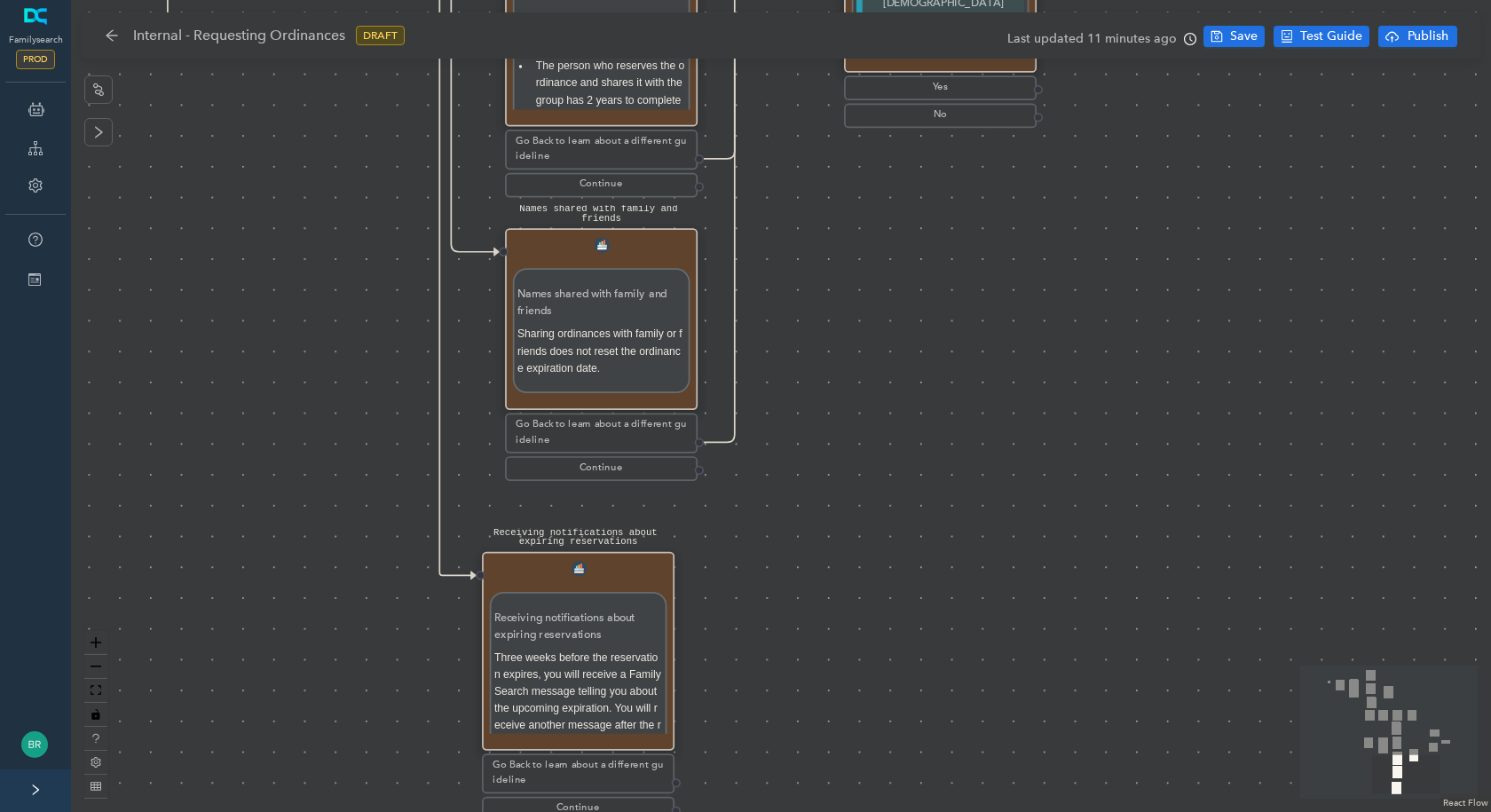 drag, startPoint x: 312, startPoint y: 477, endPoint x: 312, endPoint y: 443, distance: 34 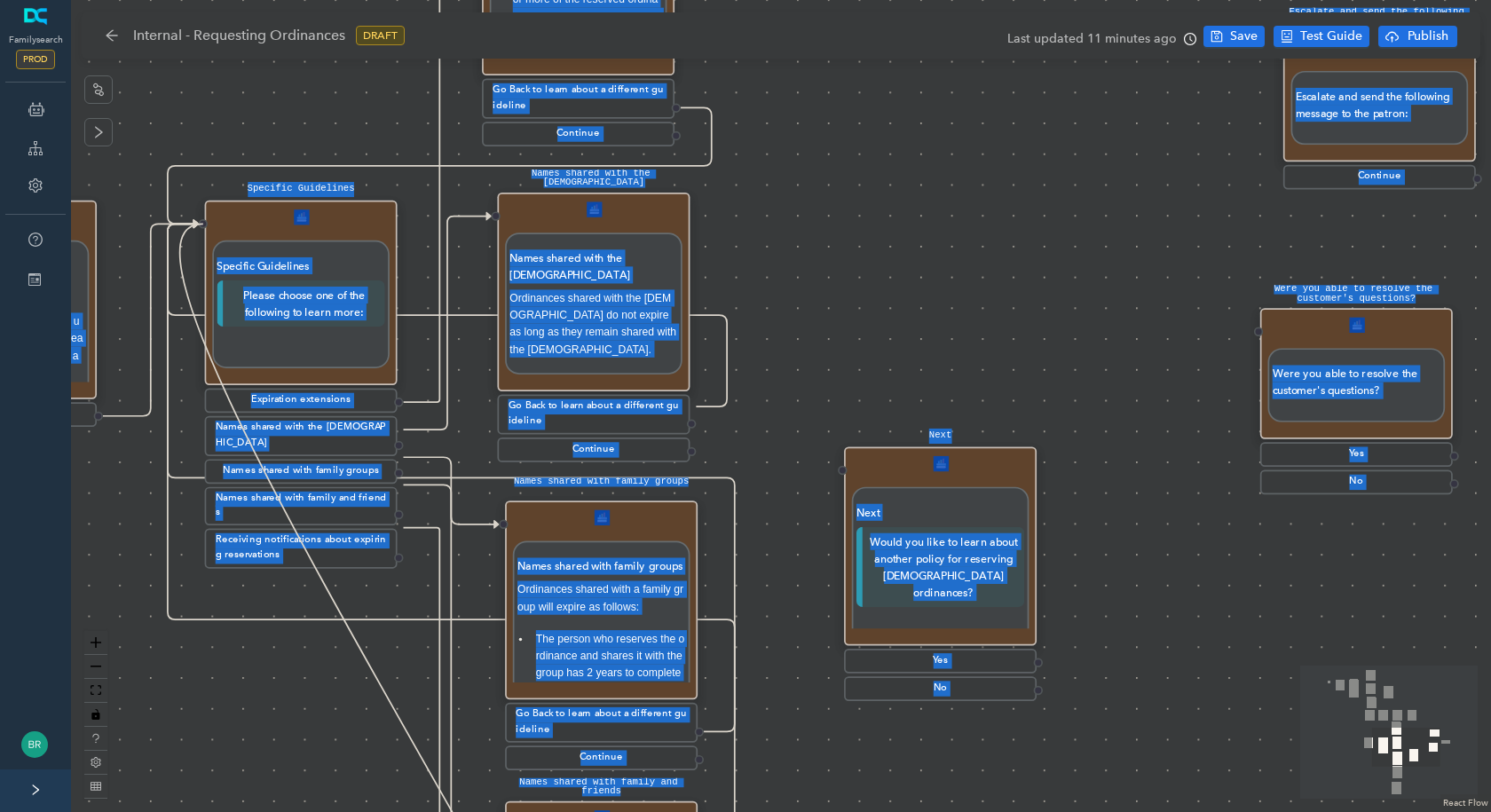 drag, startPoint x: 679, startPoint y: 783, endPoint x: 187, endPoint y: 210, distance: 755.2437 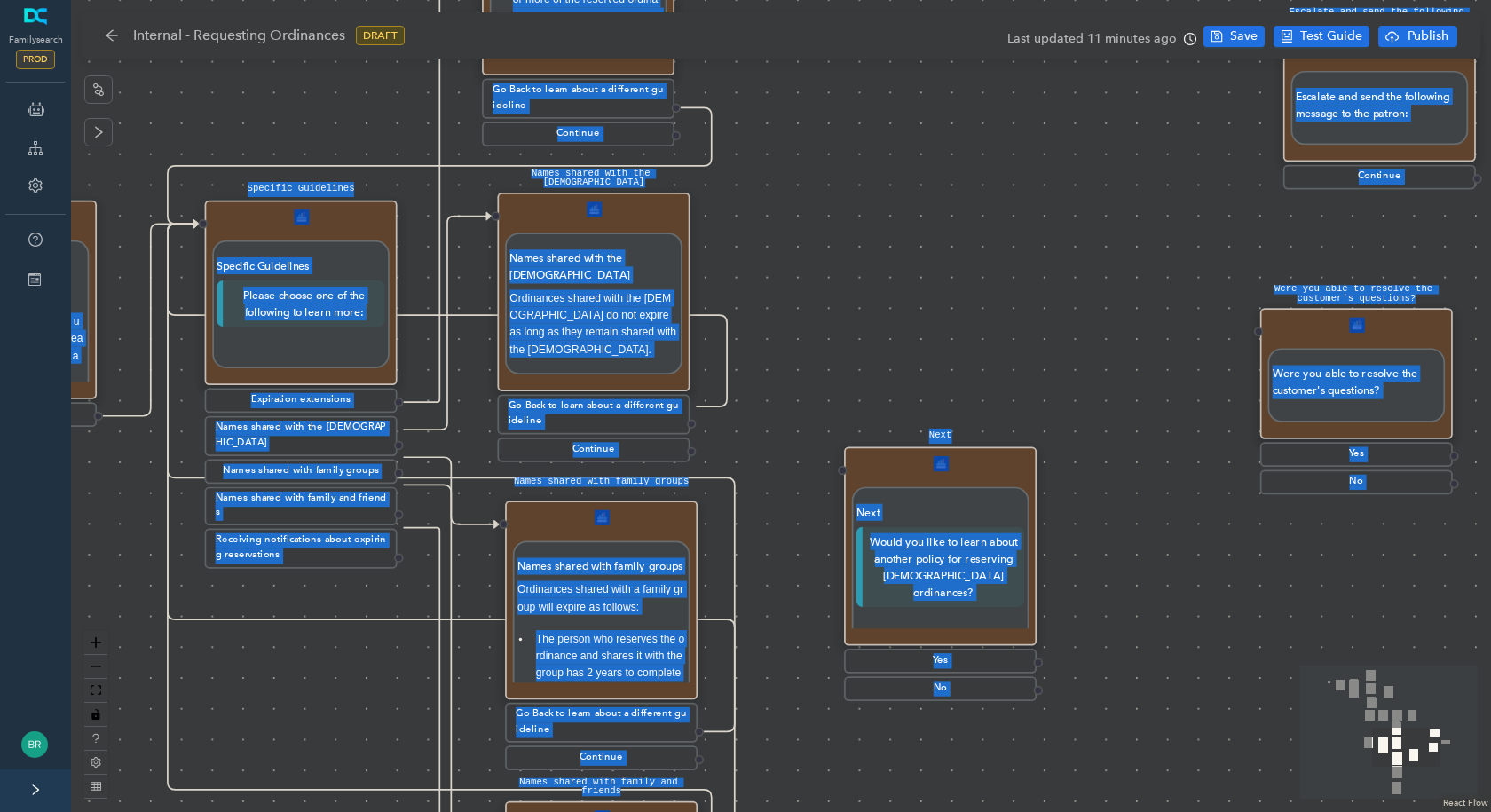 click on "Solved Please send the following message to the Patron: Were you able to resolve the customer's questions? Were you able to resolve the customer's questions? Yes No Escalate and send the following message to the patron: Escalate and send the following message to the patron: Continue Next Next Would you like to learn about another policy for reserving temple ordinances? Yes No Start Requesting Temple Ordinances Introduction Requesting Temple Ordinances Introduction Temple ordinances are sacred and should be treated with respect. When submitting names for proxy temple ordinances, members should submit only the names of persons to whom they are related (see  General Handbook: Serving in The Church of Jesus Christ of Latter-day Saints,   28.1.1.1 ). Your Responsibilities You are responsible to submit names of the individuals below: Immediate family members (your spouse, children, siblings, and parents). Continue Additional Names You Can Submit Additional Names You Can Submit You may submit descendants’ spouses." at bounding box center (781, 406) 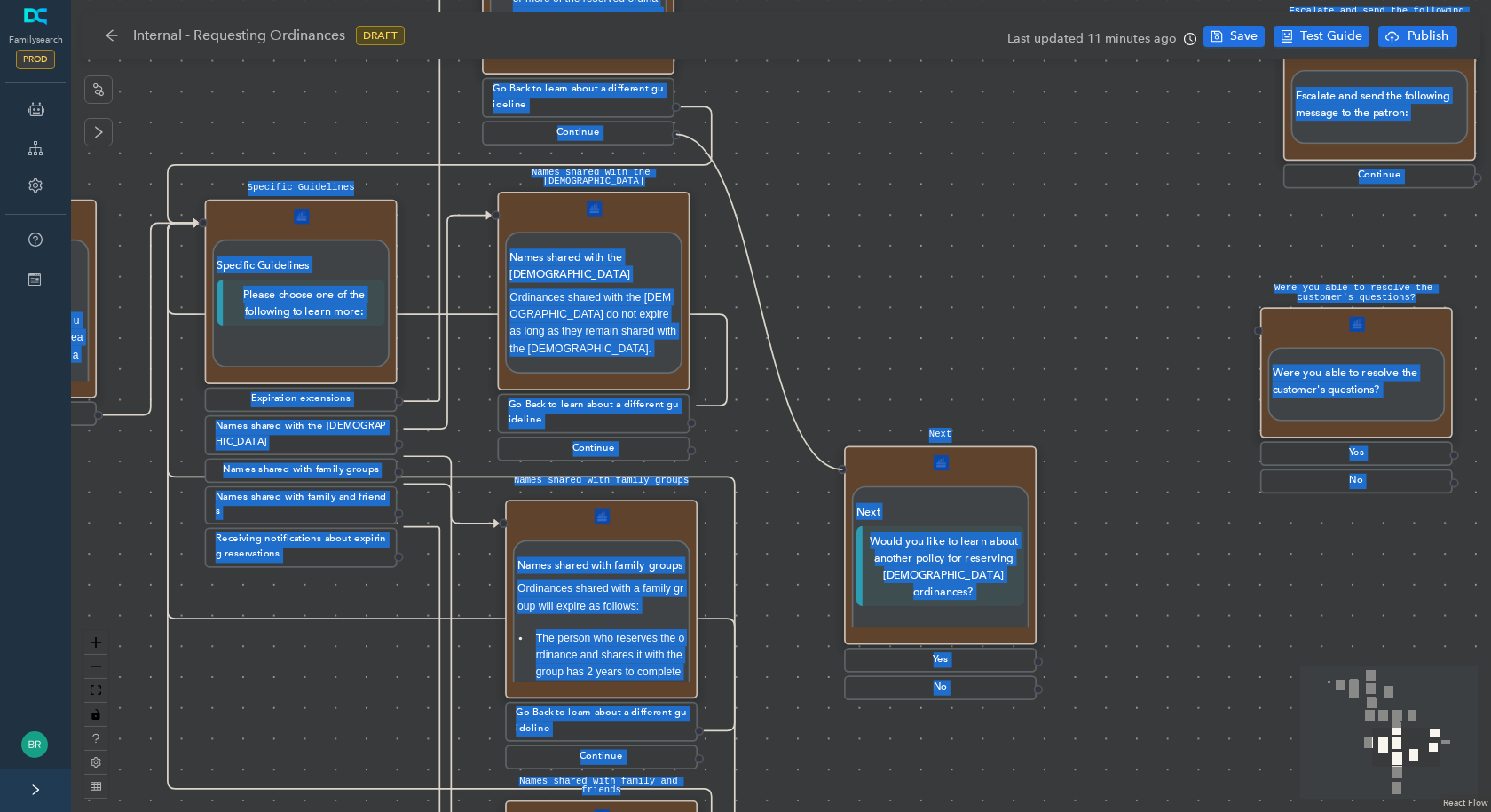 click on "Solved Please send the following message to the Patron: Were you able to resolve the customer's questions? Were you able to resolve the customer's questions? Yes No Escalate and send the following message to the patron: Escalate and send the following message to the patron: Continue Next Next Would you like to learn about another policy for reserving temple ordinances? Yes No Start Requesting Temple Ordinances Introduction Requesting Temple Ordinances Introduction Temple ordinances are sacred and should be treated with respect. When submitting names for proxy temple ordinances, members should submit only the names of persons to whom they are related (see  General Handbook: Serving in The Church of Jesus Christ of Latter-day Saints,   28.1.1.1 ). Your Responsibilities You are responsible to submit names of the individuals below: Immediate family members (your spouse, children, siblings, and parents). Continue Additional Names You Can Submit Additional Names You Can Submit You may submit descendants’ spouses." at bounding box center (781, 406) 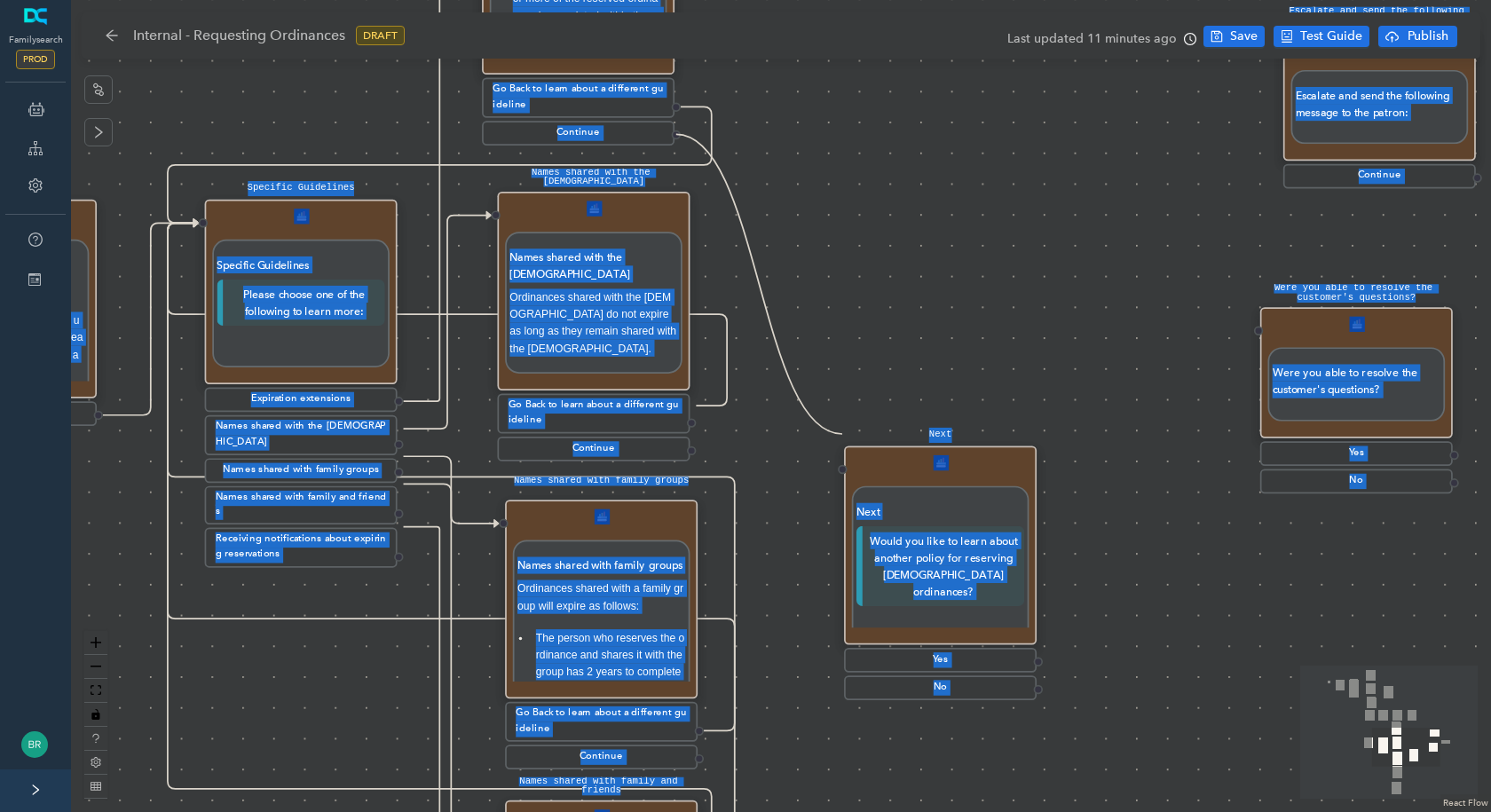 click on "Next Next Would you like to learn about another policy for reserving temple ordinances?" at bounding box center (940, 545) 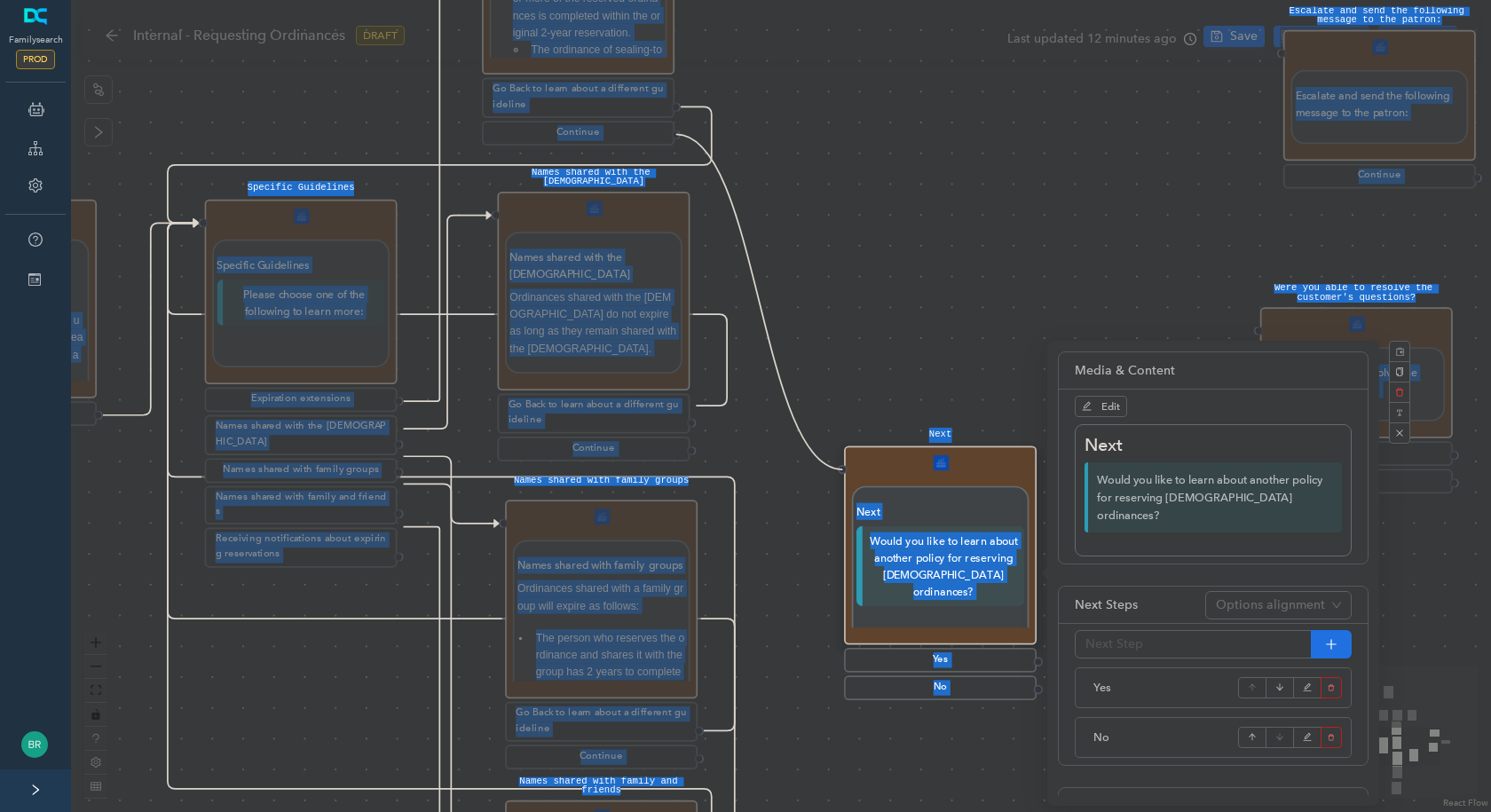 click on "Next Next Would you like to learn about another policy for reserving temple ordinances?" at bounding box center [940, 545] 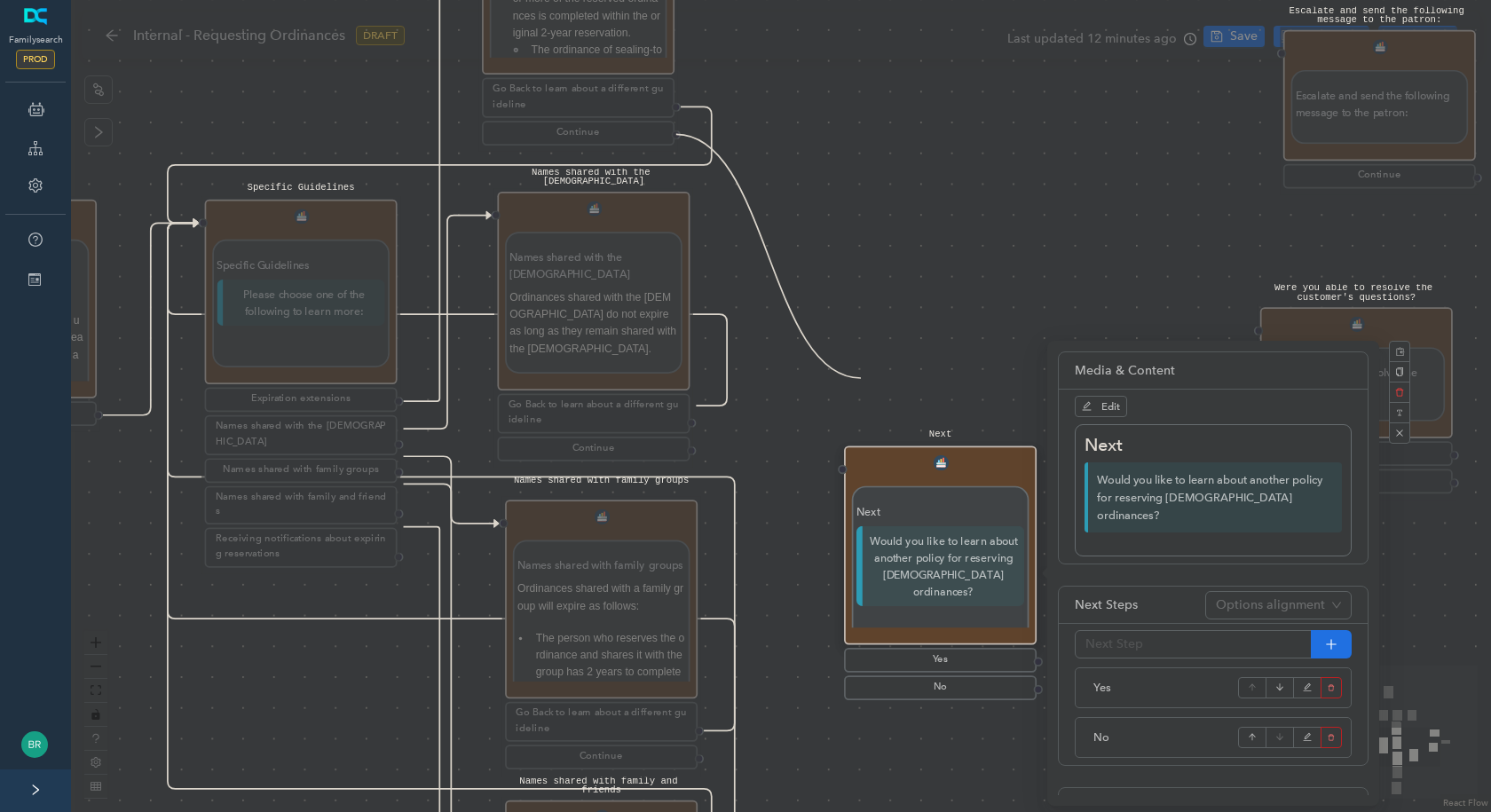 click on "Solved Please send the following message to the Patron: Were you able to resolve the customer's questions? Were you able to resolve the customer's questions? Yes No Escalate and send the following message to the patron: Escalate and send the following message to the patron: Continue Next Next Would you like to learn about another policy for reserving temple ordinances? Yes No Start Requesting Temple Ordinances Introduction Requesting Temple Ordinances Introduction Temple ordinances are sacred and should be treated with respect. When submitting names for proxy temple ordinances, members should submit only the names of persons to whom they are related (see  General Handbook: Serving in The Church of Jesus Christ of Latter-day Saints,   28.1.1.1 ). Your Responsibilities You are responsible to submit names of the individuals below: Immediate family members (your spouse, children, siblings, and parents). Continue Additional Names You Can Submit Additional Names You Can Submit You may submit descendants’ spouses." at bounding box center (781, 406) 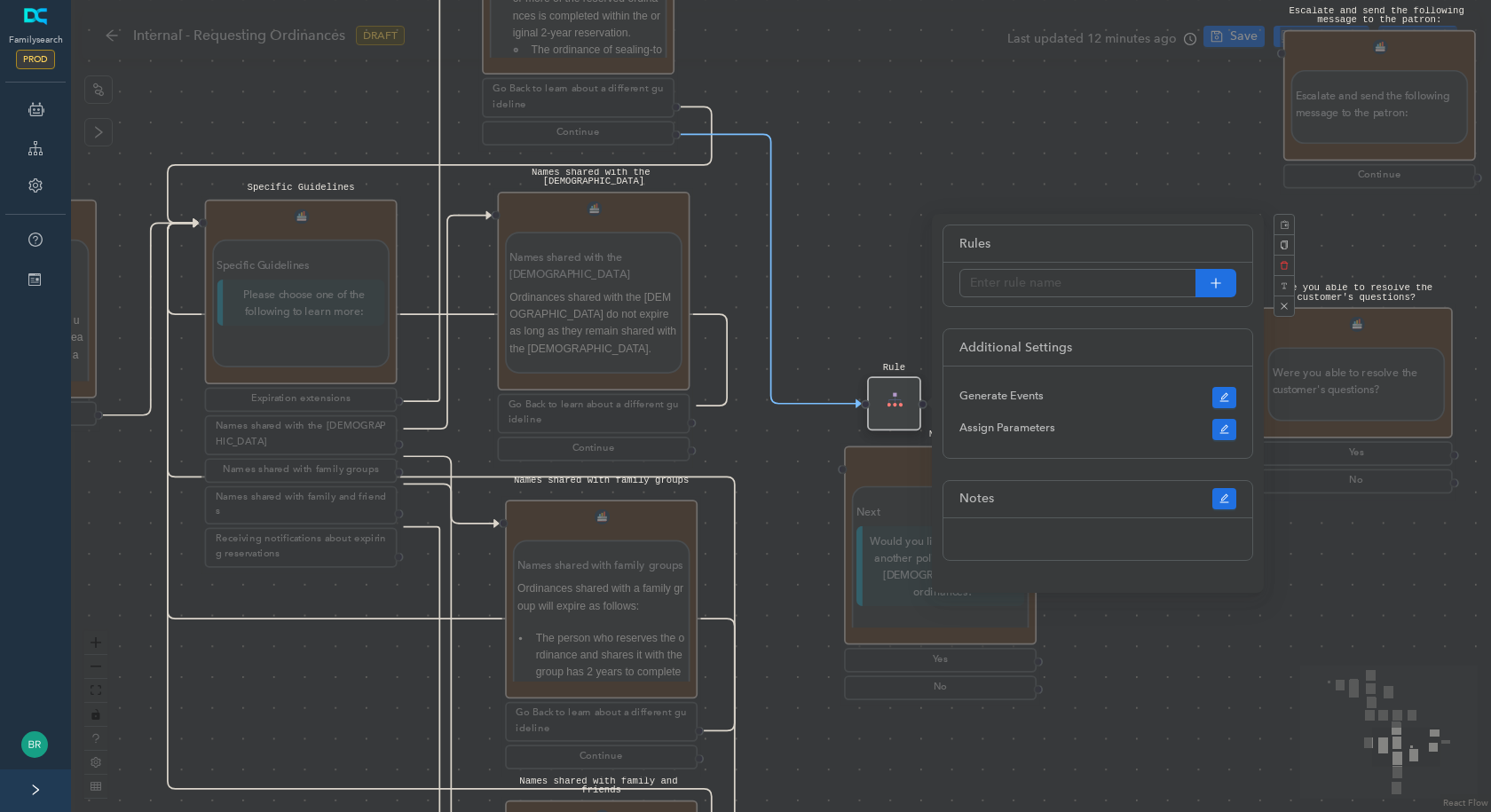 click on "Solved Please send the following message to the Patron: Were you able to resolve the customer's questions? Were you able to resolve the customer's questions? Yes No Escalate and send the following message to the patron: Escalate and send the following message to the patron: Continue Next Next Would you like to learn about another policy for reserving temple ordinances? Yes No Start Requesting Temple Ordinances Introduction Requesting Temple Ordinances Introduction Temple ordinances are sacred and should be treated with respect. When submitting names for proxy temple ordinances, members should submit only the names of persons to whom they are related (see  General Handbook: Serving in The Church of Jesus Christ of Latter-day Saints,   28.1.1.1 ). Your Responsibilities You are responsible to submit names of the individuals below: Immediate family members (your spouse, children, siblings, and parents). Continue Additional Names You Can Submit Additional Names You Can Submit You may submit descendants’ spouses." at bounding box center (781, 406) 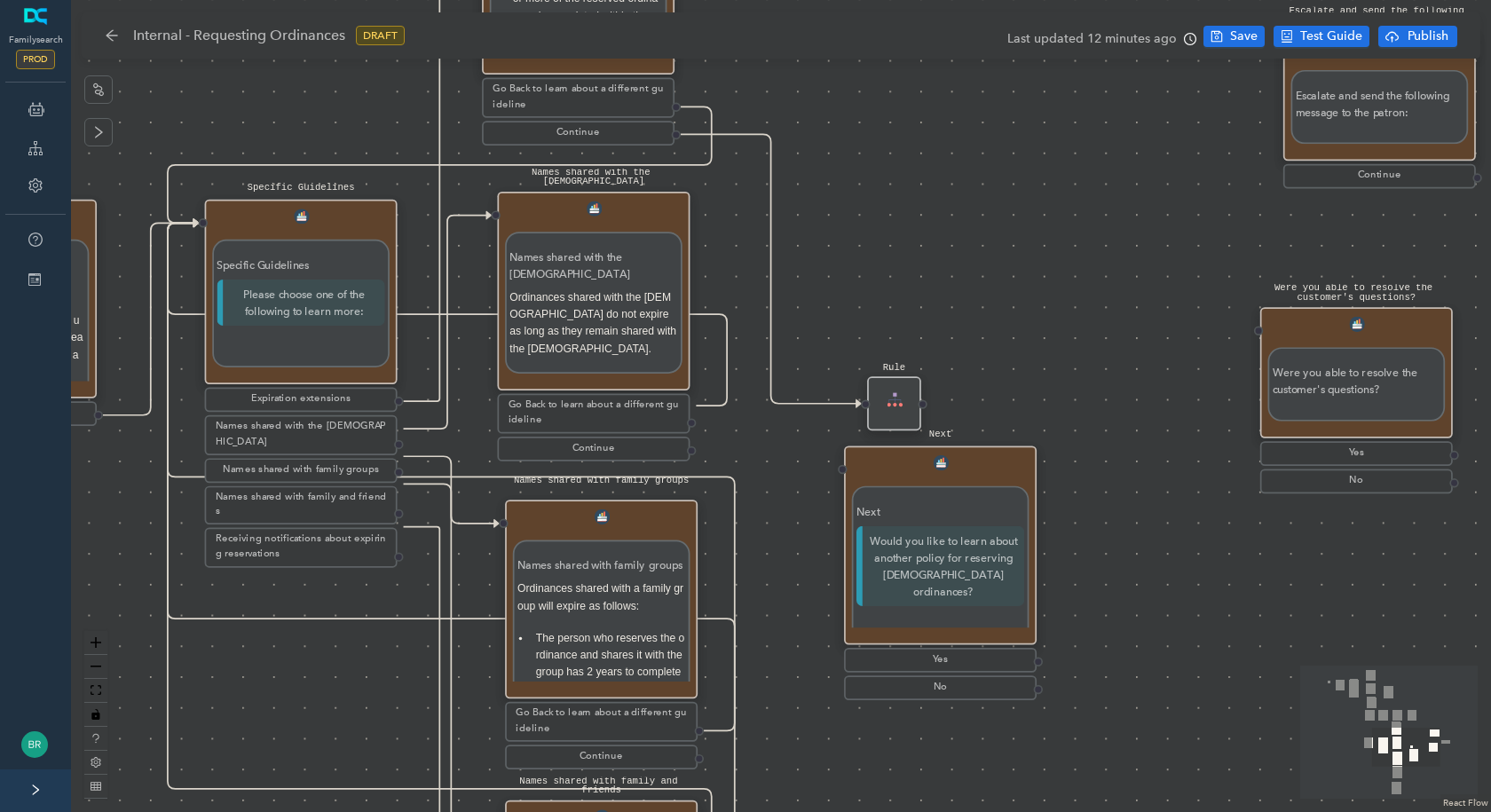 click on "Rule" at bounding box center [894, 403] 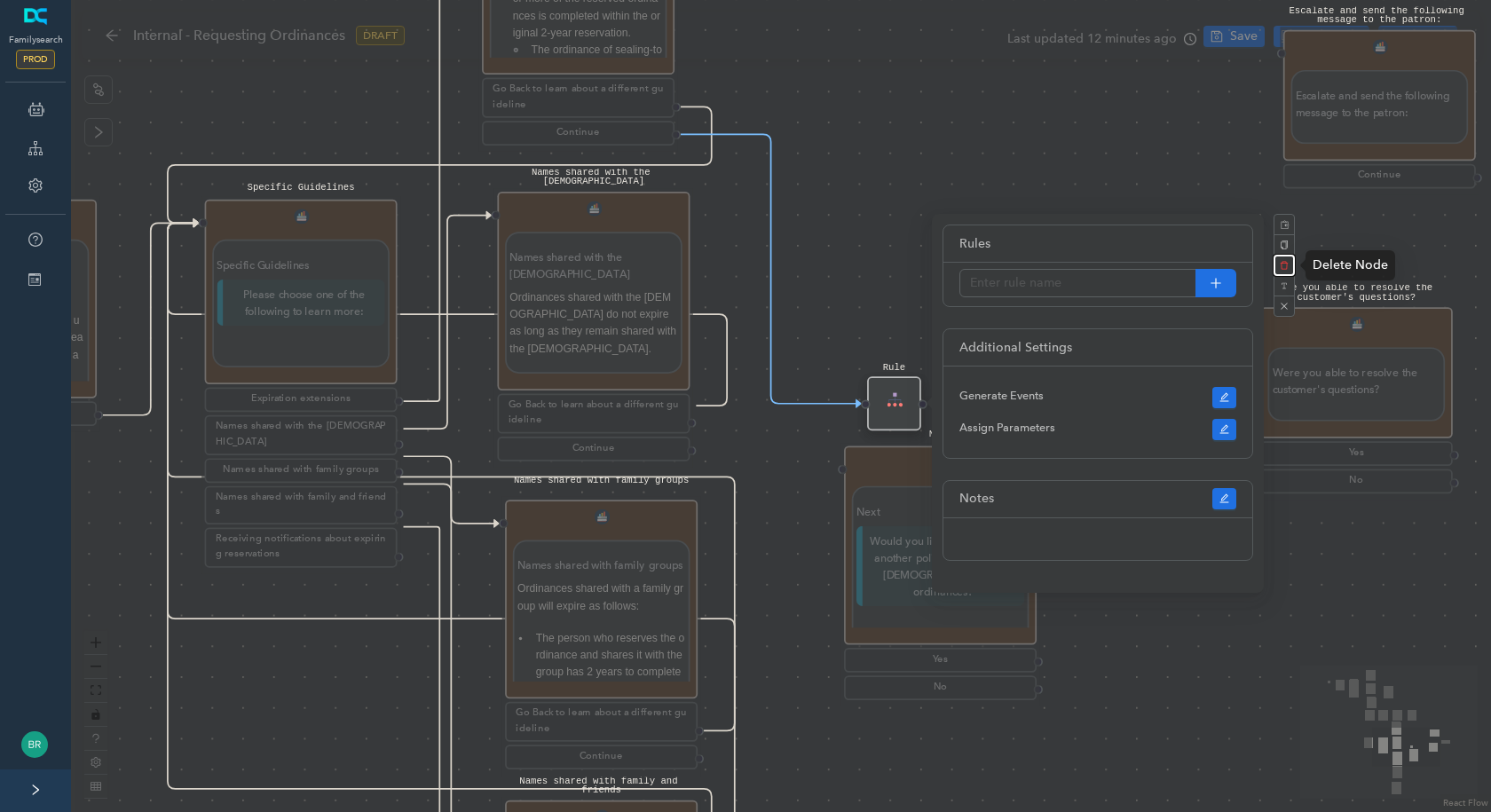 click 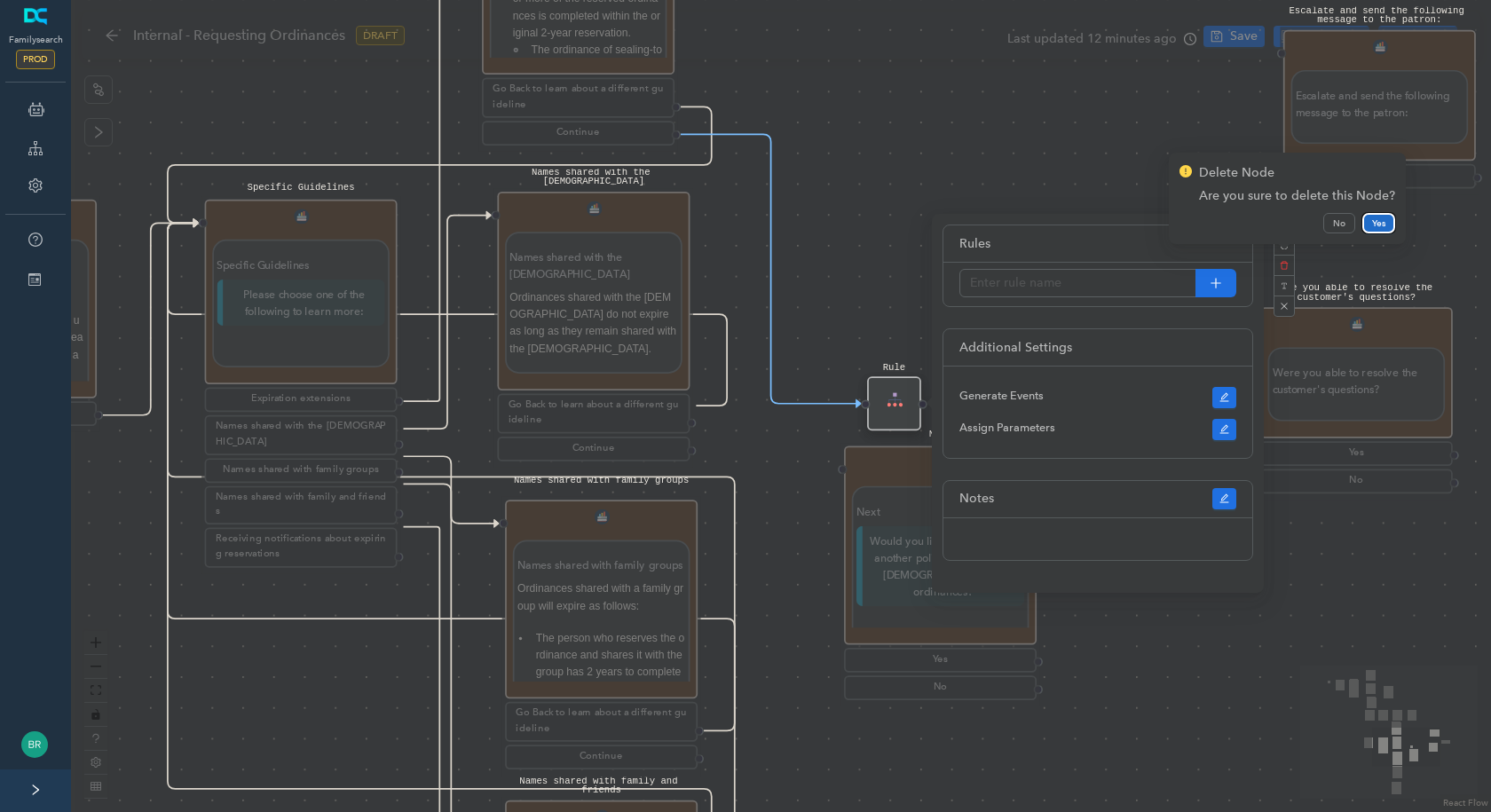 click on "Yes" at bounding box center [1378, 223] 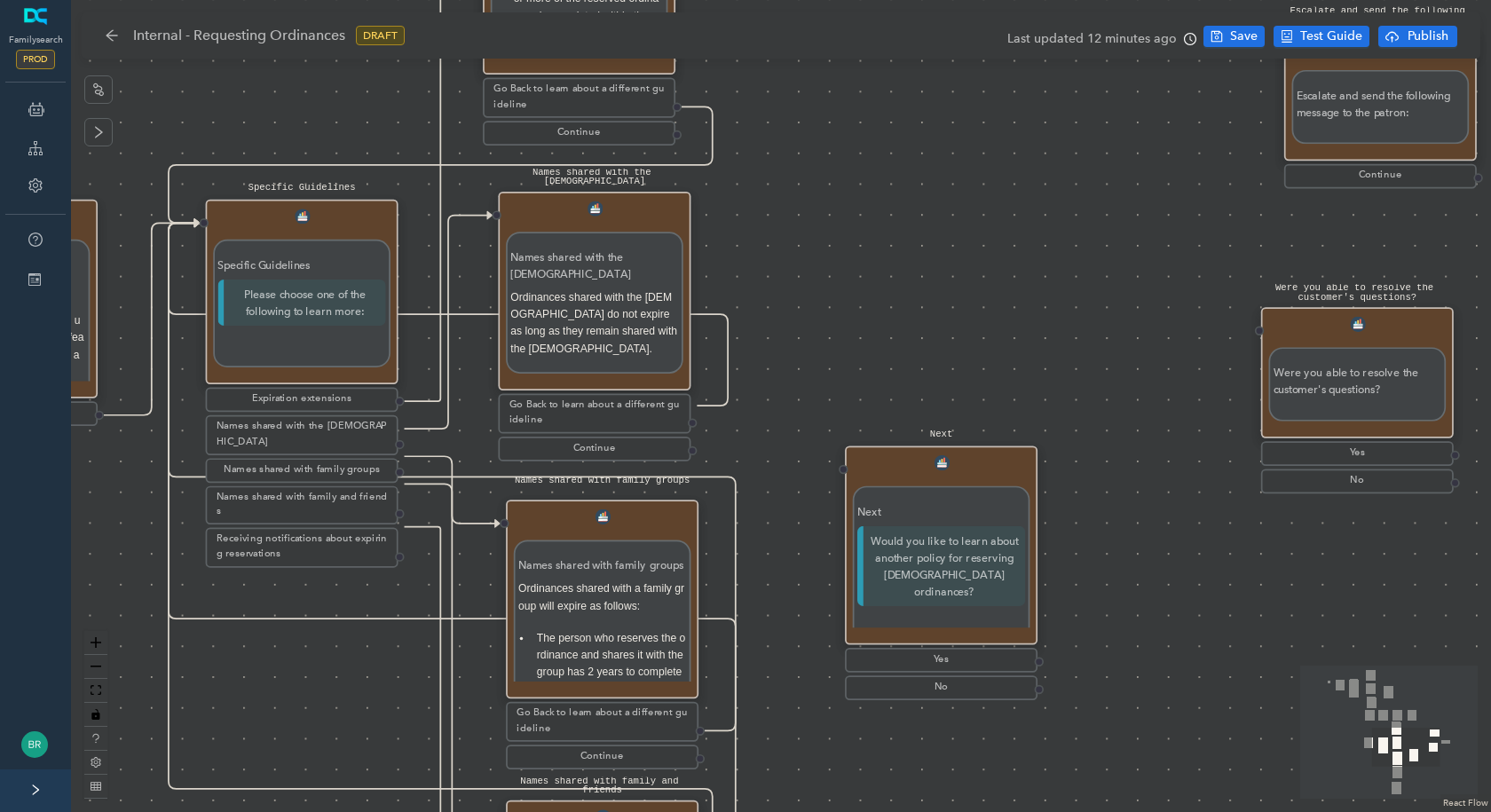 click on "Solved Please send the following message to the Patron: Were you able to resolve the customer's questions? Were you able to resolve the customer's questions? Yes No Escalate and send the following message to the patron: Escalate and send the following message to the patron: Continue Next Next Would you like to learn about another policy for reserving temple ordinances? Yes No Start Requesting Temple Ordinances Introduction Requesting Temple Ordinances Introduction Temple ordinances are sacred and should be treated with respect. When submitting names for proxy temple ordinances, members should submit only the names of persons to whom they are related (see  General Handbook: Serving in The Church of Jesus Christ of Latter-day Saints,   28.1.1.1 ). Your Responsibilities You are responsible to submit names of the individuals below: Immediate family members (your spouse, children, siblings, and parents). Continue Additional Names You Can Submit Additional Names You Can Submit You may submit descendants’ spouses." at bounding box center [781, 406] 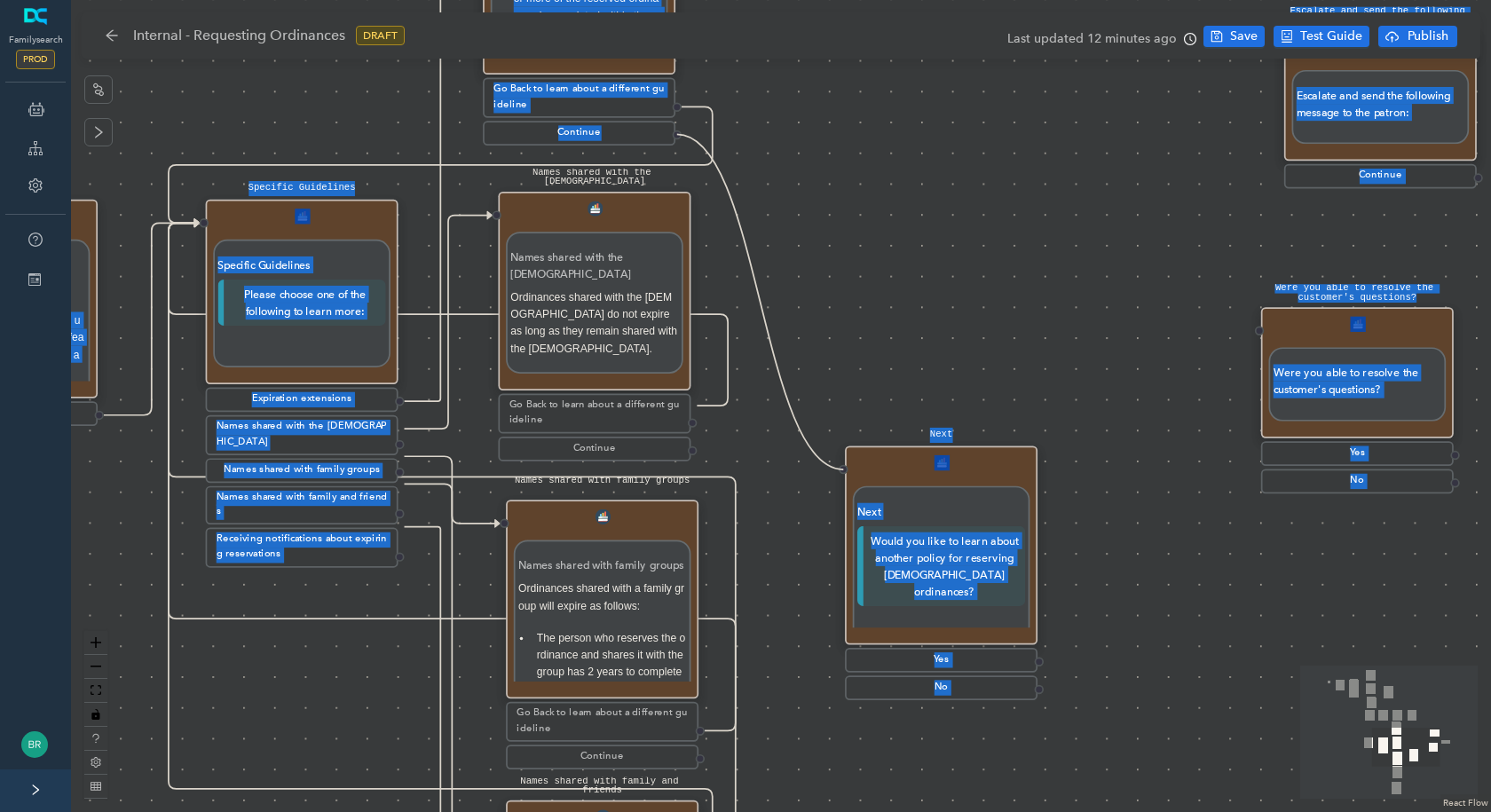 drag, startPoint x: 721, startPoint y: 158, endPoint x: 841, endPoint y: 453, distance: 318.4729 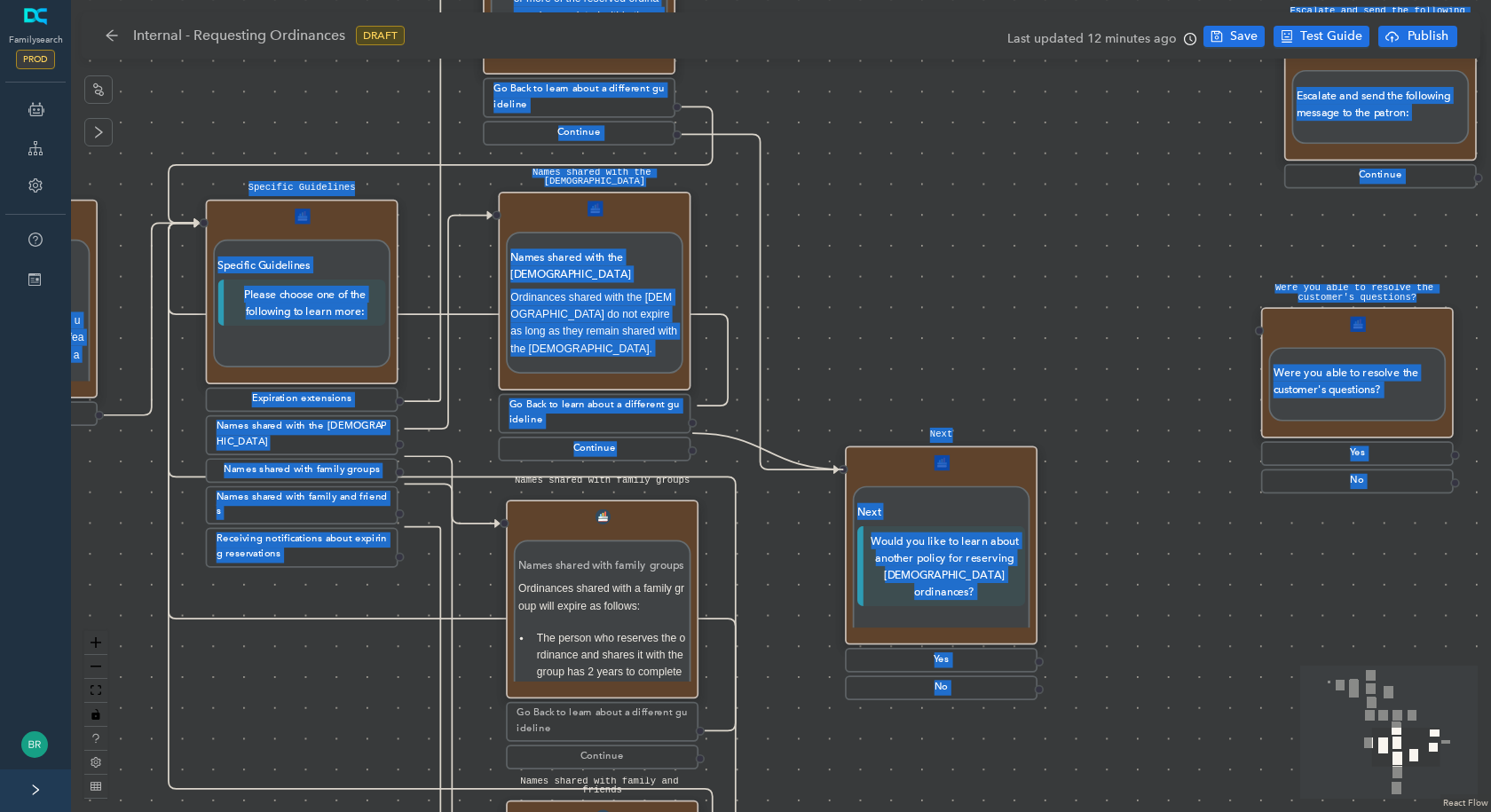 drag, startPoint x: 692, startPoint y: 434, endPoint x: 843, endPoint y: 485, distance: 159.38005 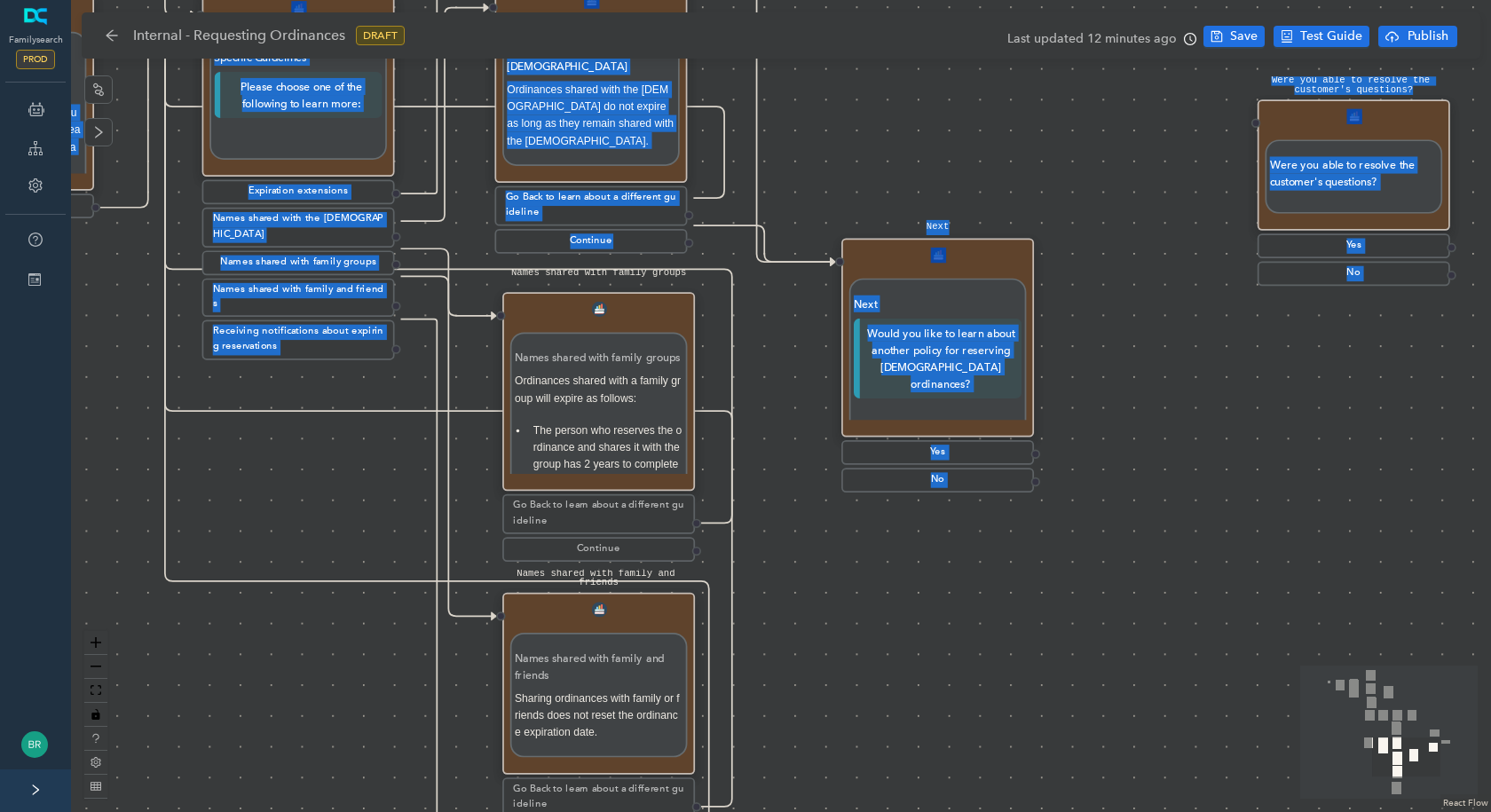 drag, startPoint x: 793, startPoint y: 694, endPoint x: 776, endPoint y: 488, distance: 206.70027 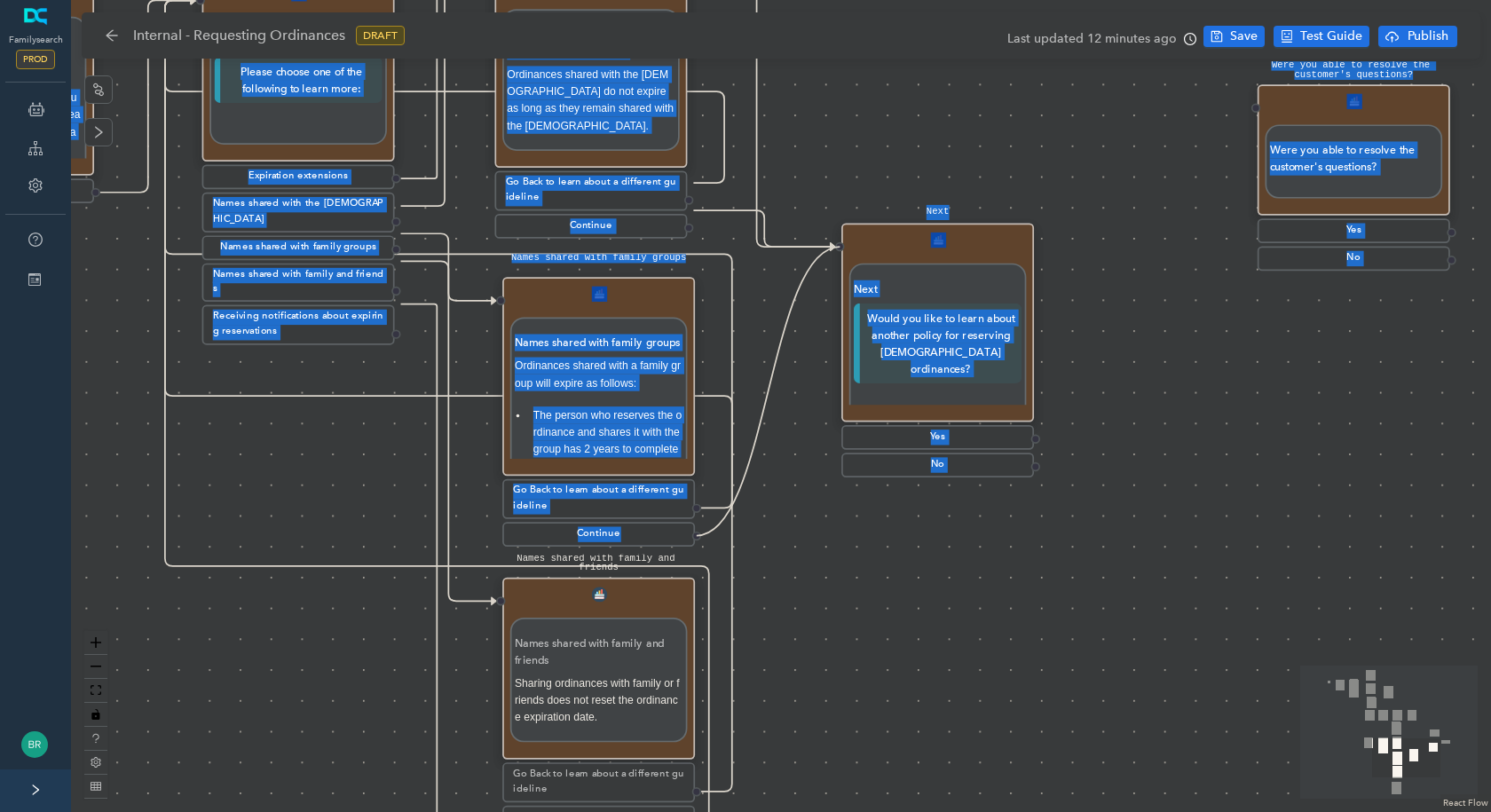 drag, startPoint x: 695, startPoint y: 536, endPoint x: 817, endPoint y: 261, distance: 300.84714 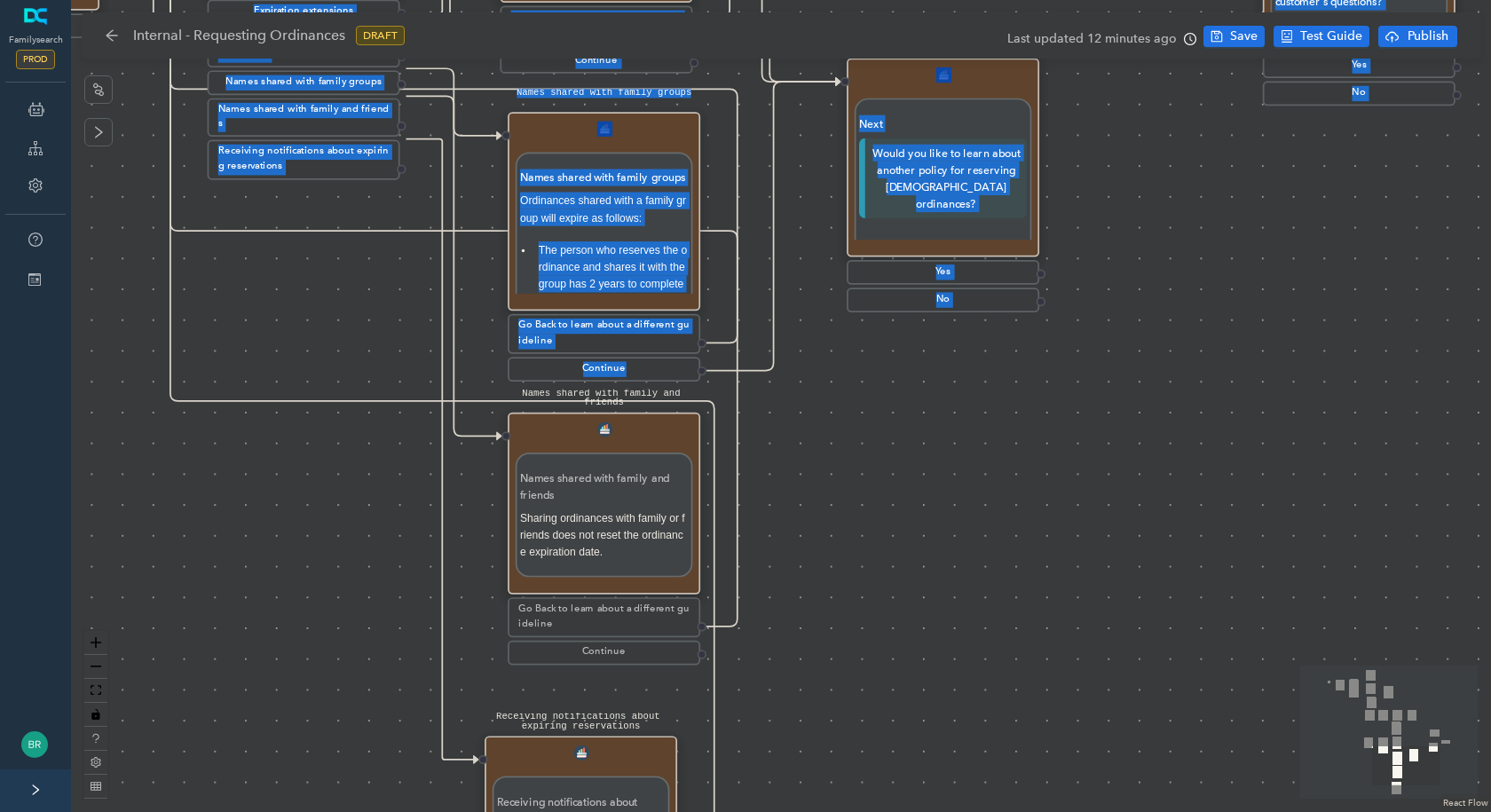 drag, startPoint x: 820, startPoint y: 595, endPoint x: 825, endPoint y: 430, distance: 165.07574 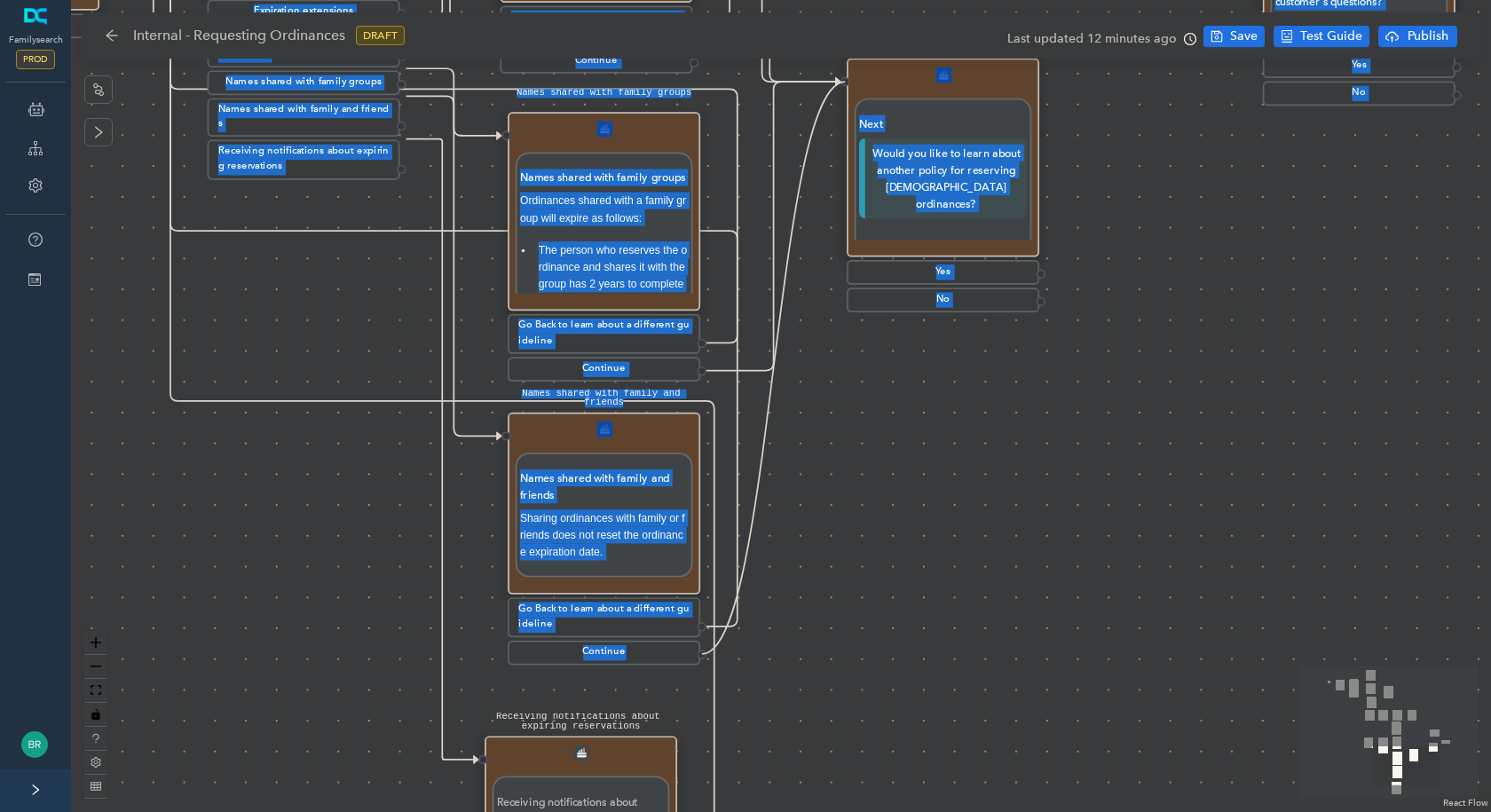 drag, startPoint x: 705, startPoint y: 650, endPoint x: 843, endPoint y: 101, distance: 566.07862 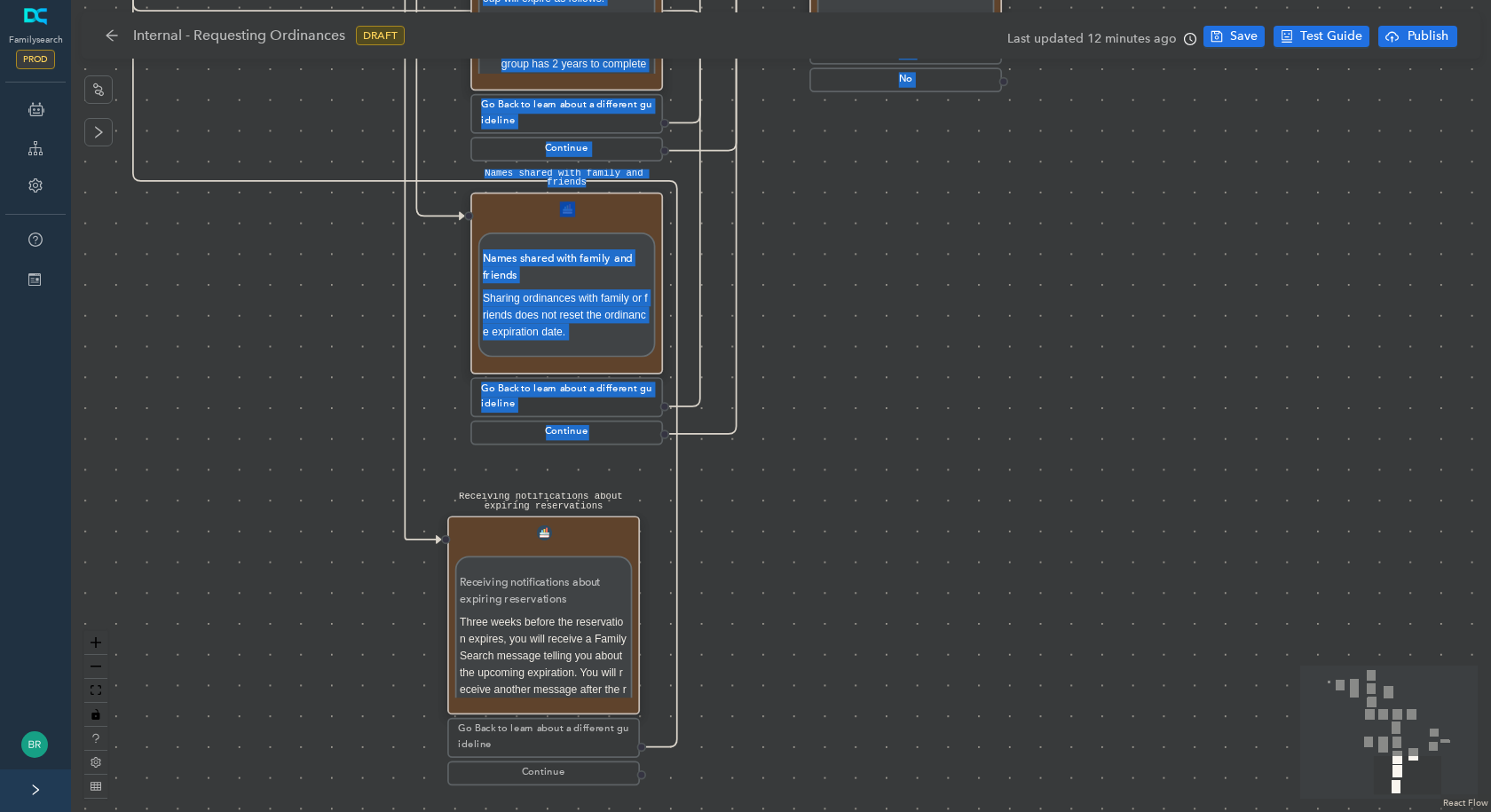 drag, startPoint x: 861, startPoint y: 636, endPoint x: 822, endPoint y: 407, distance: 232.29722 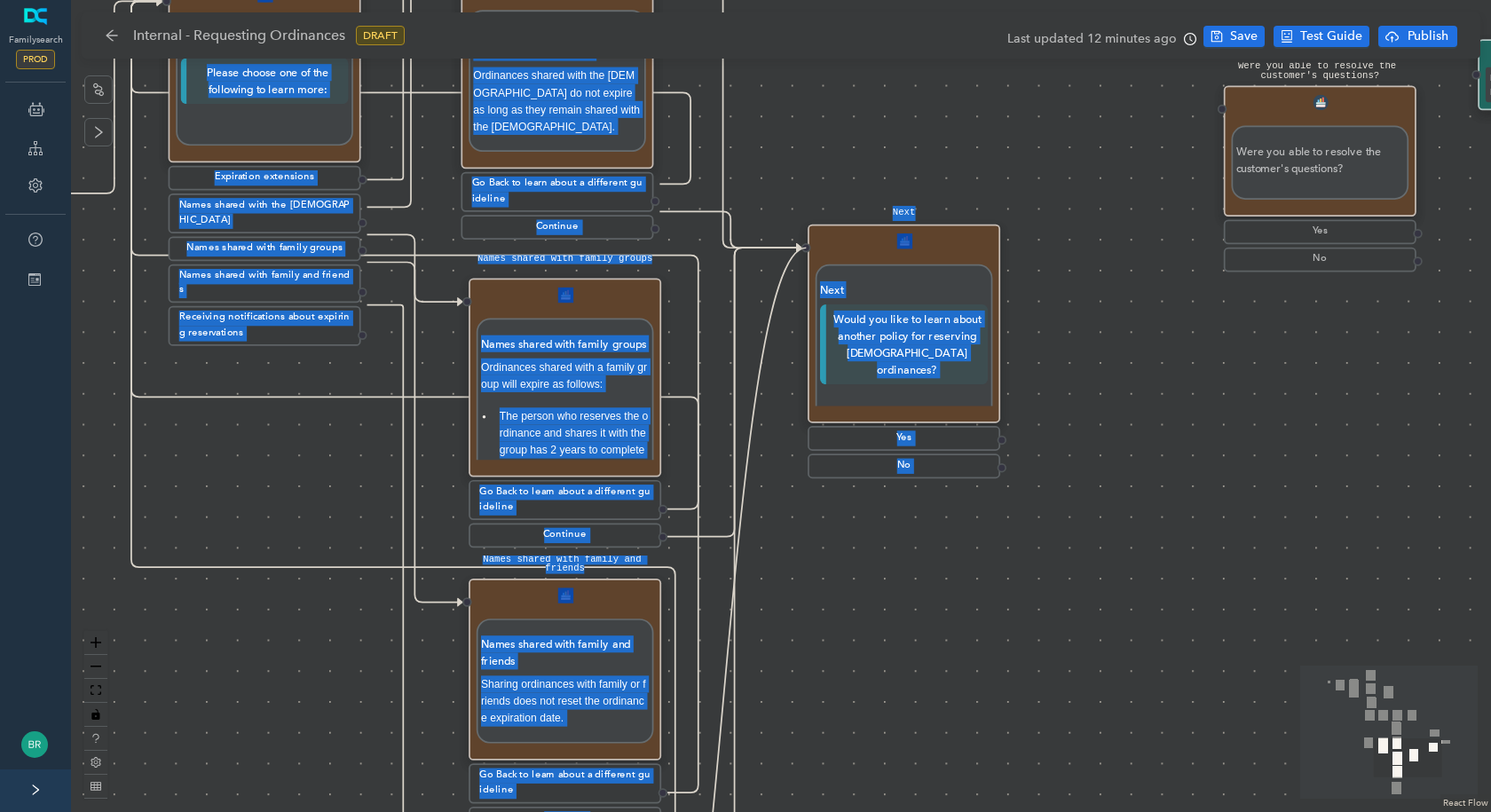 drag, startPoint x: 641, startPoint y: 766, endPoint x: 802, endPoint y: 249, distance: 541.4887 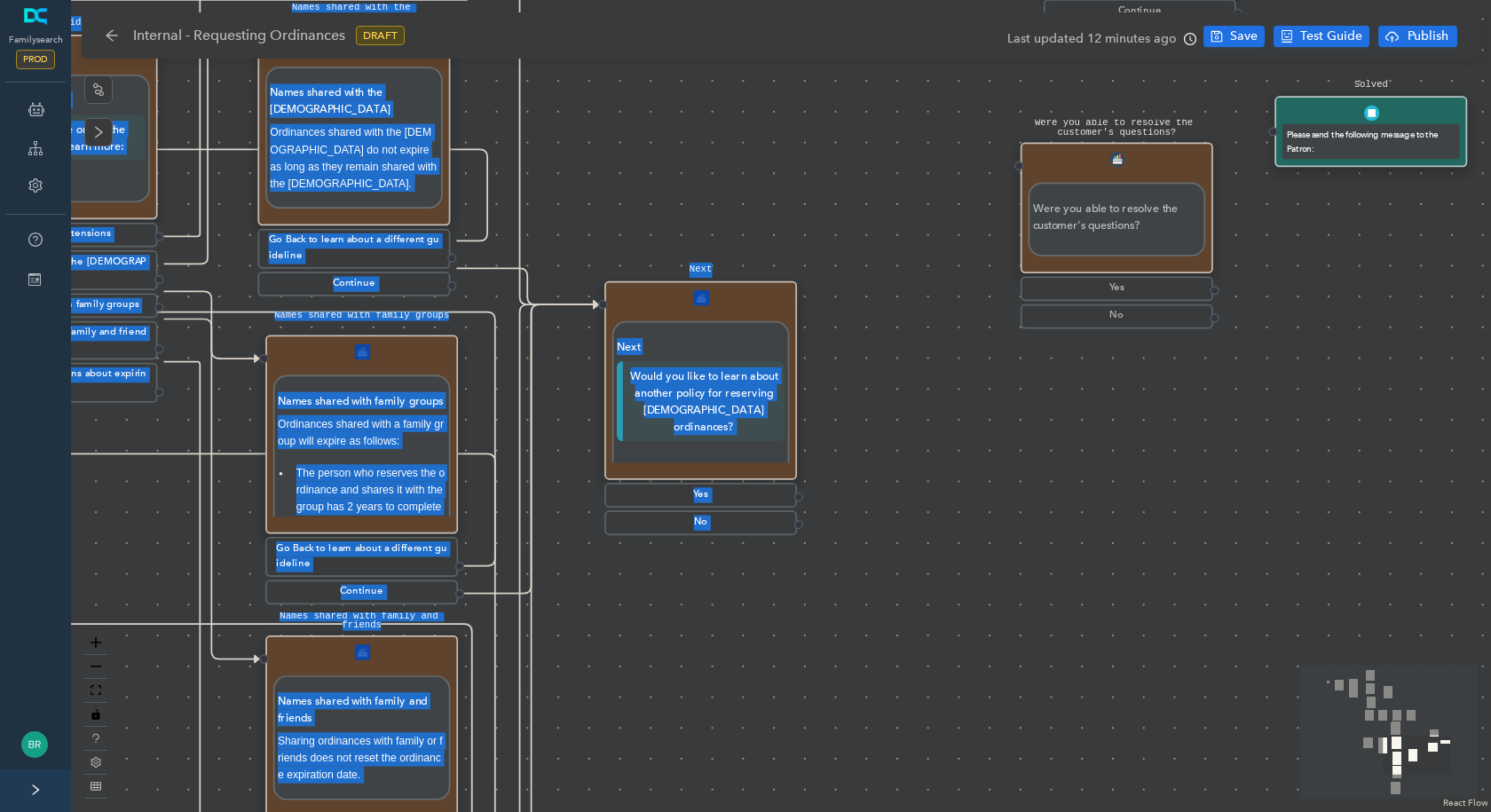drag, startPoint x: 931, startPoint y: 593, endPoint x: 728, endPoint y: 650, distance: 210.8507 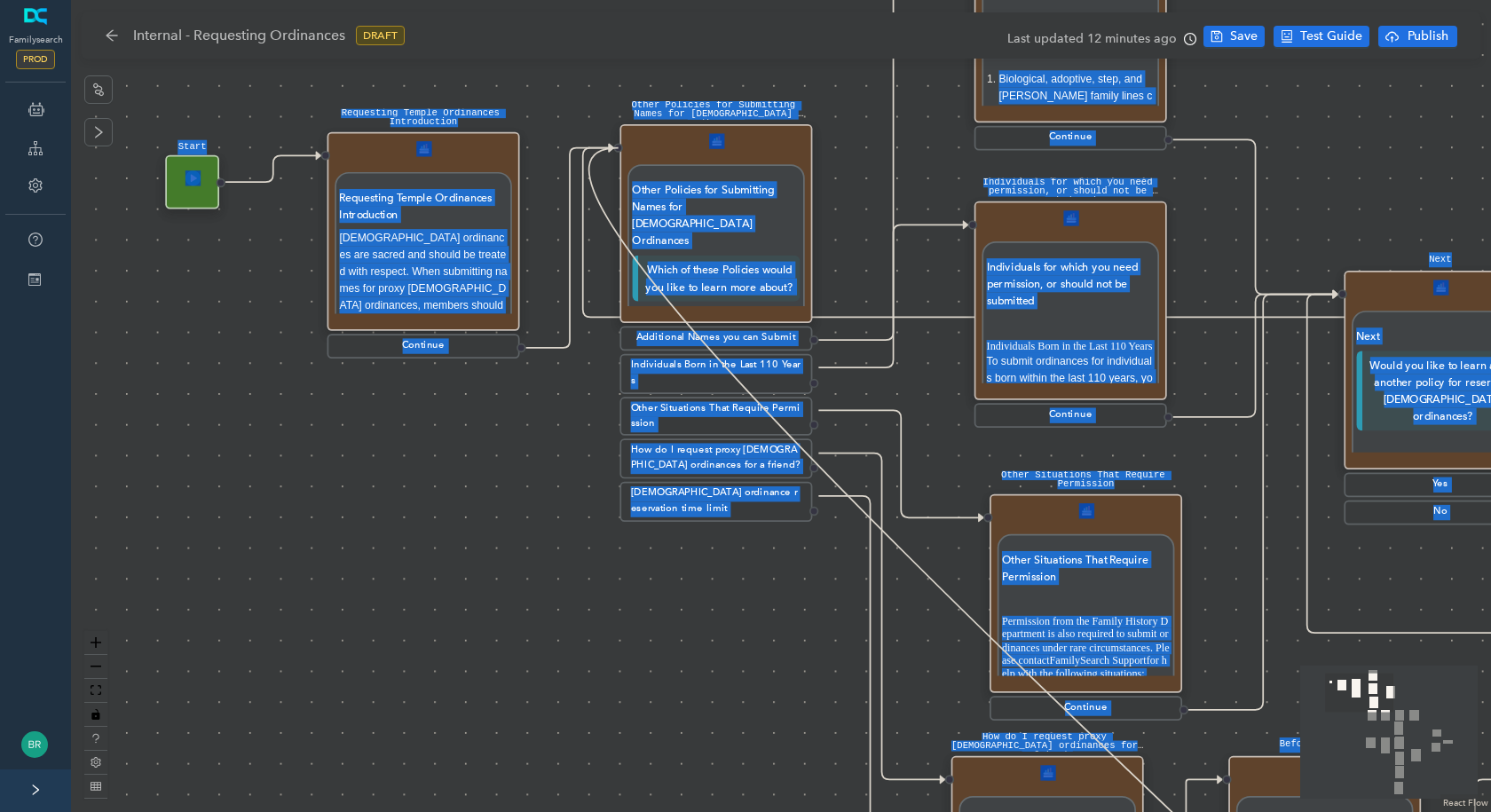 click on "Solved Please send the following message to the Patron: Were you able to resolve the customer's questions? Were you able to resolve the customer's questions? Yes No Escalate and send the following message to the patron: Escalate and send the following message to the patron: Continue Next Next Would you like to learn about another policy for reserving temple ordinances? Yes No Start Requesting Temple Ordinances Introduction Requesting Temple Ordinances Introduction Temple ordinances are sacred and should be treated with respect. When submitting names for proxy temple ordinances, members should submit only the names of persons to whom they are related (see  General Handbook: Serving in The Church of Jesus Christ of Latter-day Saints,   28.1.1.1 ). Your Responsibilities You are responsible to submit names of the individuals below: Immediate family members (your spouse, children, siblings, and parents). Continue Additional Names You Can Submit Additional Names You Can Submit You may submit descendants’ spouses." at bounding box center [781, 406] 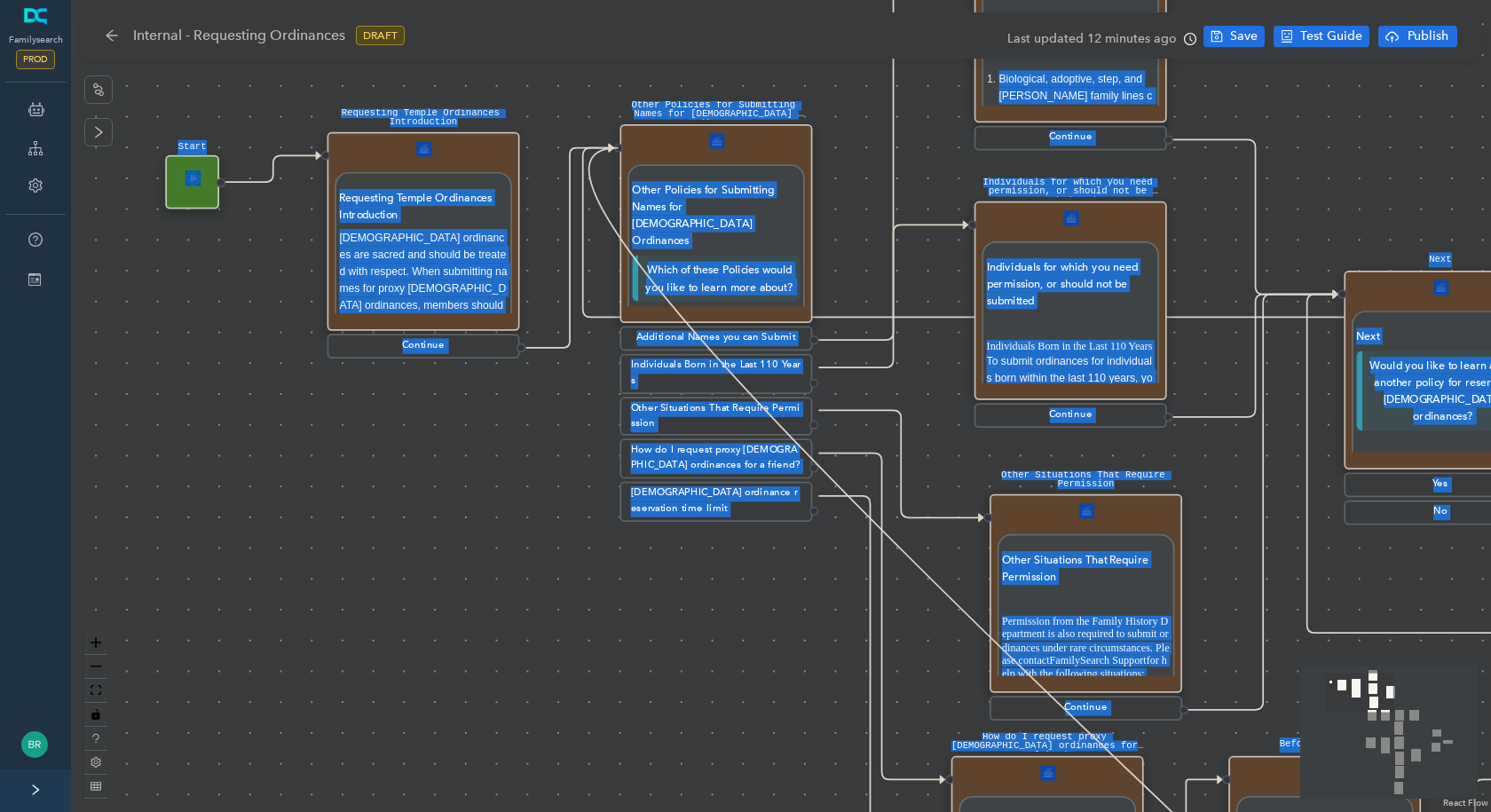 click on "Solved Please send the following message to the Patron: Were you able to resolve the customer's questions? Were you able to resolve the customer's questions? Yes No Escalate and send the following message to the patron: Escalate and send the following message to the patron: Continue Next Next Would you like to learn about another policy for reserving temple ordinances? Yes No Start Requesting Temple Ordinances Introduction Requesting Temple Ordinances Introduction Temple ordinances are sacred and should be treated with respect. When submitting names for proxy temple ordinances, members should submit only the names of persons to whom they are related (see  General Handbook: Serving in The Church of Jesus Christ of Latter-day Saints,   28.1.1.1 ). Your Responsibilities You are responsible to submit names of the individuals below: Immediate family members (your spouse, children, siblings, and parents). Continue Additional Names You Can Submit Additional Names You Can Submit You may submit descendants’ spouses." at bounding box center (781, 406) 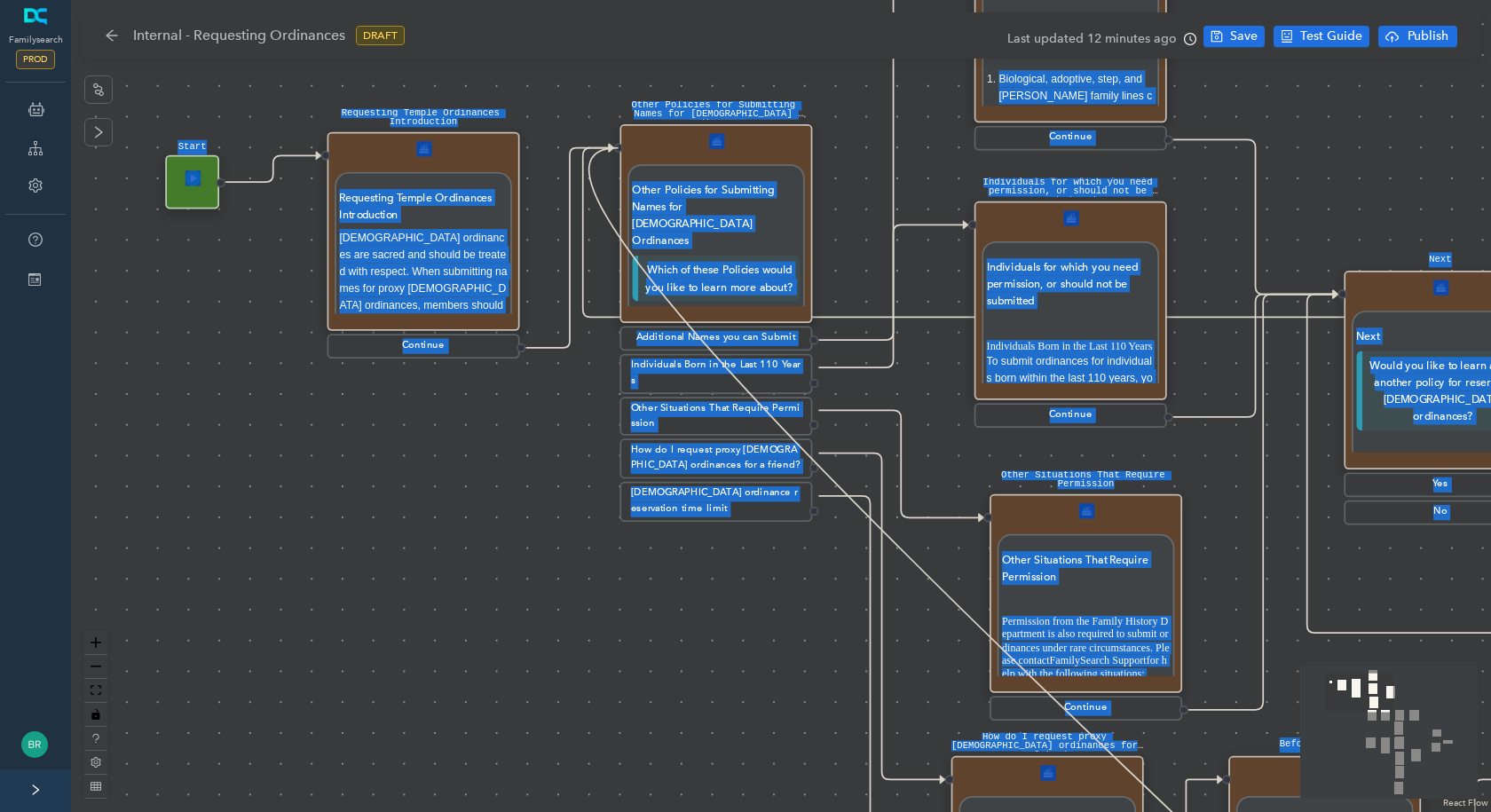 click on "Other Policies for Submitting Names for Temple Ordinances Other Policies for Submitting Names for Temple Ordinances Which of these Policies would you like to learn more about?" at bounding box center (715, 224) 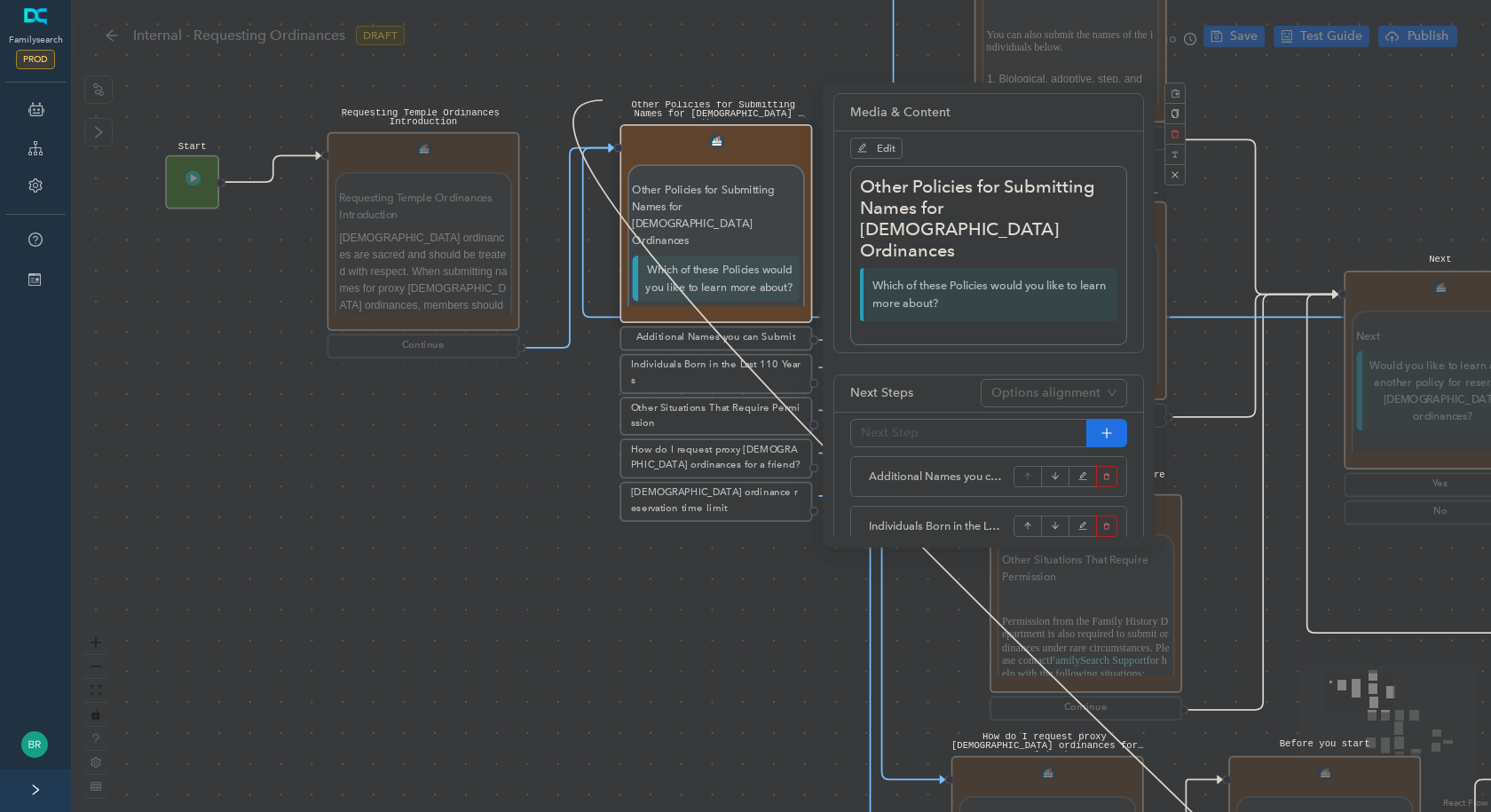 click on "Solved Please send the following message to the Patron: Were you able to resolve the customer's questions? Were you able to resolve the customer's questions? Yes No Escalate and send the following message to the patron: Escalate and send the following message to the patron: Continue Next Next Would you like to learn about another policy for reserving temple ordinances? Yes No Start Requesting Temple Ordinances Introduction Requesting Temple Ordinances Introduction Temple ordinances are sacred and should be treated with respect. When submitting names for proxy temple ordinances, members should submit only the names of persons to whom they are related (see  General Handbook: Serving in The Church of Jesus Christ of Latter-day Saints,   28.1.1.1 ). Your Responsibilities You are responsible to submit names of the individuals below: Immediate family members (your spouse, children, siblings, and parents). Continue Additional Names You Can Submit Additional Names You Can Submit You may submit descendants’ spouses." at bounding box center [781, 406] 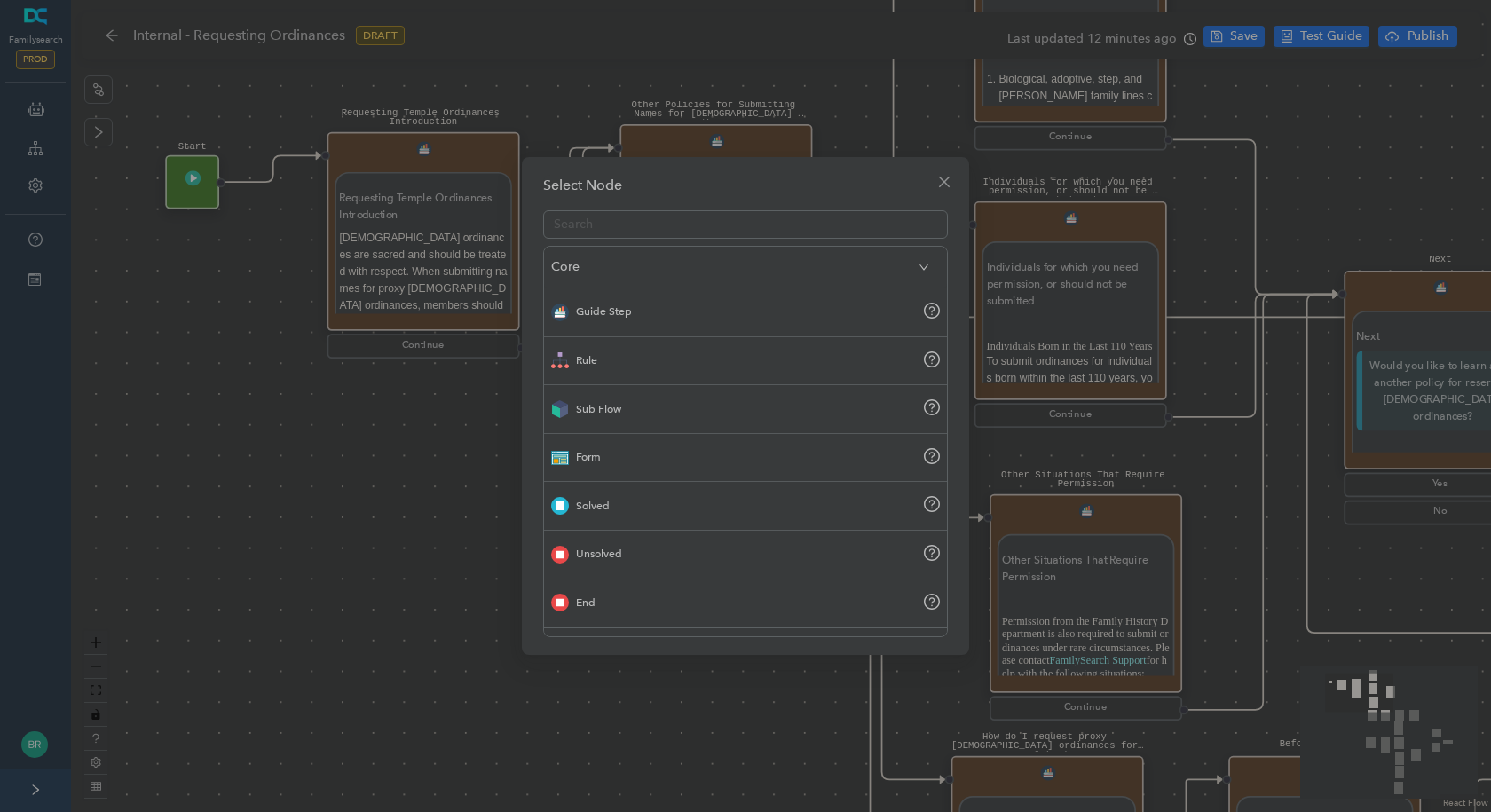 click on "Select Node Core Guide Step Rule Sub Flow Form Solved Unsolved End Advanced Add Ons" at bounding box center [746, 406] 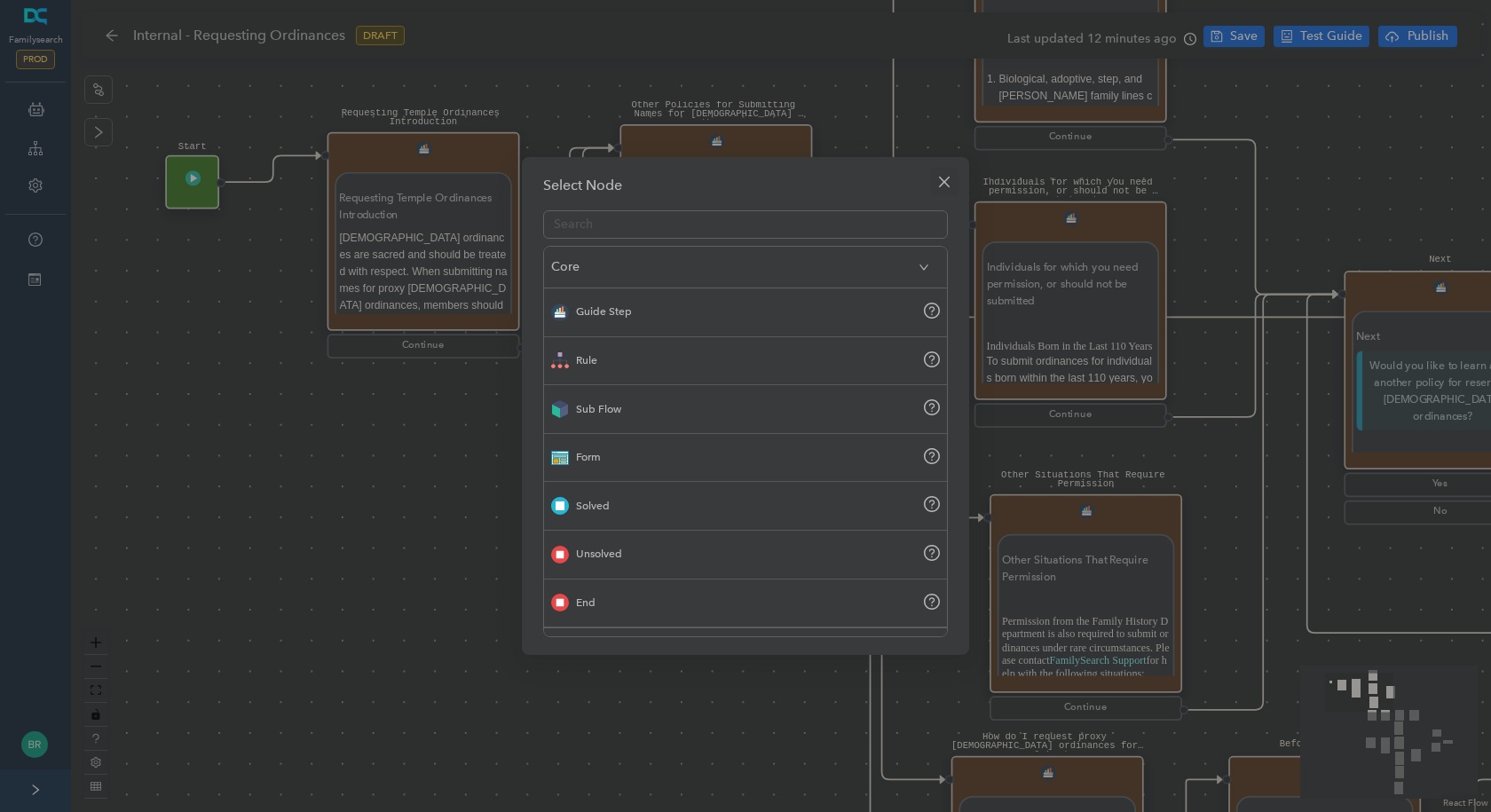 click 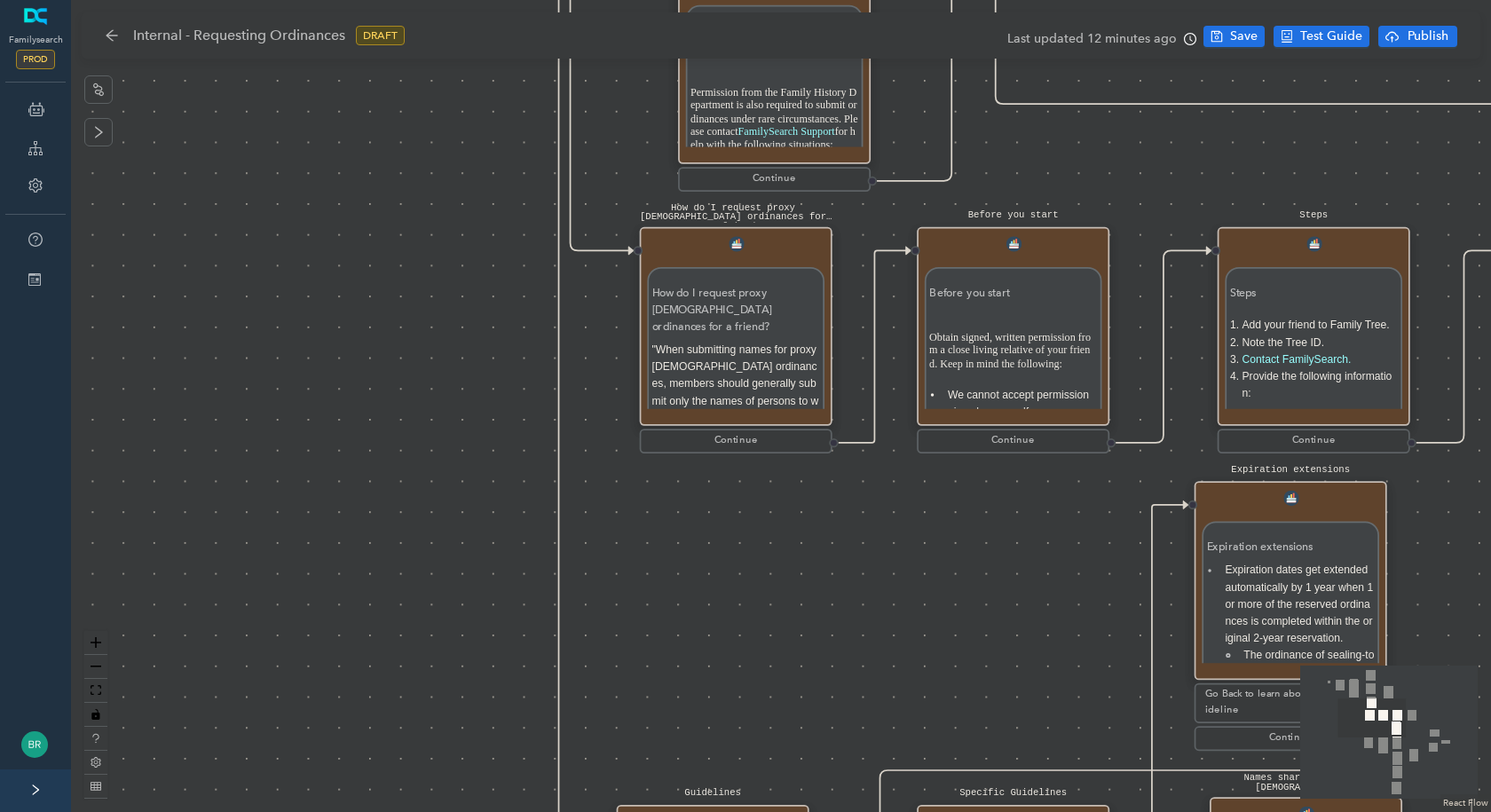 drag, startPoint x: 532, startPoint y: 515, endPoint x: 273, endPoint y: 82, distance: 504.5493 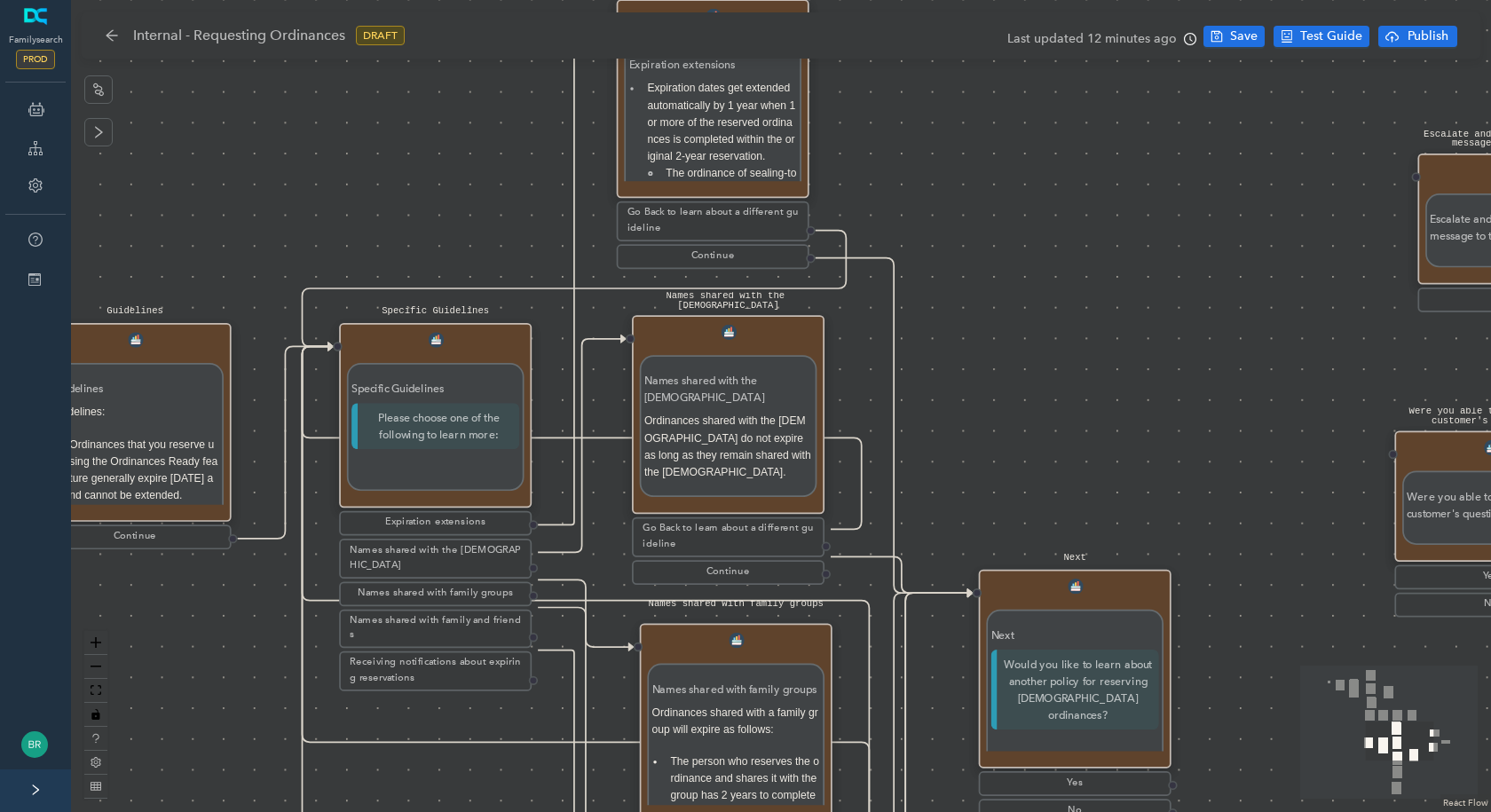 drag, startPoint x: 889, startPoint y: 619, endPoint x: 310, endPoint y: 155, distance: 741.9818 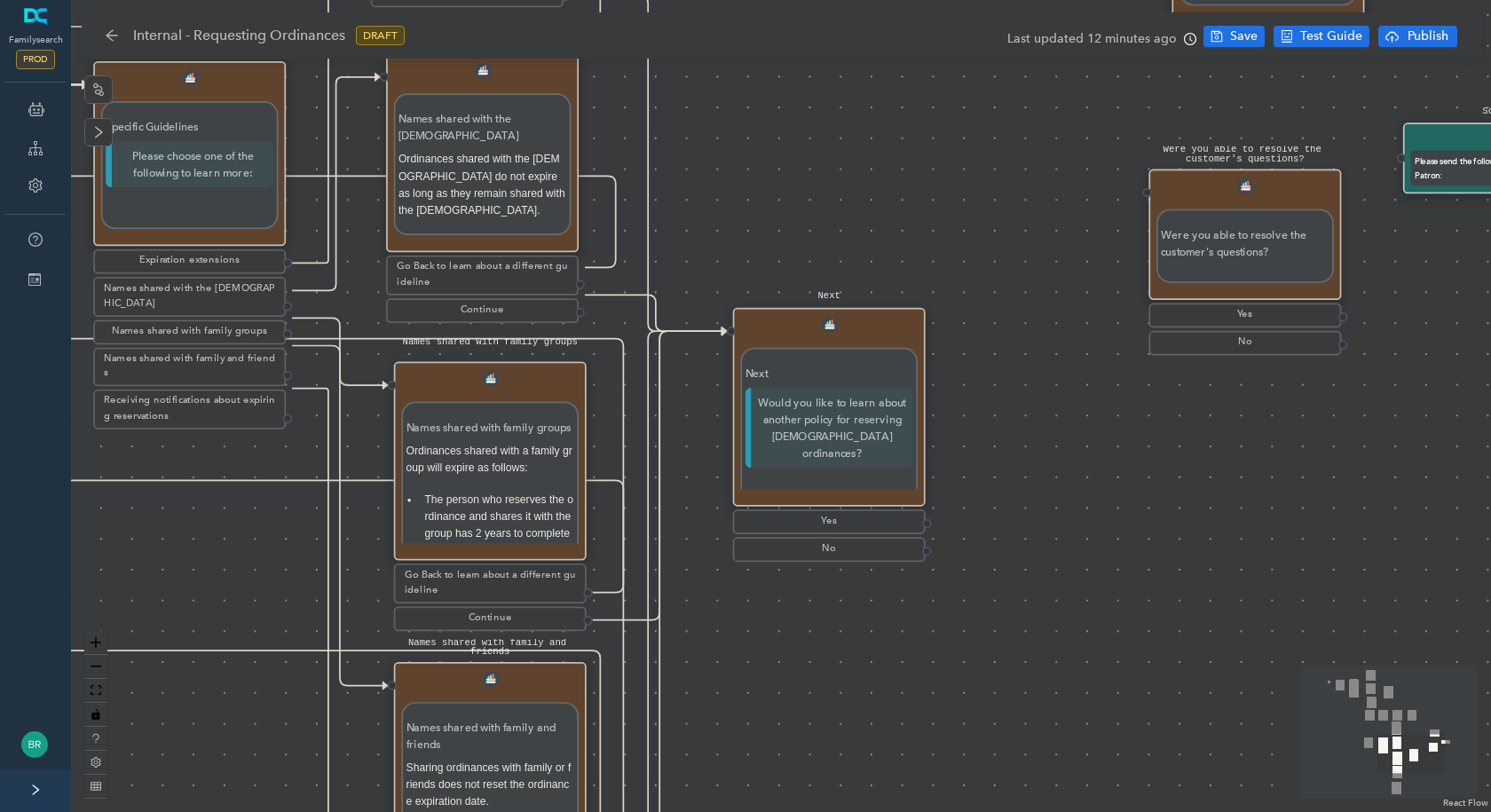 drag, startPoint x: 940, startPoint y: 272, endPoint x: 754, endPoint y: 136, distance: 230.417 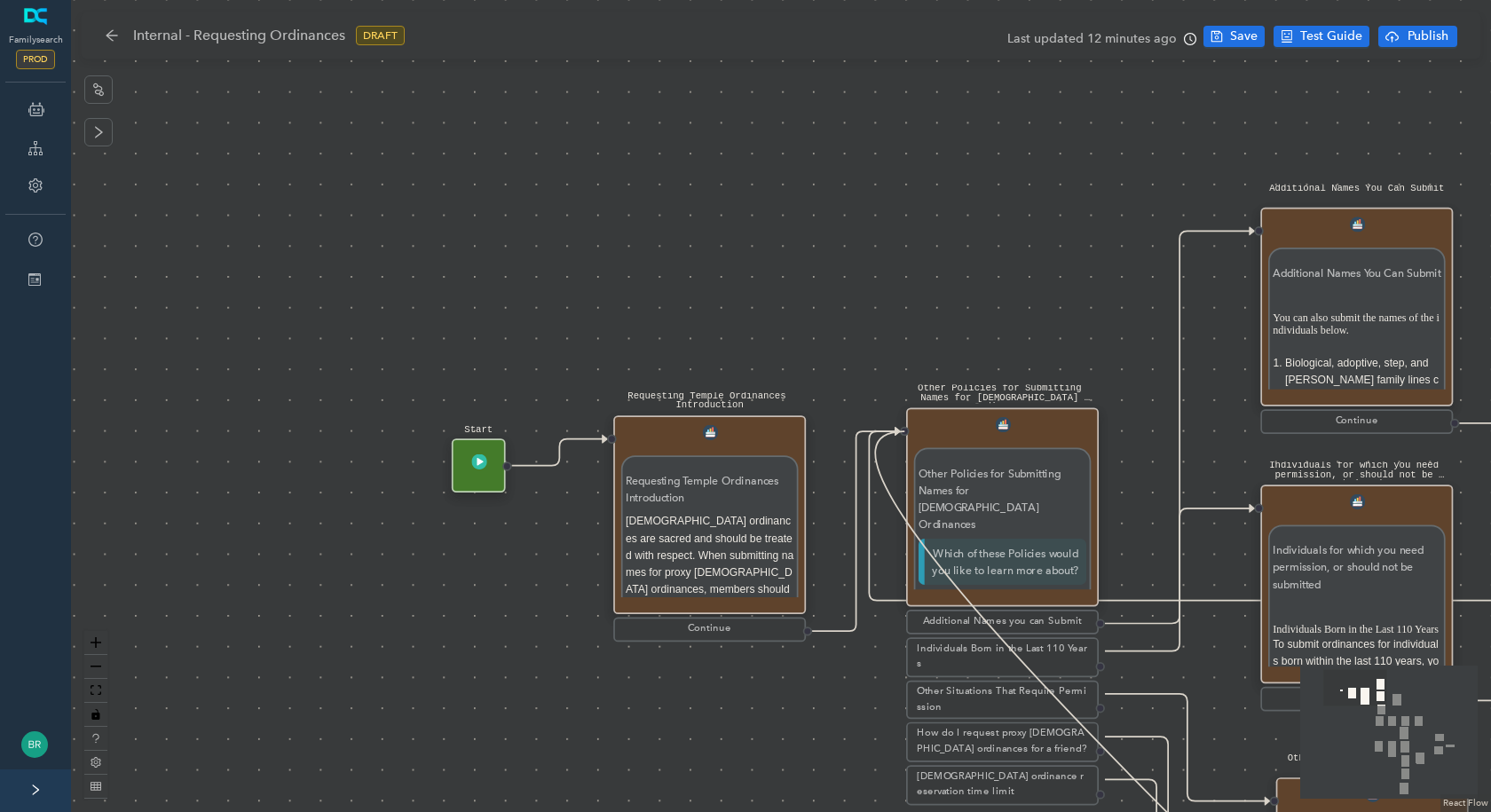 drag, startPoint x: 835, startPoint y: 486, endPoint x: 890, endPoint y: 422, distance: 84.386018 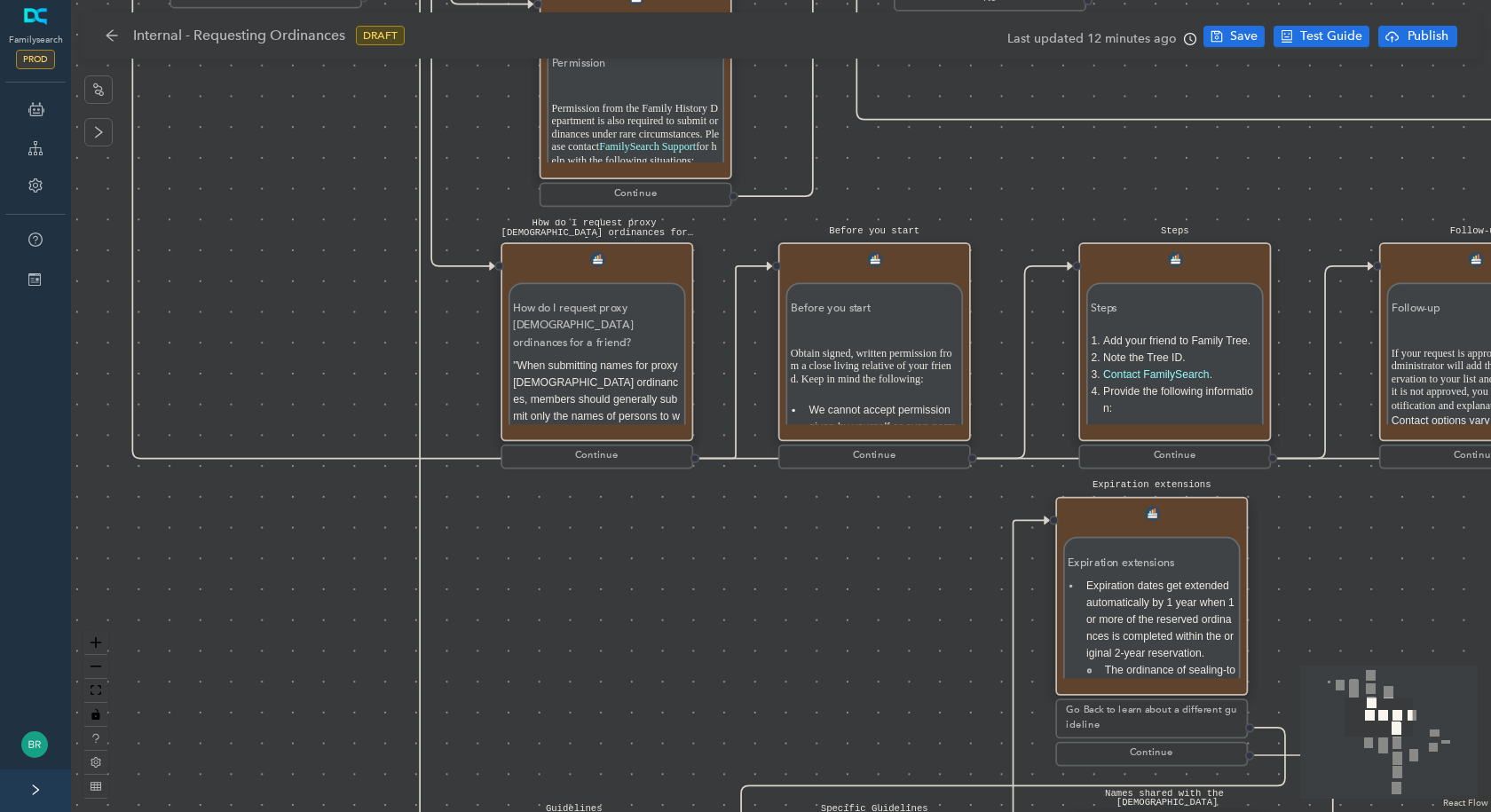 drag, startPoint x: 525, startPoint y: 635, endPoint x: 0, endPoint y: -77, distance: 884.6293 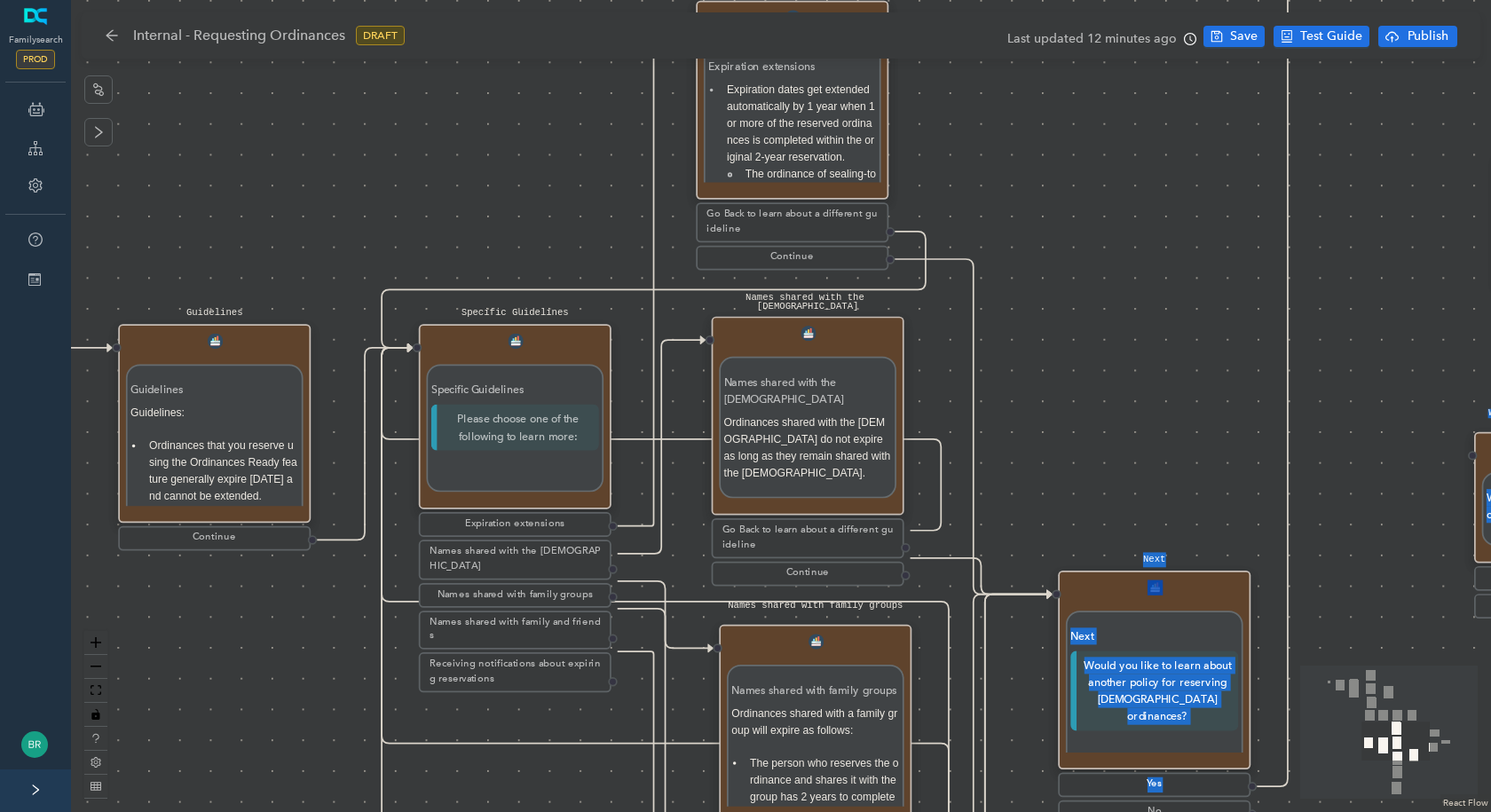 drag, startPoint x: 793, startPoint y: 613, endPoint x: 359, endPoint y: 101, distance: 671.193 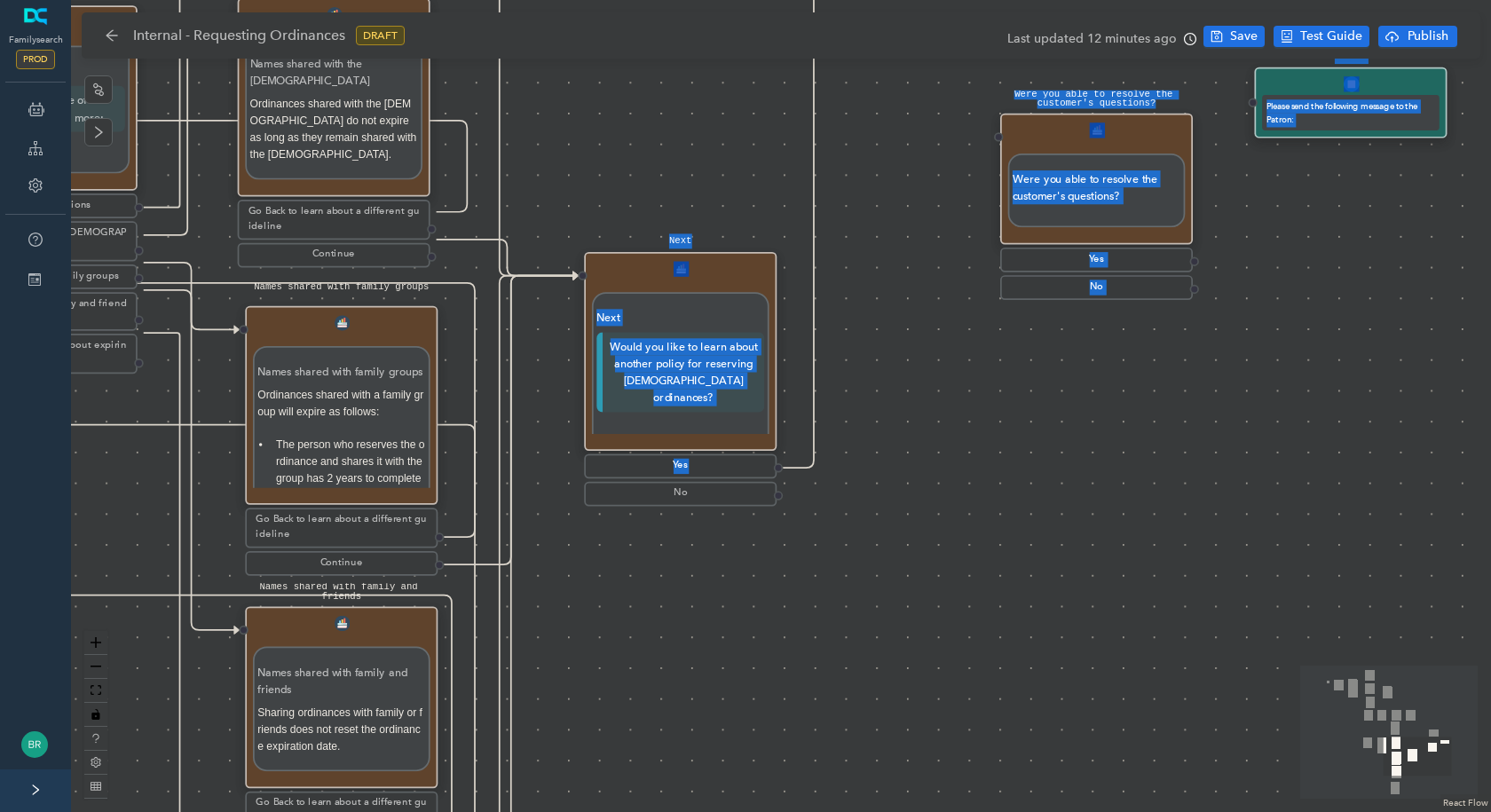 drag, startPoint x: 1022, startPoint y: 345, endPoint x: 580, endPoint y: 141, distance: 486.80592 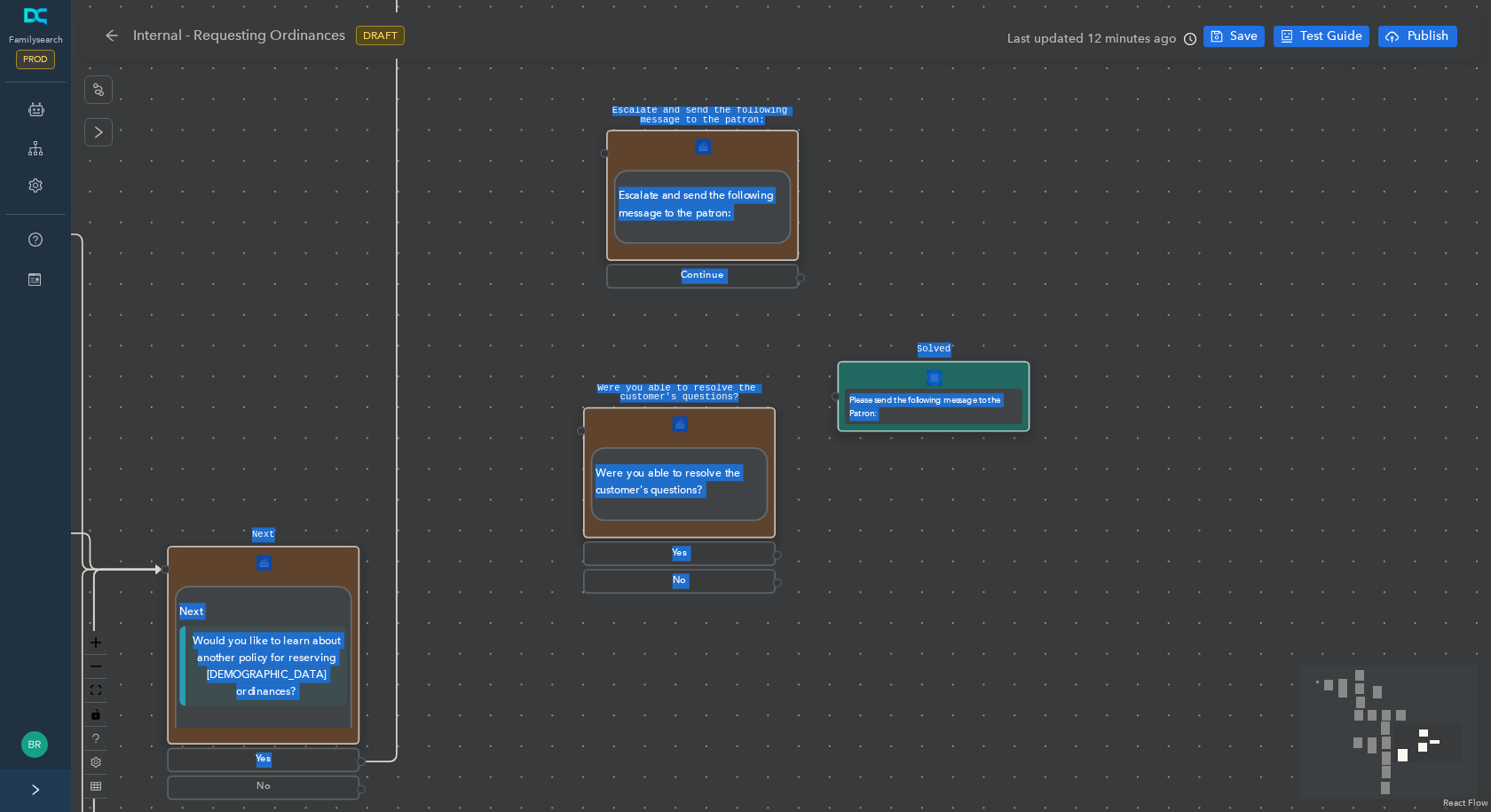 drag, startPoint x: 837, startPoint y: 424, endPoint x: 659, endPoint y: 689, distance: 319.23189 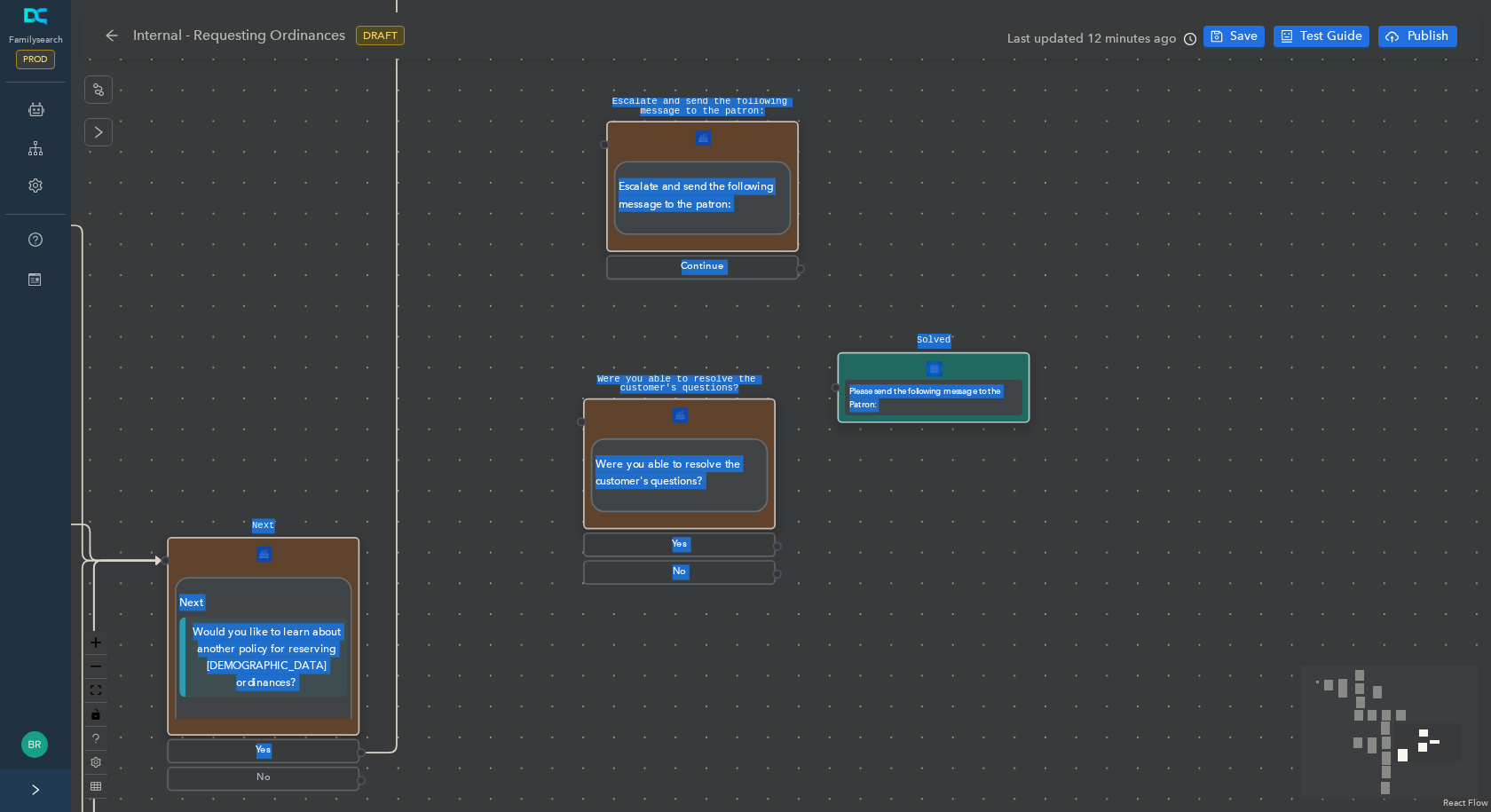 click on "Solved Please send the following message to the Patron: Were you able to resolve the customer's questions? Were you able to resolve the customer's questions? Yes No Escalate and send the following message to the patron: Escalate and send the following message to the patron: Continue Next Next Would you like to learn about another policy for reserving temple ordinances? Yes No Start Requesting Temple Ordinances Introduction Requesting Temple Ordinances Introduction Temple ordinances are sacred and should be treated with respect. When submitting names for proxy temple ordinances, members should submit only the names of persons to whom they are related (see  General Handbook: Serving in The Church of Jesus Christ of Latter-day Saints,   28.1.1.1 ). Your Responsibilities You are responsible to submit names of the individuals below: Immediate family members (your spouse, children, siblings, and parents). Continue Additional Names You Can Submit Additional Names You Can Submit You may submit descendants’ spouses." at bounding box center (781, 406) 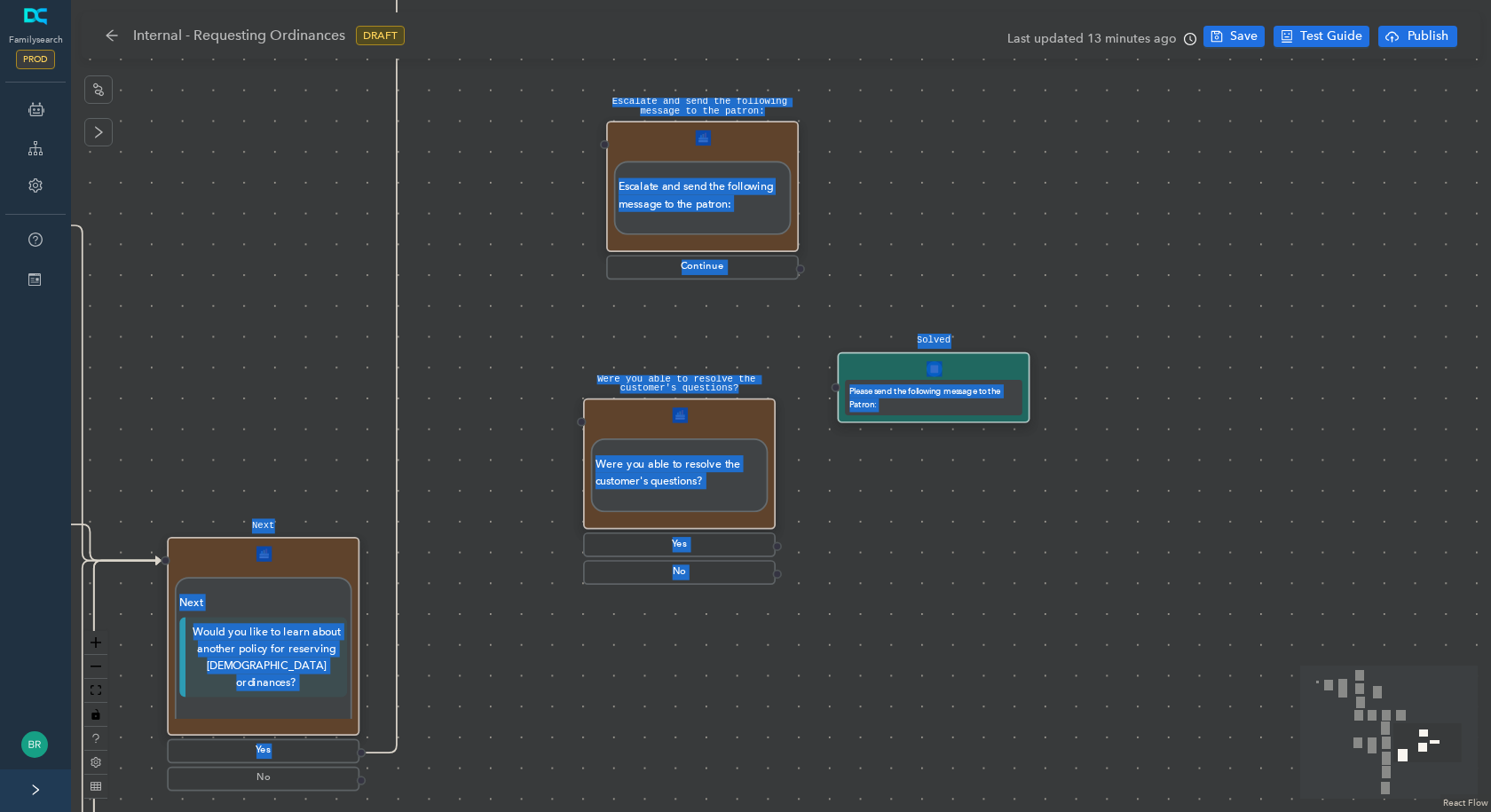 click on "Solved Please send the following message to the Patron: Were you able to resolve the customer's questions? Were you able to resolve the customer's questions? Yes No Escalate and send the following message to the patron: Escalate and send the following message to the patron: Continue Next Next Would you like to learn about another policy for reserving temple ordinances? Yes No Start Requesting Temple Ordinances Introduction Requesting Temple Ordinances Introduction Temple ordinances are sacred and should be treated with respect. When submitting names for proxy temple ordinances, members should submit only the names of persons to whom they are related (see  General Handbook: Serving in The Church of Jesus Christ of Latter-day Saints,   28.1.1.1 ). Your Responsibilities You are responsible to submit names of the individuals below: Immediate family members (your spouse, children, siblings, and parents). Continue Additional Names You Can Submit Additional Names You Can Submit You may submit descendants’ spouses." at bounding box center (781, 406) 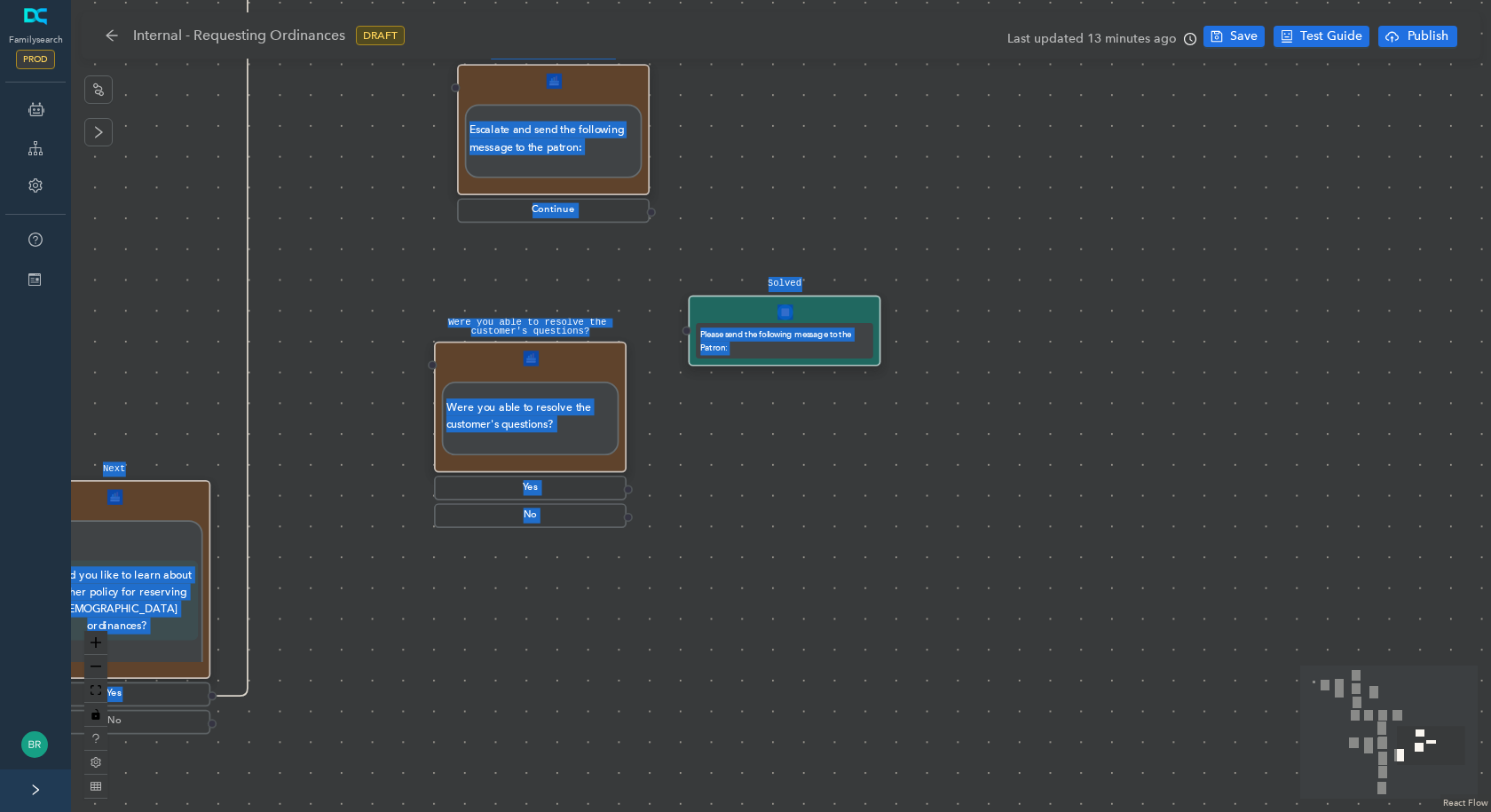 drag, startPoint x: 439, startPoint y: 598, endPoint x: 340, endPoint y: 611, distance: 100 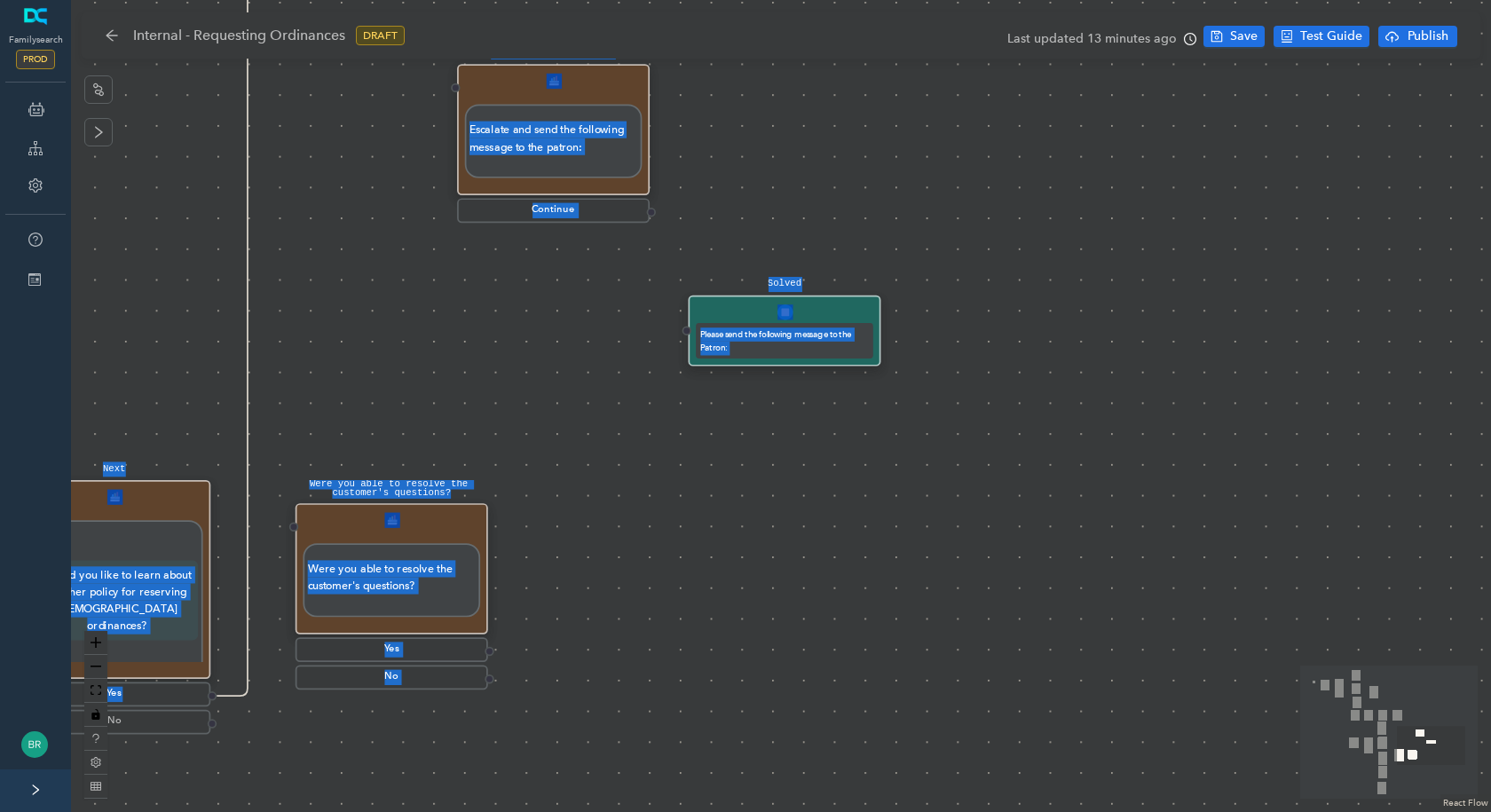 drag, startPoint x: 497, startPoint y: 371, endPoint x: 512, endPoint y: 303, distance: 69.634761 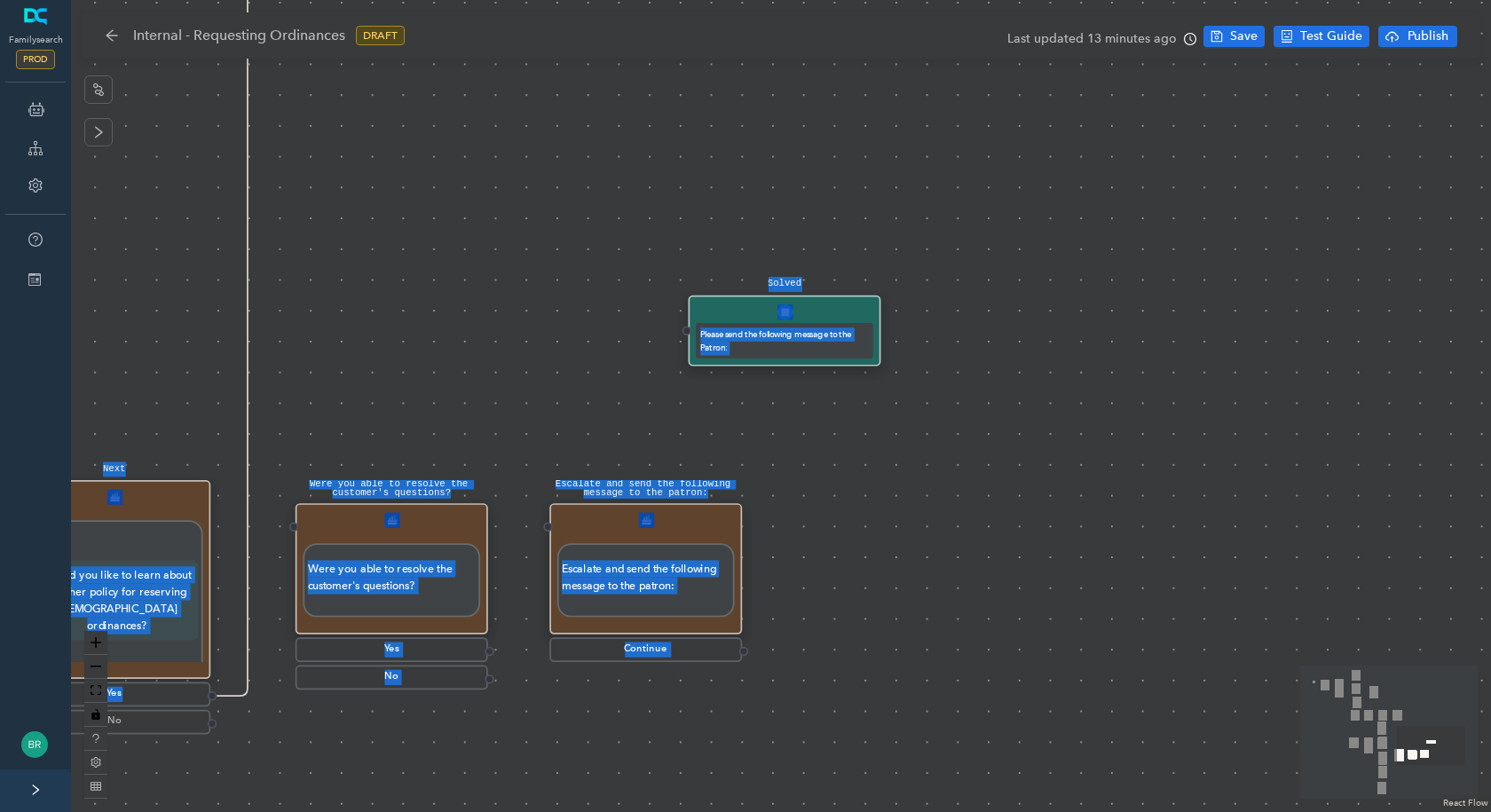 drag, startPoint x: 516, startPoint y: 90, endPoint x: 627, endPoint y: 556, distance: 479.03758 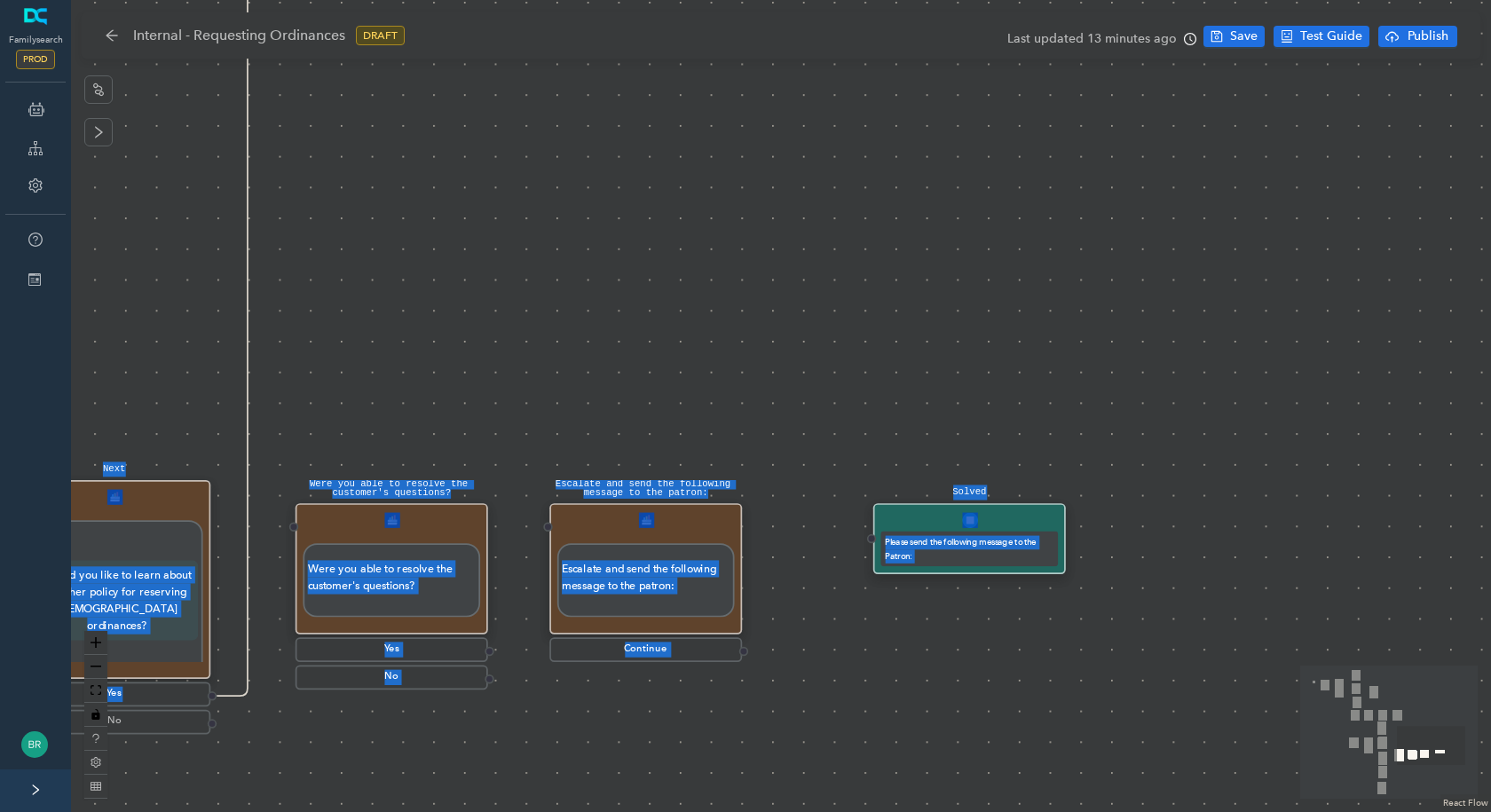 drag, startPoint x: 766, startPoint y: 310, endPoint x: 937, endPoint y: 572, distance: 312.86579 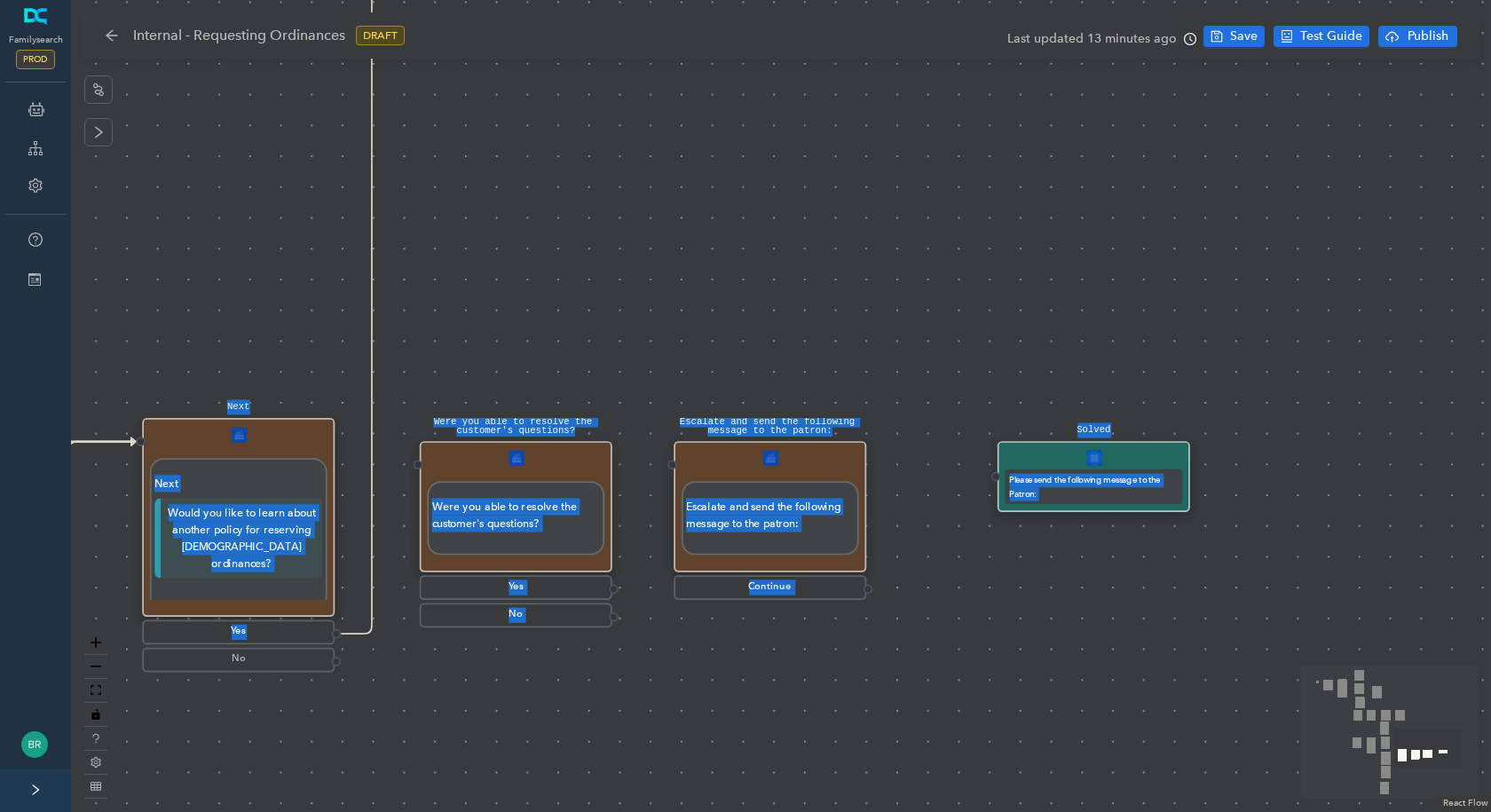 drag, startPoint x: 780, startPoint y: 401, endPoint x: 928, endPoint y: 330, distance: 164.1493 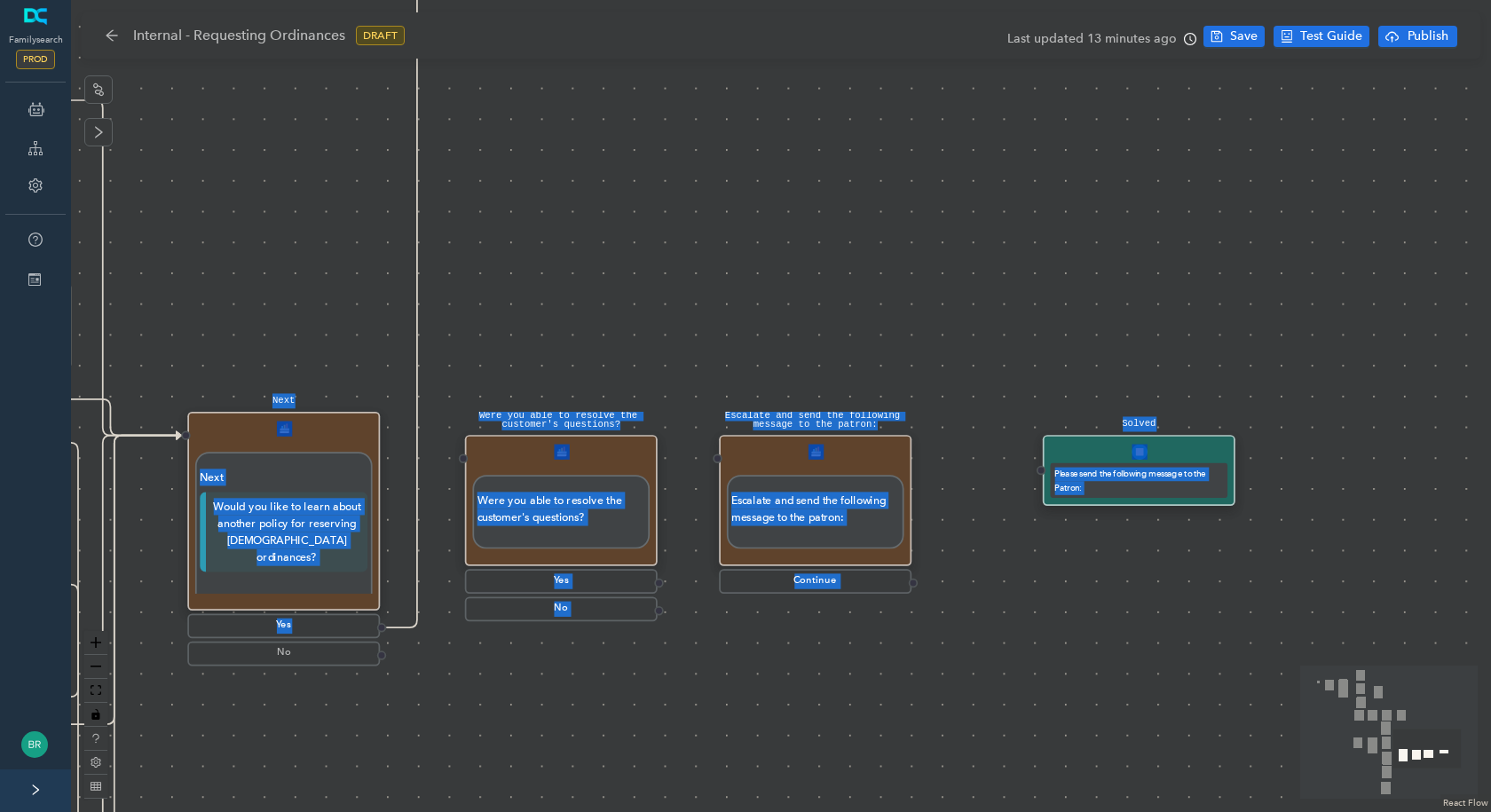 click on "Solved Please send the following message to the Patron: Were you able to resolve the customer's questions? Were you able to resolve the customer's questions? Yes No Escalate and send the following message to the patron: Escalate and send the following message to the patron: Continue Next Next Would you like to learn about another policy for reserving temple ordinances? Yes No Start Requesting Temple Ordinances Introduction Requesting Temple Ordinances Introduction Temple ordinances are sacred and should be treated with respect. When submitting names for proxy temple ordinances, members should submit only the names of persons to whom they are related (see  General Handbook: Serving in The Church of Jesus Christ of Latter-day Saints,   28.1.1.1 ). Your Responsibilities You are responsible to submit names of the individuals below: Immediate family members (your spouse, children, siblings, and parents). Continue Additional Names You Can Submit Additional Names You Can Submit You may submit descendants’ spouses." at bounding box center [781, 406] 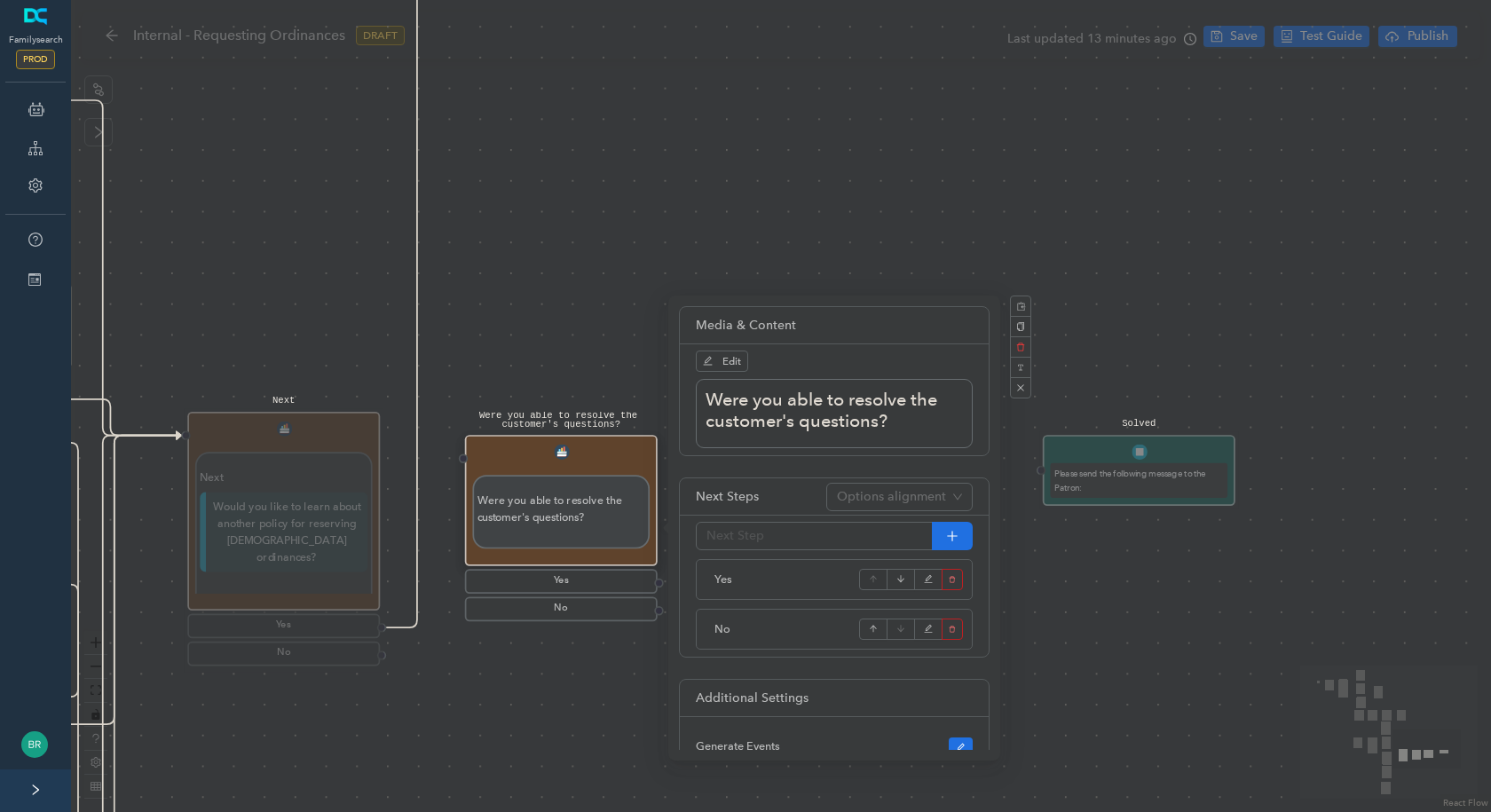 click on "Solved Please send the following message to the Patron: Were you able to resolve the customer's questions? Were you able to resolve the customer's questions? Yes No Escalate and send the following message to the patron: Escalate and send the following message to the patron: Continue Next Next Would you like to learn about another policy for reserving temple ordinances? Yes No Start Requesting Temple Ordinances Introduction Requesting Temple Ordinances Introduction Temple ordinances are sacred and should be treated with respect. When submitting names for proxy temple ordinances, members should submit only the names of persons to whom they are related (see  General Handbook: Serving in The Church of Jesus Christ of Latter-day Saints,   28.1.1.1 ). Your Responsibilities You are responsible to submit names of the individuals below: Immediate family members (your spouse, children, siblings, and parents). Continue Additional Names You Can Submit Additional Names You Can Submit You may submit descendants’ spouses." at bounding box center (781, 406) 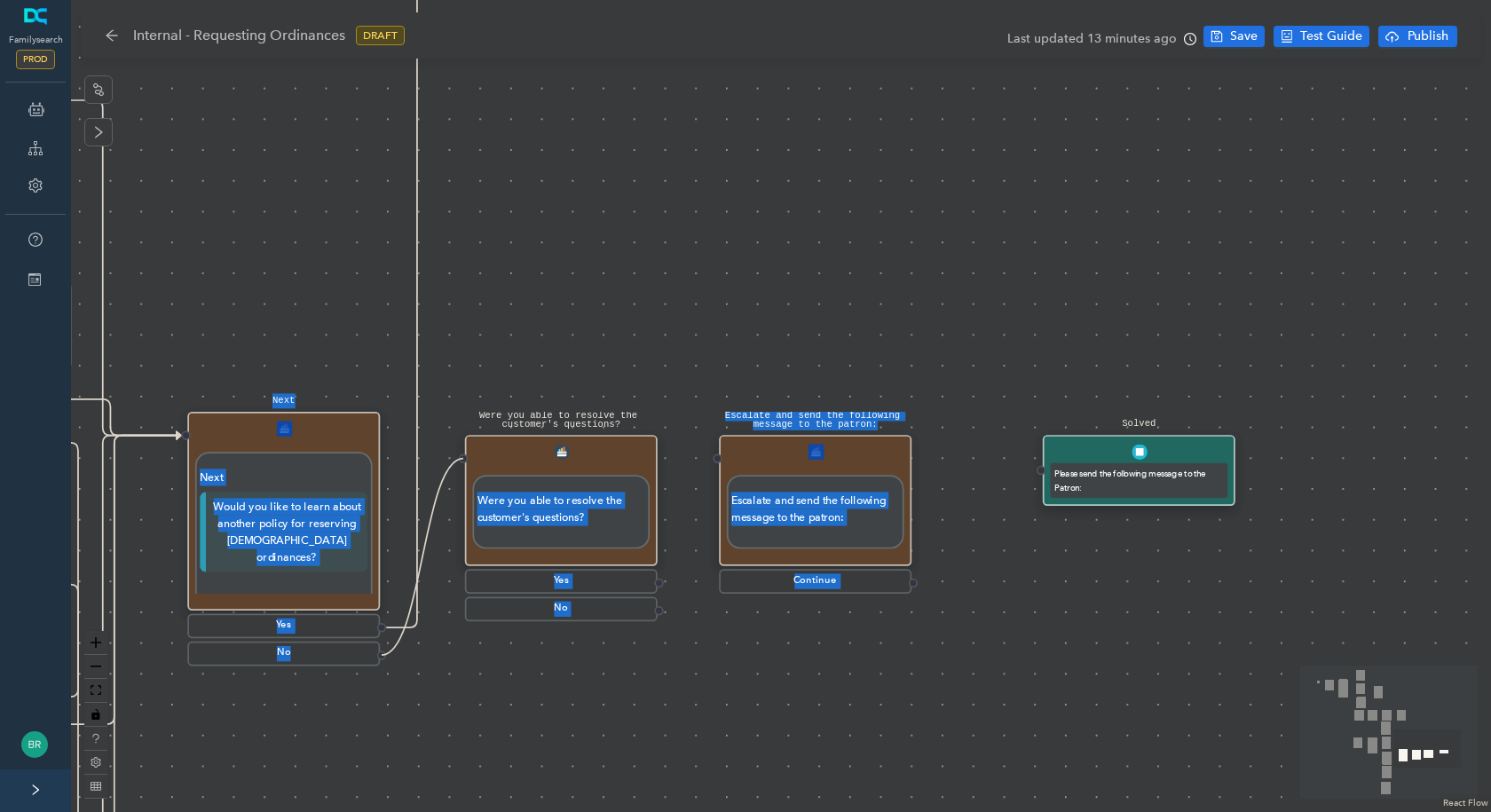 drag, startPoint x: 380, startPoint y: 656, endPoint x: 464, endPoint y: 469, distance: 205 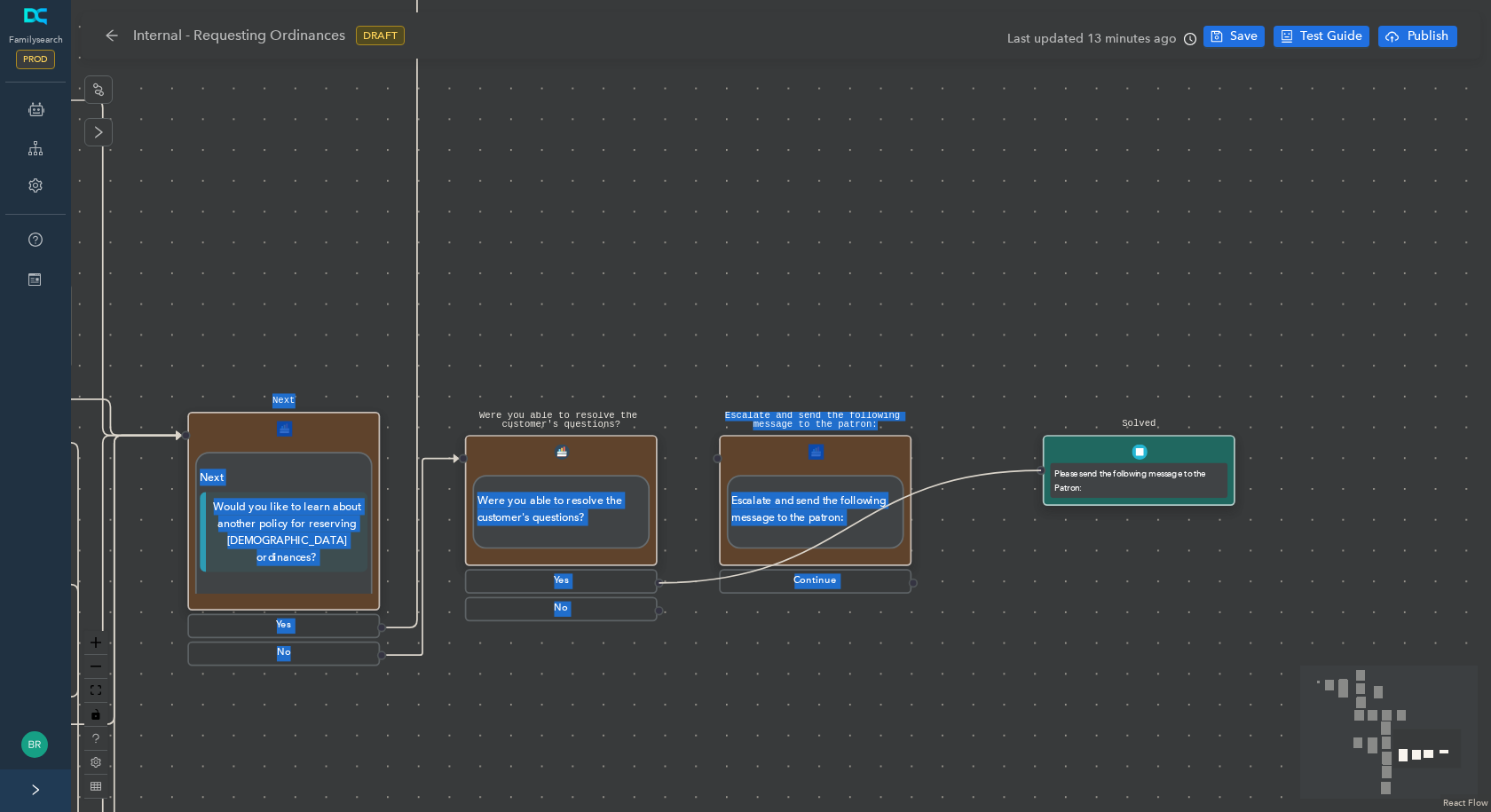 click on "Solved Please send the following message to the Patron: Were you able to resolve the customer's questions? Were you able to resolve the customer's questions? Yes No Escalate and send the following message to the patron: Escalate and send the following message to the patron: Continue Next Next Would you like to learn about another policy for reserving temple ordinances? Yes No Start Requesting Temple Ordinances Introduction Requesting Temple Ordinances Introduction Temple ordinances are sacred and should be treated with respect. When submitting names for proxy temple ordinances, members should submit only the names of persons to whom they are related (see  General Handbook: Serving in The Church of Jesus Christ of Latter-day Saints,   28.1.1.1 ). Your Responsibilities You are responsible to submit names of the individuals below: Immediate family members (your spouse, children, siblings, and parents). Continue Additional Names You Can Submit Additional Names You Can Submit You may submit descendants’ spouses." at bounding box center [781, 406] 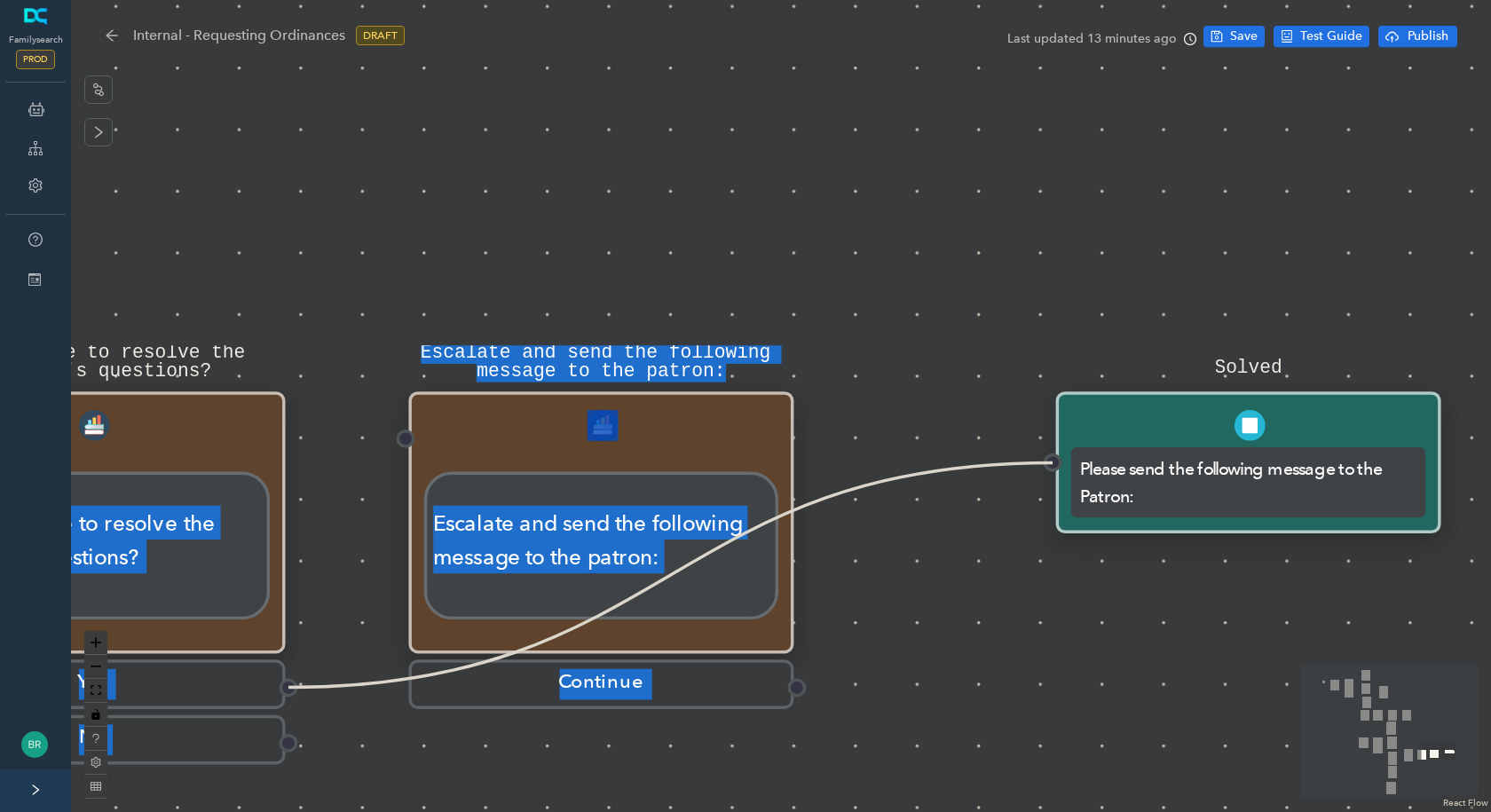 click on "Solved Please send the following message to the Patron:" at bounding box center (1249, 462) 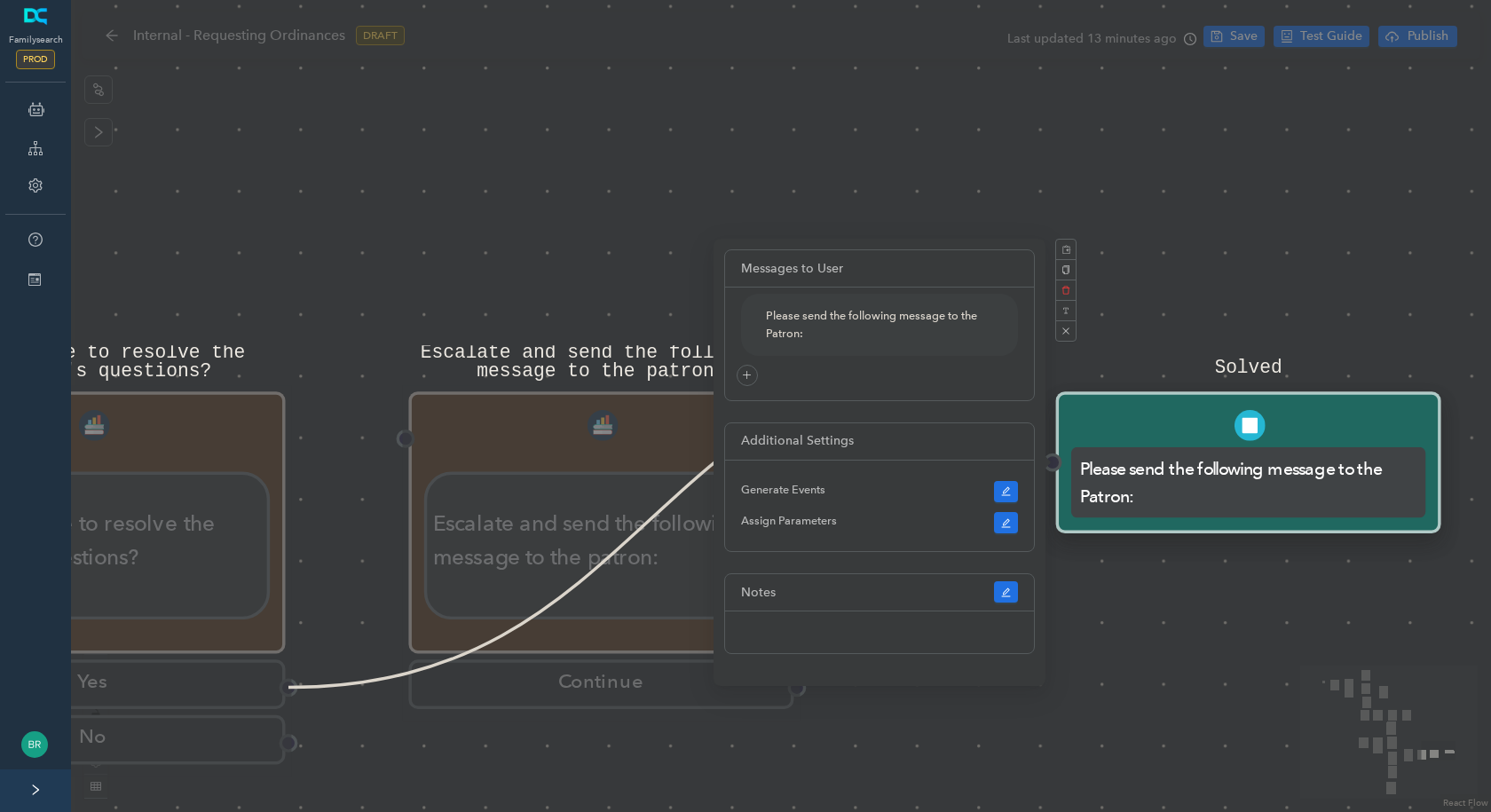 click on "Please send the following message to the Patron:" at bounding box center (880, 343) 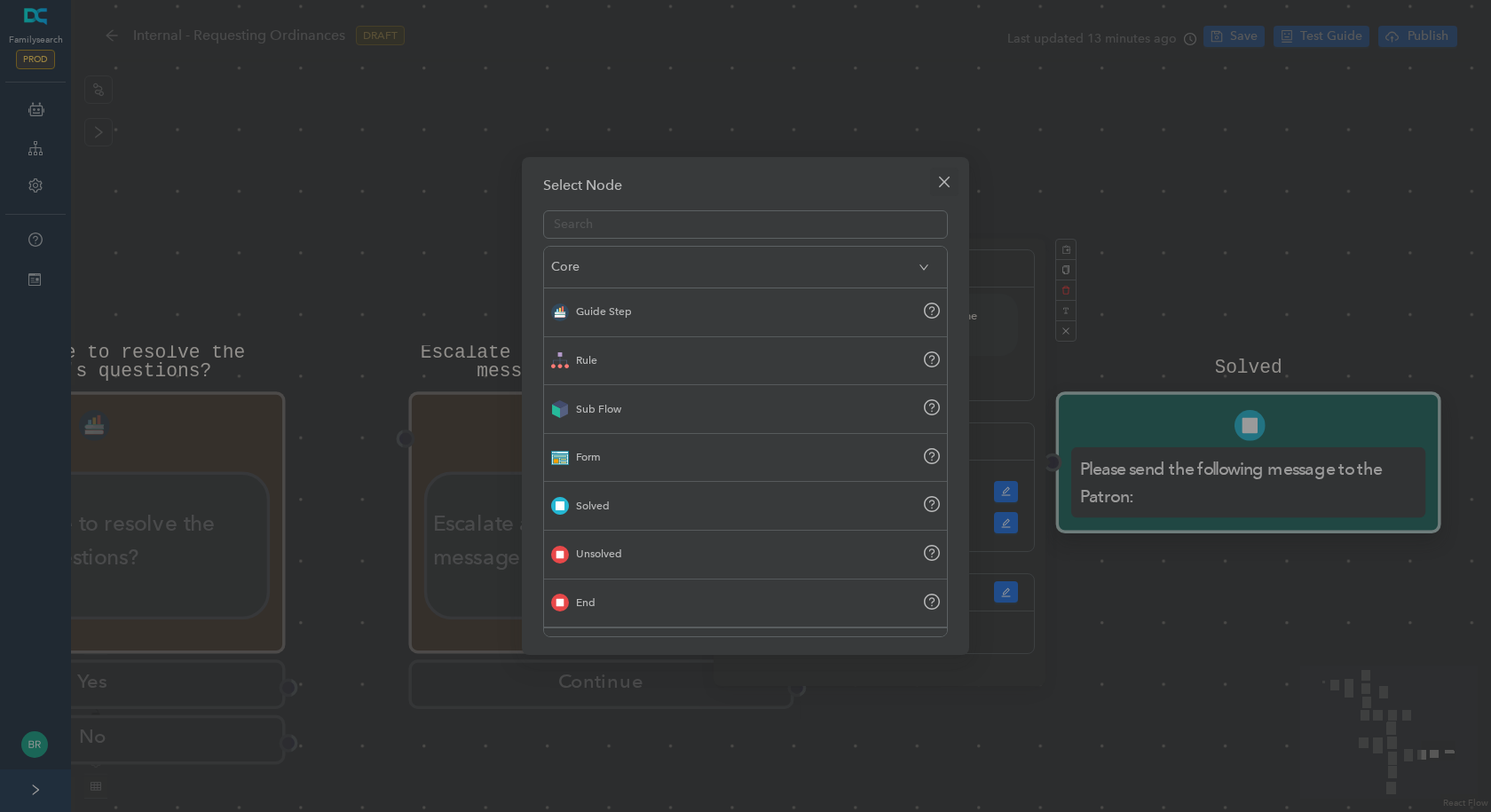 click 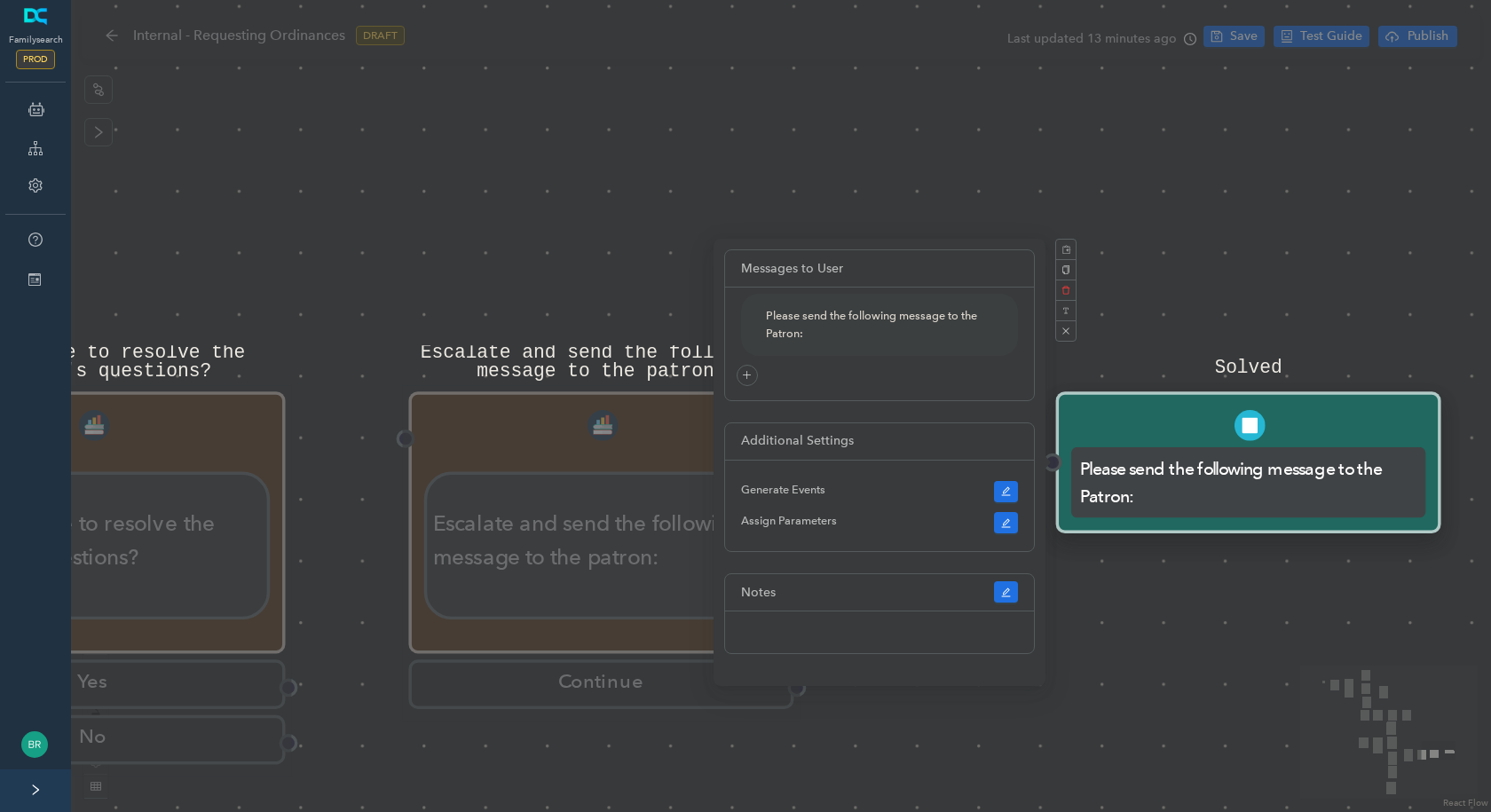 click on "Solved Please send the following message to the Patron: Were you able to resolve the customer's questions? Were you able to resolve the customer's questions? Yes No Escalate and send the following message to the patron: Escalate and send the following message to the patron: Continue Next Next Would you like to learn about another policy for reserving temple ordinances? Yes No Start Requesting Temple Ordinances Introduction Requesting Temple Ordinances Introduction Temple ordinances are sacred and should be treated with respect. When submitting names for proxy temple ordinances, members should submit only the names of persons to whom they are related (see  General Handbook: Serving in The Church of Jesus Christ of Latter-day Saints,   28.1.1.1 ). Your Responsibilities You are responsible to submit names of the individuals below: Immediate family members (your spouse, children, siblings, and parents). Continue Additional Names You Can Submit Additional Names You Can Submit You may submit descendants’ spouses." at bounding box center (781, 406) 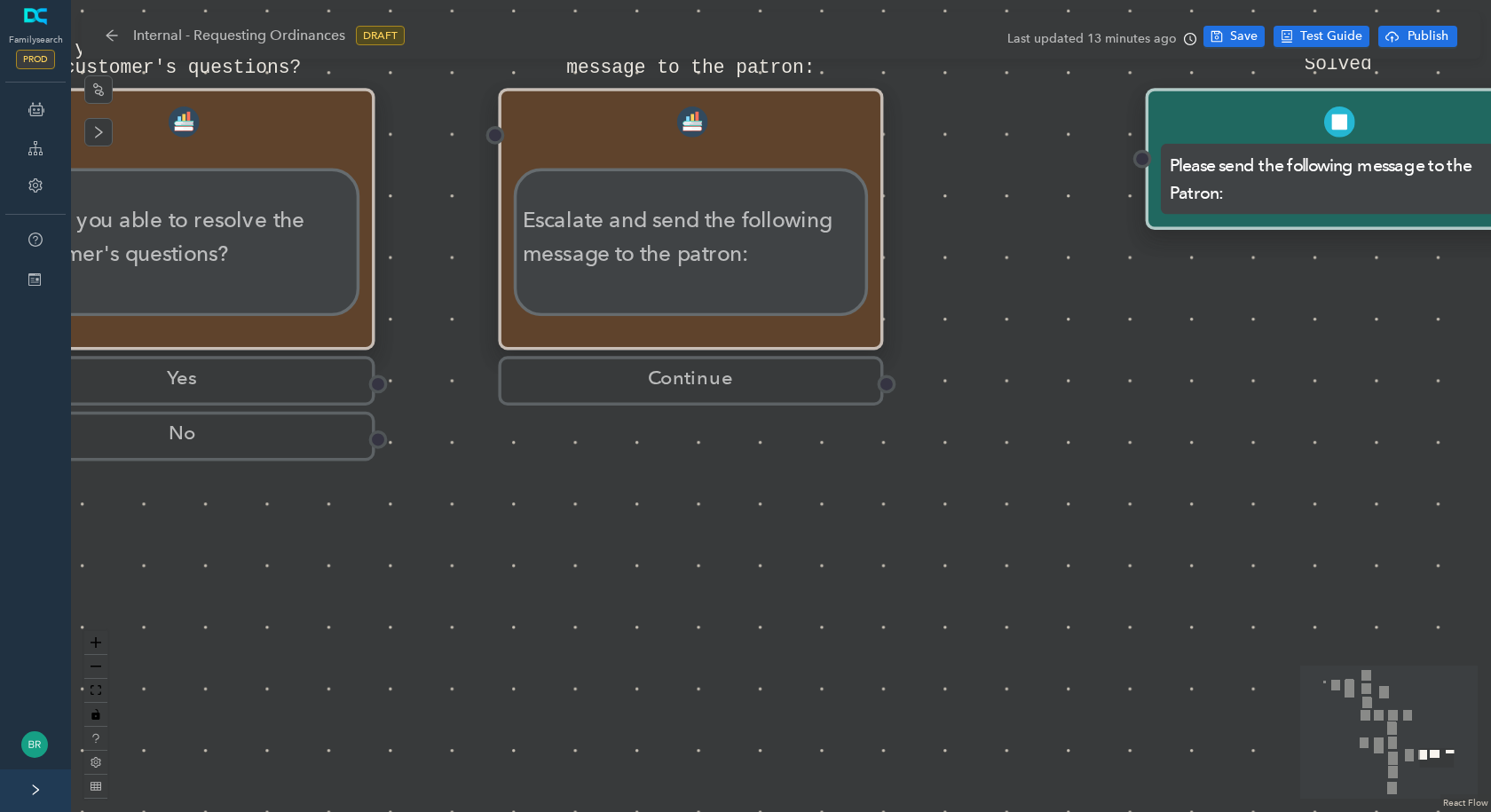drag, startPoint x: 867, startPoint y: 761, endPoint x: 911, endPoint y: 469, distance: 295.2965 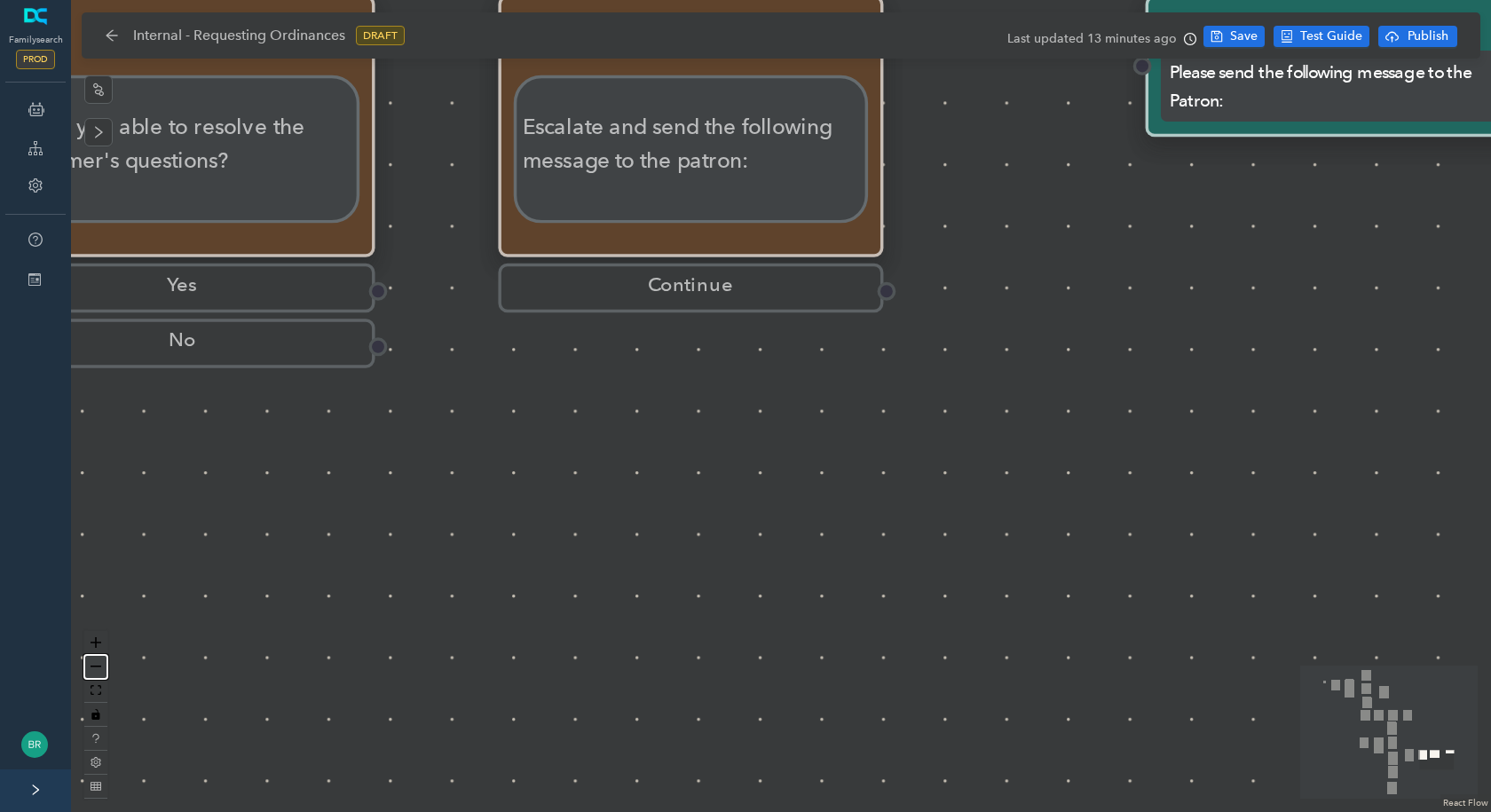 click at bounding box center [96, 666] 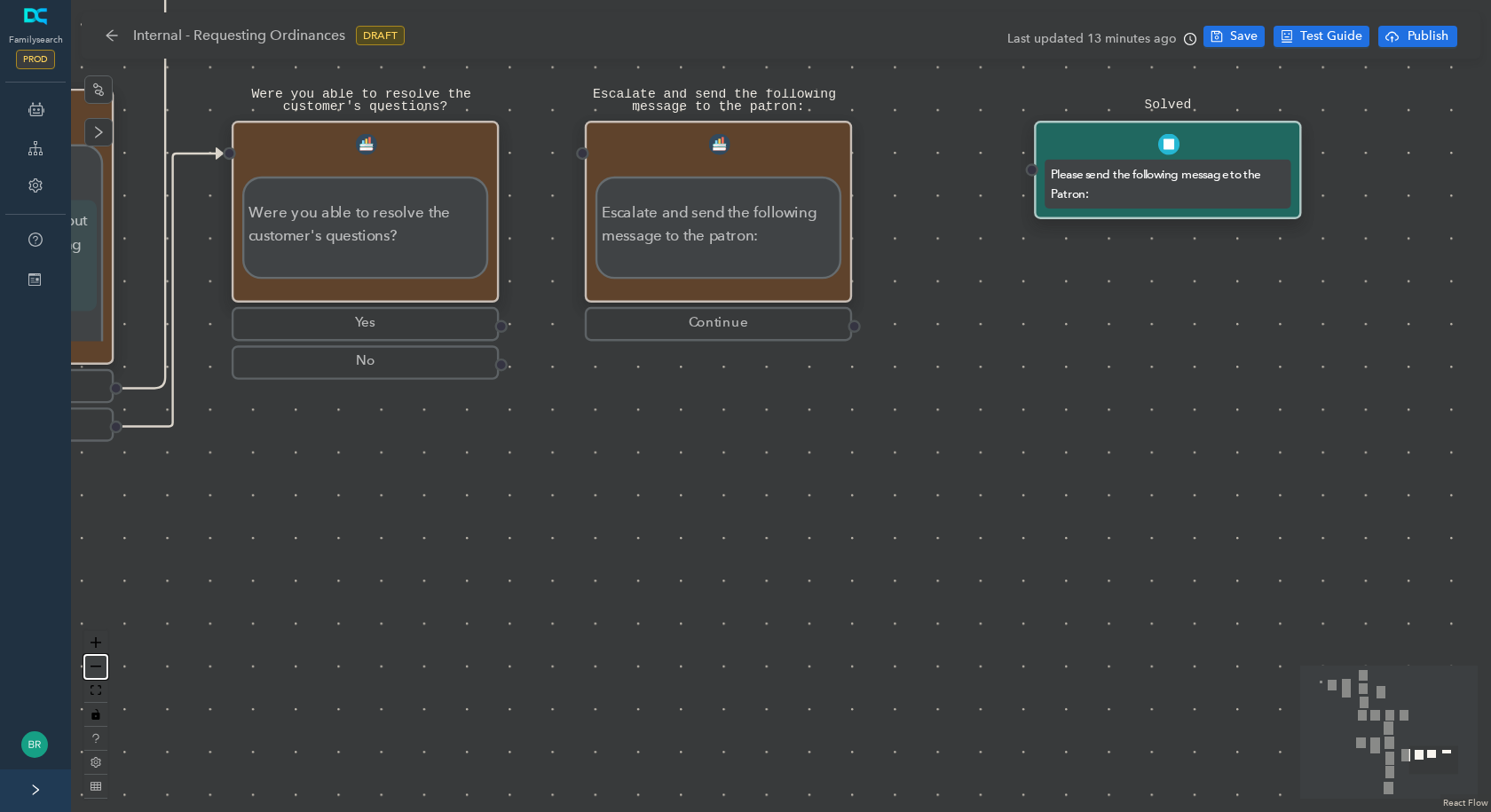 click at bounding box center [96, 666] 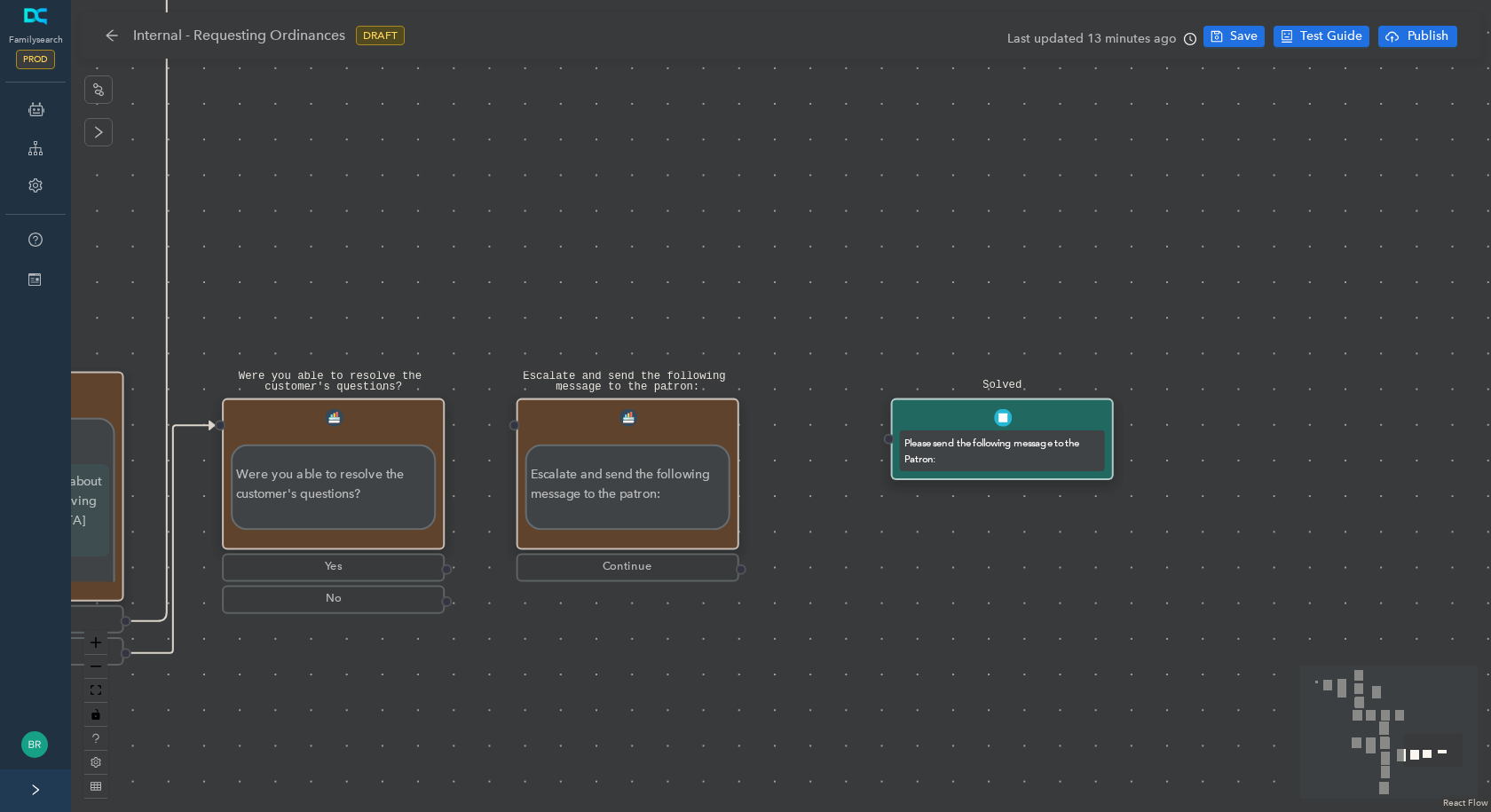 drag, startPoint x: 776, startPoint y: 459, endPoint x: 608, endPoint y: 684, distance: 280.80064 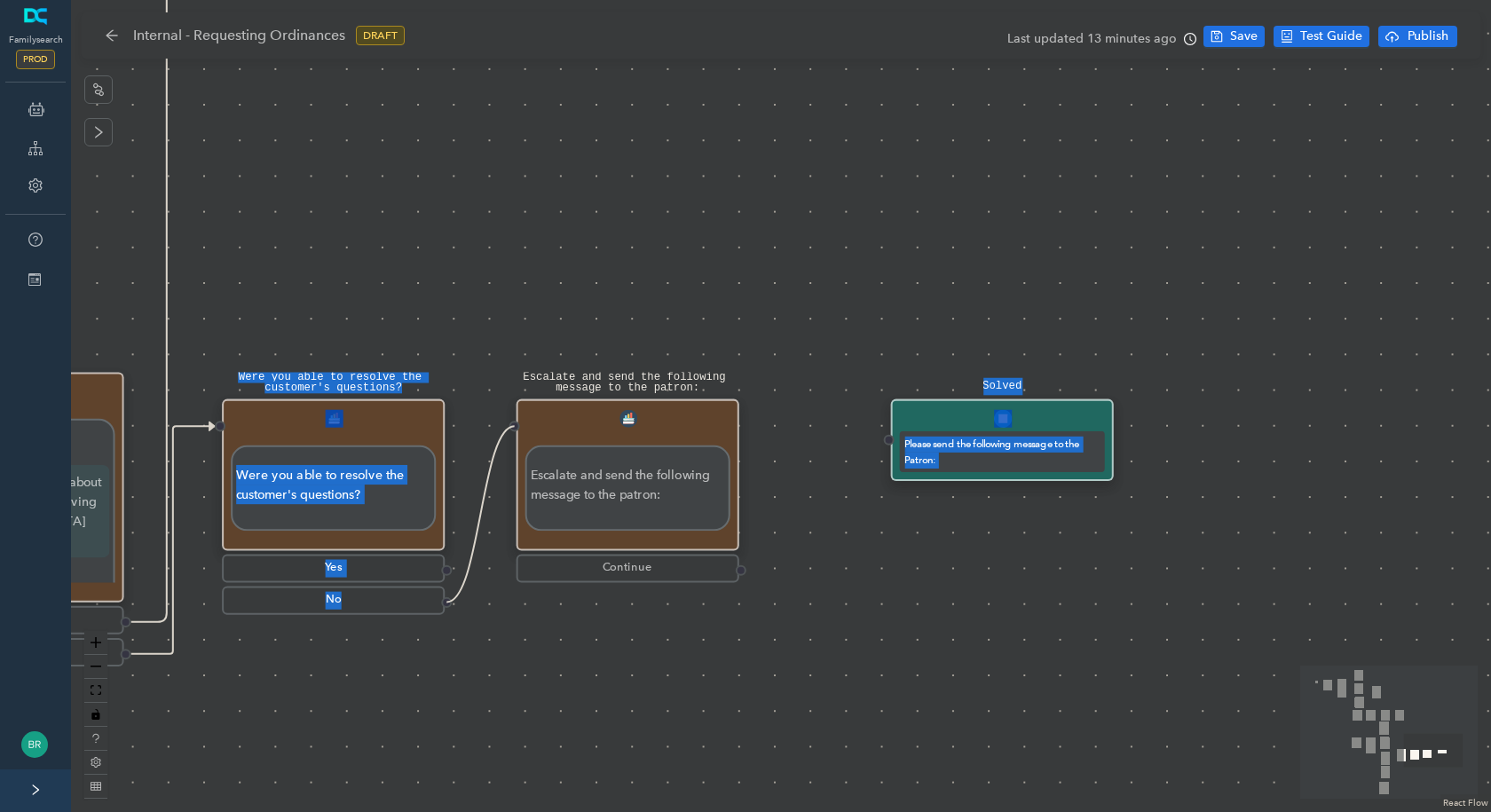 drag, startPoint x: 449, startPoint y: 604, endPoint x: 509, endPoint y: 417, distance: 196.38992 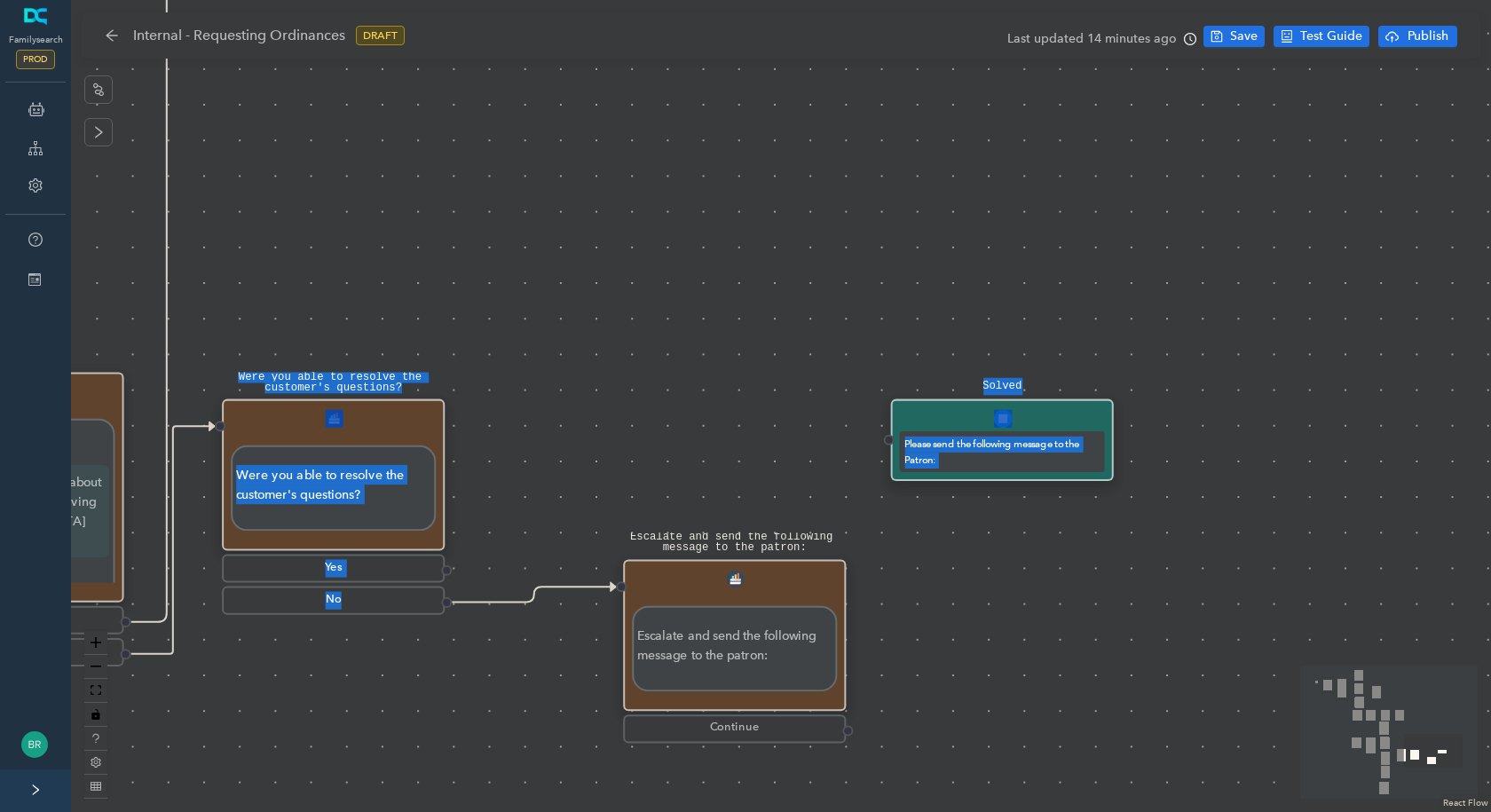 drag, startPoint x: 585, startPoint y: 436, endPoint x: 681, endPoint y: 595, distance: 185.7337 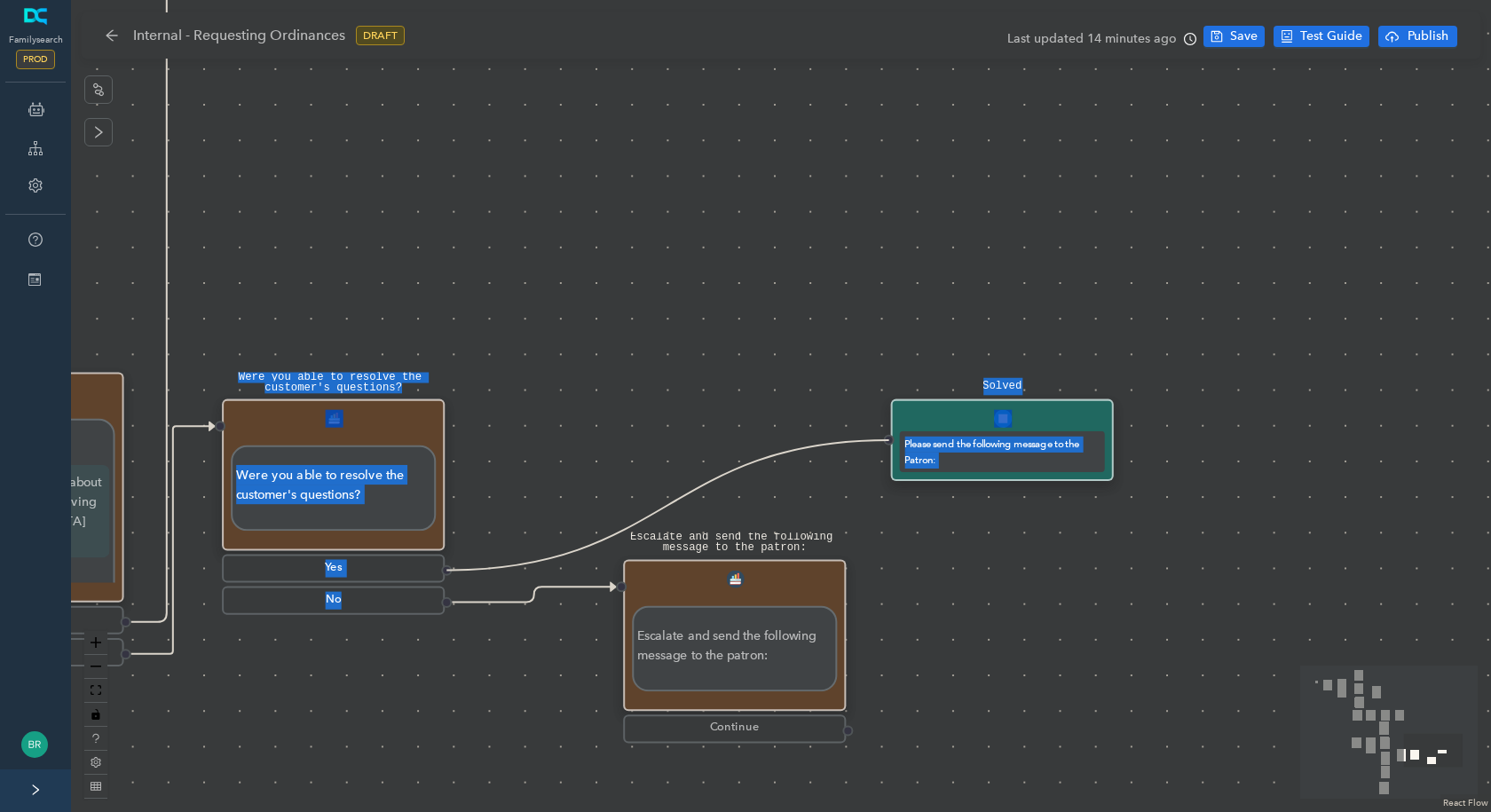 click on "Solved Please send the following message to the Patron: Were you able to resolve the customer's questions? Were you able to resolve the customer's questions? Yes No Escalate and send the following message to the patron: Escalate and send the following message to the patron: Continue Next Next Would you like to learn about another policy for reserving temple ordinances? Yes No Start Requesting Temple Ordinances Introduction Requesting Temple Ordinances Introduction Temple ordinances are sacred and should be treated with respect. When submitting names for proxy temple ordinances, members should submit only the names of persons to whom they are related (see  General Handbook: Serving in The Church of Jesus Christ of Latter-day Saints,   28.1.1.1 ). Your Responsibilities You are responsible to submit names of the individuals below: Immediate family members (your spouse, children, siblings, and parents). Continue Additional Names You Can Submit Additional Names You Can Submit You may submit descendants’ spouses." at bounding box center [781, 406] 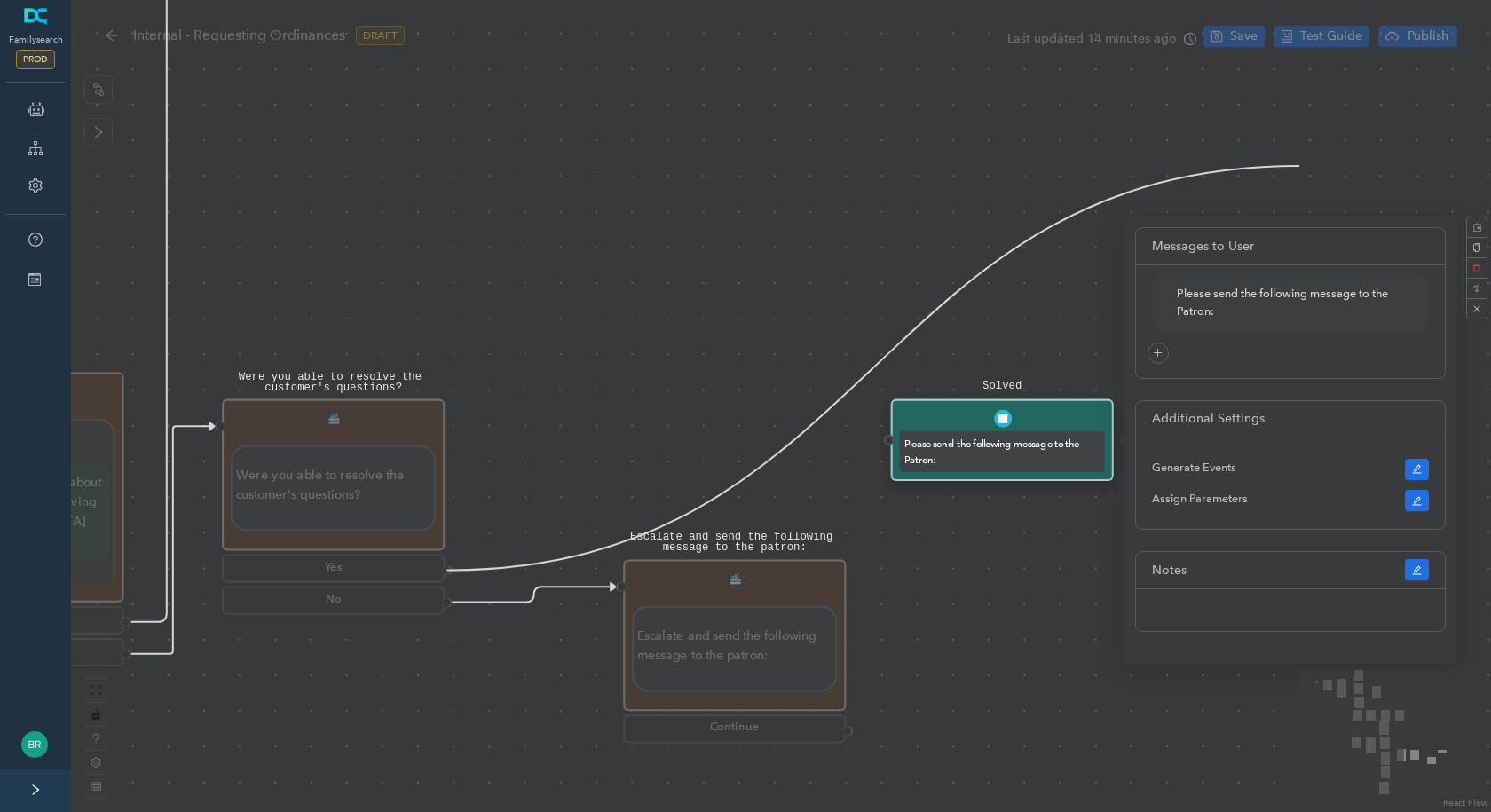 click on "Solved Please send the following message to the Patron: Were you able to resolve the customer's questions? Were you able to resolve the customer's questions? Yes No Escalate and send the following message to the patron: Escalate and send the following message to the patron: Continue Next Next Would you like to learn about another policy for reserving temple ordinances? Yes No Start Requesting Temple Ordinances Introduction Requesting Temple Ordinances Introduction Temple ordinances are sacred and should be treated with respect. When submitting names for proxy temple ordinances, members should submit only the names of persons to whom they are related (see  General Handbook: Serving in The Church of Jesus Christ of Latter-day Saints,   28.1.1.1 ). Your Responsibilities You are responsible to submit names of the individuals below: Immediate family members (your spouse, children, siblings, and parents). Continue Additional Names You Can Submit Additional Names You Can Submit You may submit descendants’ spouses." at bounding box center (781, 406) 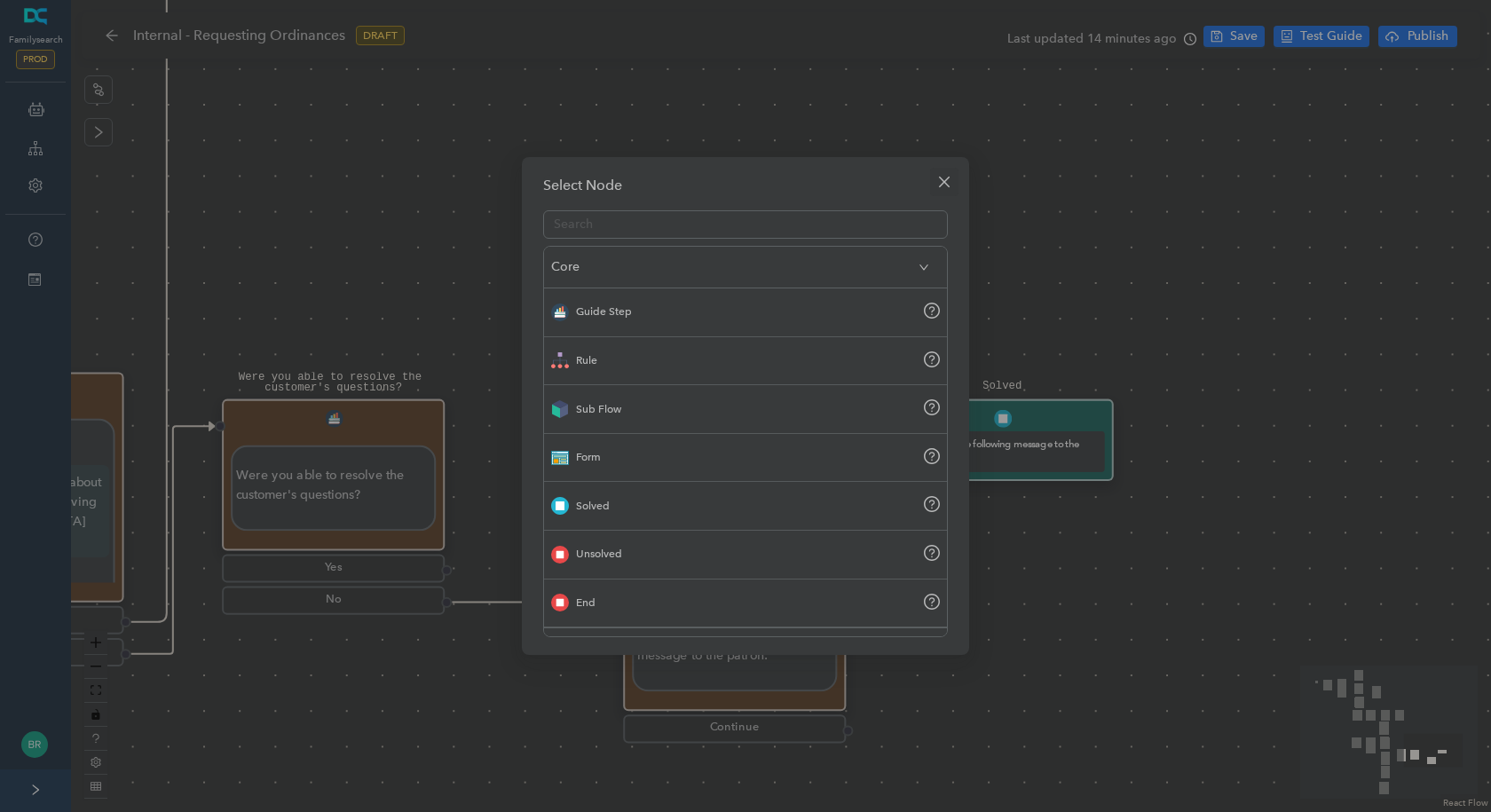 click 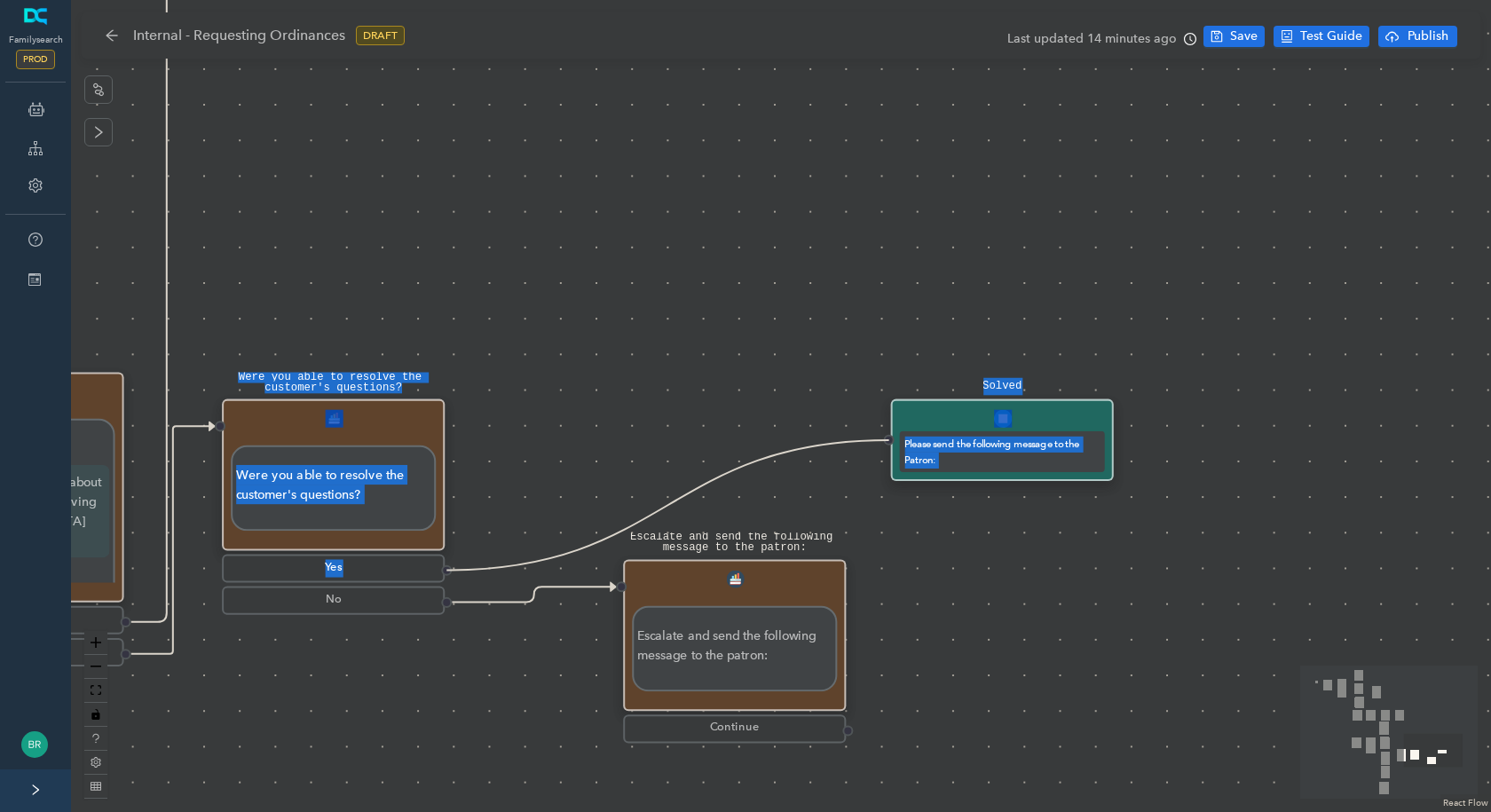 drag, startPoint x: 446, startPoint y: 575, endPoint x: 883, endPoint y: 438, distance: 457.972 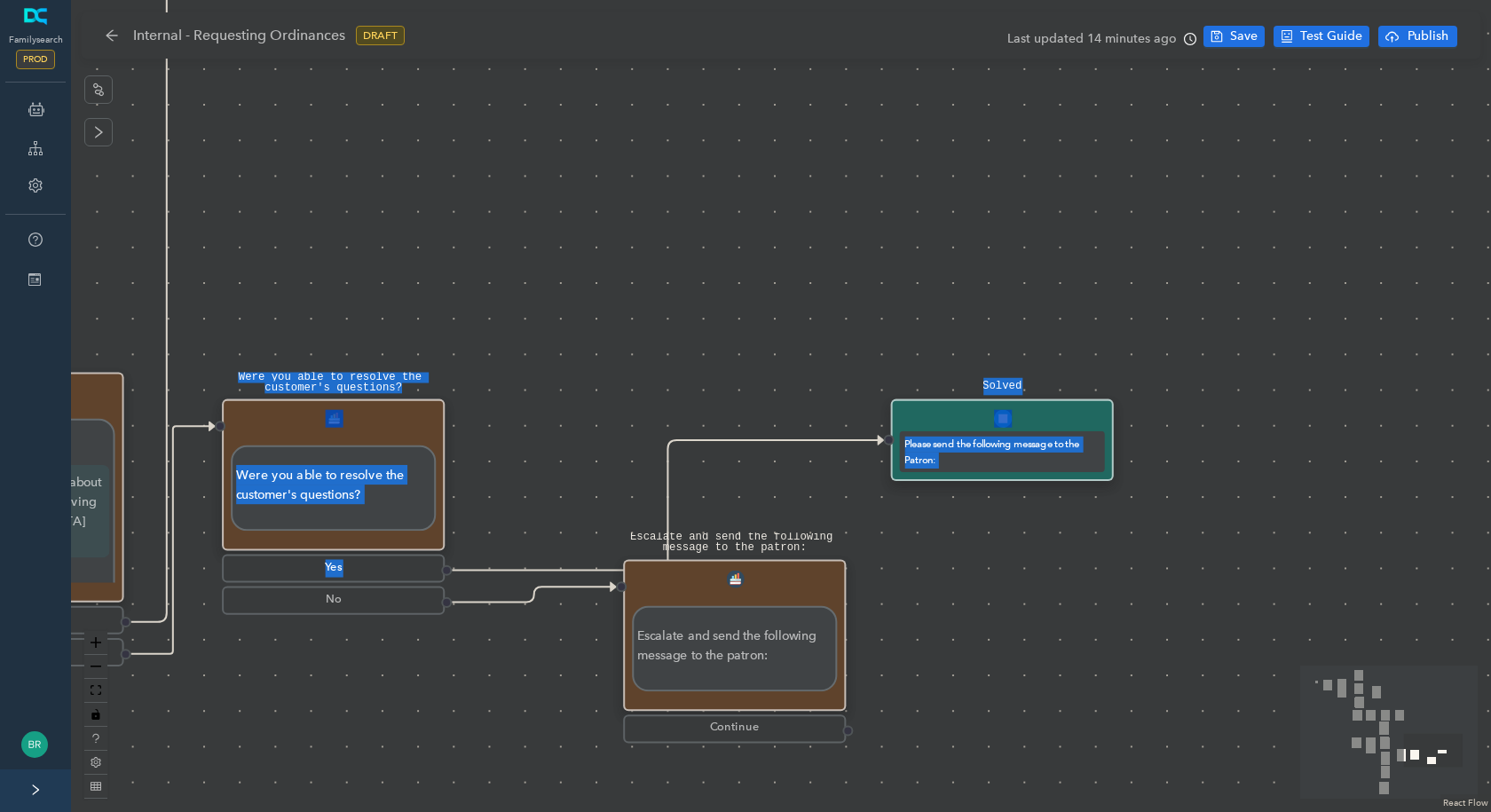 click on "Solved Please send the following message to the Patron: Were you able to resolve the customer's questions? Were you able to resolve the customer's questions? Yes No Escalate and send the following message to the patron: Escalate and send the following message to the patron: Continue Next Next Would you like to learn about another policy for reserving temple ordinances? Yes No Start Requesting Temple Ordinances Introduction Requesting Temple Ordinances Introduction Temple ordinances are sacred and should be treated with respect. When submitting names for proxy temple ordinances, members should submit only the names of persons to whom they are related (see  General Handbook: Serving in The Church of Jesus Christ of Latter-day Saints,   28.1.1.1 ). Your Responsibilities You are responsible to submit names of the individuals below: Immediate family members (your spouse, children, siblings, and parents). Continue Additional Names You Can Submit Additional Names You Can Submit You may submit descendants’ spouses." at bounding box center (781, 406) 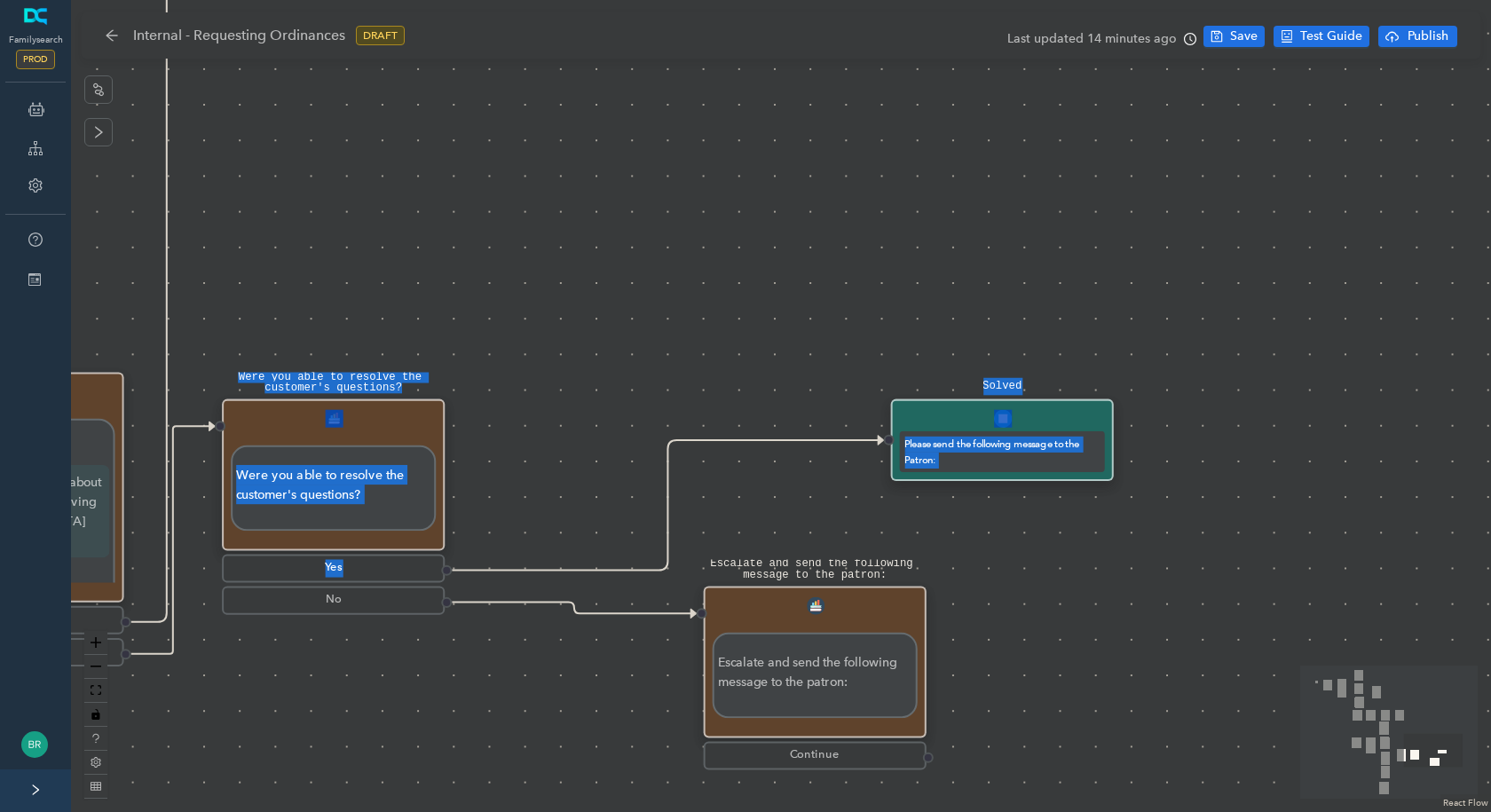drag, startPoint x: 702, startPoint y: 599, endPoint x: 731, endPoint y: 625, distance: 38.948684 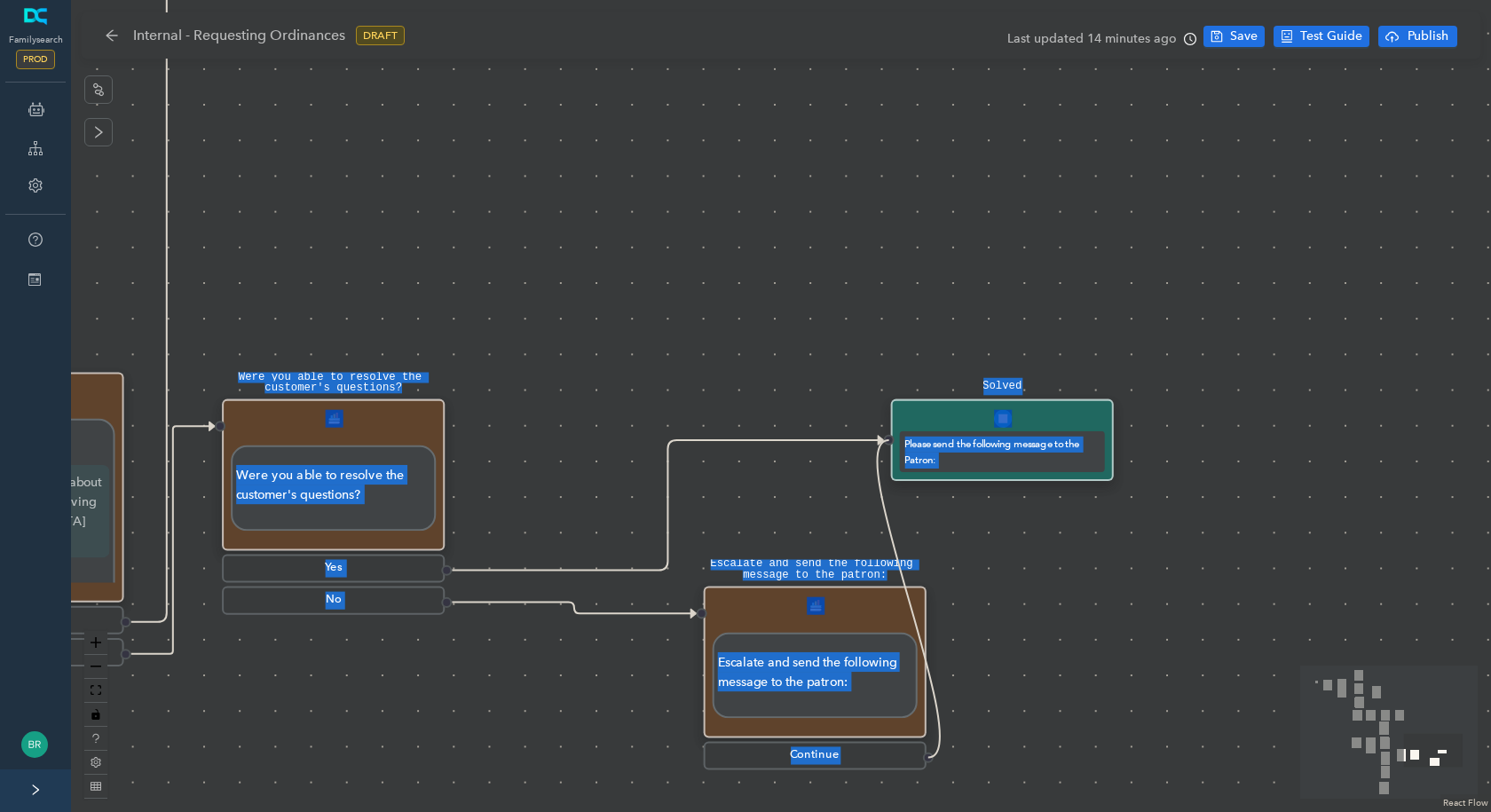 drag, startPoint x: 932, startPoint y: 758, endPoint x: 882, endPoint y: 457, distance: 305.12456 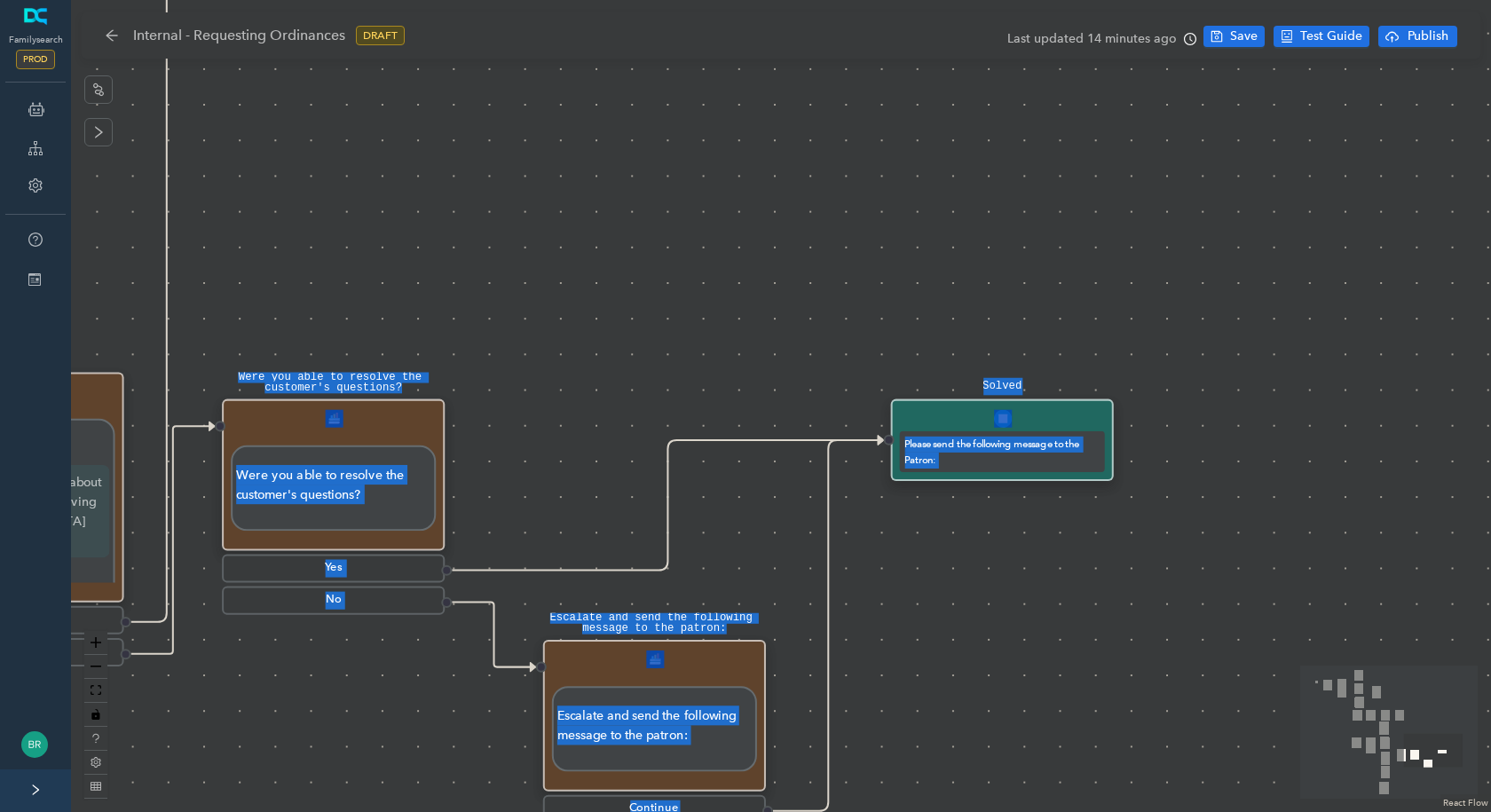 drag, startPoint x: 783, startPoint y: 627, endPoint x: 622, endPoint y: 670, distance: 166.64333 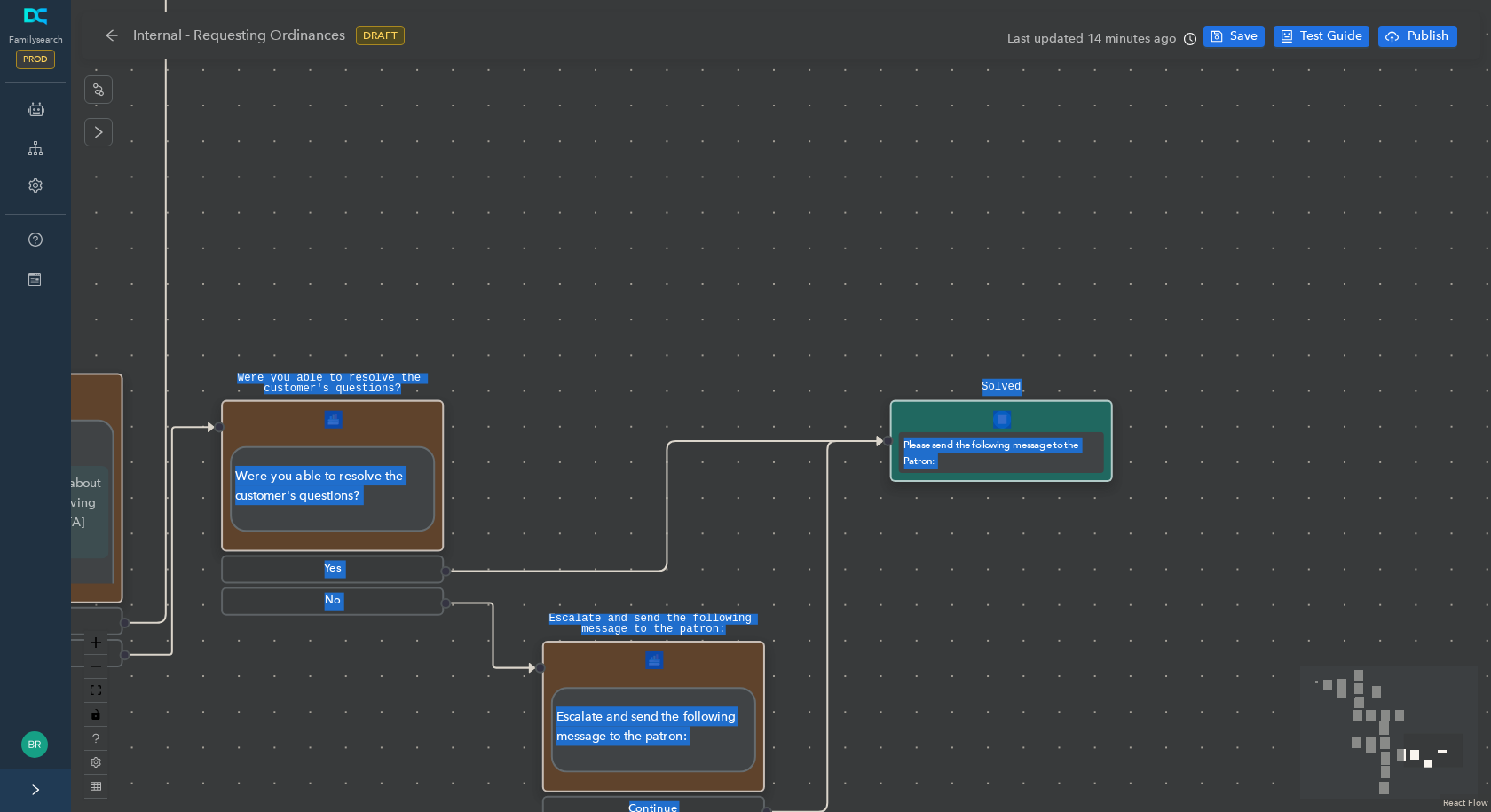 click on "Solved Please send the following message to the Patron: Were you able to resolve the customer's questions? Were you able to resolve the customer's questions? Yes No Escalate and send the following message to the patron: Escalate and send the following message to the patron: Continue Next Next Would you like to learn about another policy for reserving temple ordinances? Yes No Start Requesting Temple Ordinances Introduction Requesting Temple Ordinances Introduction Temple ordinances are sacred and should be treated with respect. When submitting names for proxy temple ordinances, members should submit only the names of persons to whom they are related (see  General Handbook: Serving in The Church of Jesus Christ of Latter-day Saints,   28.1.1.1 ). Your Responsibilities You are responsible to submit names of the individuals below: Immediate family members (your spouse, children, siblings, and parents). Continue Additional Names You Can Submit Additional Names You Can Submit You may submit descendants’ spouses." at bounding box center (781, 406) 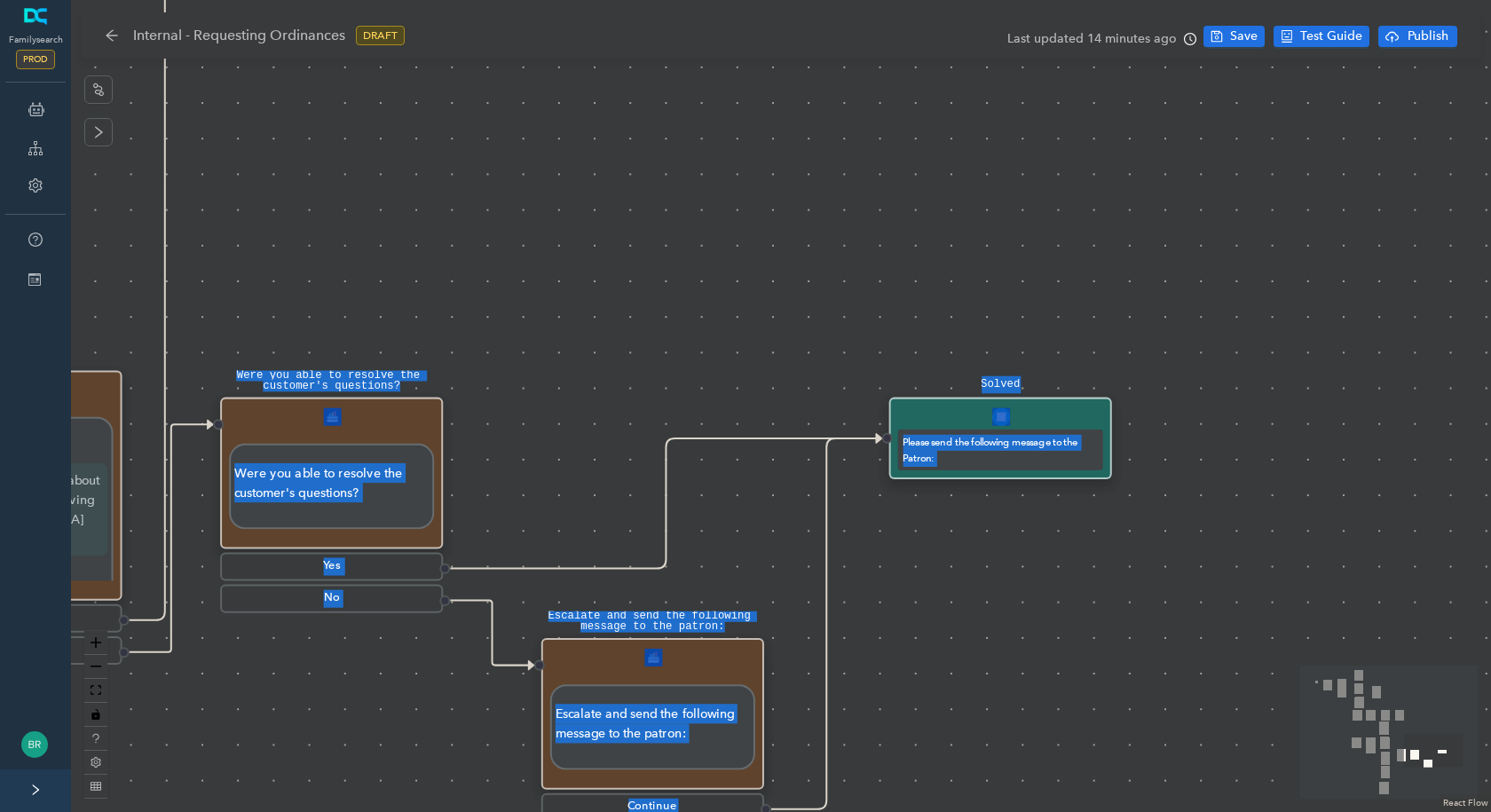 click on "Were you able to resolve the customer's questions? Were you able to resolve the customer's questions?" at bounding box center (331, 473) 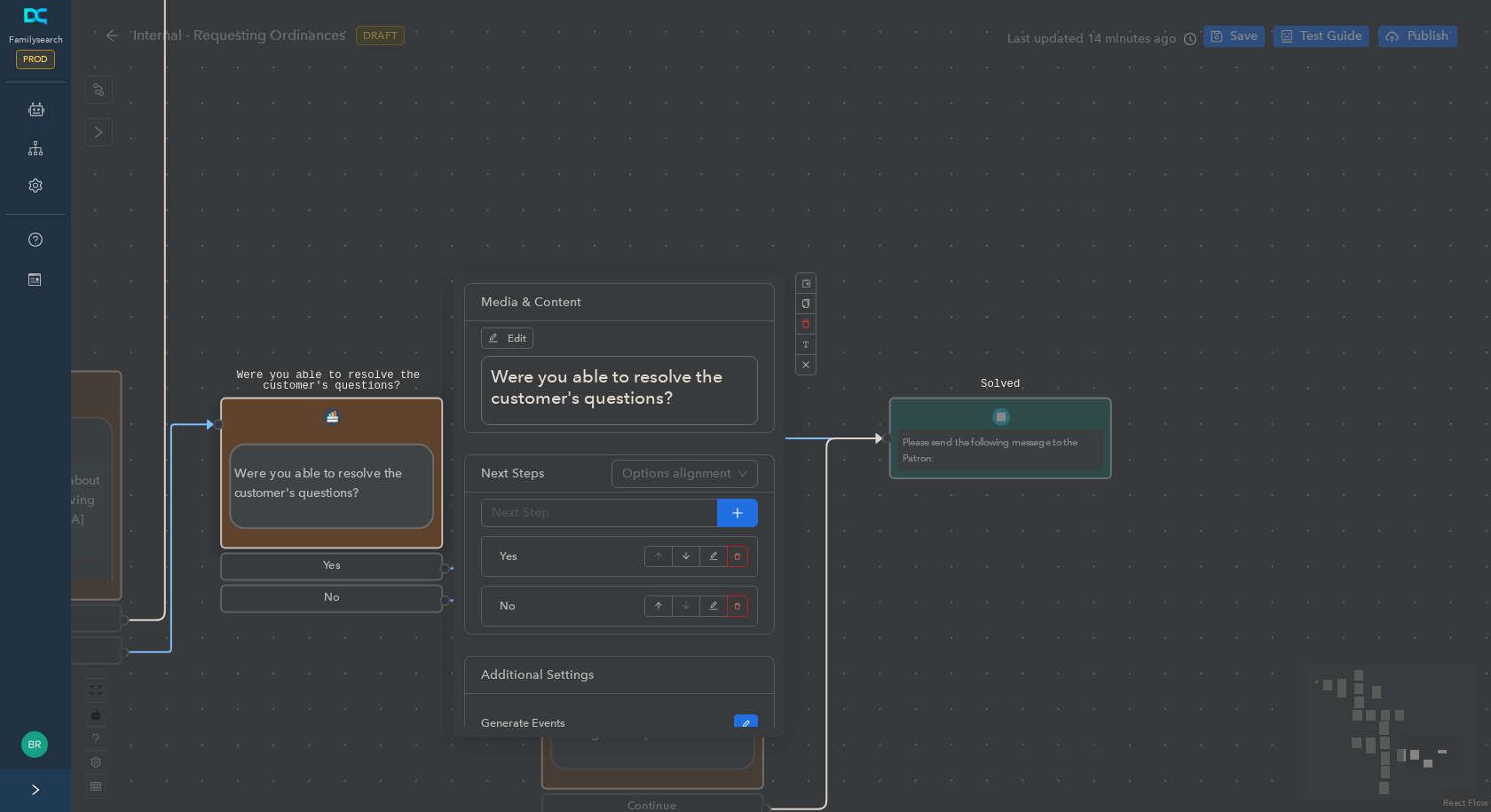 click on "Solved Please send the following message to the Patron: Were you able to resolve the customer's questions? Were you able to resolve the customer's questions? Yes No Escalate and send the following message to the patron: Escalate and send the following message to the patron: Continue Next Next Would you like to learn about another policy for reserving temple ordinances? Yes No Start Requesting Temple Ordinances Introduction Requesting Temple Ordinances Introduction Temple ordinances are sacred and should be treated with respect. When submitting names for proxy temple ordinances, members should submit only the names of persons to whom they are related (see  General Handbook: Serving in The Church of Jesus Christ of Latter-day Saints,   28.1.1.1 ). Your Responsibilities You are responsible to submit names of the individuals below: Immediate family members (your spouse, children, siblings, and parents). Continue Additional Names You Can Submit Additional Names You Can Submit You may submit descendants’ spouses." at bounding box center [781, 406] 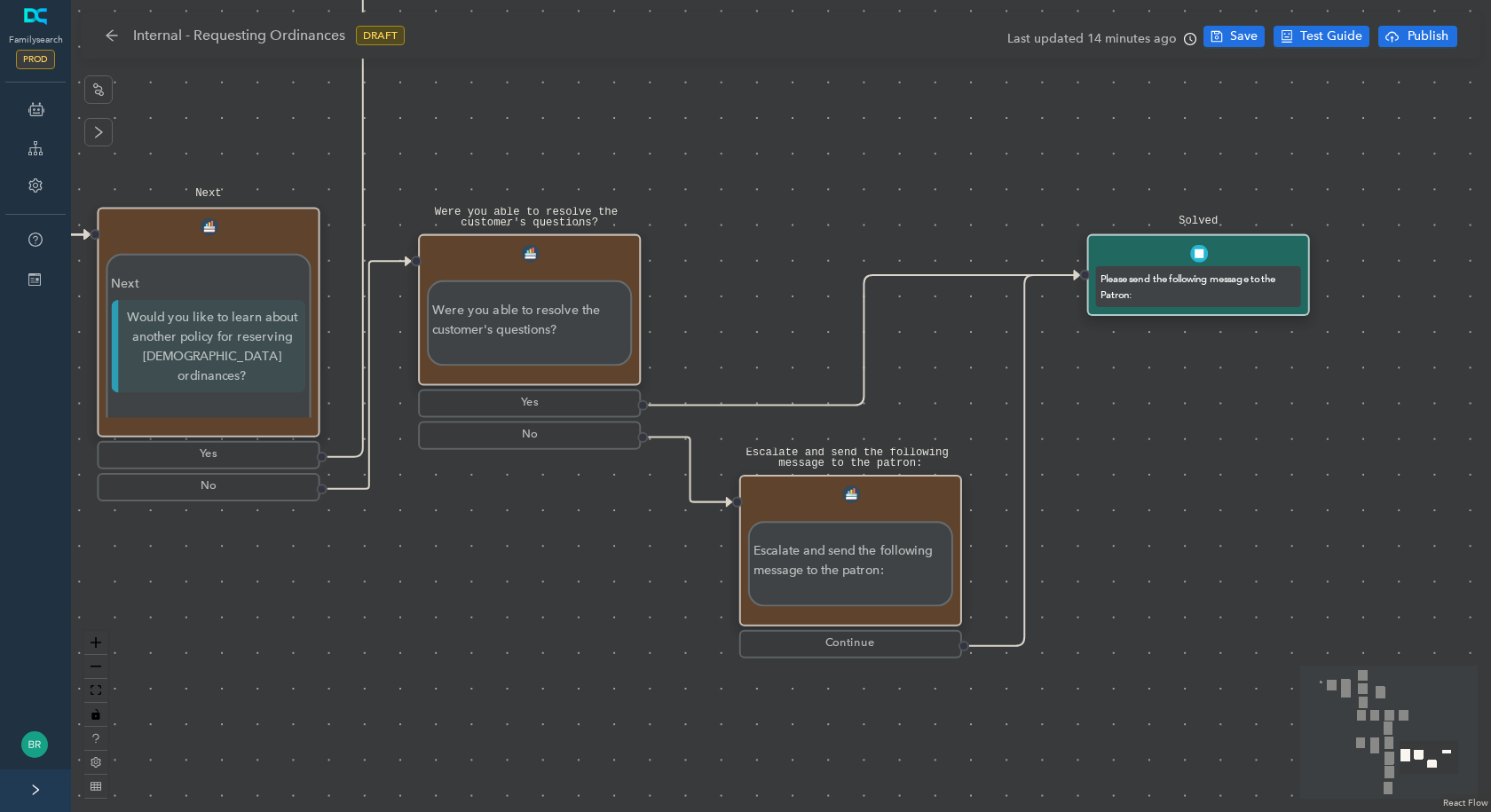 drag, startPoint x: 452, startPoint y: 687, endPoint x: 616, endPoint y: 557, distance: 209.27494 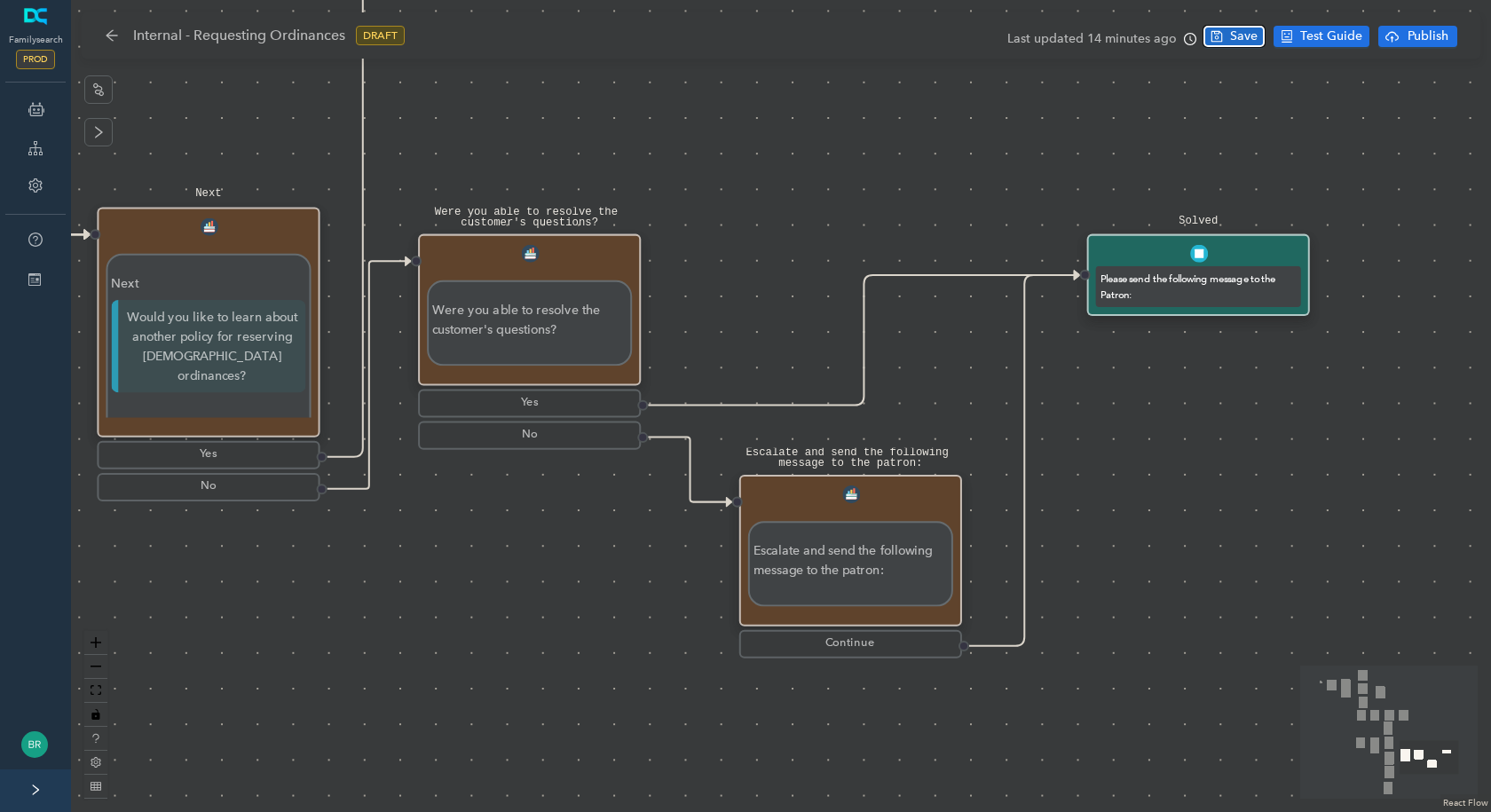 click 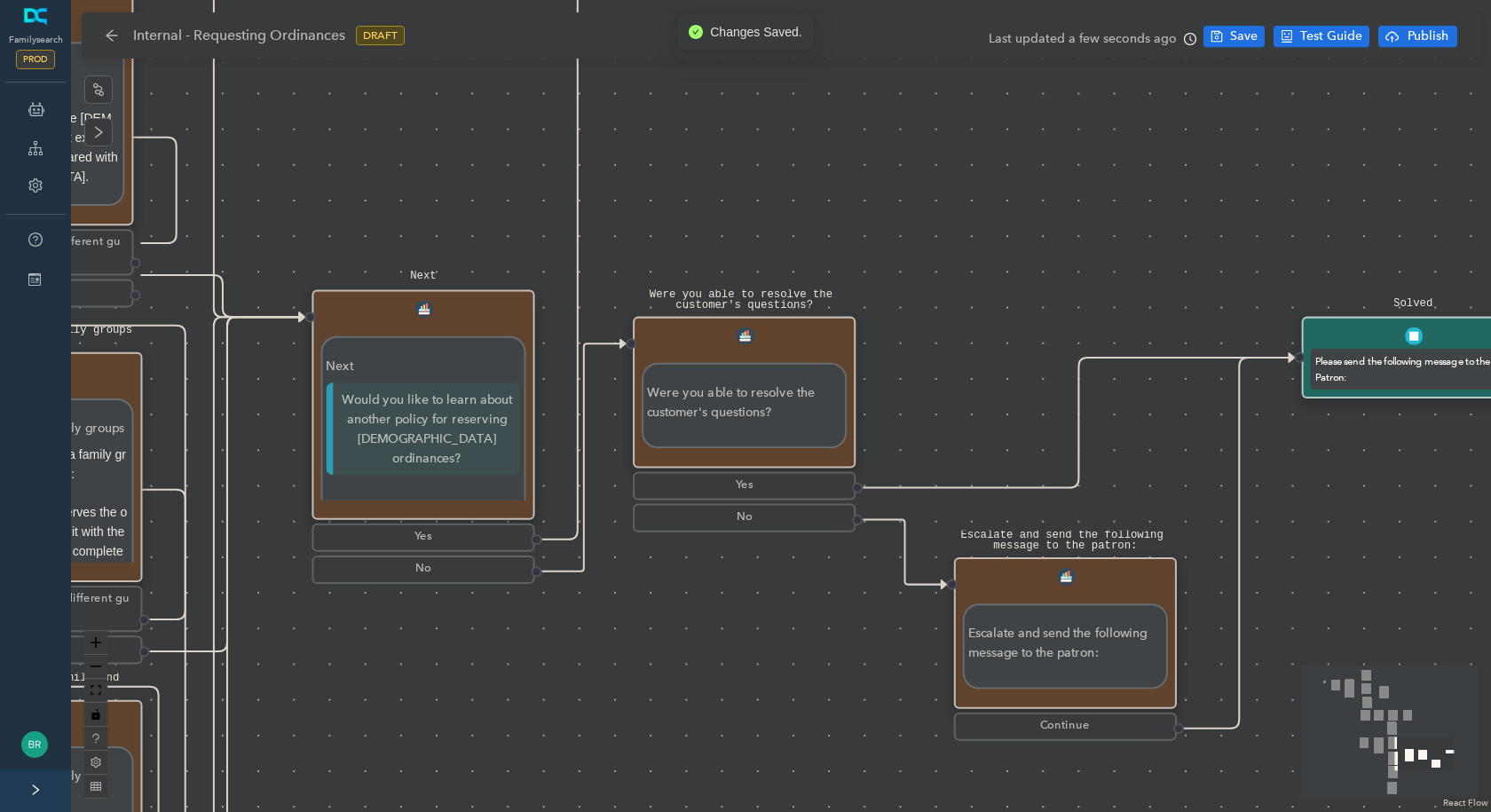 drag, startPoint x: 757, startPoint y: 173, endPoint x: 995, endPoint y: 265, distance: 255.16269 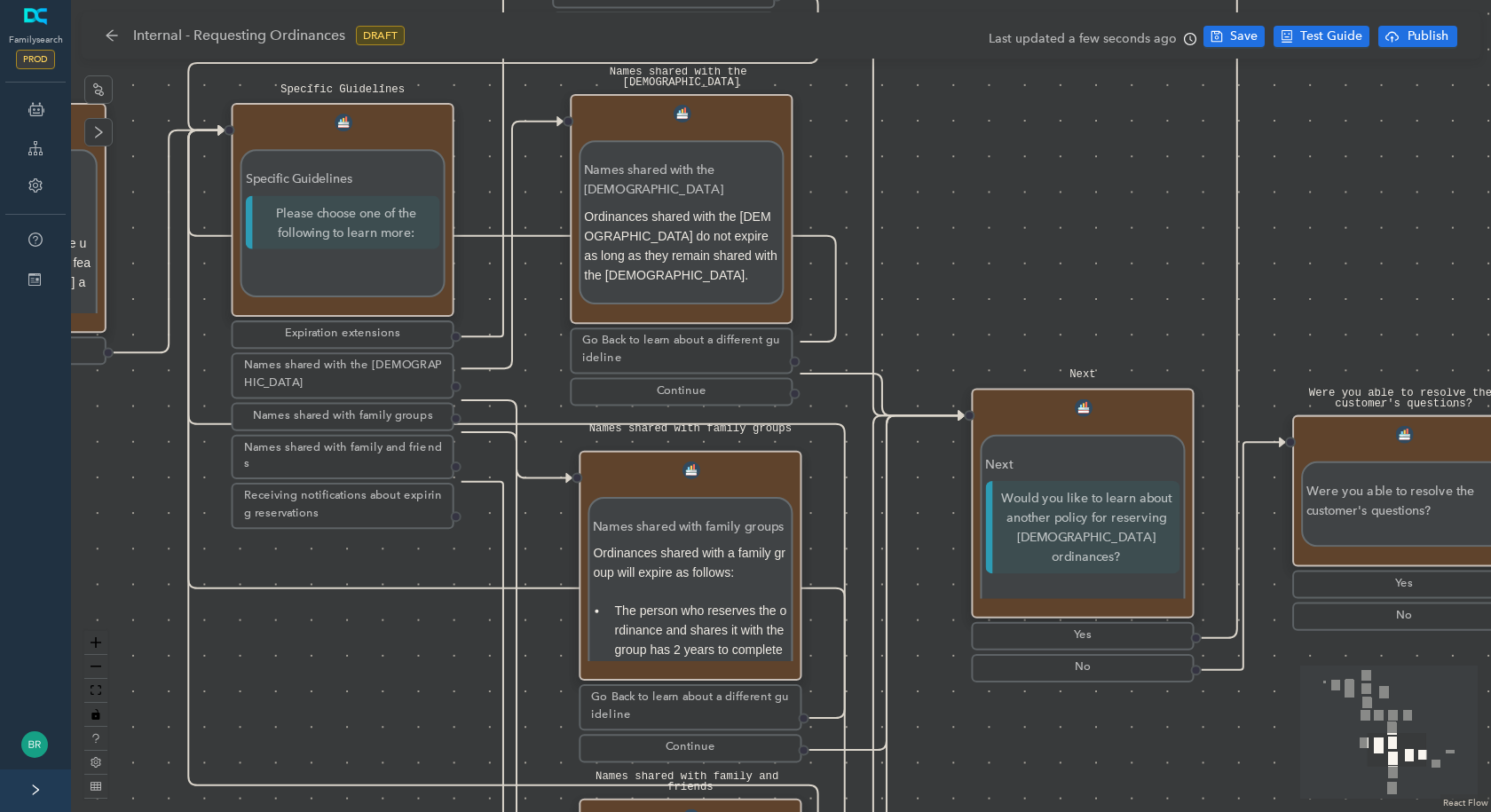 drag, startPoint x: 478, startPoint y: 187, endPoint x: 1059, endPoint y: 276, distance: 587.7772 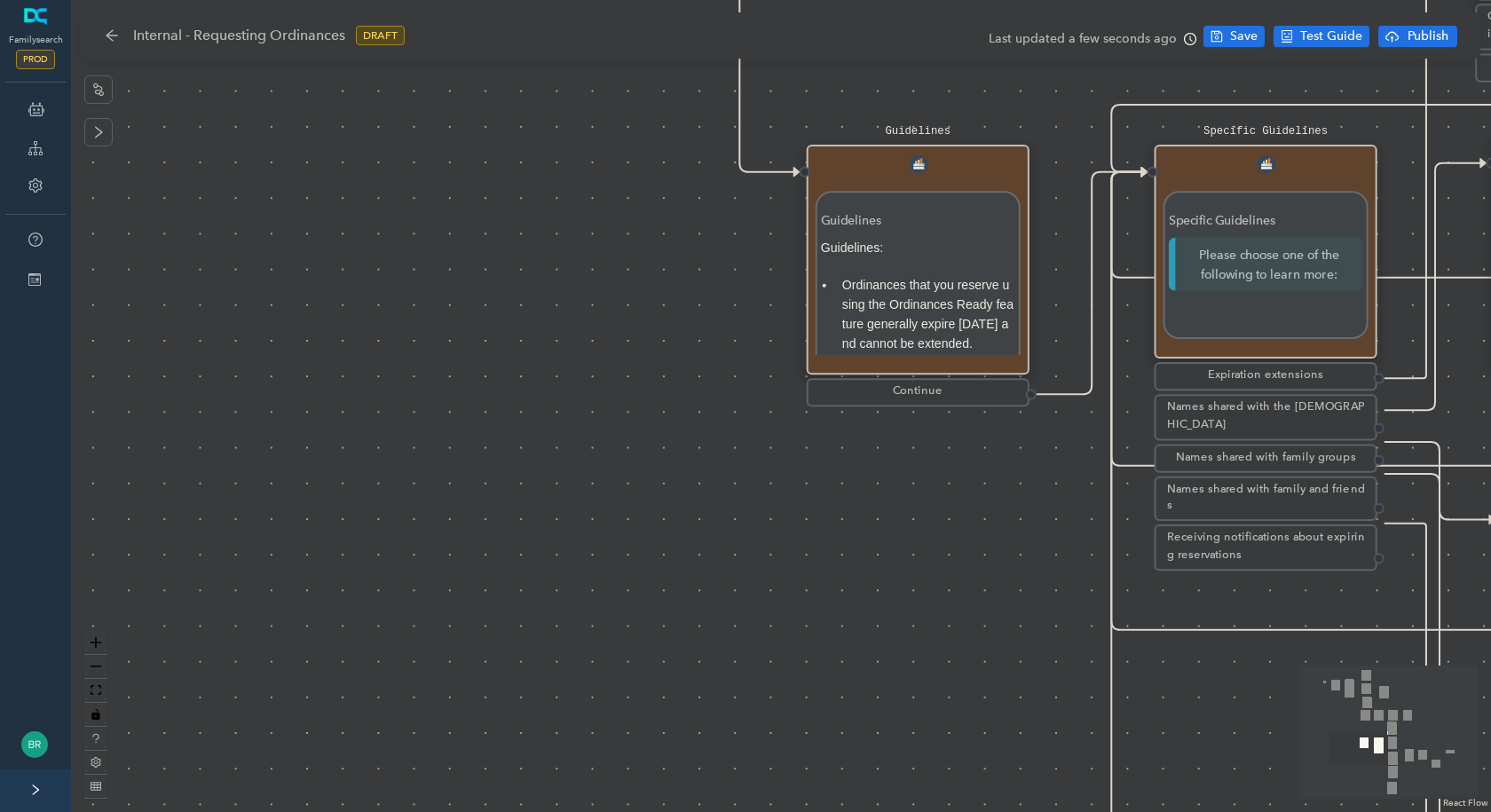 drag, startPoint x: 160, startPoint y: 502, endPoint x: 1166, endPoint y: 515, distance: 1006.084 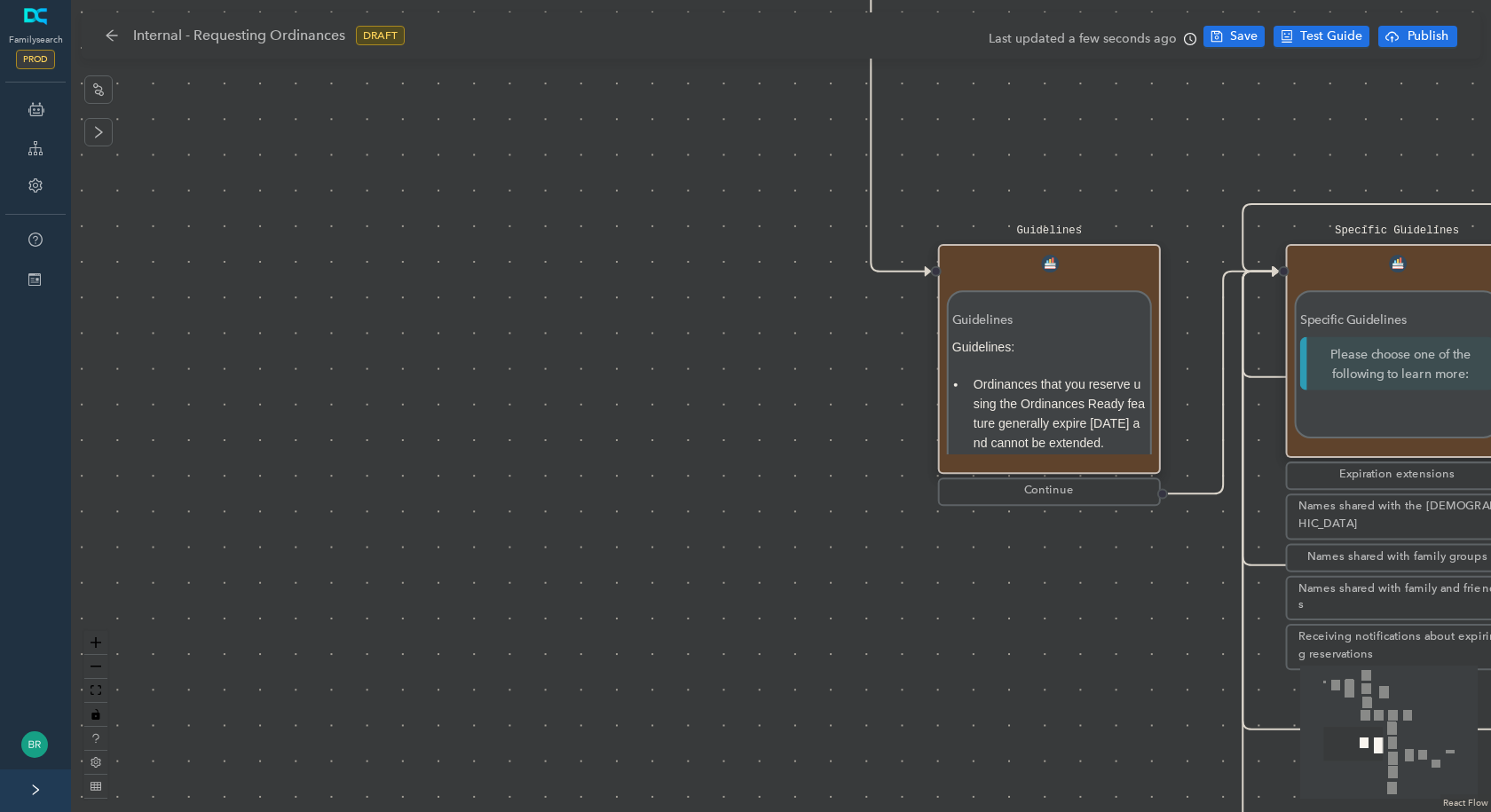 drag, startPoint x: 457, startPoint y: 294, endPoint x: 670, endPoint y: 830, distance: 576.77119 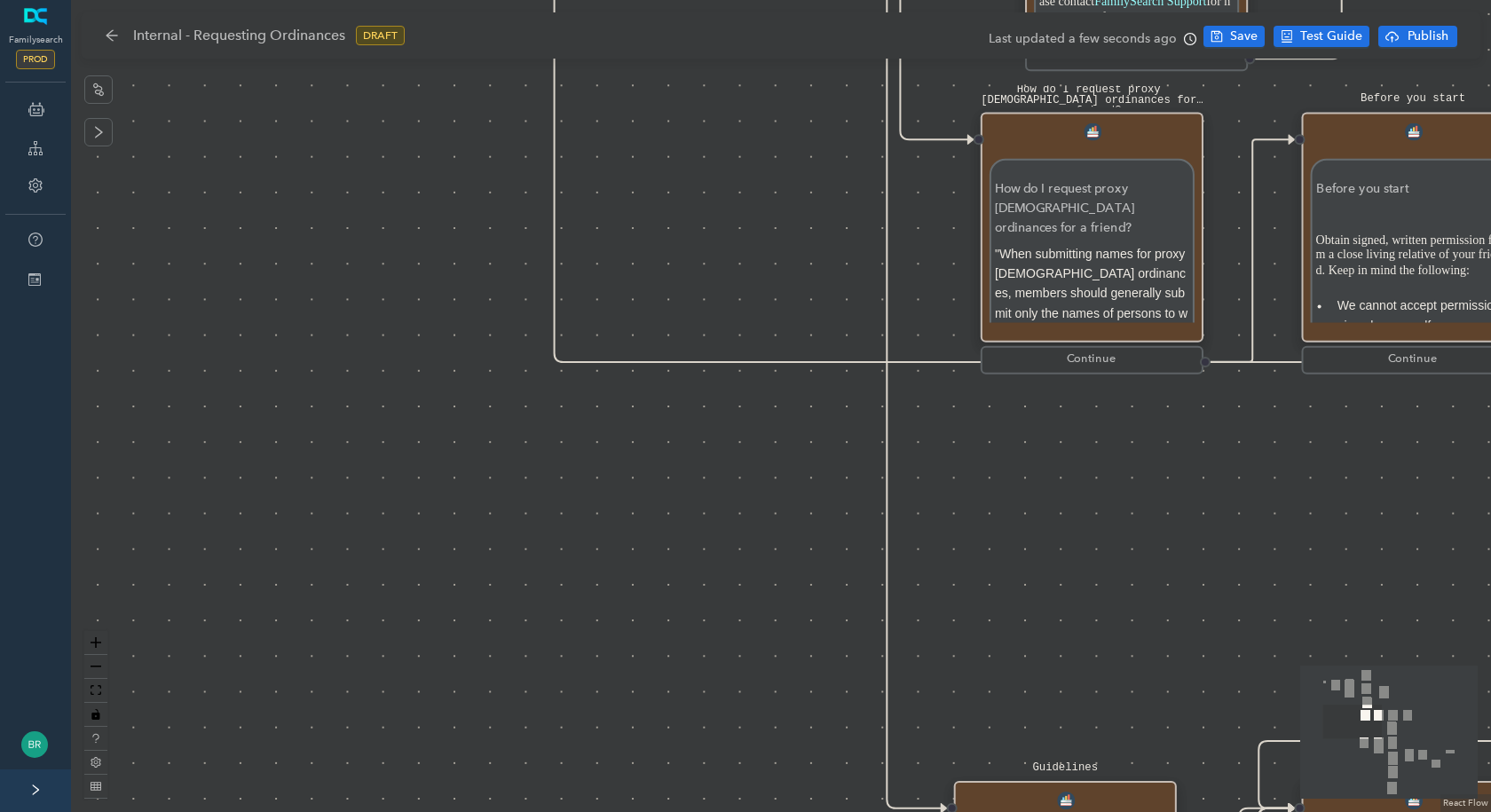 drag, startPoint x: 539, startPoint y: 297, endPoint x: 177, endPoint y: 811, distance: 628.6812 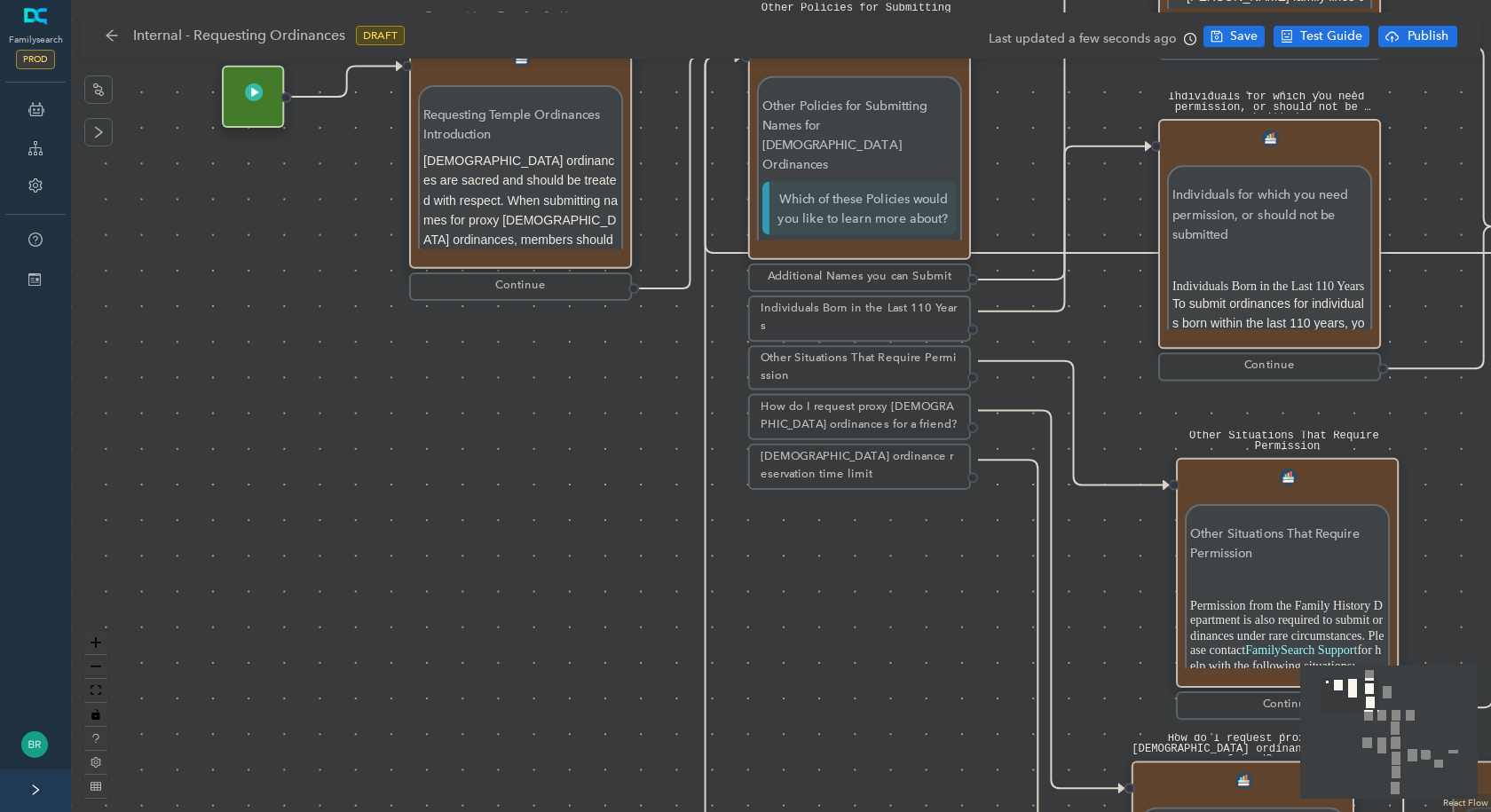 drag, startPoint x: 273, startPoint y: 421, endPoint x: 742, endPoint y: 807, distance: 607.4183 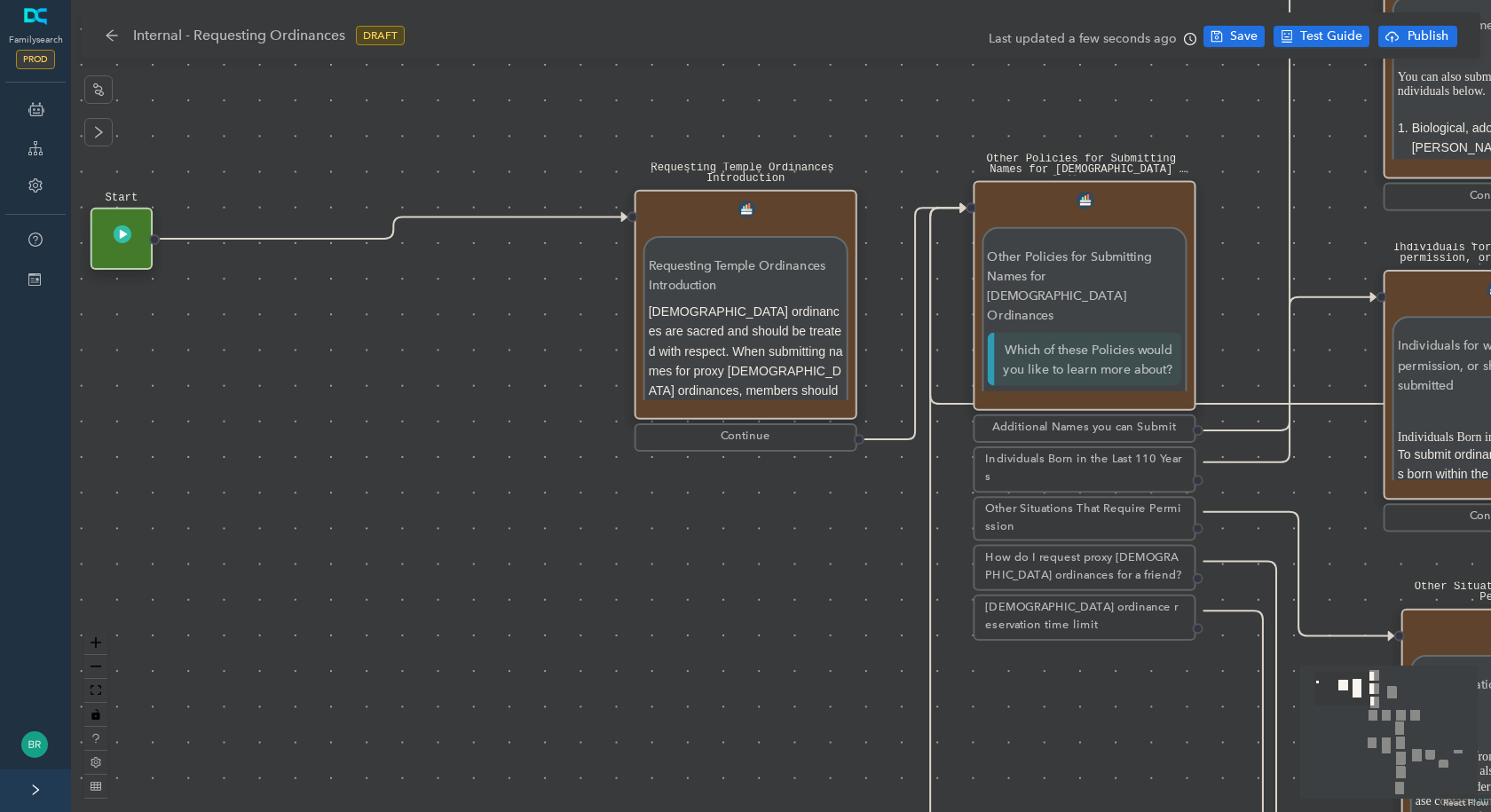 drag, startPoint x: 408, startPoint y: 259, endPoint x: 162, endPoint y: 236, distance: 247.07286 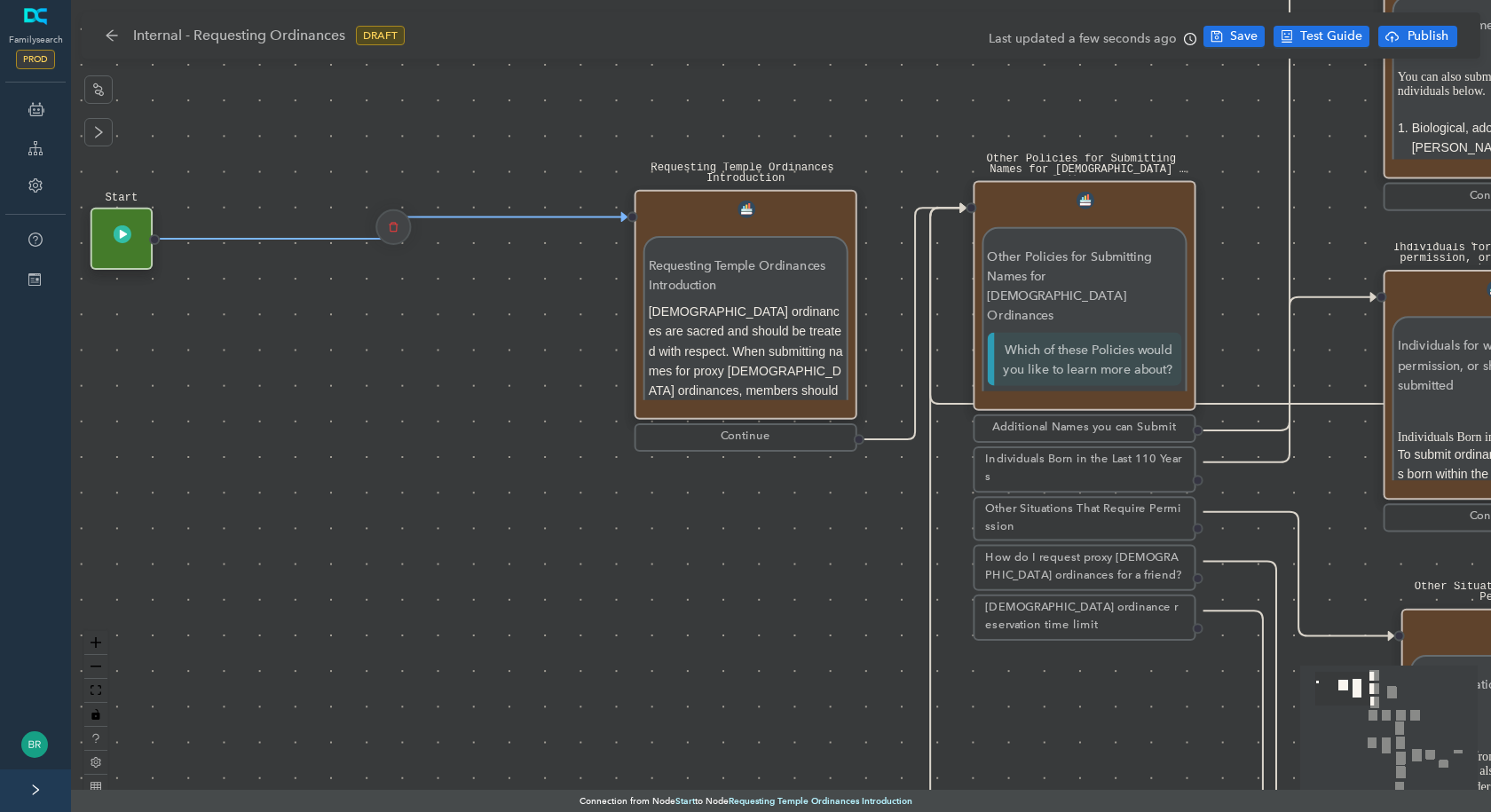 click 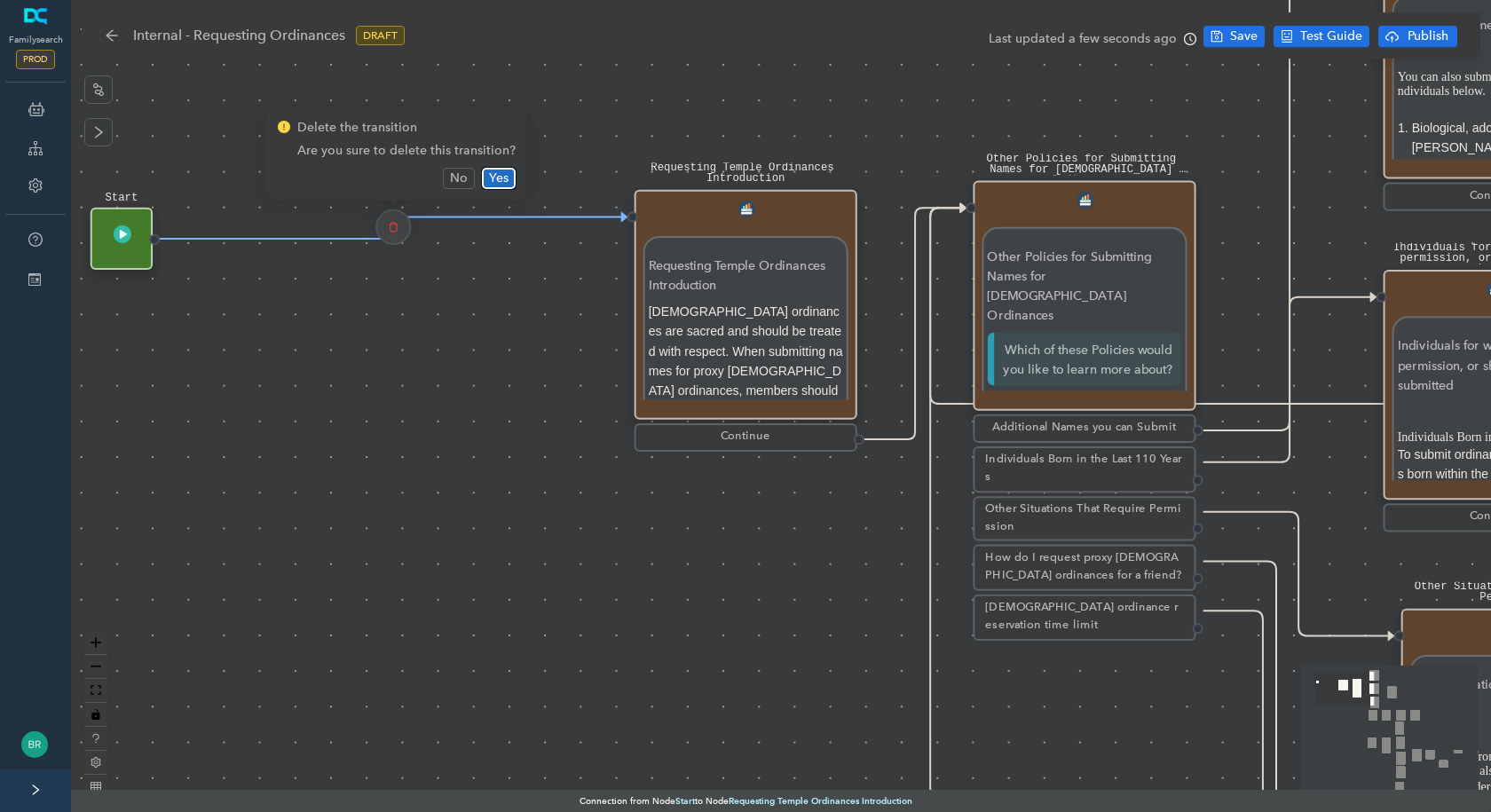click on "Yes" at bounding box center [499, 178] 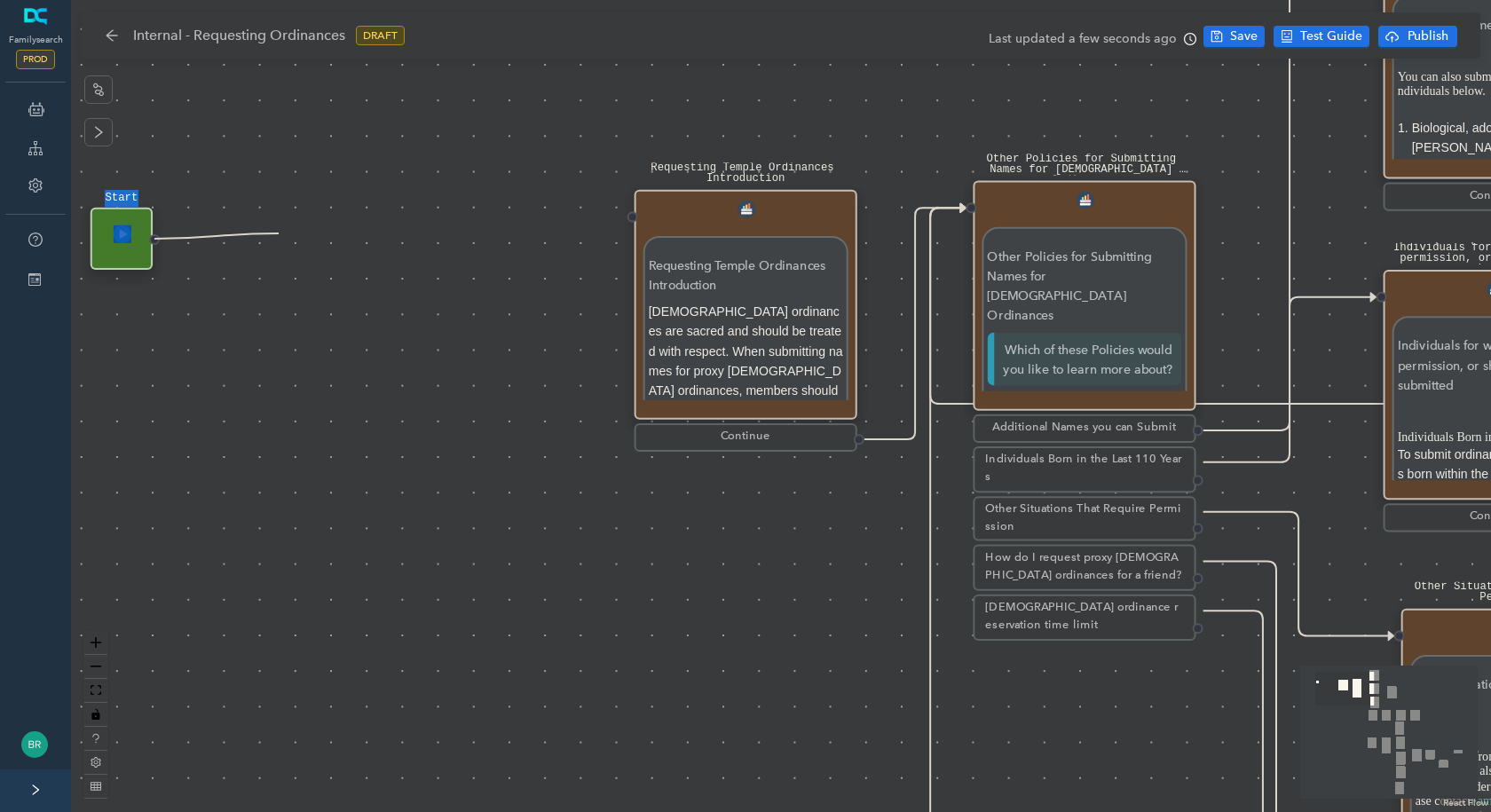 drag, startPoint x: 152, startPoint y: 241, endPoint x: 279, endPoint y: 233, distance: 127.25172 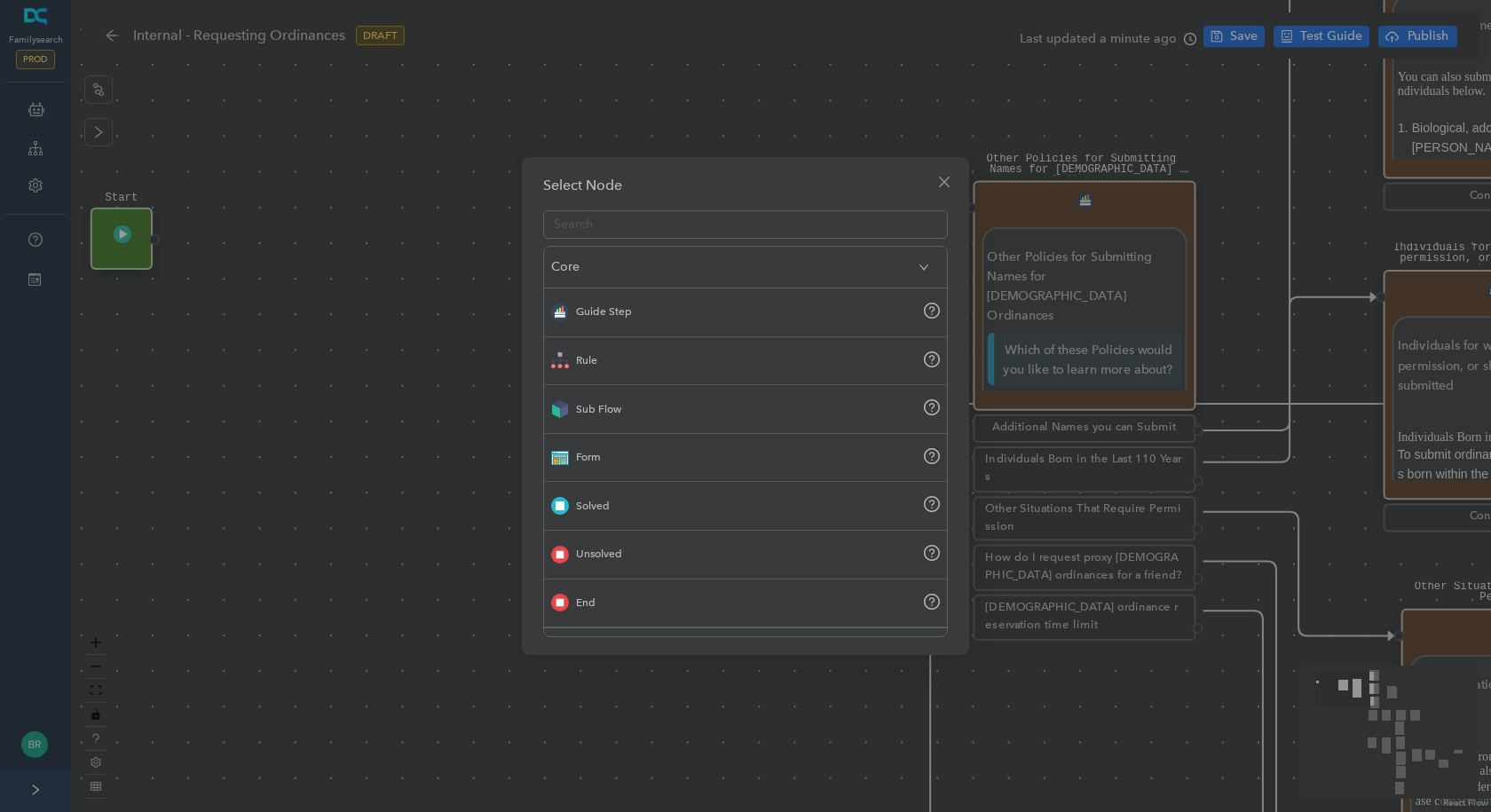 click on "Guide Step" at bounding box center (746, 312) 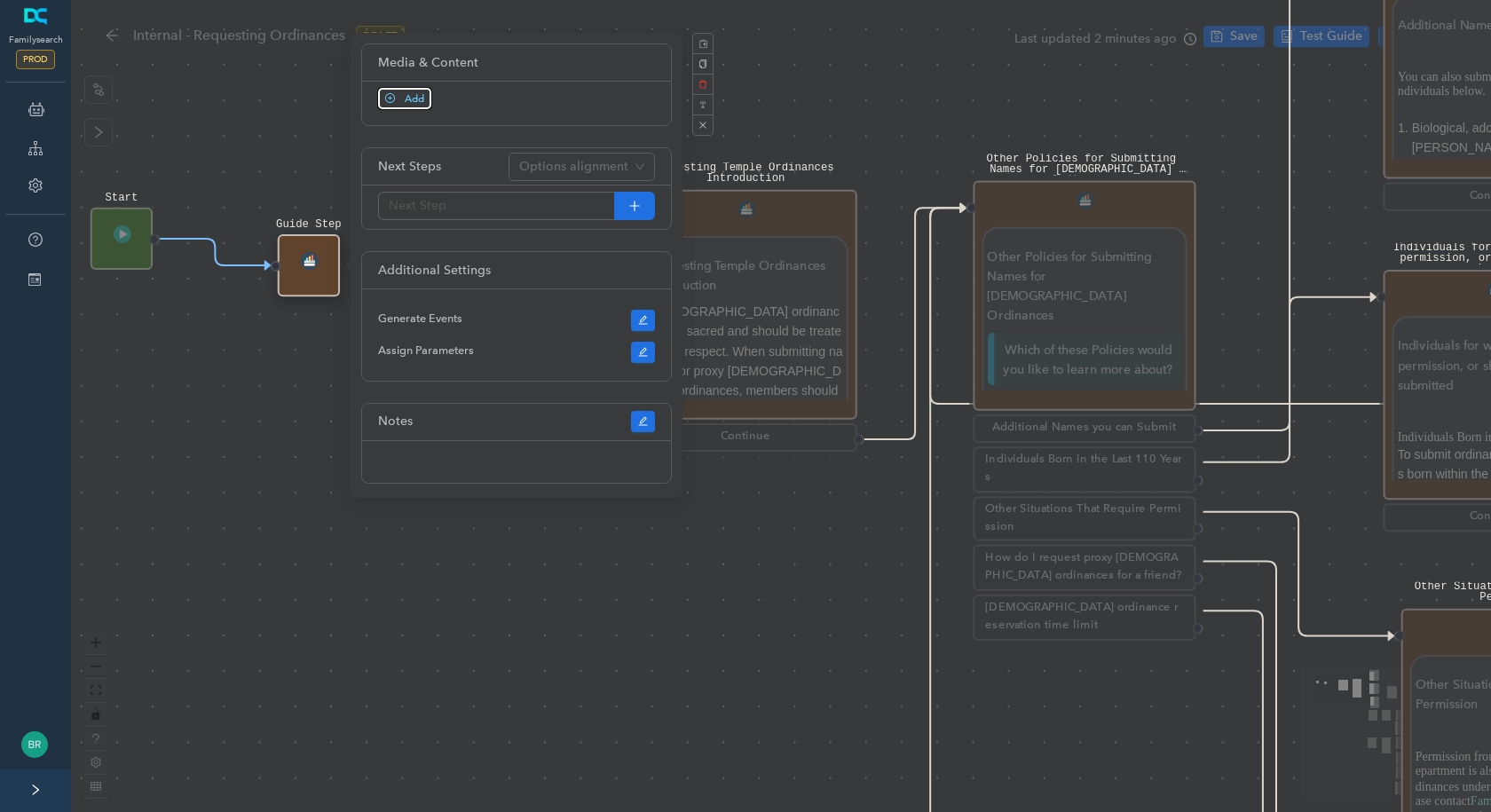 click on "Add" at bounding box center [414, 99] 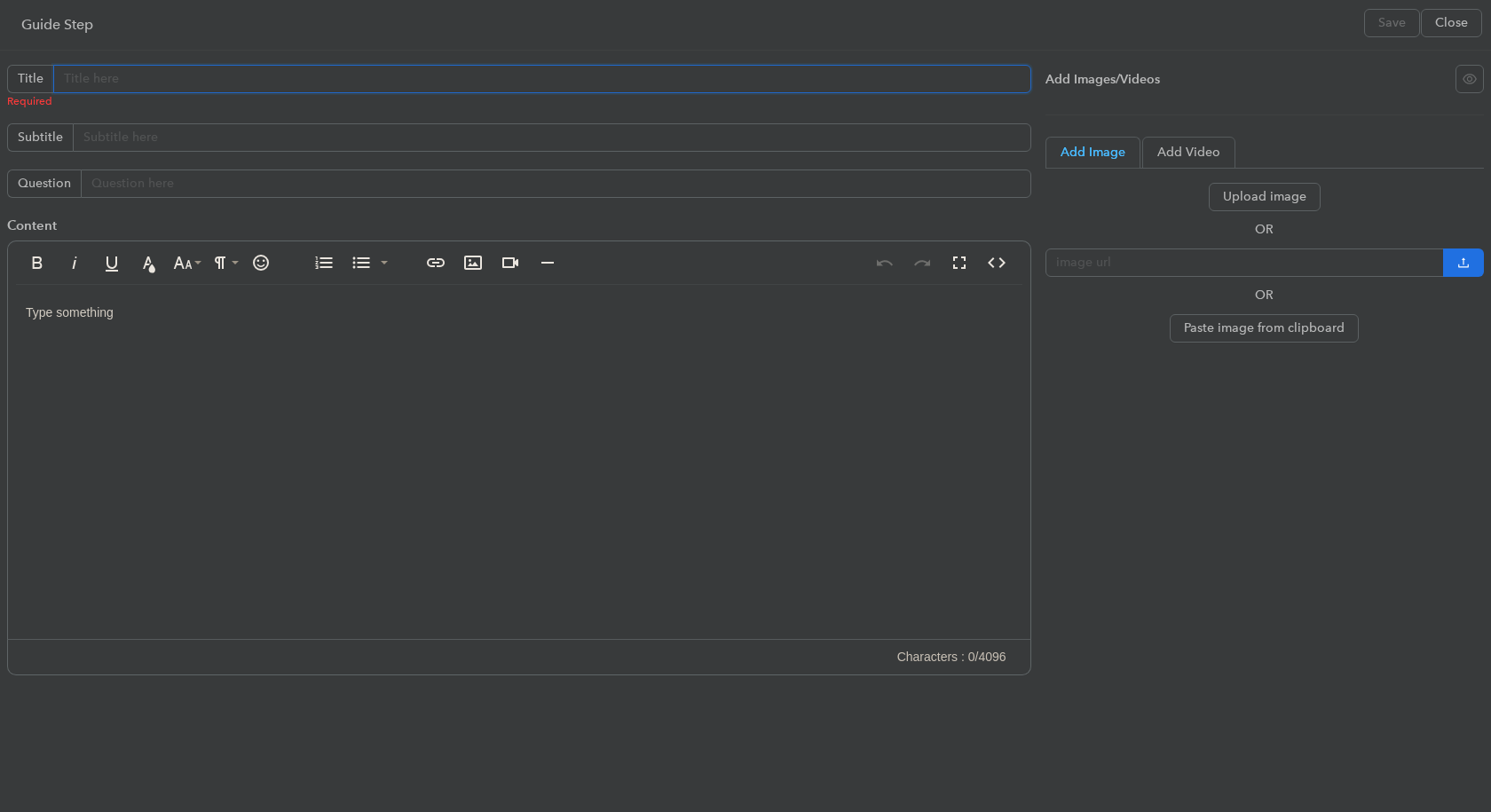 click at bounding box center [542, 79] 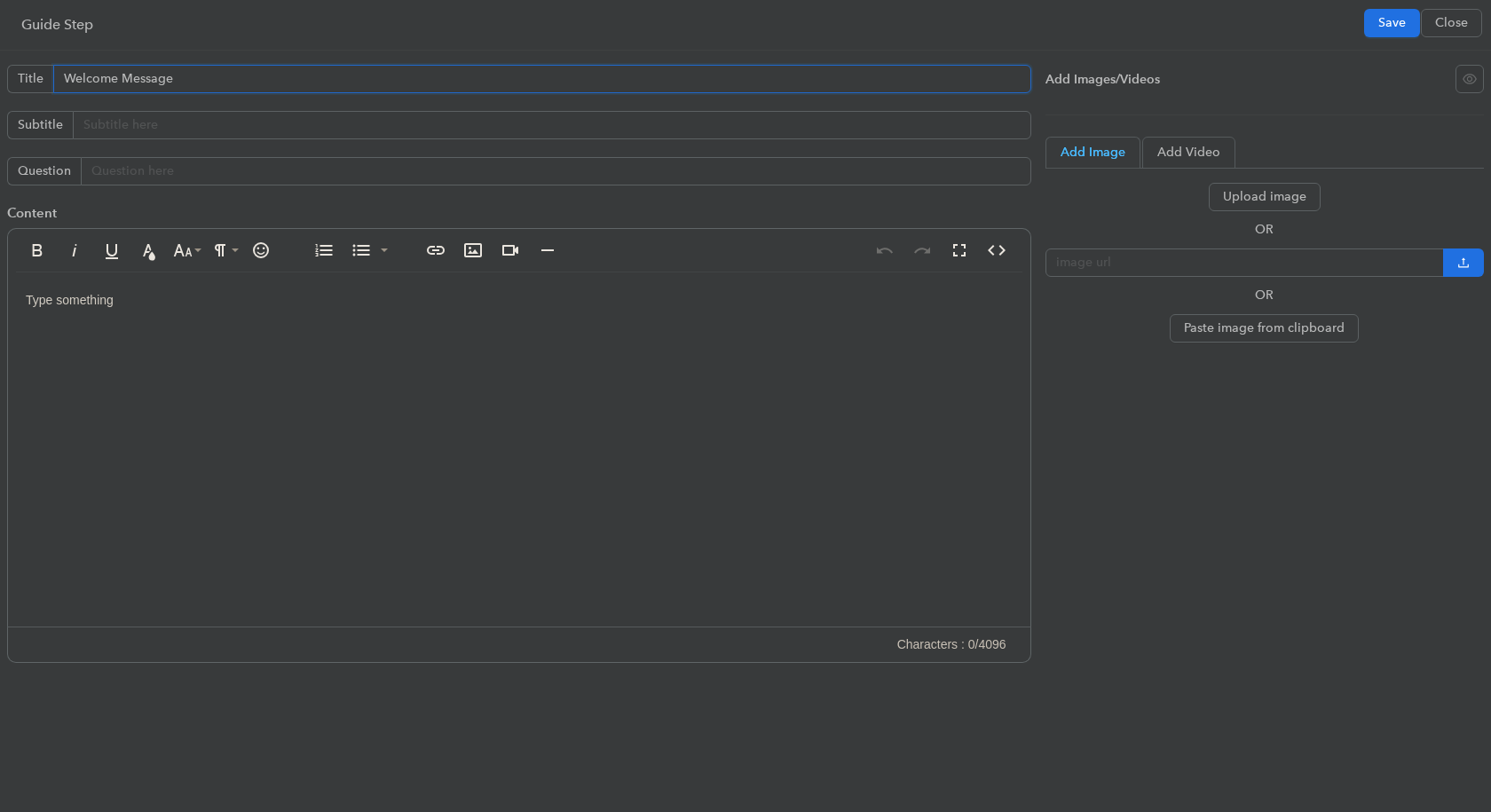 type on "Welcome Message" 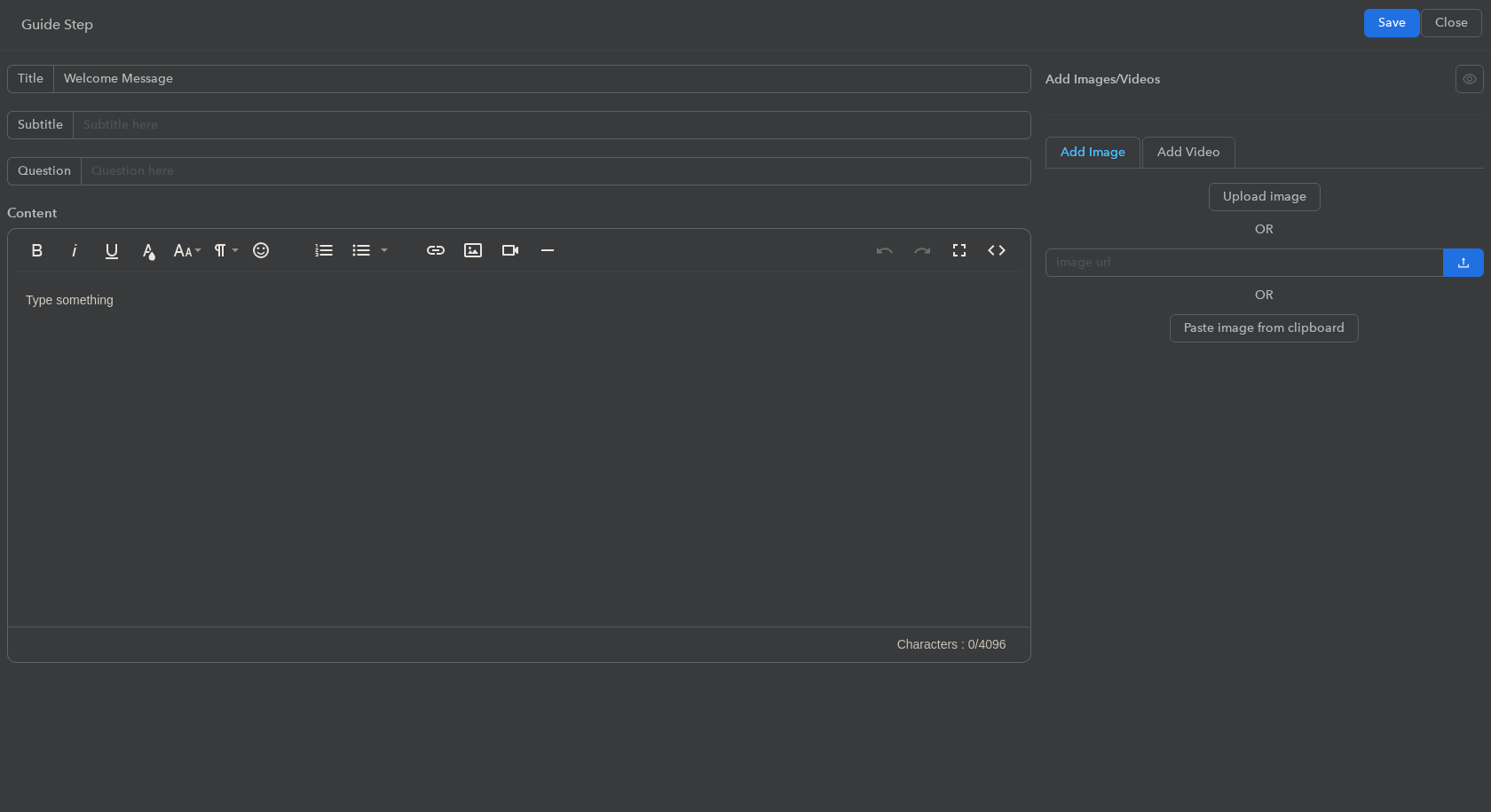 click at bounding box center (519, 450) 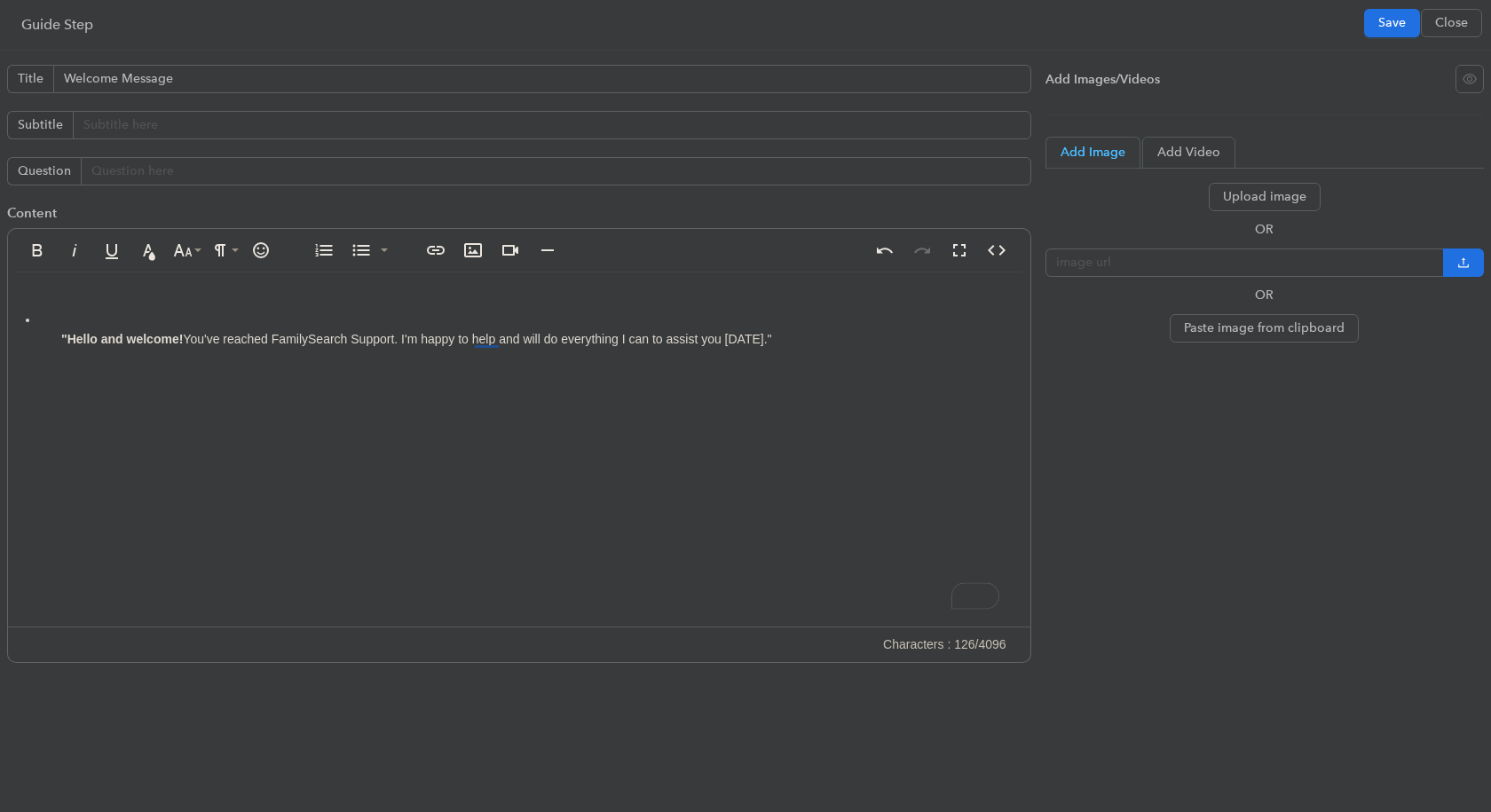click on ""Hello and welcome!  You've reached FamilySearch Support. I'm happy to help and will do everything I can to assist you today."" at bounding box center [519, 450] 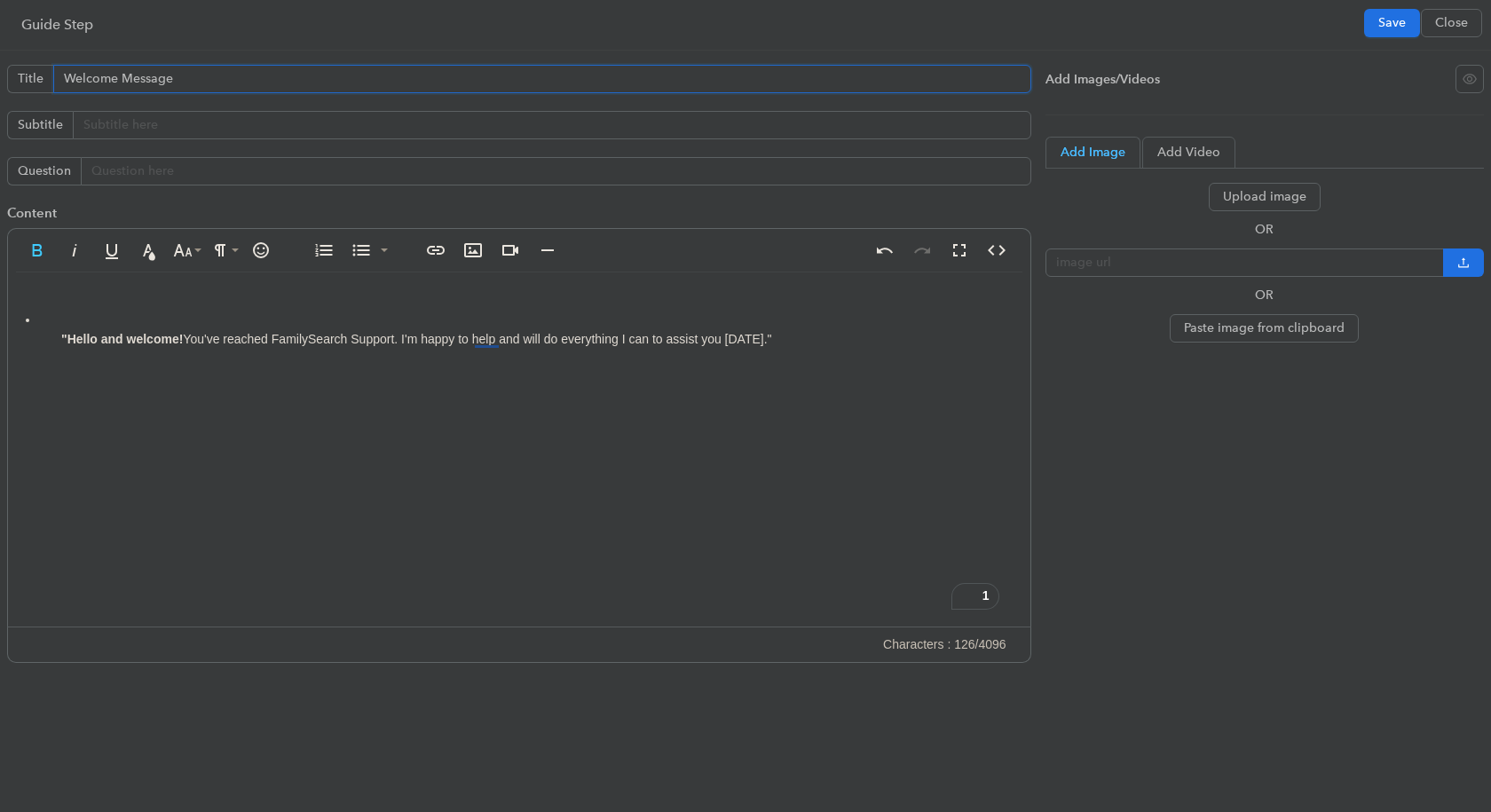 click on "Welcome Message" at bounding box center [542, 79] 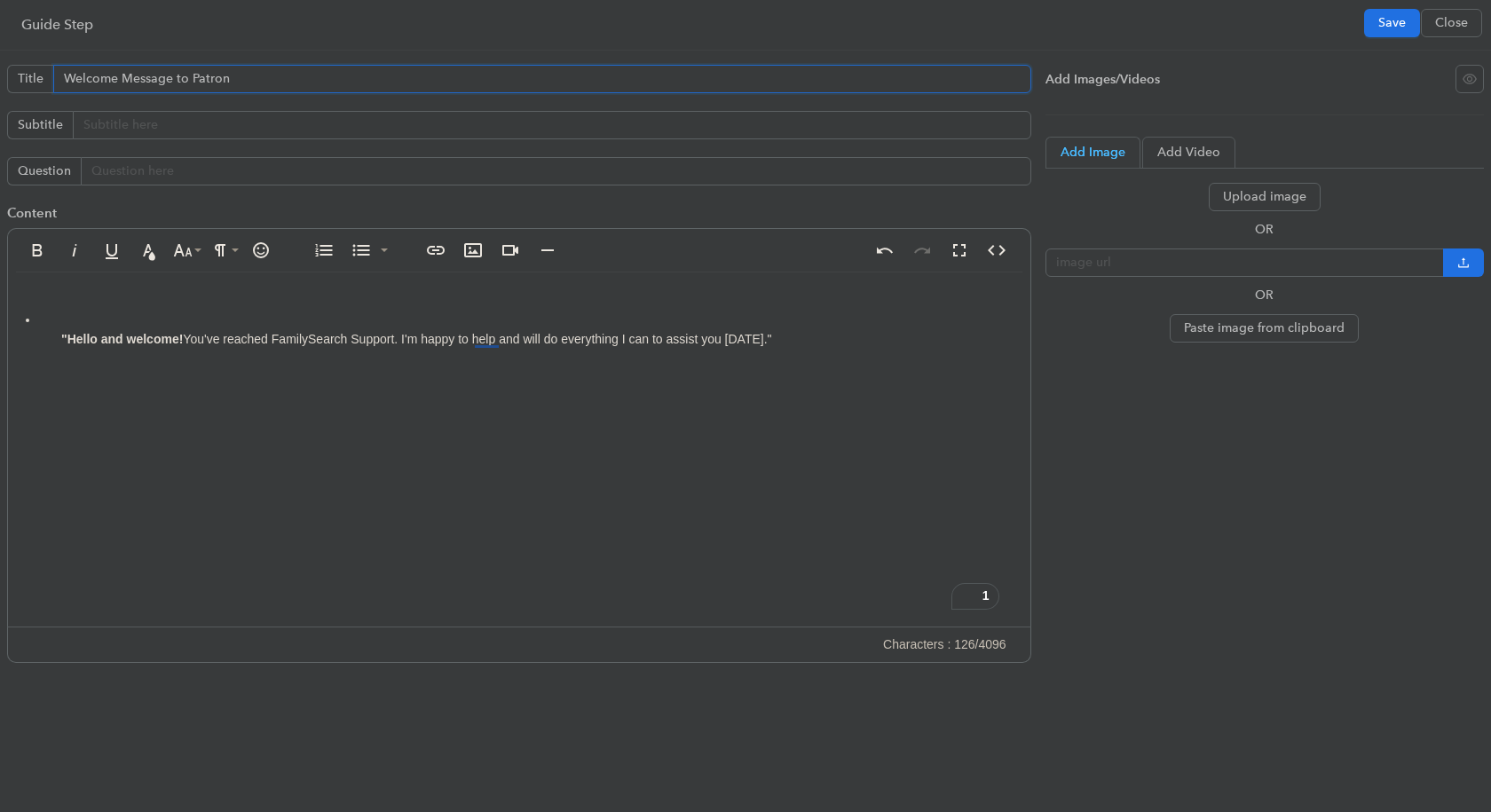 type on "Welcome Message to Patron" 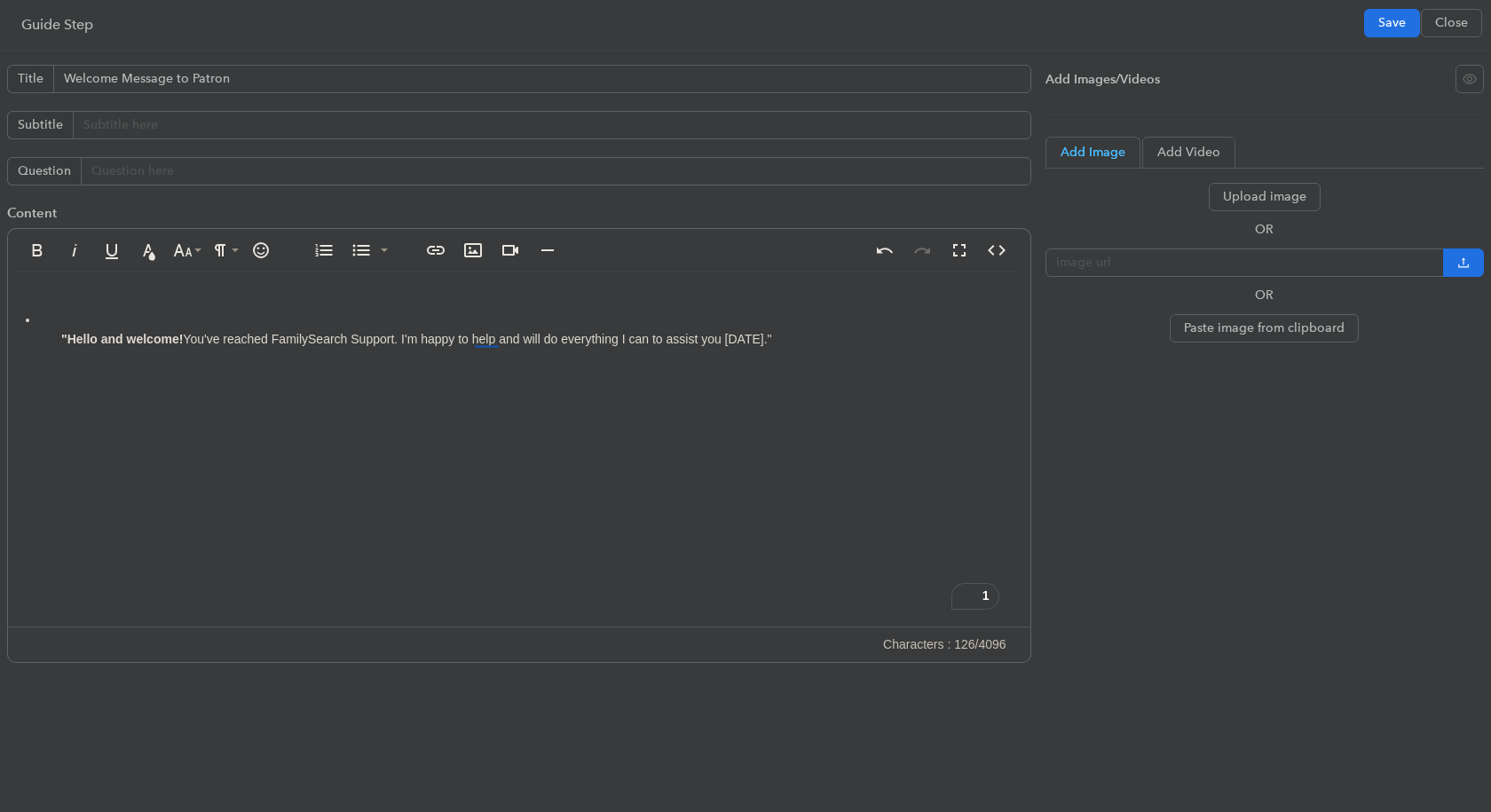 click on ""Hello and welcome!  You've reached FamilySearch Support. I'm happy to help and will do everything I can to assist you today."" at bounding box center [519, 339] 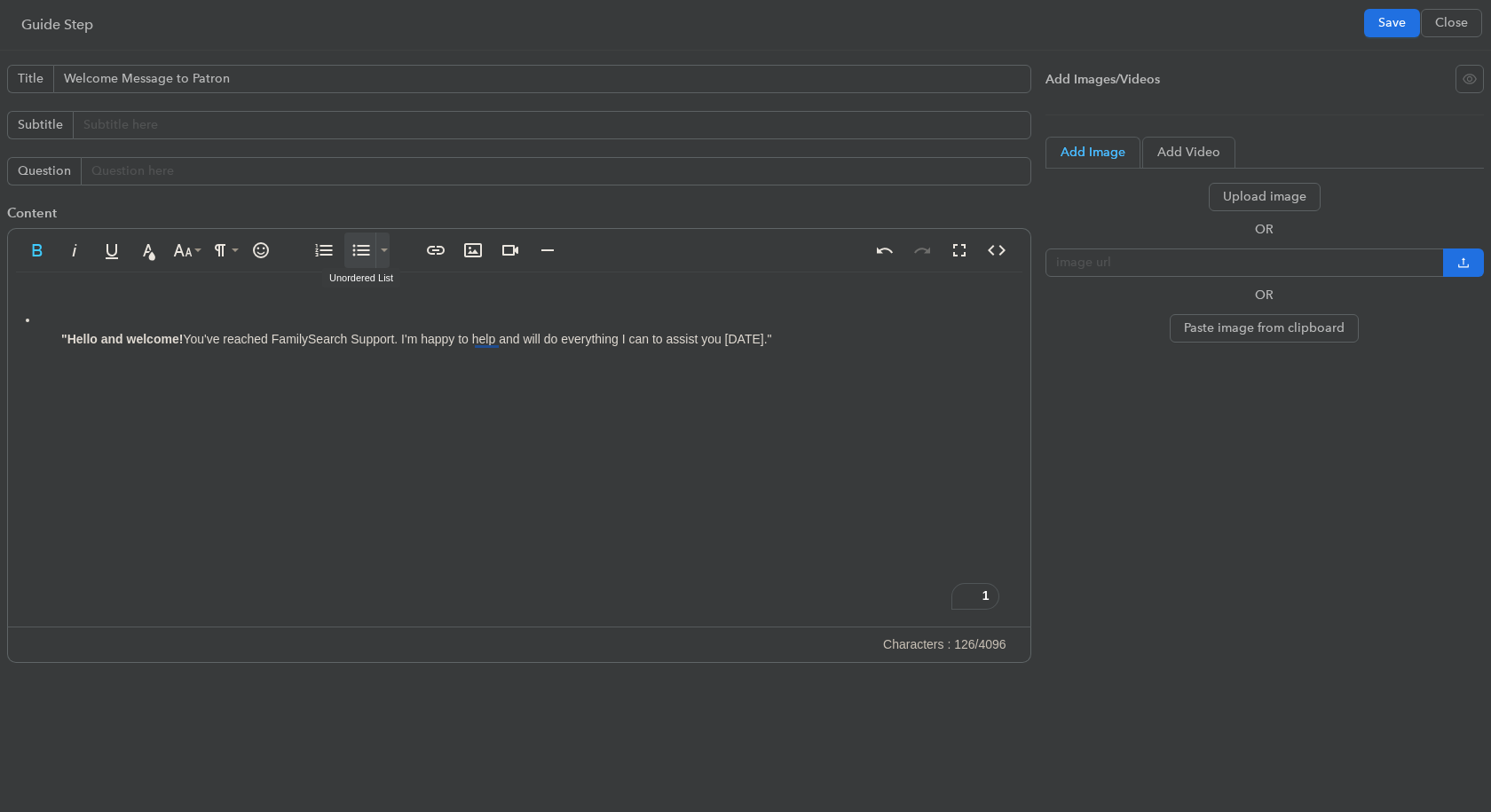 click 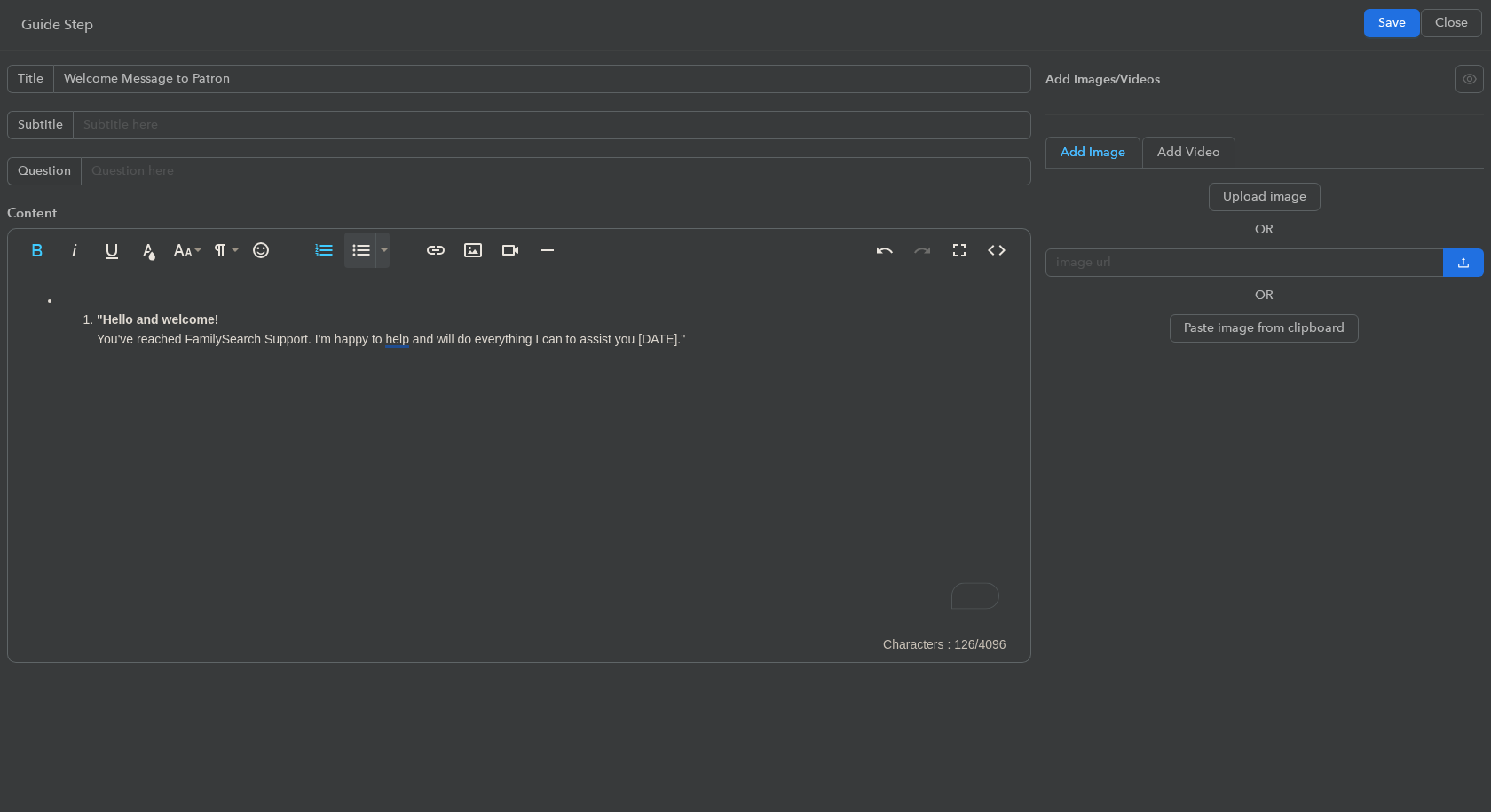 click 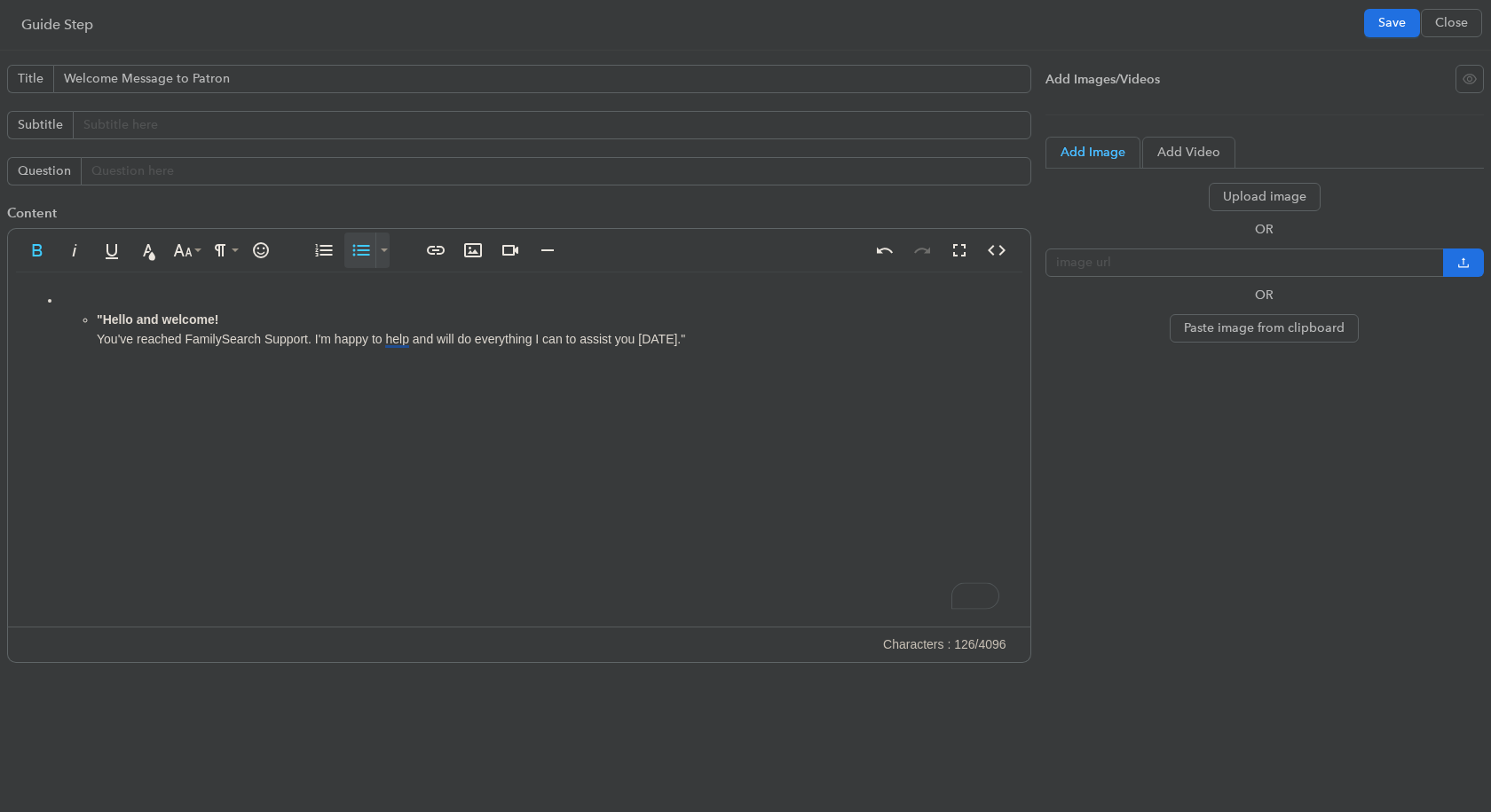 click 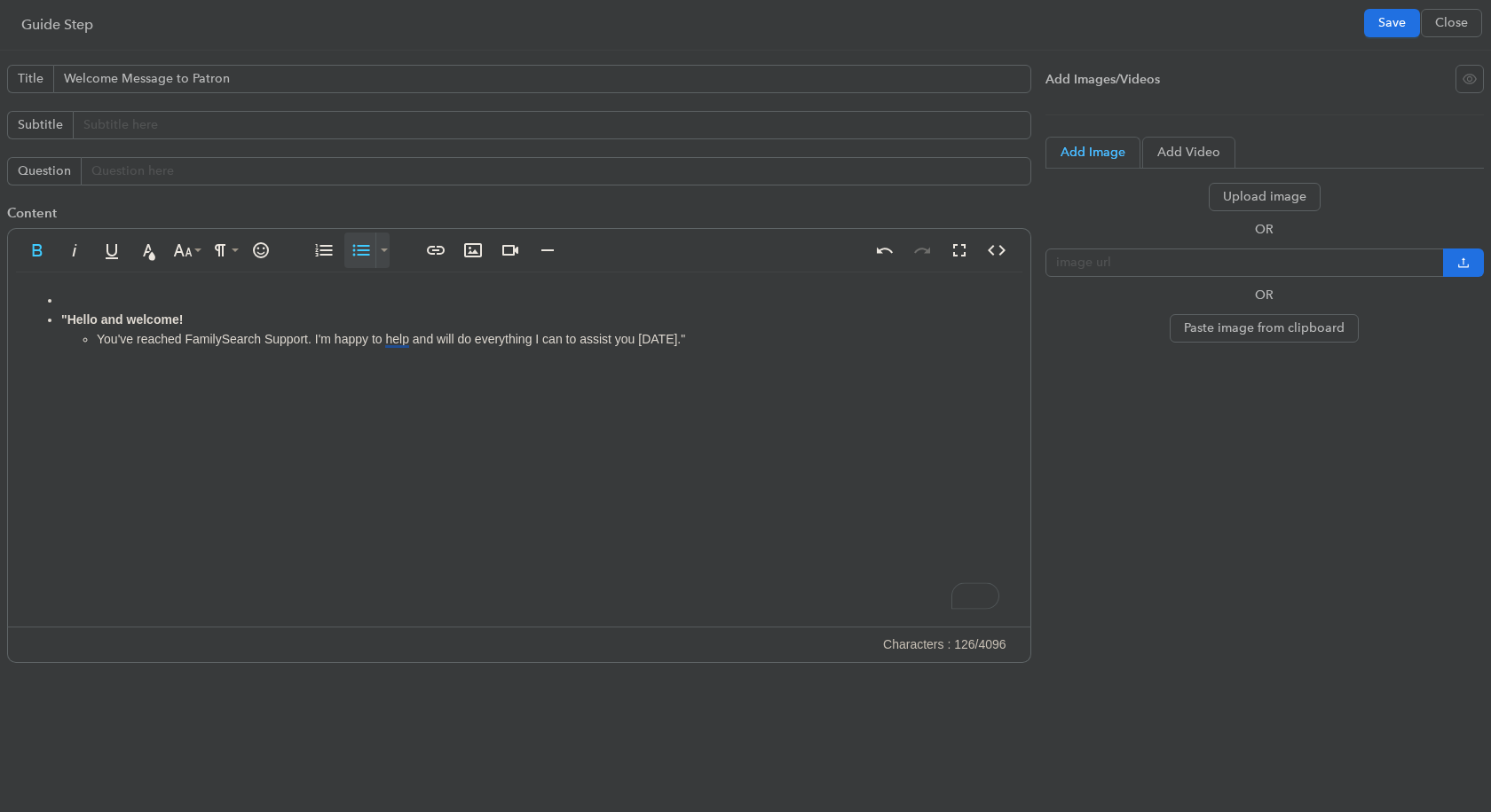 click 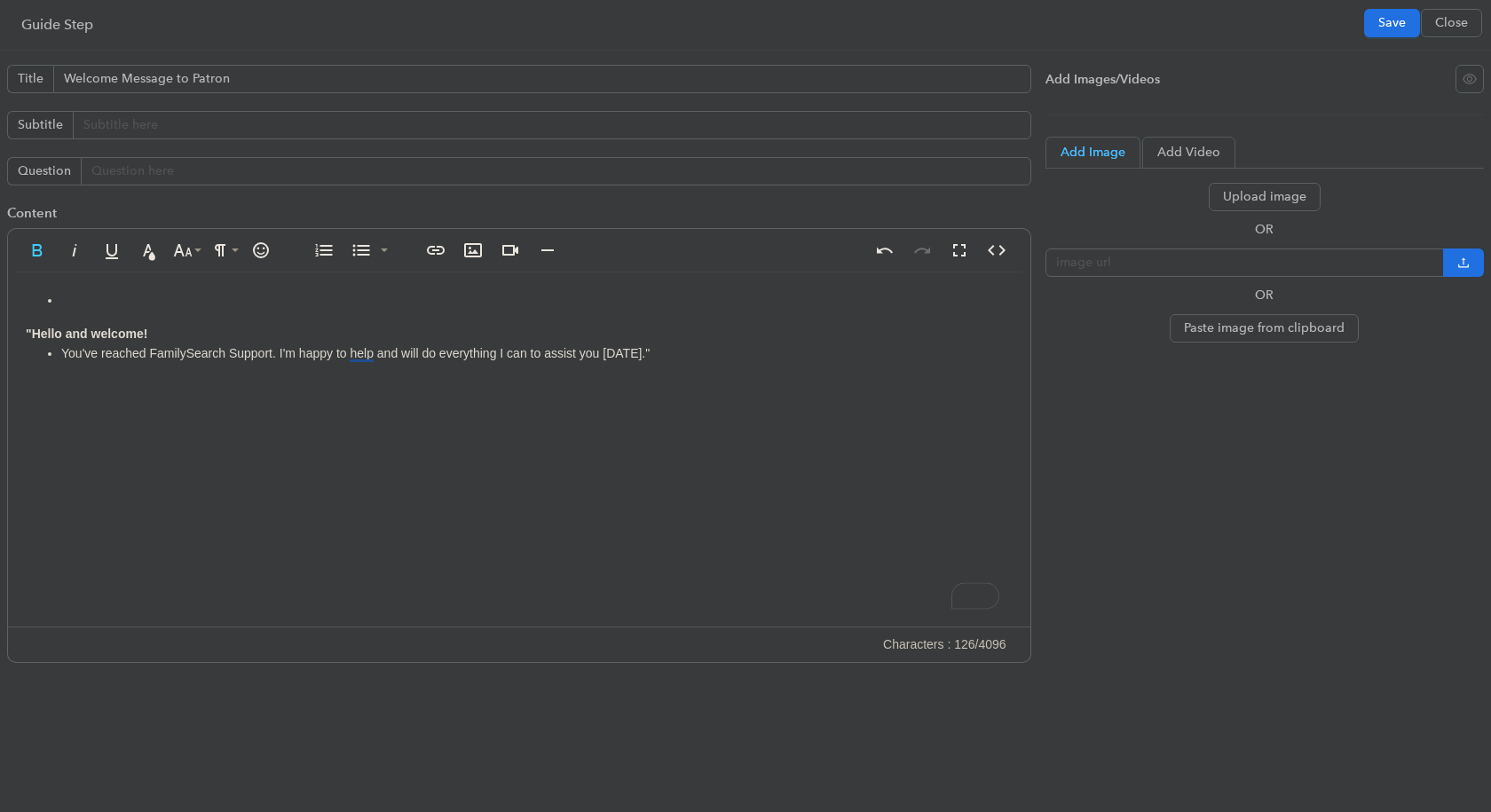 click on "You've reached FamilySearch Support. I'm happy to help and will do everything I can to assist you today."" at bounding box center [537, 353] 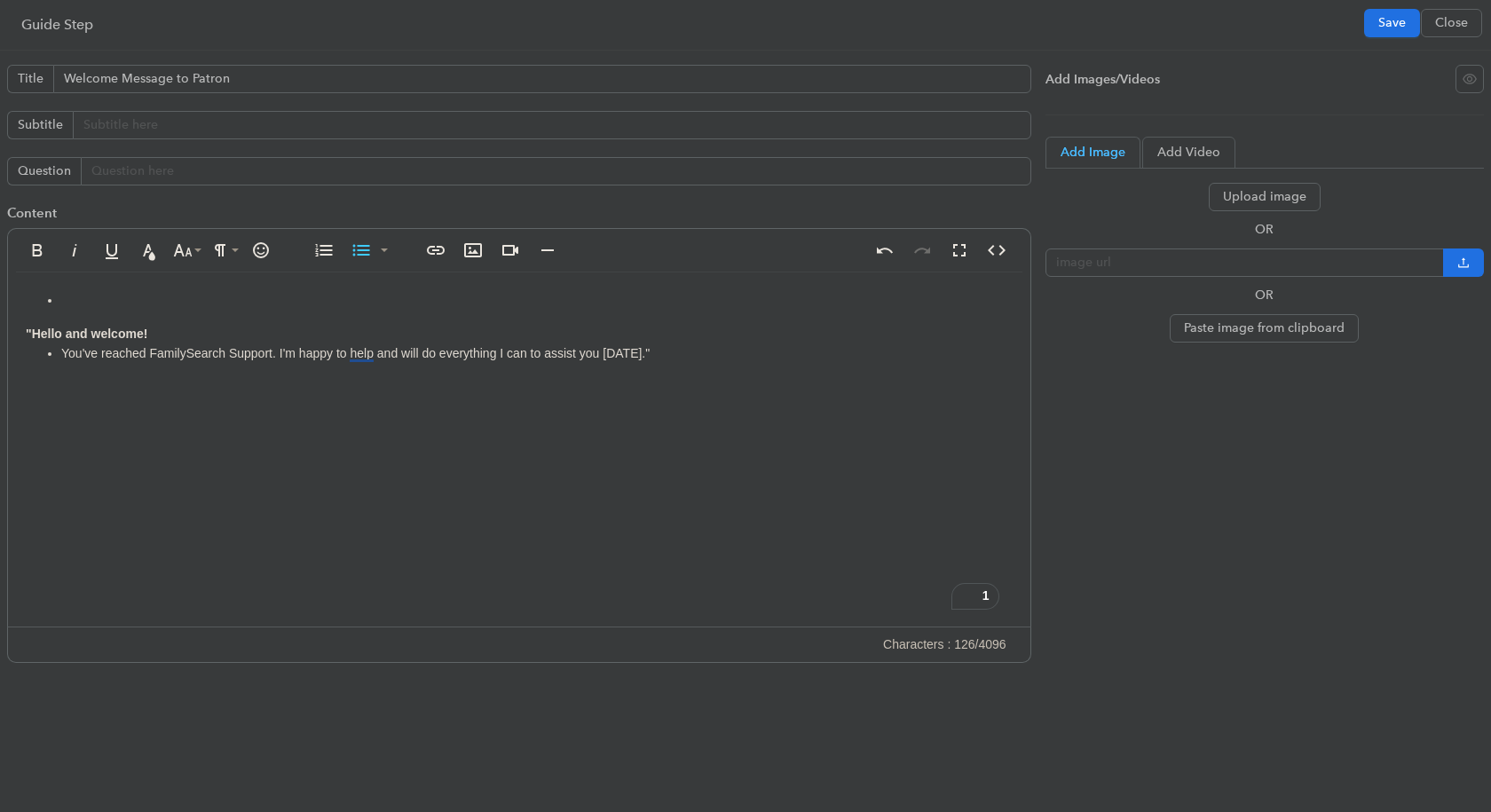 click on "You've reached FamilySearch Support. I'm happy to help and will do everything I can to assist you today."" at bounding box center (537, 353) 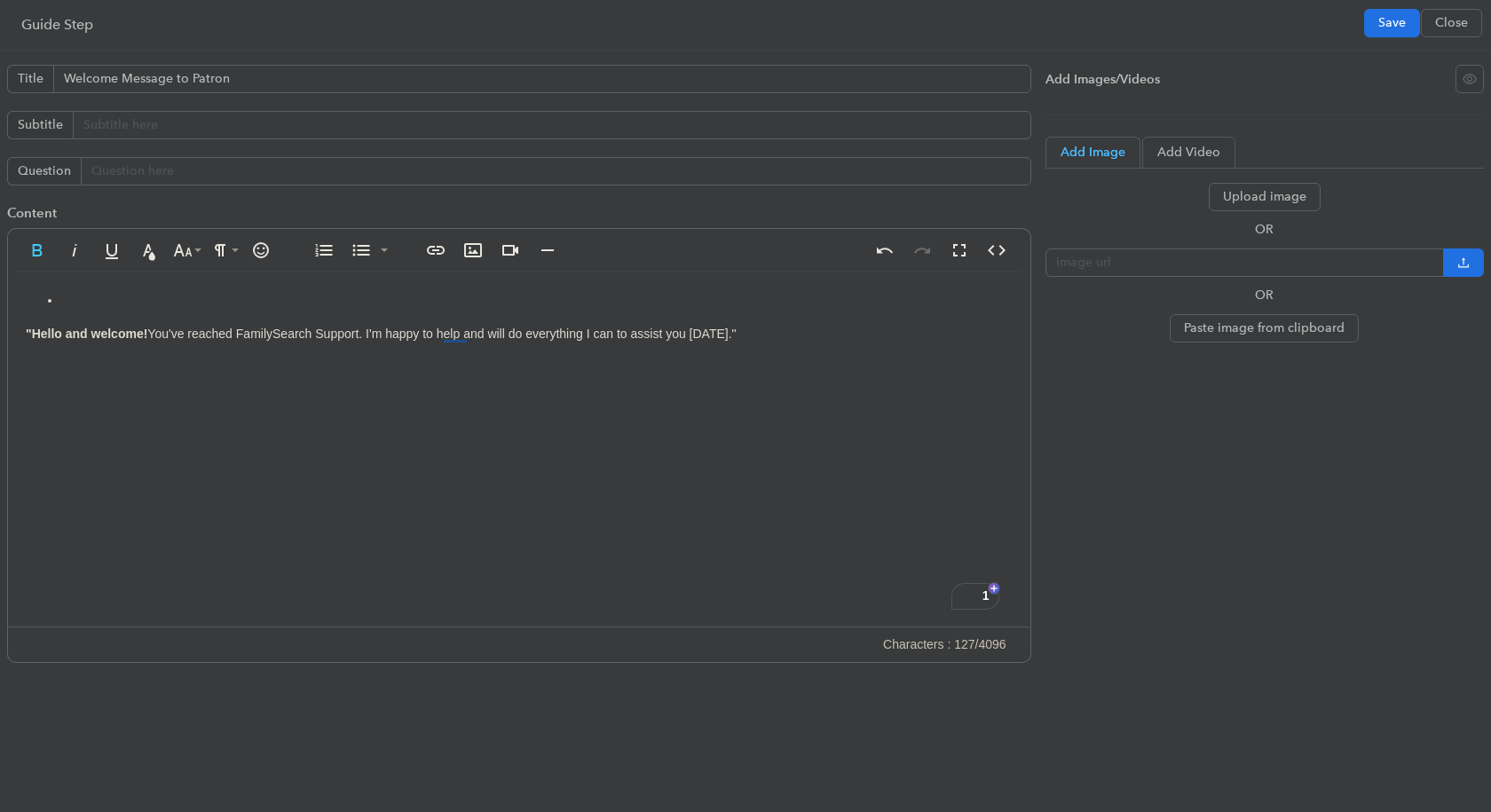 click on ""Hello and welcome!   You've reached FamilySearch Support. I'm happy to help and will do everything I can to assist you today."" at bounding box center [519, 450] 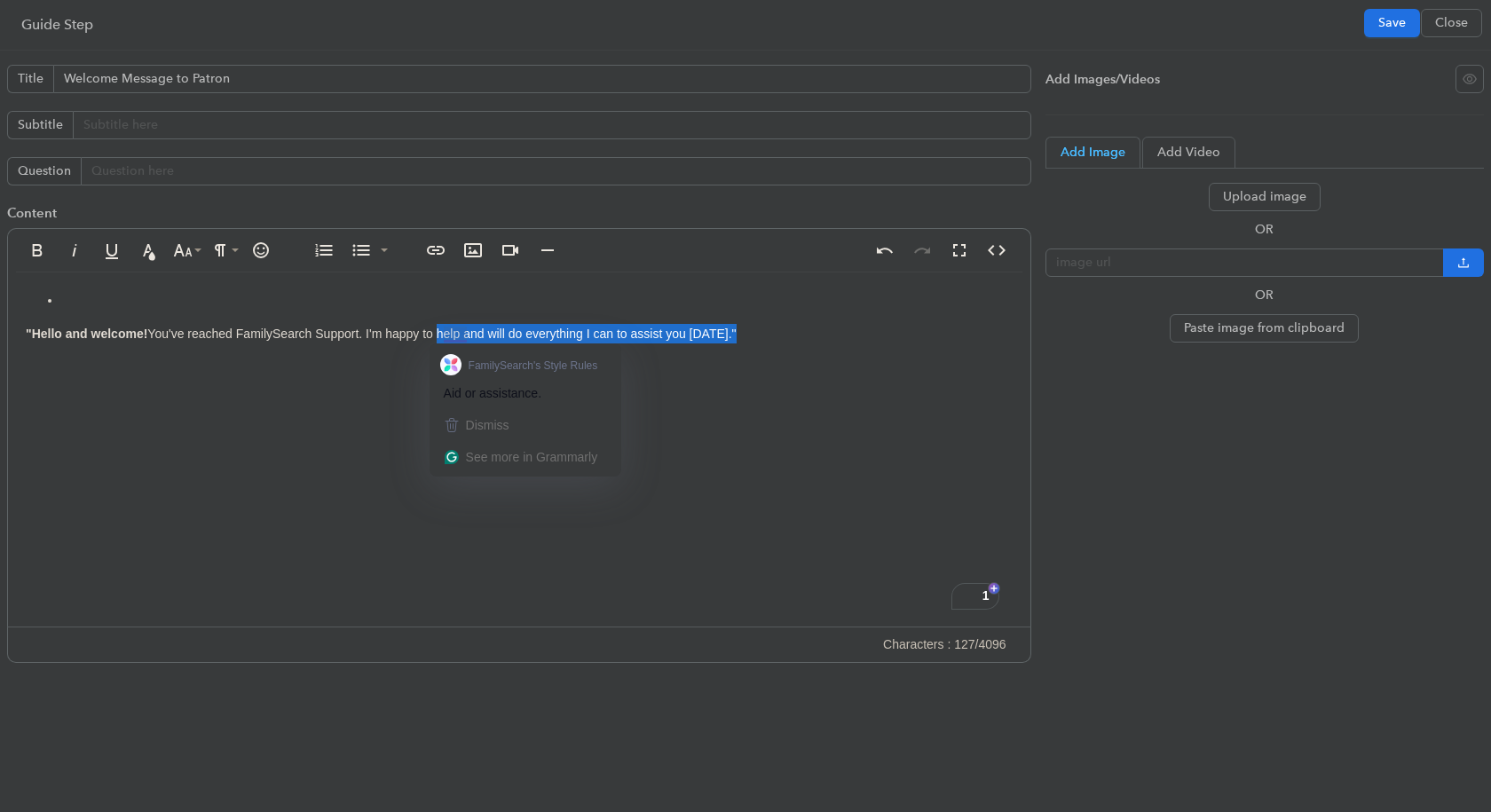 drag, startPoint x: 746, startPoint y: 331, endPoint x: 444, endPoint y: 330, distance: 302.00166 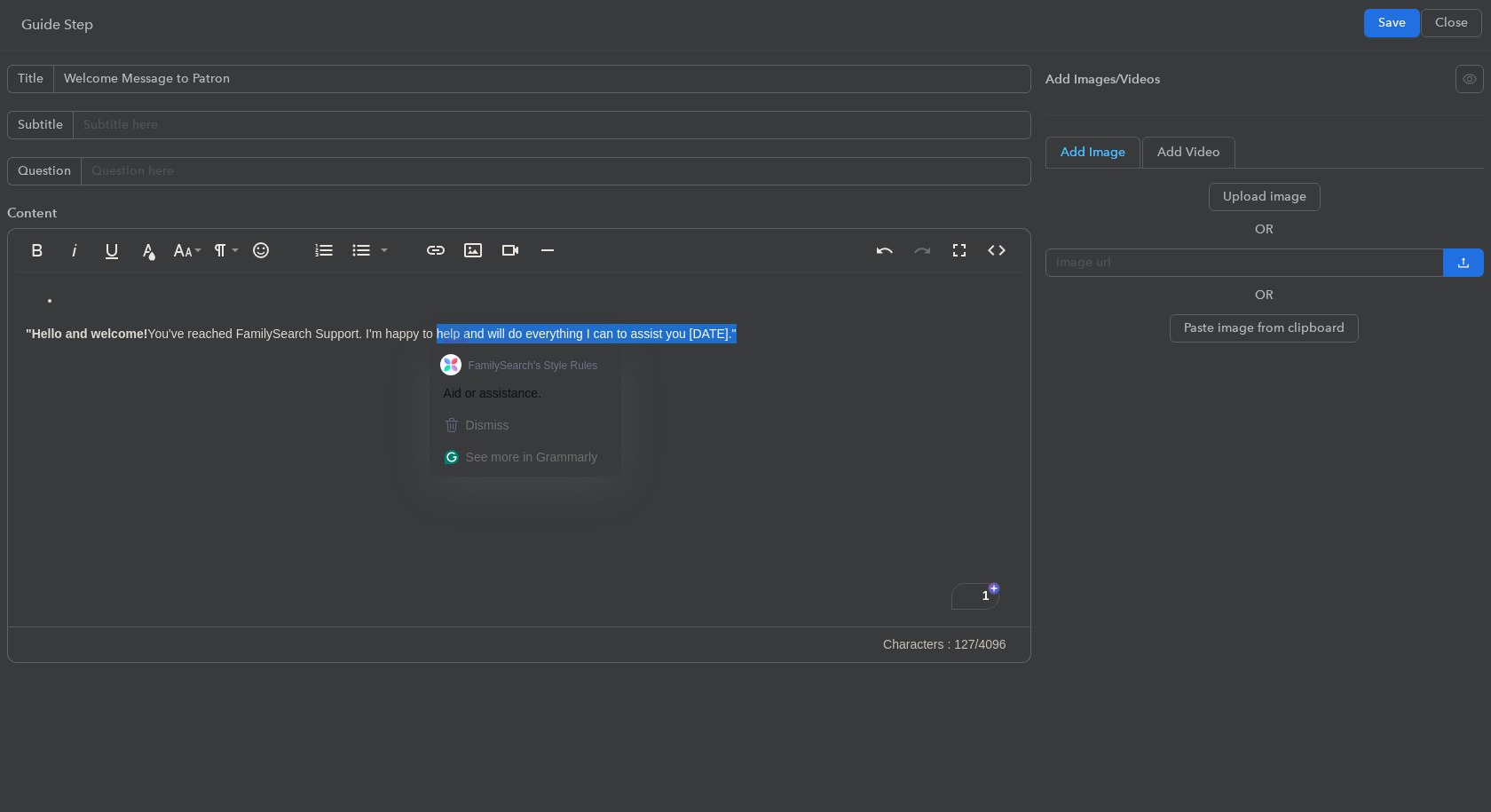 click on ""Hello and welcome!   You've reached FamilySearch Support. I'm happy to help and will do everything I can to assist you today."" at bounding box center (519, 450) 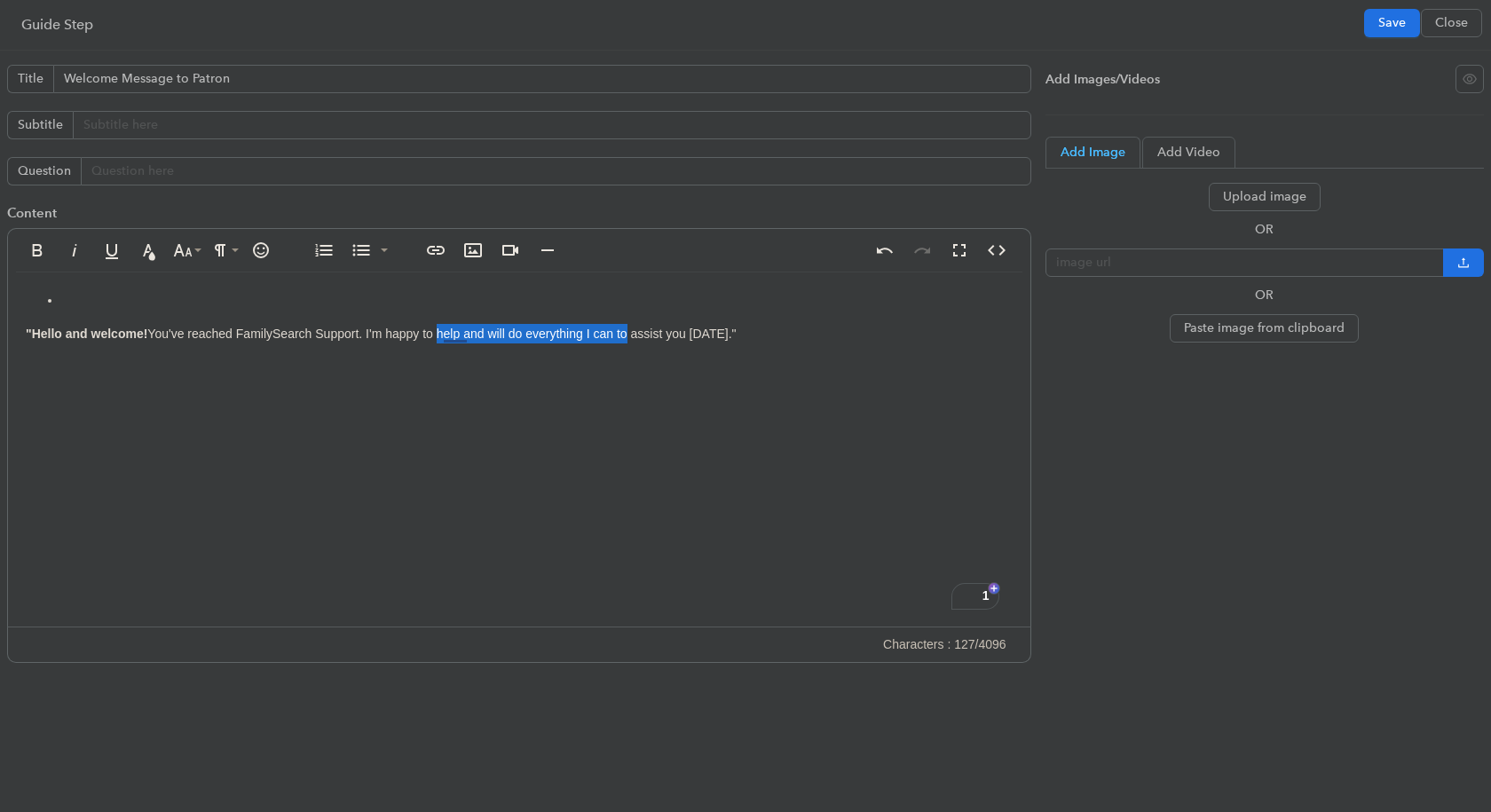 drag, startPoint x: 634, startPoint y: 335, endPoint x: 442, endPoint y: 335, distance: 192 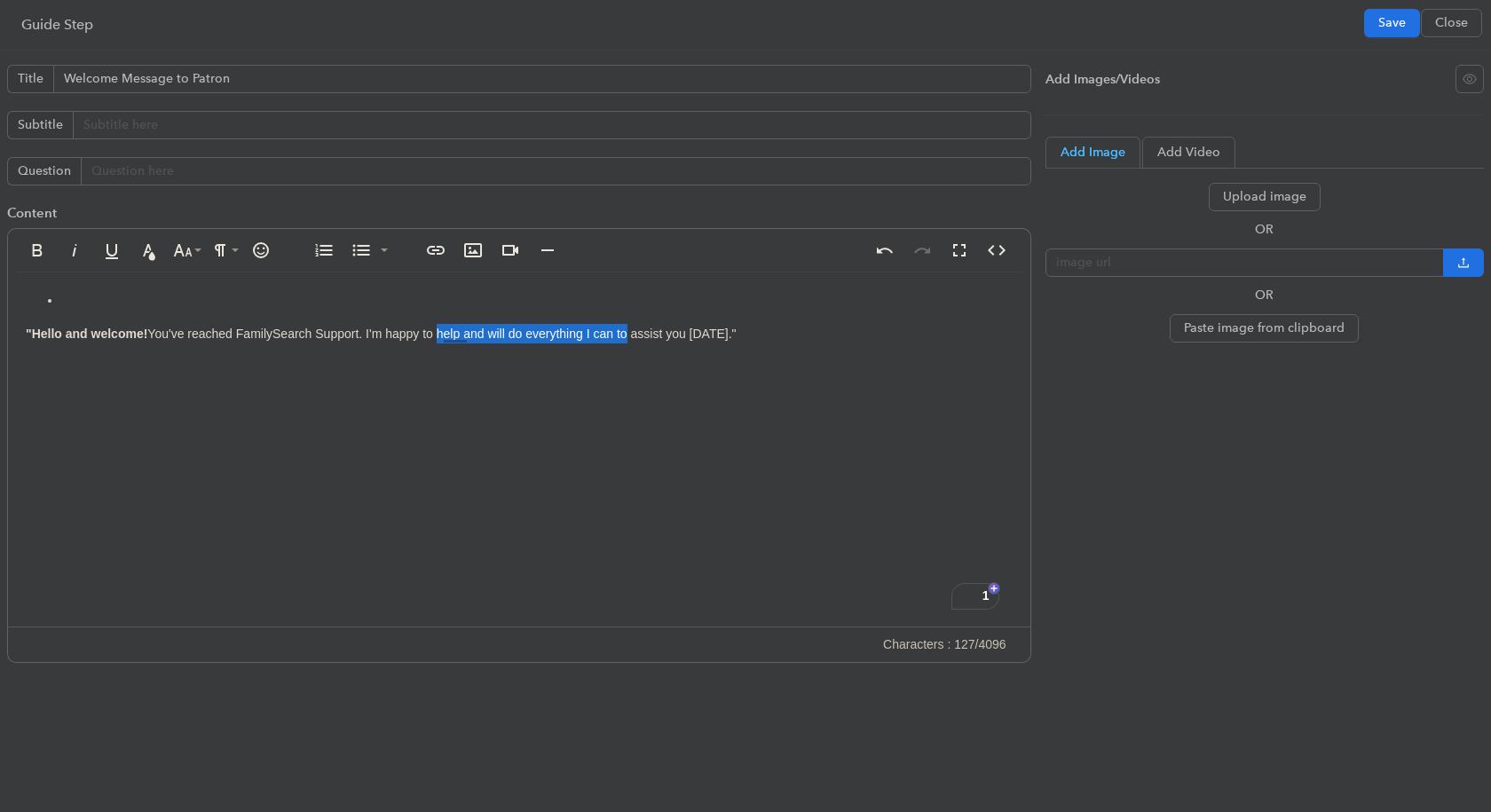 click on ""Hello and welcome!   You've reached FamilySearch Support. I'm happy to help and will do everything I can to assist you today."" at bounding box center (519, 450) 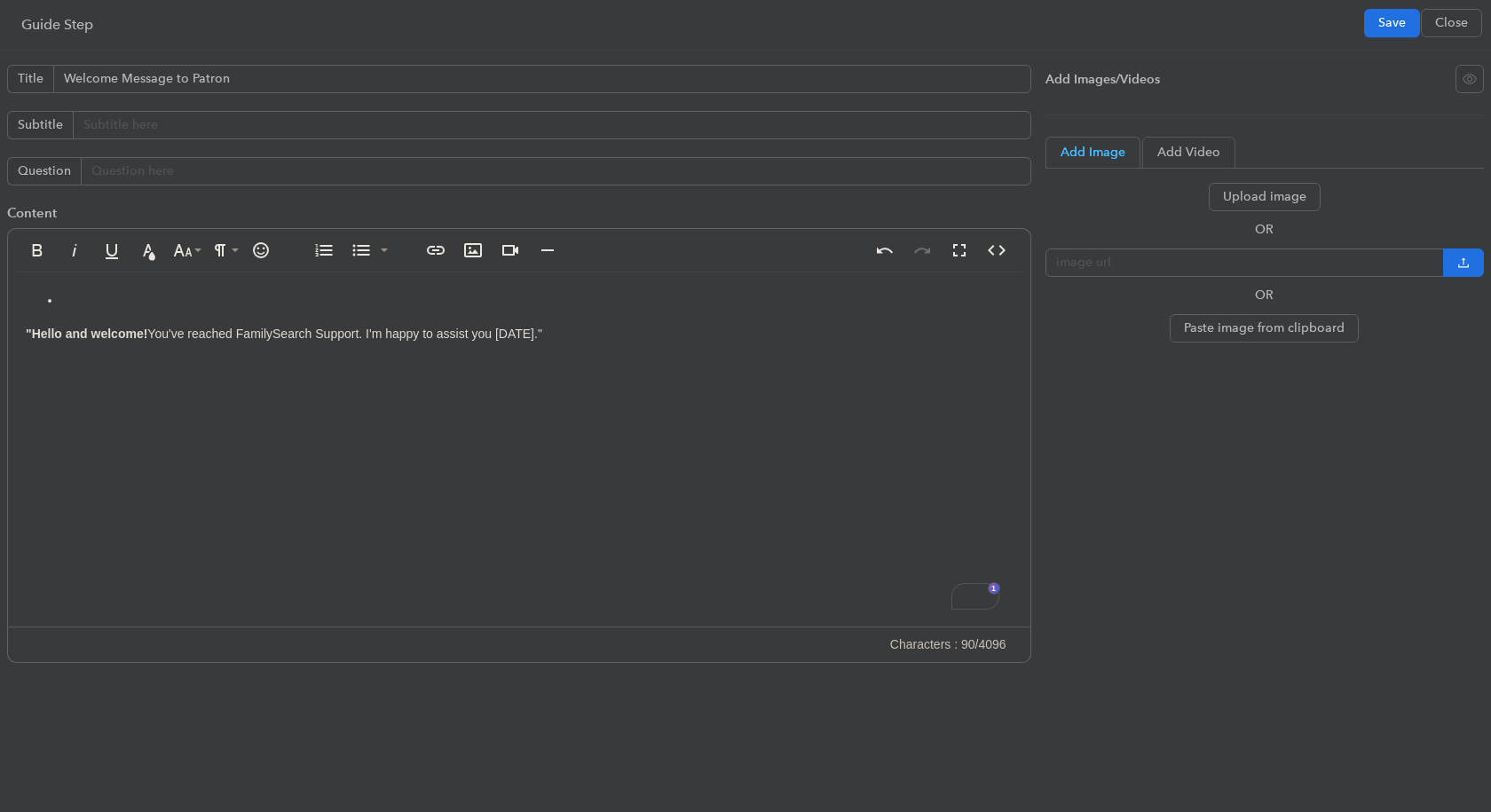 click at bounding box center [537, 300] 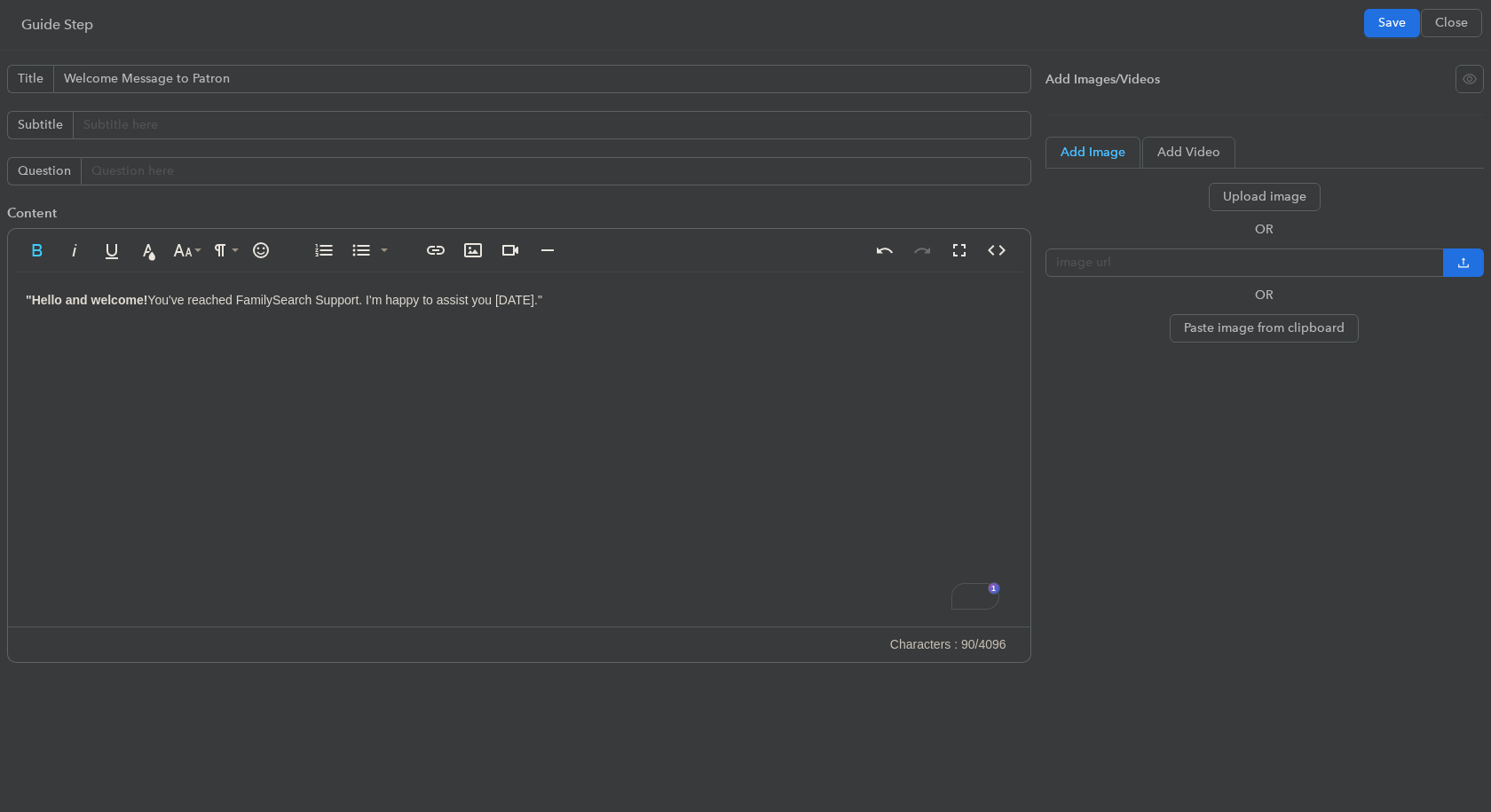 click on ""Hello and welcome!" at bounding box center [86, 300] 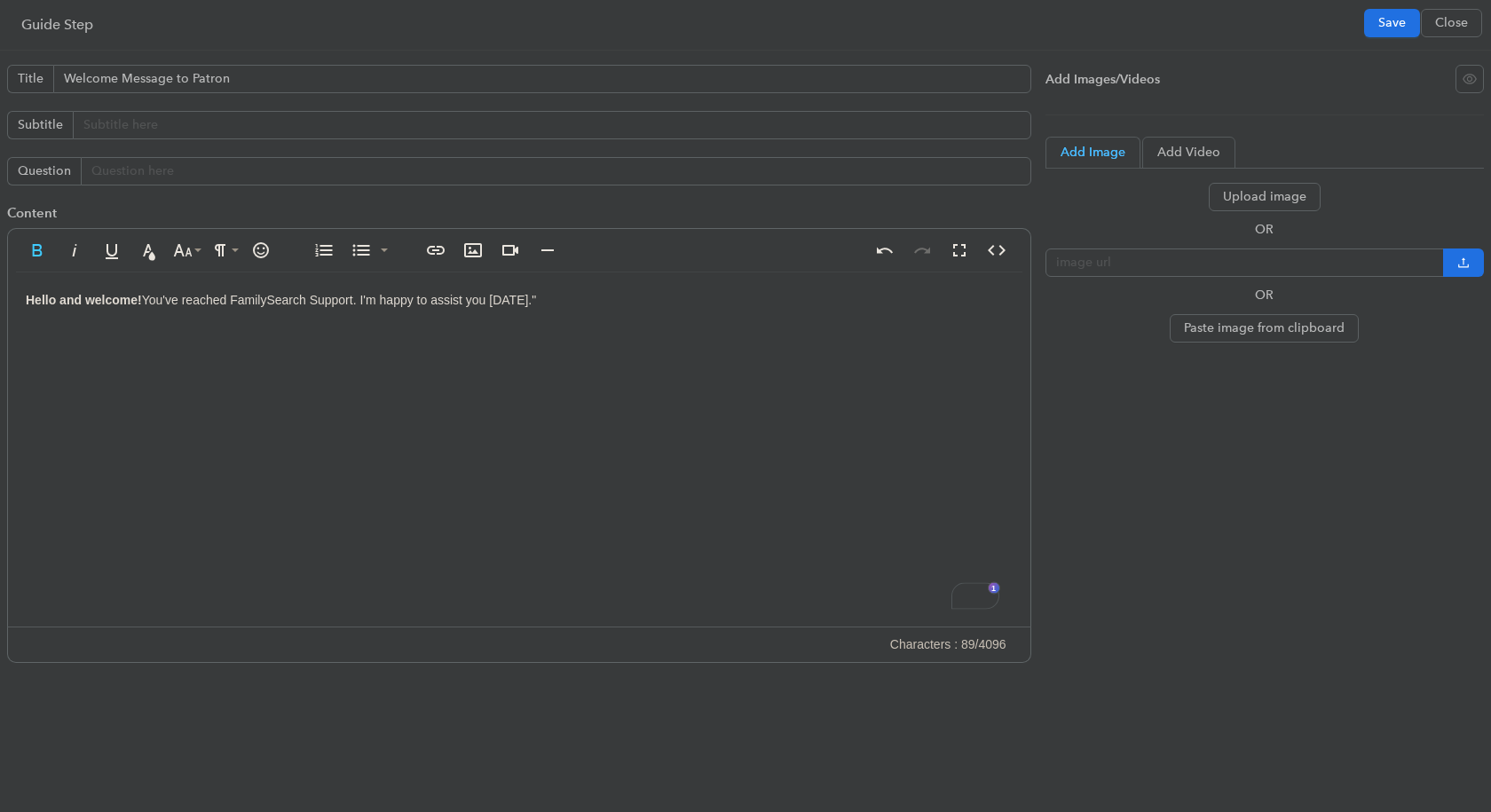 drag, startPoint x: 147, startPoint y: 296, endPoint x: 19, endPoint y: 284, distance: 128.56127 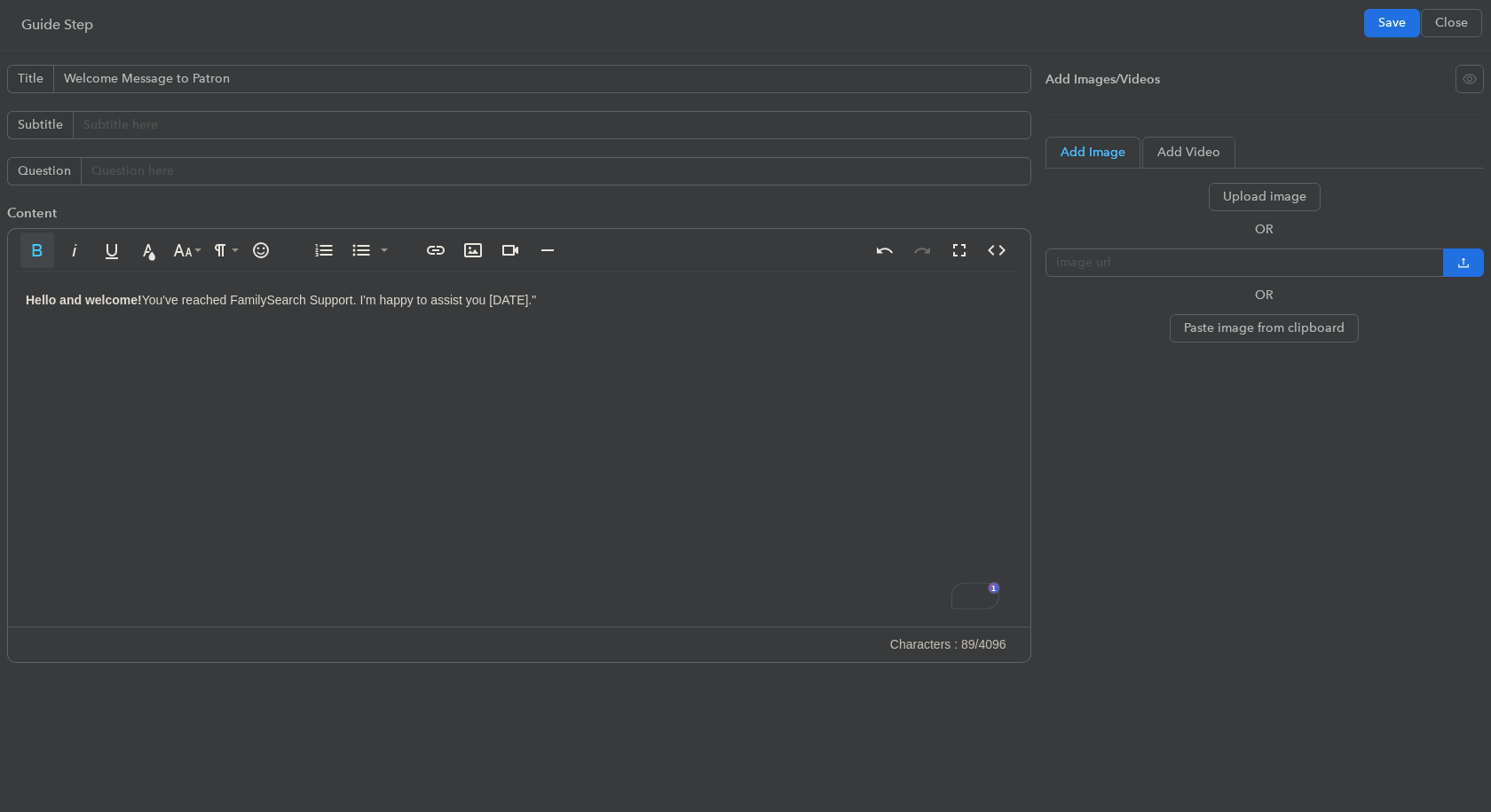 click 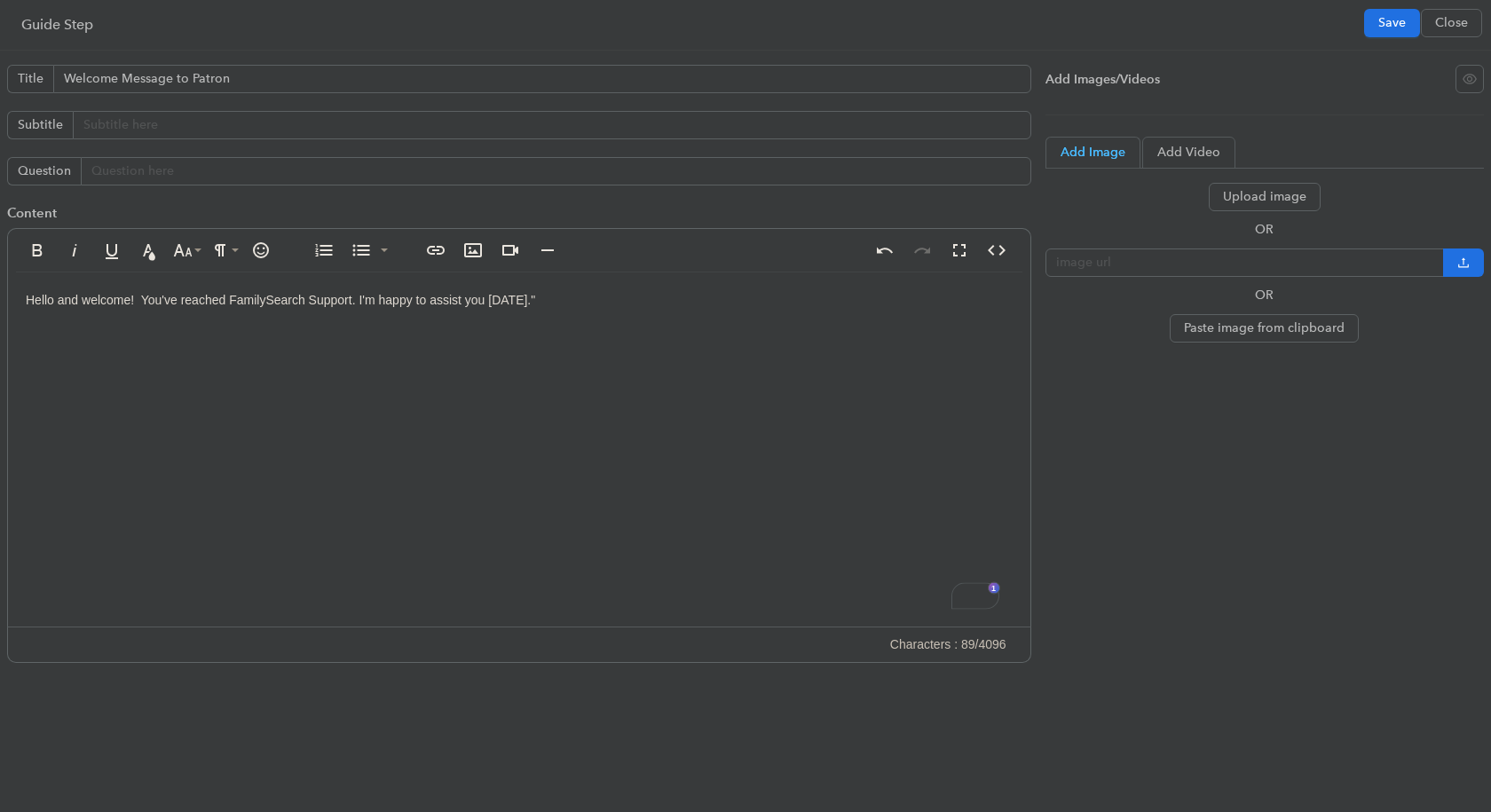 click on "Hello and welcome!  You've reached FamilySearch Support. I'm happy to assist you today."" at bounding box center (519, 450) 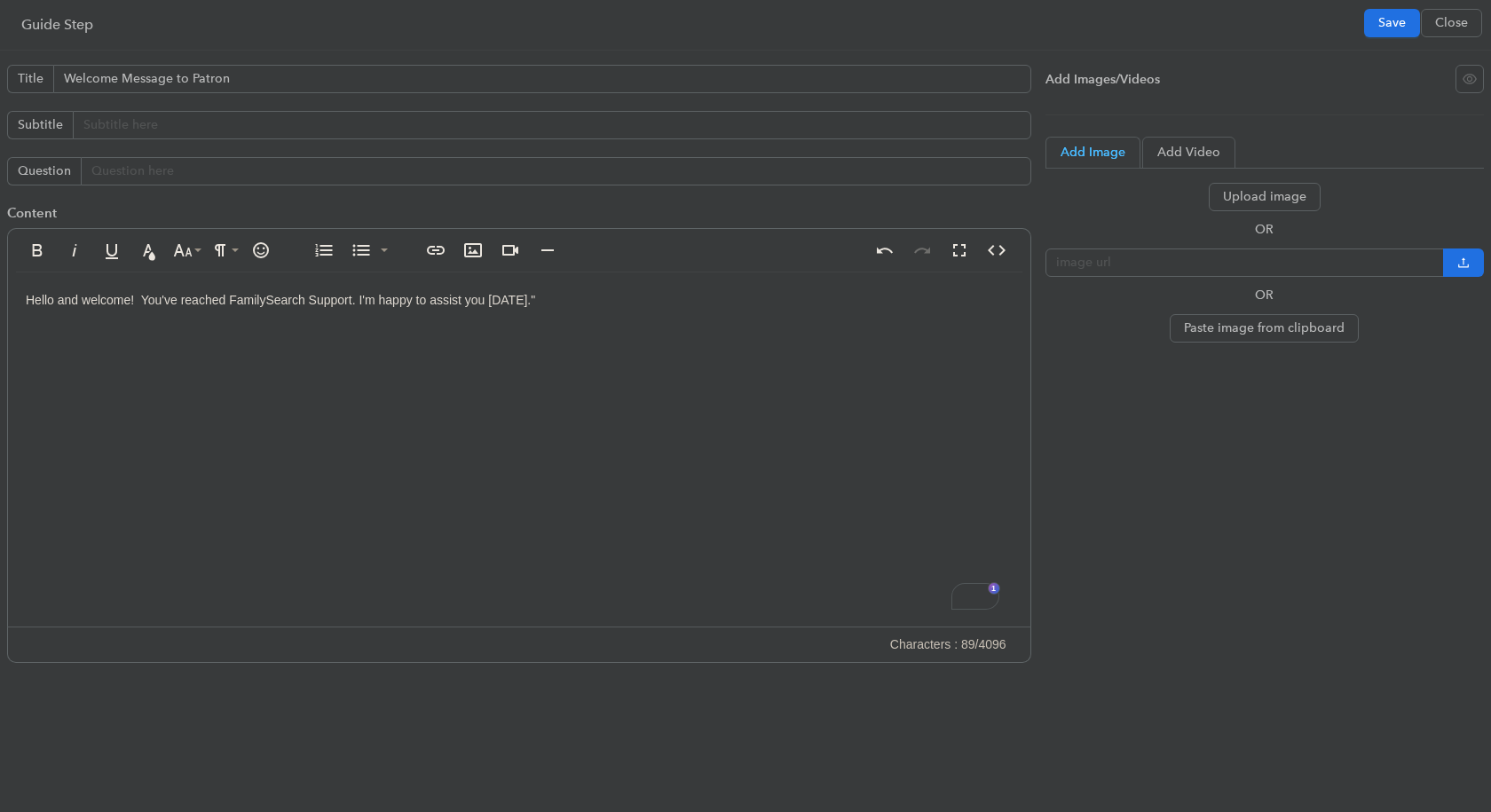 click on "Hello and welcome!  You've reached FamilySearch Support. I'm happy to assist you today."" at bounding box center [519, 450] 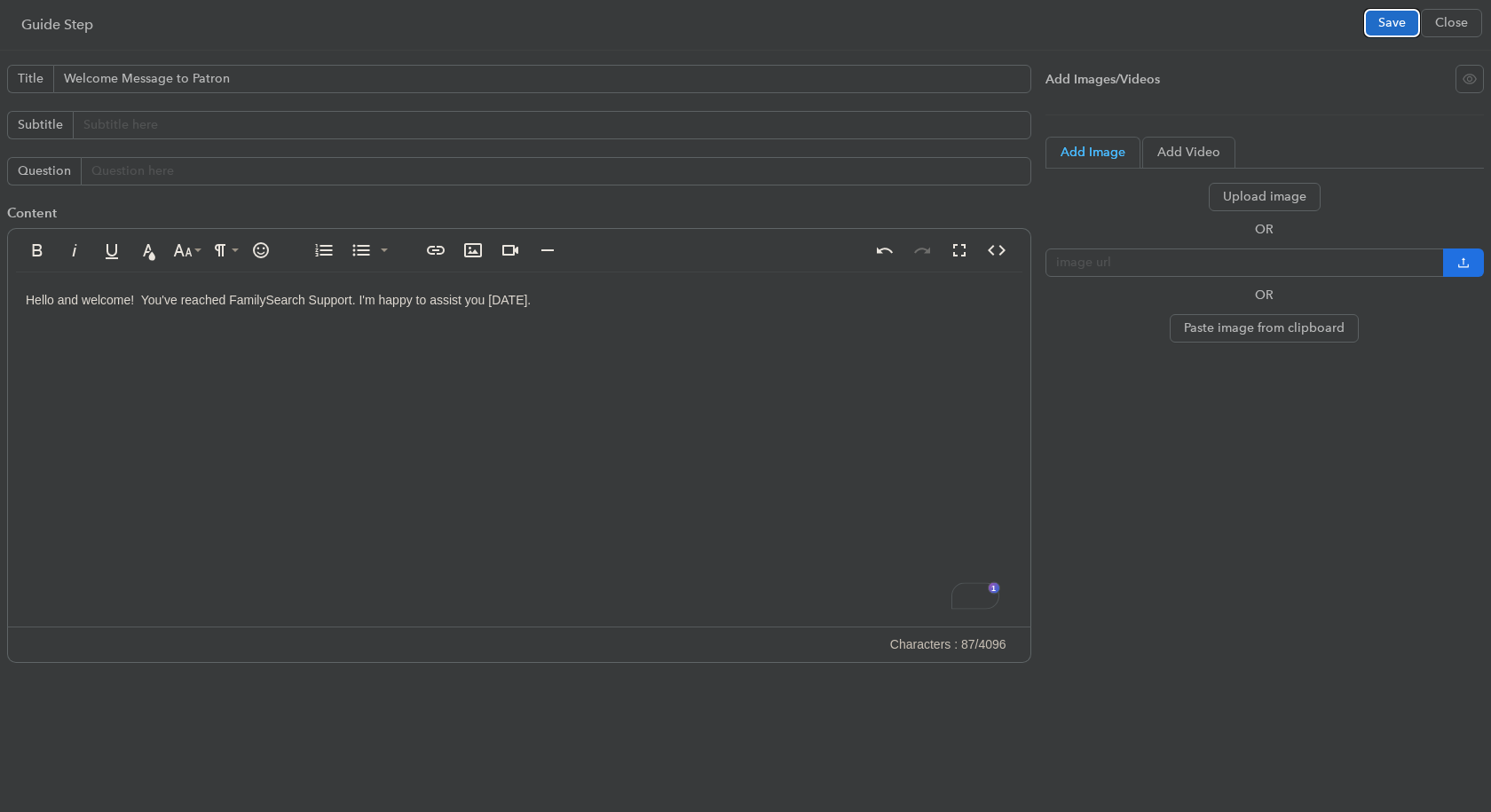 click on "Save" at bounding box center (1392, 23) 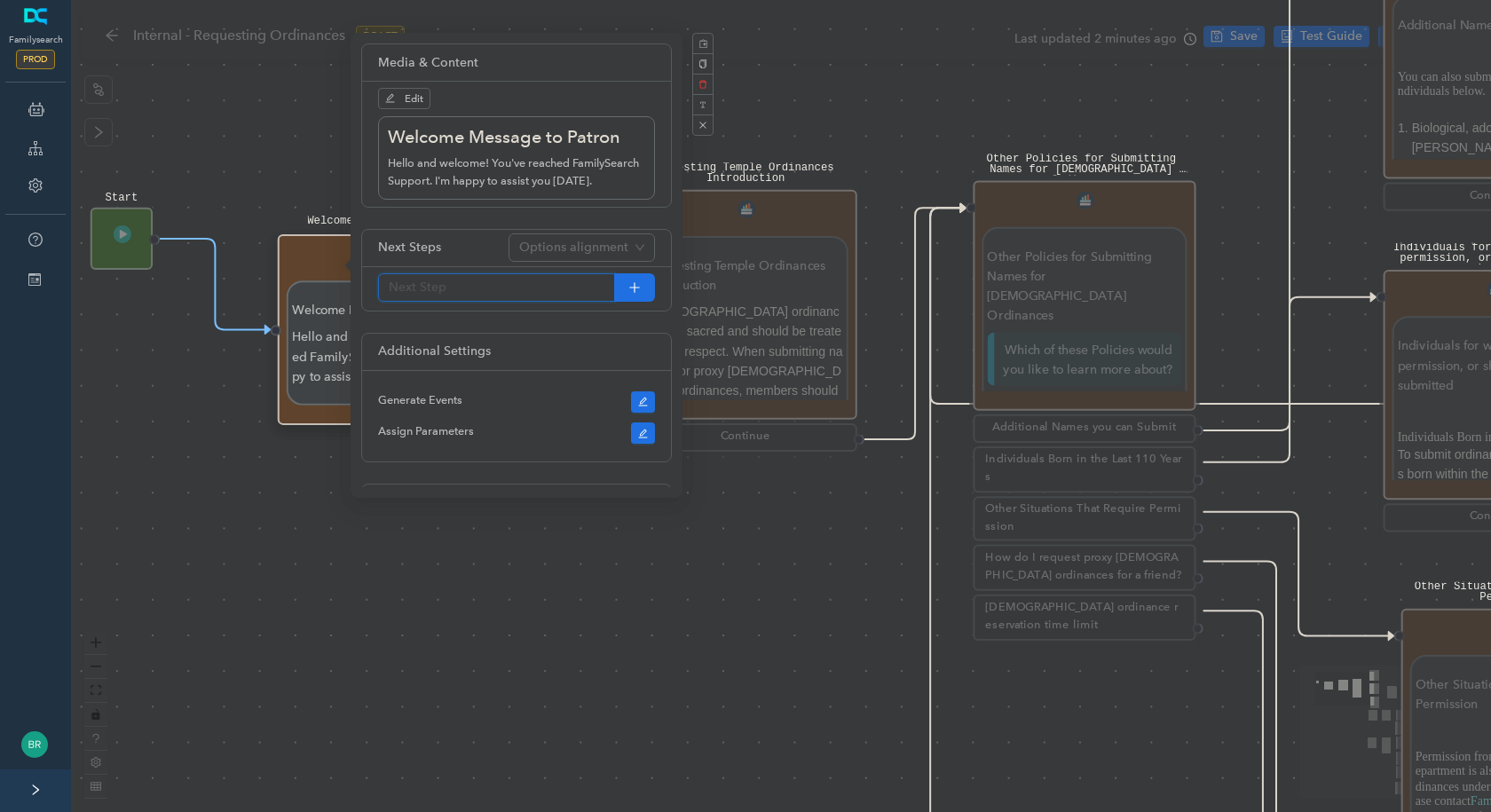 click at bounding box center [496, 288] 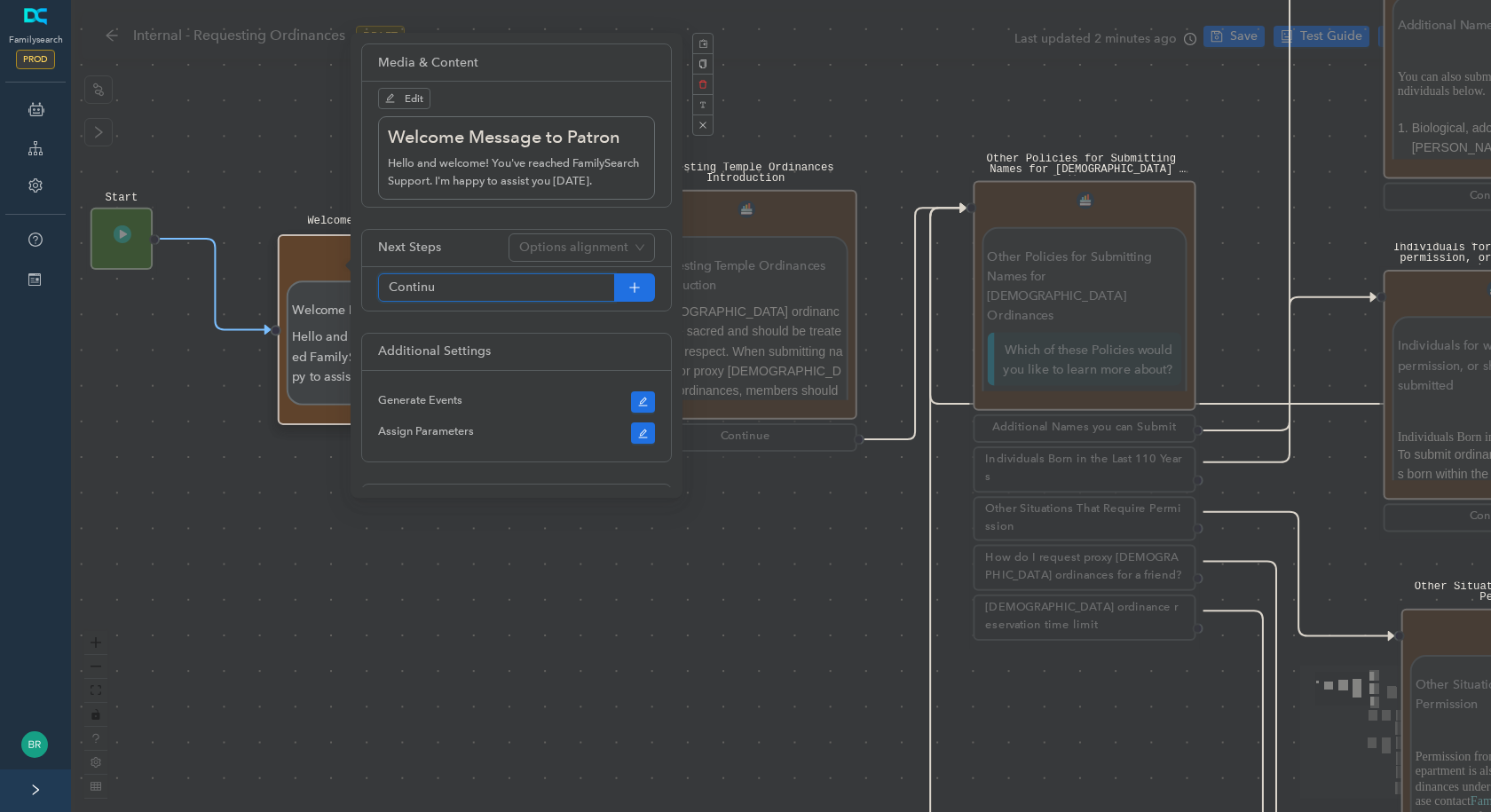 type on "Continue" 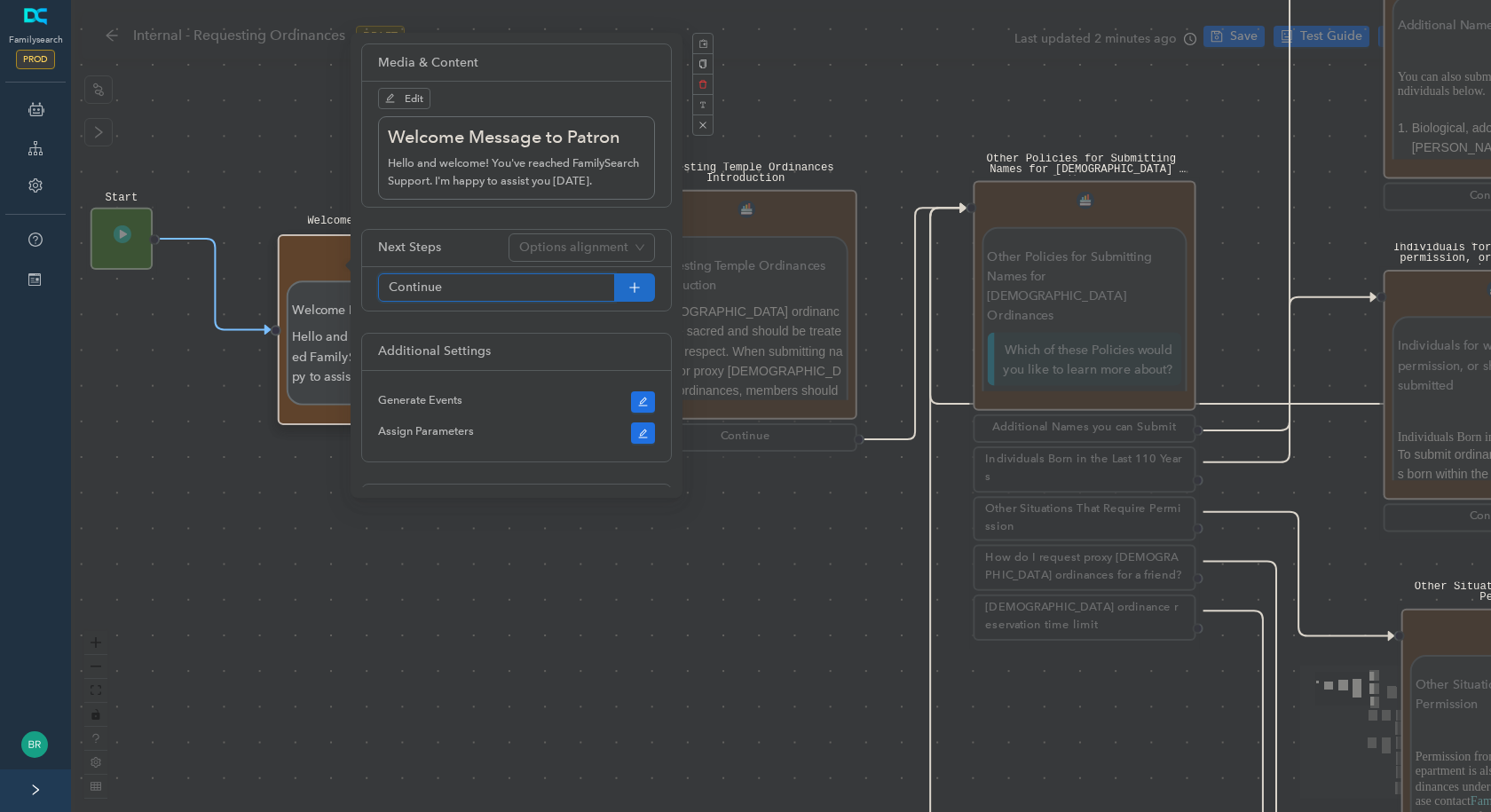 click at bounding box center (635, 288) 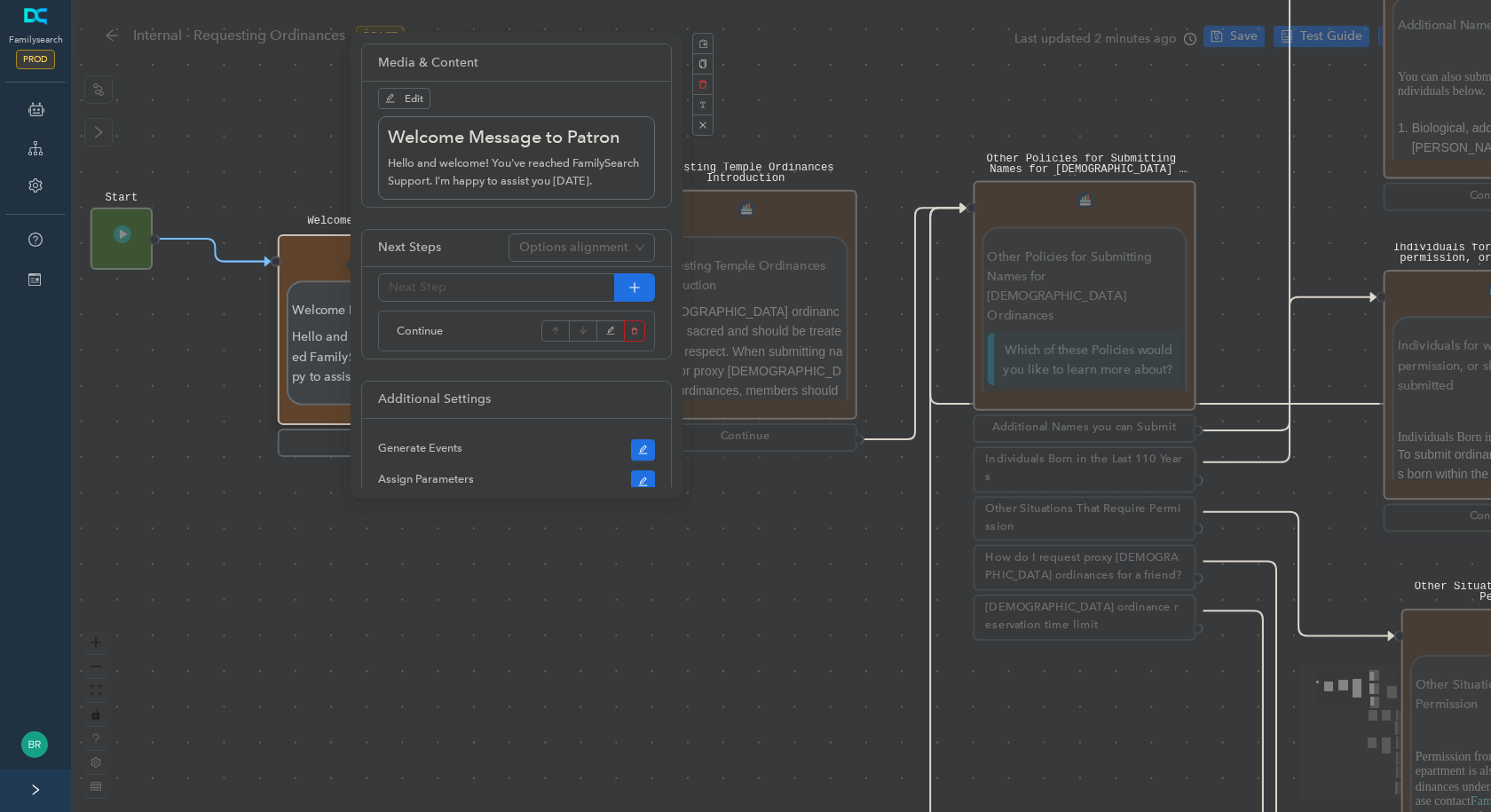 click on "Solved Please send the following message to the Patron: Were you able to resolve the customer's questions? Were you able to resolve the customer's questions? Yes No Escalate and send the following message to the patron: Escalate and send the following message to the patron: Continue Next Next Would you like to learn about another policy for reserving temple ordinances? Yes No Start Requesting Temple Ordinances Introduction Requesting Temple Ordinances Introduction Temple ordinances are sacred and should be treated with respect. When submitting names for proxy temple ordinances, members should submit only the names of persons to whom they are related (see  General Handbook: Serving in The Church of Jesus Christ of Latter-day Saints,   28.1.1.1 ). Your Responsibilities You are responsible to submit names of the individuals below: Immediate family members (your spouse, children, siblings, and parents). Continue Additional Names You Can Submit Additional Names You Can Submit You may submit descendants’ spouses." at bounding box center [781, 406] 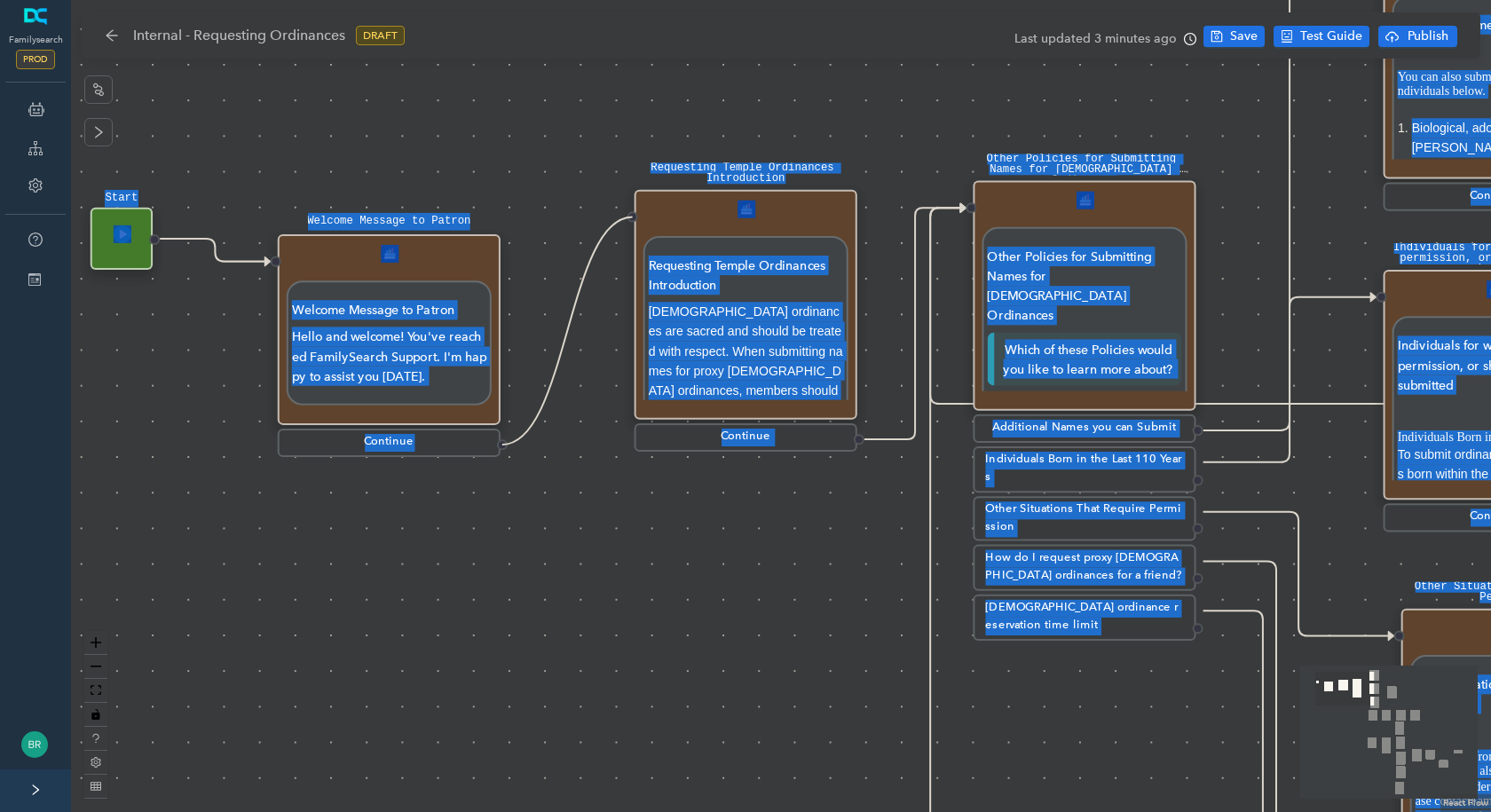drag, startPoint x: 504, startPoint y: 443, endPoint x: 615, endPoint y: 225, distance: 244.63238 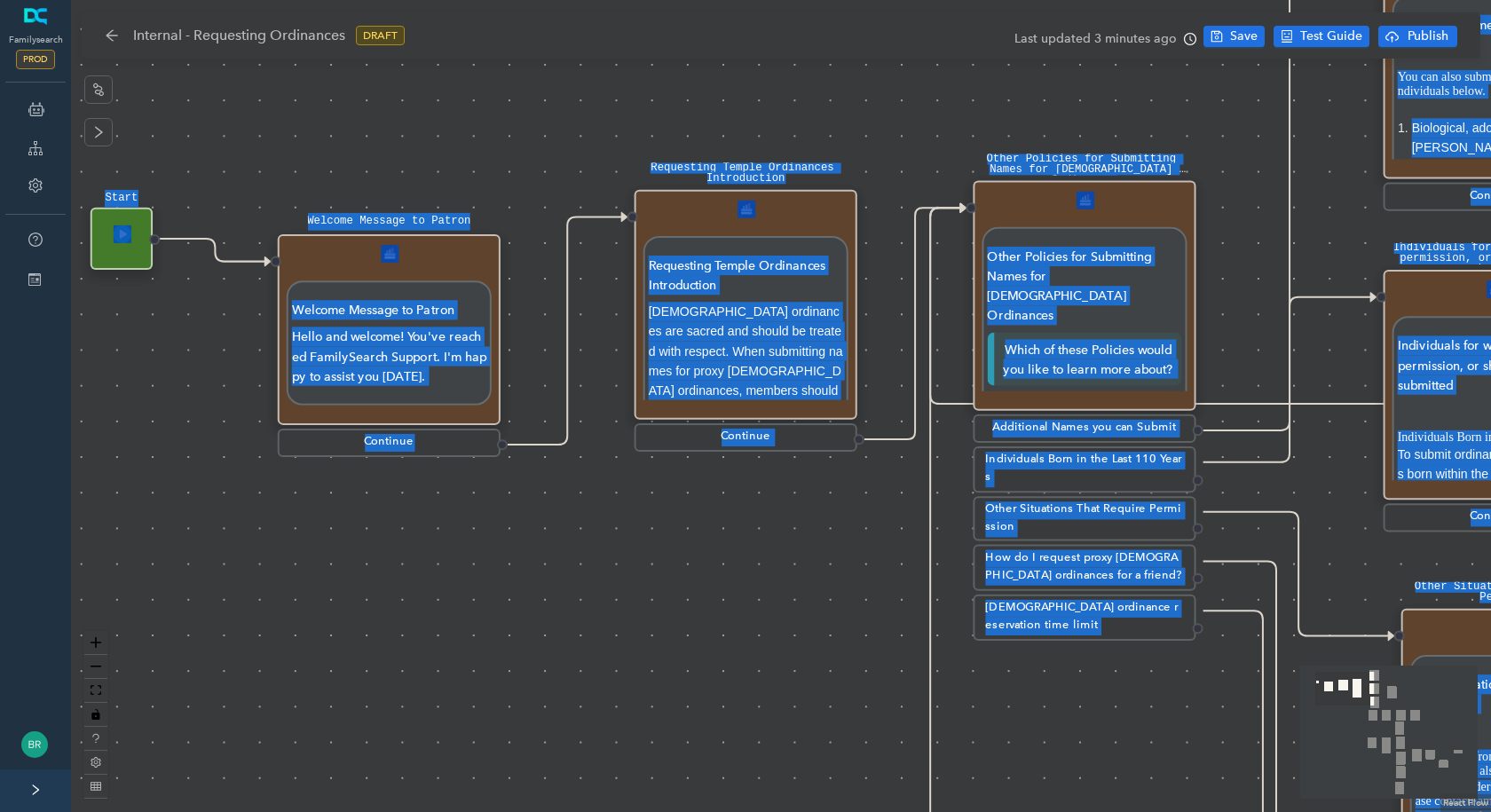 click on "Solved Please send the following message to the Patron: Were you able to resolve the customer's questions? Were you able to resolve the customer's questions? Yes No Escalate and send the following message to the patron: Escalate and send the following message to the patron: Continue Next Next Would you like to learn about another policy for reserving temple ordinances? Yes No Start Requesting Temple Ordinances Introduction Requesting Temple Ordinances Introduction Temple ordinances are sacred and should be treated with respect. When submitting names for proxy temple ordinances, members should submit only the names of persons to whom they are related (see  General Handbook: Serving in The Church of Jesus Christ of Latter-day Saints,   28.1.1.1 ). Your Responsibilities You are responsible to submit names of the individuals below: Immediate family members (your spouse, children, siblings, and parents). Continue Additional Names You Can Submit Additional Names You Can Submit You may submit descendants’ spouses." at bounding box center [781, 406] 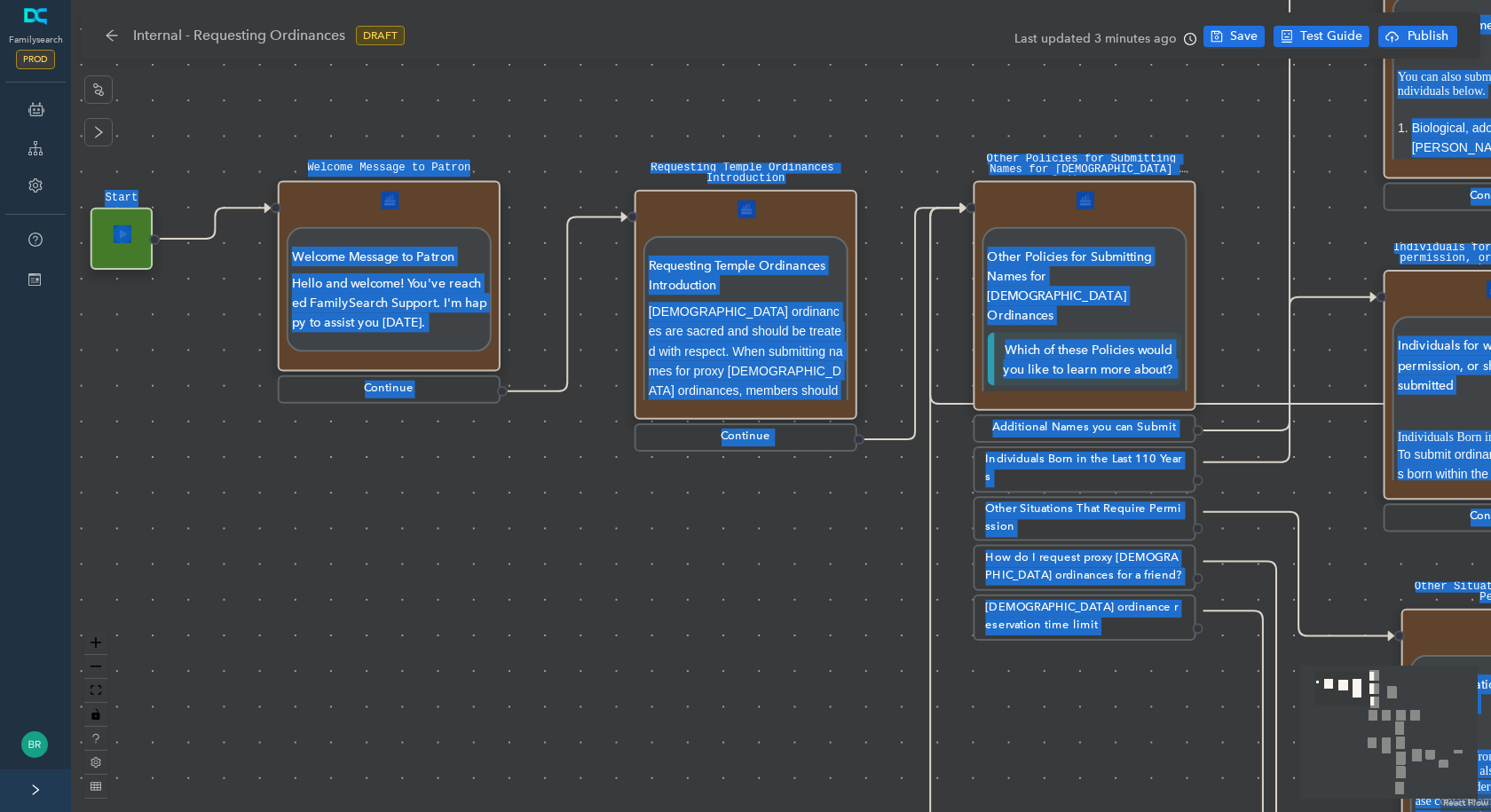drag, startPoint x: 468, startPoint y: 265, endPoint x: 467, endPoint y: 223, distance: 42.011903 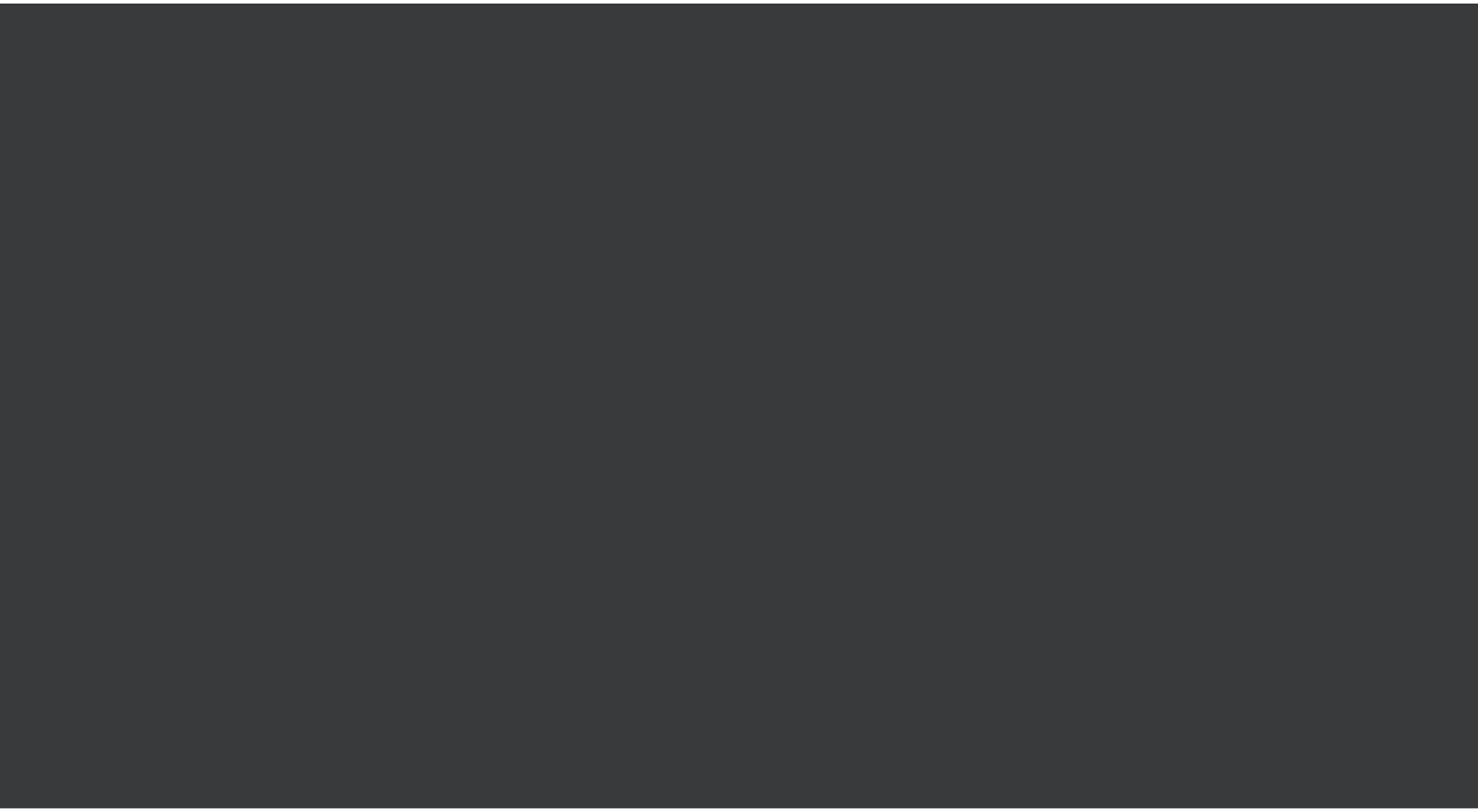 scroll, scrollTop: 0, scrollLeft: 0, axis: both 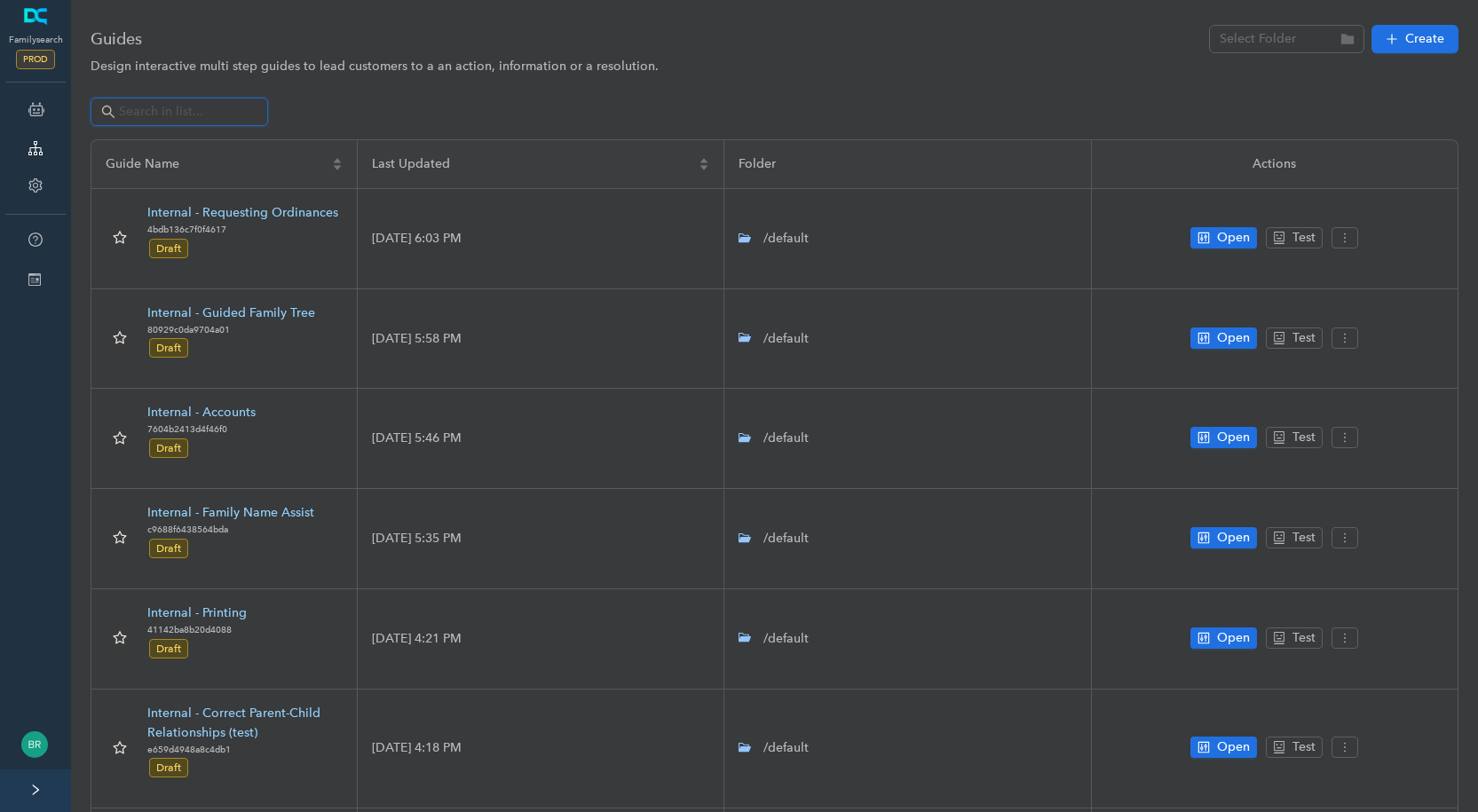 click at bounding box center (181, 112) 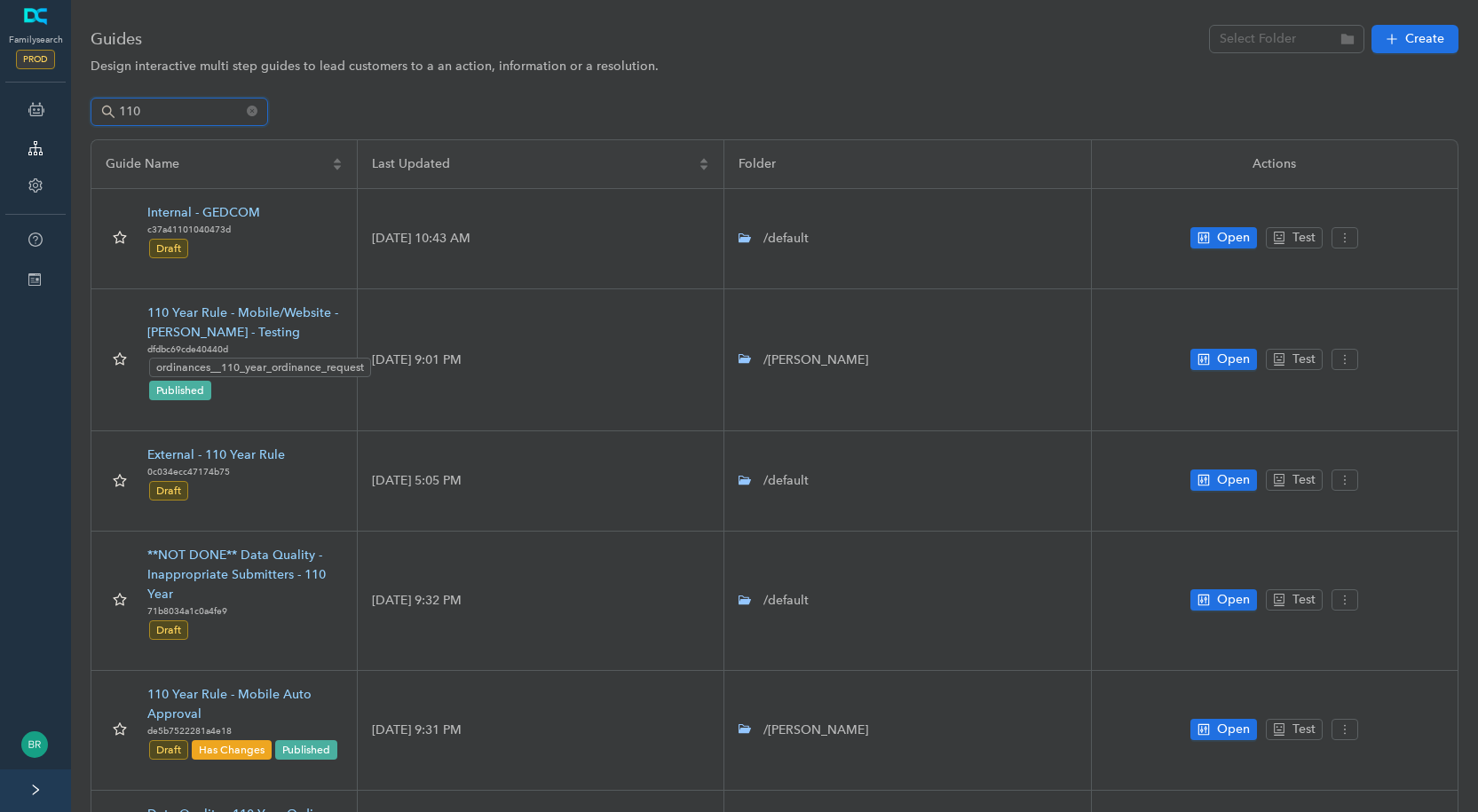 type on "110" 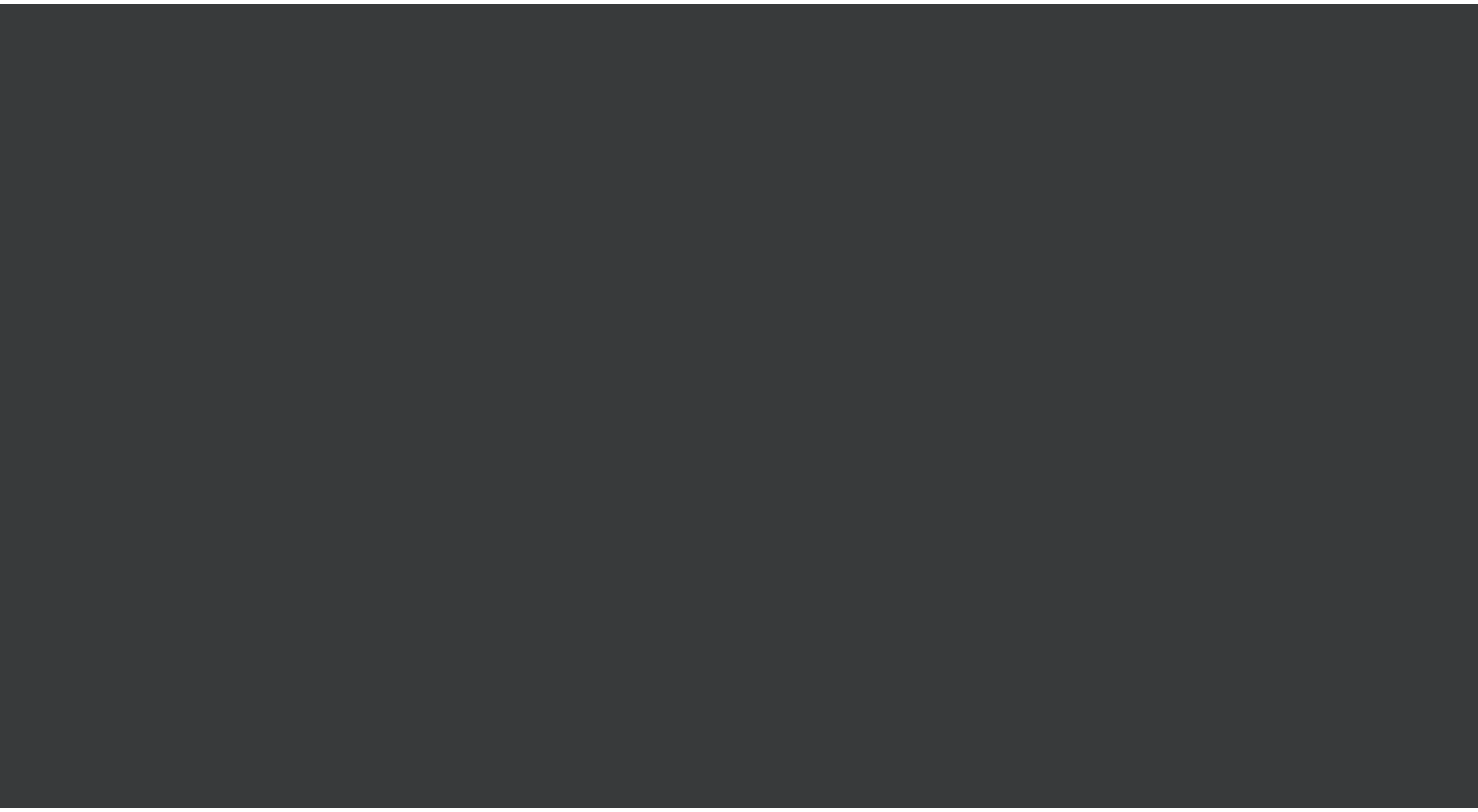 scroll, scrollTop: 0, scrollLeft: 0, axis: both 